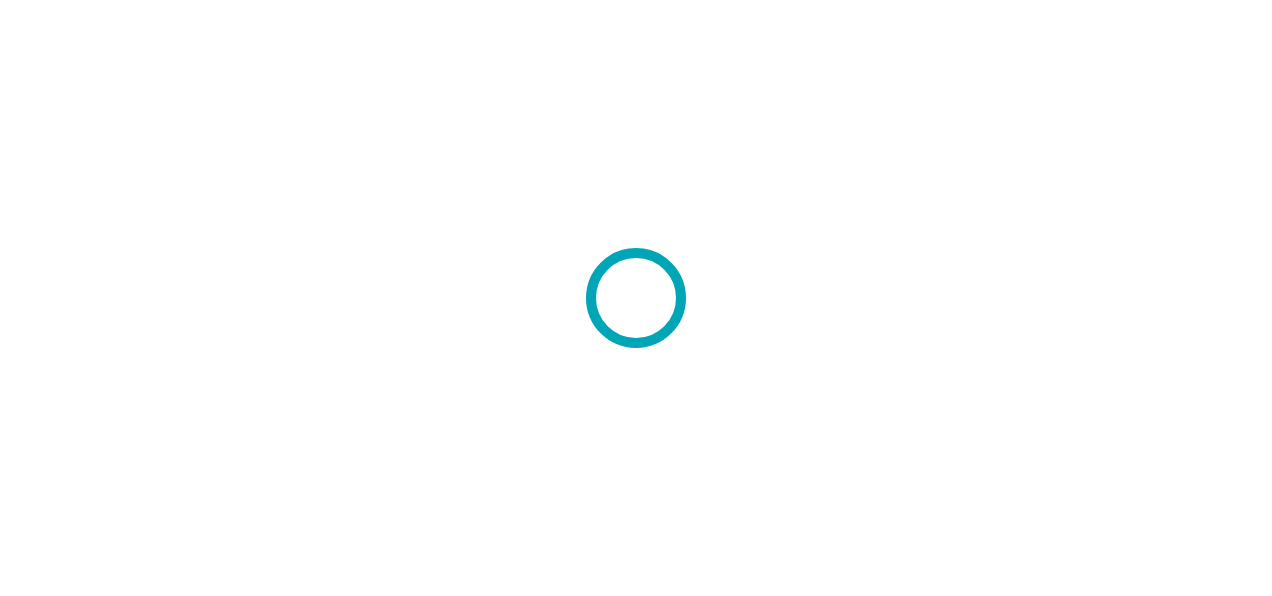 scroll, scrollTop: 0, scrollLeft: 0, axis: both 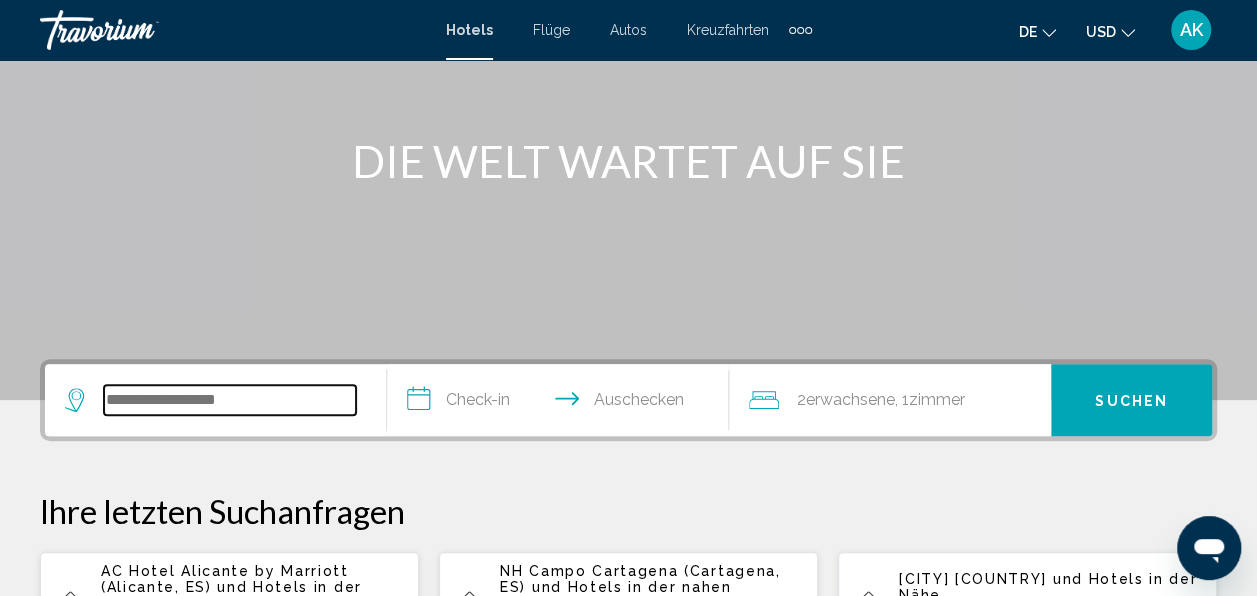 click at bounding box center [230, 400] 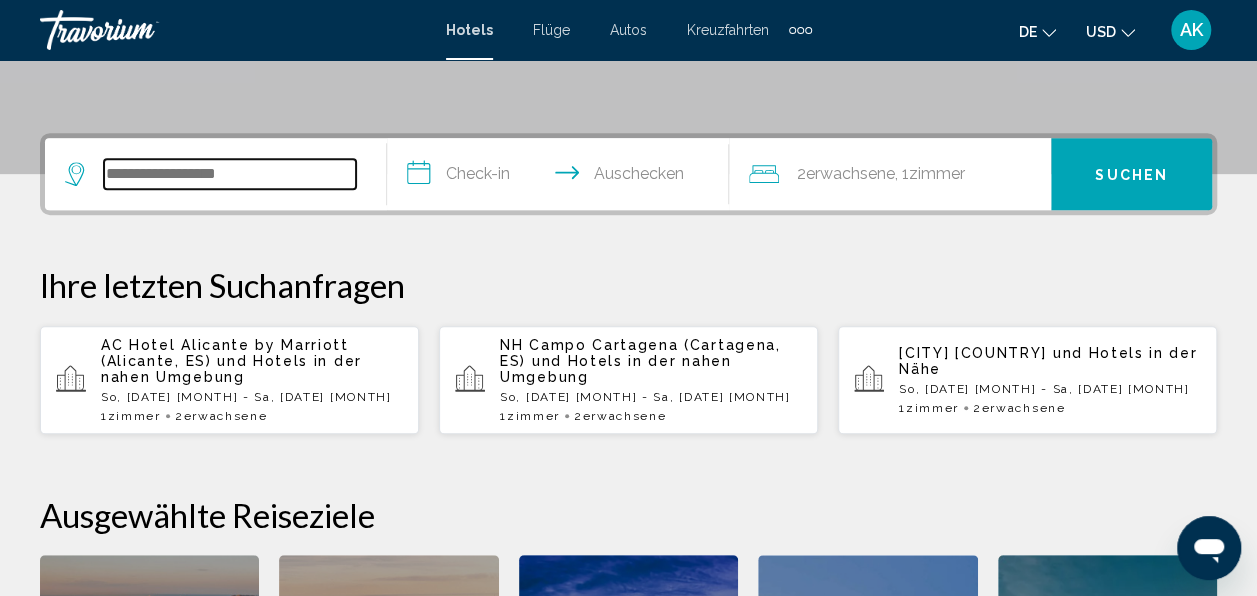 scroll, scrollTop: 494, scrollLeft: 0, axis: vertical 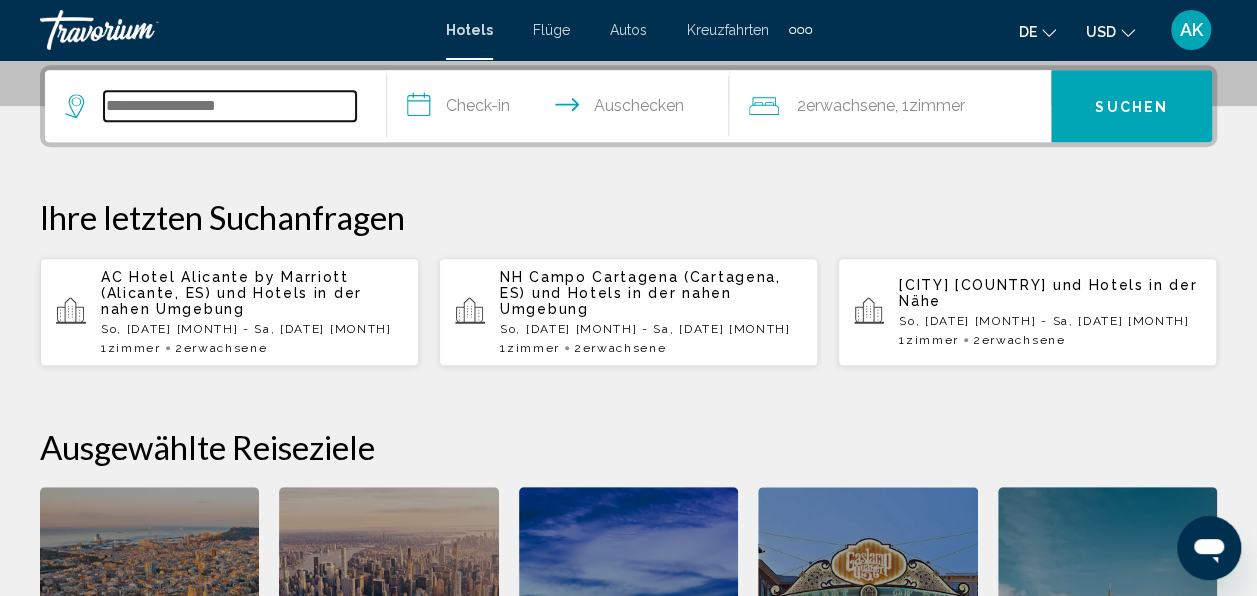paste on "**********" 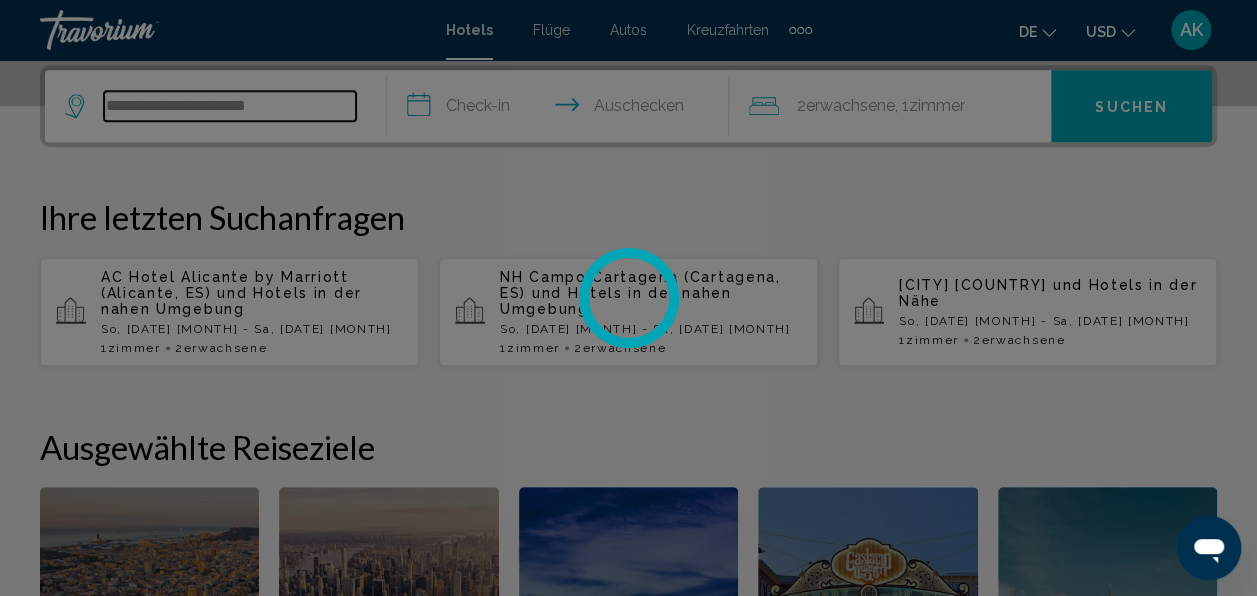 type on "**********" 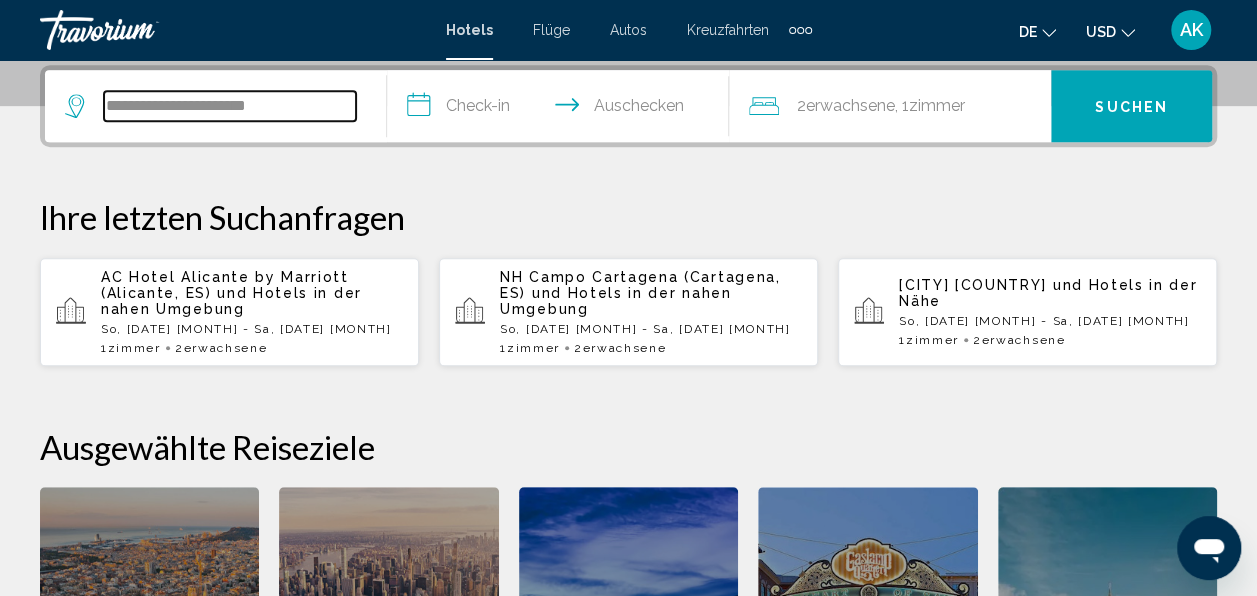 drag, startPoint x: 290, startPoint y: 96, endPoint x: 38, endPoint y: 146, distance: 256.91245 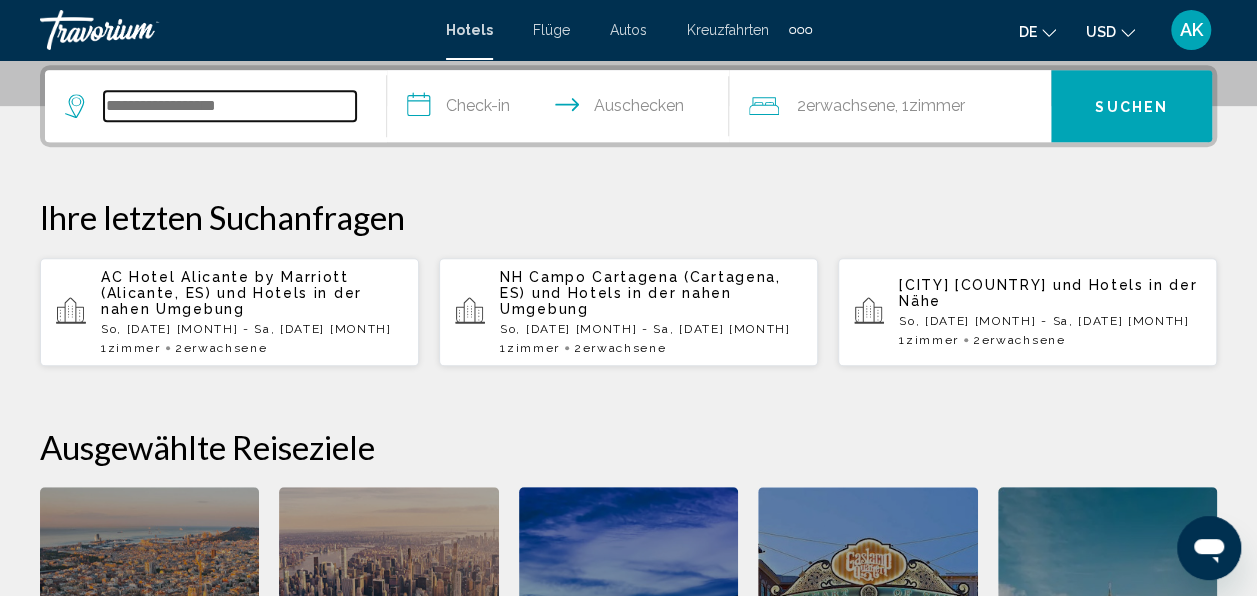 paste on "*********" 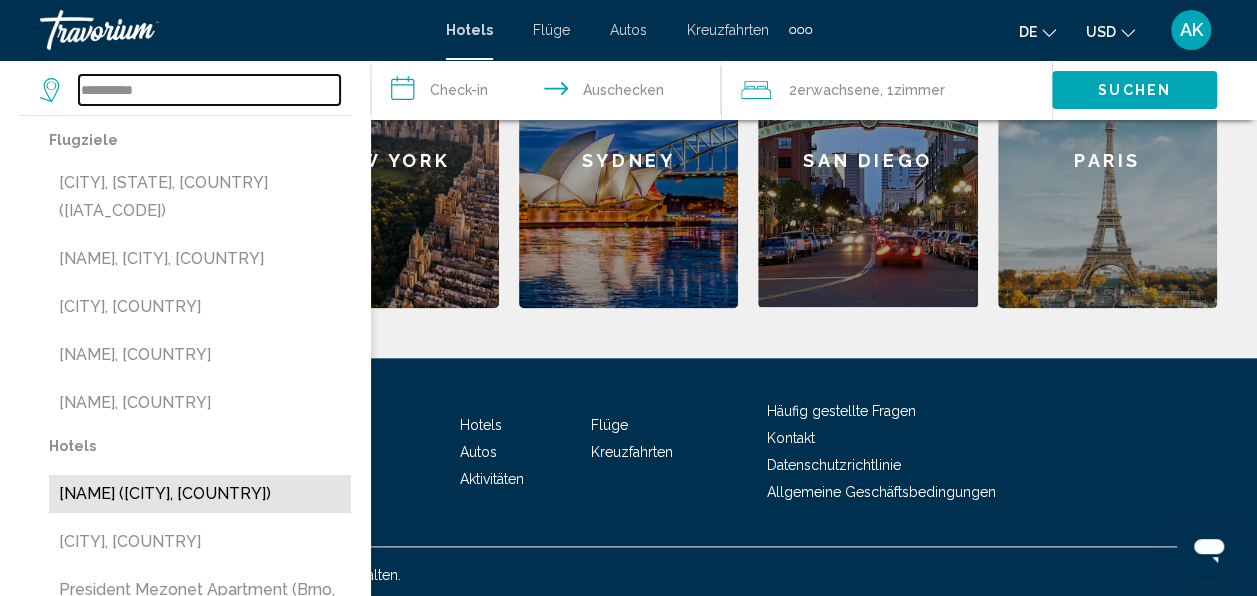 scroll, scrollTop: 974, scrollLeft: 0, axis: vertical 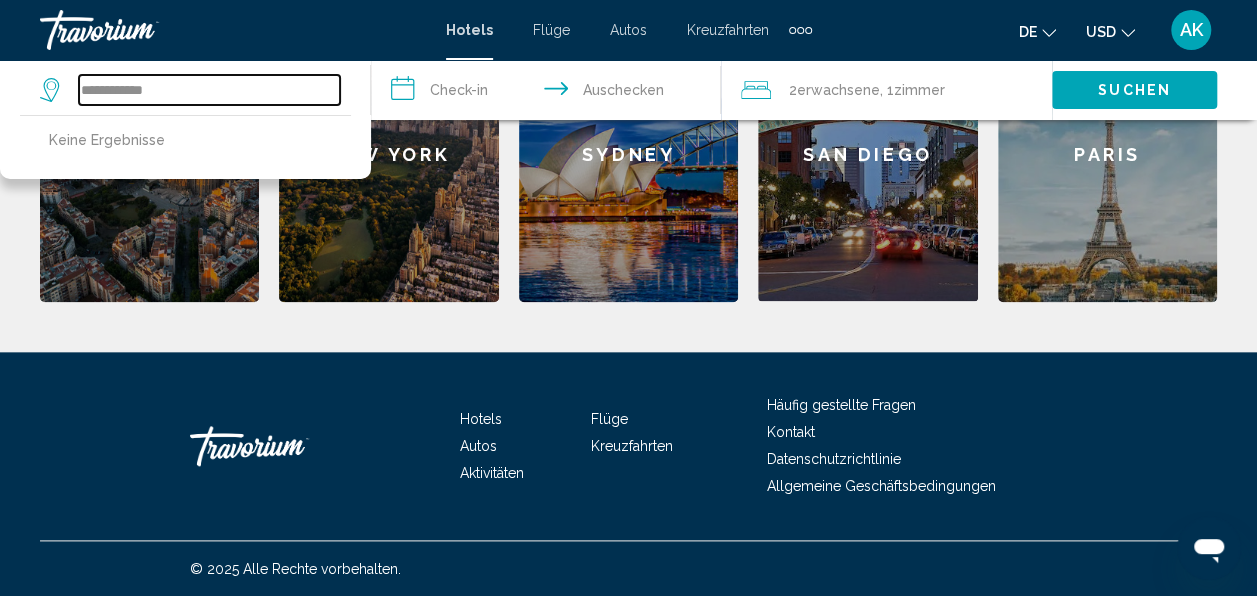 type on "**********" 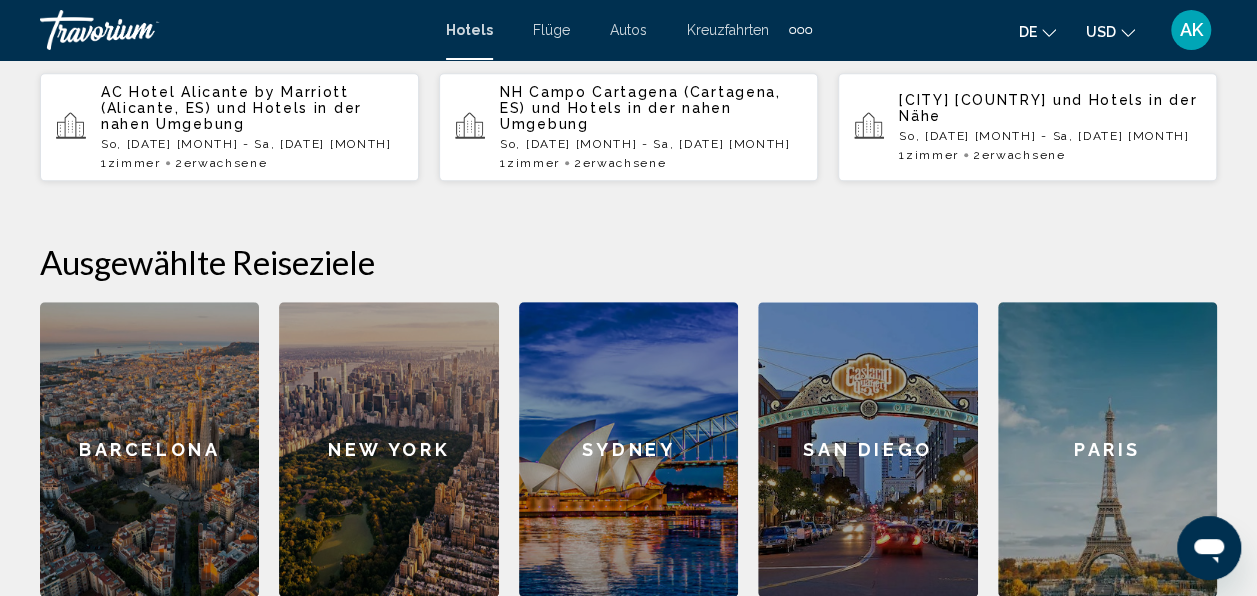 scroll, scrollTop: 374, scrollLeft: 0, axis: vertical 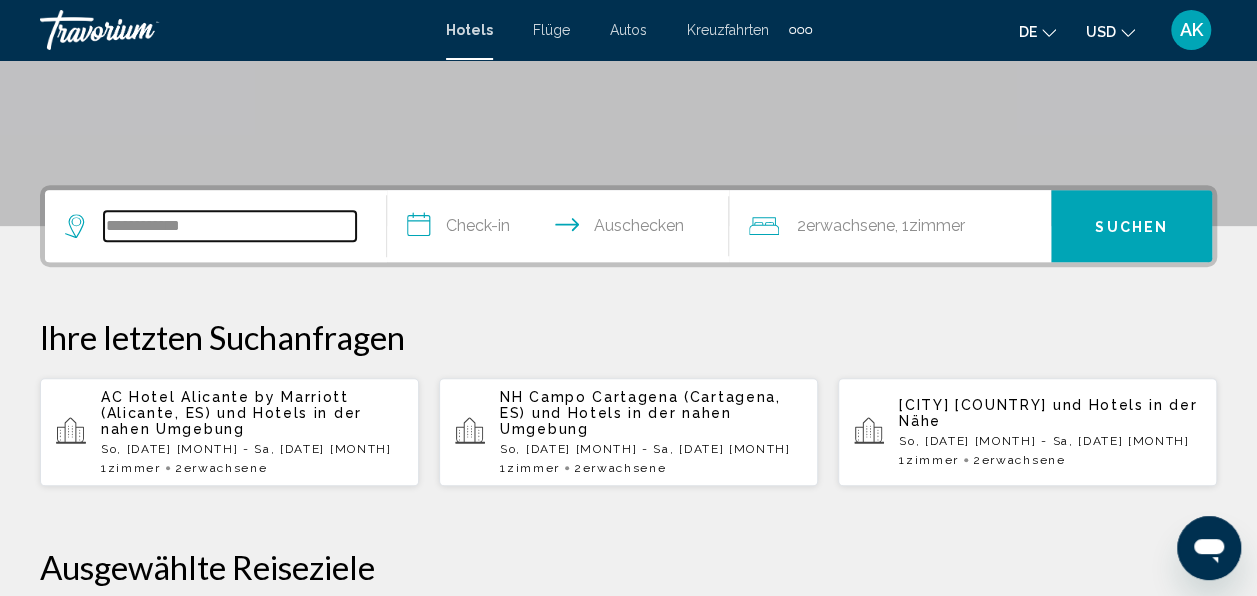 drag, startPoint x: 222, startPoint y: 226, endPoint x: 57, endPoint y: 240, distance: 165.59288 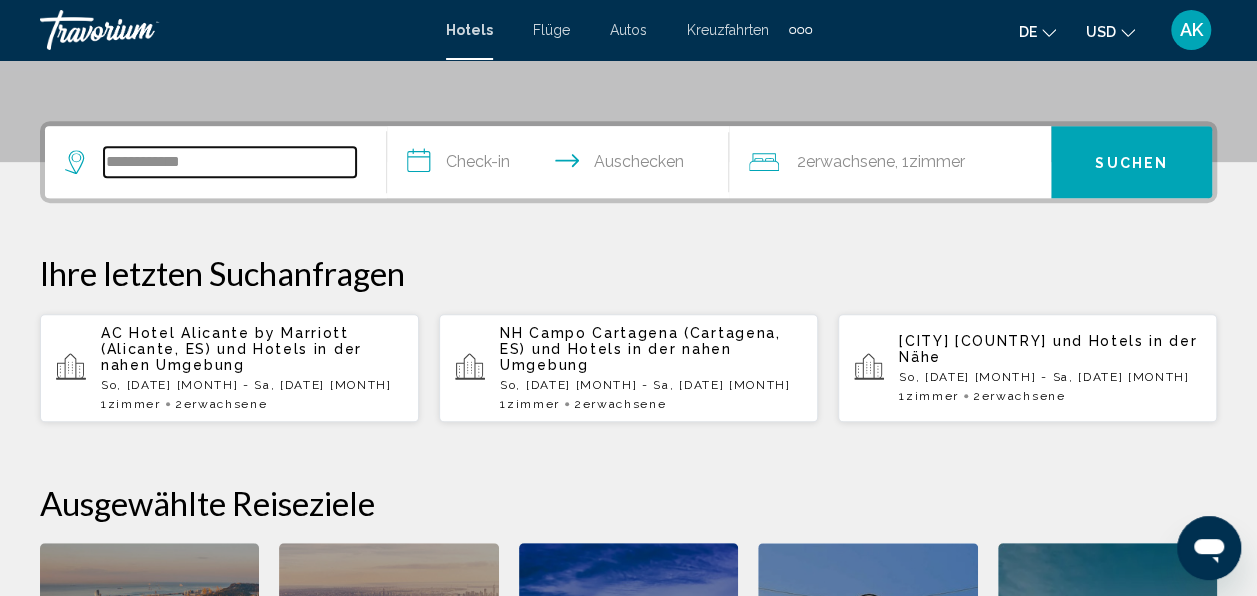 scroll, scrollTop: 494, scrollLeft: 0, axis: vertical 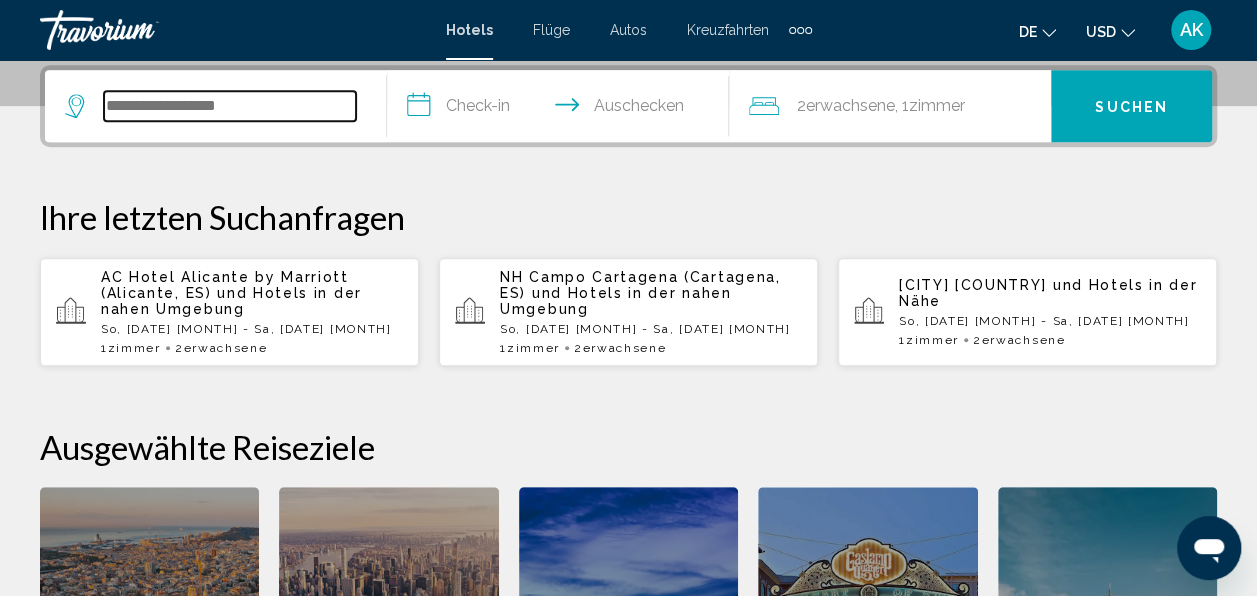 paste on "**********" 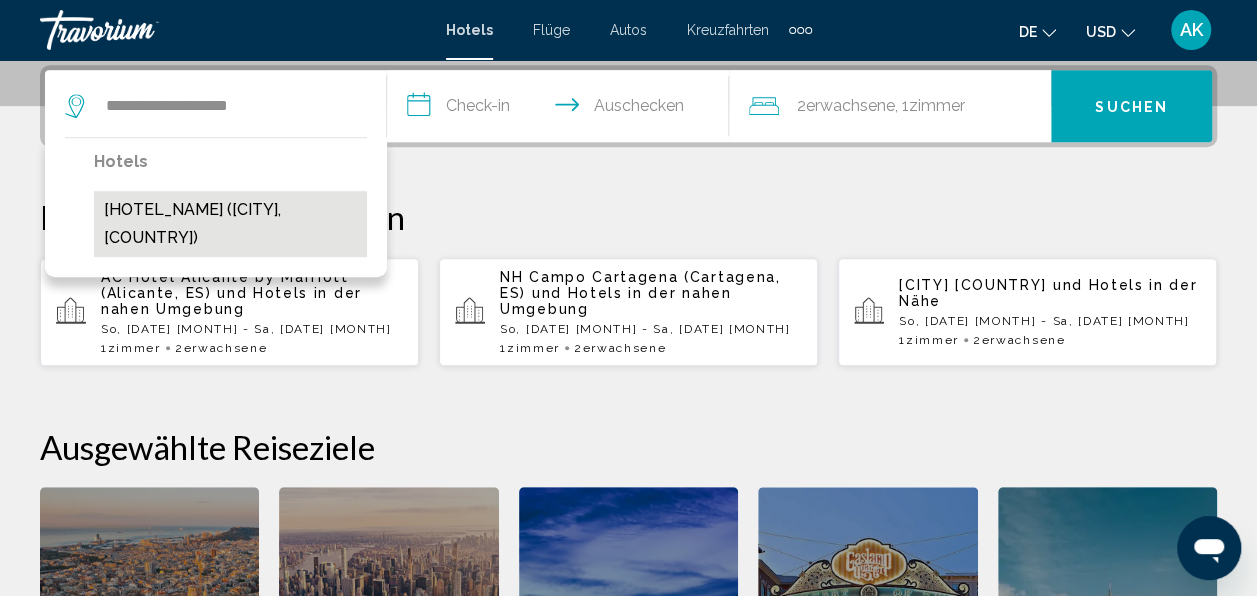 click on "[HOTEL_NAME] ([CITY], [COUNTRY])" at bounding box center (230, 224) 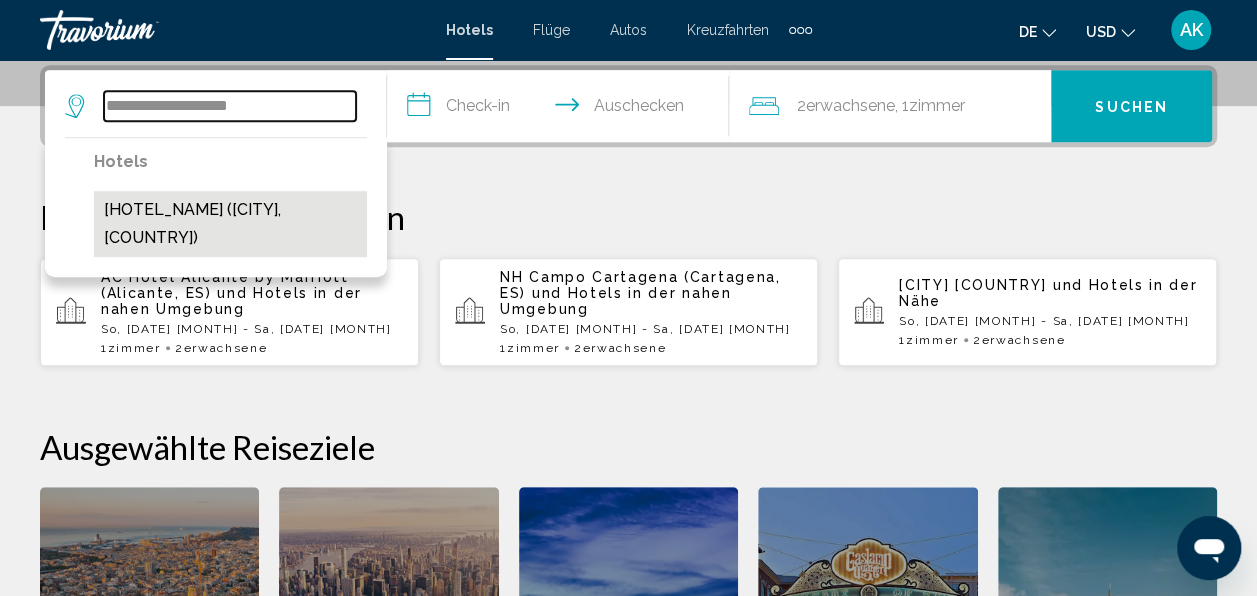 type on "**********" 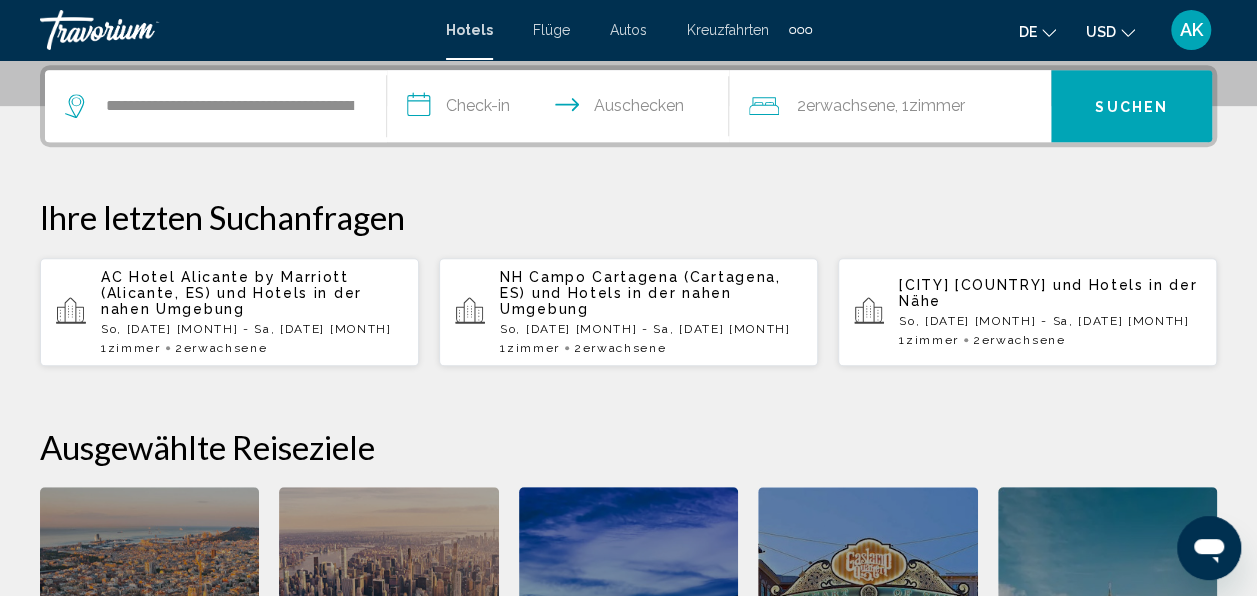 click on "**********" at bounding box center [562, 109] 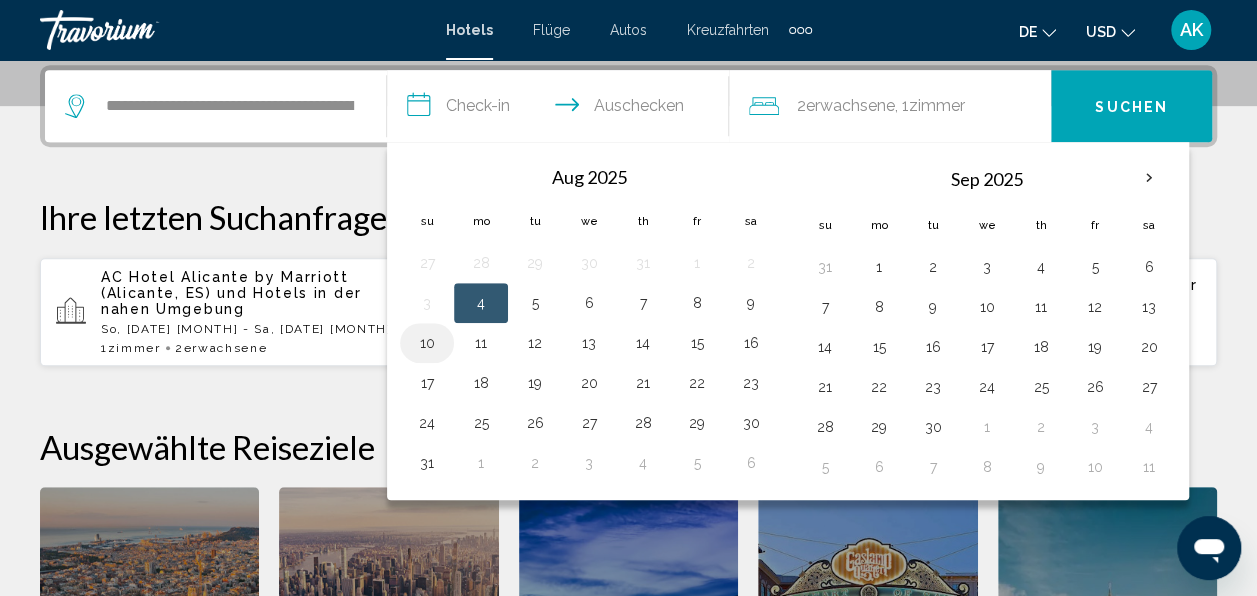 click on "10" at bounding box center (427, 343) 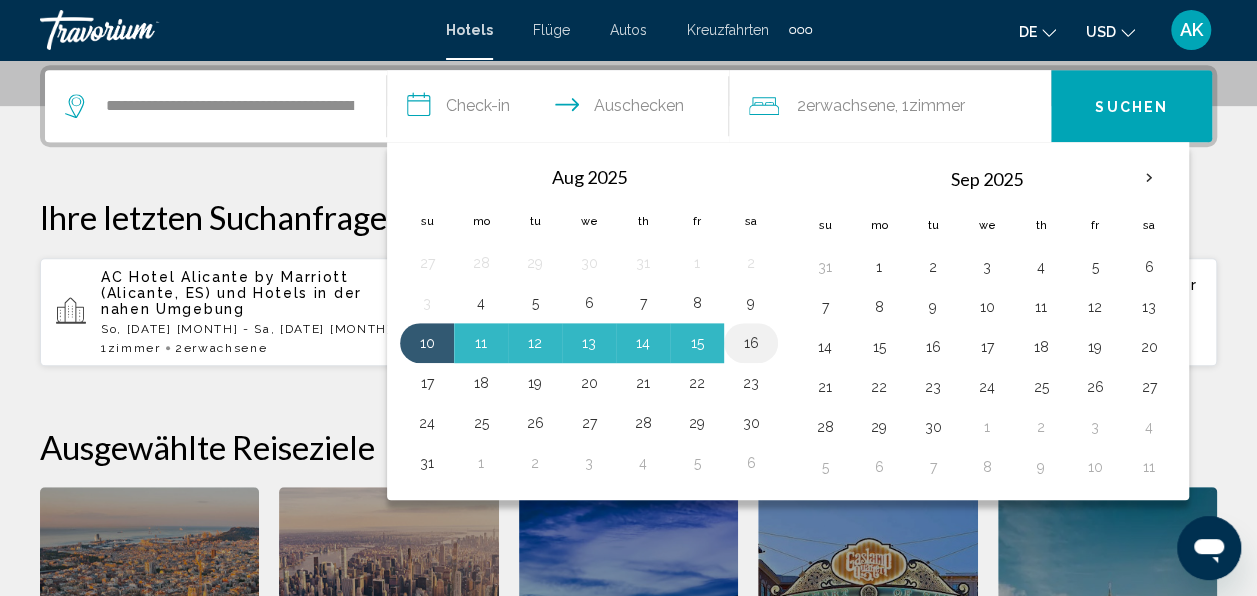 click on "16" at bounding box center (751, 343) 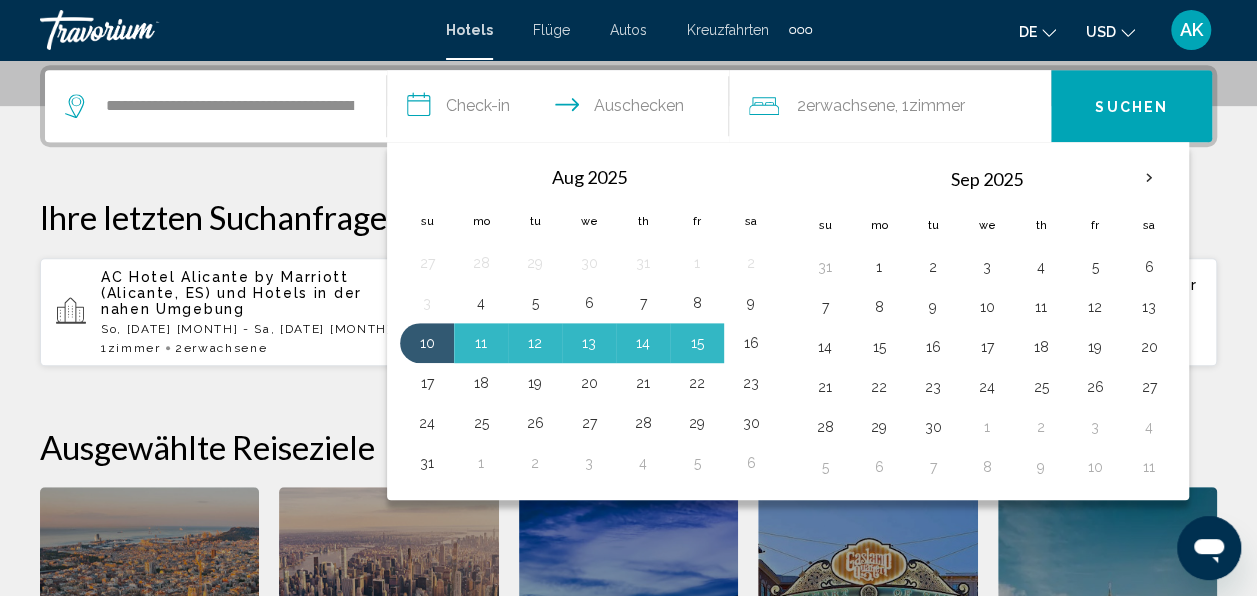 type on "**********" 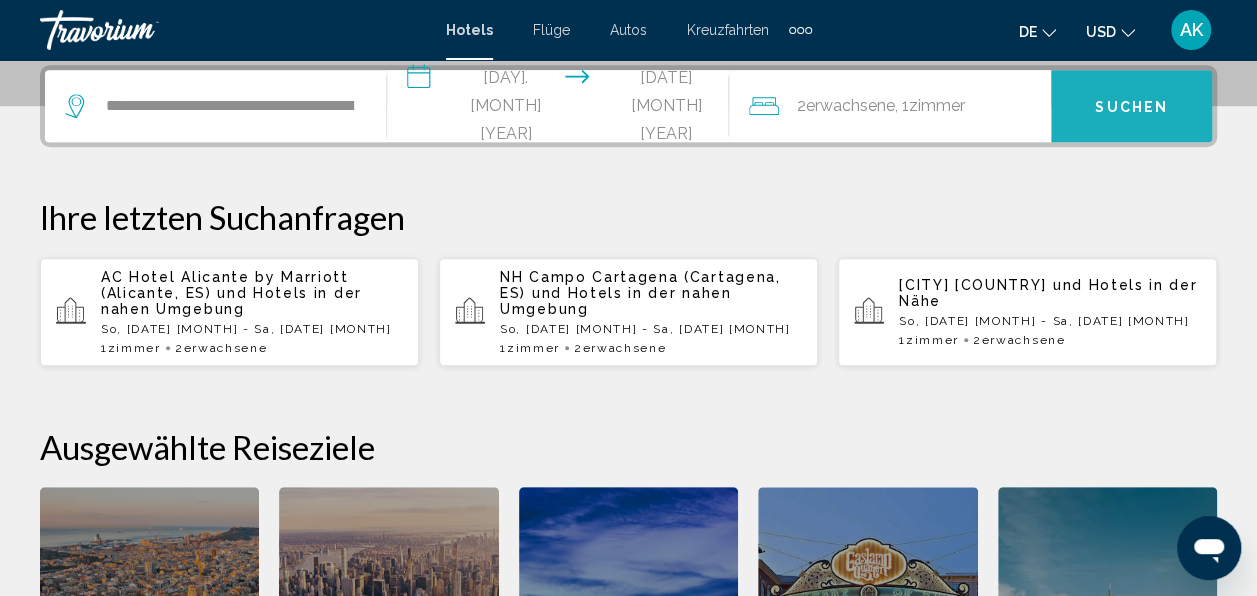 click on "Suchen" at bounding box center [1131, 106] 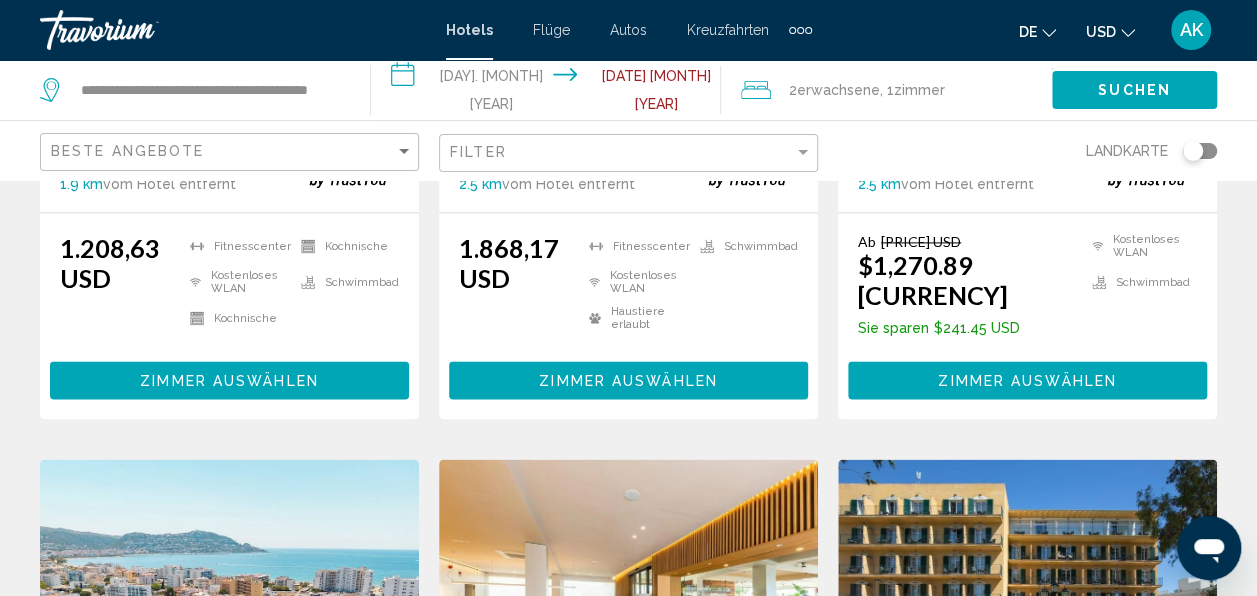 scroll, scrollTop: 1000, scrollLeft: 0, axis: vertical 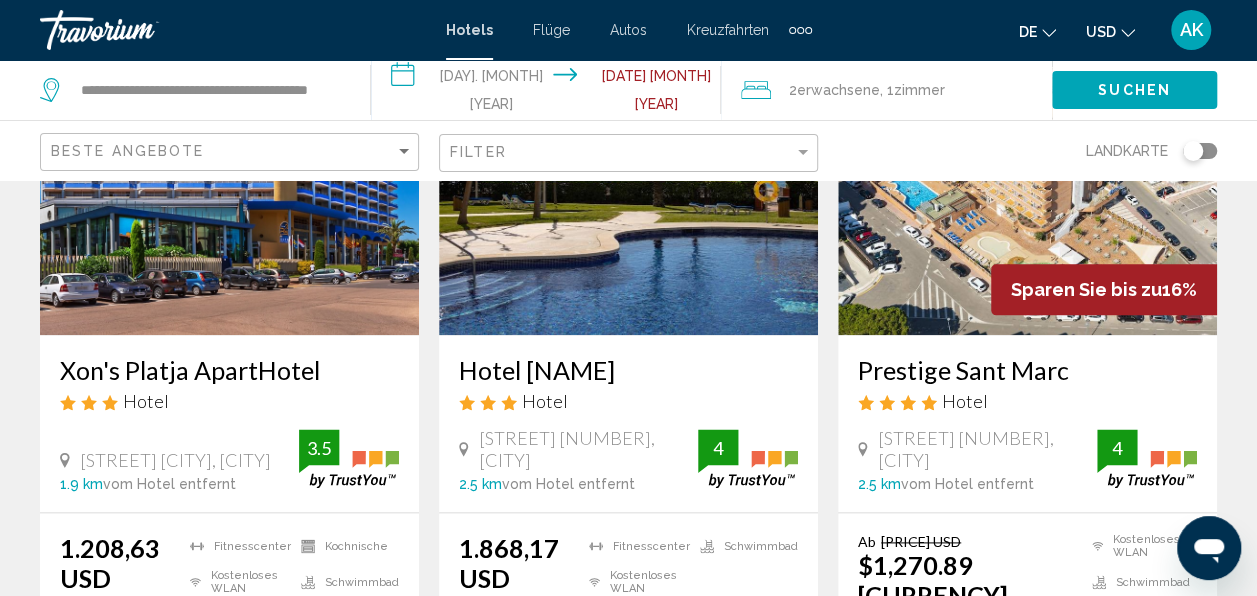 click 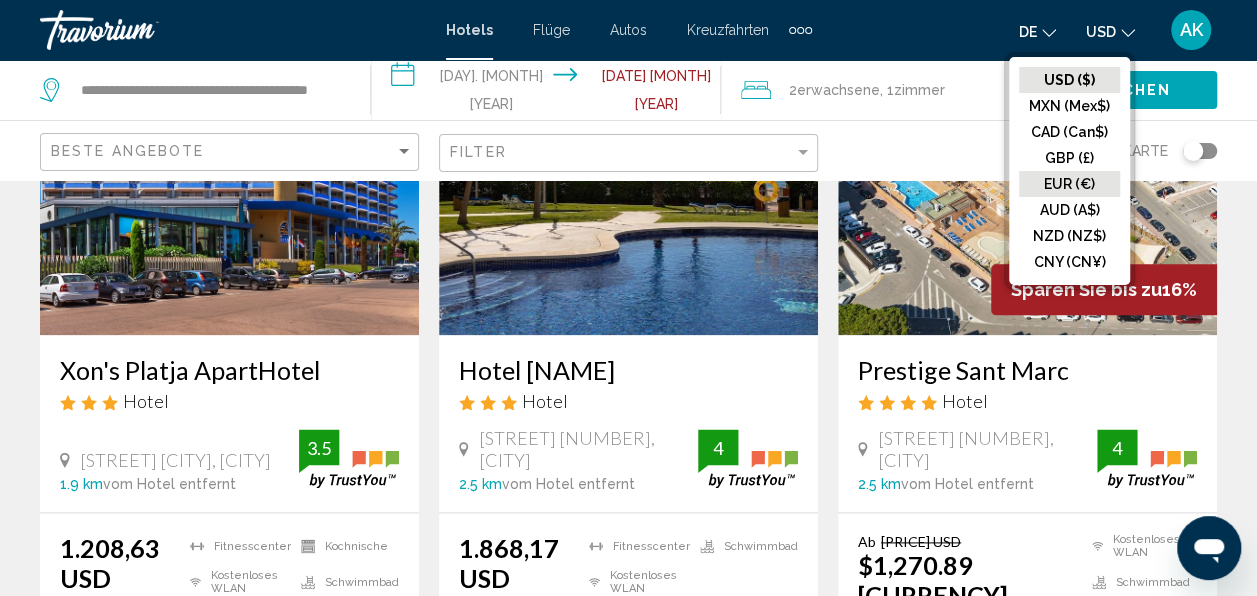 click on "EUR (€)" 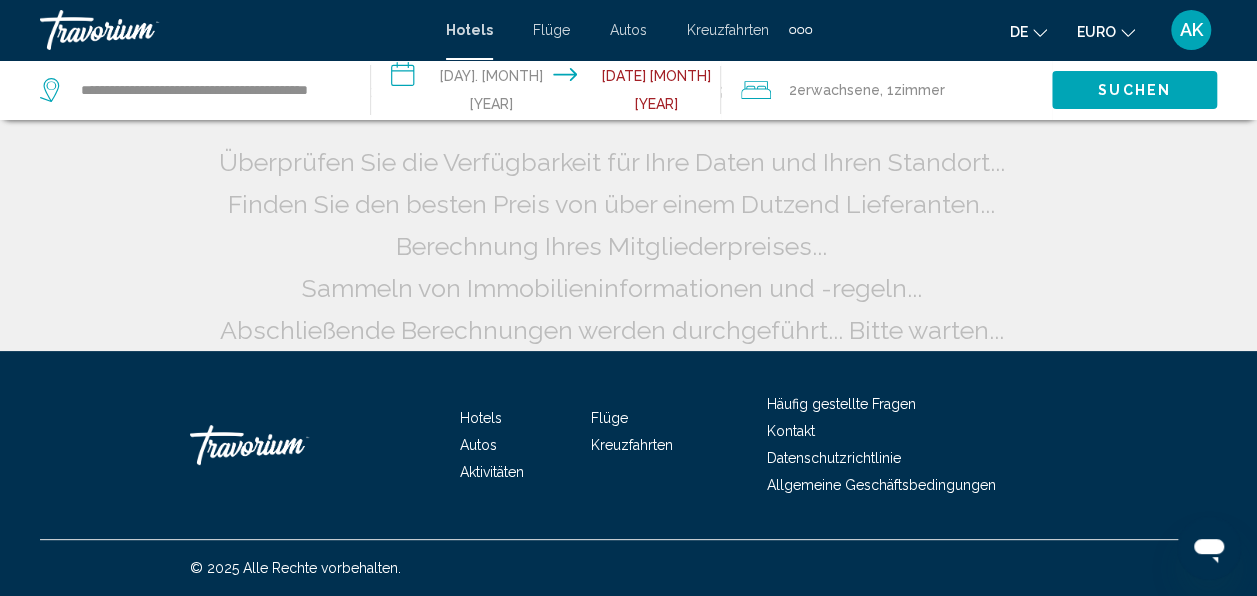 scroll, scrollTop: 60, scrollLeft: 0, axis: vertical 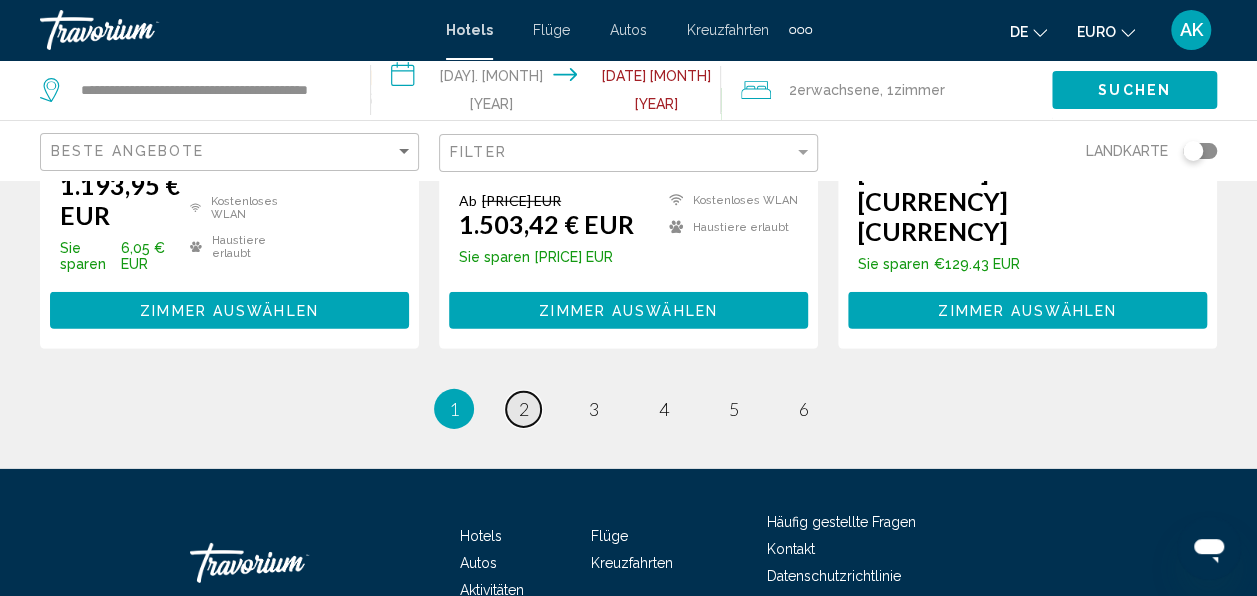click on "2" at bounding box center (524, 409) 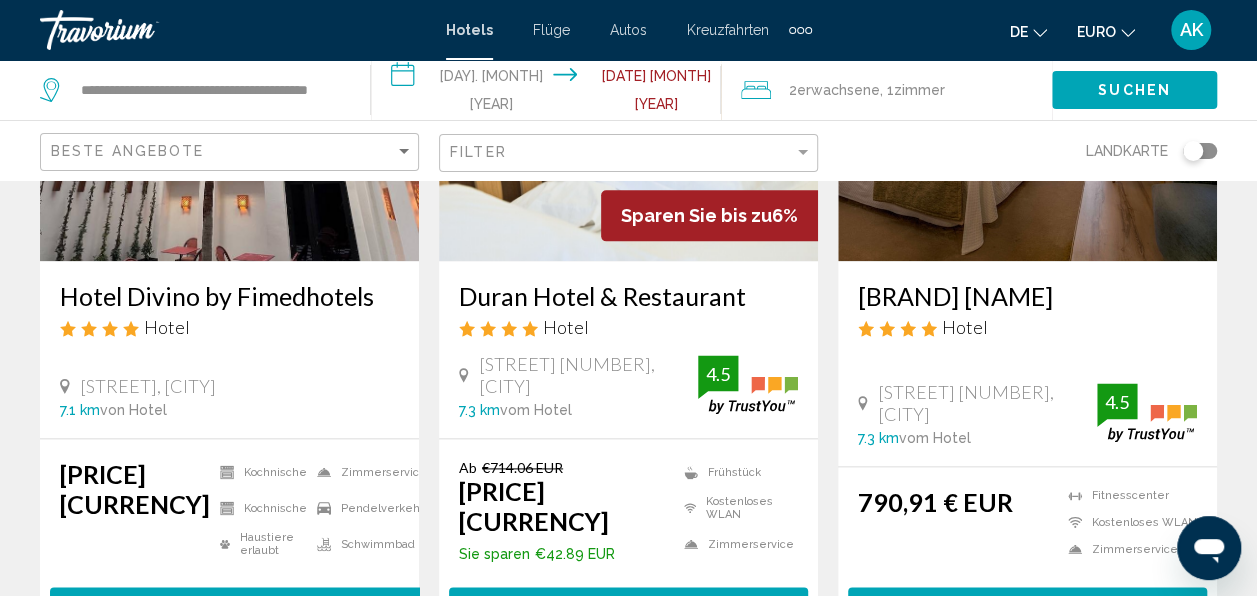 scroll, scrollTop: 900, scrollLeft: 0, axis: vertical 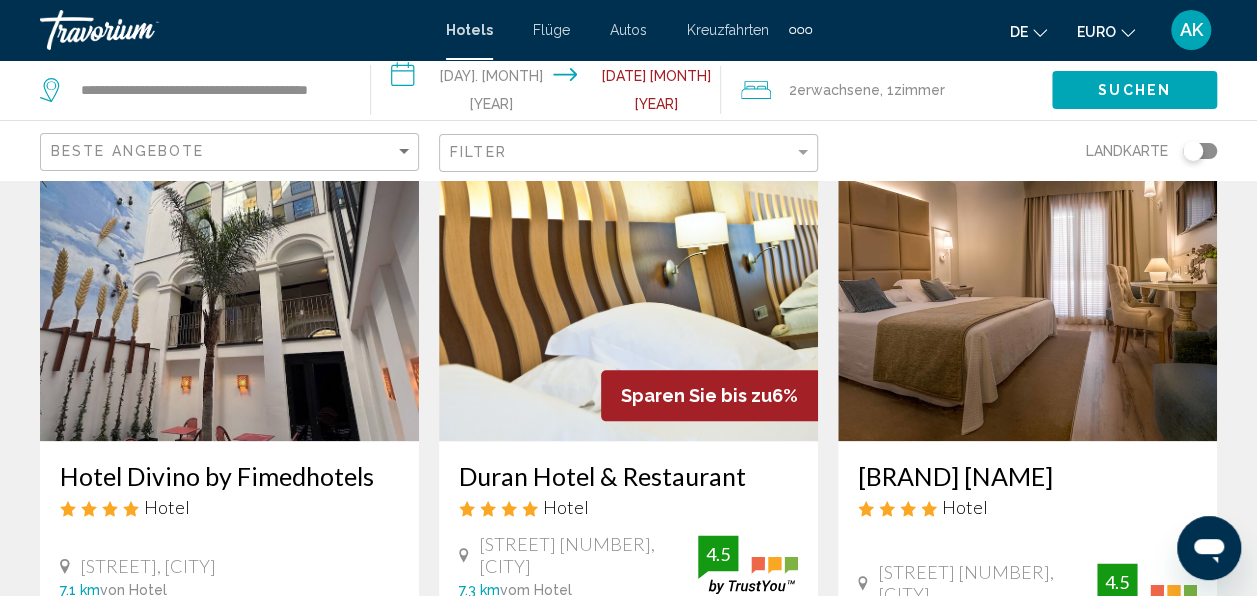 click at bounding box center (628, 281) 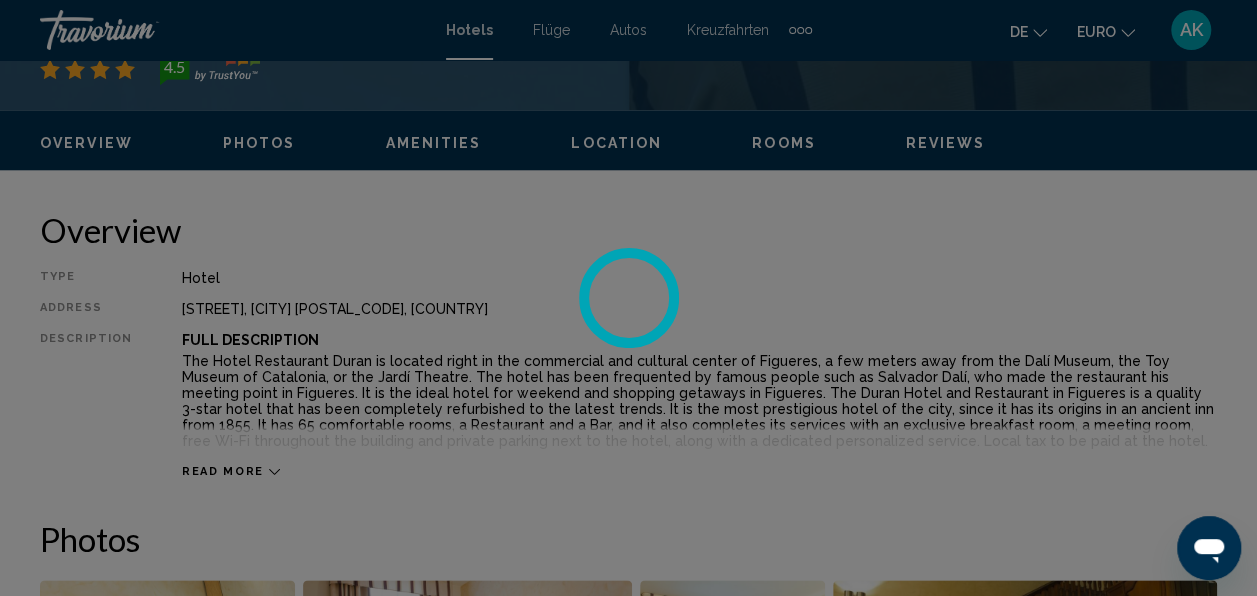 scroll, scrollTop: 236, scrollLeft: 0, axis: vertical 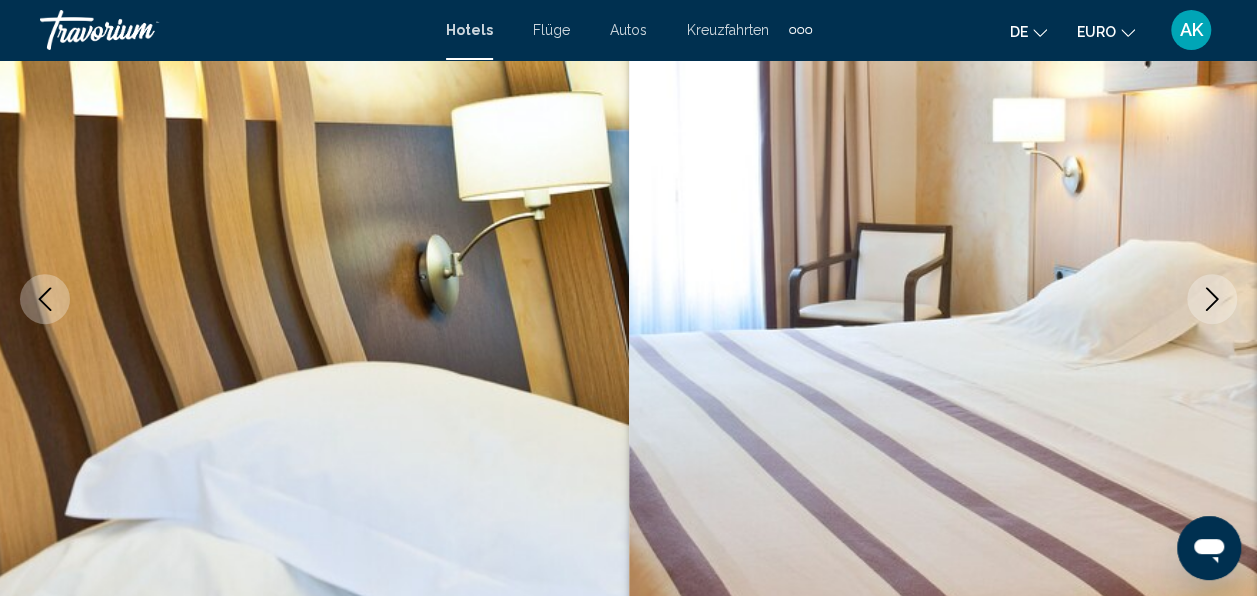 click 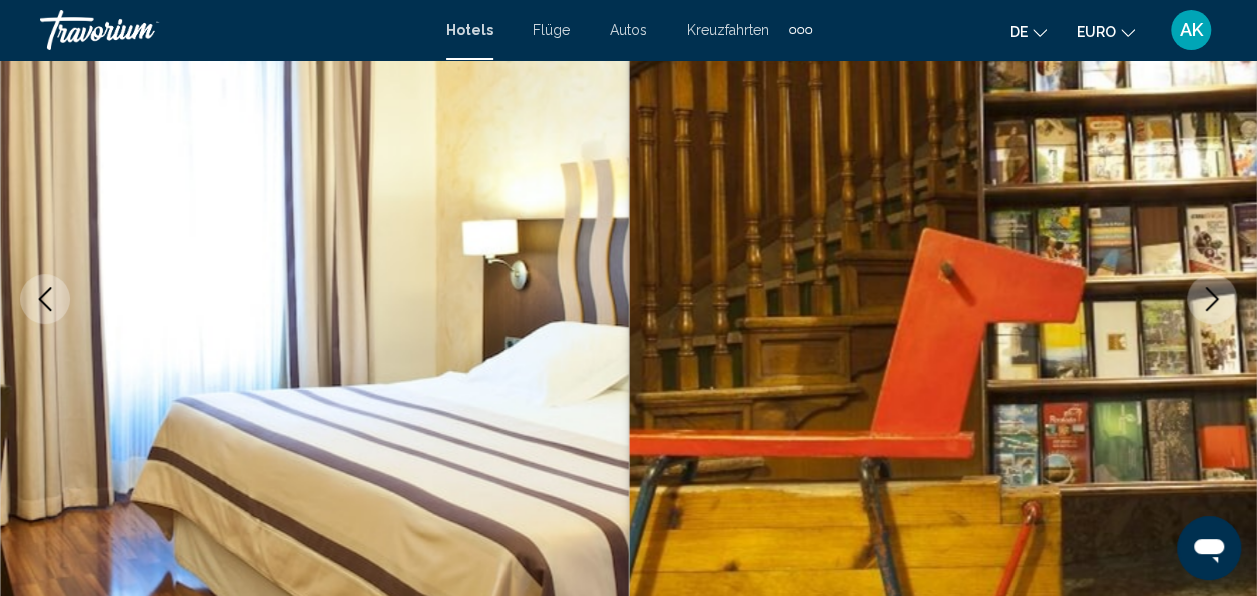 click 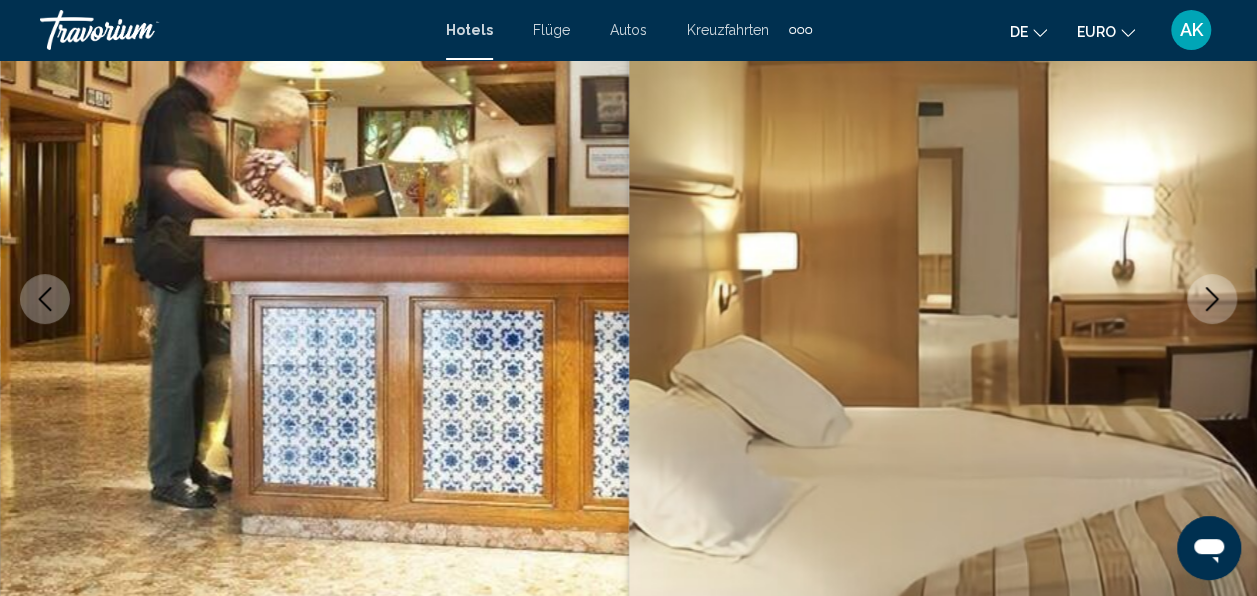 click 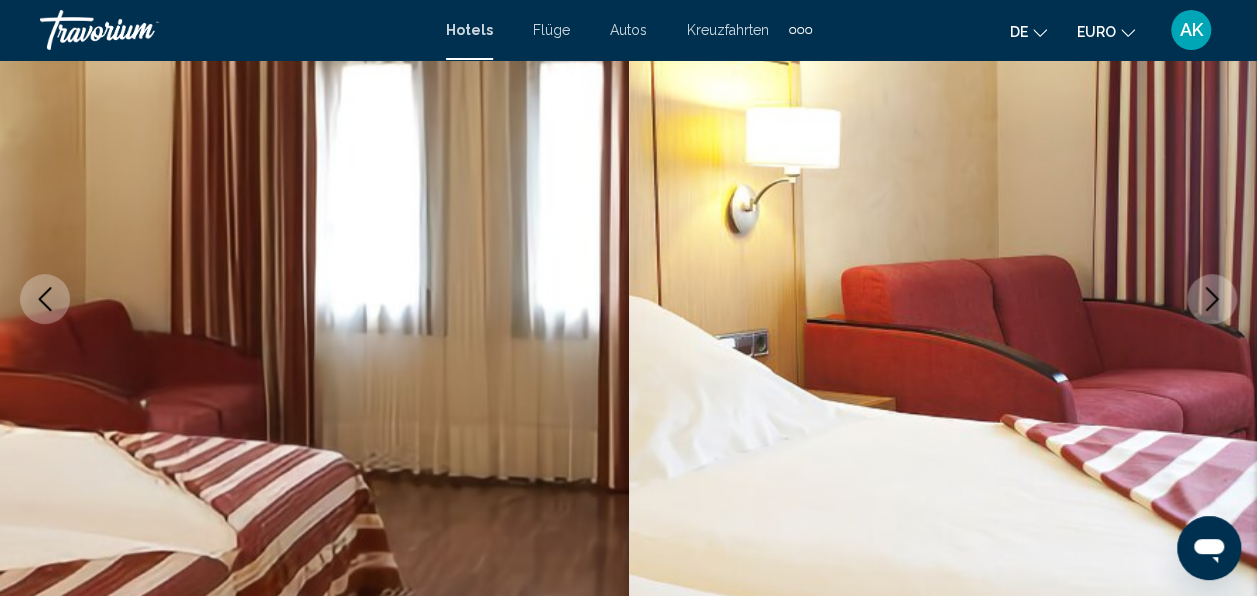 click 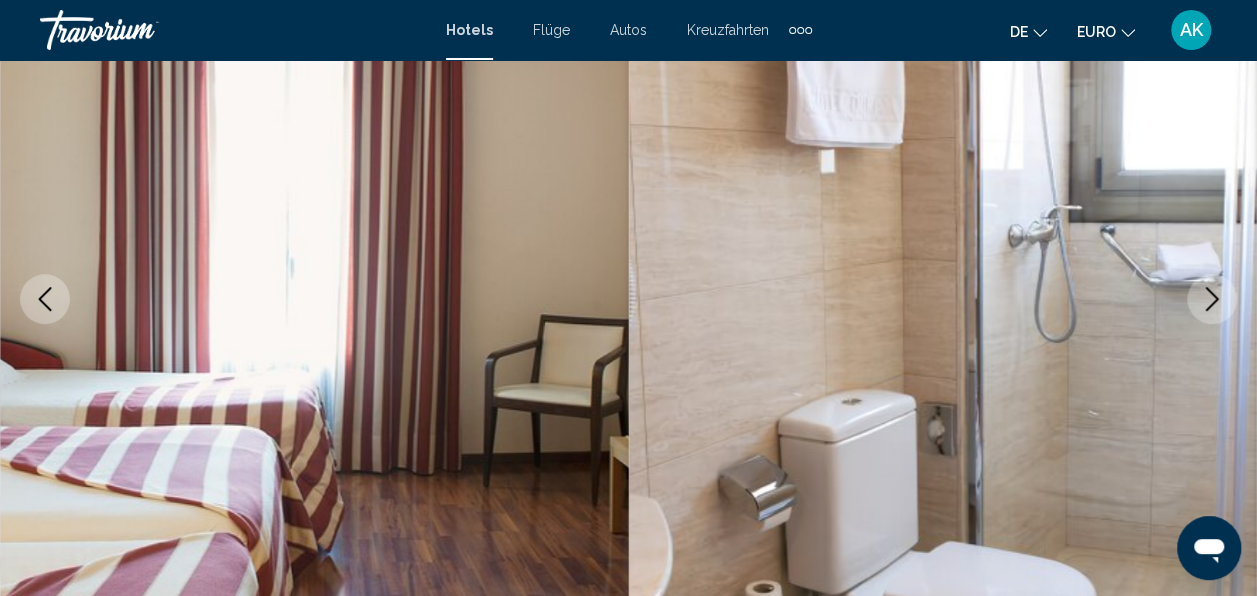 click 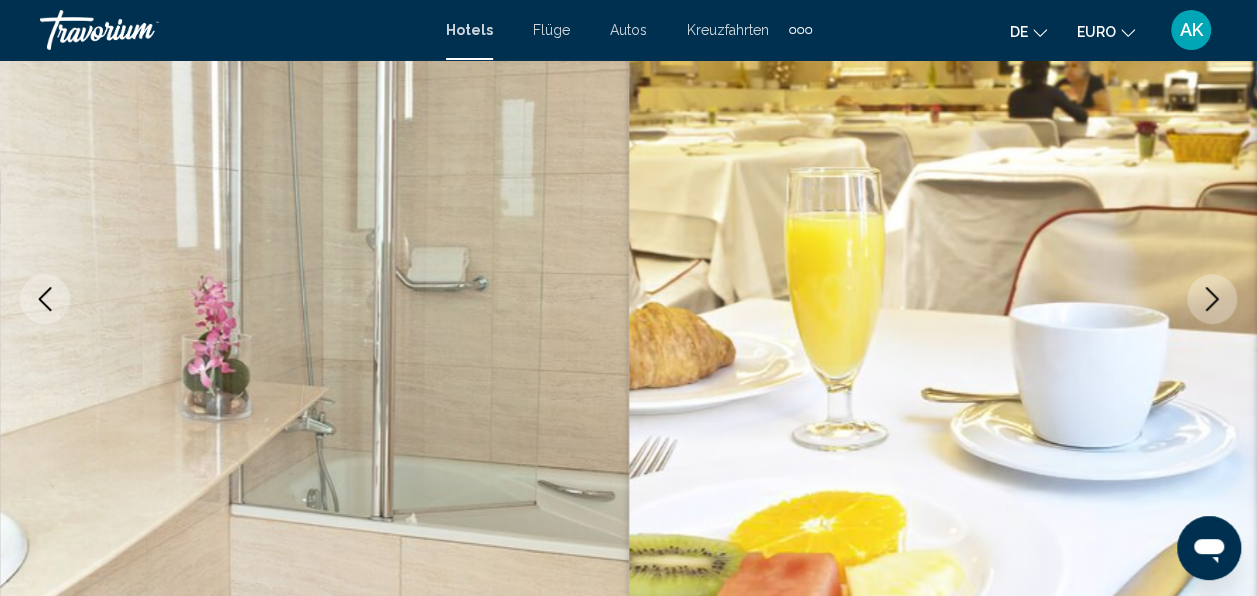 click 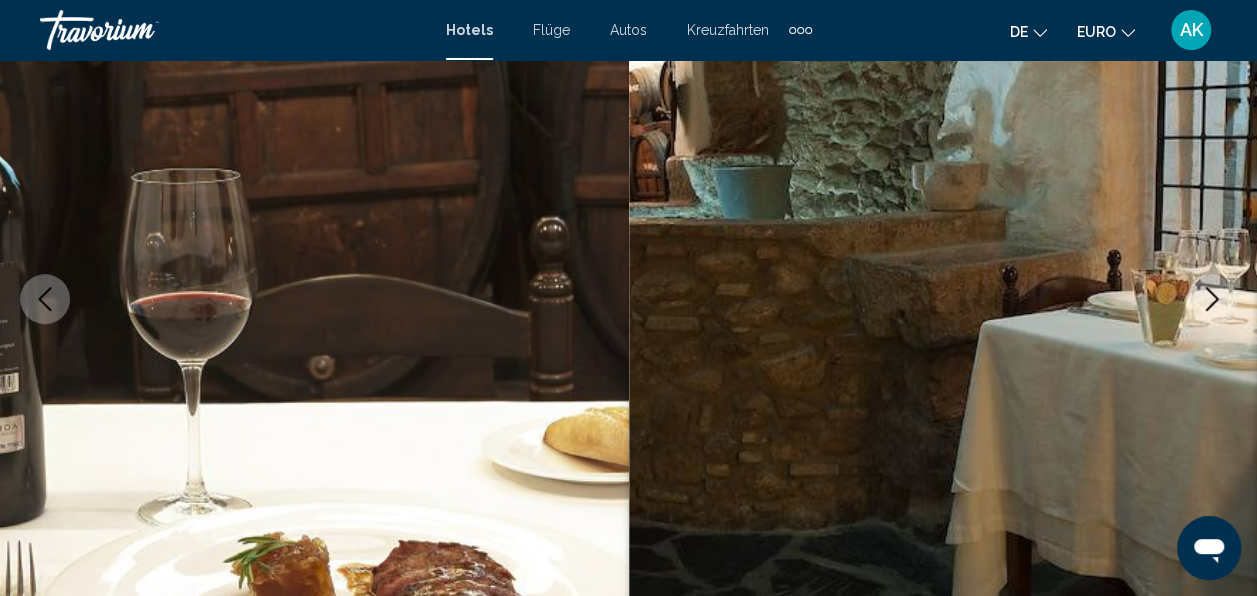 click 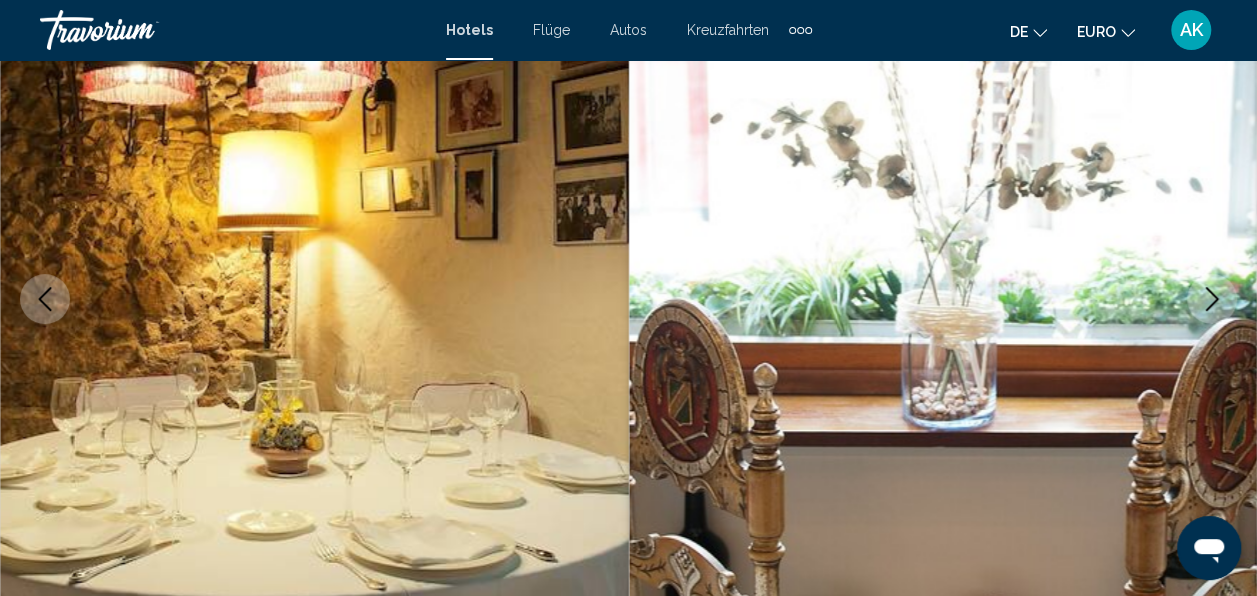 click 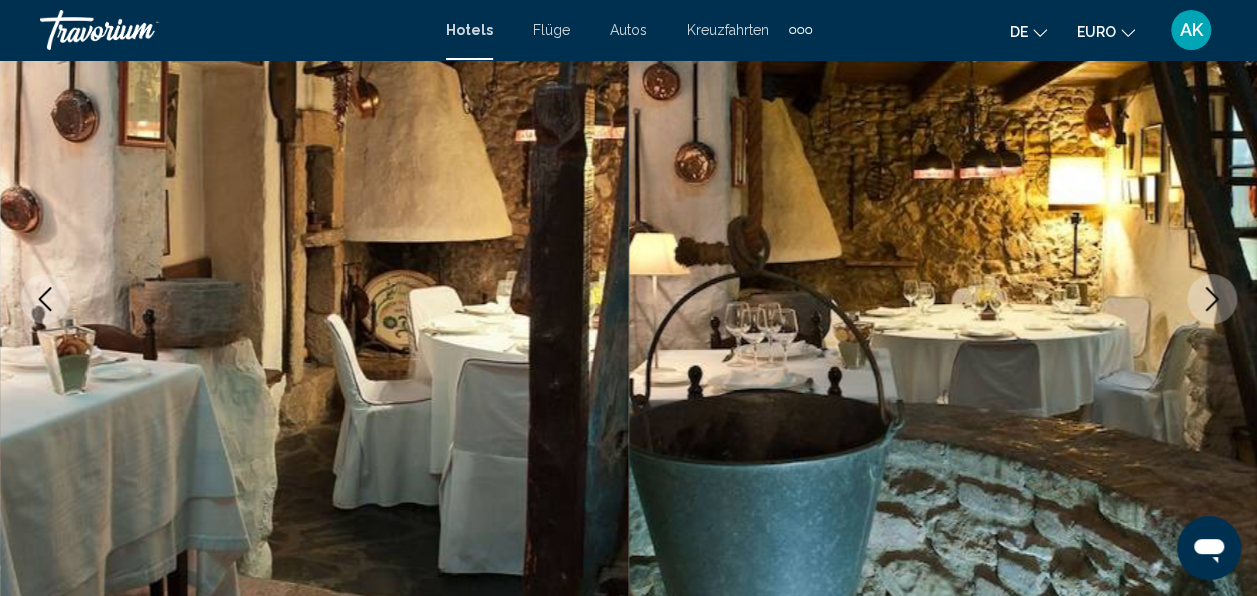 click 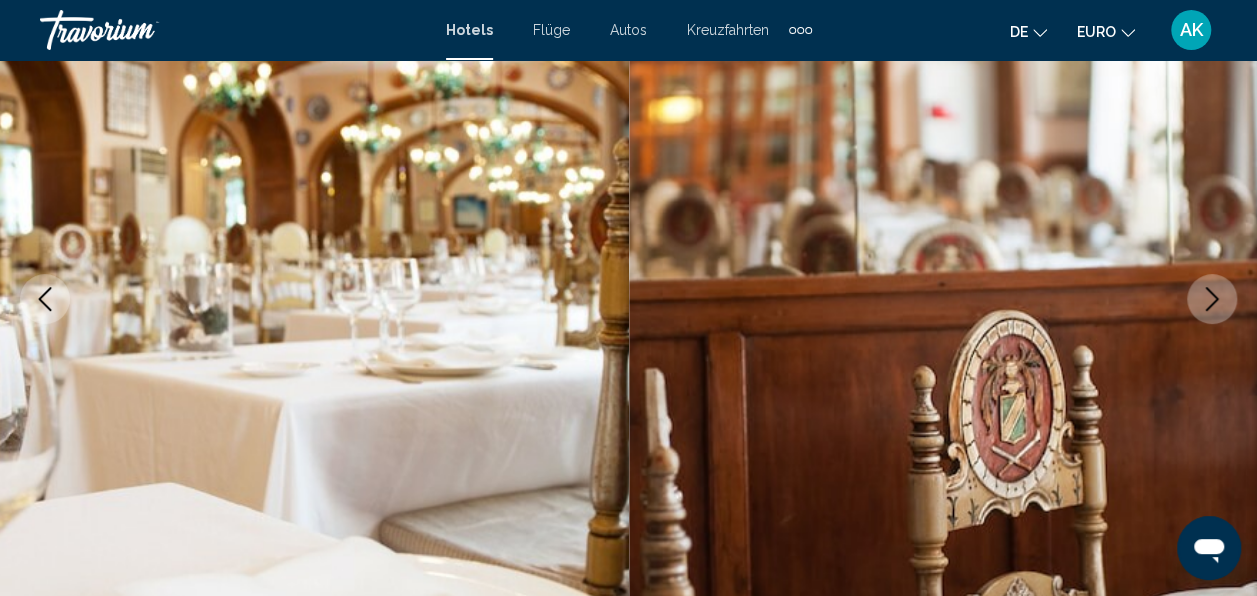 click 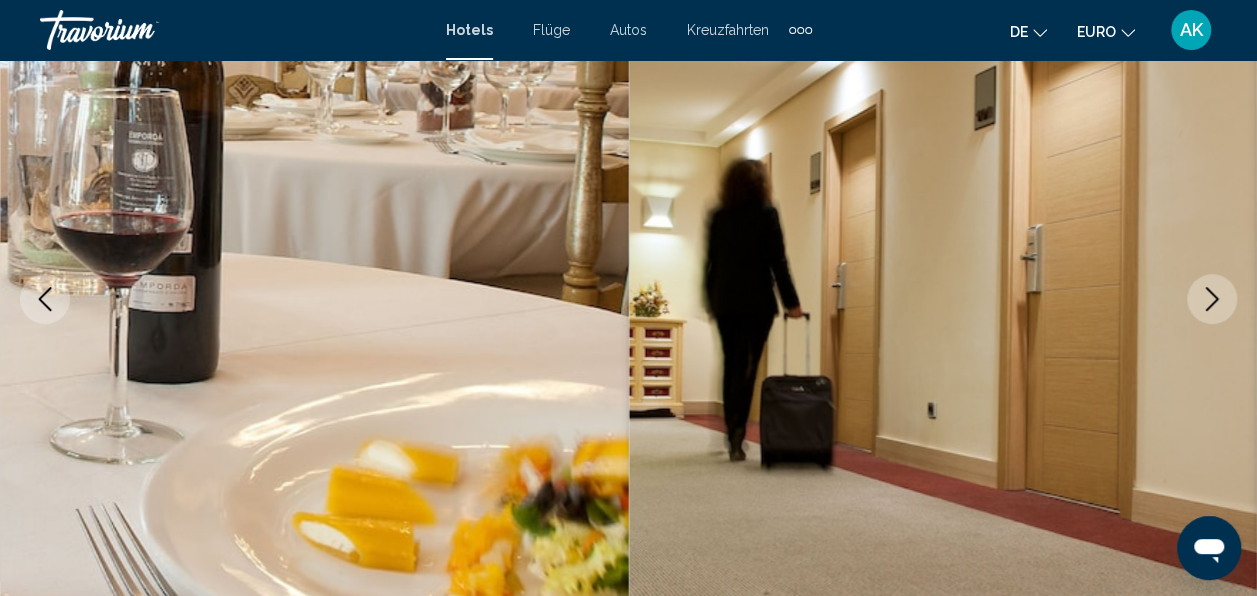 click 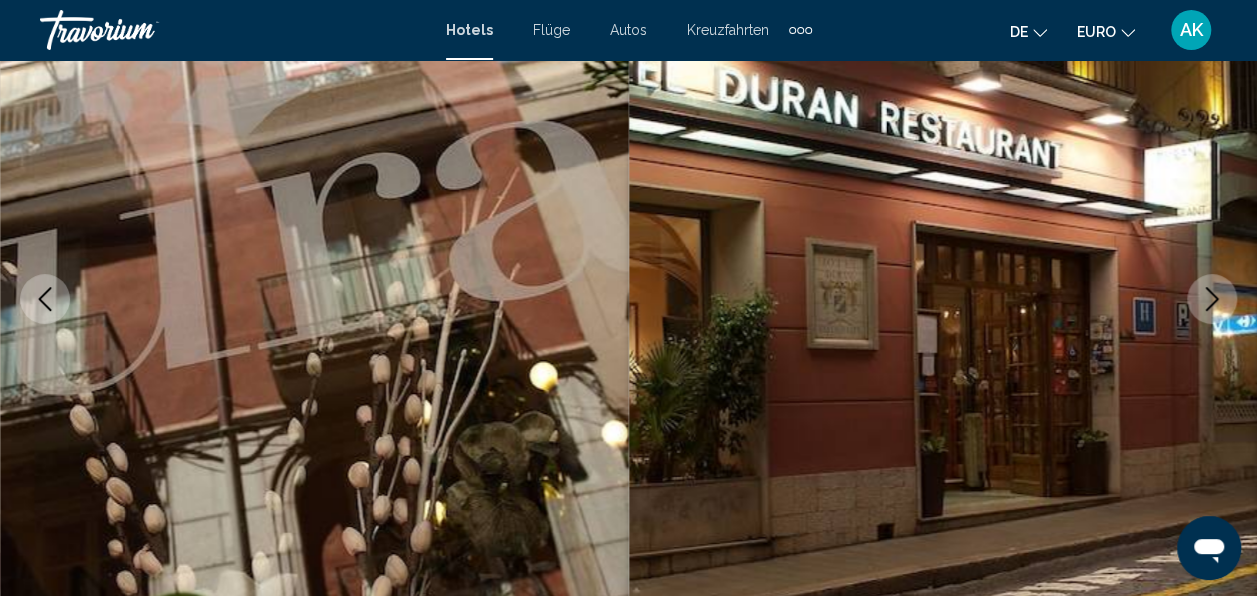 click 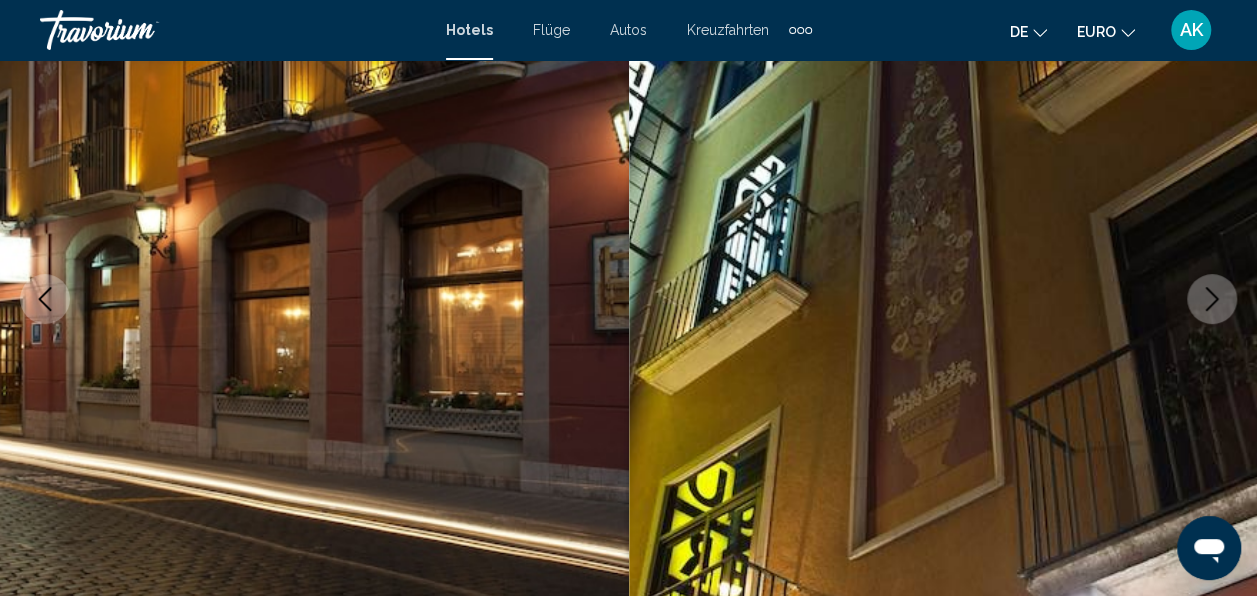 click 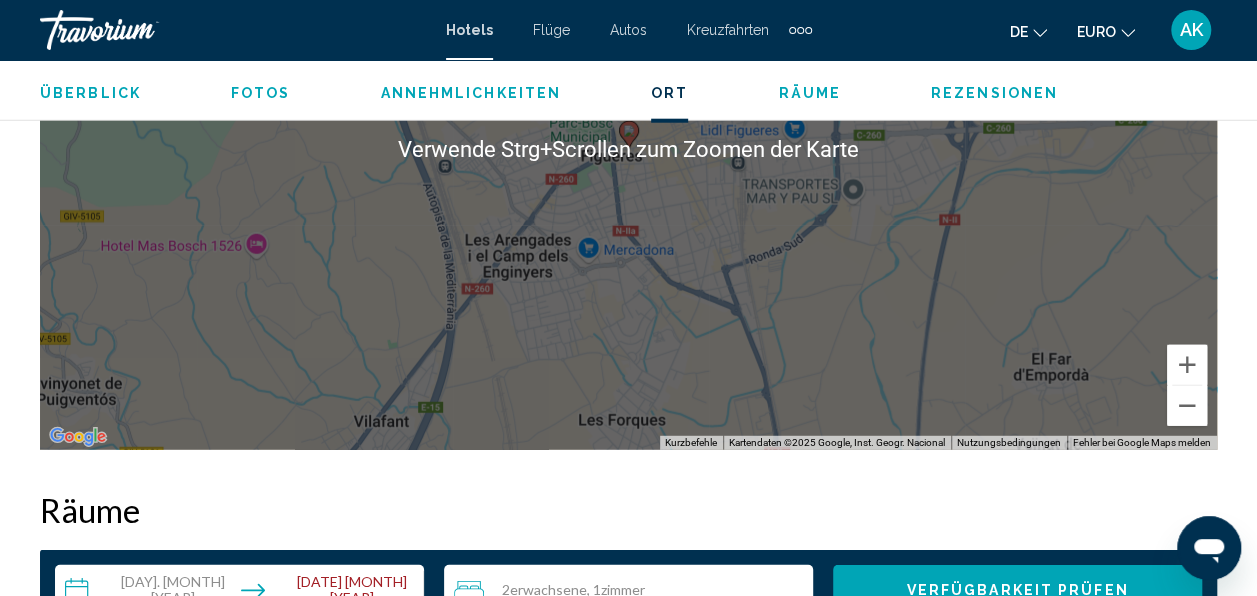scroll, scrollTop: 2400, scrollLeft: 0, axis: vertical 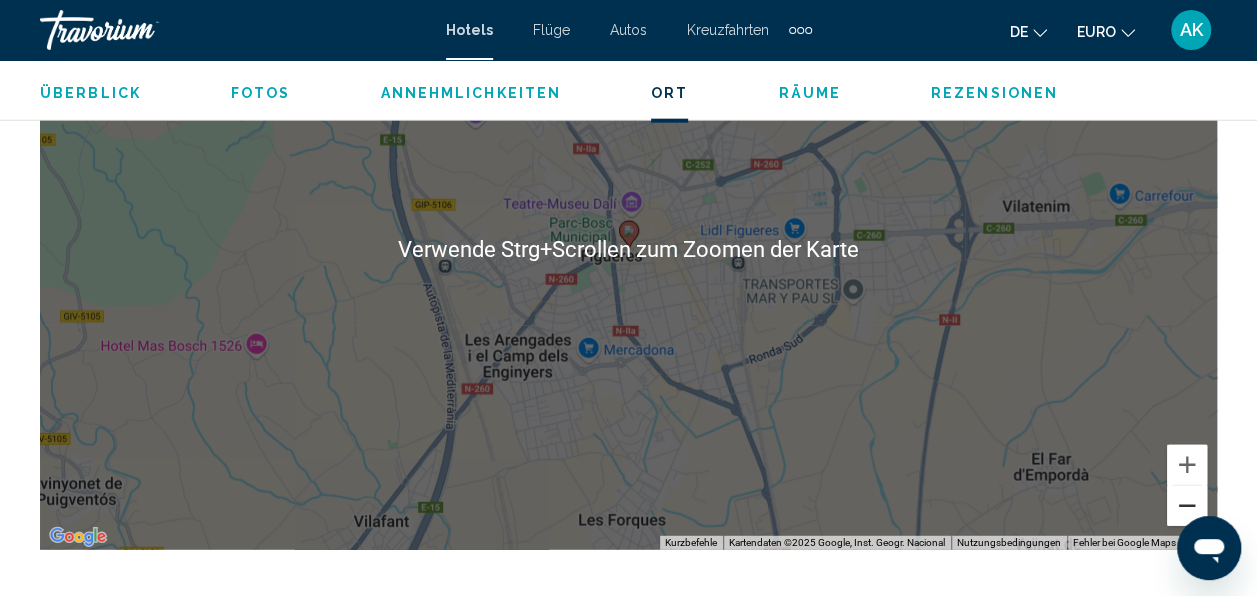 click at bounding box center (1187, 506) 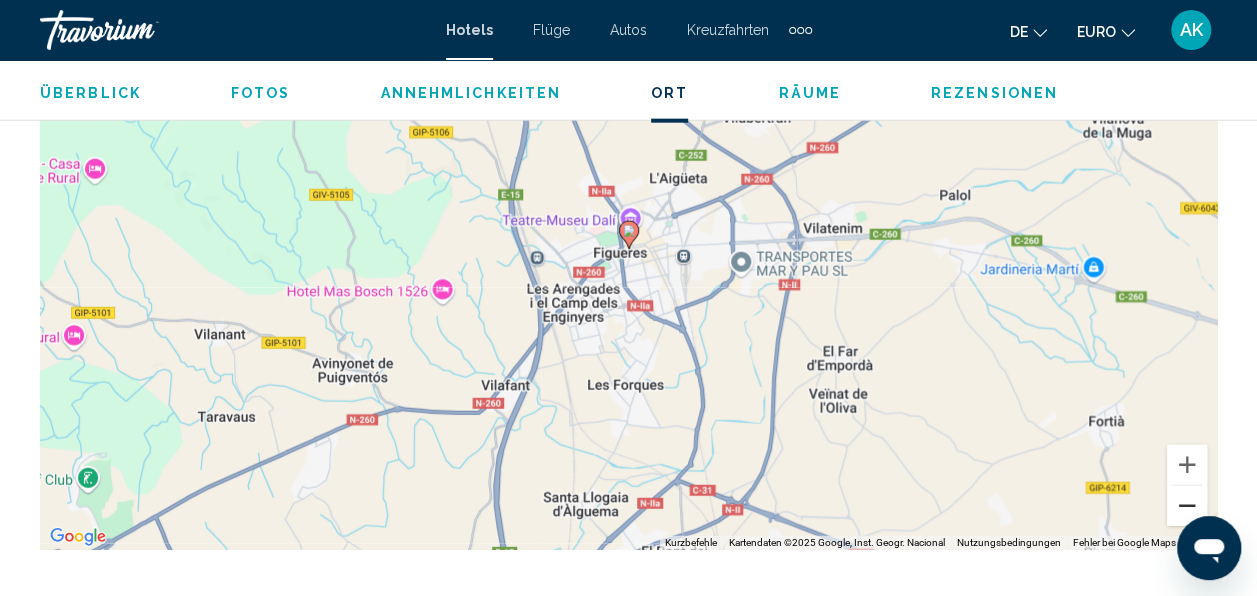 click at bounding box center (1187, 506) 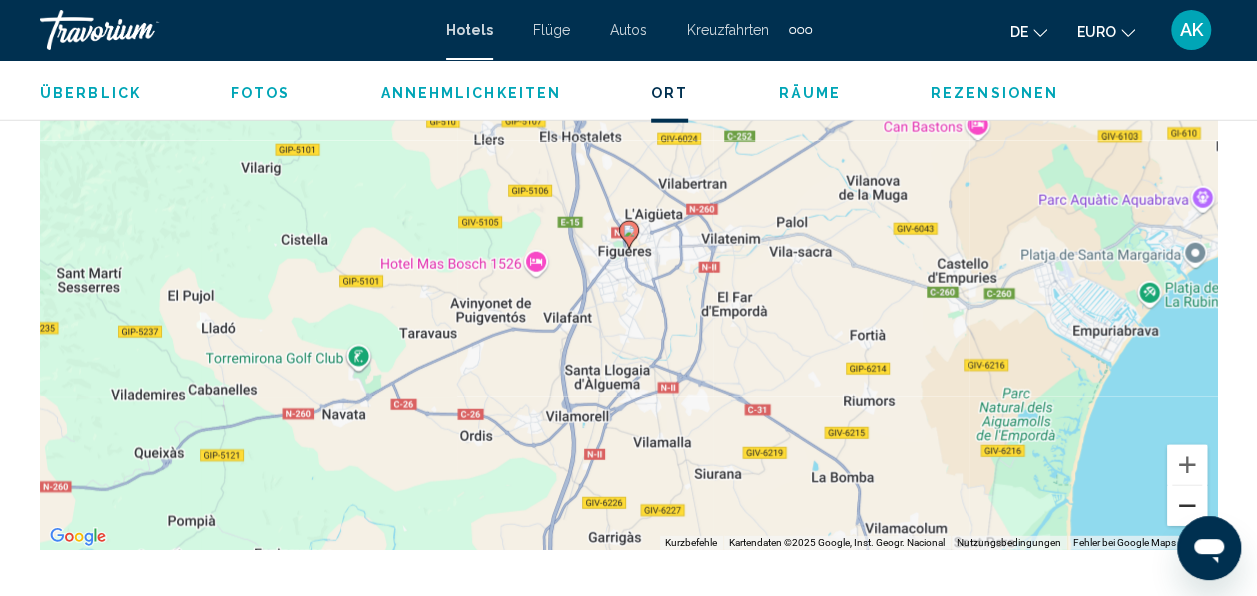 click at bounding box center [1187, 506] 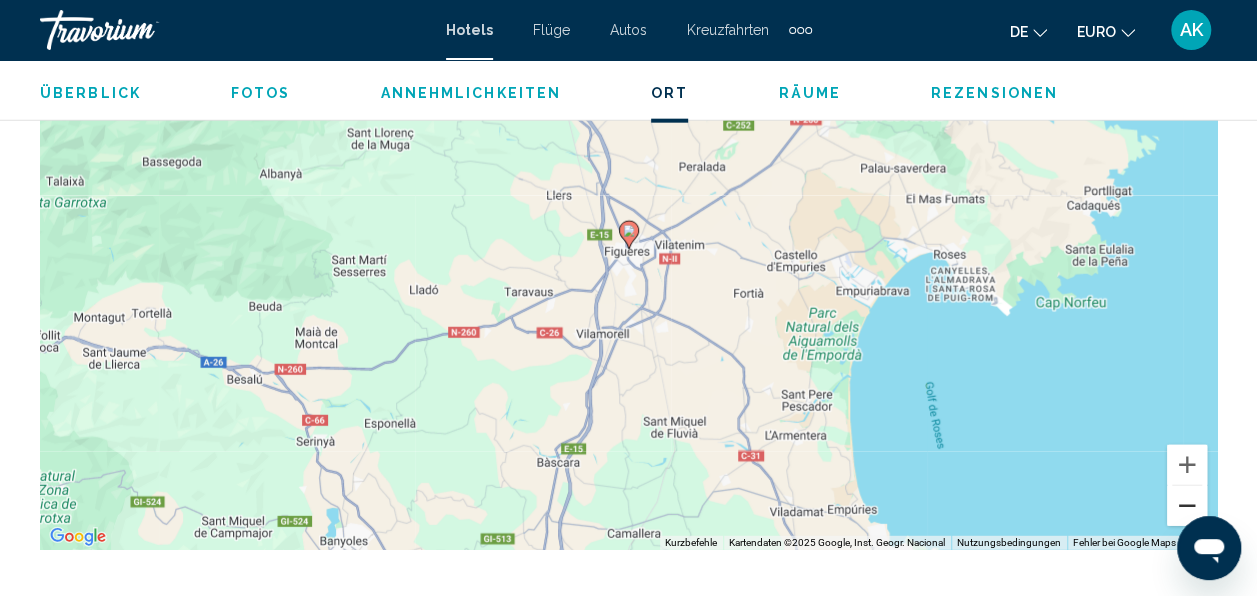 click at bounding box center [1187, 506] 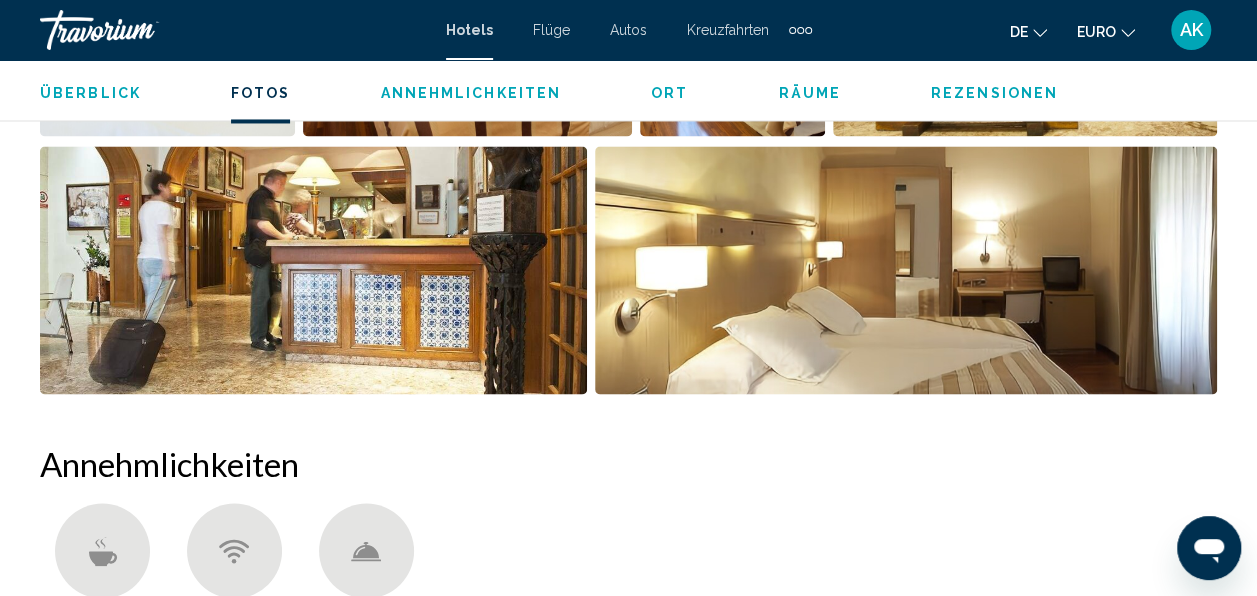 scroll, scrollTop: 1600, scrollLeft: 0, axis: vertical 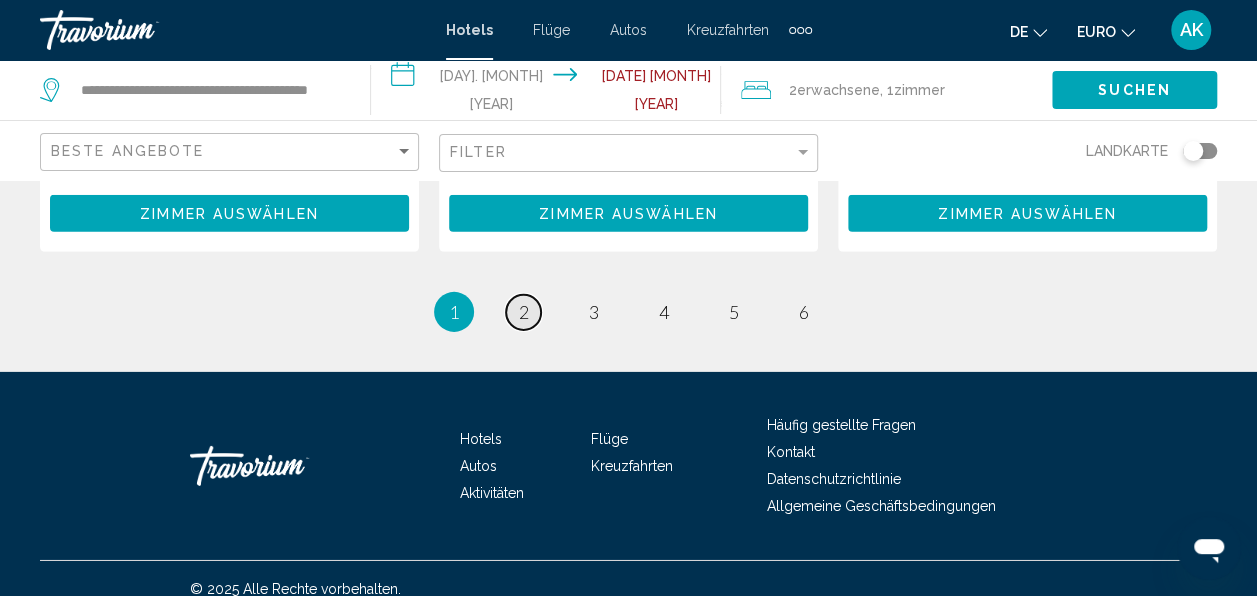click on "2" at bounding box center (524, 312) 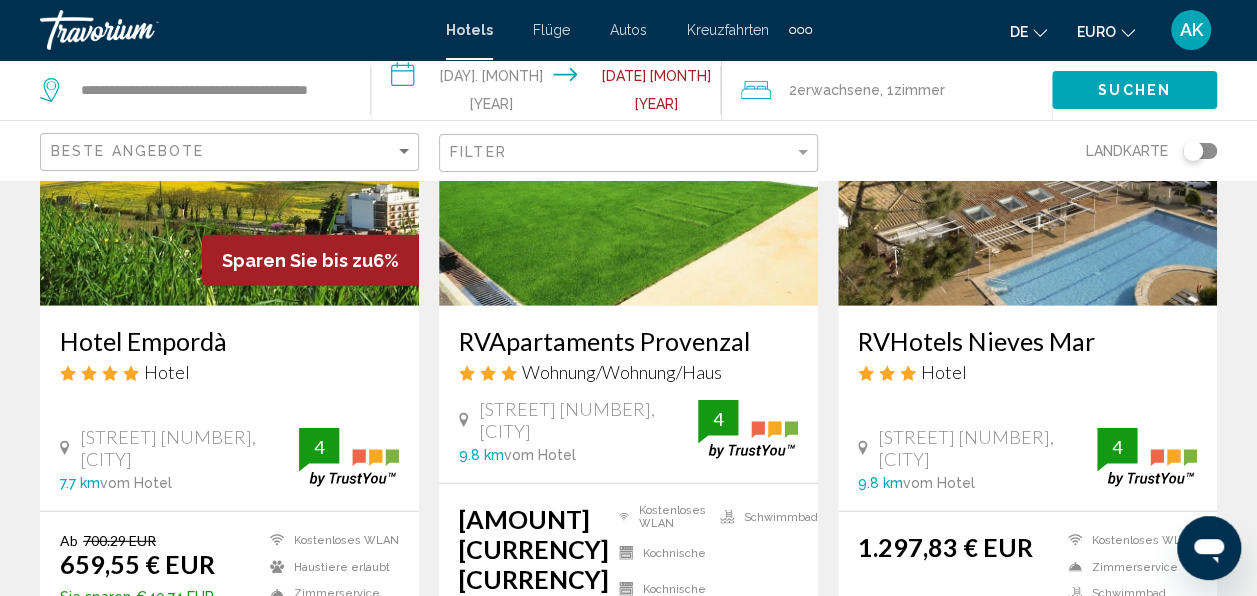 scroll, scrollTop: 2800, scrollLeft: 0, axis: vertical 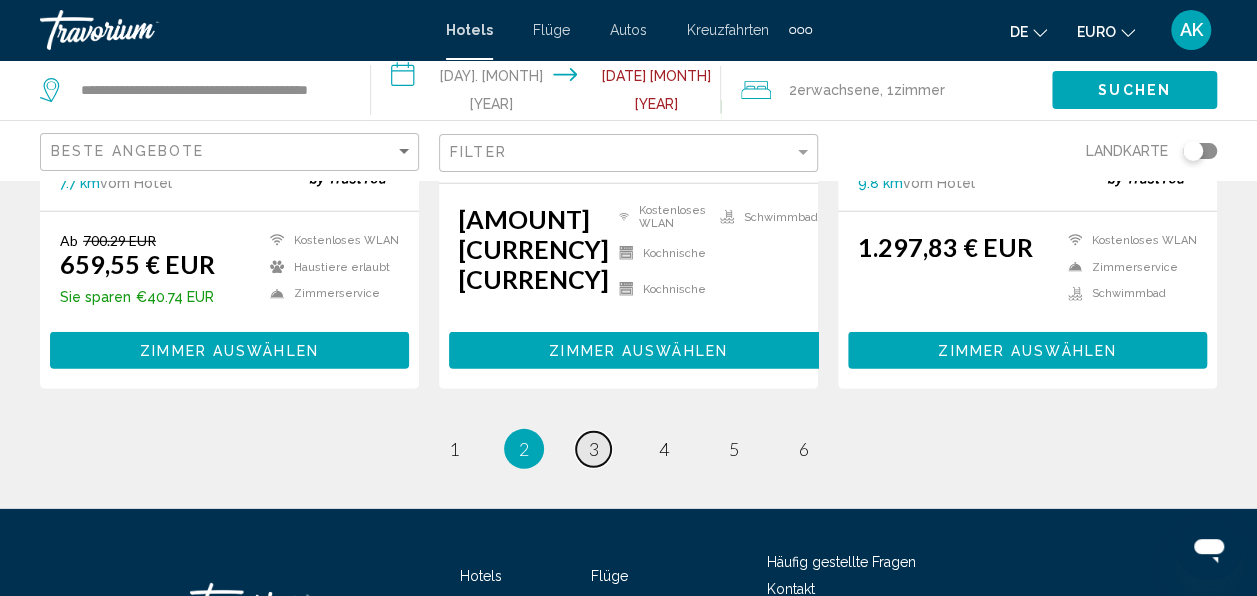 click on "Seite  3" at bounding box center [593, 449] 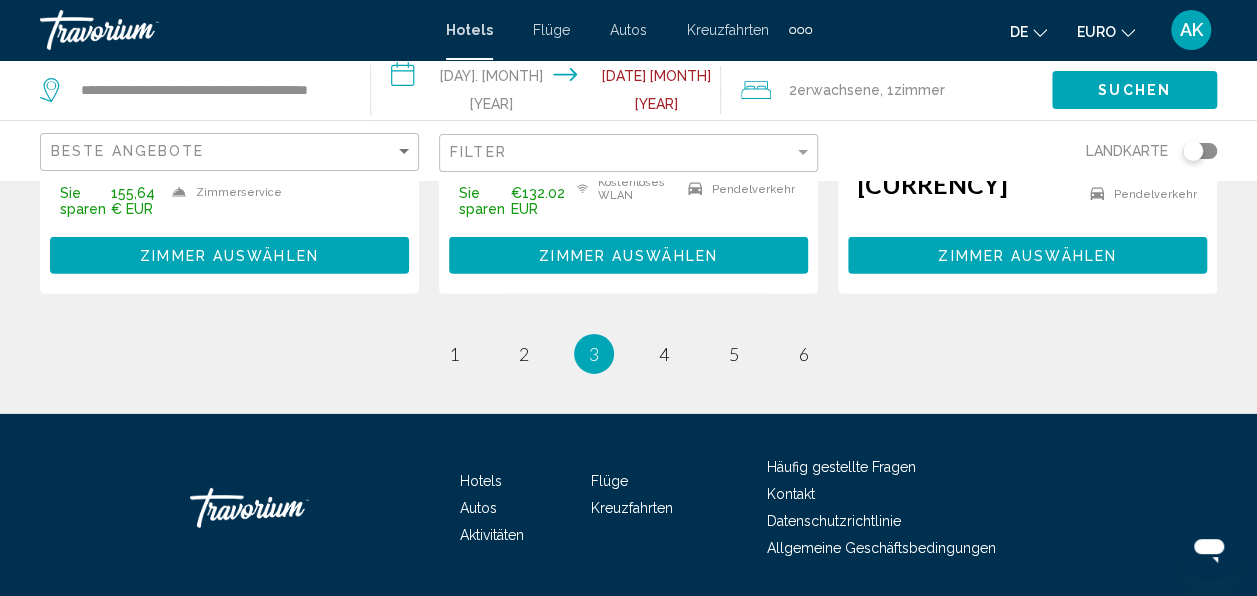 scroll, scrollTop: 3000, scrollLeft: 0, axis: vertical 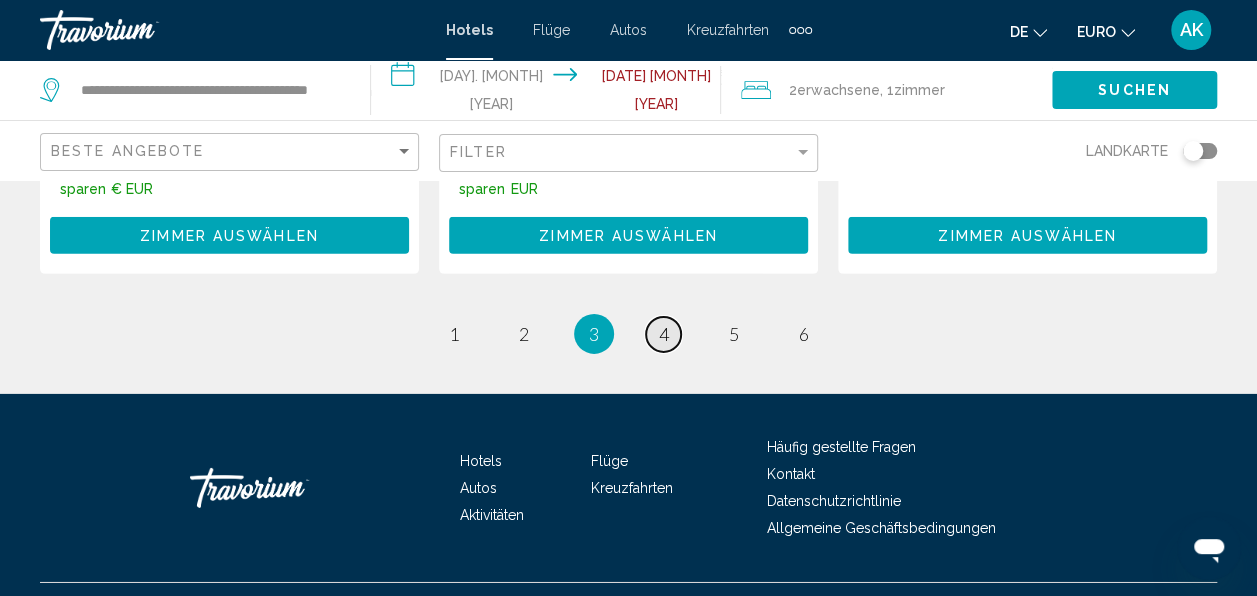 click on "4" at bounding box center (664, 334) 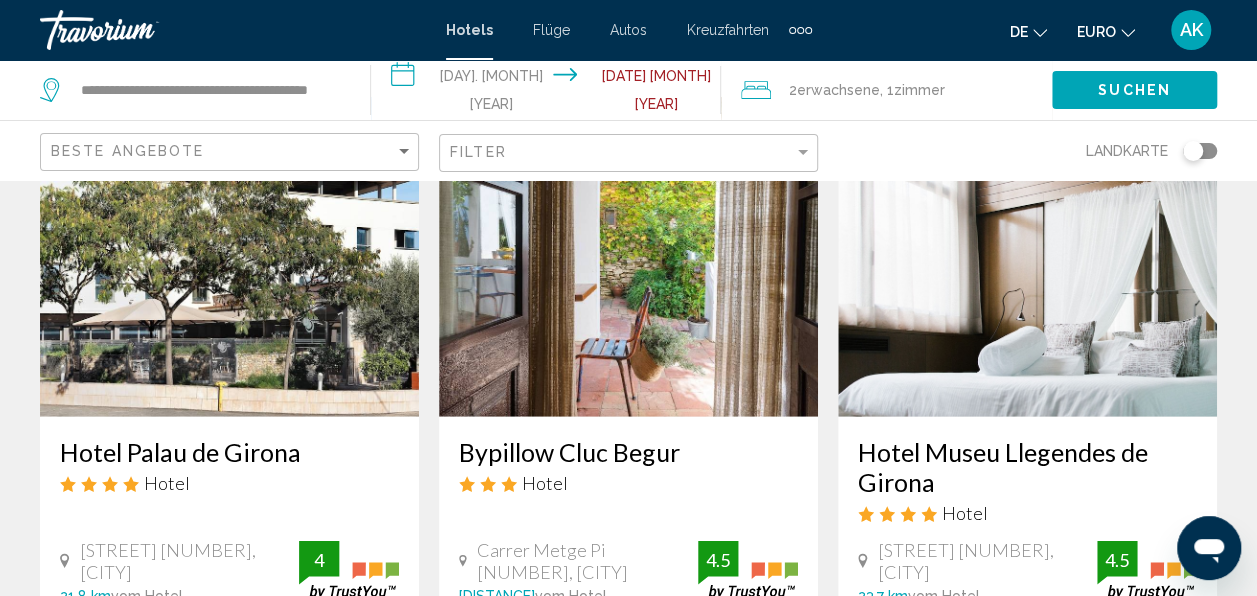 scroll, scrollTop: 2700, scrollLeft: 0, axis: vertical 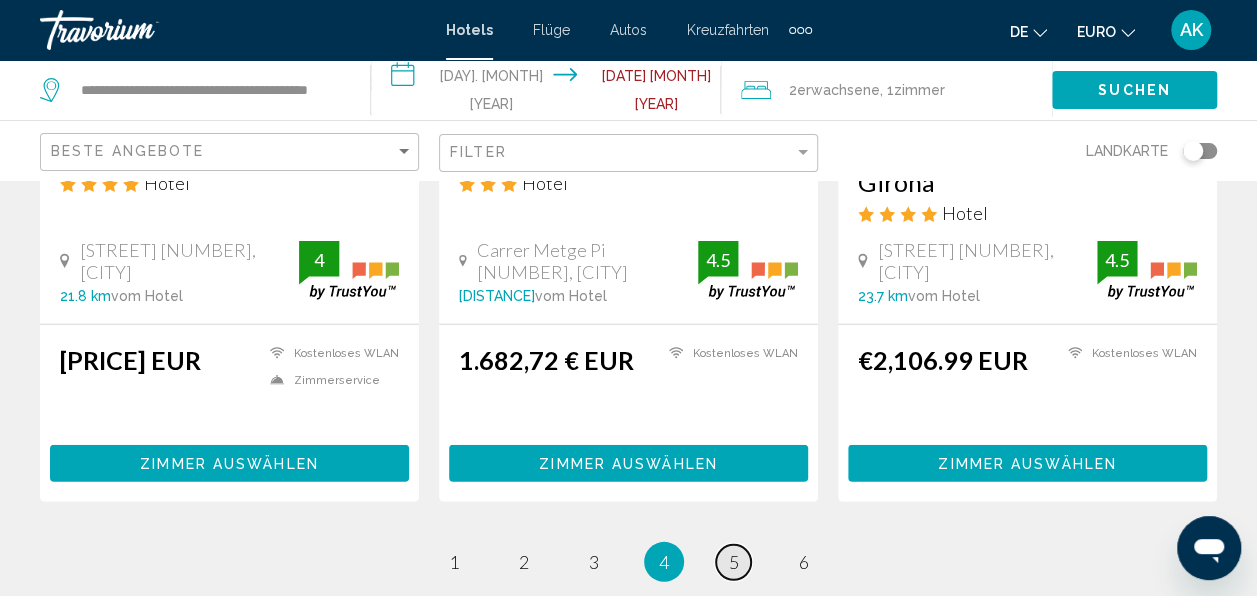 click on "Seite  5" at bounding box center [733, 562] 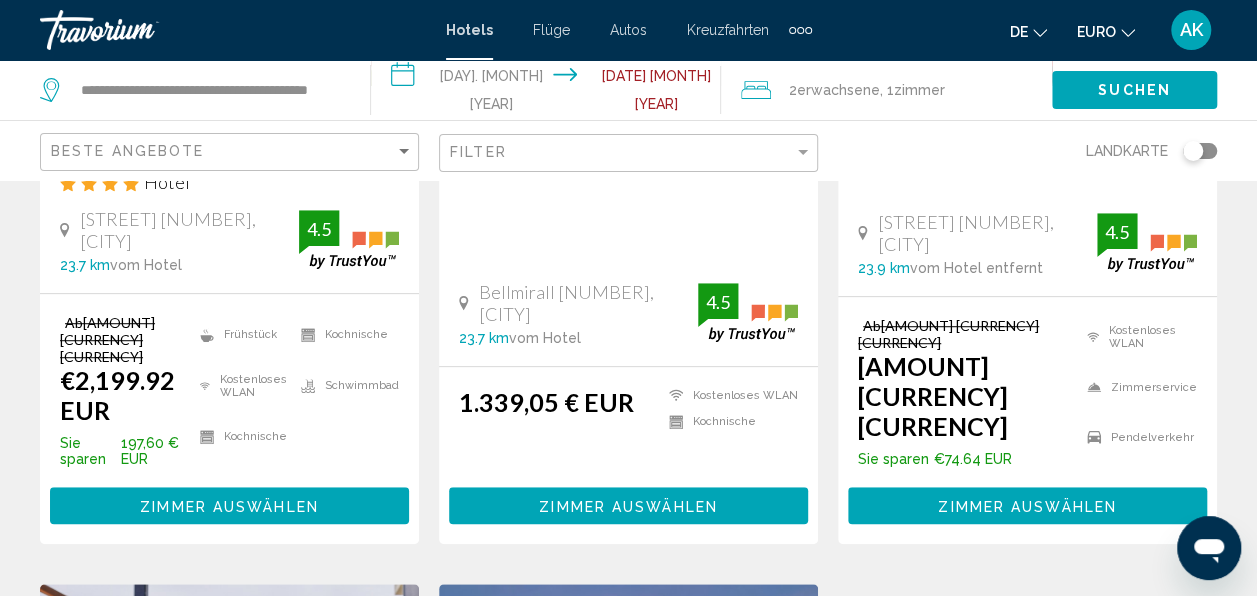 scroll, scrollTop: 400, scrollLeft: 0, axis: vertical 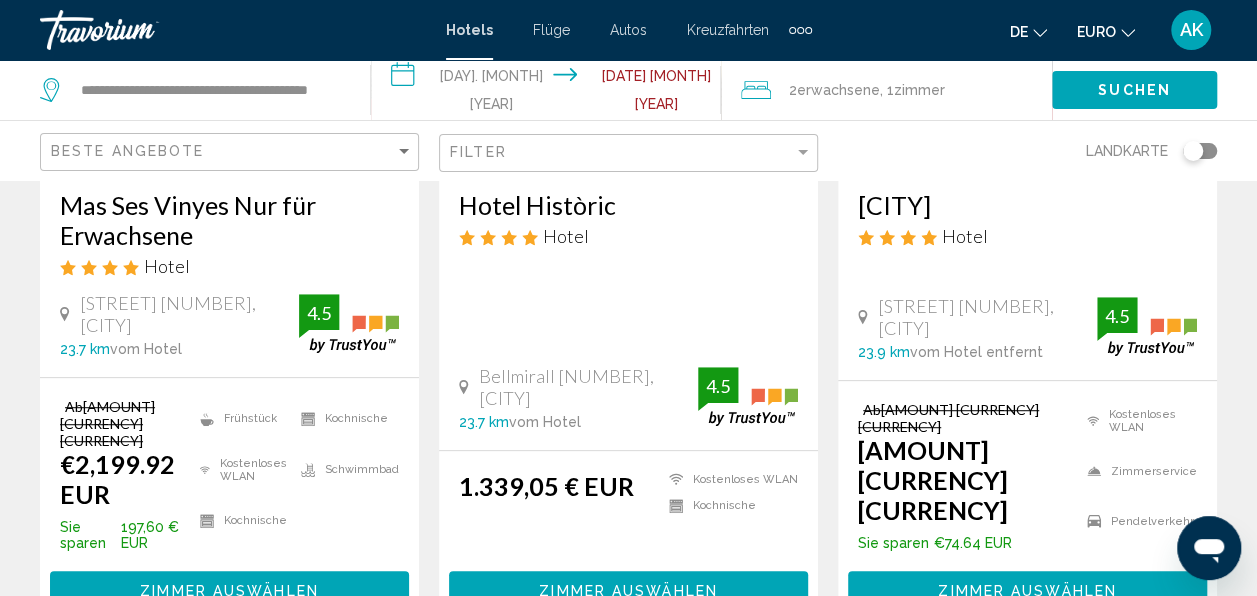 click 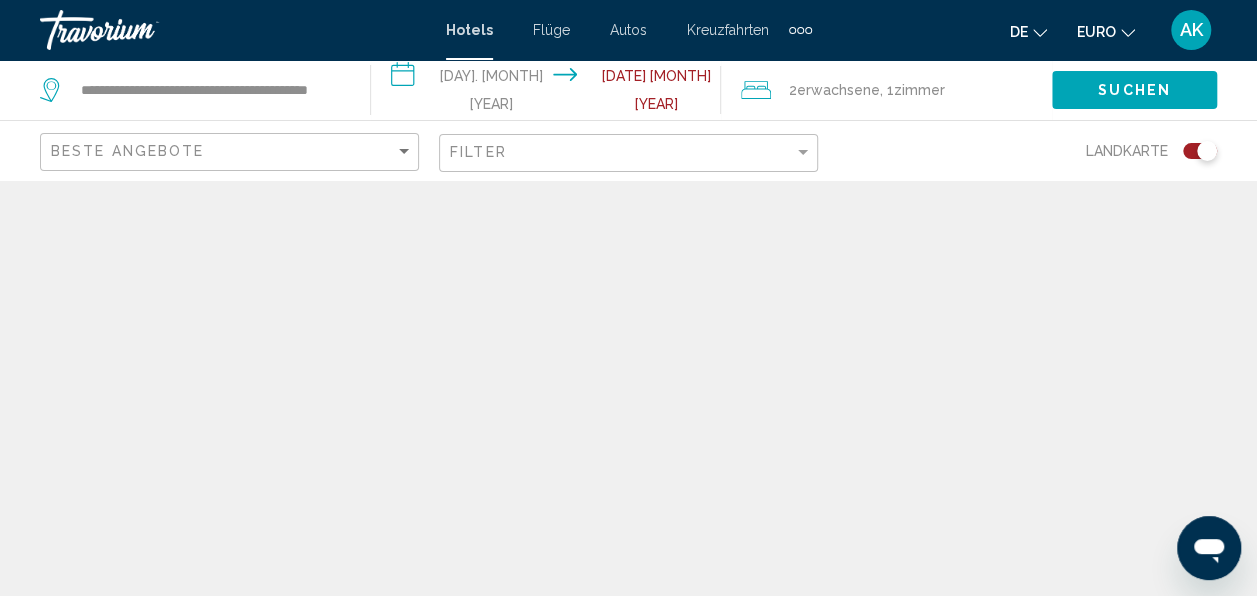 scroll, scrollTop: 0, scrollLeft: 0, axis: both 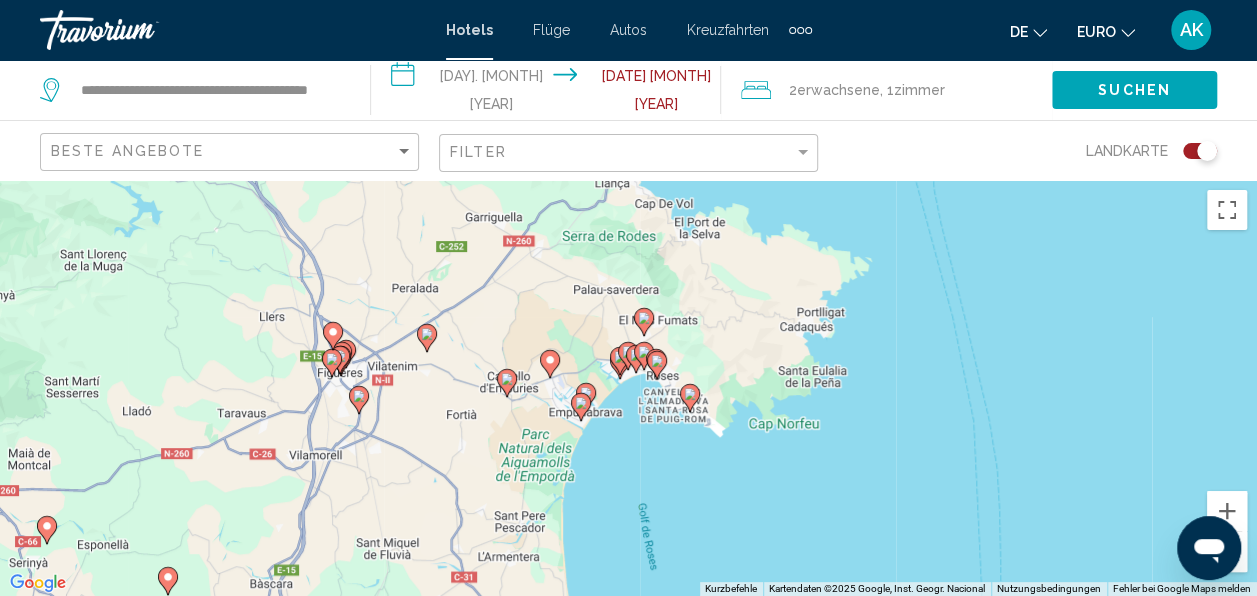 drag, startPoint x: 618, startPoint y: 380, endPoint x: 900, endPoint y: 444, distance: 289.17123 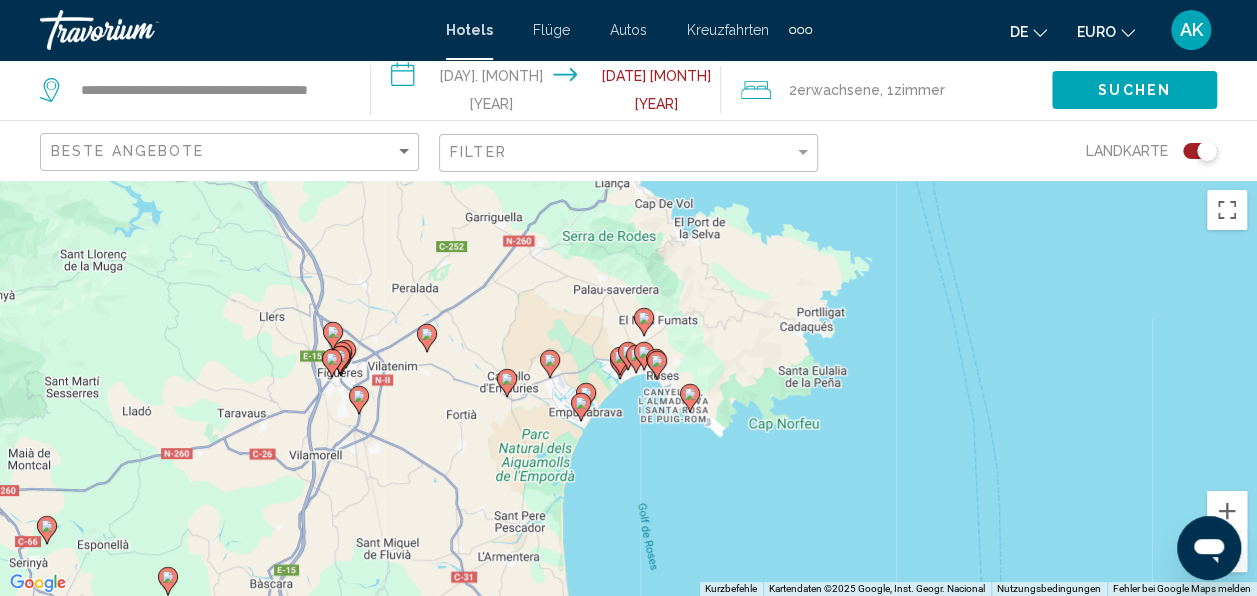 click on "Um den Modus zum Ziehen mit der Tastatur zu aktivieren, drückst du Alt + Eingabetaste. Wenn du den Modus aktiviert hast, kannst du die Markierung mit den Pfeiltasten verschieben. Nachdem du sie an die gewünschte Stelle gezogen bzw. verschoben hast, drückst du einfach die Eingabetaste. Durch Drücken der Esc-Taste kannst du den Vorgang abbrechen." at bounding box center [628, 388] 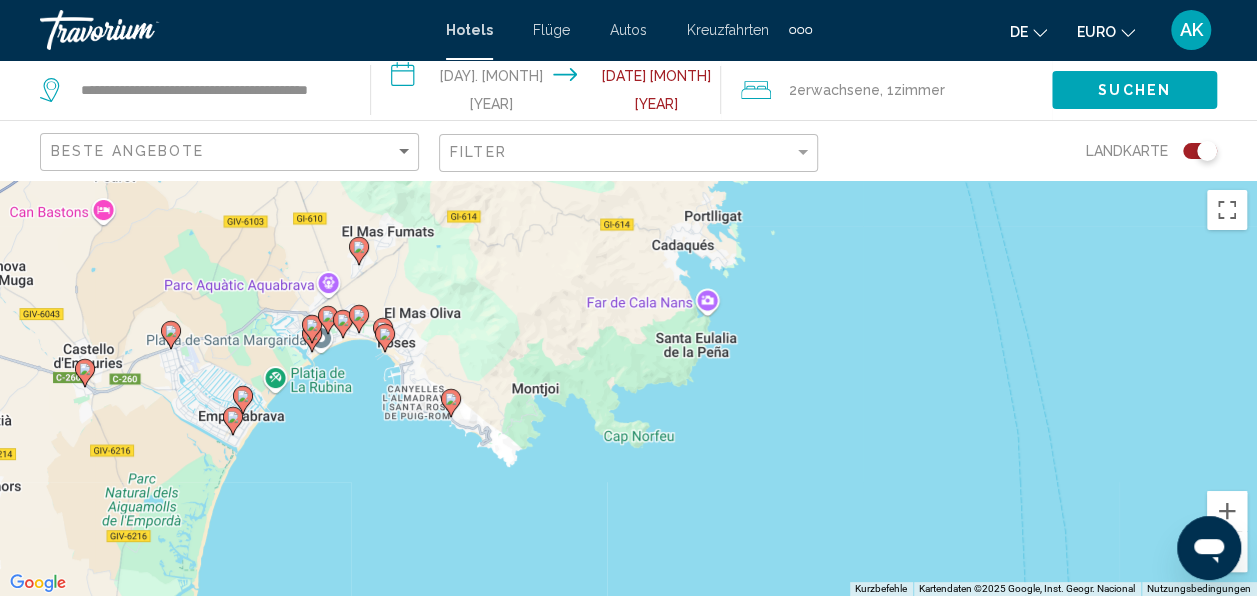 click 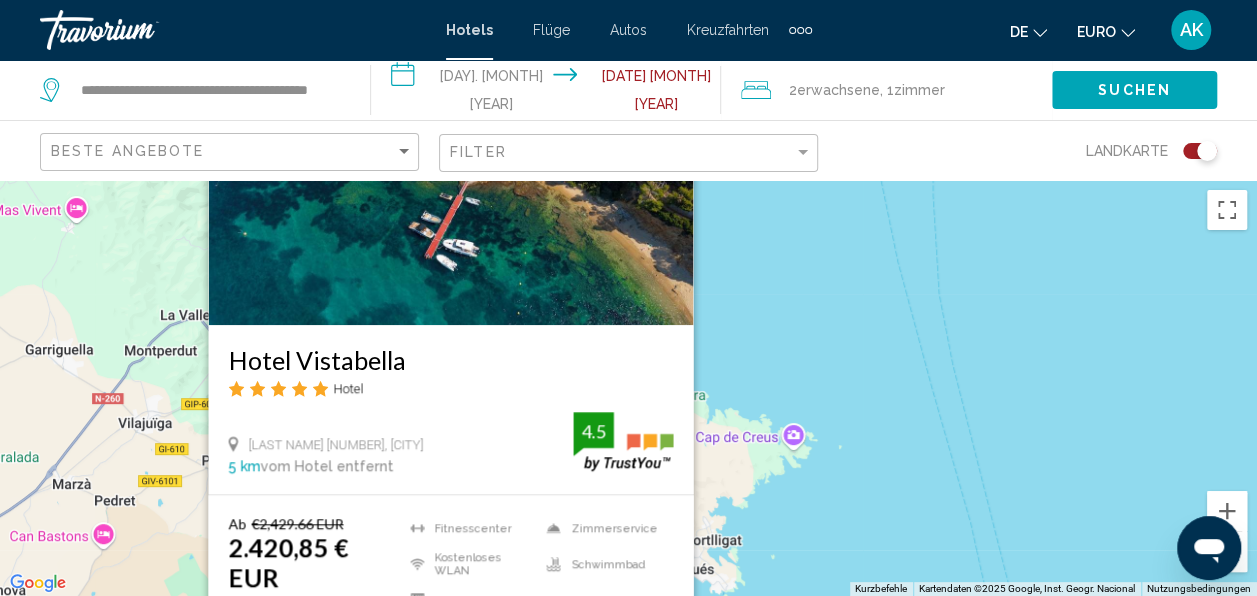 click on "Um den Modus zum Ziehen mit der Tastatur zu aktivieren, drückst du Alt + Eingabetaste. Wenn du den Modus aktiviert hast, kannst du die Markierung mit den Pfeiltasten verschieben. Nachdem du sie an die gewünschte Stelle gezogen bzw. verschoben hast, drückst du einfach die Eingabetaste. Durch Drücken der Esc-Taste kannst du den Vorgang abbrechen.  Hotel Vistabella
Hotel
Díaz Pacheco [NUMBER], [CITY] [NUMBER]  vom Hotel entfernt [RATING] Ab [PRICE] EUR [PRICE] EUR  Sie sparen  [PRICE] EUR
Fitnesscenter
Kostenloses WLAN
Kochnische
Zimmerservice" at bounding box center [628, 388] 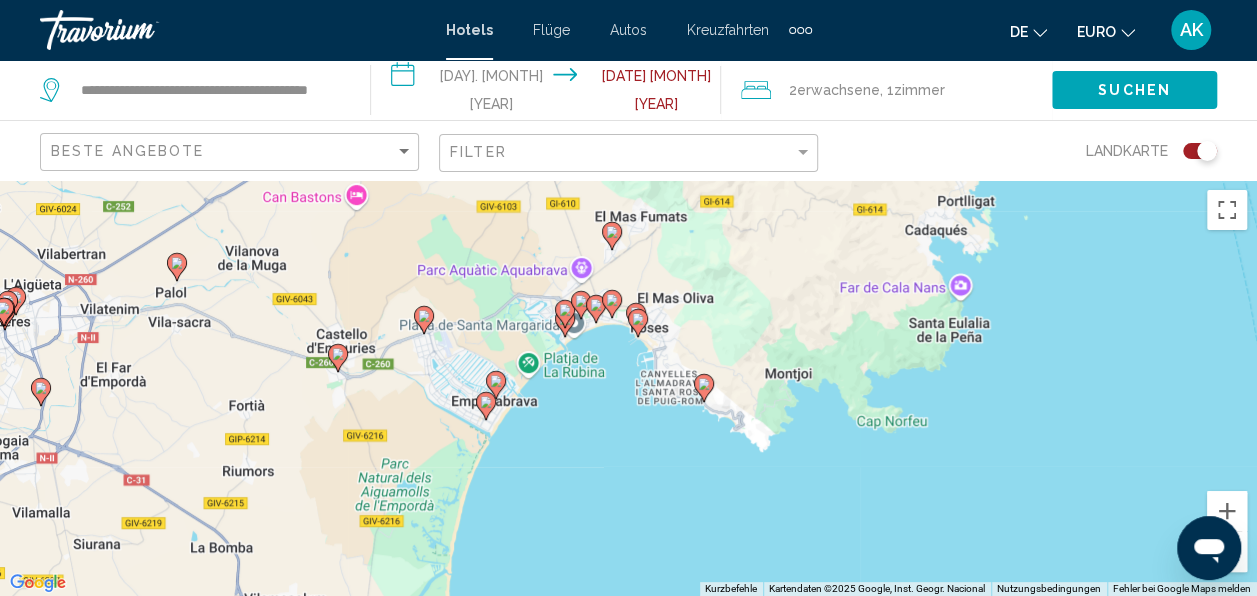 drag, startPoint x: 857, startPoint y: 454, endPoint x: 1131, endPoint y: 92, distance: 454.0044 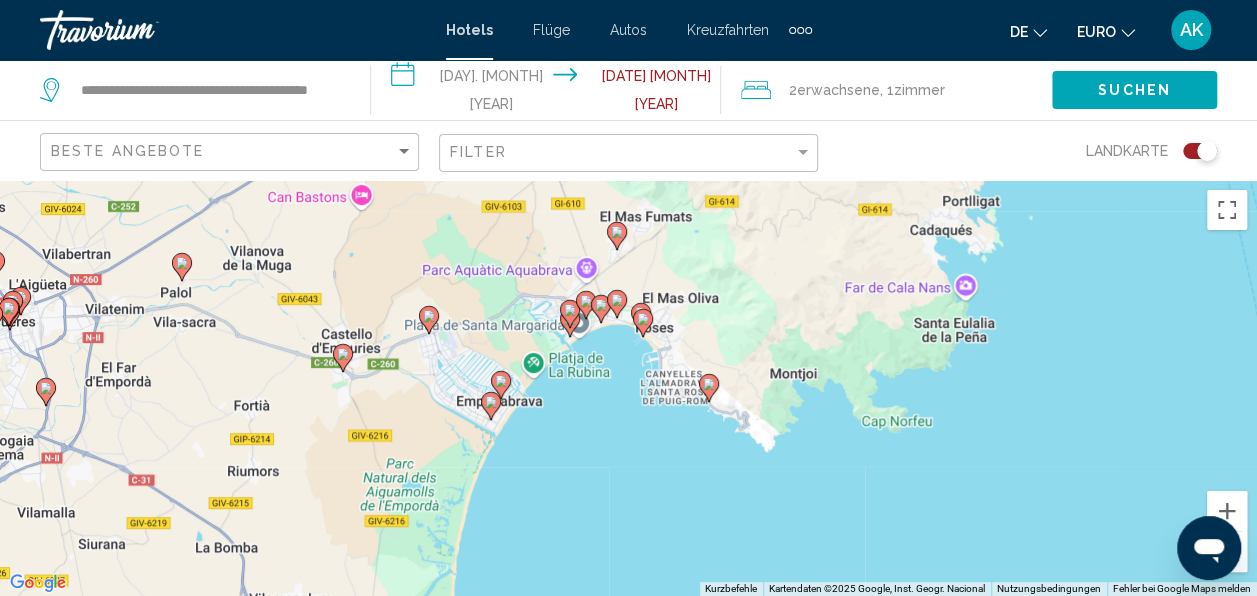 click 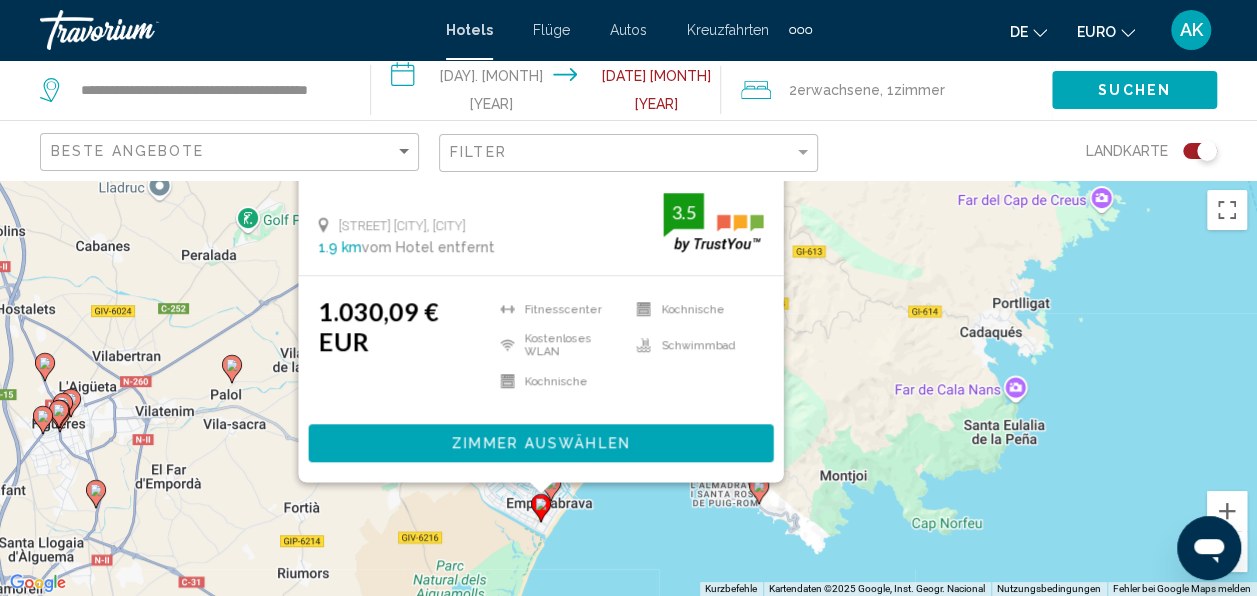 drag, startPoint x: 1102, startPoint y: 338, endPoint x: 1140, endPoint y: 156, distance: 185.92471 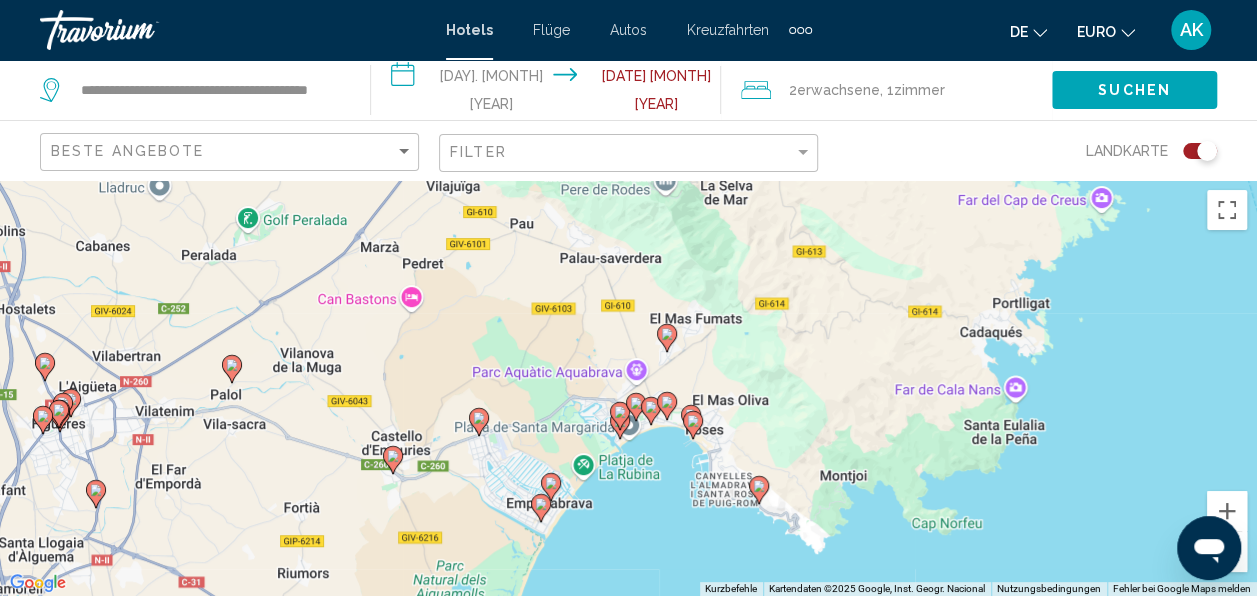 click 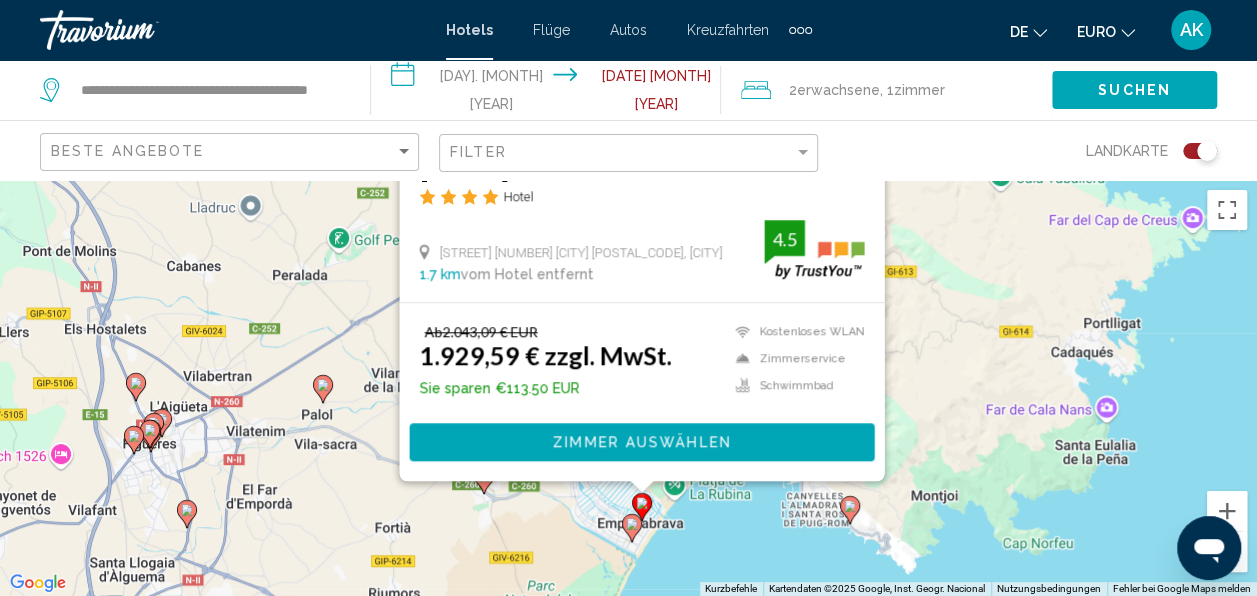 drag, startPoint x: 936, startPoint y: 312, endPoint x: 1012, endPoint y: 99, distance: 226.1526 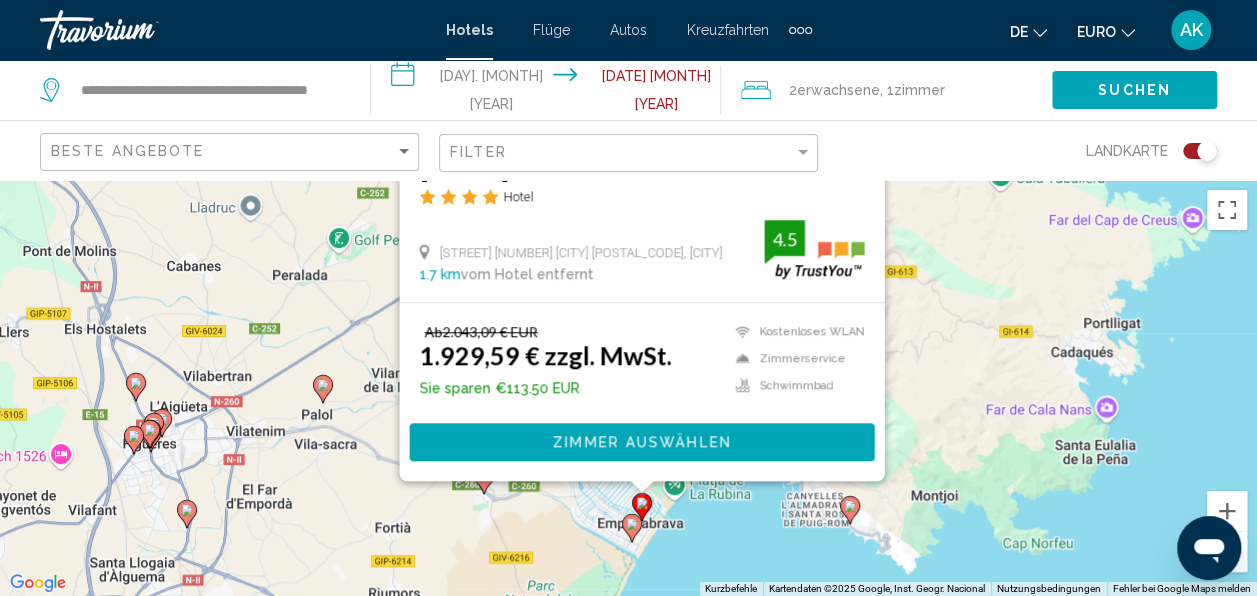 click on "Um den Modus zum Ziehen mit der Tastatur zu aktivieren, drückst du Alt + Eingabetaste. Wenn du den Modus aktiviert hast, kannst du die Markierung mit den Pfeiltasten verschieben. Nachdem du sie an die gewünschte Stelle gezogen bzw. verschoben hast, drückst du einfach die Eingabetaste. Durch Drücken der Esc-Taste kannst du den Vorgang abbrechen. Sparen Sie bis zu  6%   [BRAND]
Hotel
[STREET] [NUMBER] [CITY] [DISTANCE]  vom Hotel entfernt 4.5 Ab[PRICE] [PRICE]  Sie sparen  [PRICE]
Kostenloses WLAN
Zimmerservice
Schwimmbad  4.5 Zimmer auswählen" at bounding box center (628, 388) 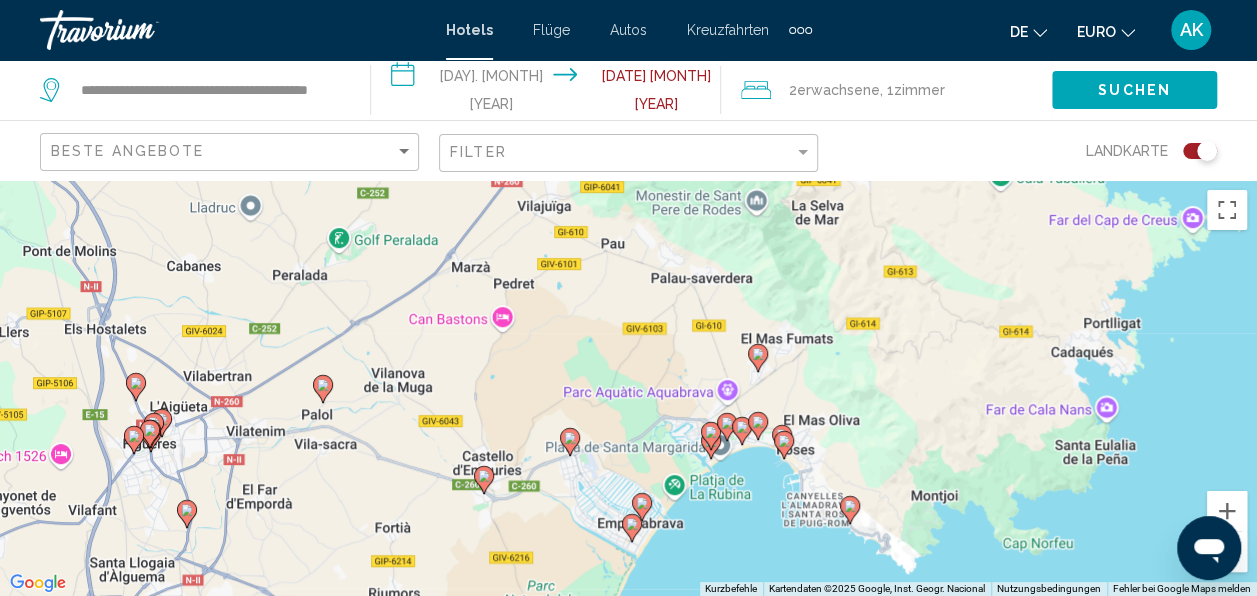 click at bounding box center (711, 445) 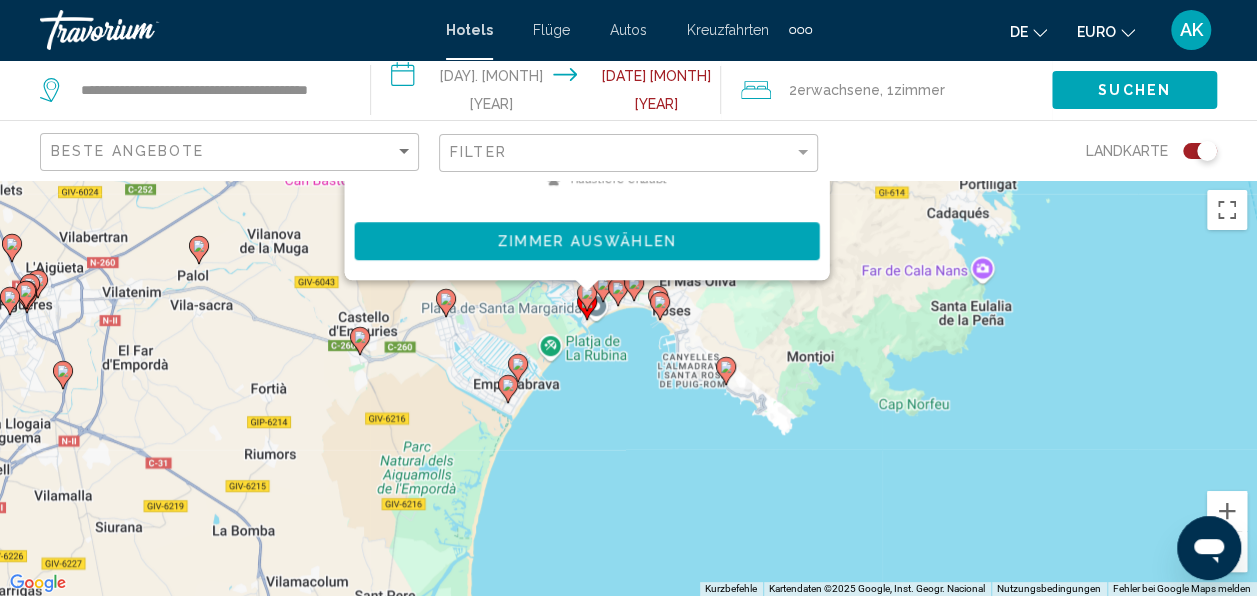 drag, startPoint x: 1054, startPoint y: 369, endPoint x: 931, endPoint y: -49, distance: 435.72125 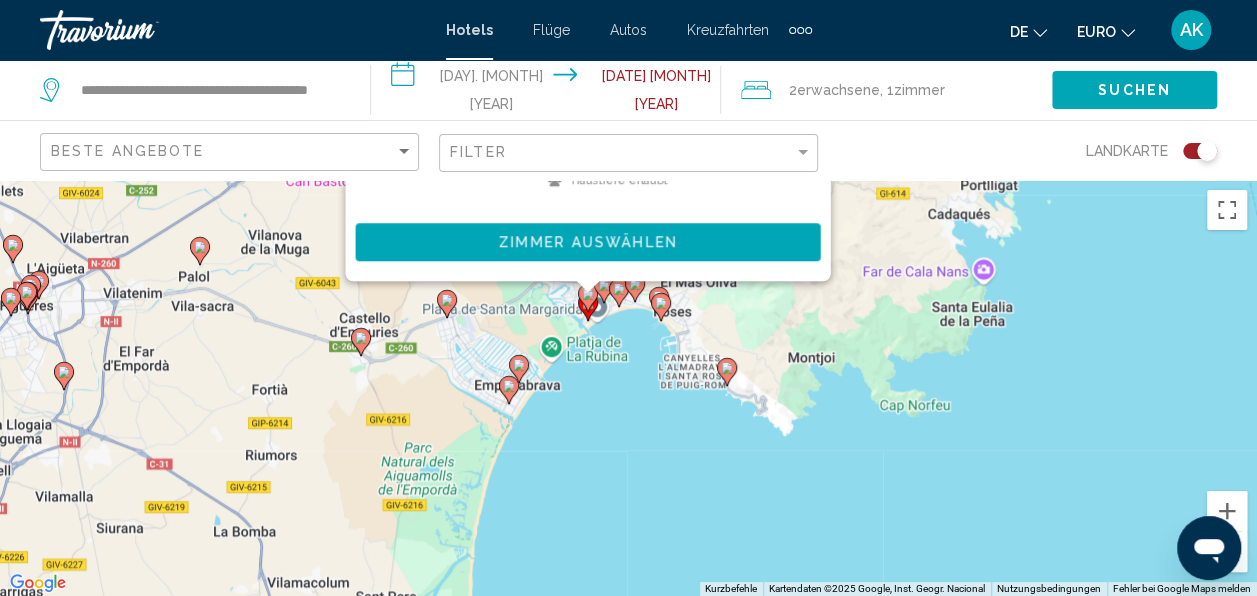 click 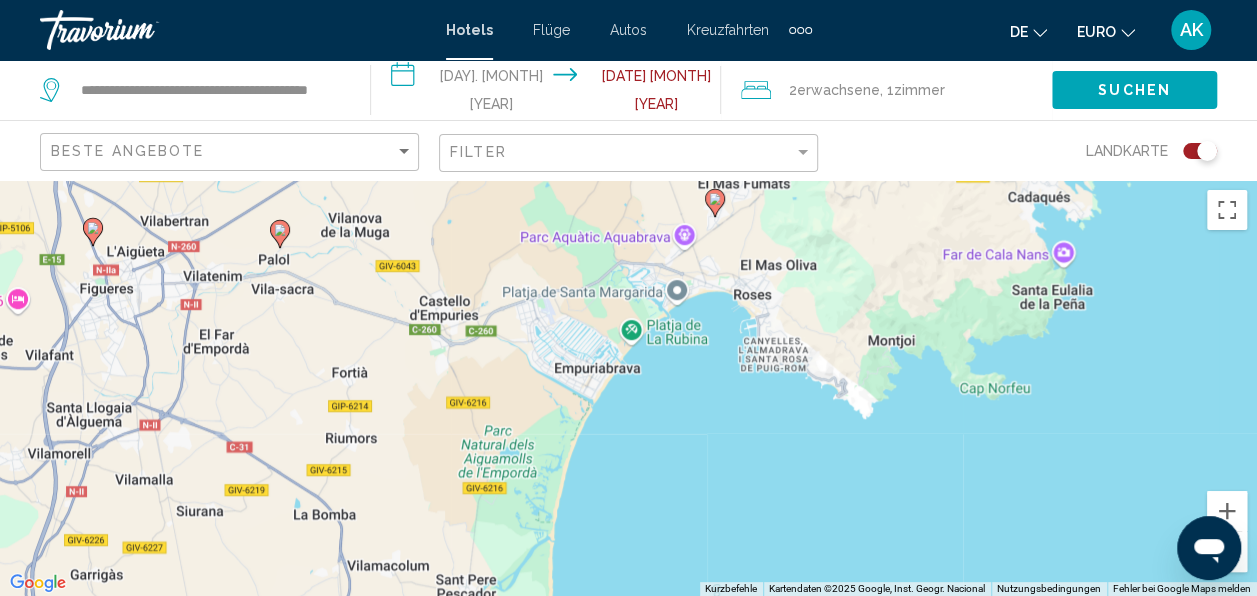 drag, startPoint x: 959, startPoint y: 363, endPoint x: 947, endPoint y: 199, distance: 164.43843 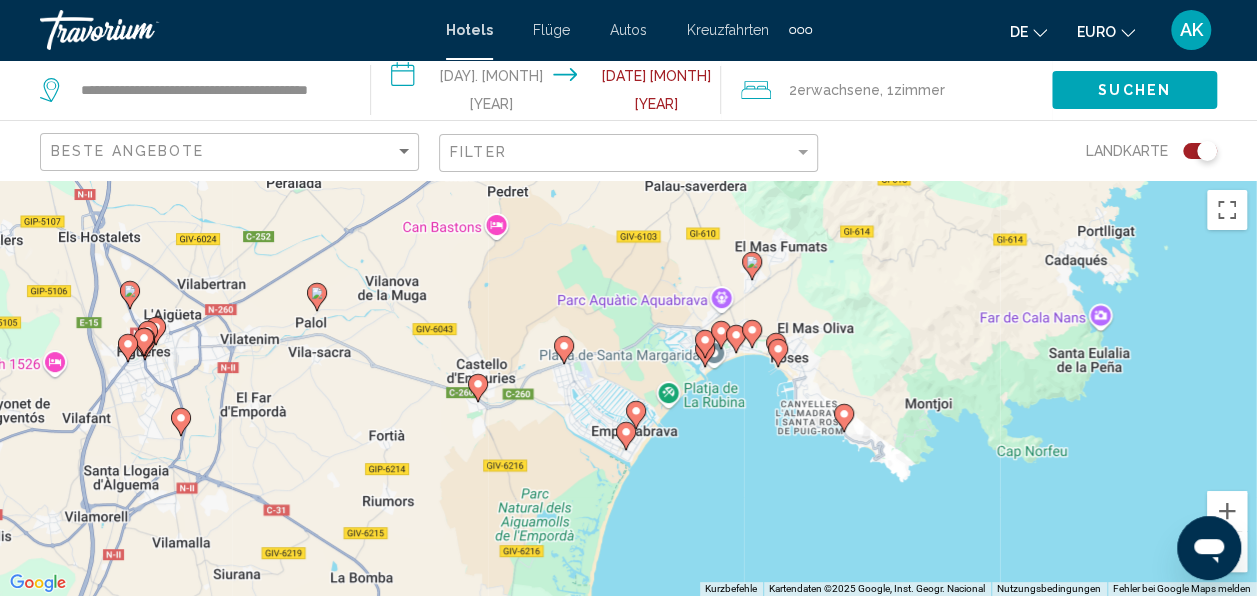 drag, startPoint x: 772, startPoint y: 386, endPoint x: 737, endPoint y: 478, distance: 98.43272 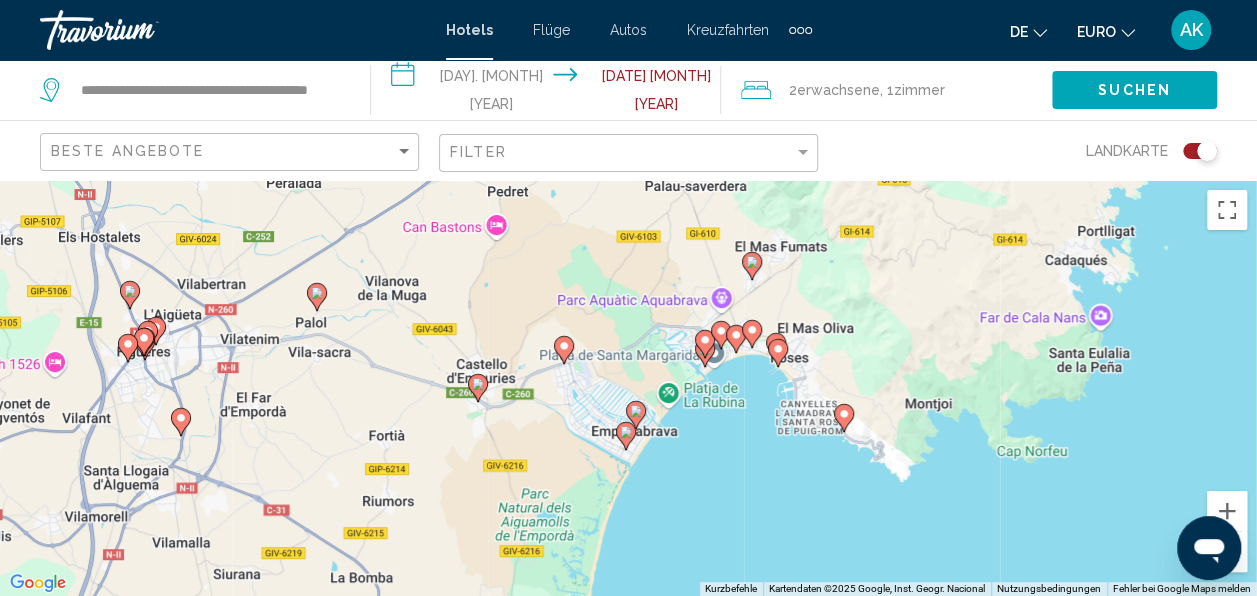 click on "Um den Modus zum Ziehen mit der Tastatur zu aktivieren, drückst du Alt + Eingabetaste. Wenn du den Modus aktiviert hast, kannst du die Markierung mit den Pfeiltasten verschieben. Nachdem du sie an die gewünschte Stelle gezogen bzw. verschoben hast, drückst du einfach die Eingabetaste. Durch Drücken der Esc-Taste kannst du den Vorgang abbrechen." at bounding box center (628, 388) 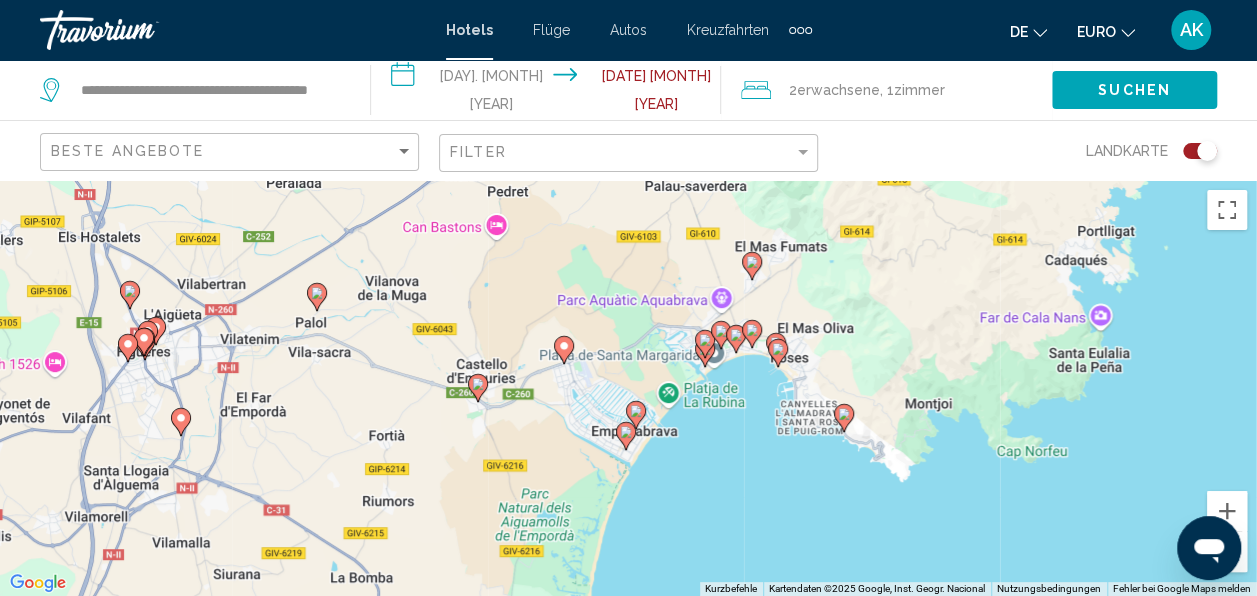click 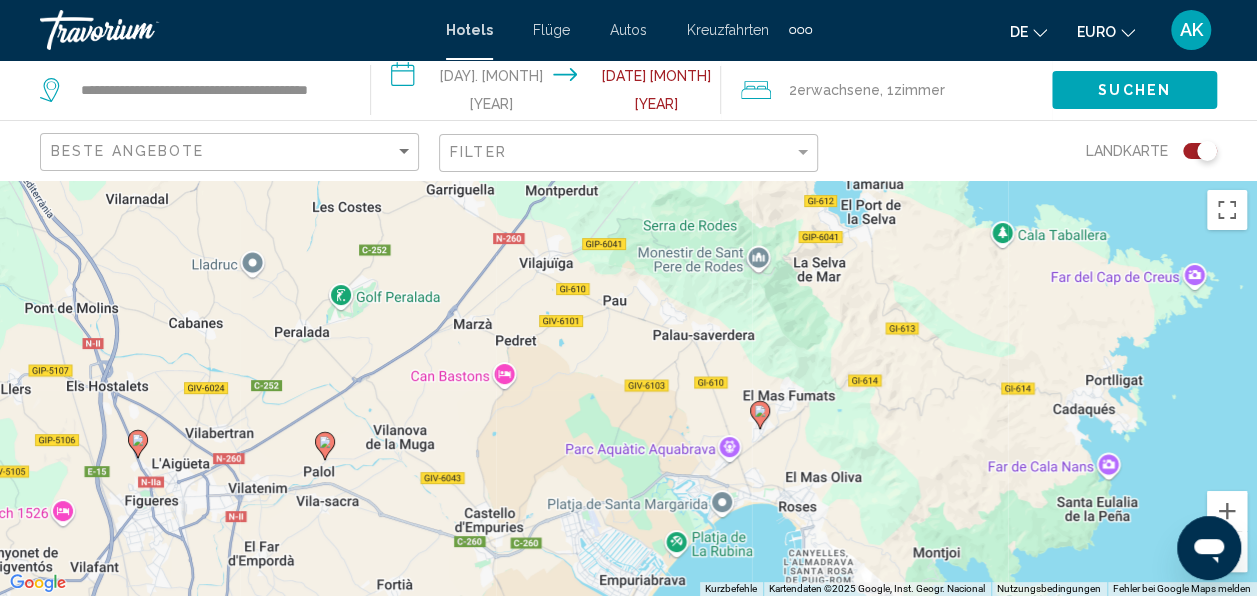 drag, startPoint x: 1070, startPoint y: 340, endPoint x: 1078, endPoint y: 106, distance: 234.13672 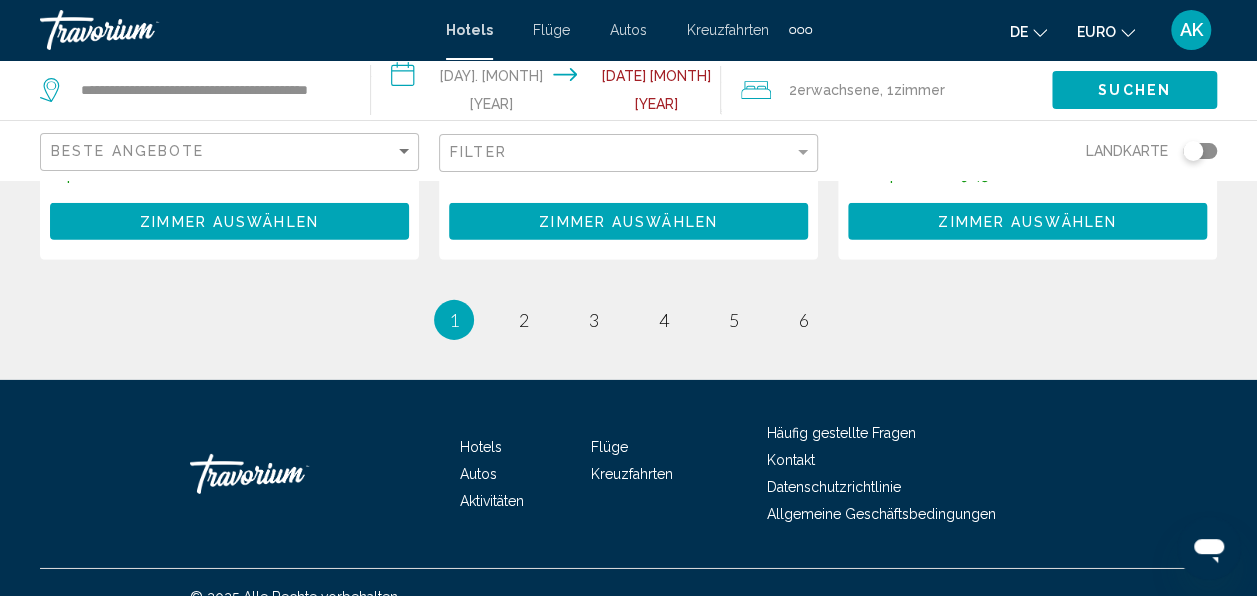 scroll, scrollTop: 3000, scrollLeft: 0, axis: vertical 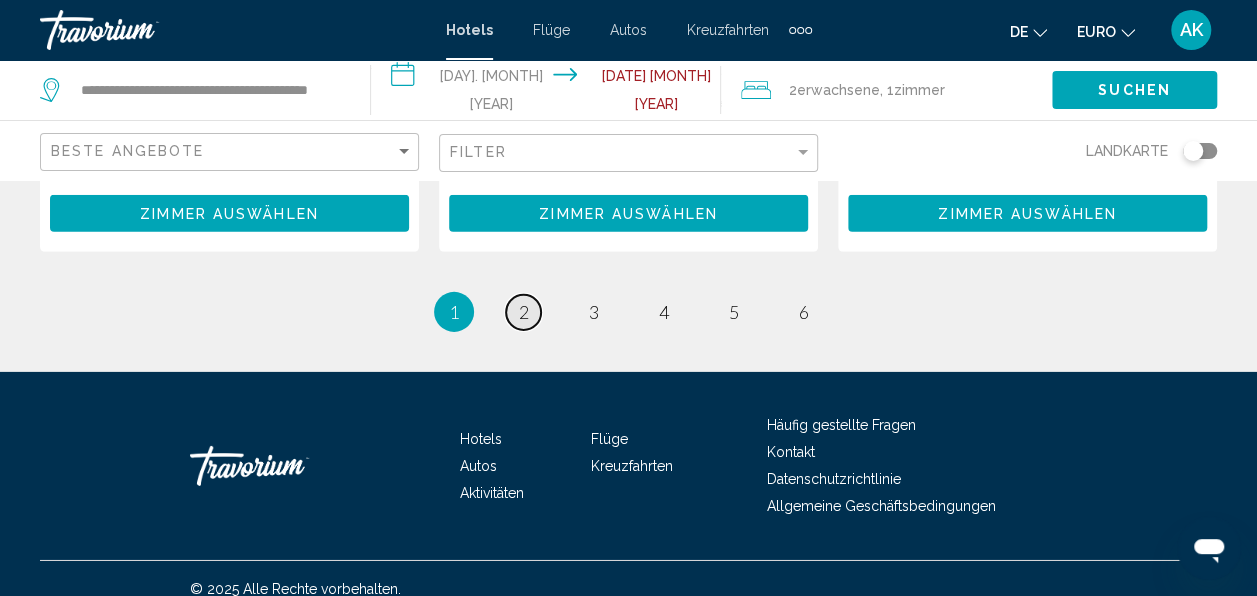 click on "2" at bounding box center (524, 312) 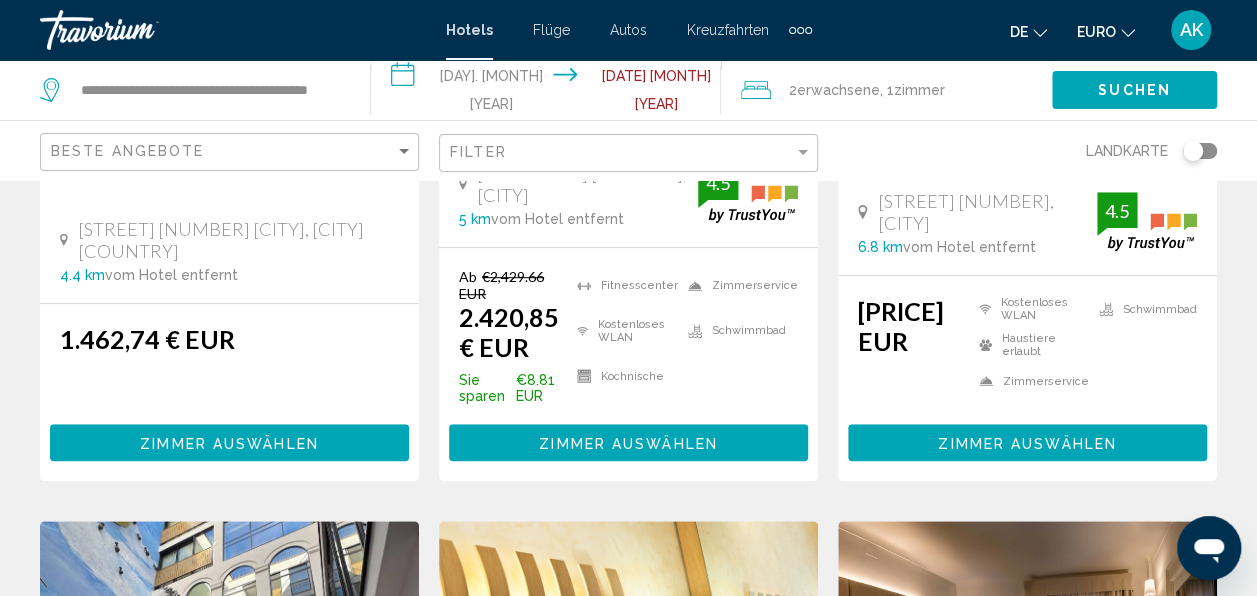 scroll, scrollTop: 0, scrollLeft: 0, axis: both 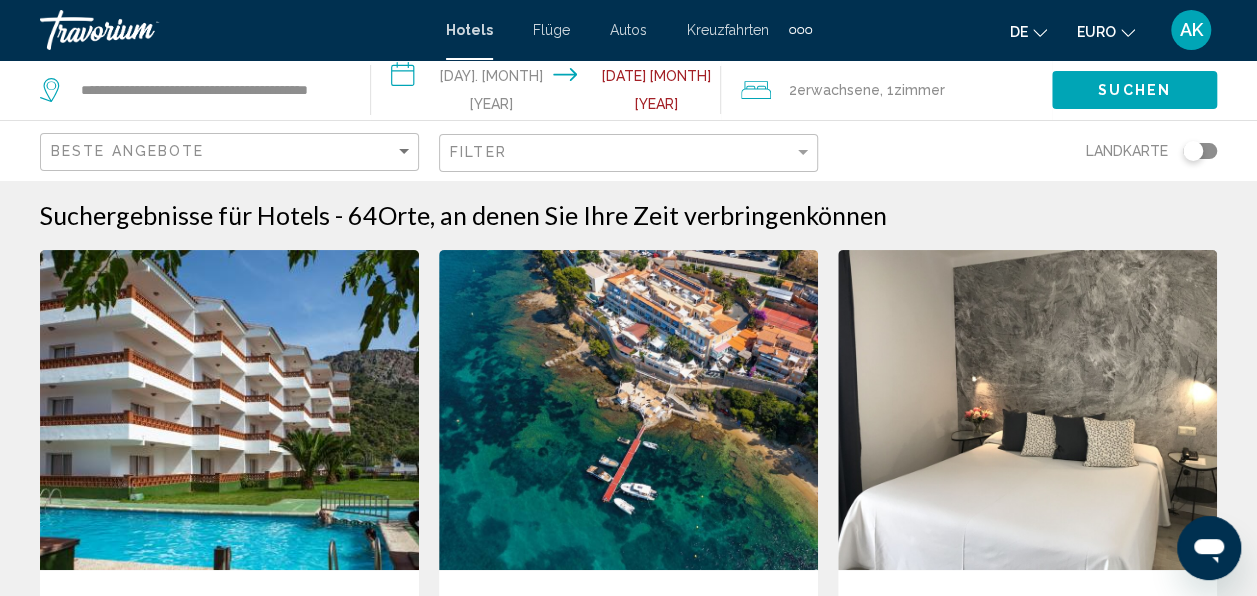 drag, startPoint x: 358, startPoint y: 95, endPoint x: 184, endPoint y: 64, distance: 176.73993 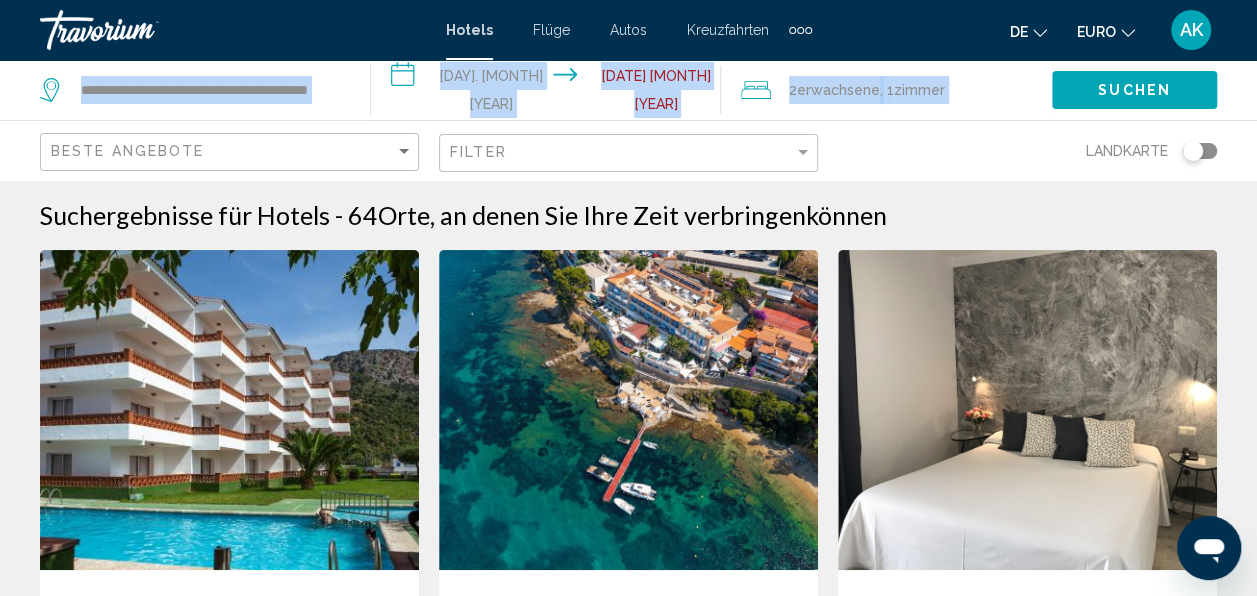 drag, startPoint x: 346, startPoint y: 92, endPoint x: 195, endPoint y: 155, distance: 163.6154 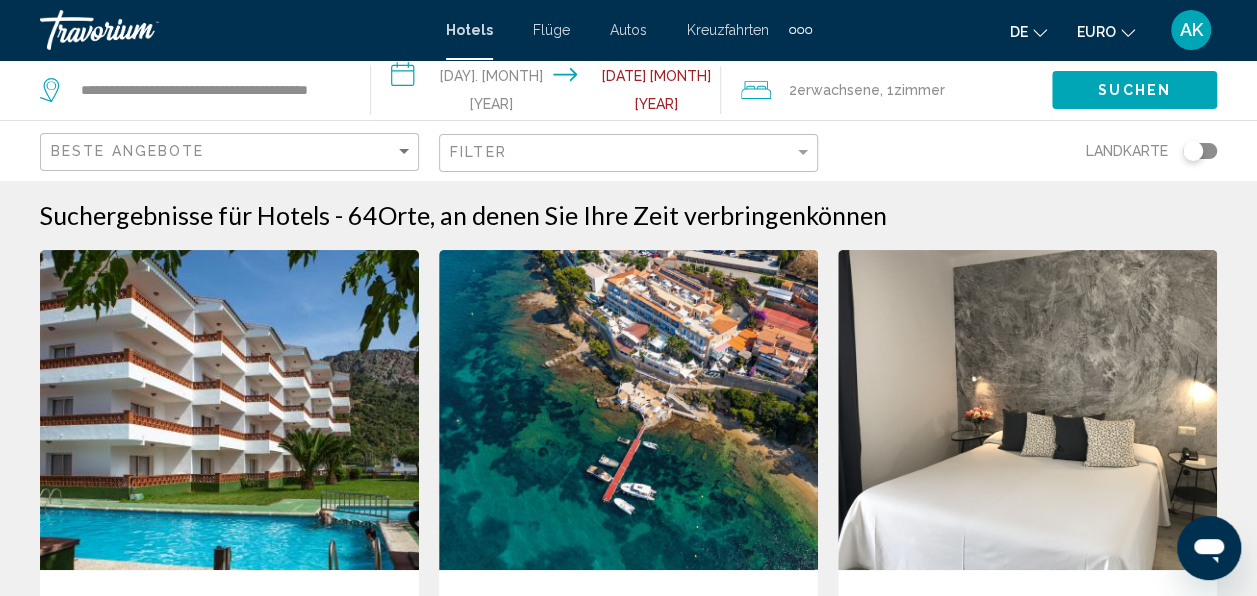 click on "Suchergebnisse für Hotels  -   64  Orte, an denen Sie Ihre Zeit verbringen  können" at bounding box center [628, 215] 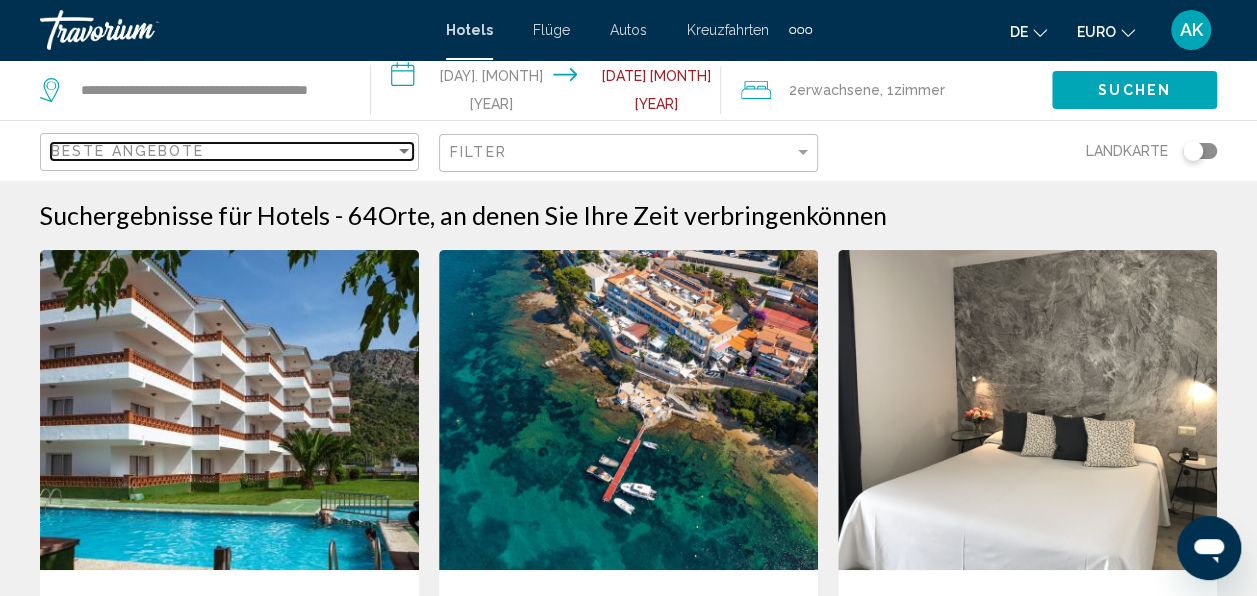 click on "Beste Angebote" at bounding box center [127, 151] 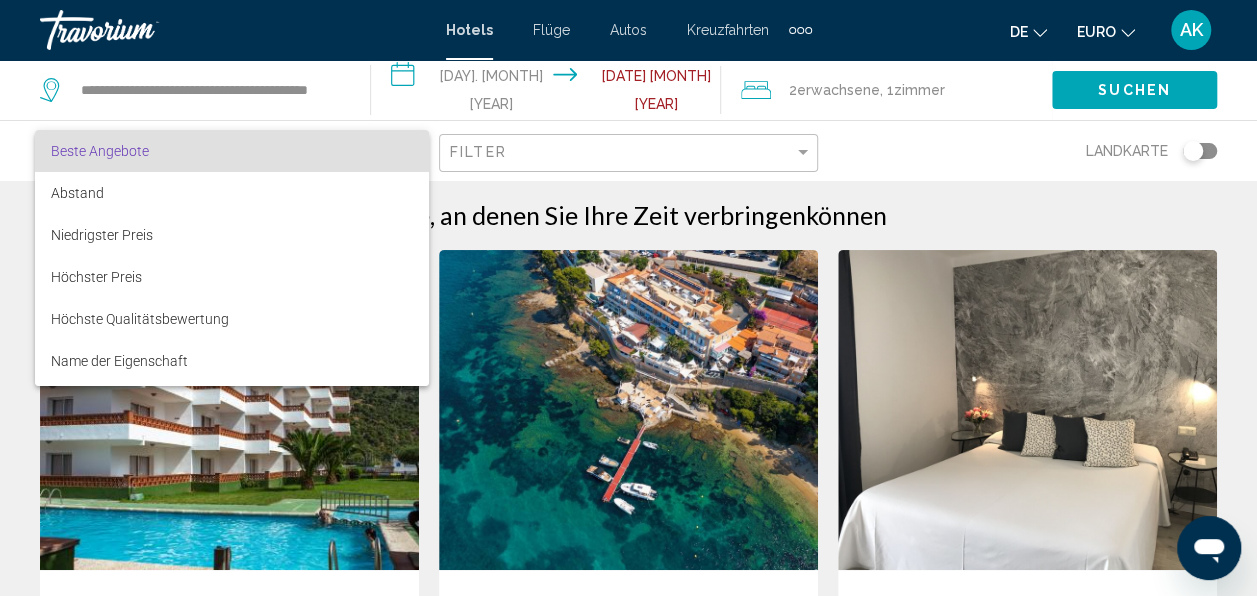 click at bounding box center (628, 298) 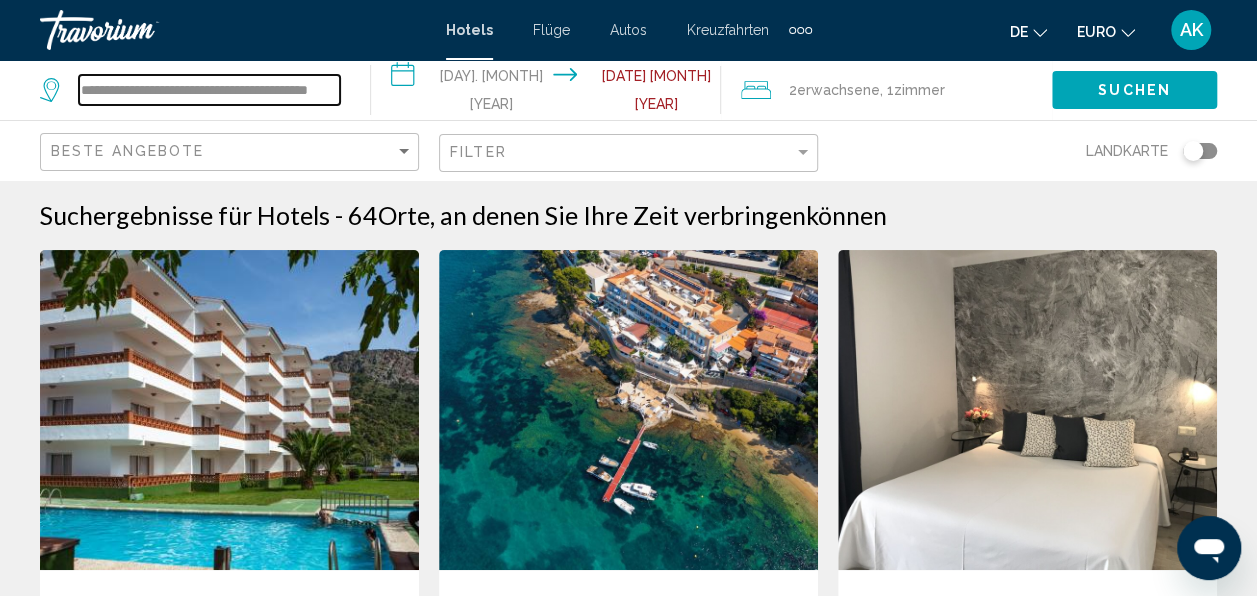 scroll, scrollTop: 0, scrollLeft: 35, axis: horizontal 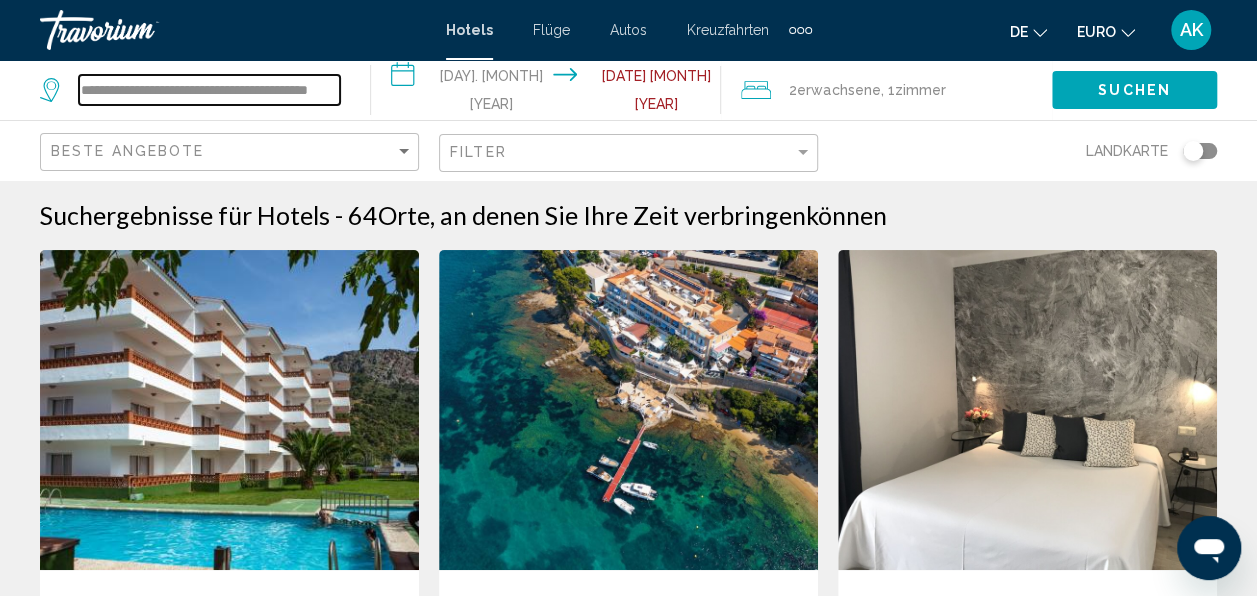 drag, startPoint x: 84, startPoint y: 96, endPoint x: 368, endPoint y: 77, distance: 284.63486 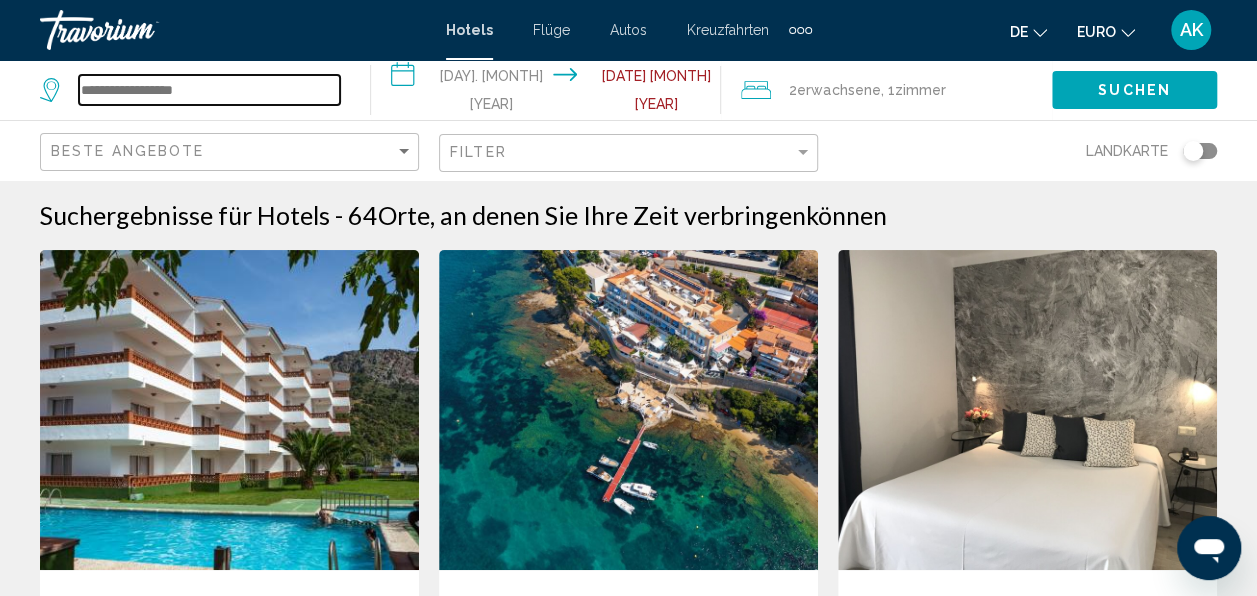scroll, scrollTop: 0, scrollLeft: 0, axis: both 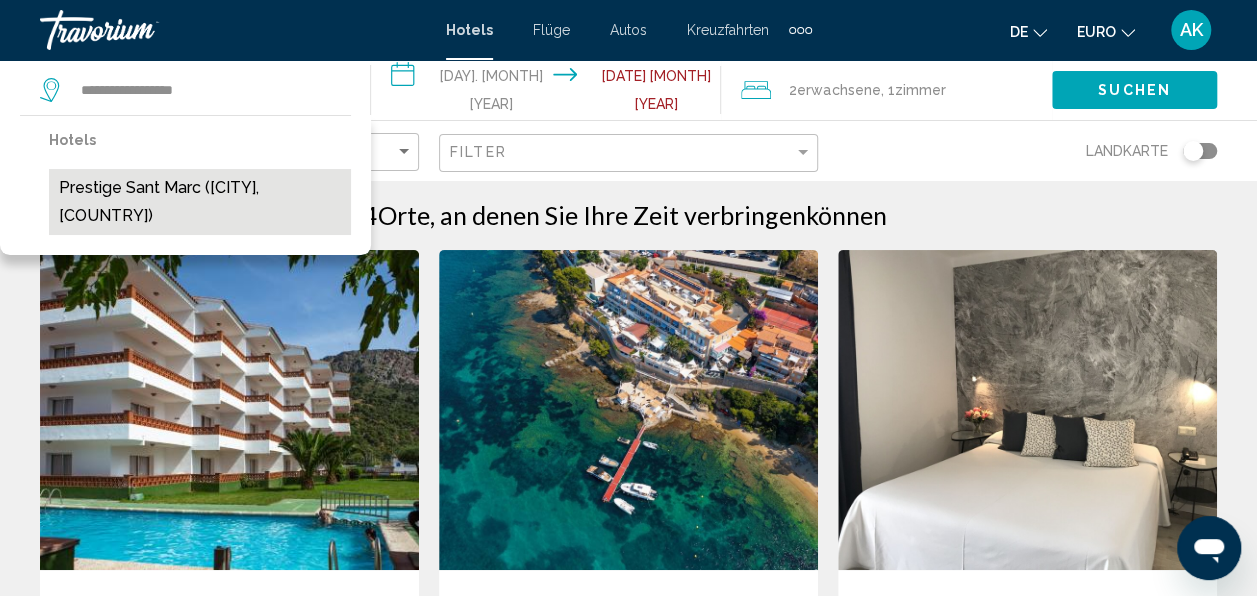 click on "[BRAND] ([CITY], [COUNTRY])" at bounding box center (185, 185) 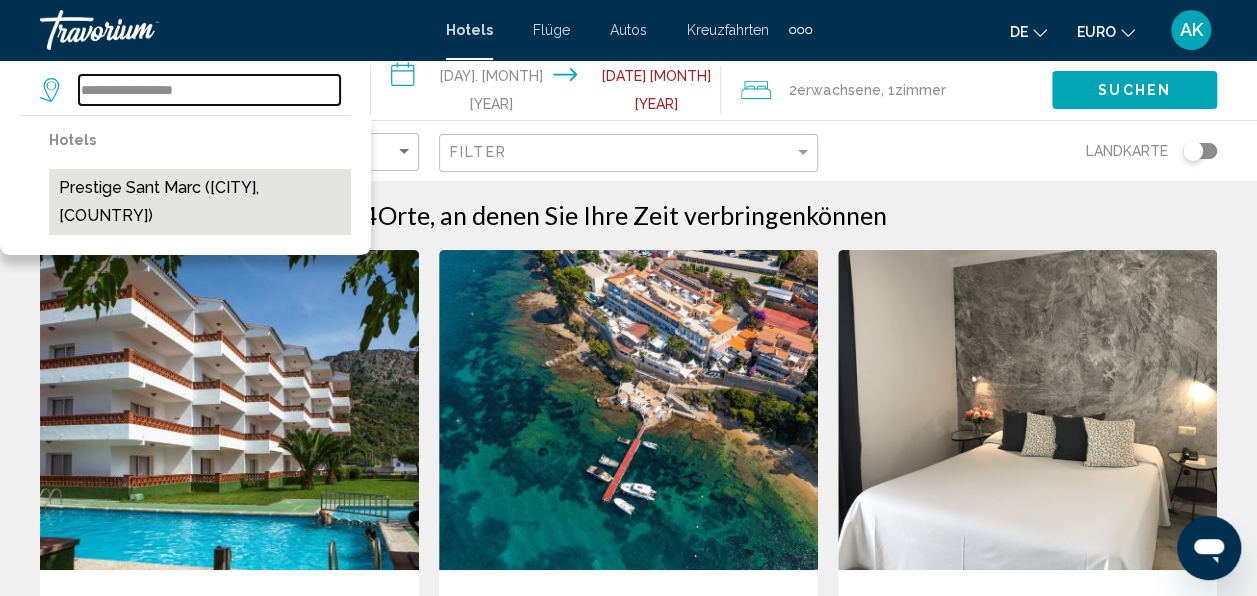 type on "**********" 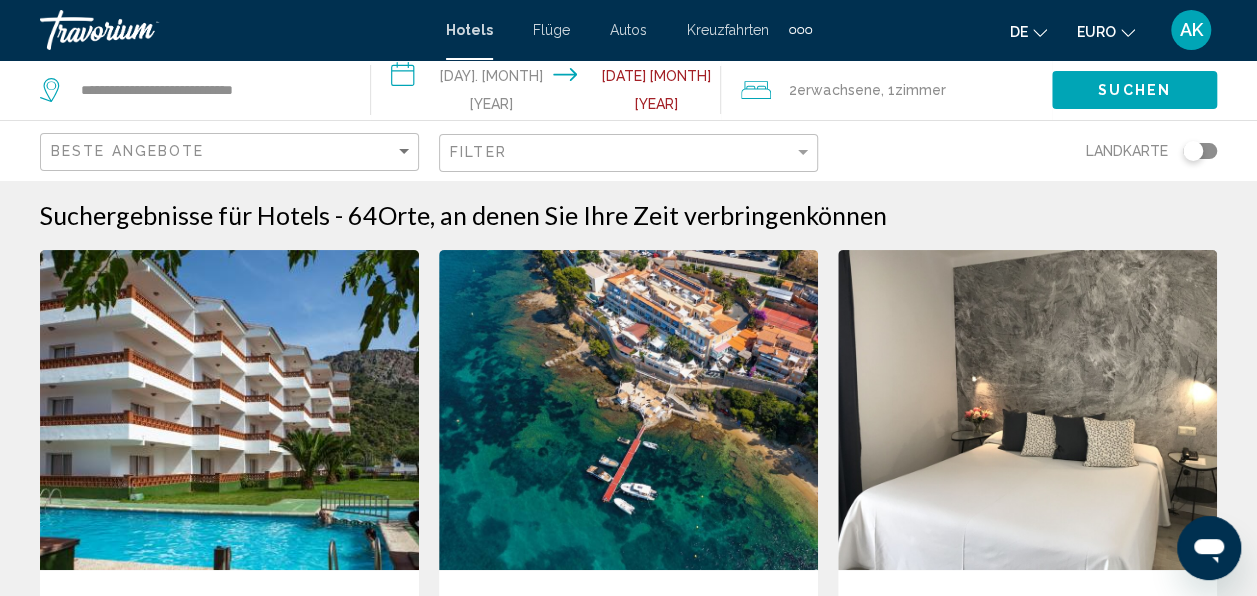 click on "**********" at bounding box center [550, 93] 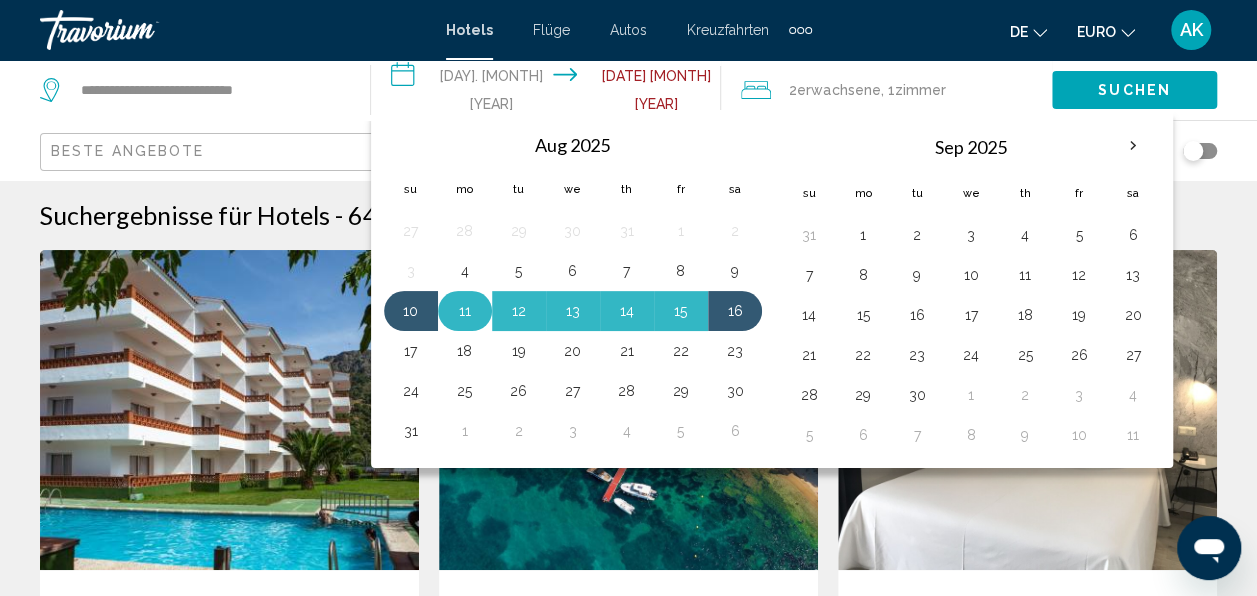 click on "11" at bounding box center [465, 311] 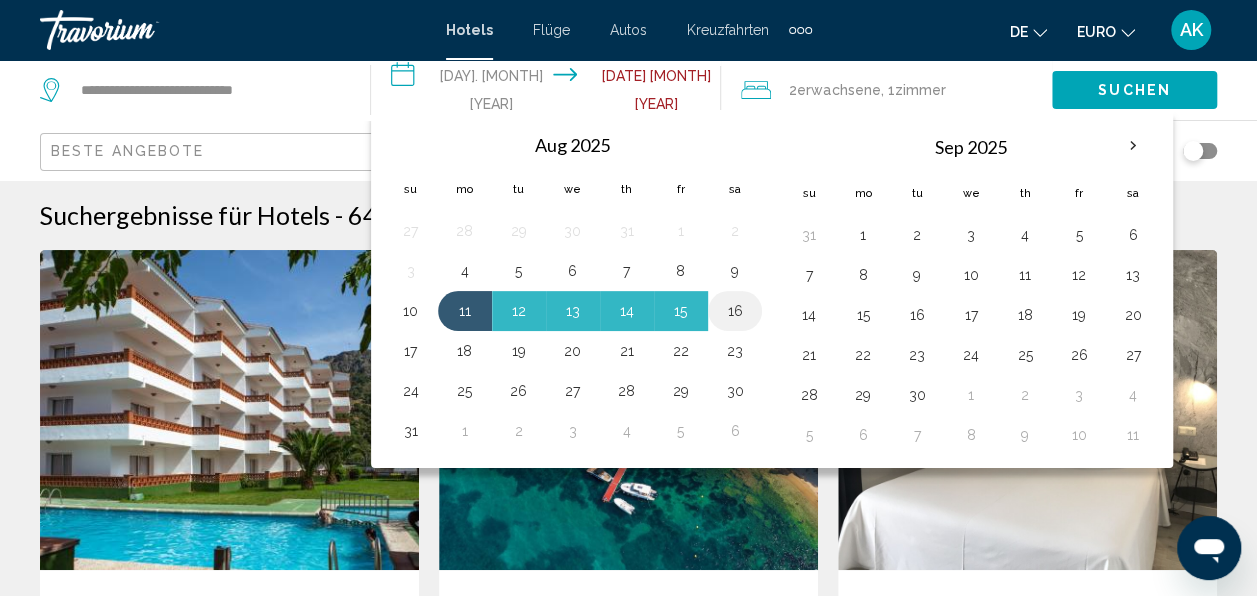 click on "16" at bounding box center [735, 311] 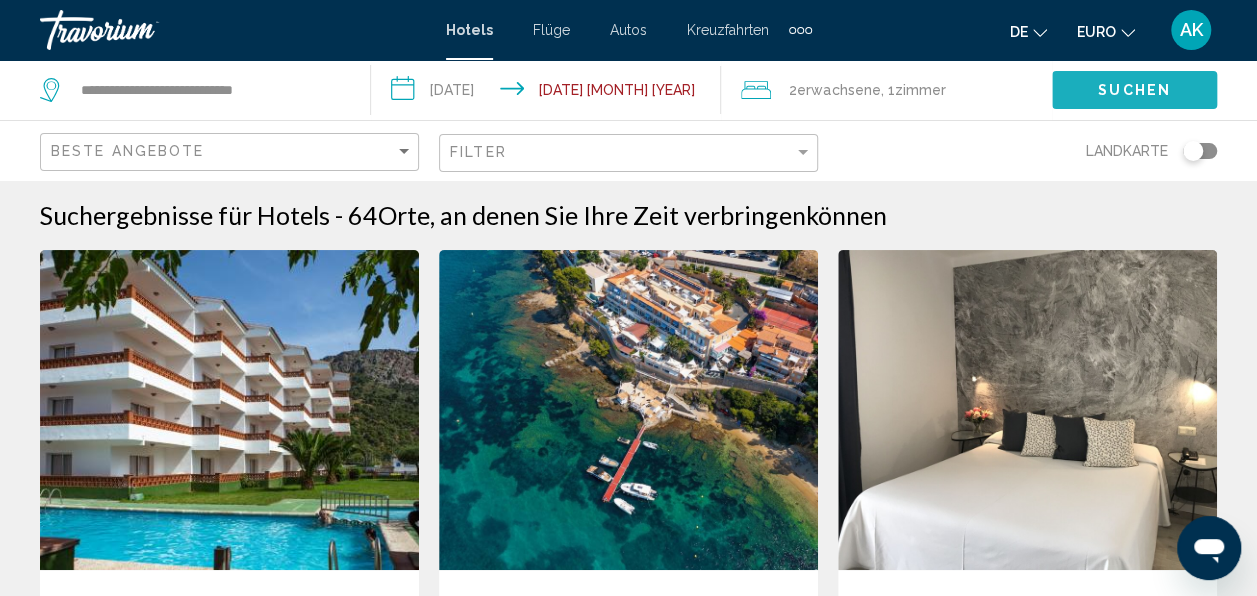click on "Suchen" 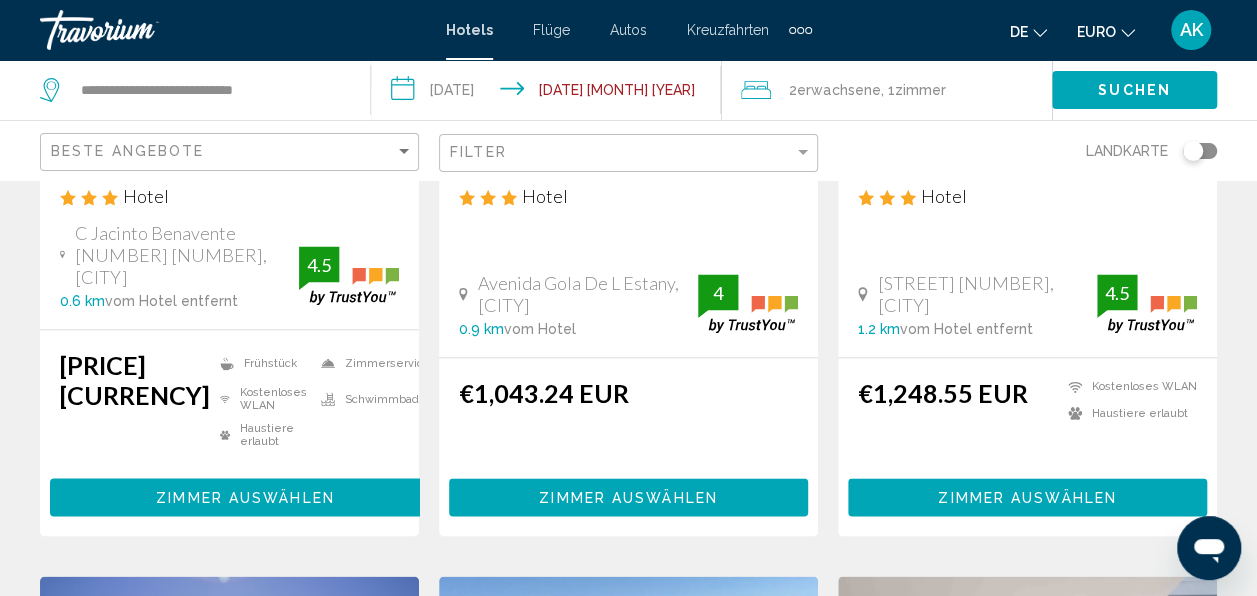 scroll, scrollTop: 1100, scrollLeft: 0, axis: vertical 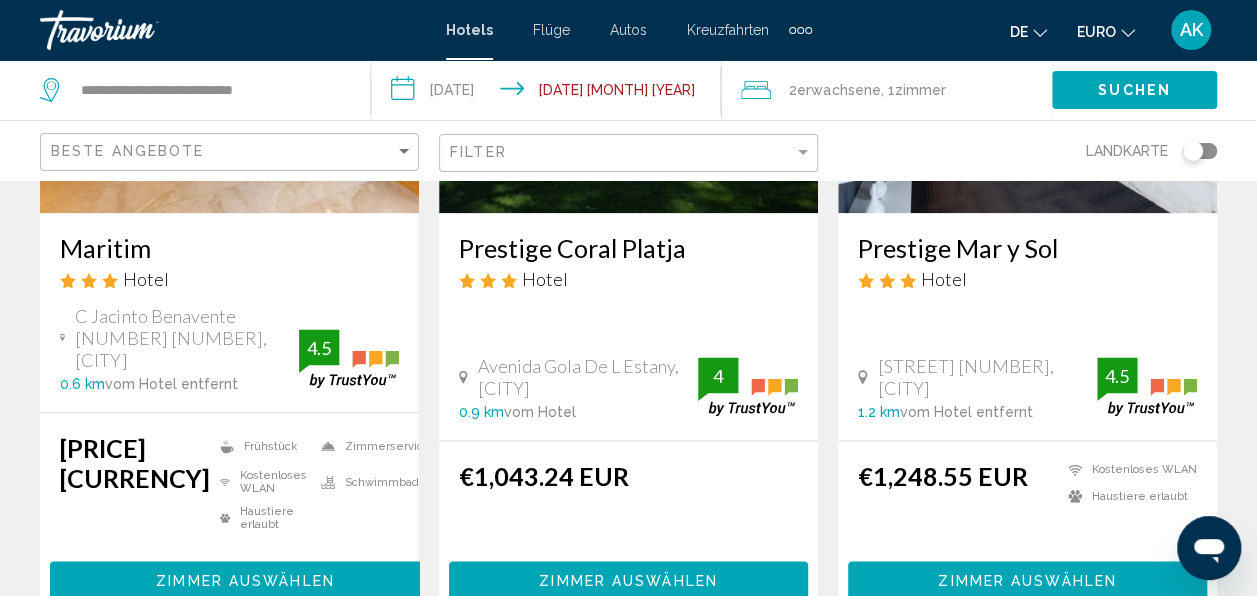 click on "Beste Angebote" 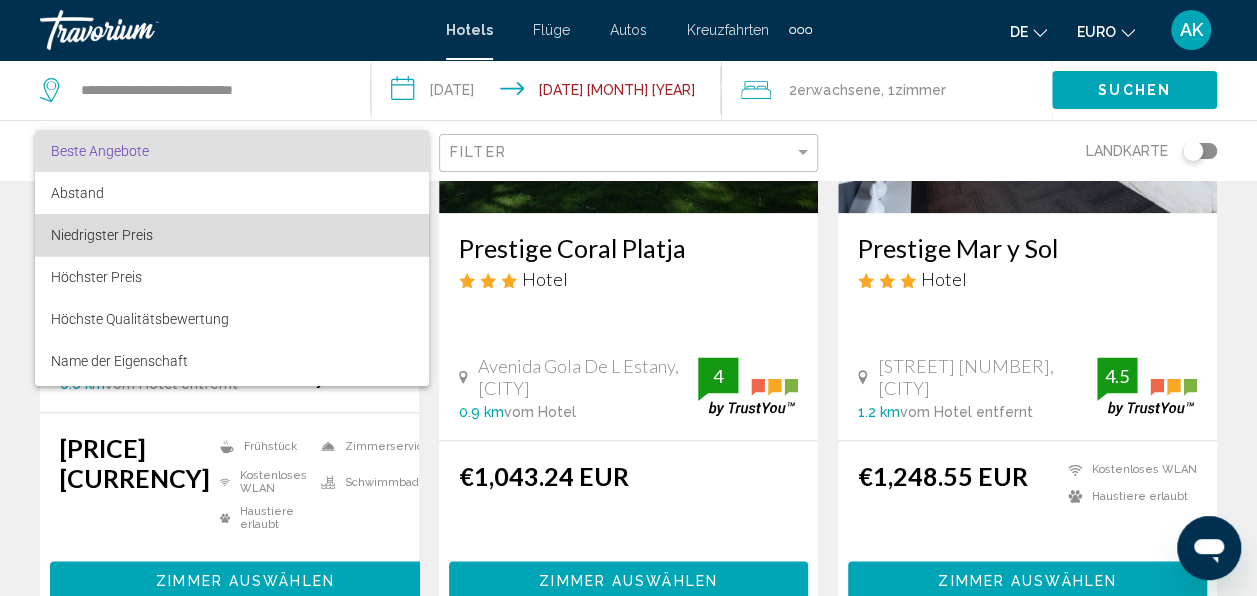 click on "Niedrigster Preis" at bounding box center (232, 235) 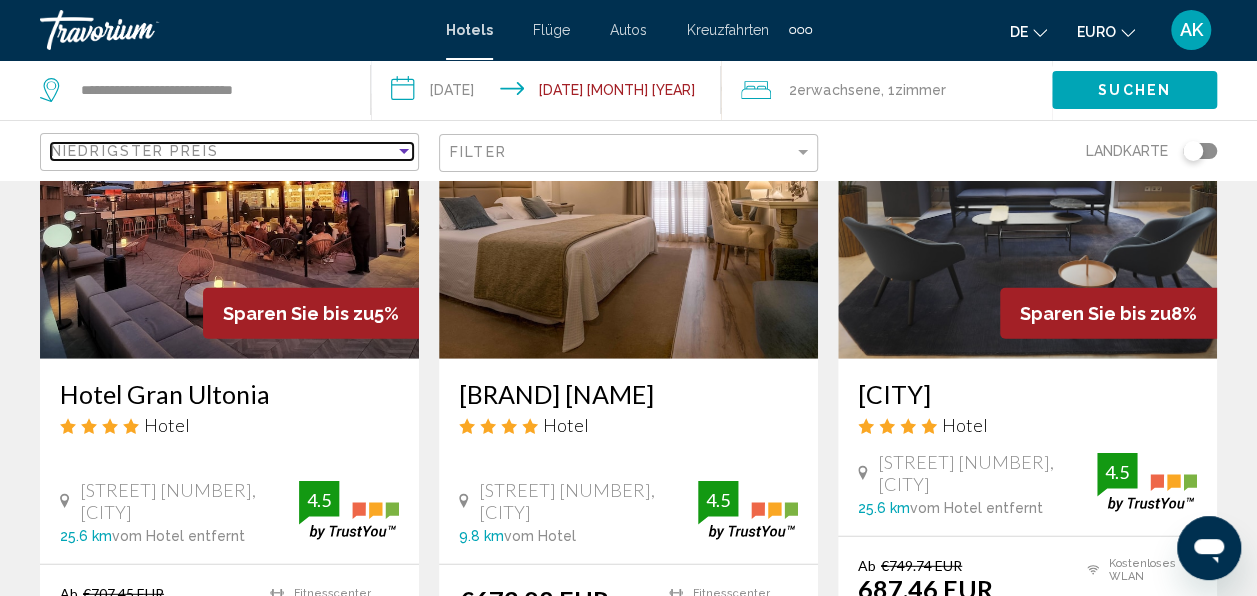 scroll, scrollTop: 2500, scrollLeft: 0, axis: vertical 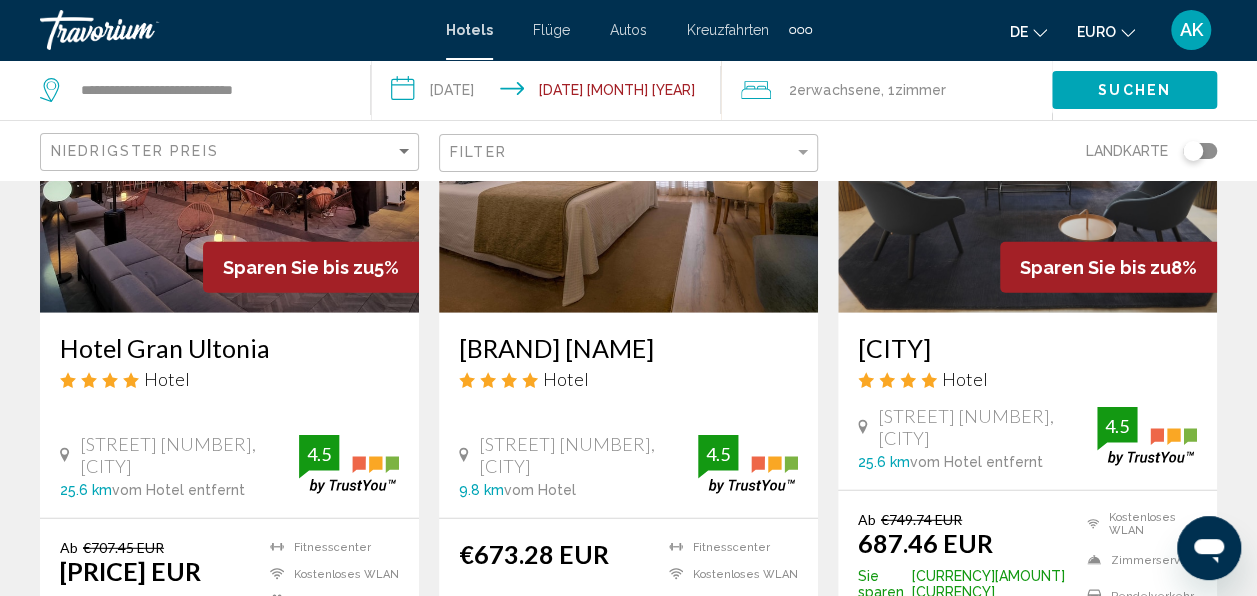 click at bounding box center (229, 153) 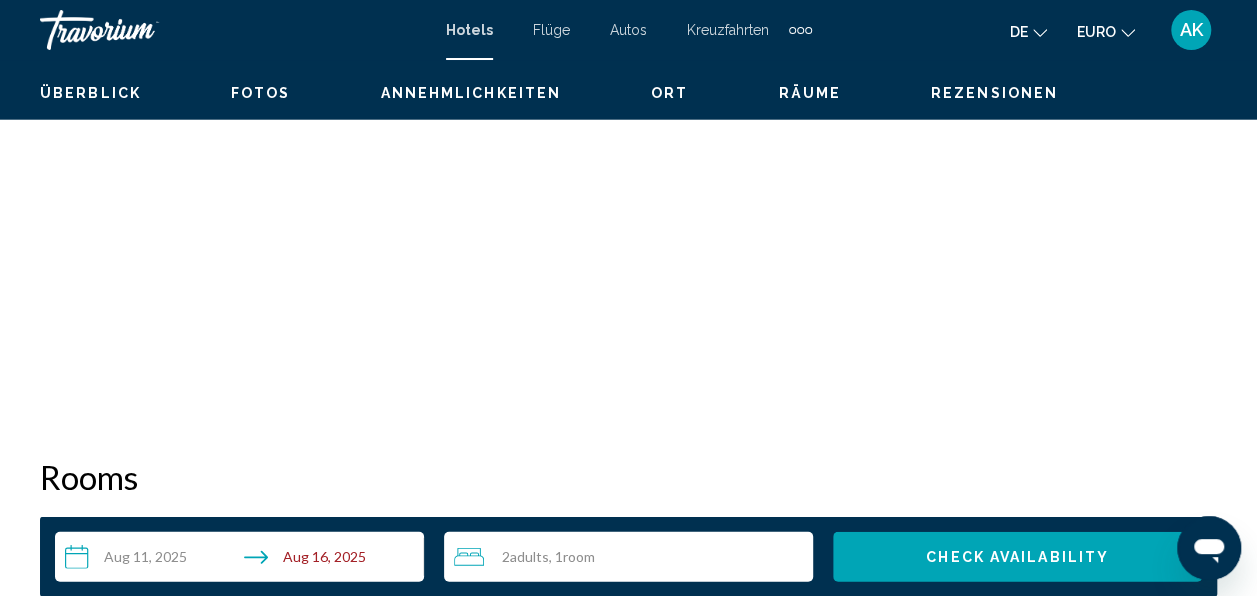 scroll, scrollTop: 236, scrollLeft: 0, axis: vertical 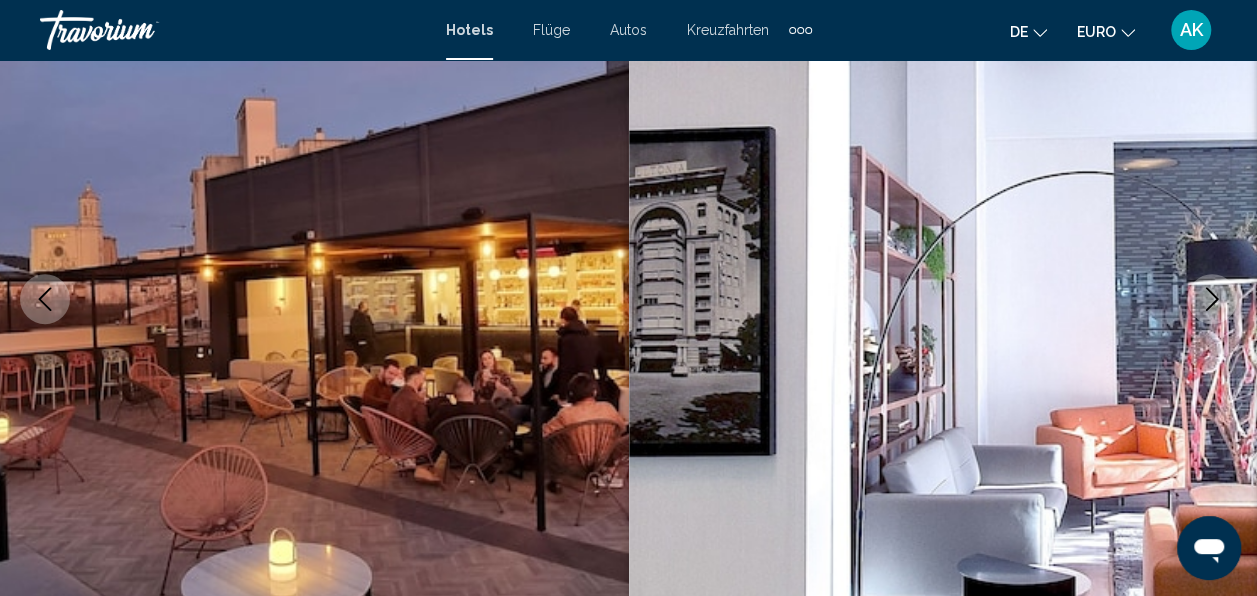 click 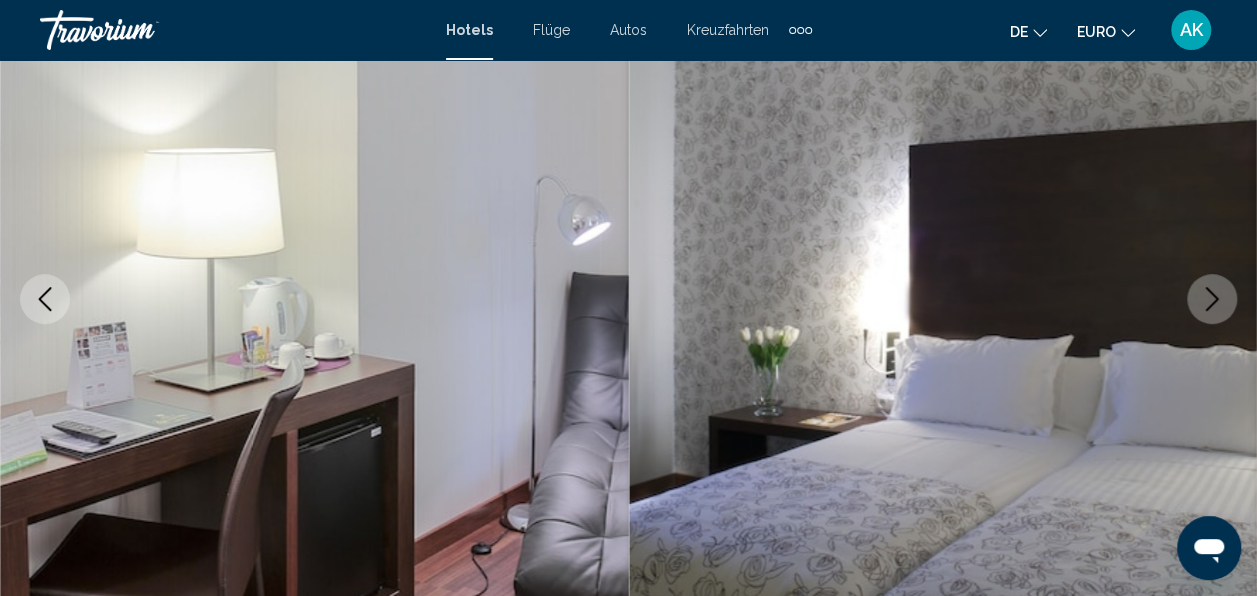 click 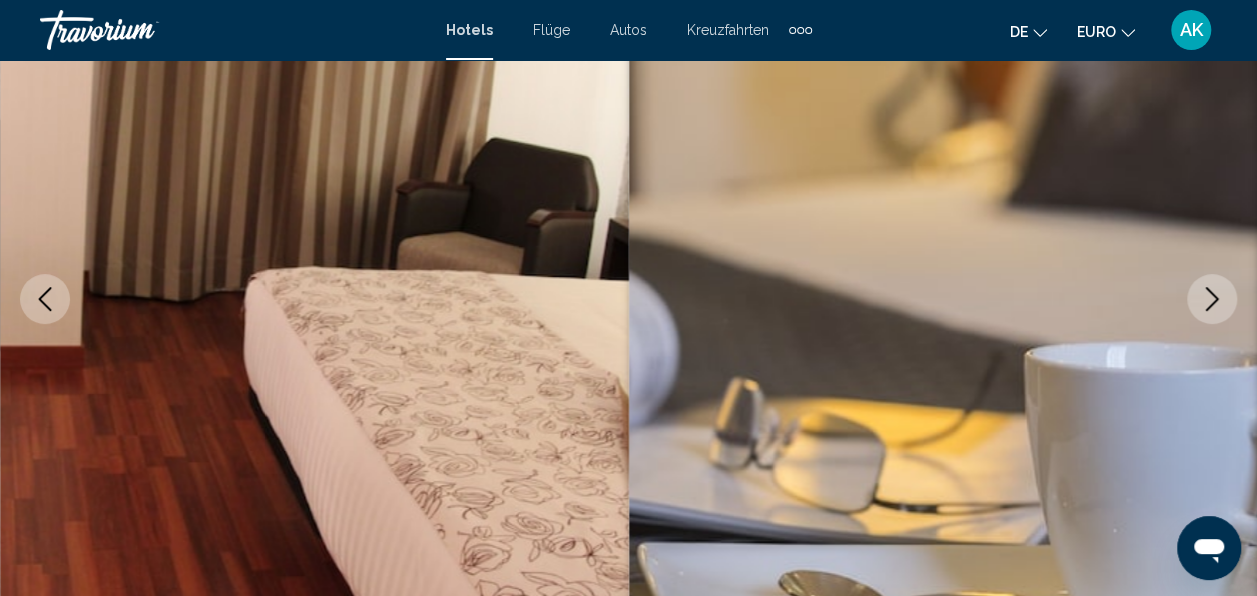 click 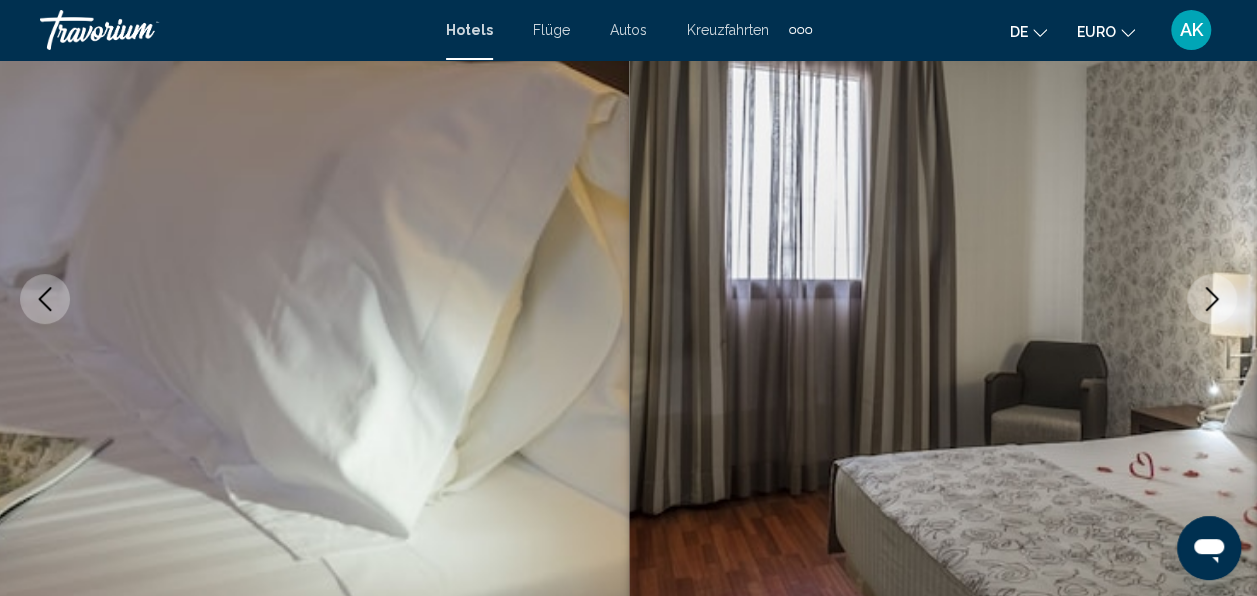 click 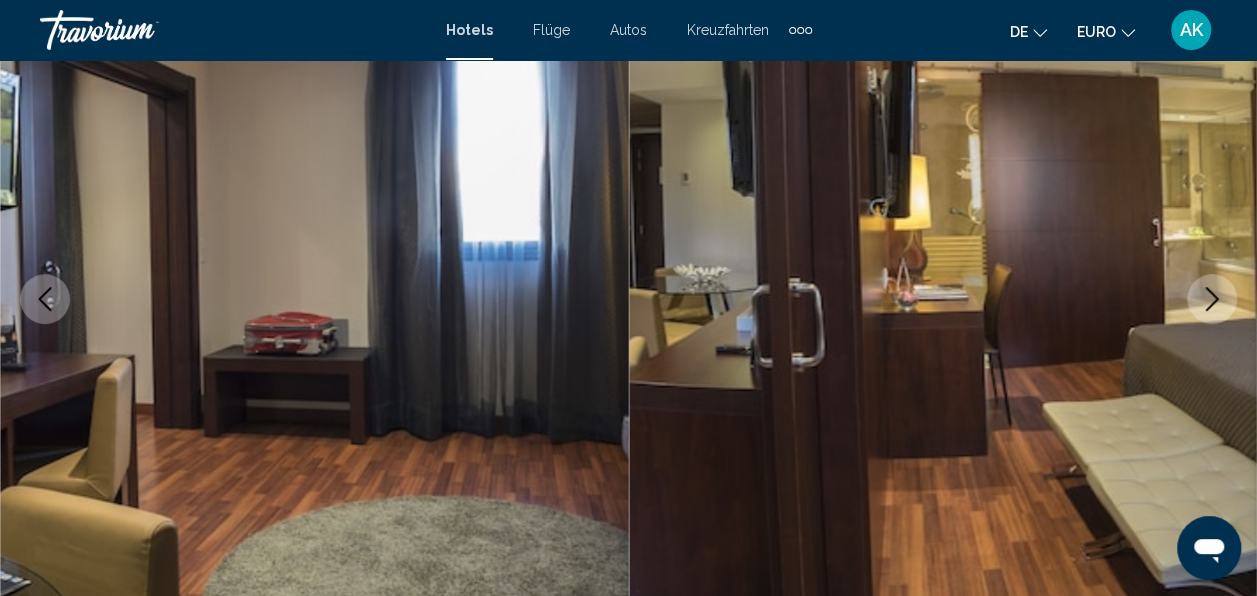 click 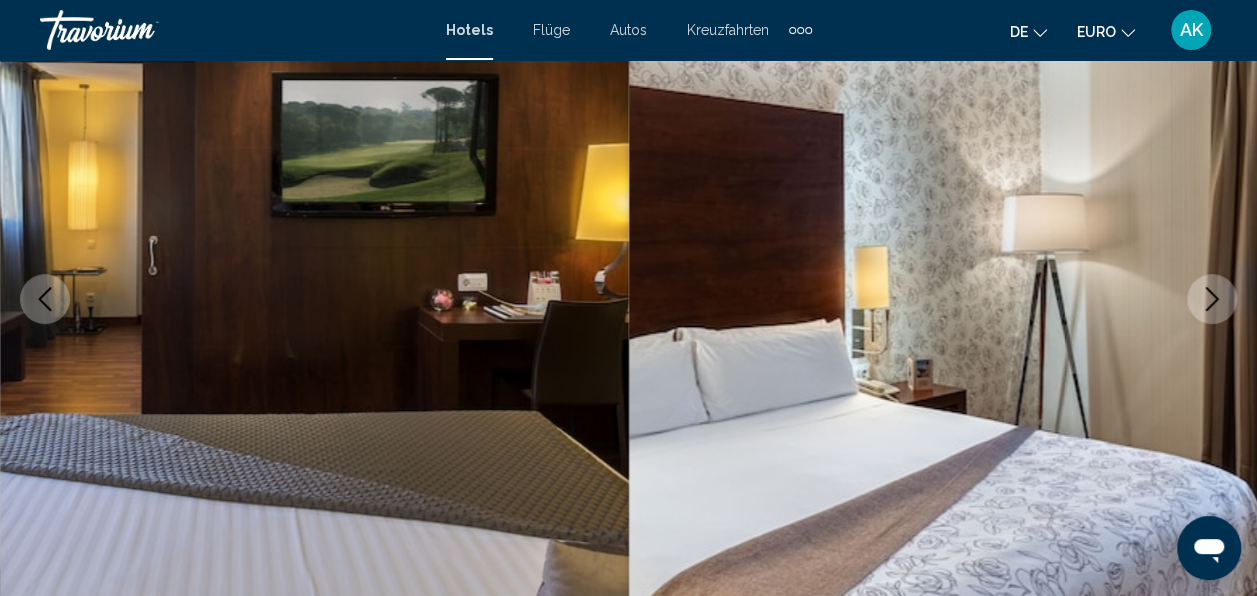 click 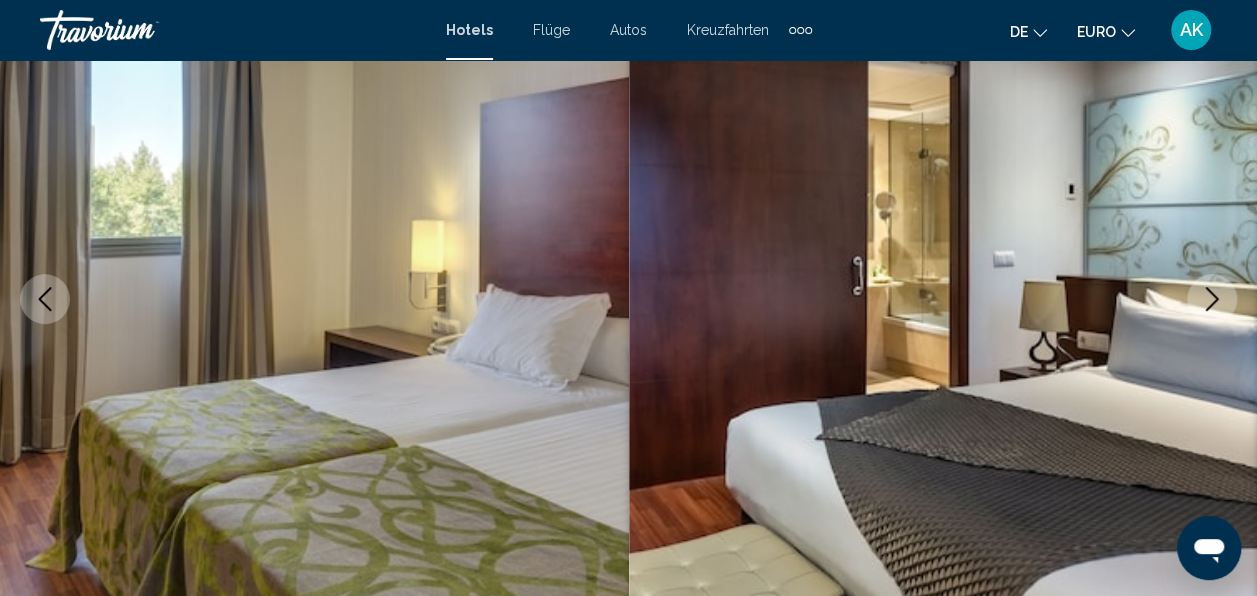 click 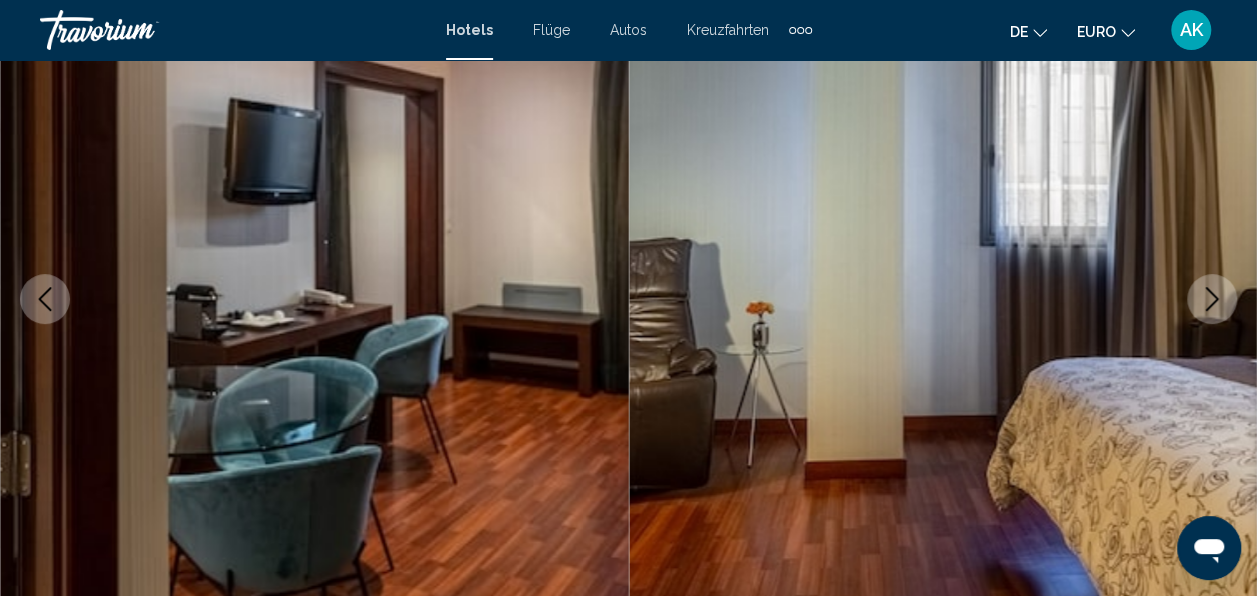 click 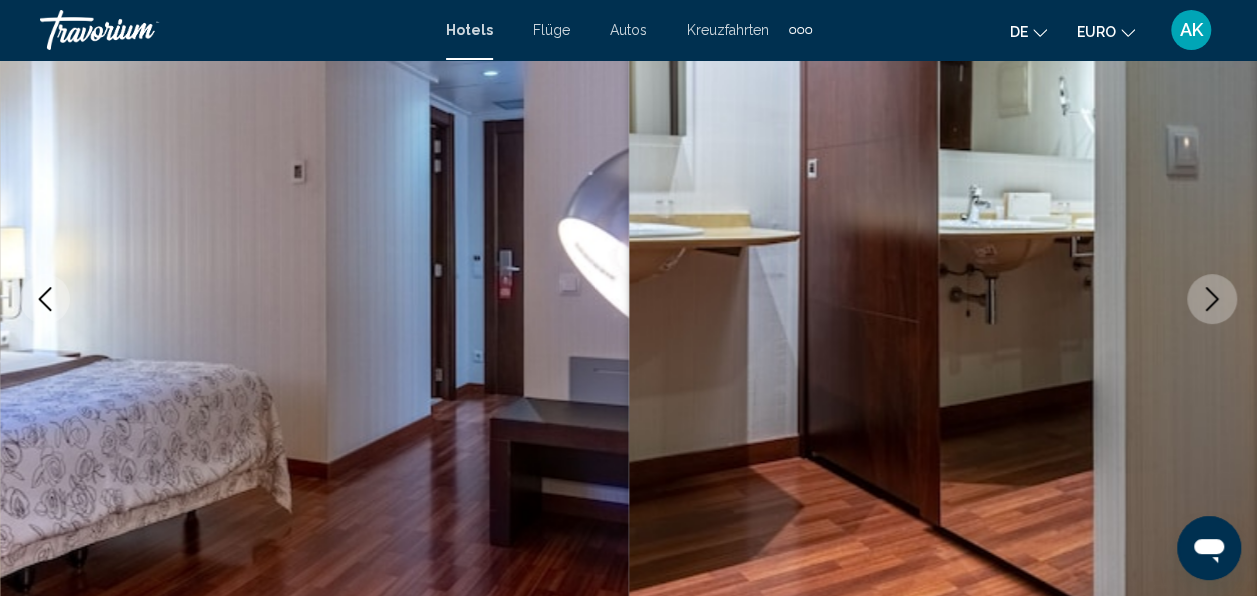click 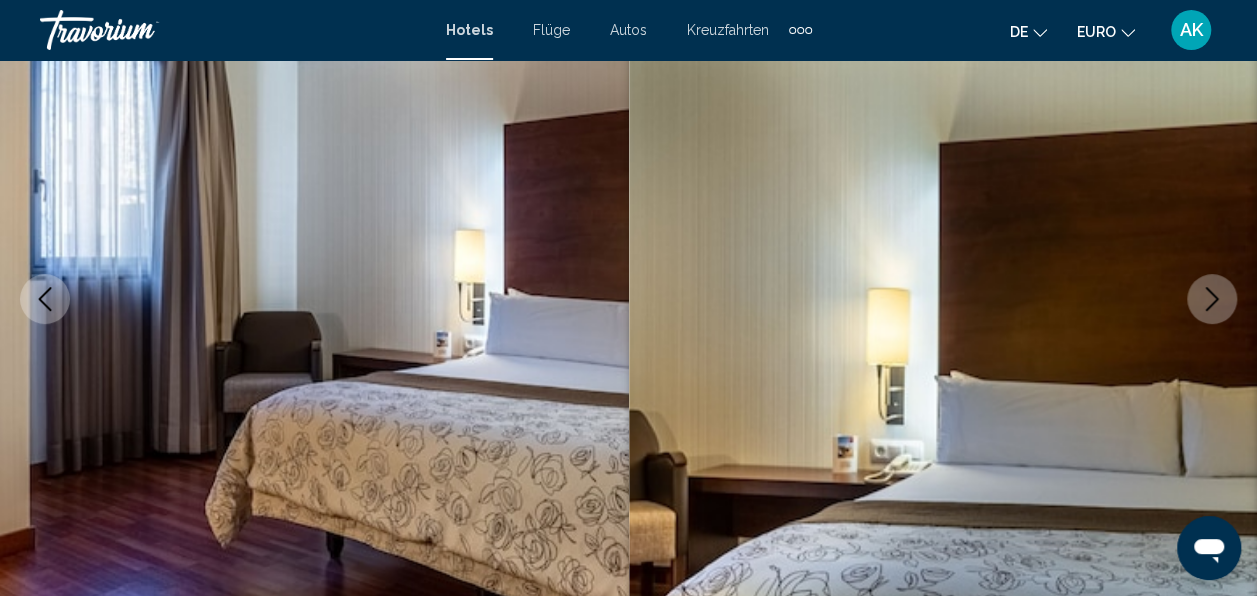 click 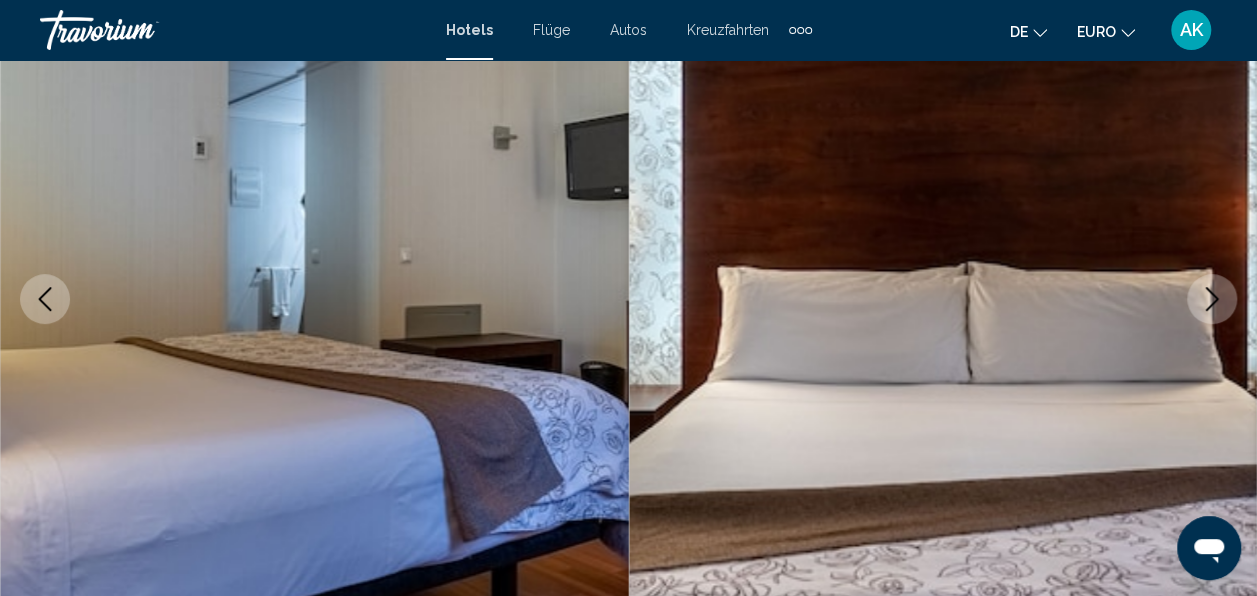 click 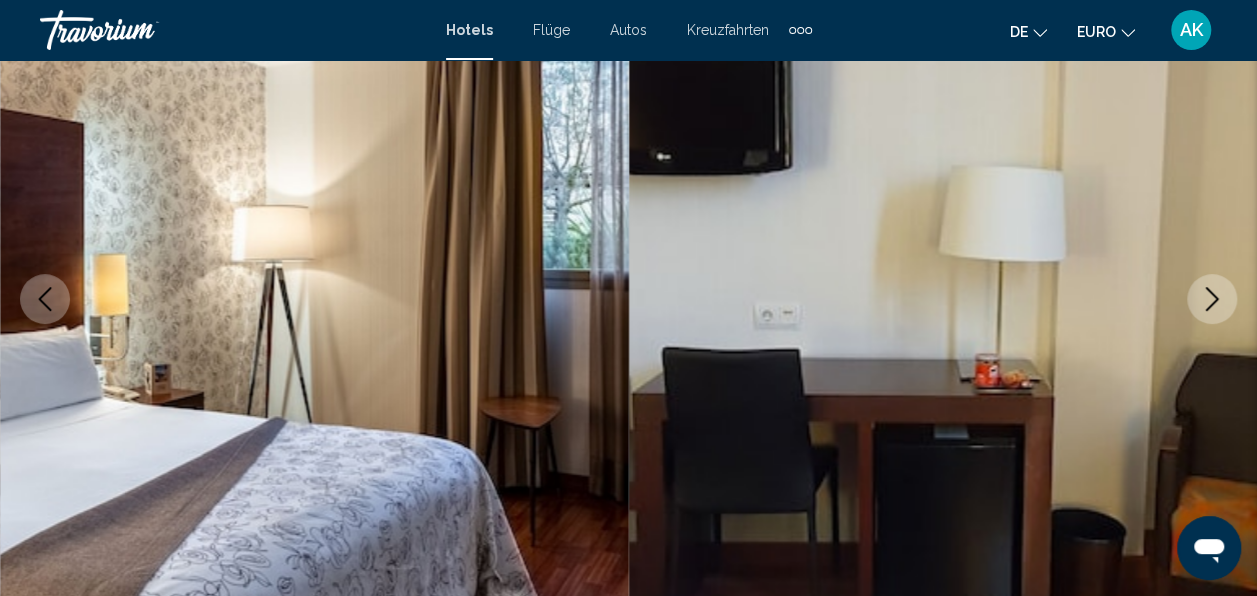 click 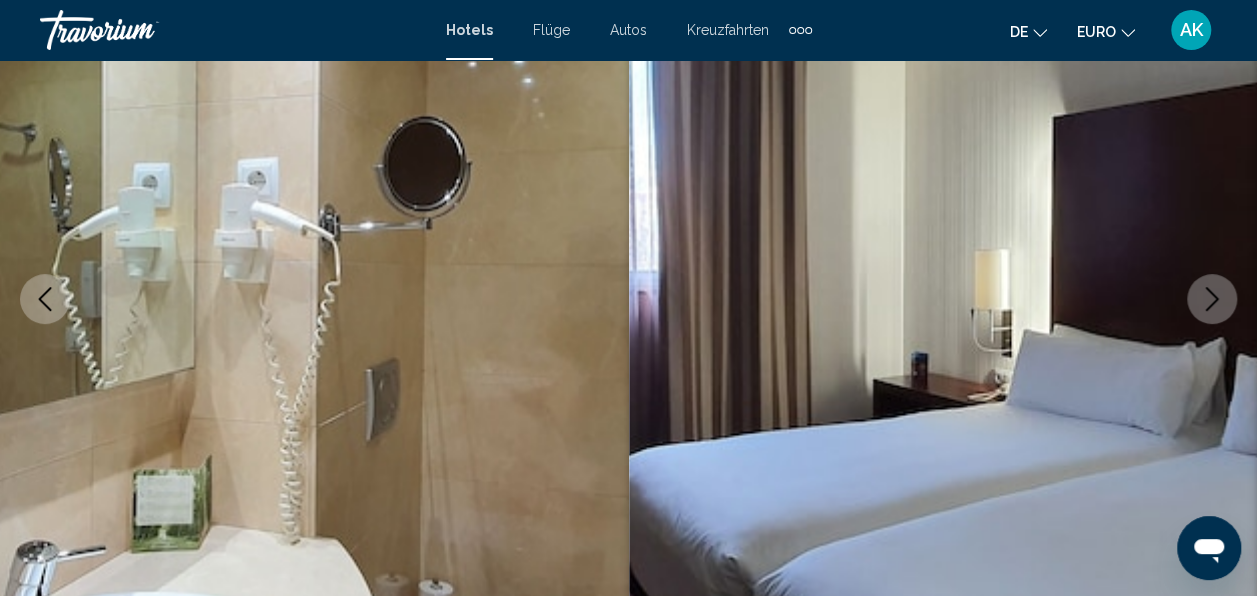 click 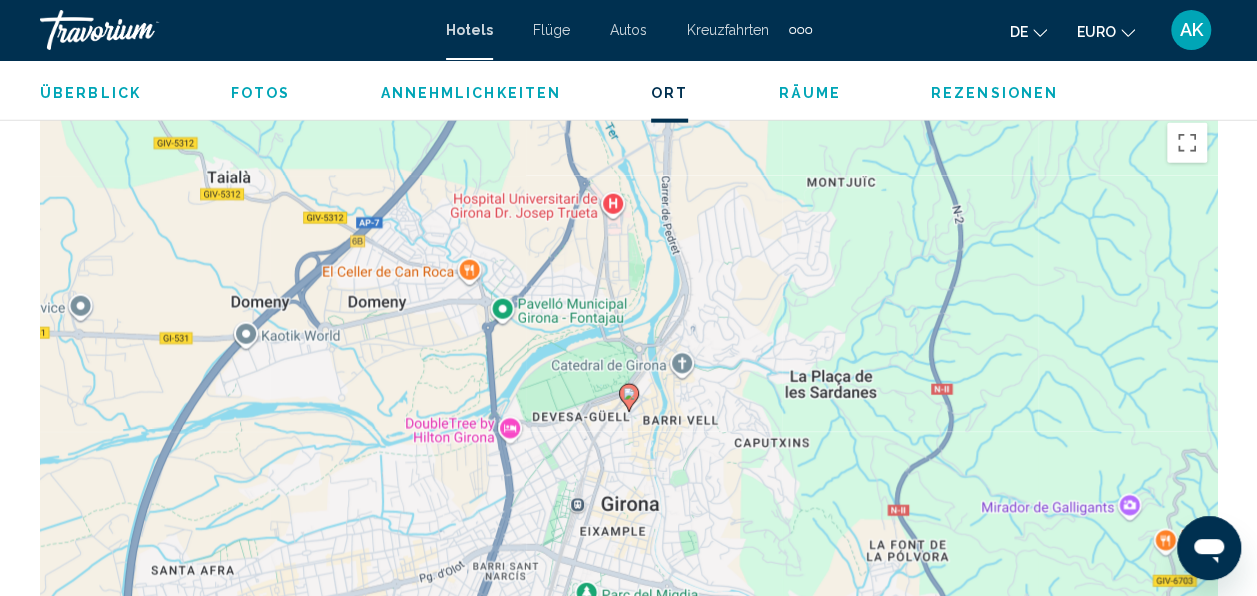scroll, scrollTop: 2537, scrollLeft: 0, axis: vertical 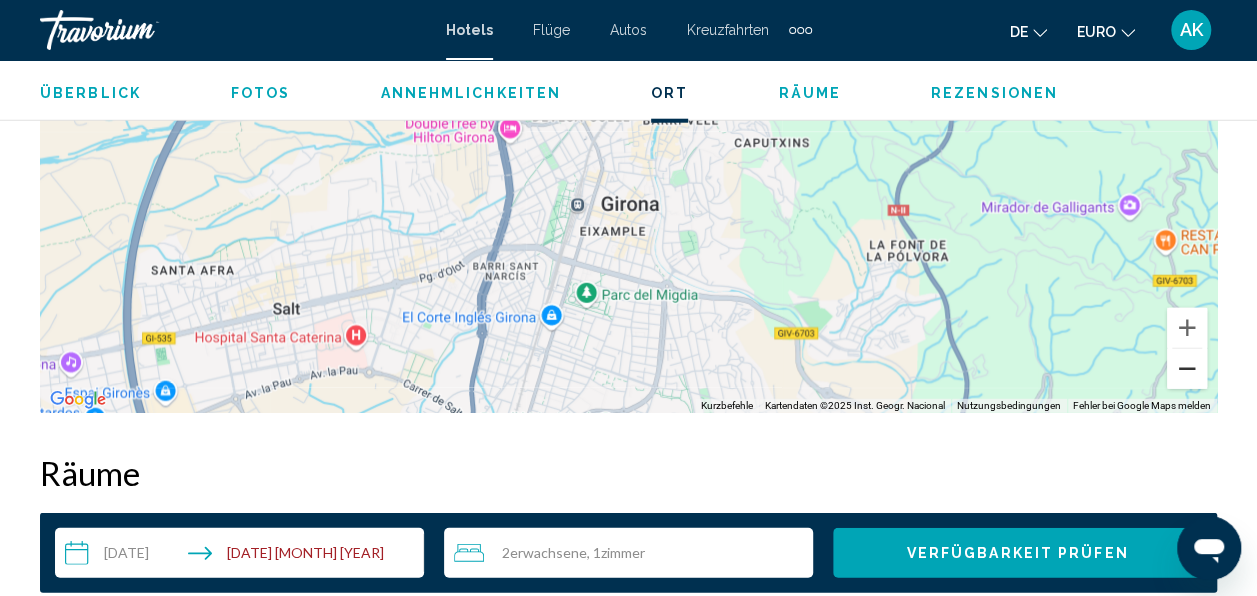 click at bounding box center [1187, 369] 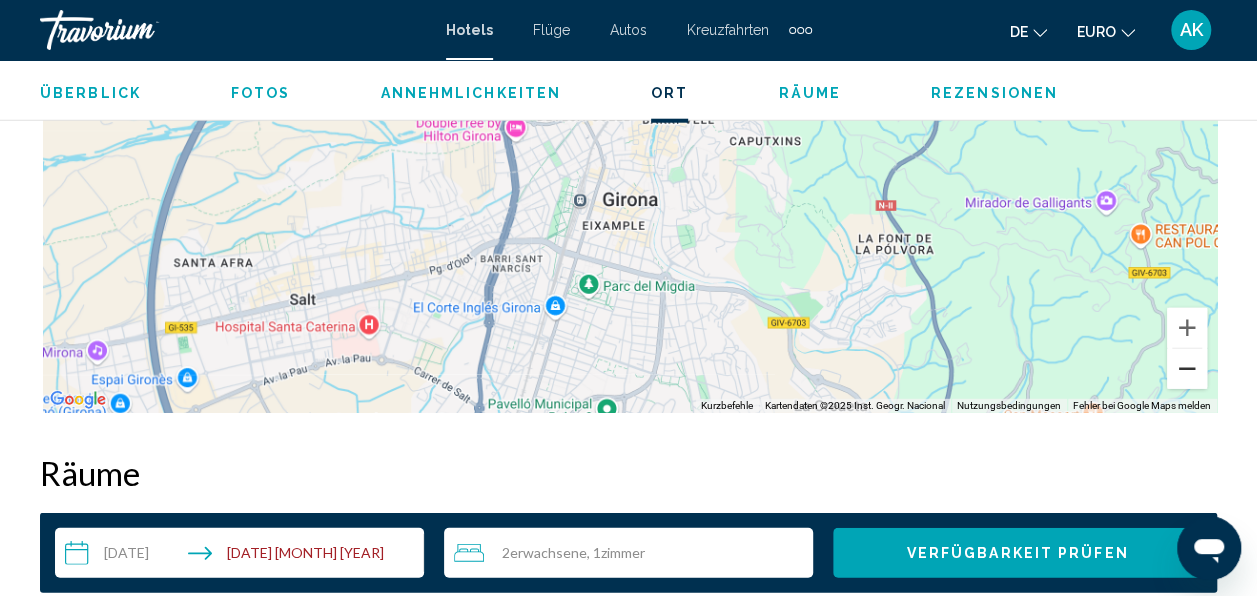 click at bounding box center [1187, 369] 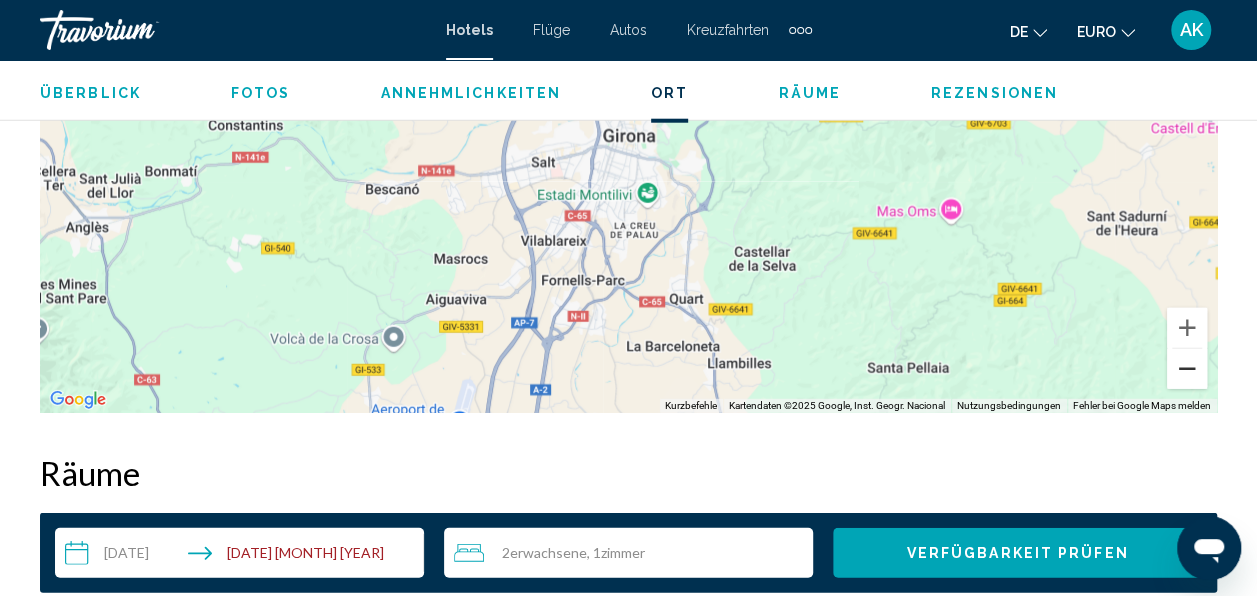 click at bounding box center [1187, 369] 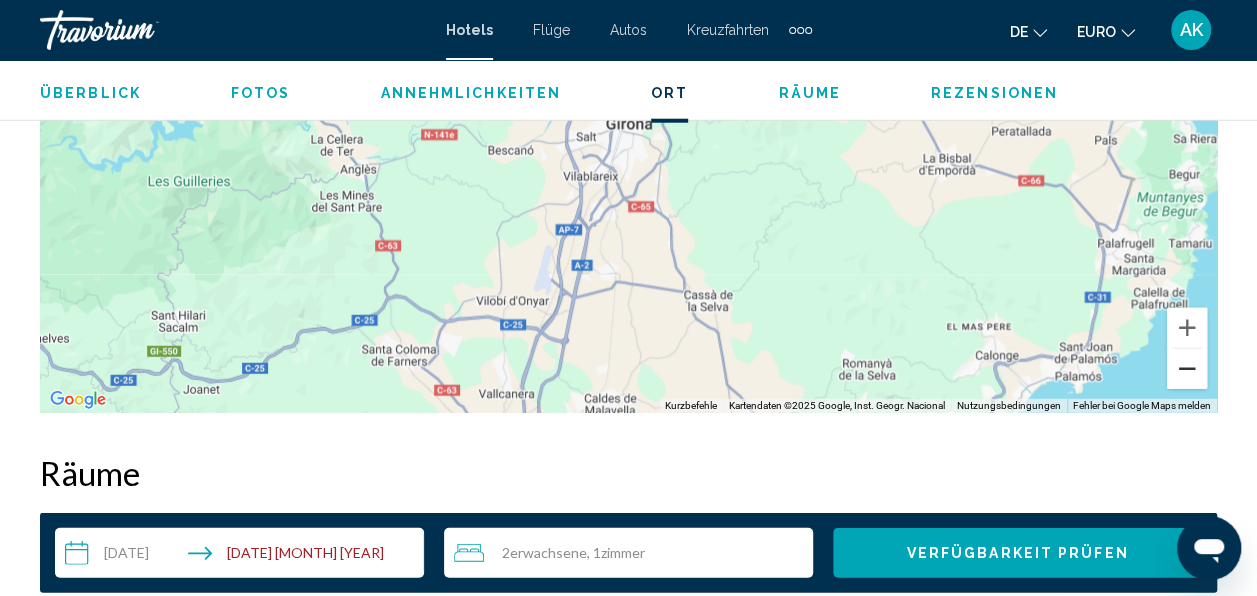 click at bounding box center (1187, 369) 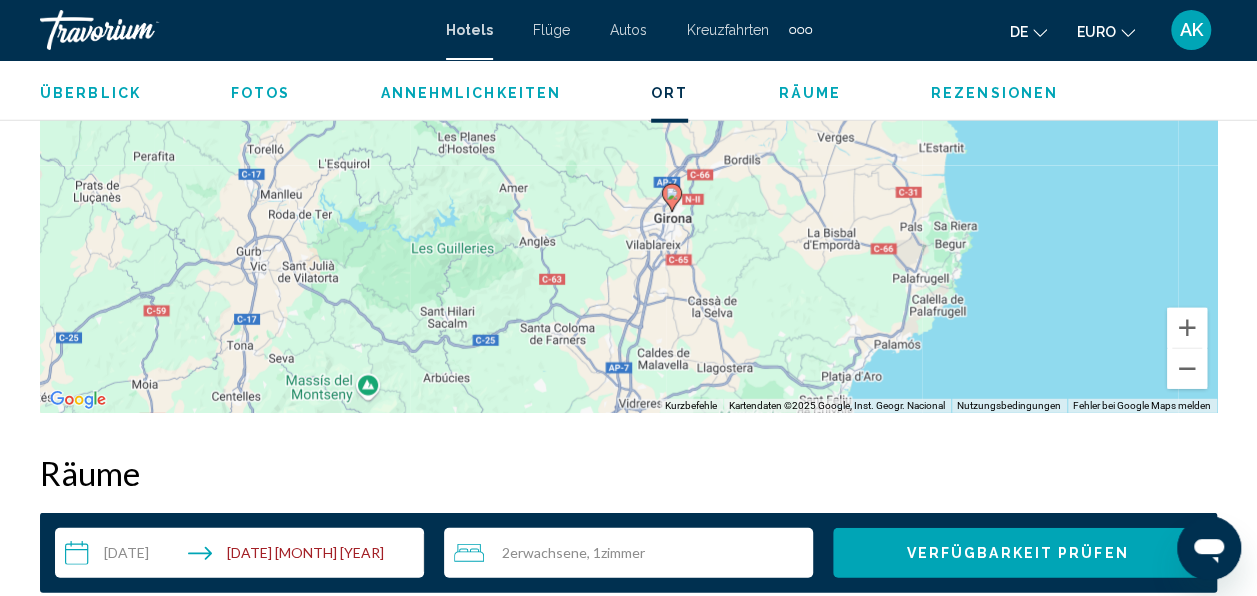 drag, startPoint x: 854, startPoint y: 237, endPoint x: 874, endPoint y: 311, distance: 76.655075 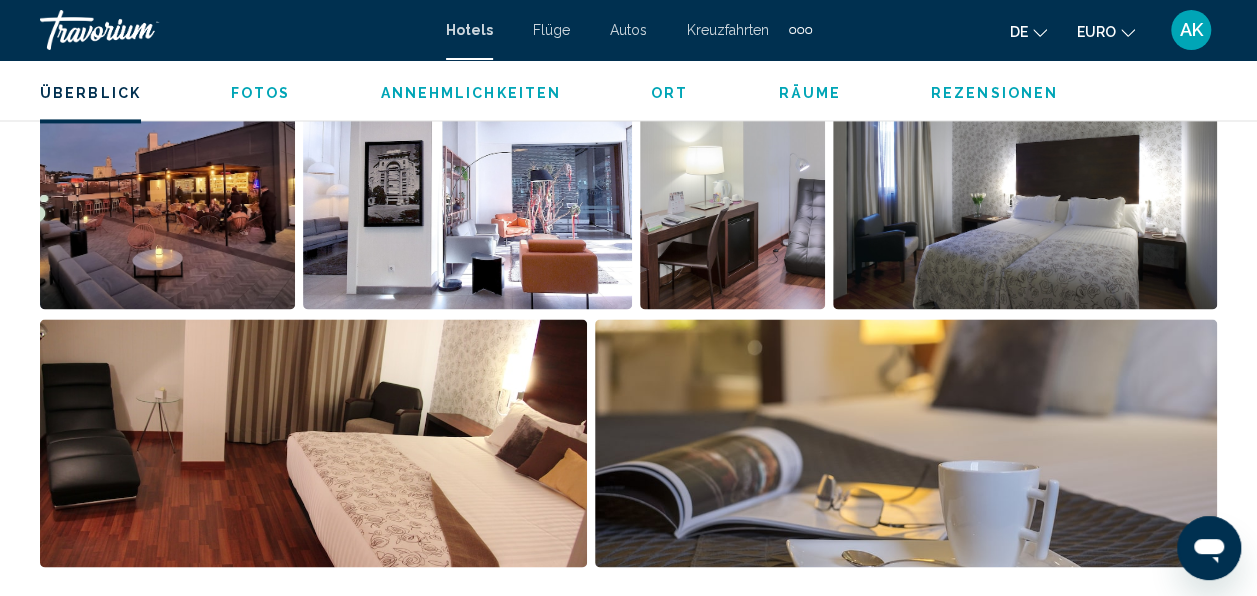 scroll, scrollTop: 837, scrollLeft: 0, axis: vertical 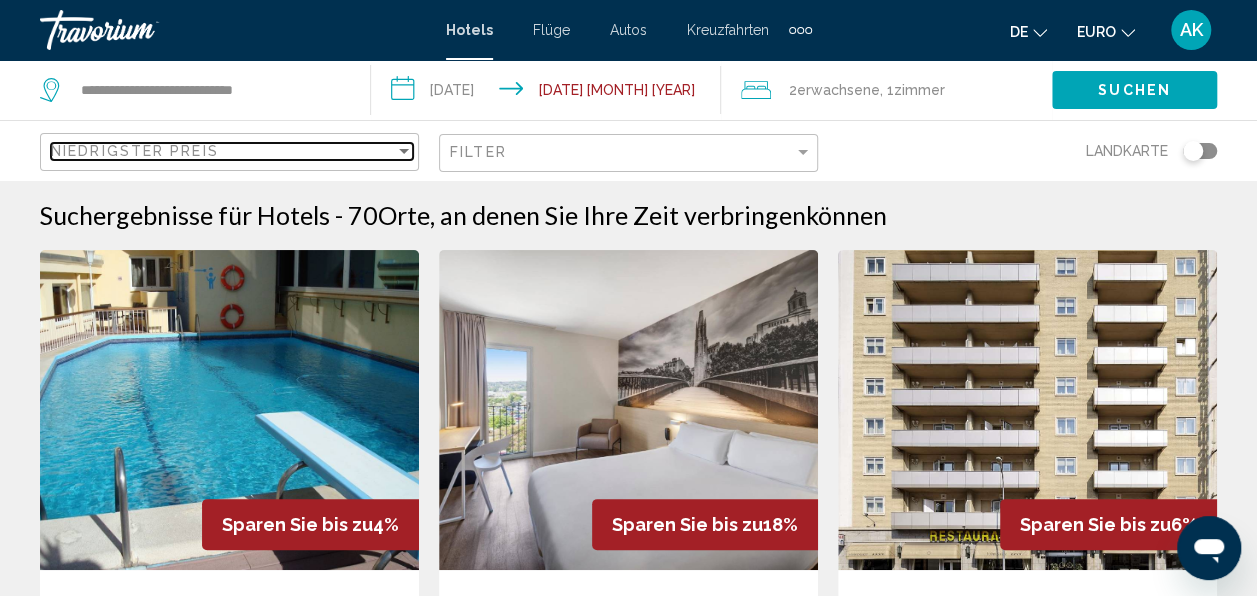 click at bounding box center (404, 151) 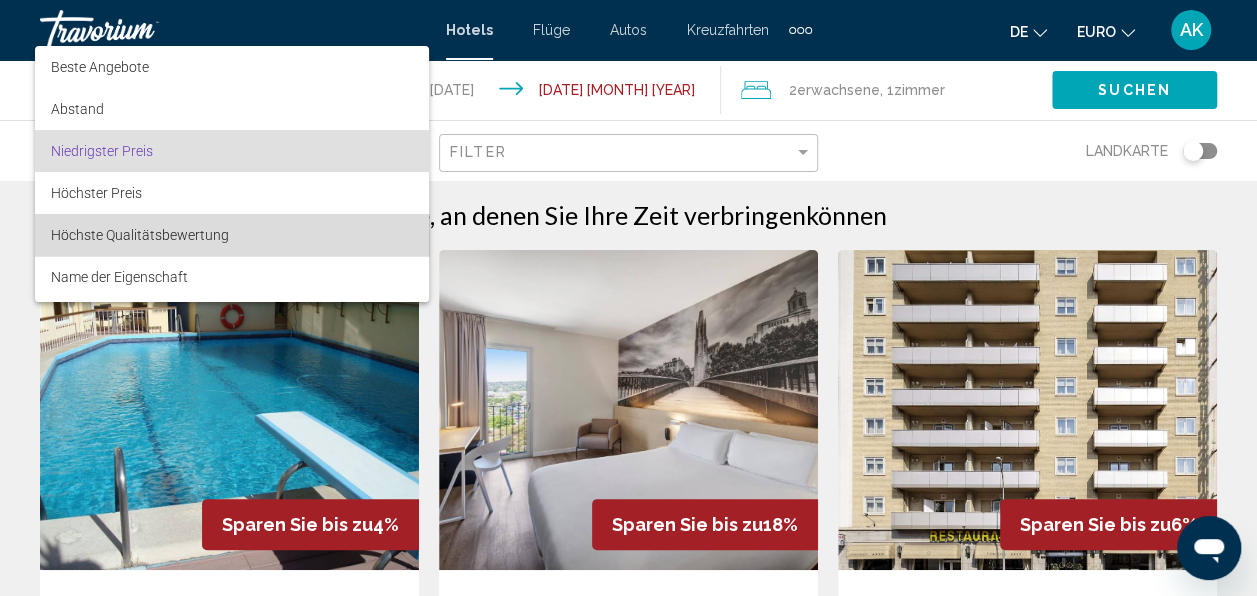 click on "Höchste Qualitätsbewertung" at bounding box center (232, 235) 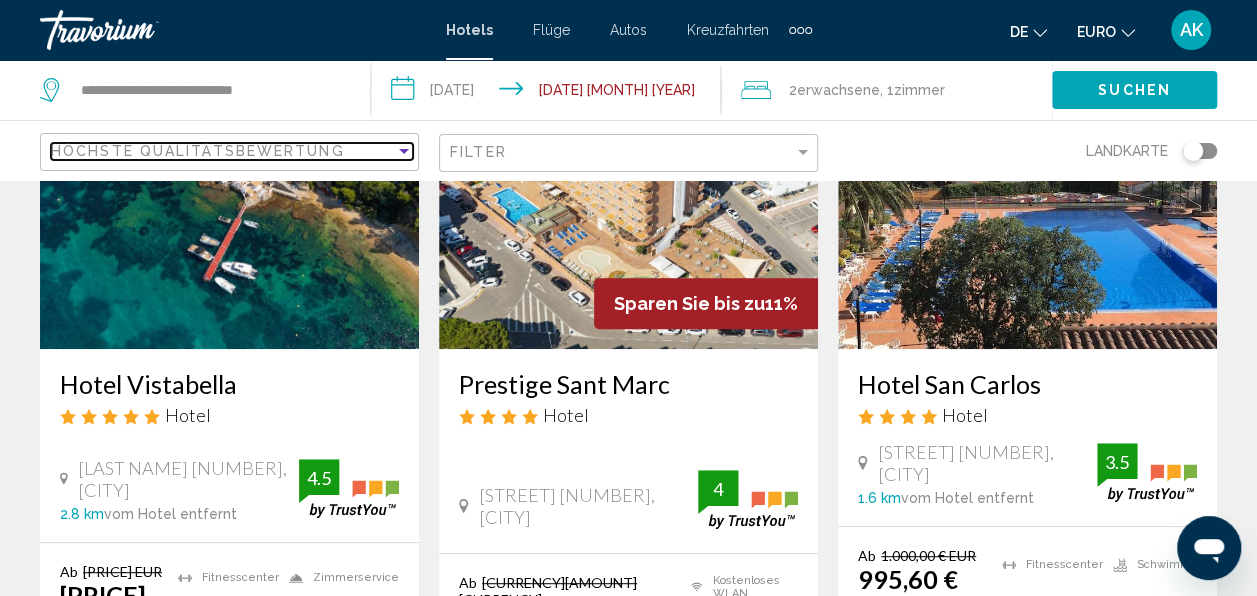 scroll, scrollTop: 100, scrollLeft: 0, axis: vertical 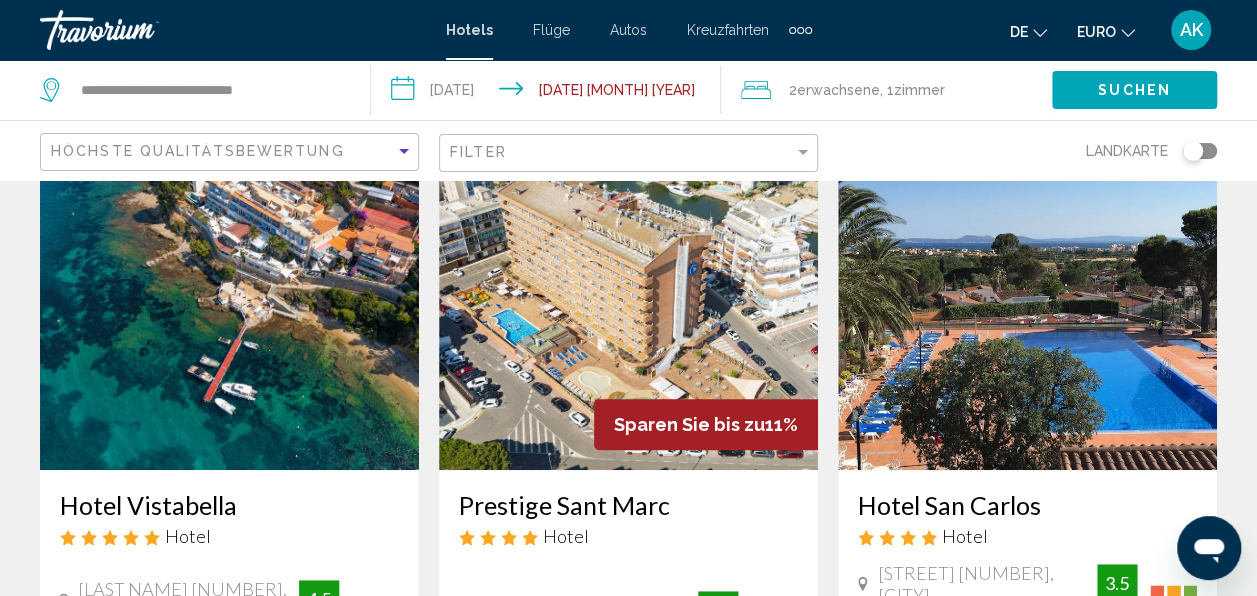 click at bounding box center (628, 310) 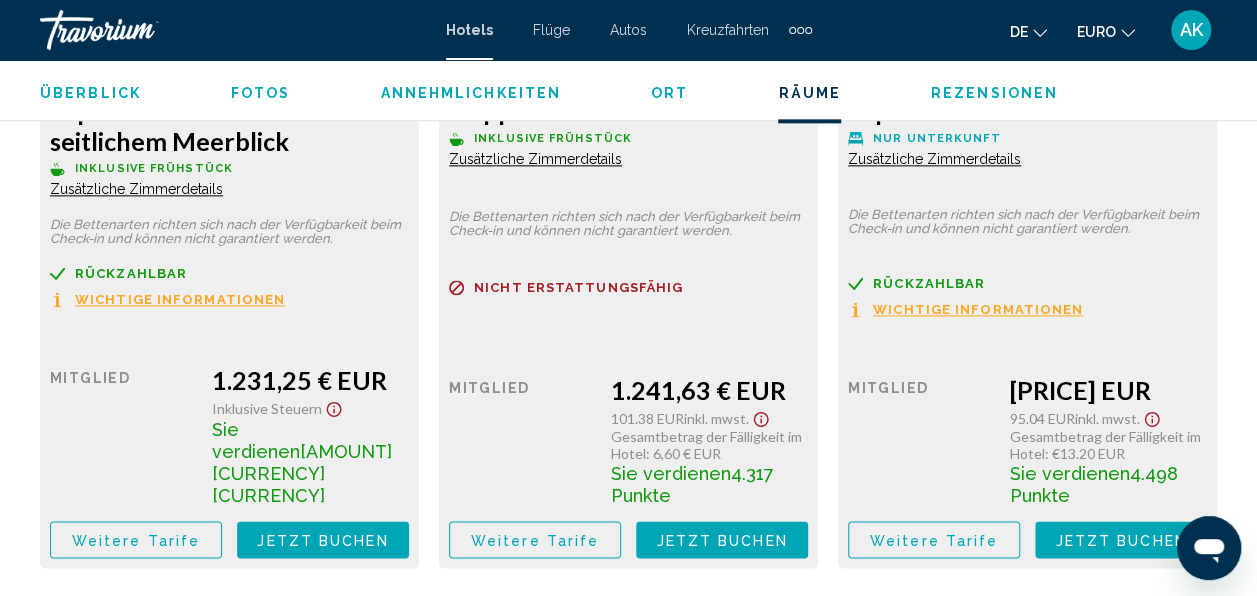 scroll, scrollTop: 5236, scrollLeft: 0, axis: vertical 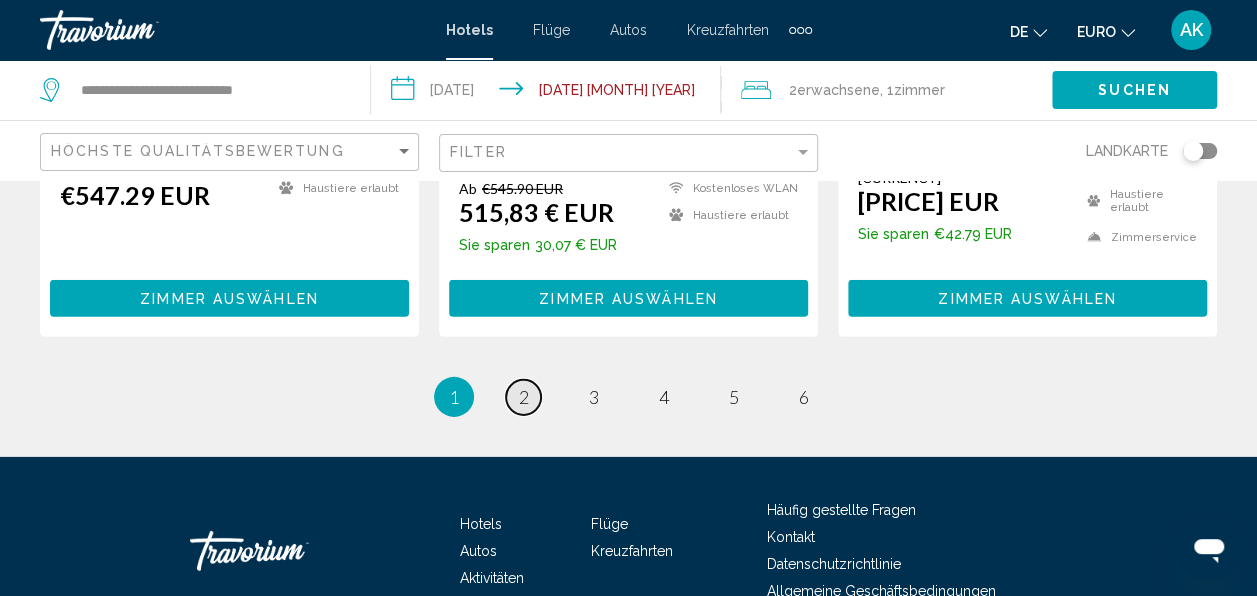 click on "2" at bounding box center (524, 397) 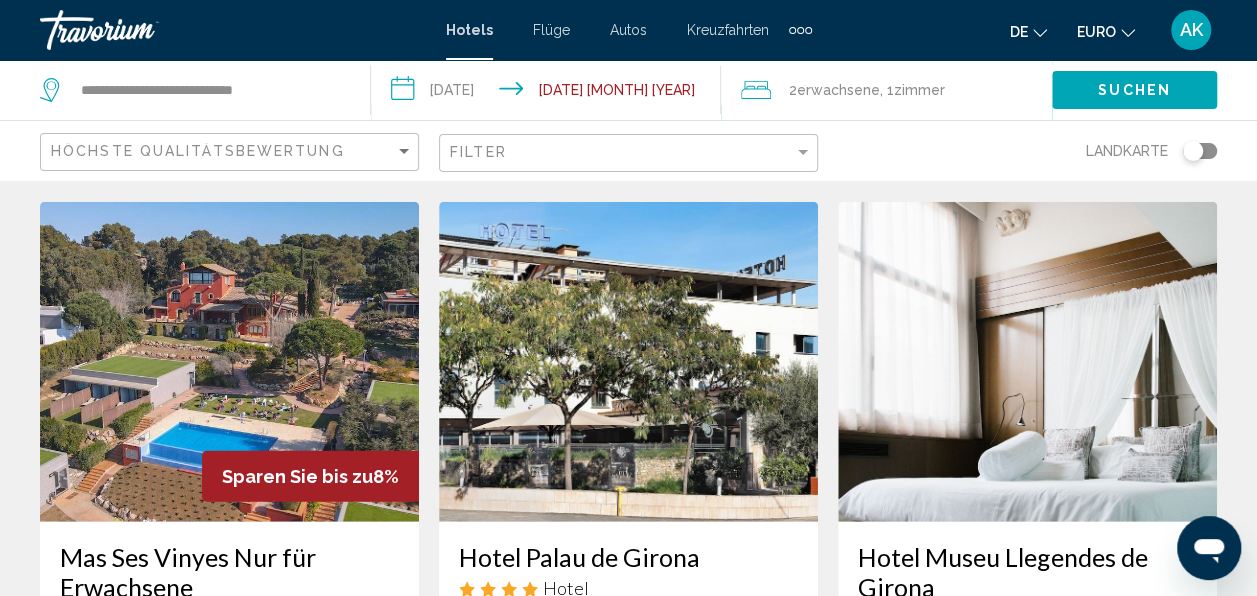 scroll, scrollTop: 2400, scrollLeft: 0, axis: vertical 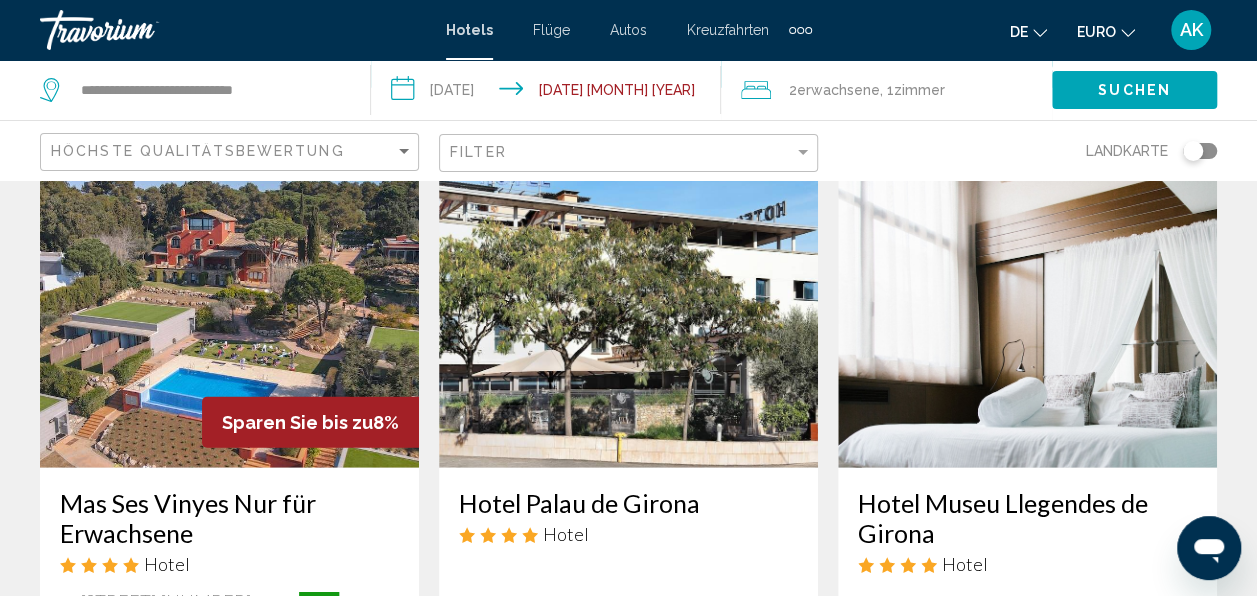 click at bounding box center [628, 308] 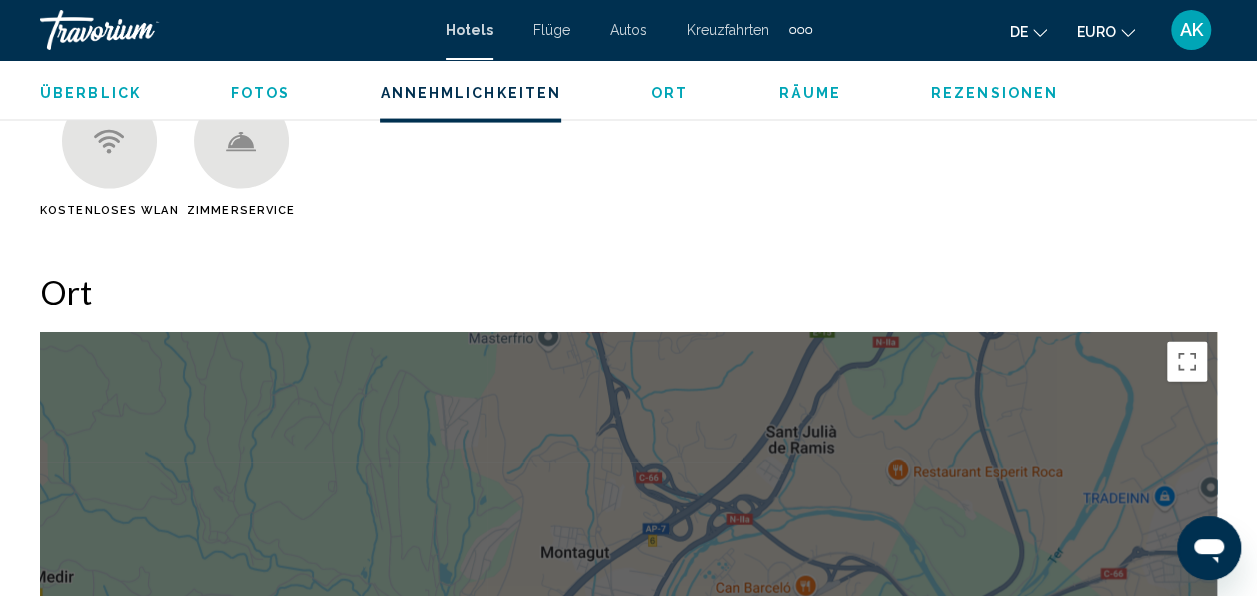 scroll, scrollTop: 1736, scrollLeft: 0, axis: vertical 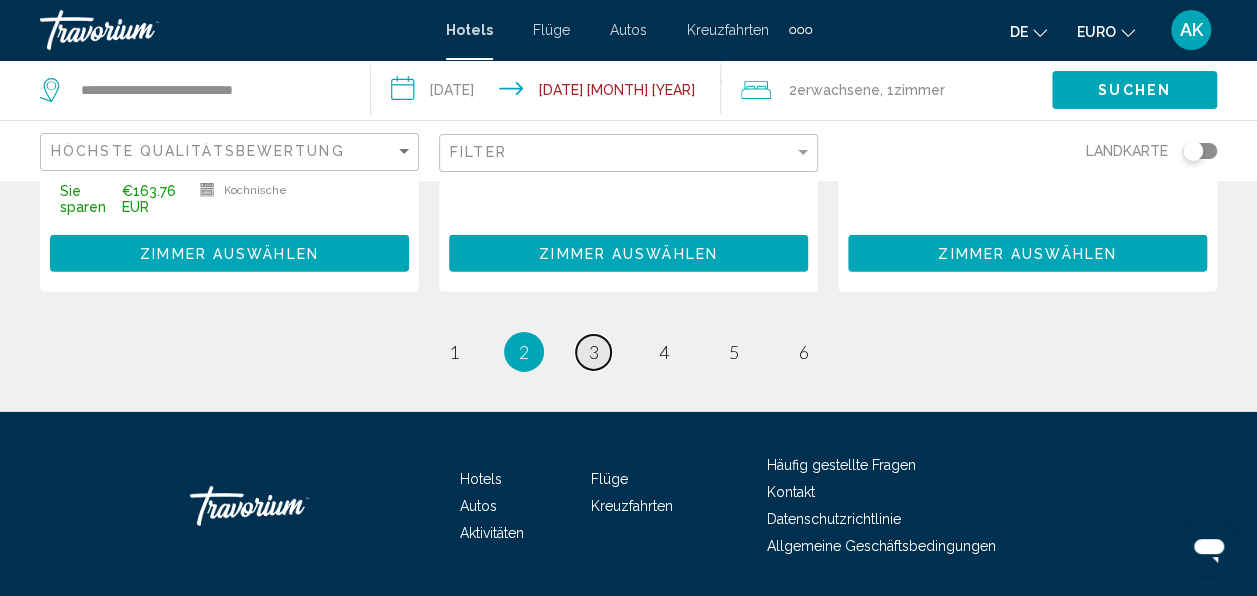 click on "3" at bounding box center (594, 352) 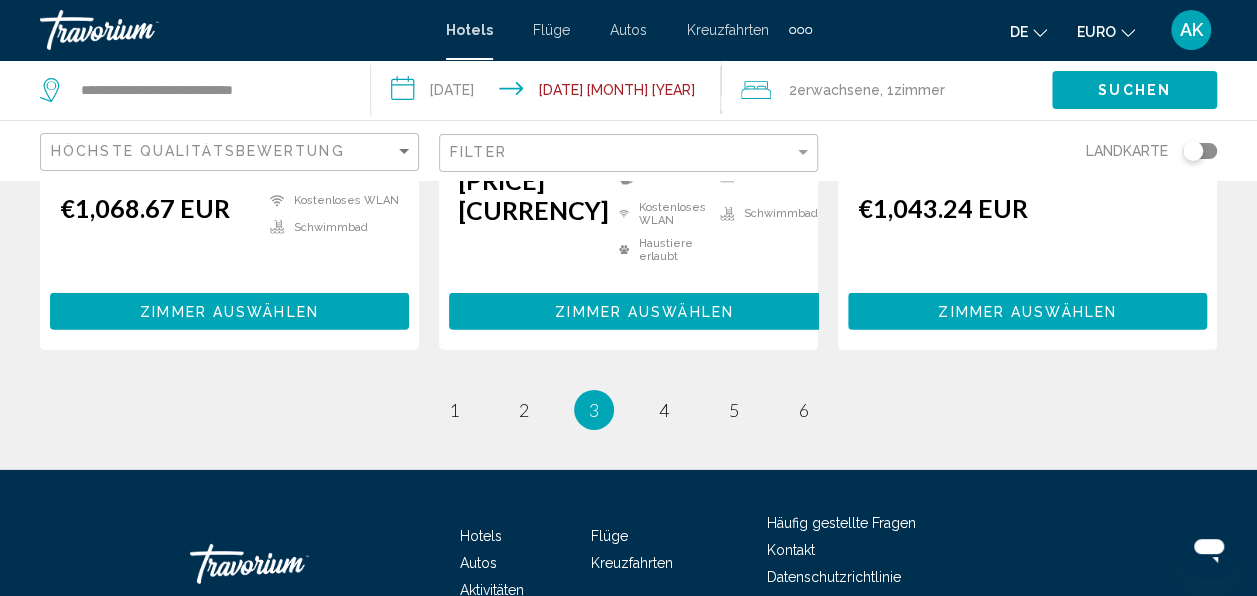 scroll, scrollTop: 3040, scrollLeft: 0, axis: vertical 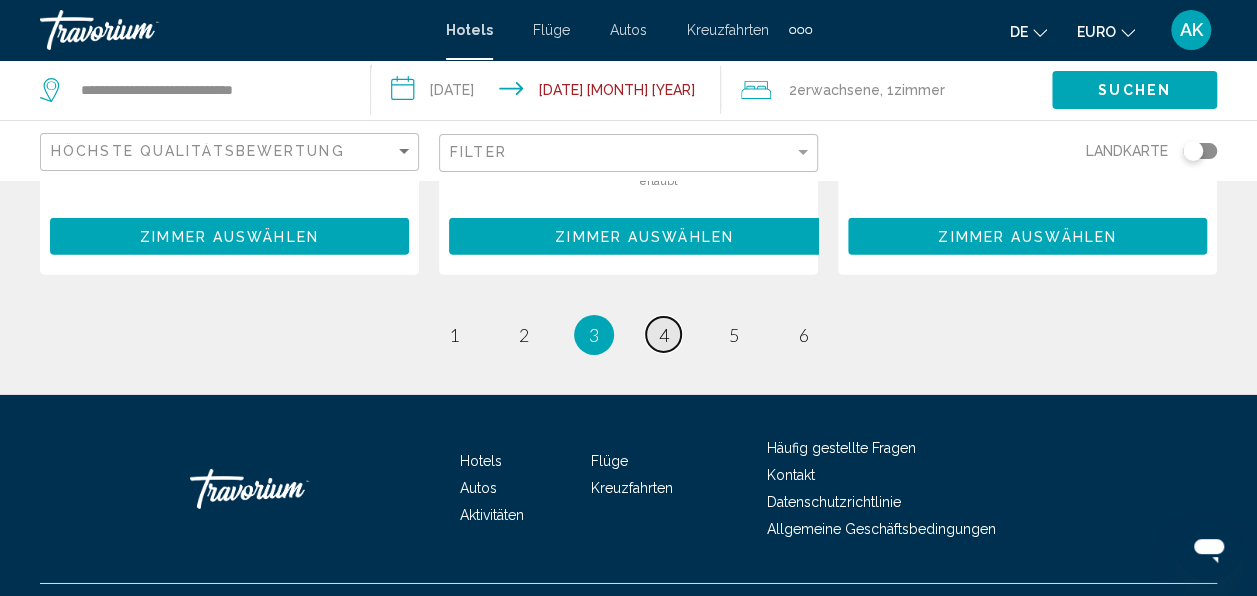 click on "Seite  4" at bounding box center [663, 334] 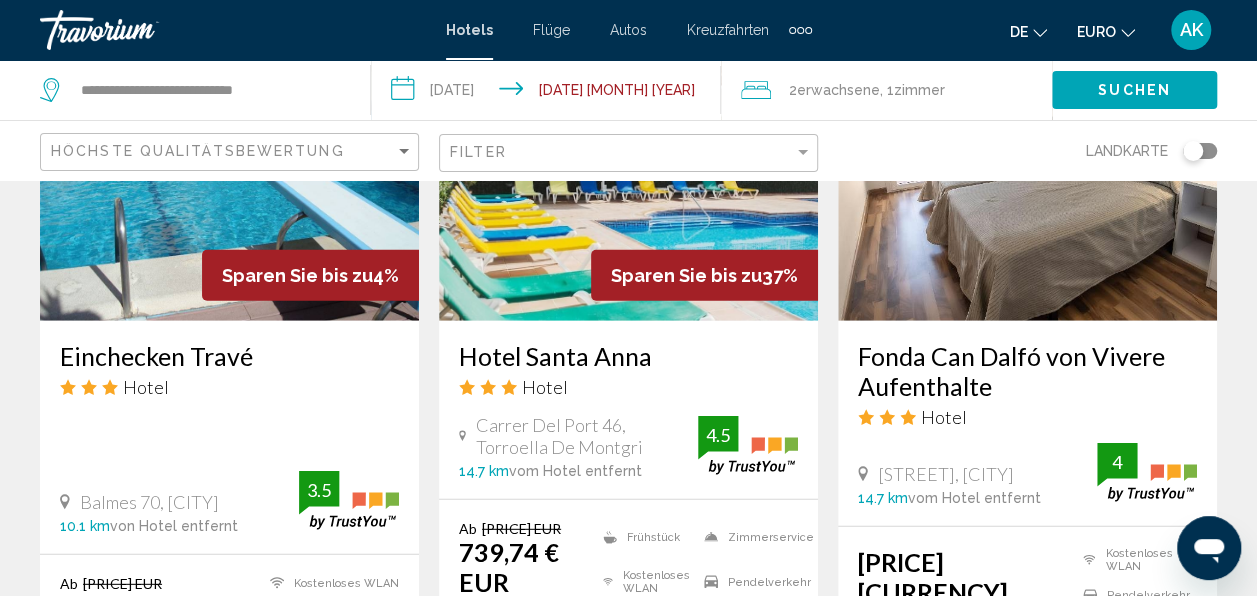 scroll, scrollTop: 2600, scrollLeft: 0, axis: vertical 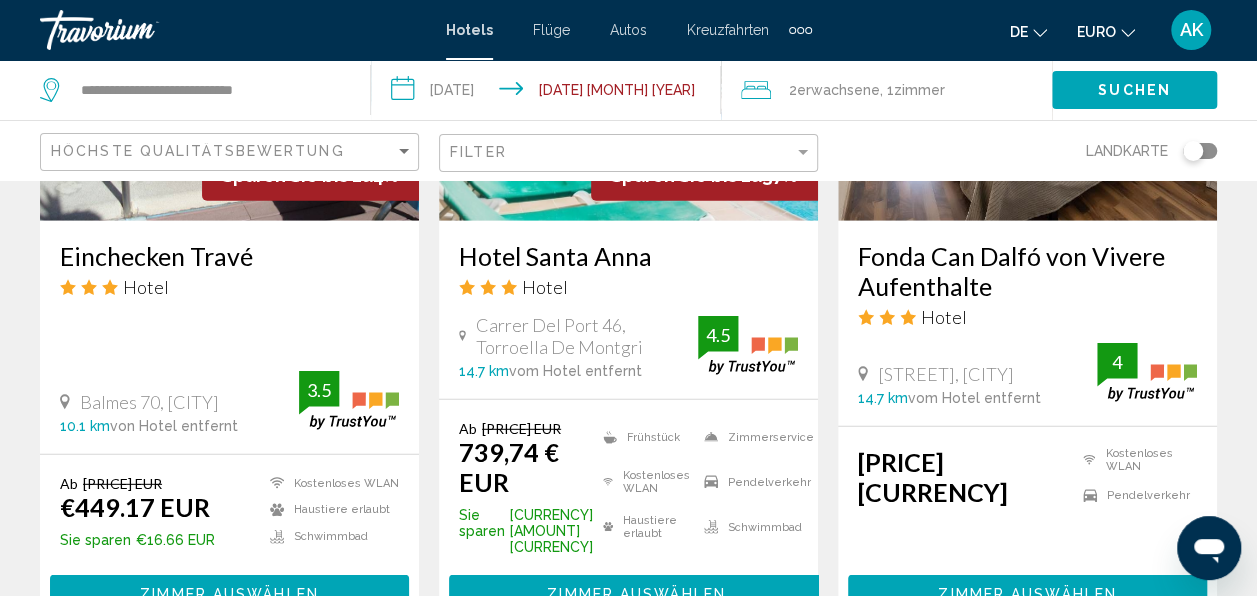 click on "Hotel Santa Anna" at bounding box center (628, 256) 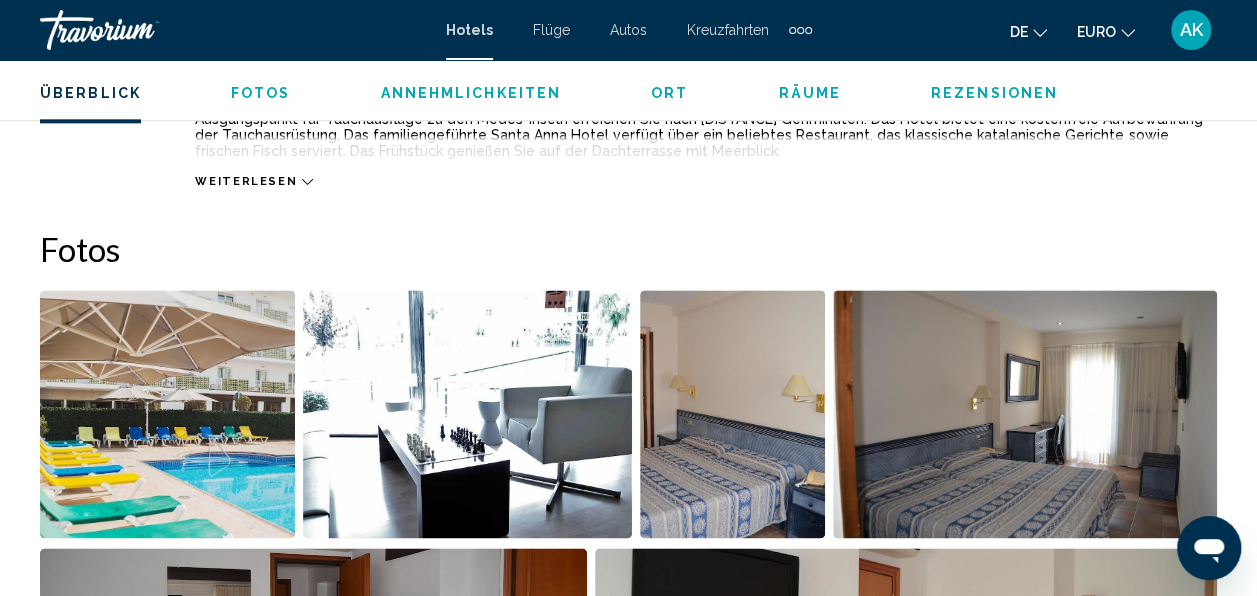 scroll, scrollTop: 1136, scrollLeft: 0, axis: vertical 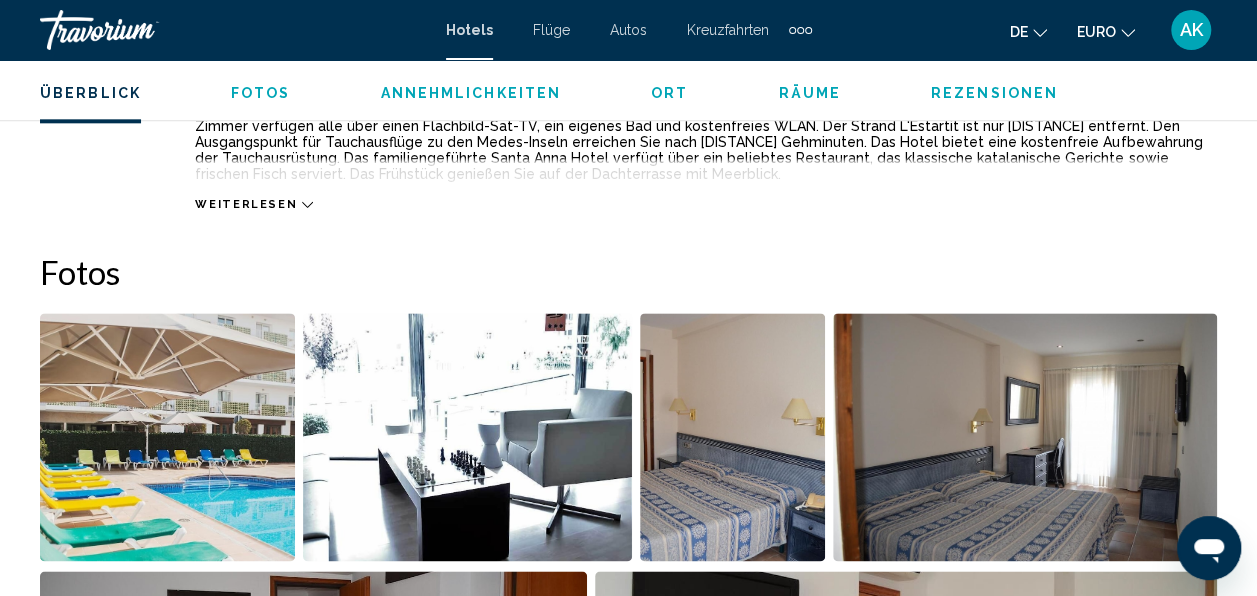 click on "Weiterlesen" at bounding box center [246, 204] 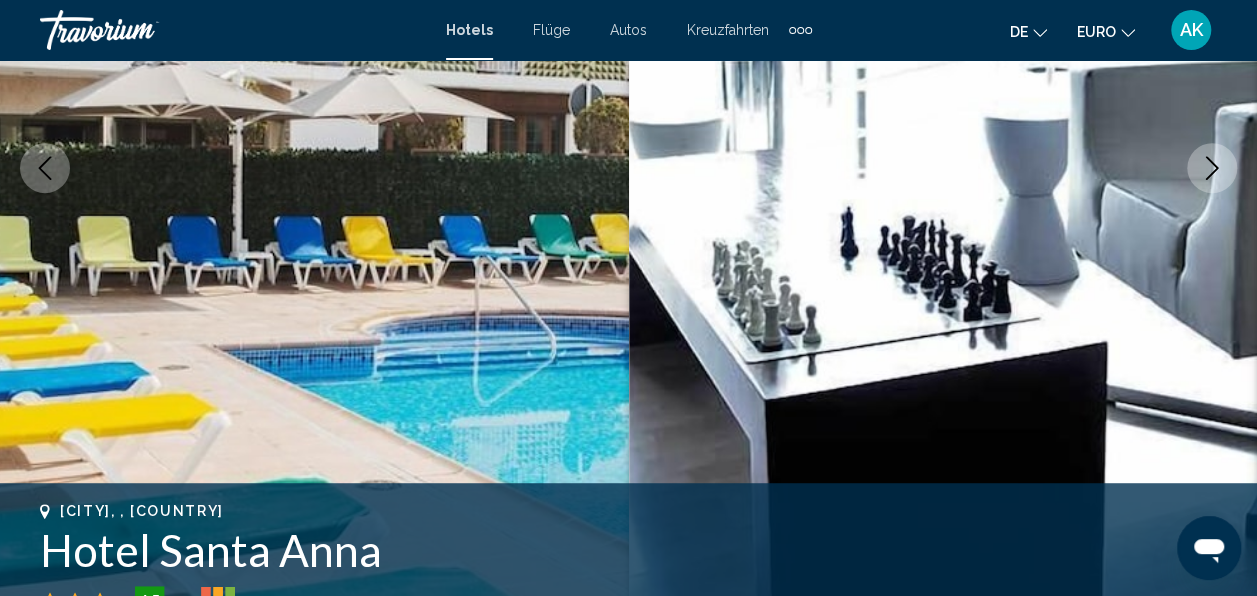 scroll, scrollTop: 136, scrollLeft: 0, axis: vertical 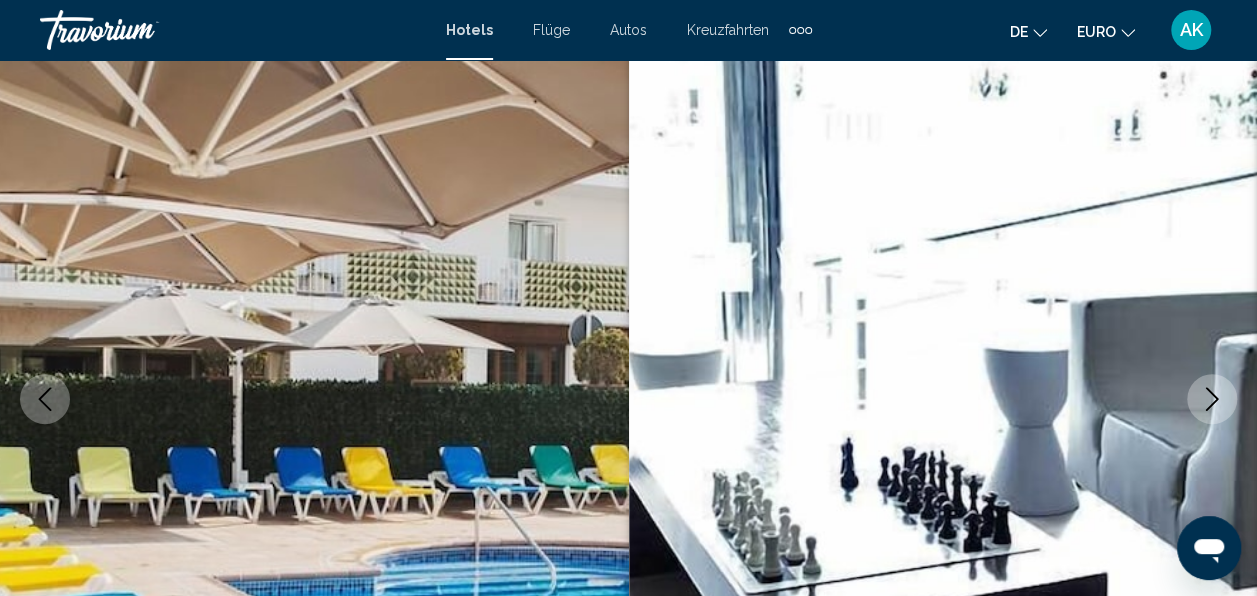 click 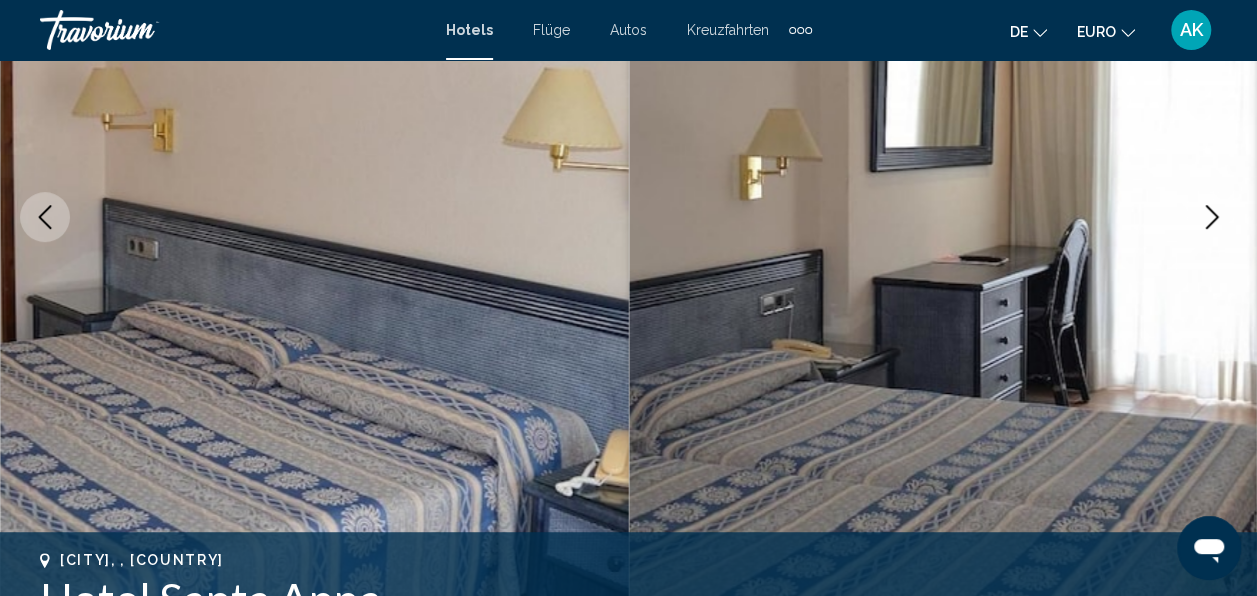 scroll, scrollTop: 336, scrollLeft: 0, axis: vertical 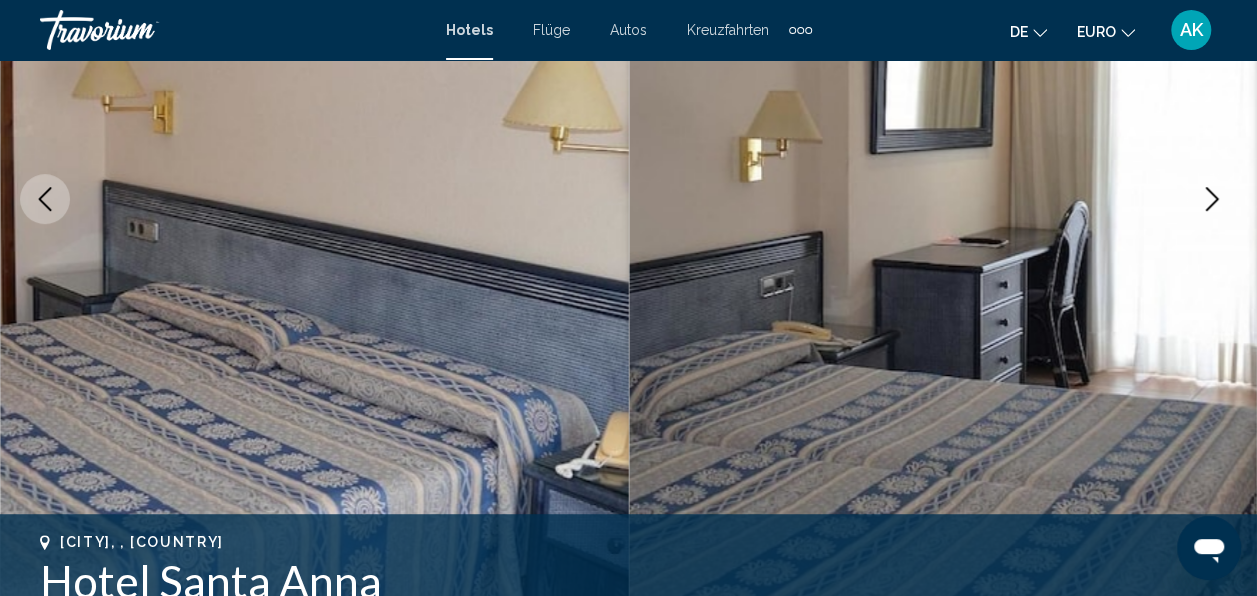 click 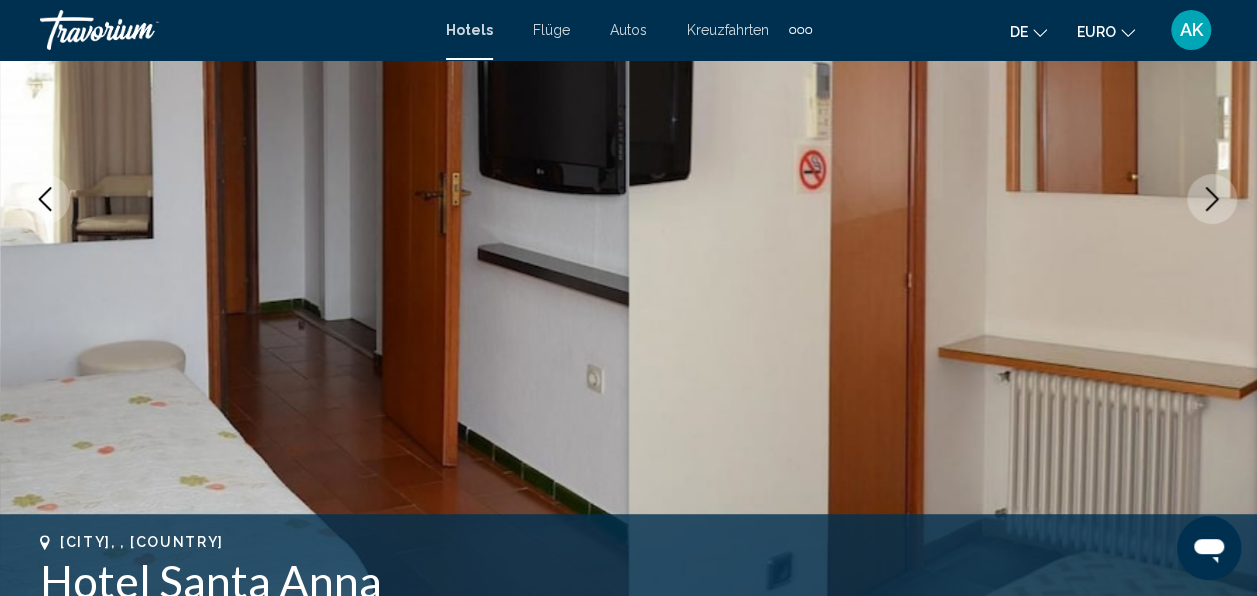 click 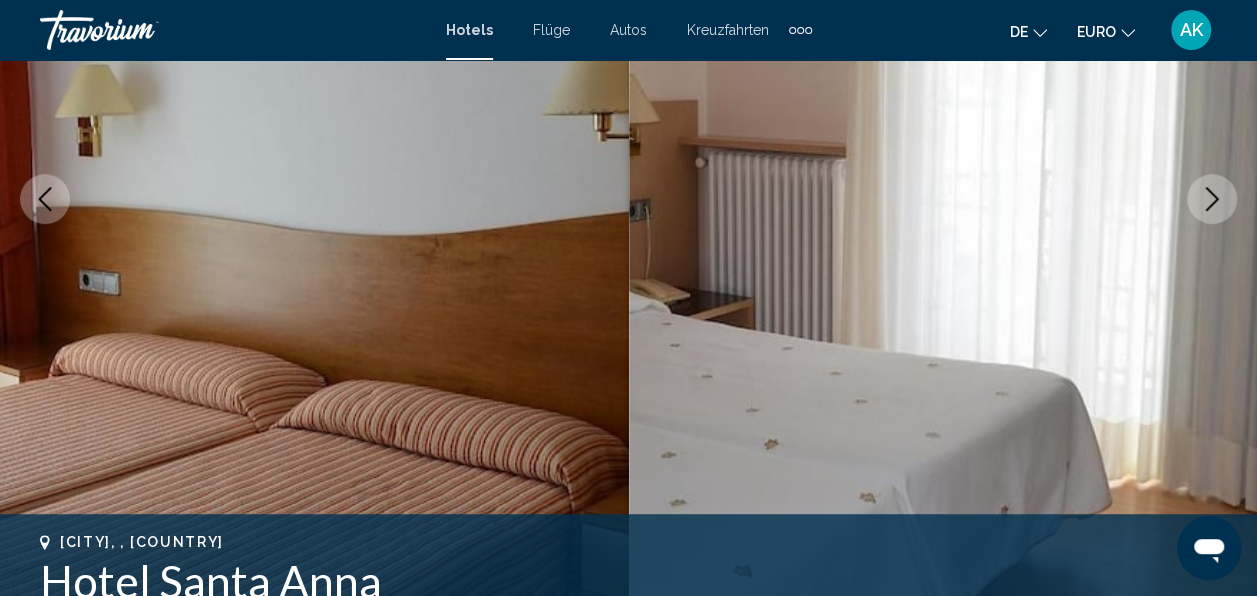 click 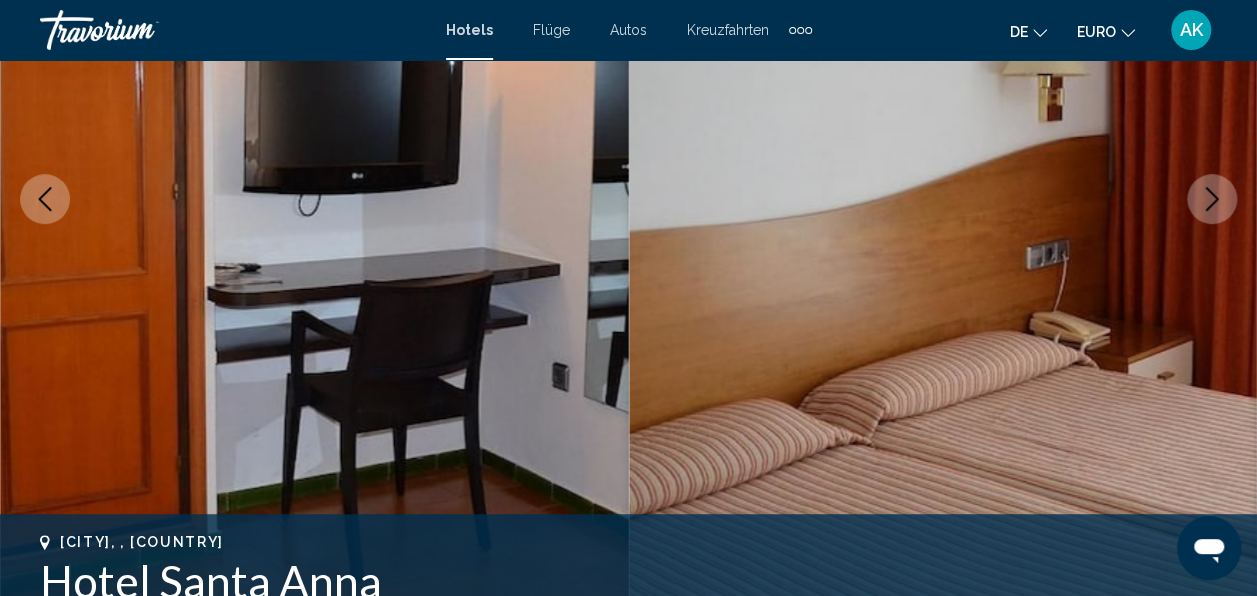 click 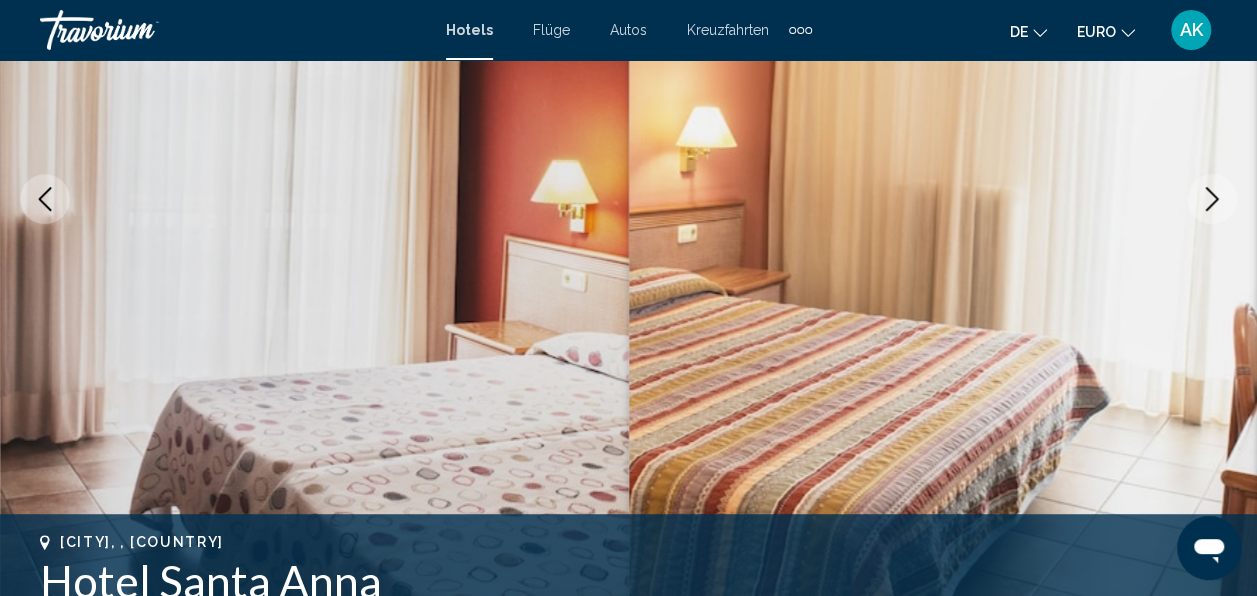 click 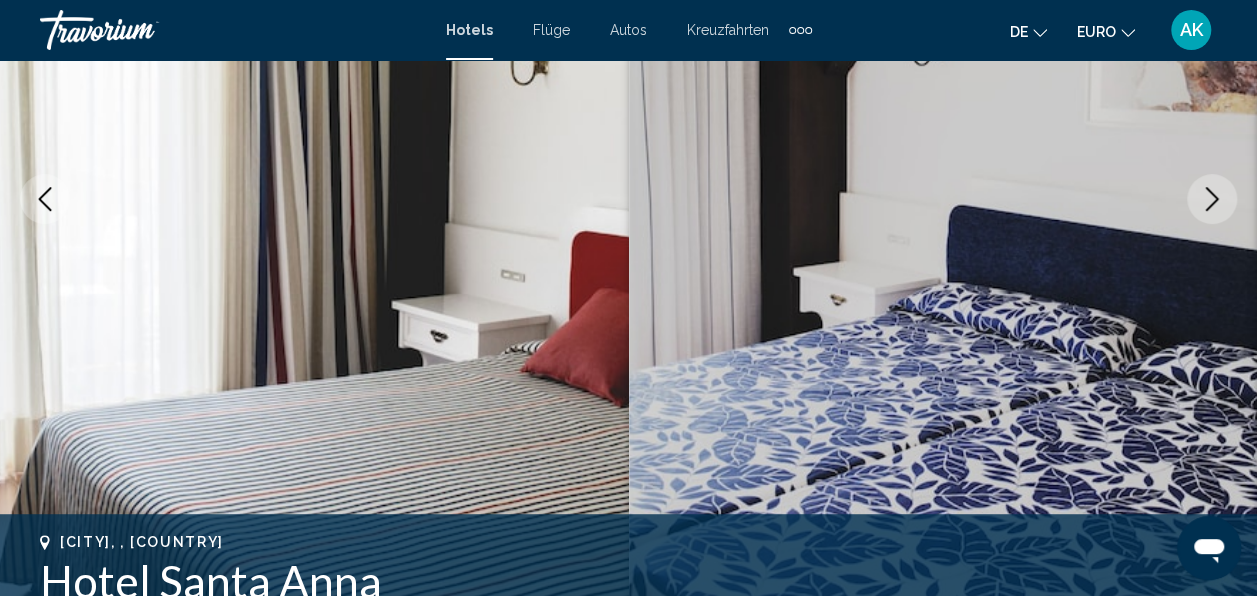 click 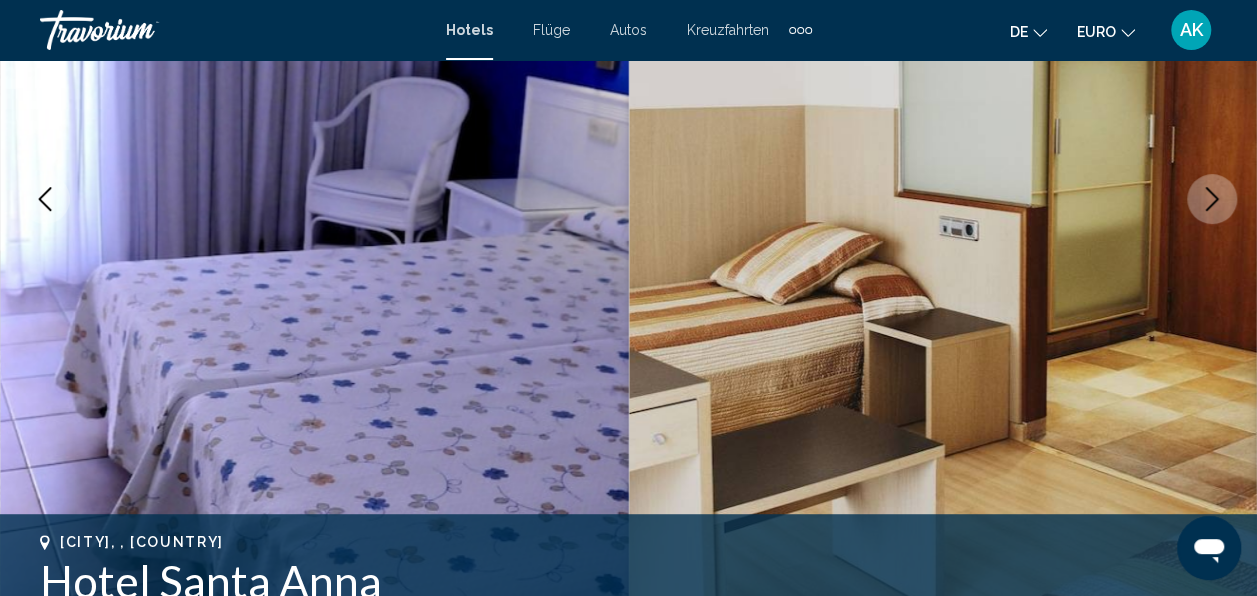 click 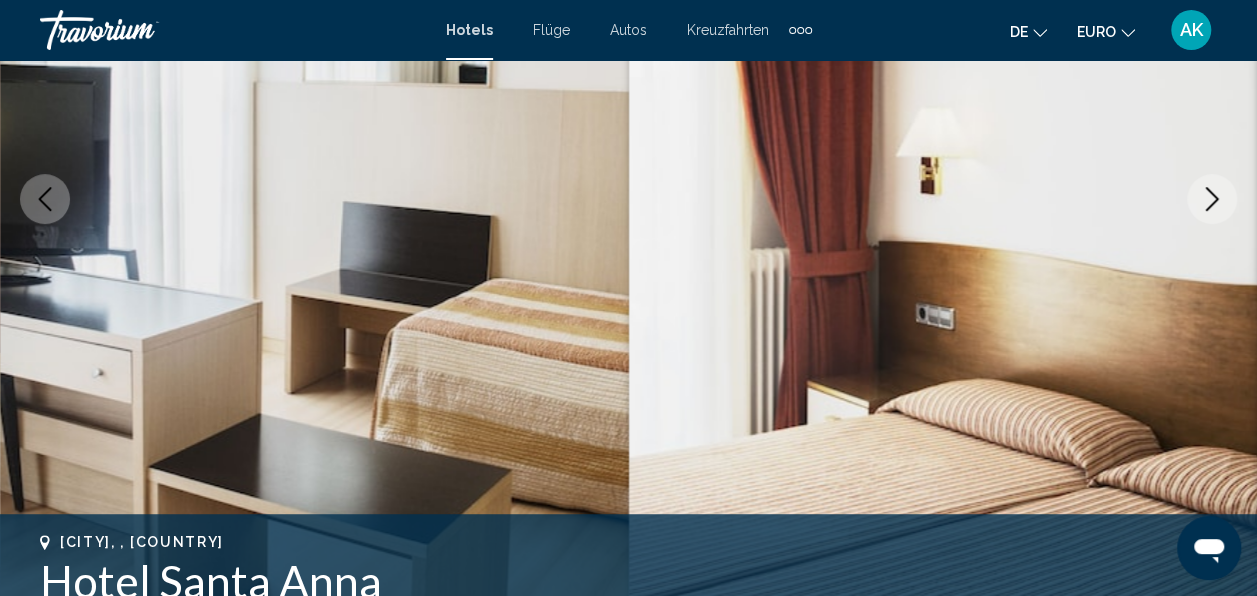 click 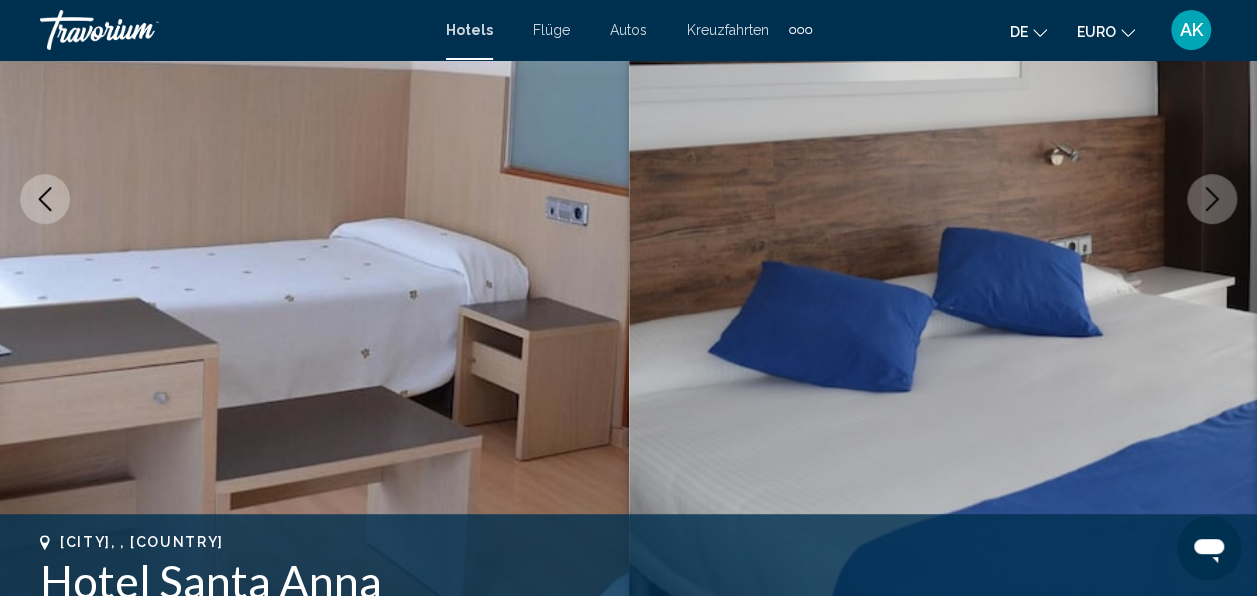 click 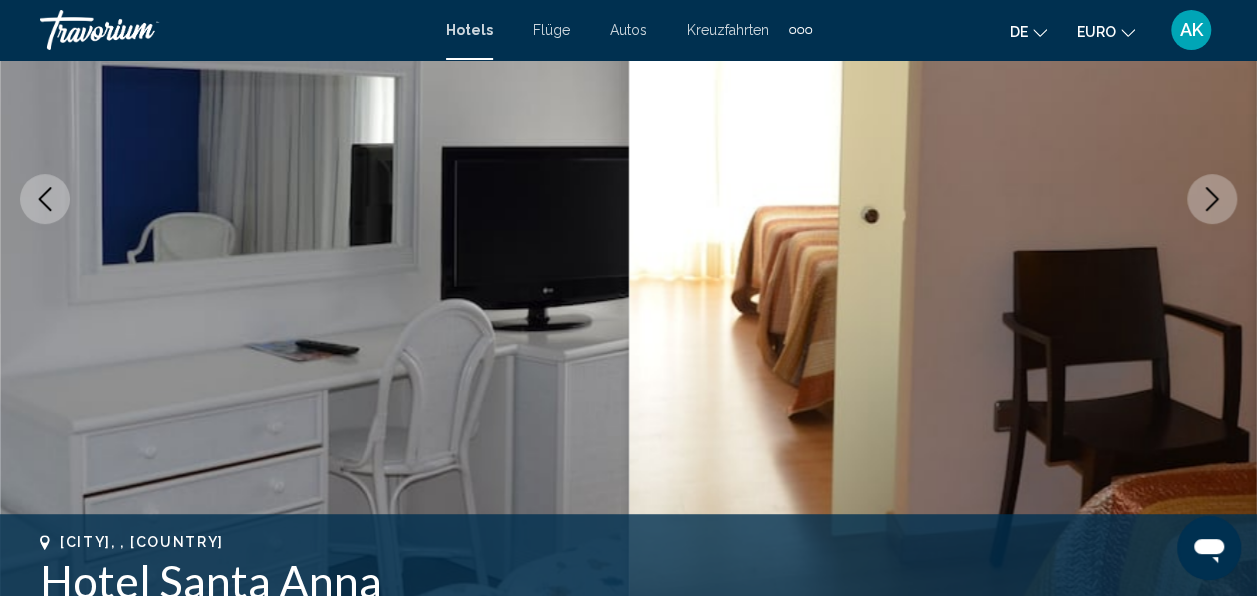 click 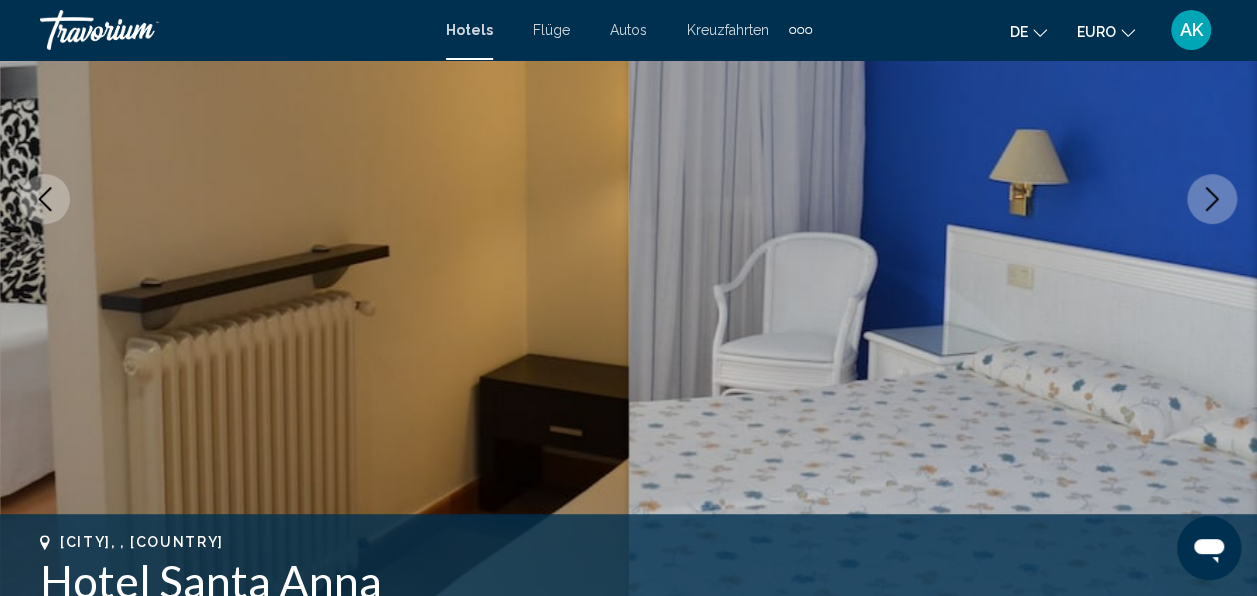 click 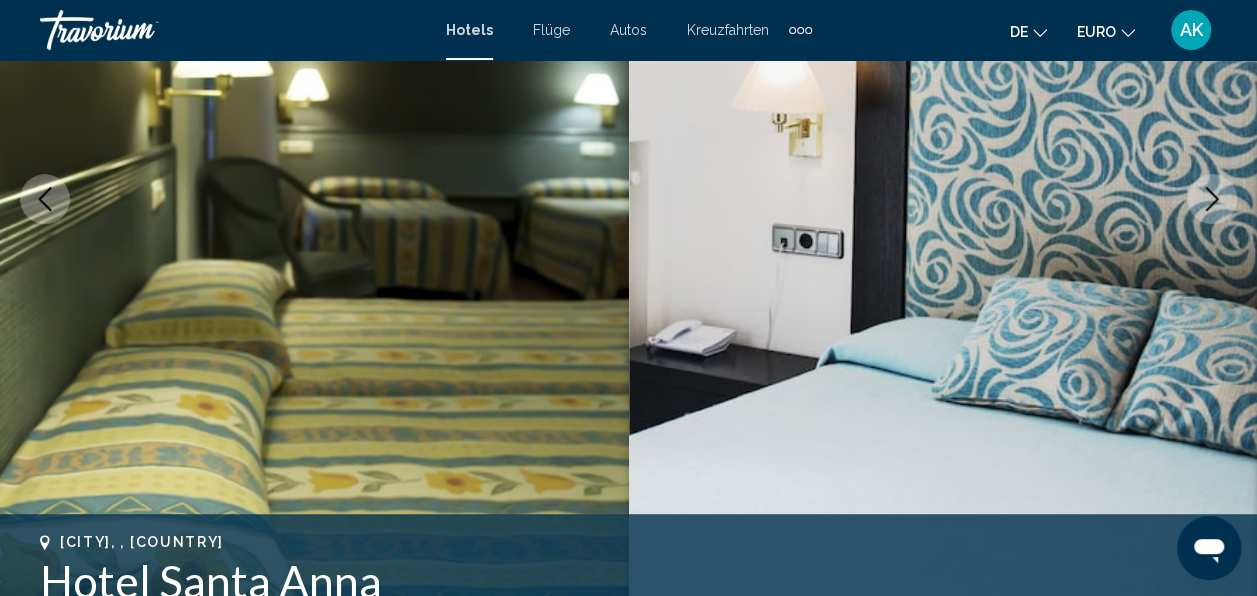 click 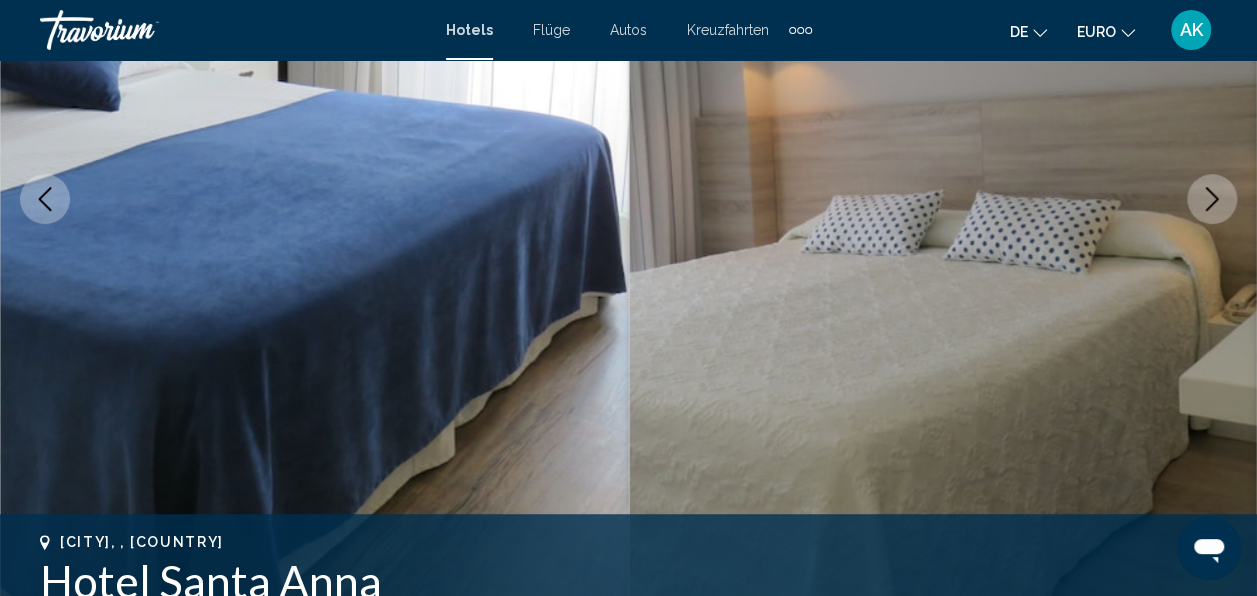 click 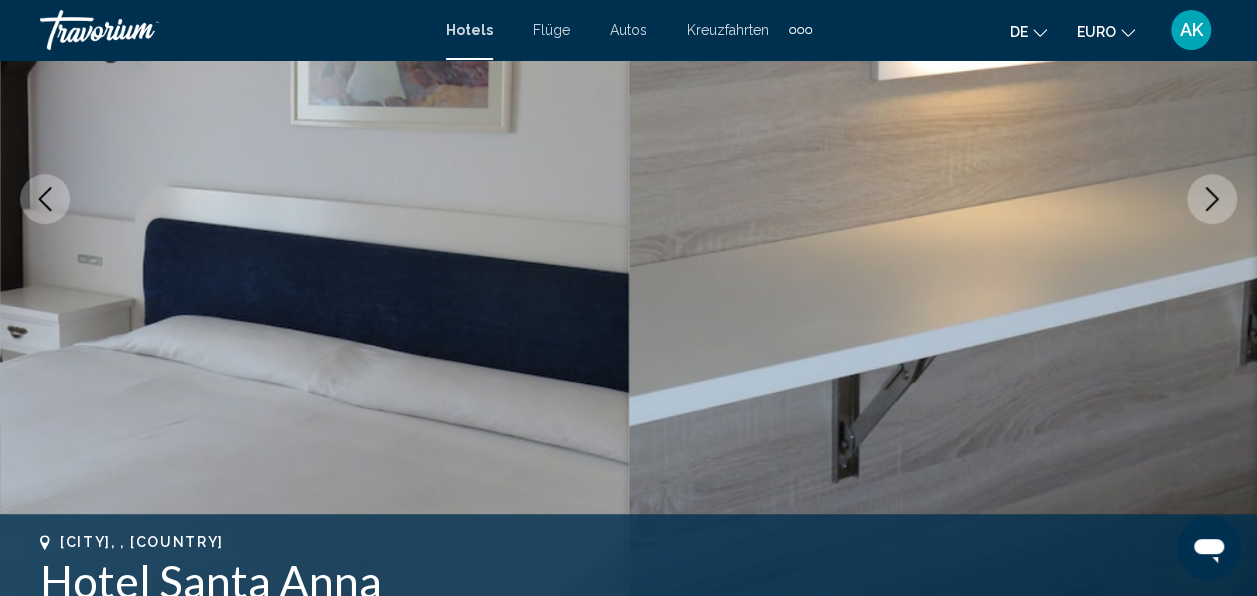 click 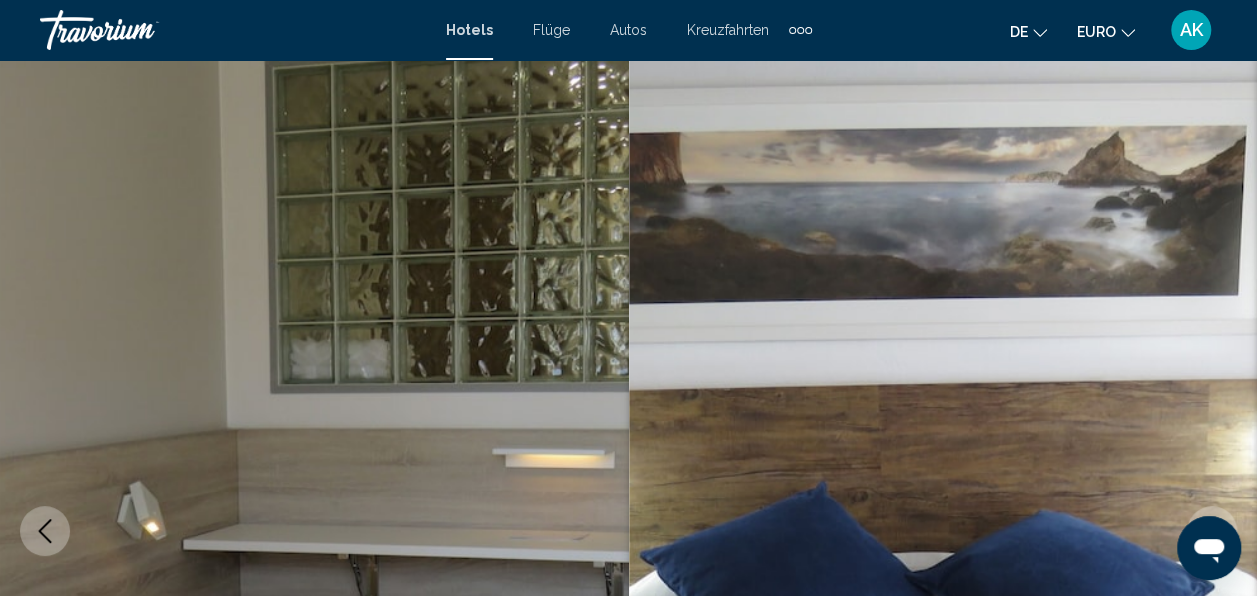 scroll, scrollTop: 0, scrollLeft: 0, axis: both 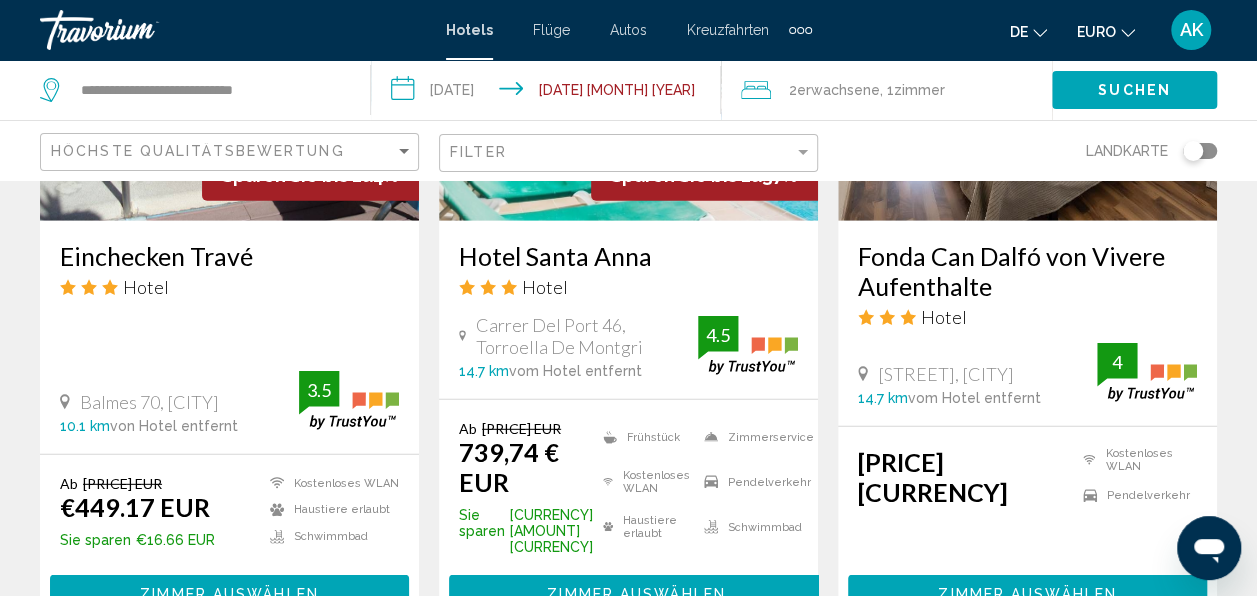 drag, startPoint x: 446, startPoint y: 250, endPoint x: 664, endPoint y: 258, distance: 218.14674 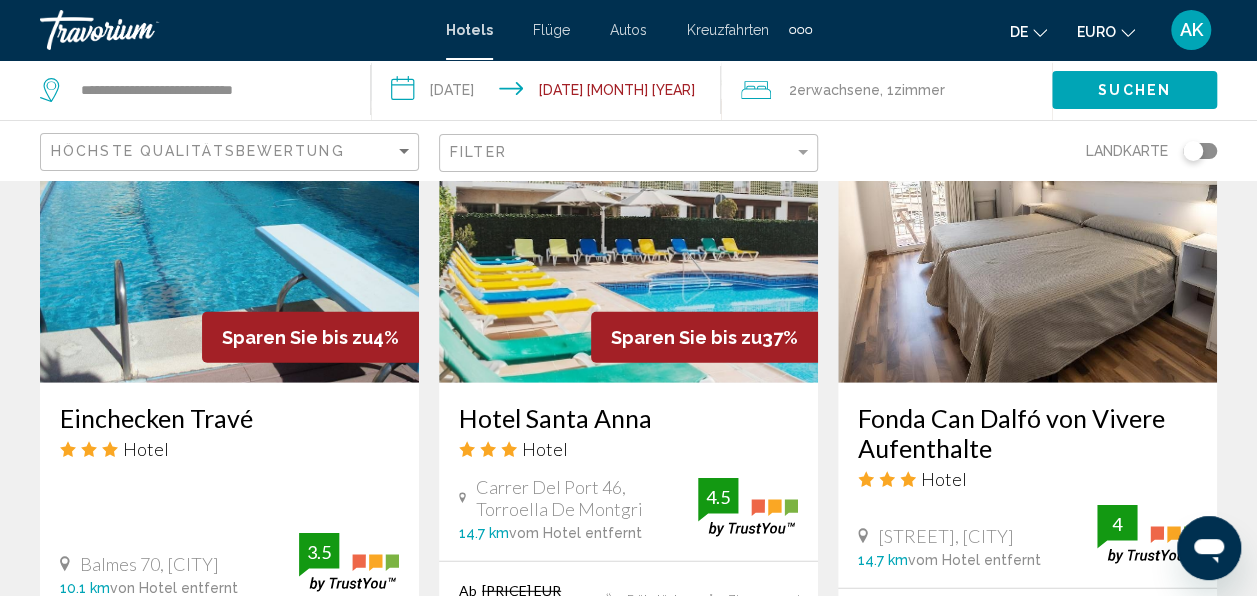 scroll, scrollTop: 2100, scrollLeft: 0, axis: vertical 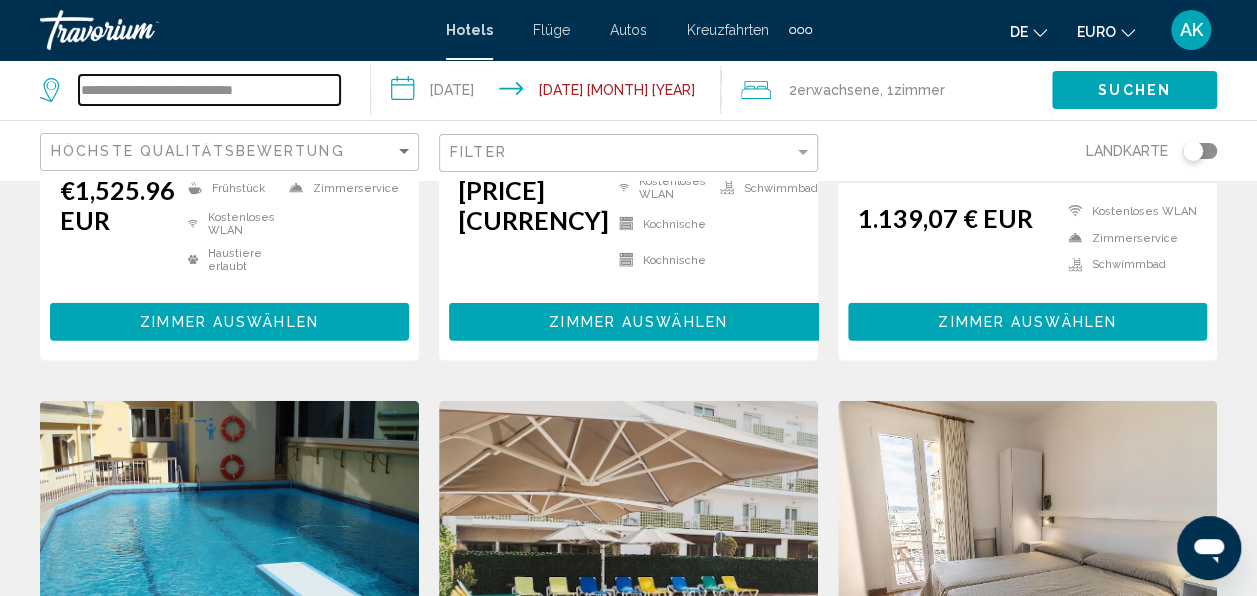 drag, startPoint x: 297, startPoint y: 101, endPoint x: 60, endPoint y: 137, distance: 239.71858 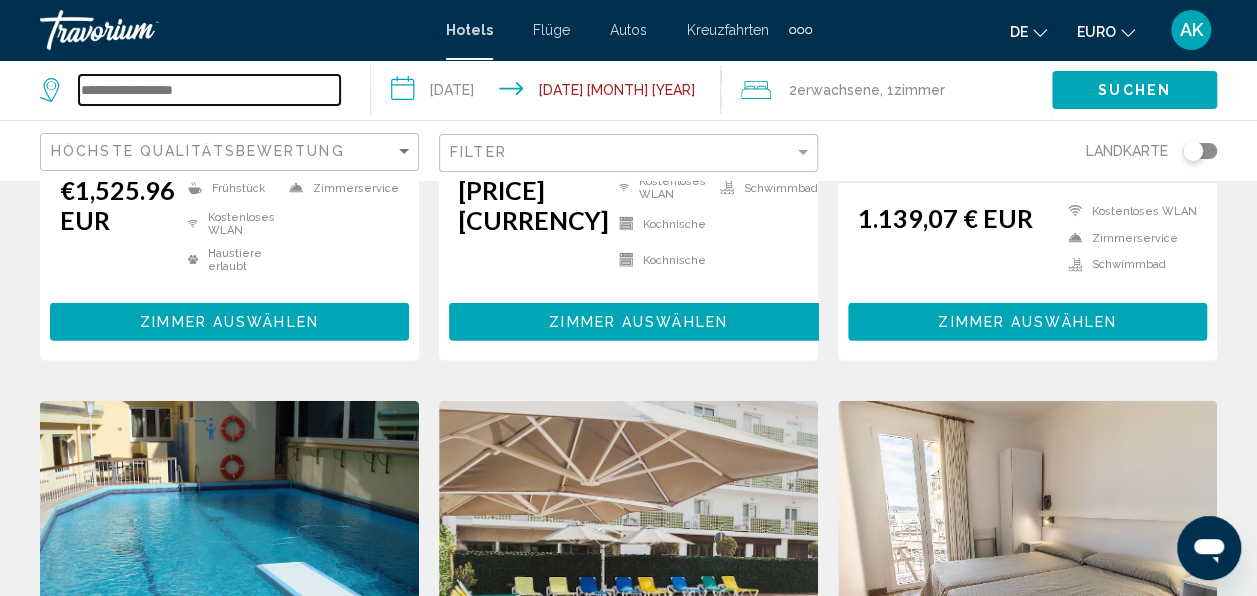 paste on "**********" 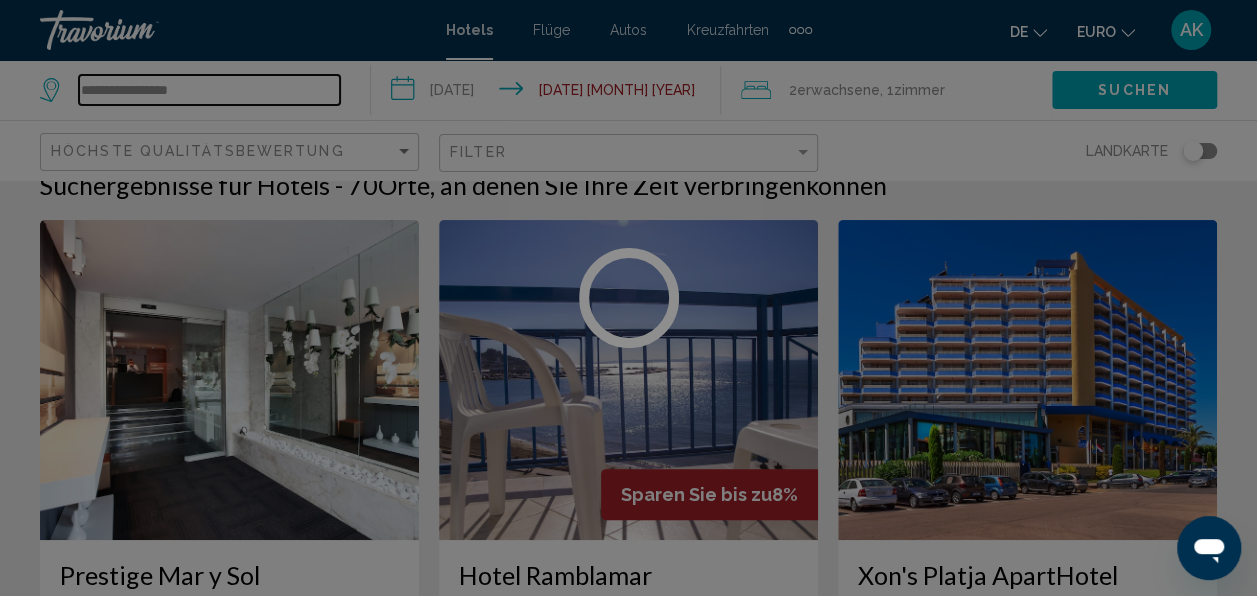 scroll, scrollTop: 0, scrollLeft: 0, axis: both 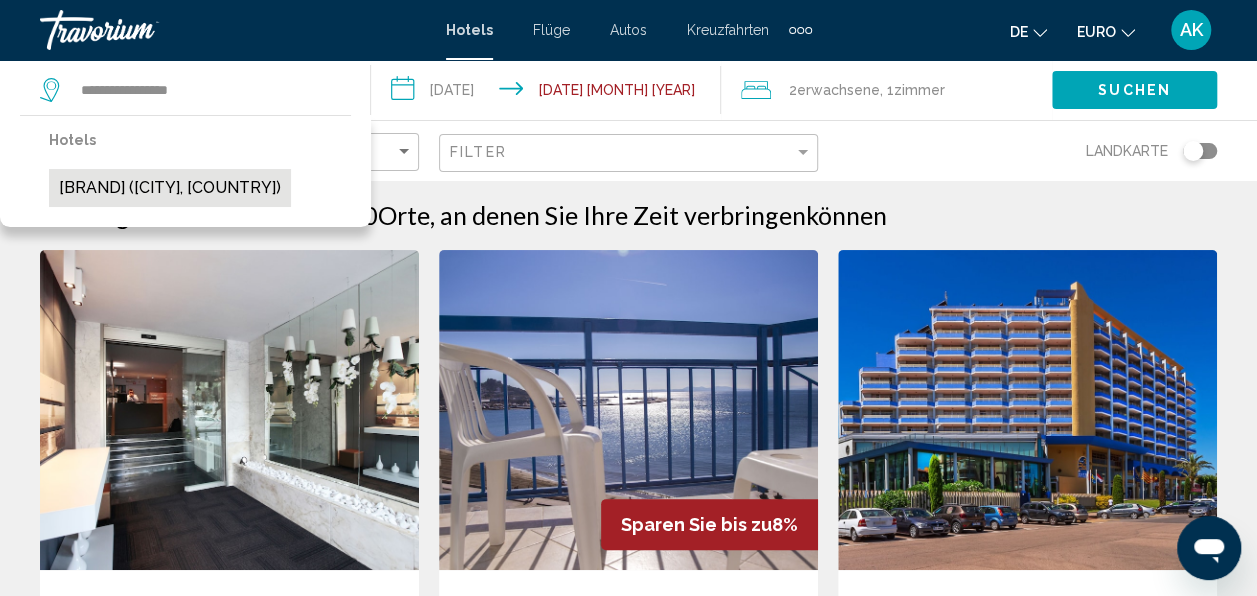 click on "[BRAND] ([CITY], [COUNTRY])" at bounding box center [170, 188] 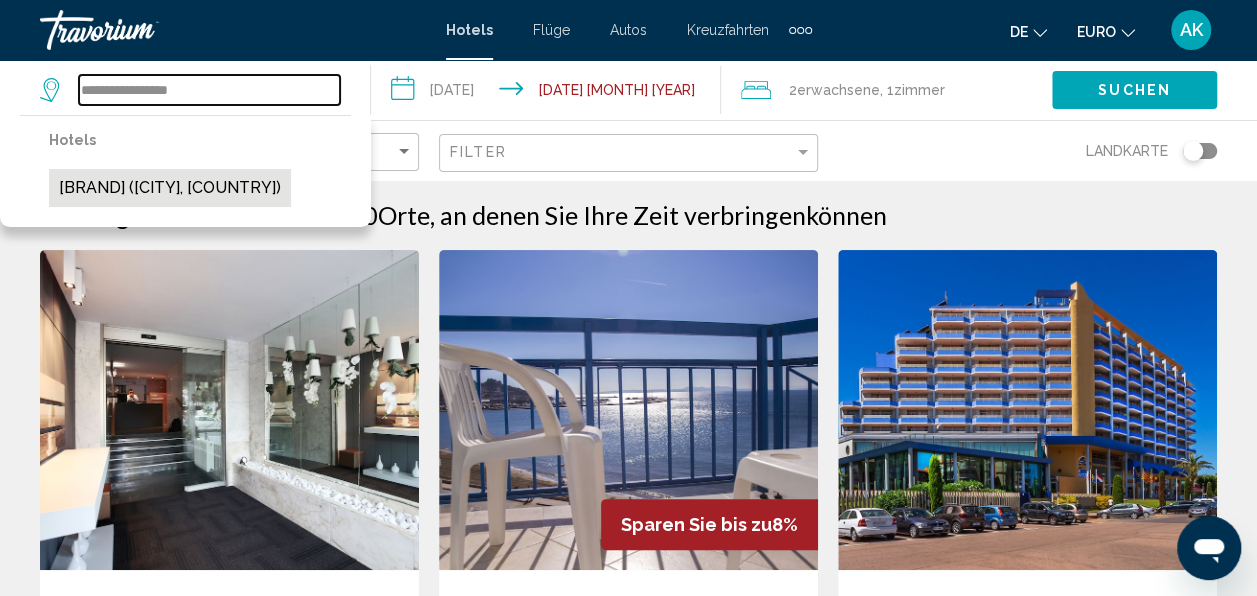 type on "**********" 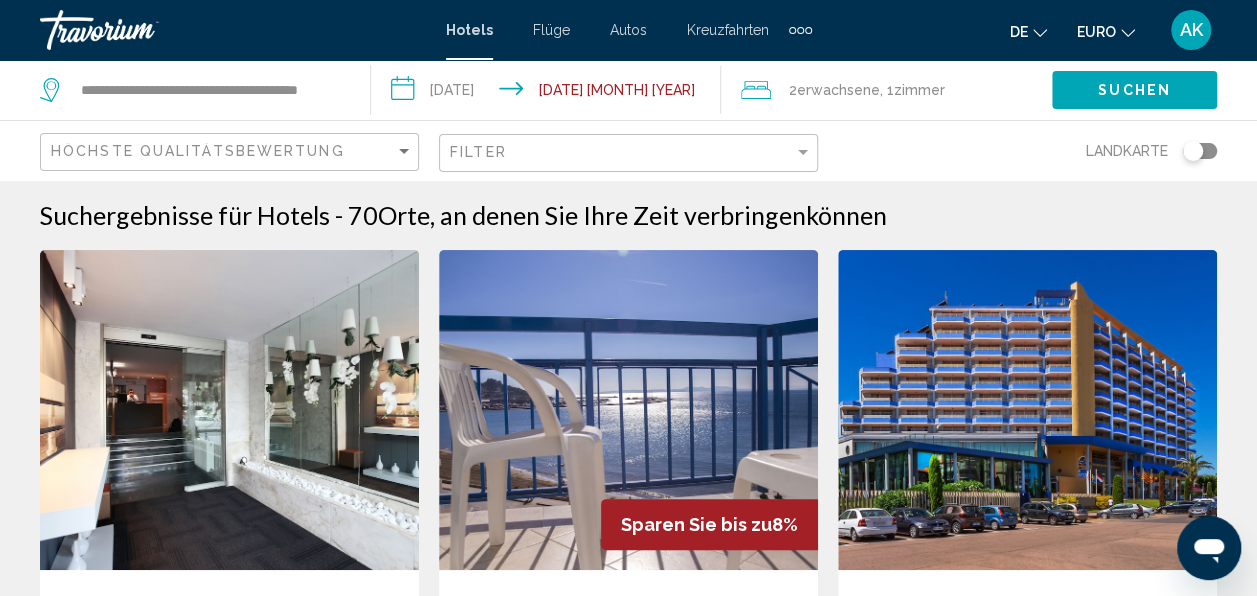 click on "Suchen" 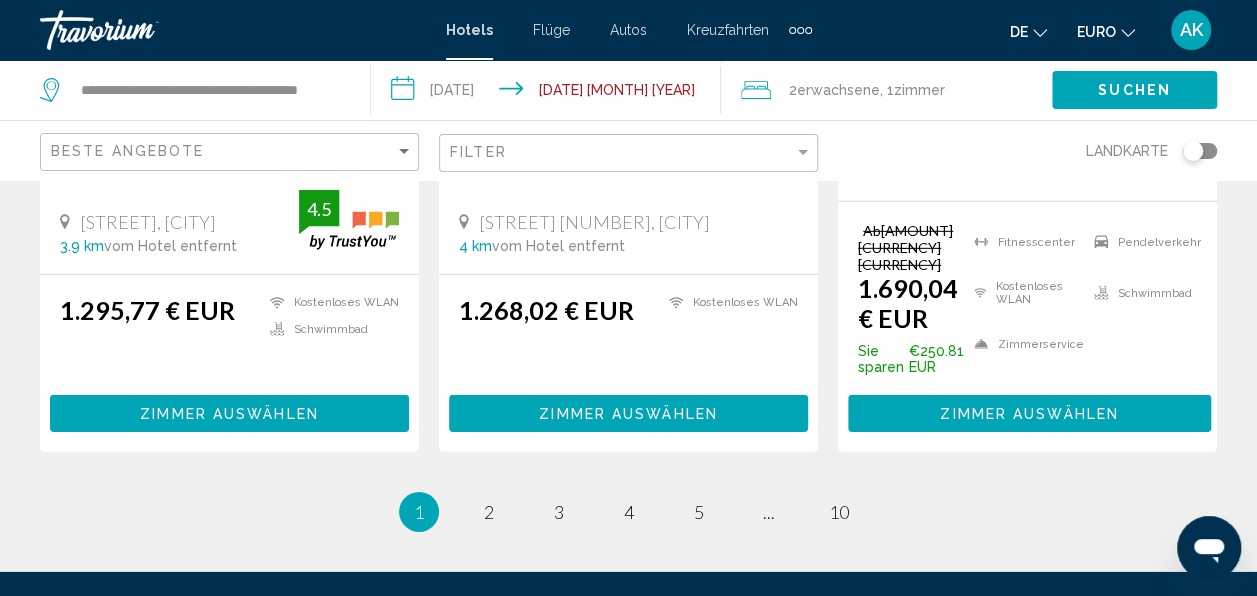 scroll, scrollTop: 2900, scrollLeft: 0, axis: vertical 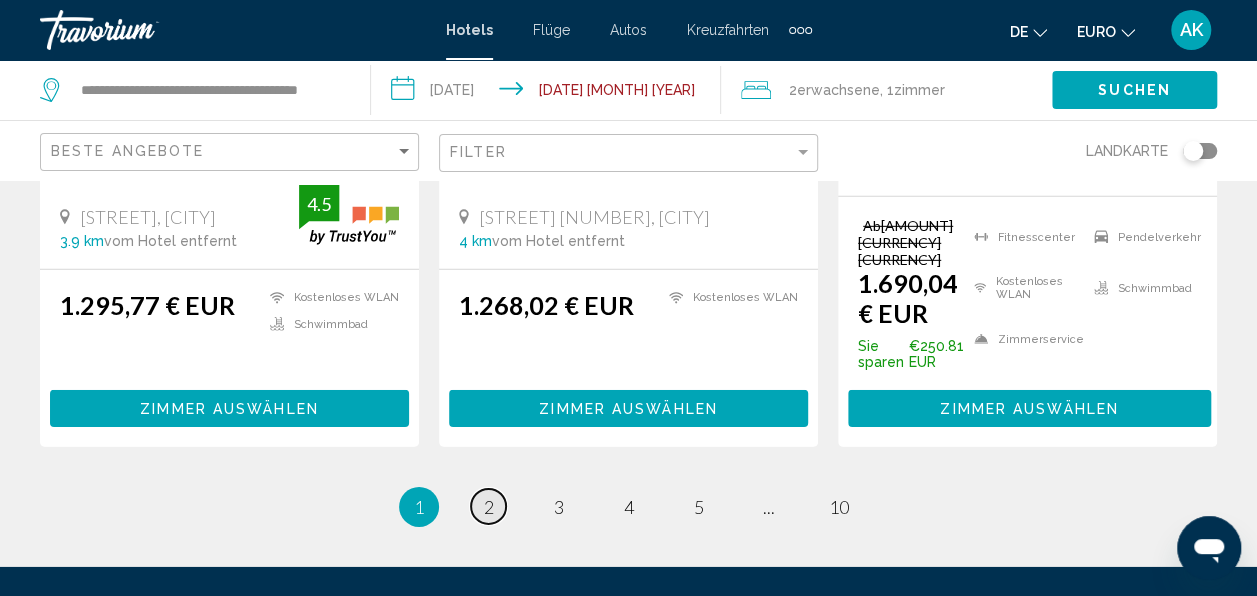 click on "2" at bounding box center (489, 507) 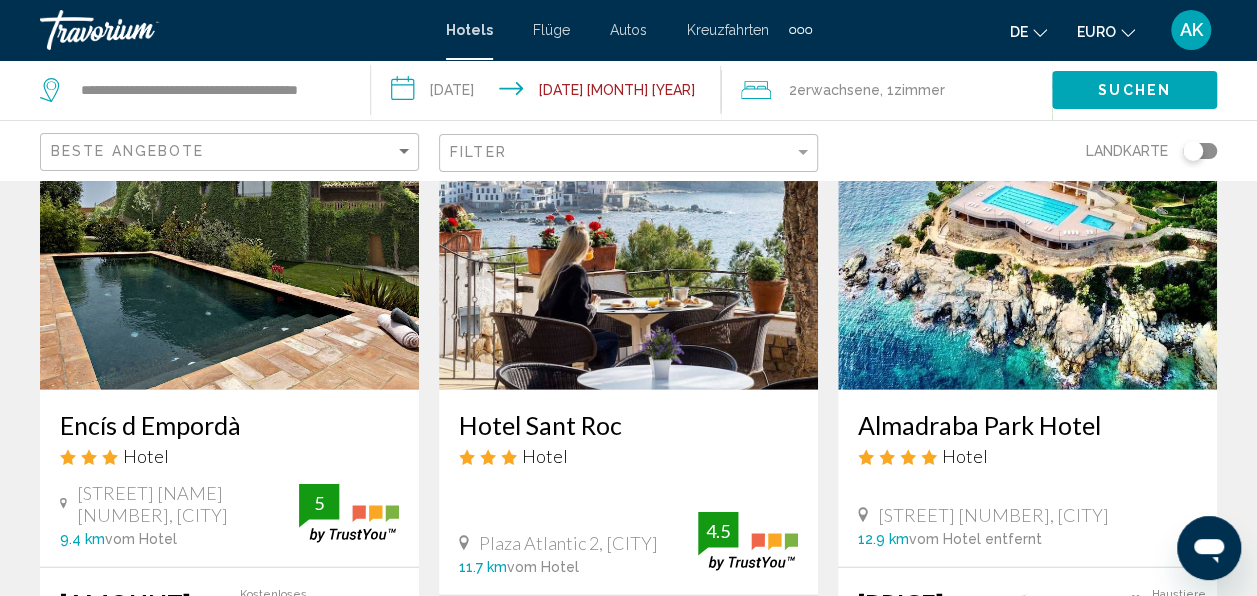 scroll, scrollTop: 2500, scrollLeft: 0, axis: vertical 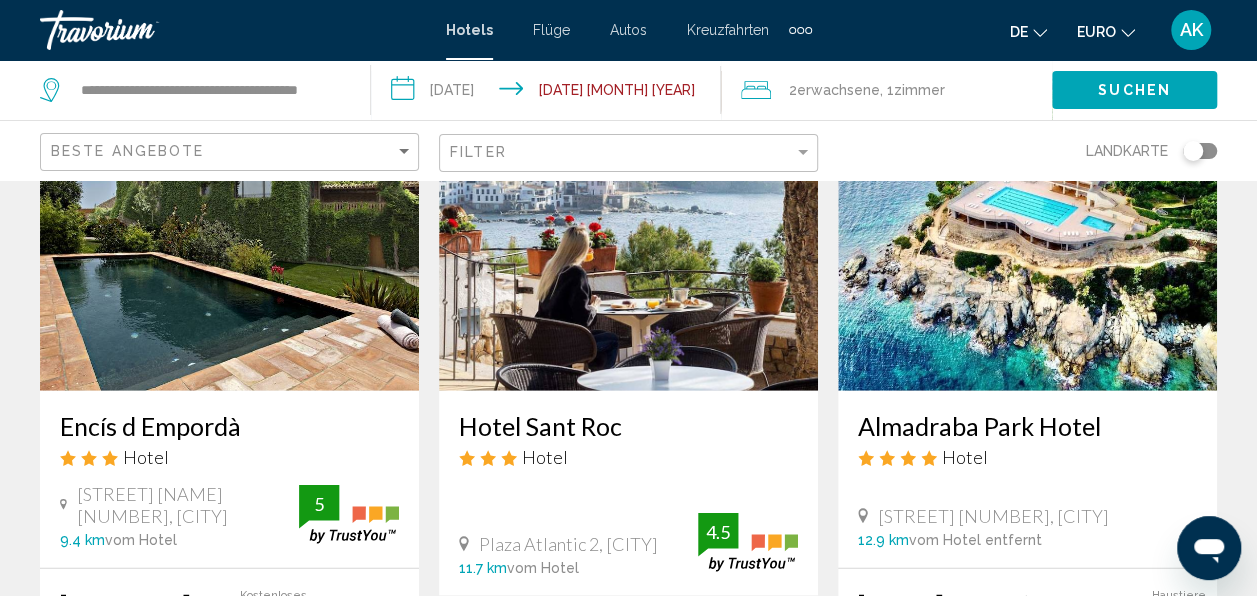 click at bounding box center (628, 231) 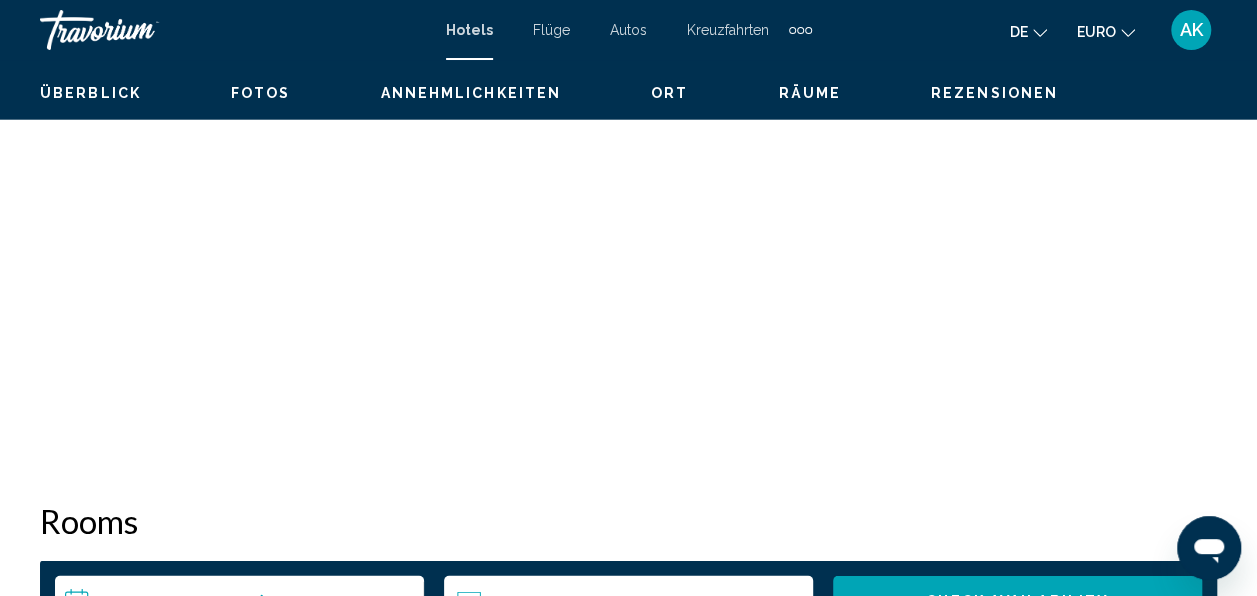 scroll, scrollTop: 236, scrollLeft: 0, axis: vertical 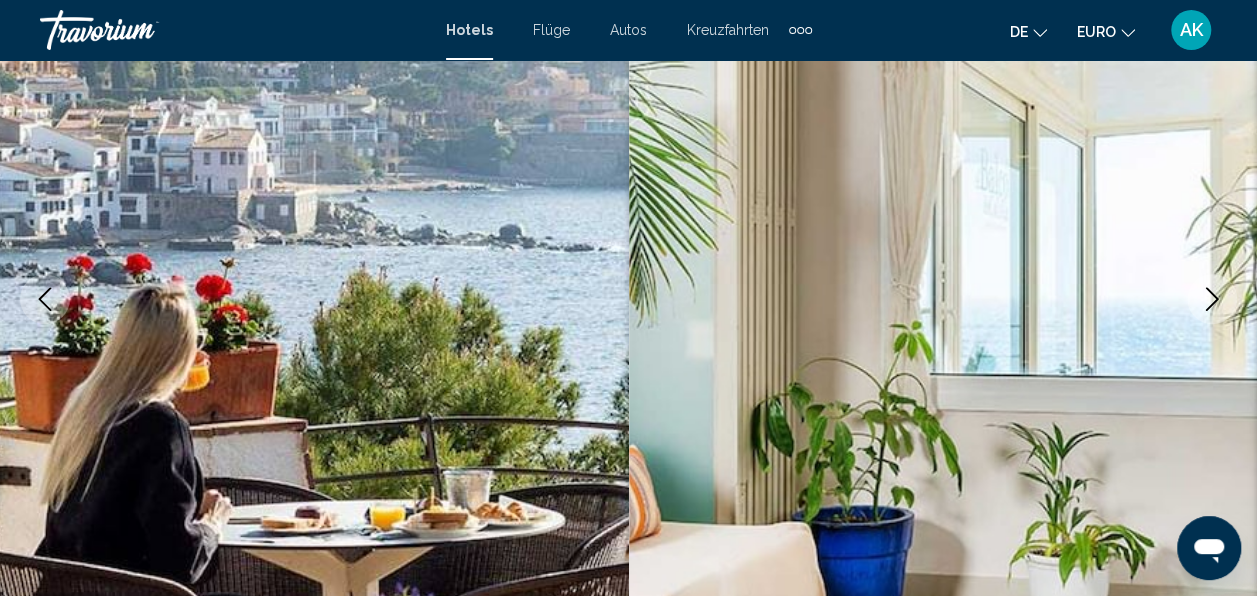click 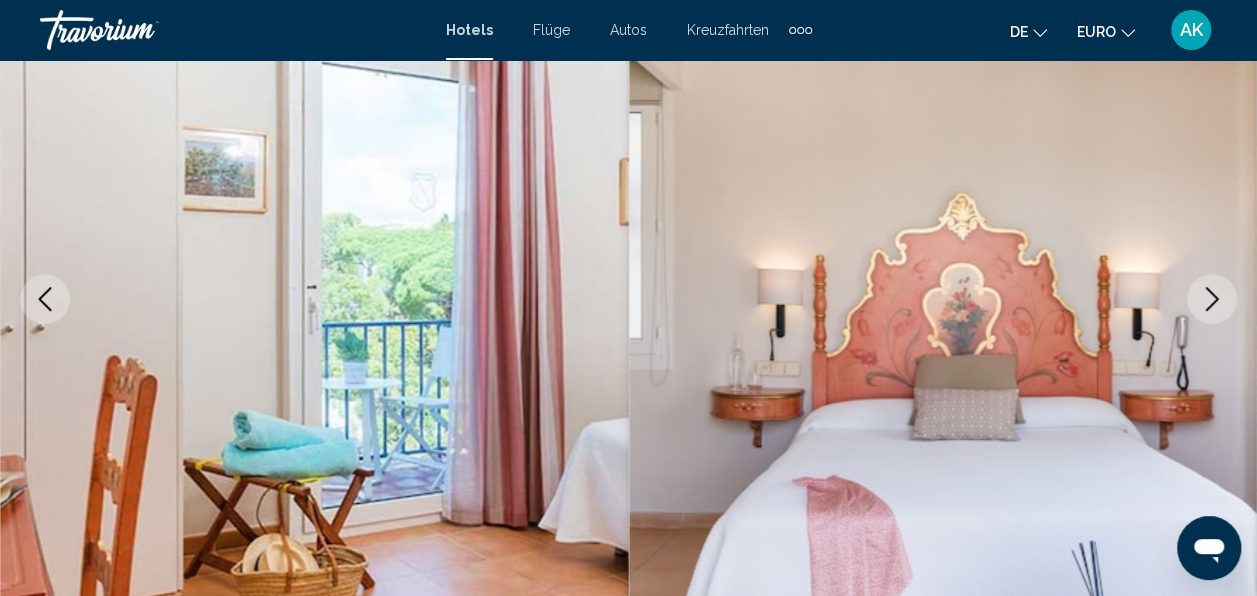 click 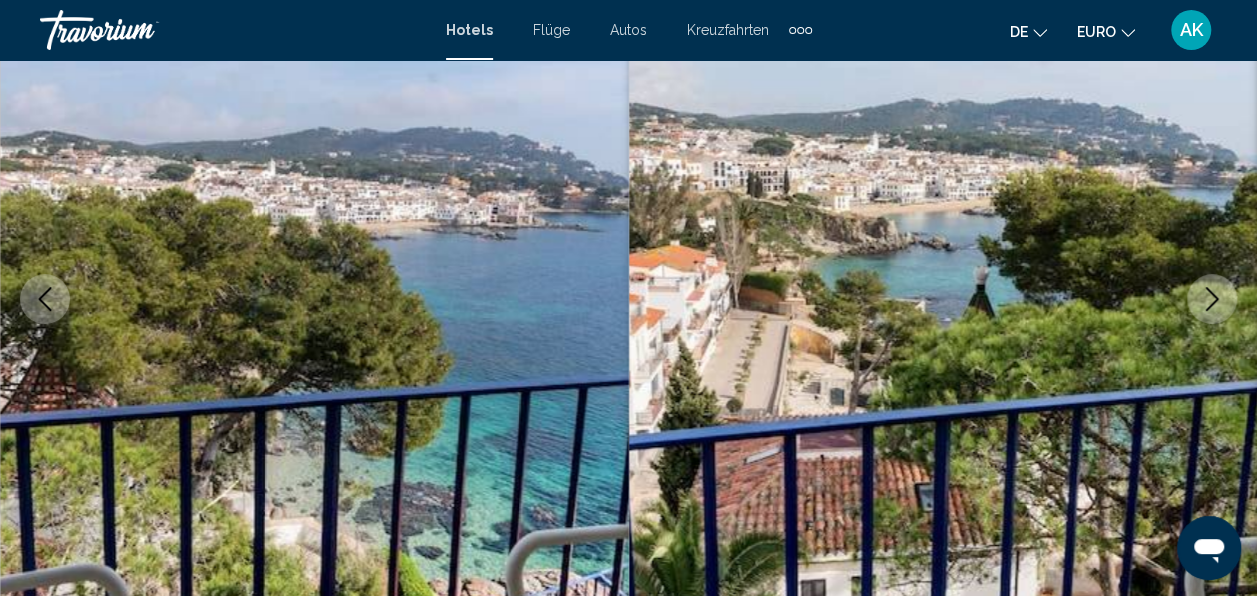 click 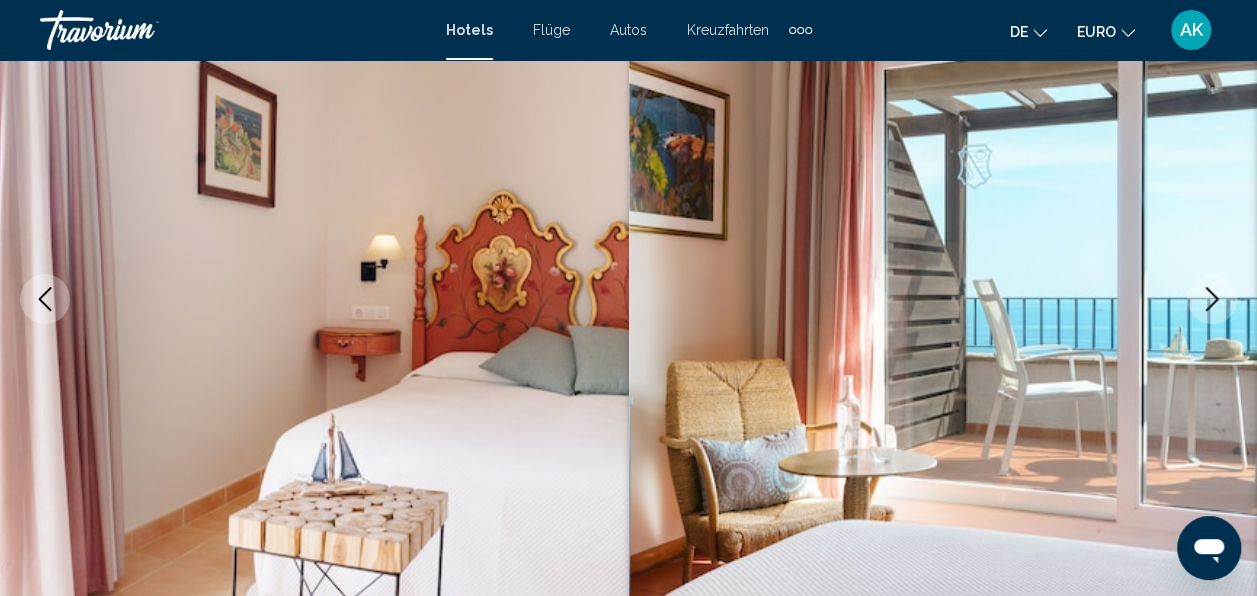 click 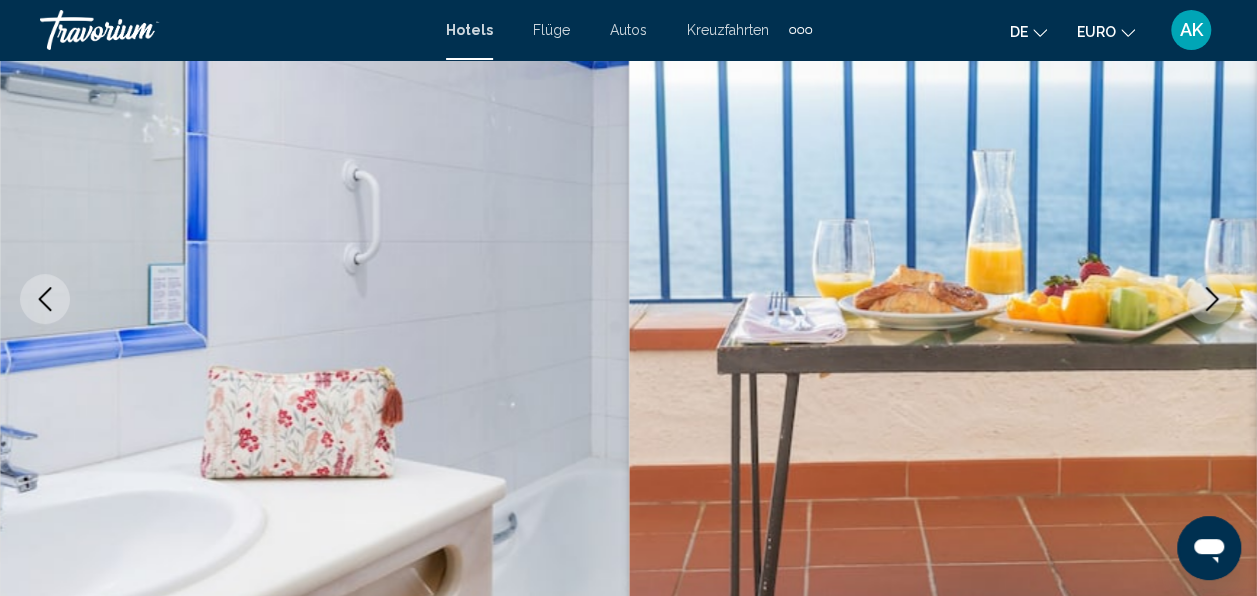 click 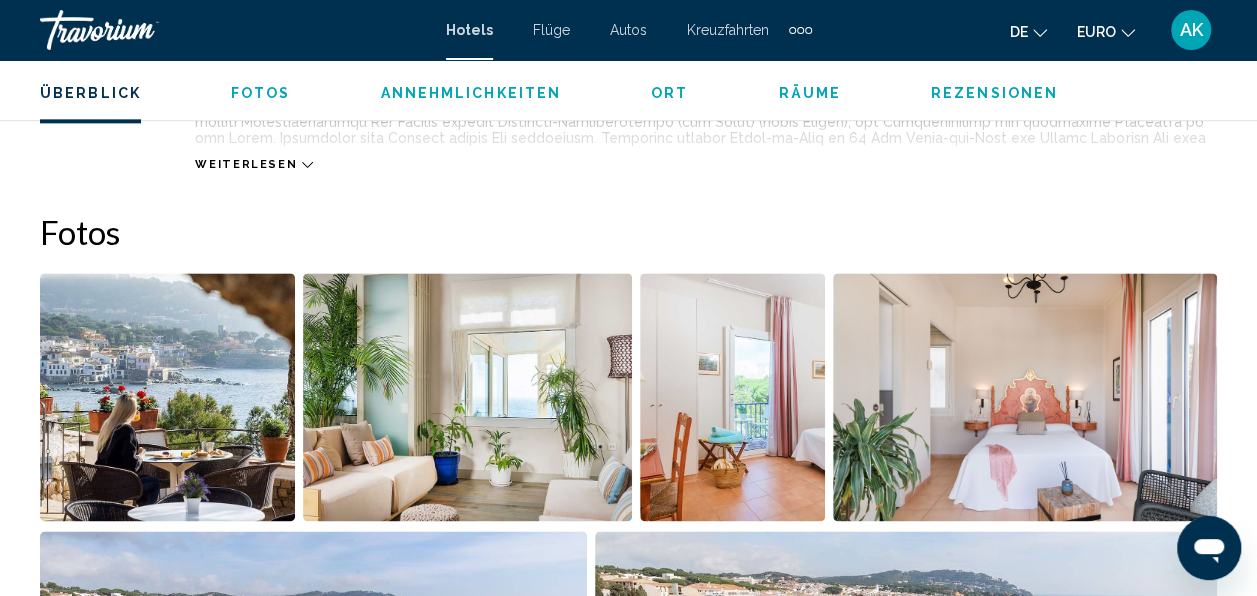 scroll, scrollTop: 1136, scrollLeft: 0, axis: vertical 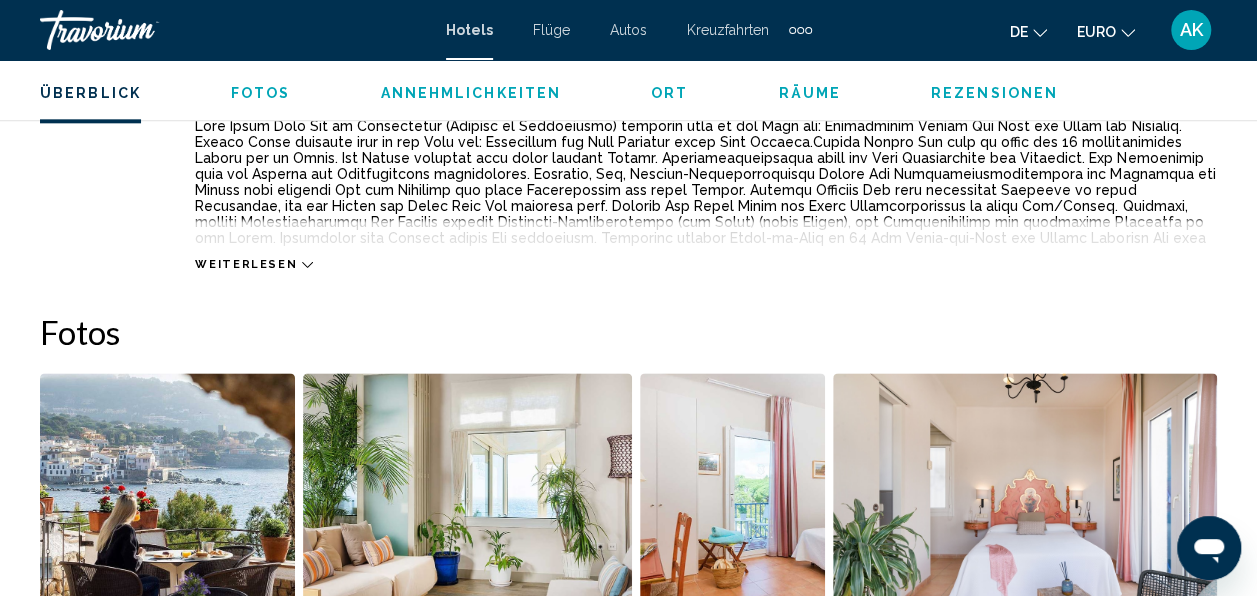 click 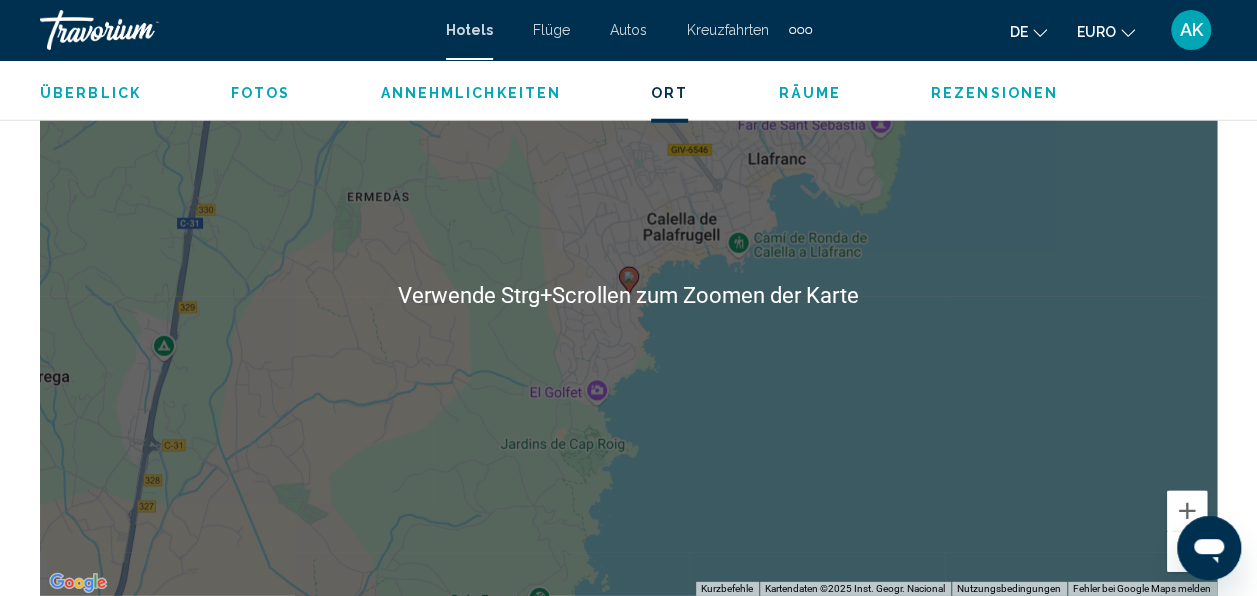 scroll, scrollTop: 2836, scrollLeft: 0, axis: vertical 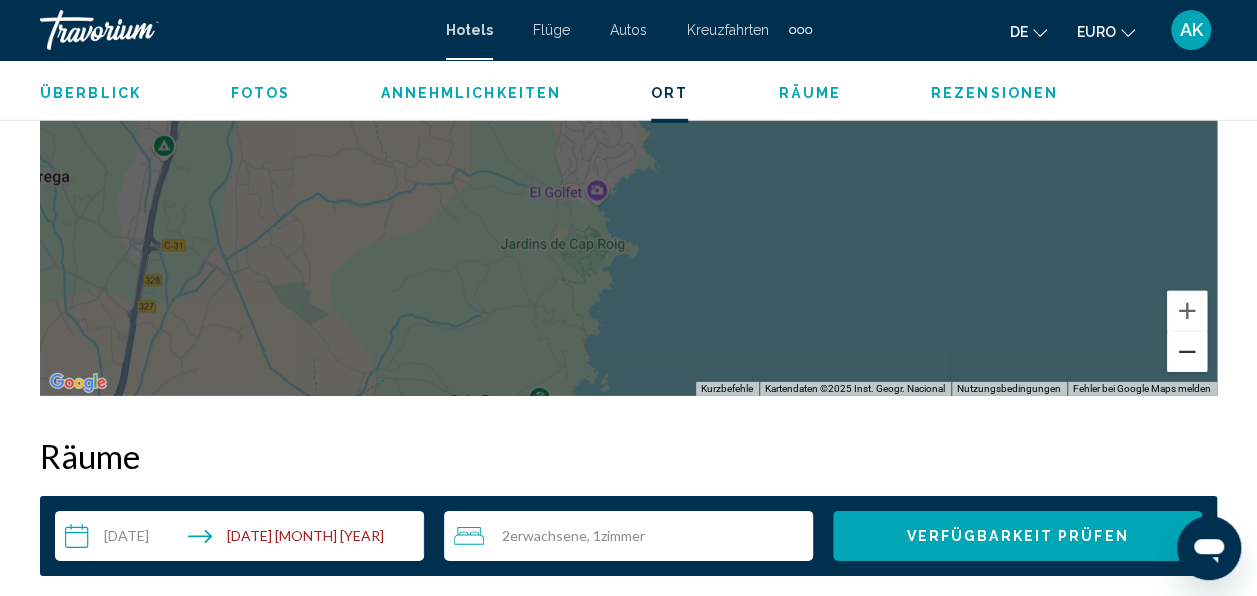 click at bounding box center [1187, 352] 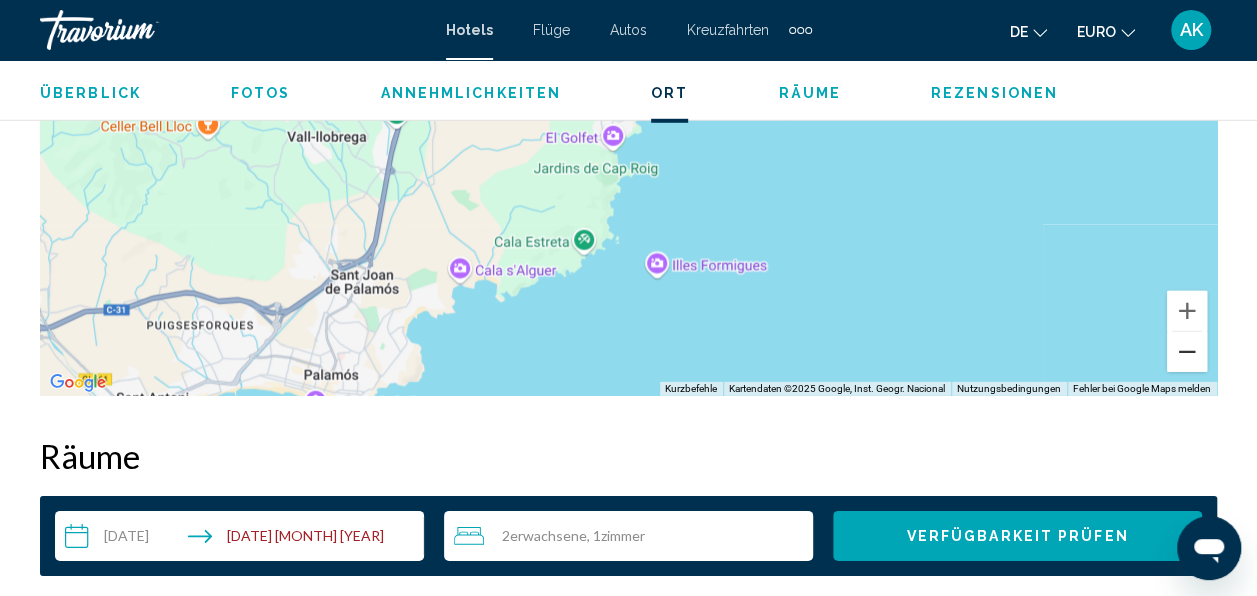click at bounding box center (1187, 352) 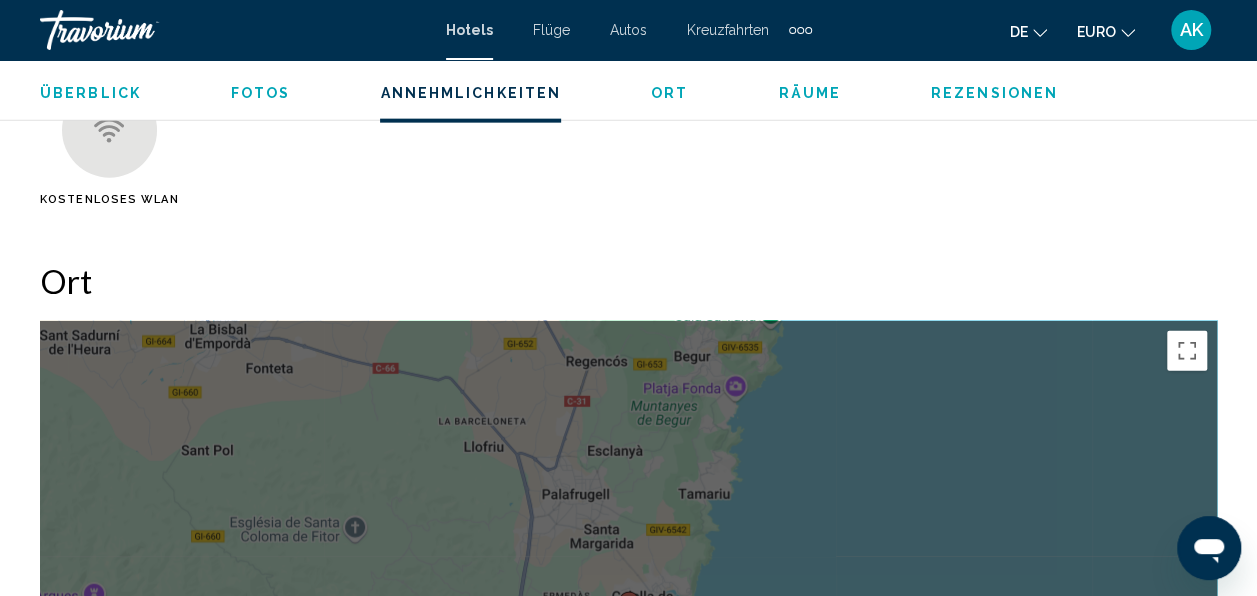 scroll, scrollTop: 2436, scrollLeft: 0, axis: vertical 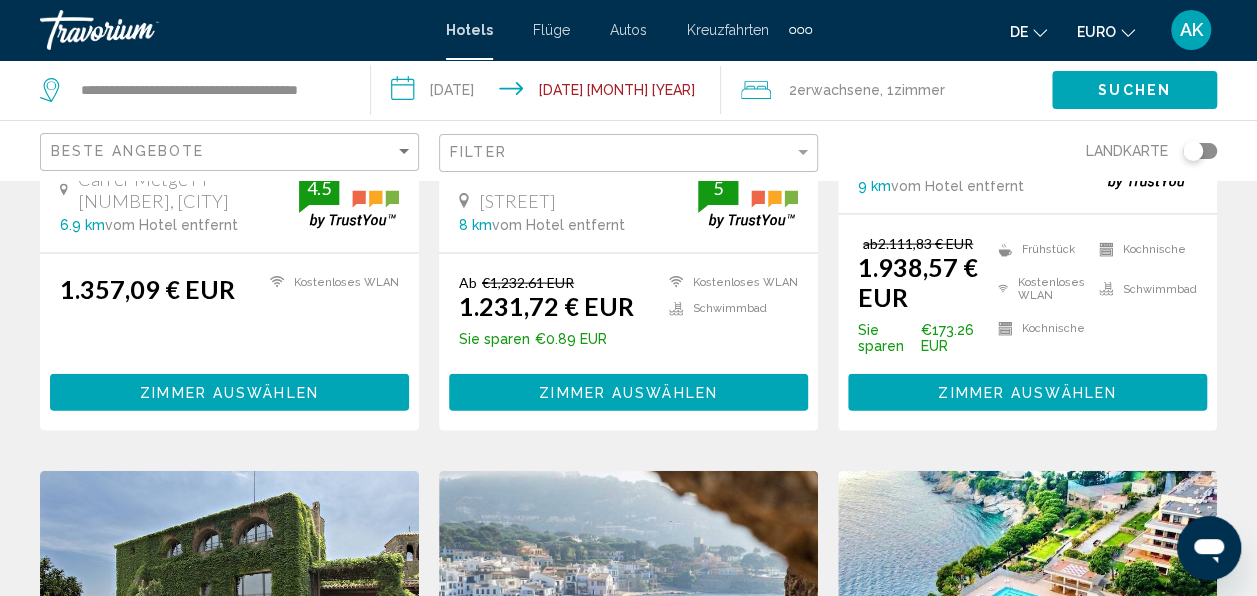 click on "1.938,57 € EUR" at bounding box center (923, 282) 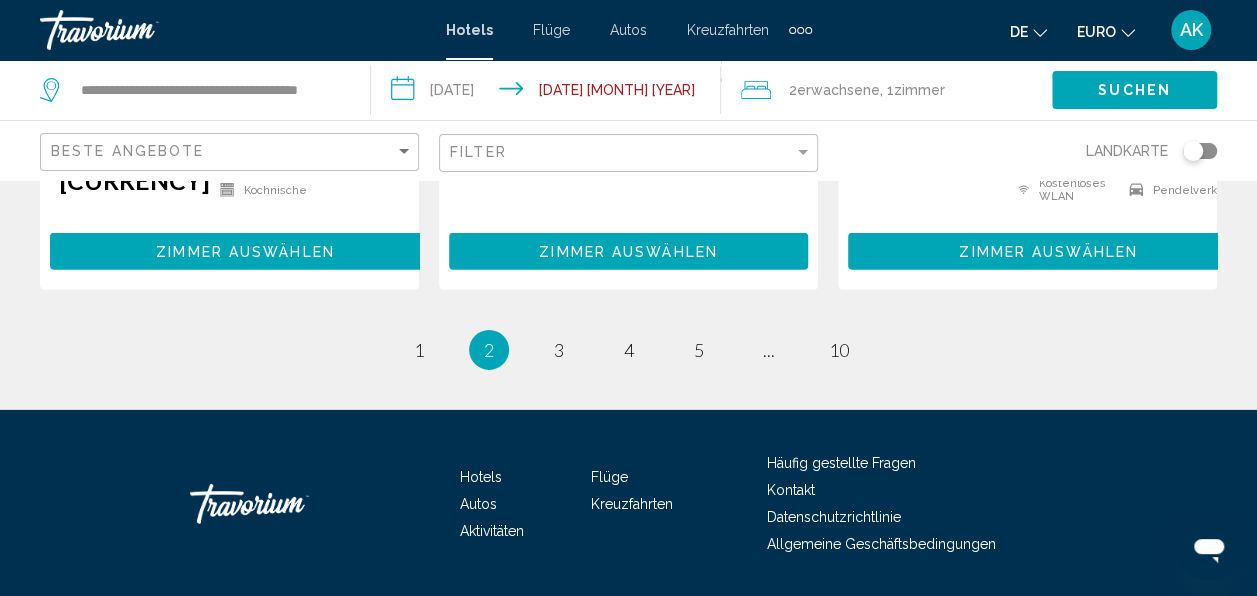 scroll, scrollTop: 3000, scrollLeft: 0, axis: vertical 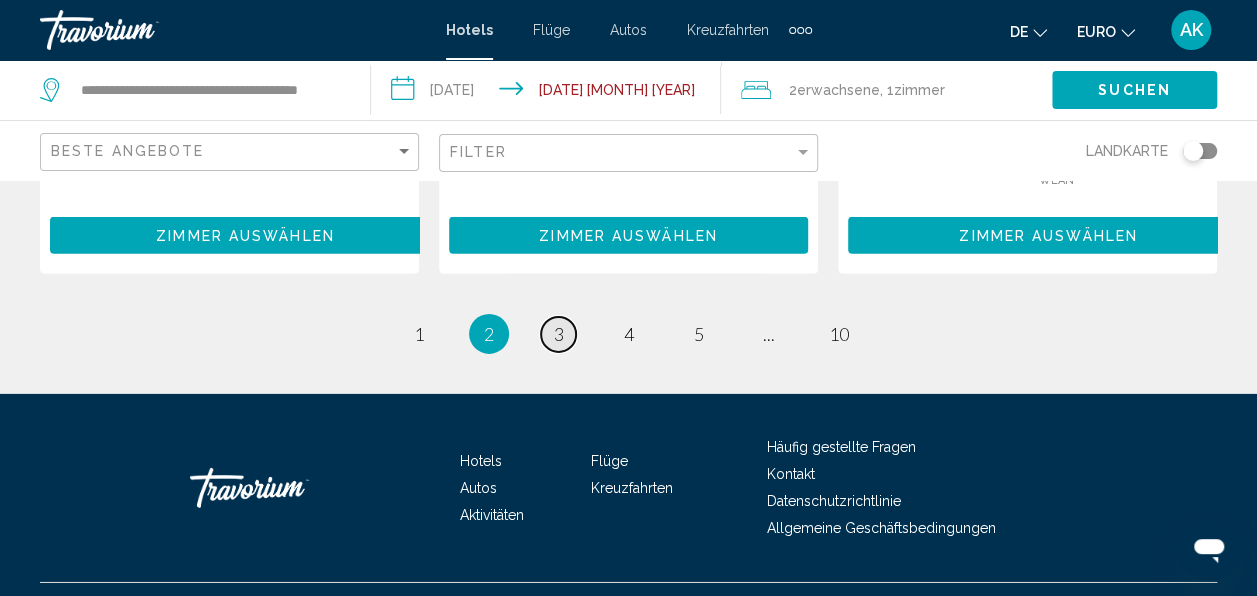 click on "Seite  3" at bounding box center (558, 334) 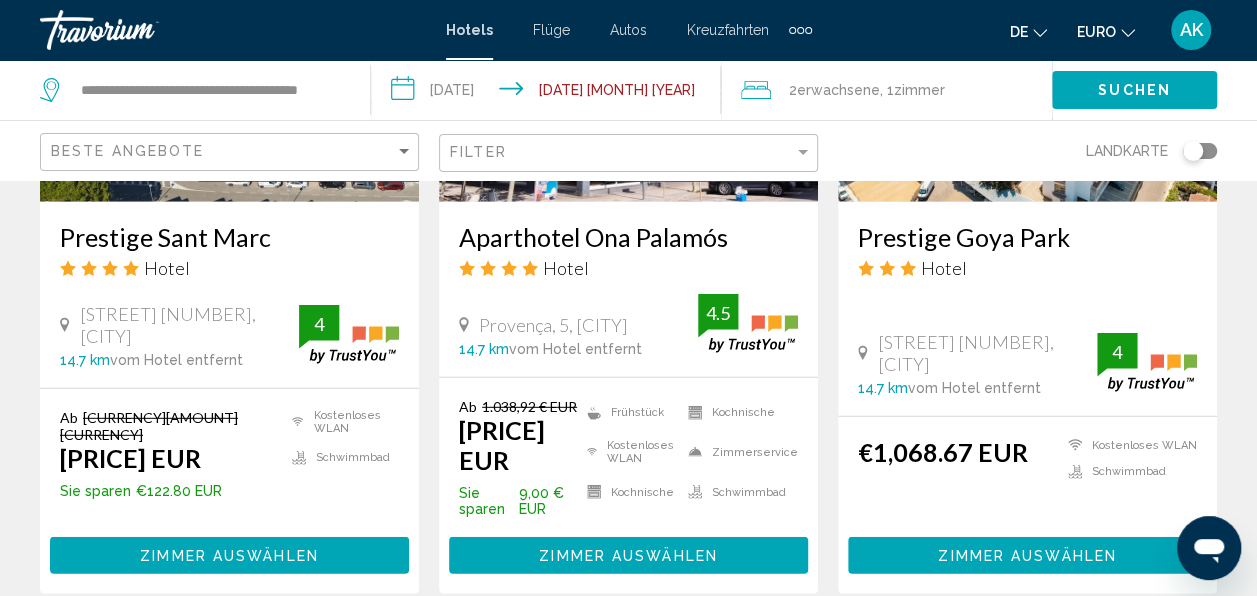 scroll, scrollTop: 2800, scrollLeft: 0, axis: vertical 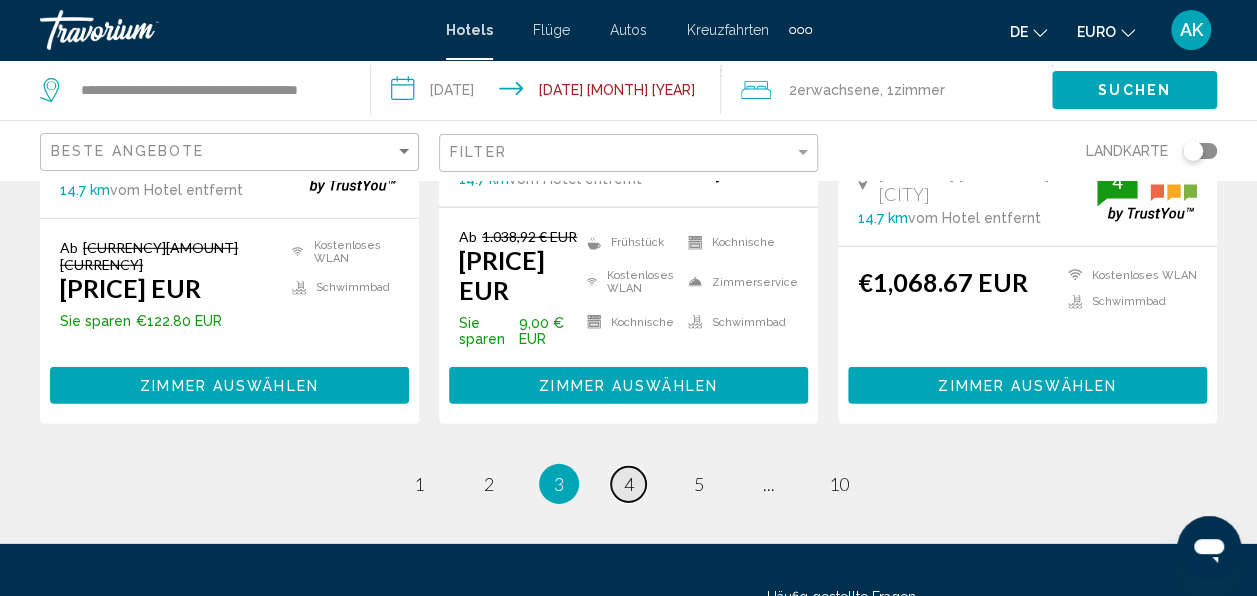 click on "4" at bounding box center (629, 484) 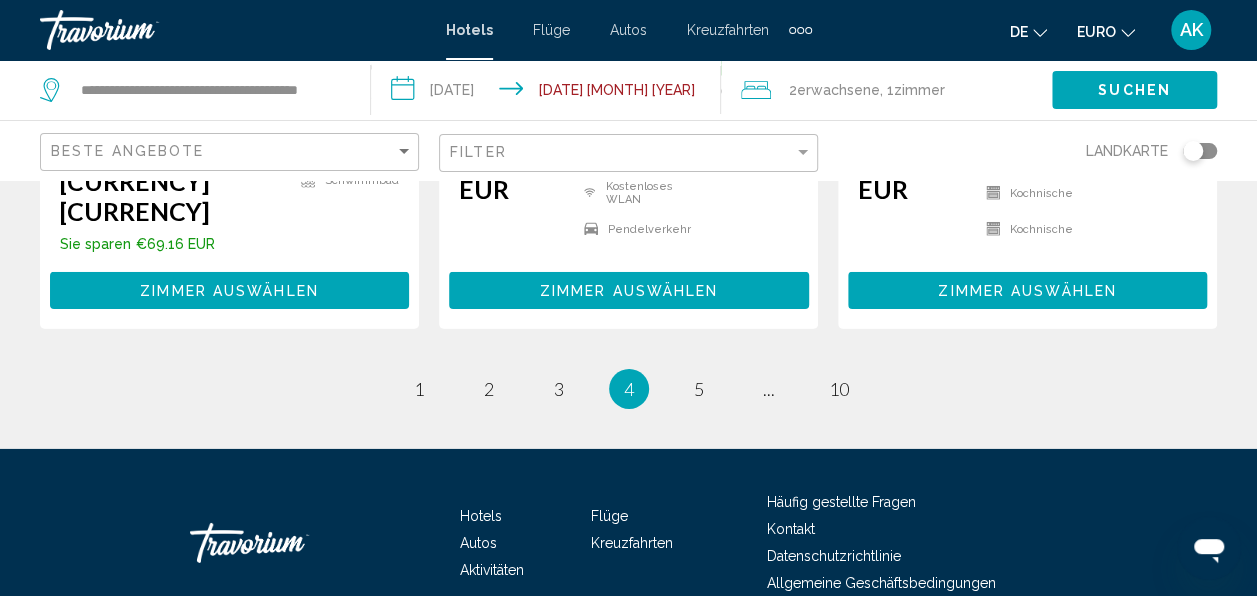 scroll, scrollTop: 3000, scrollLeft: 0, axis: vertical 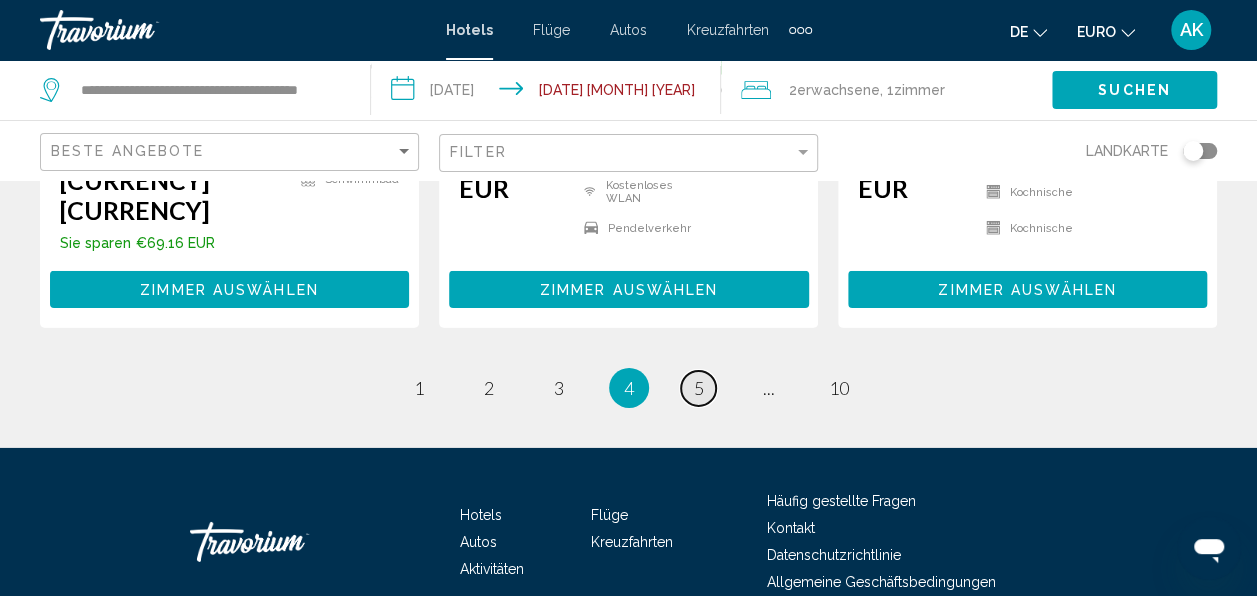 click on "Seite  5" at bounding box center [698, 388] 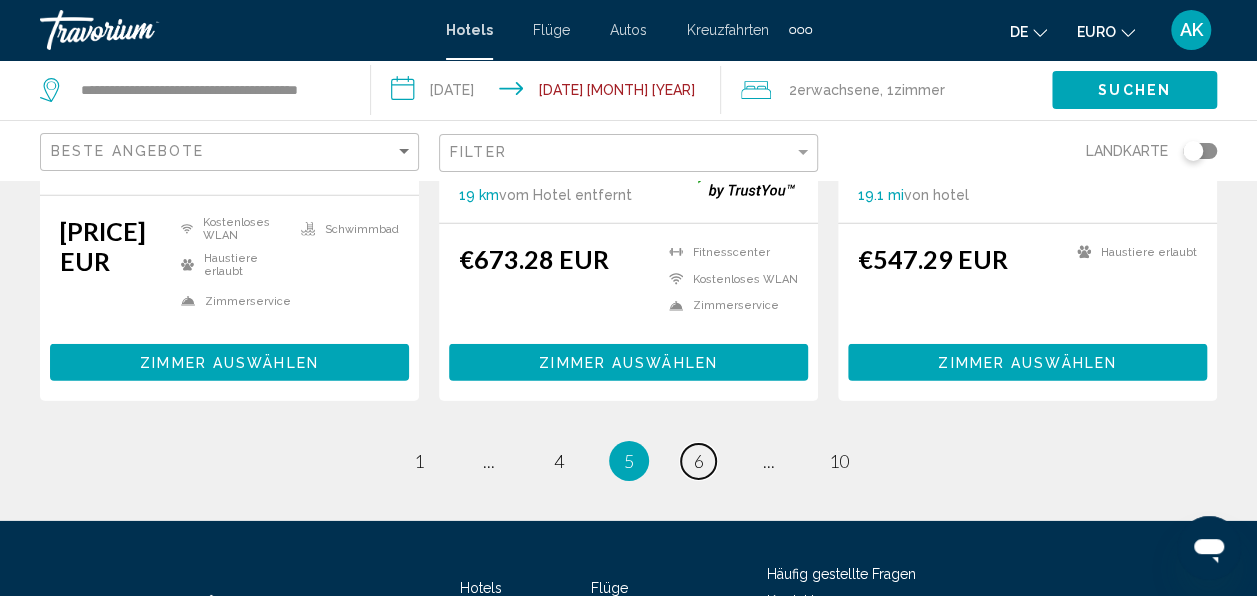 scroll, scrollTop: 3000, scrollLeft: 0, axis: vertical 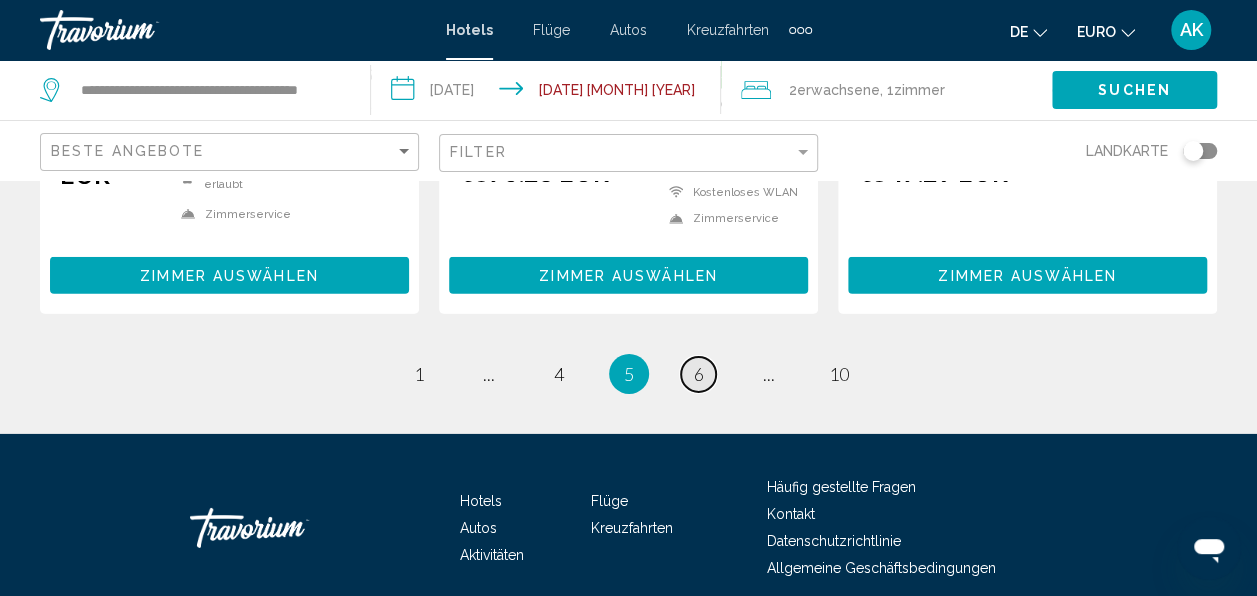 click on "Seite  6" at bounding box center [698, 374] 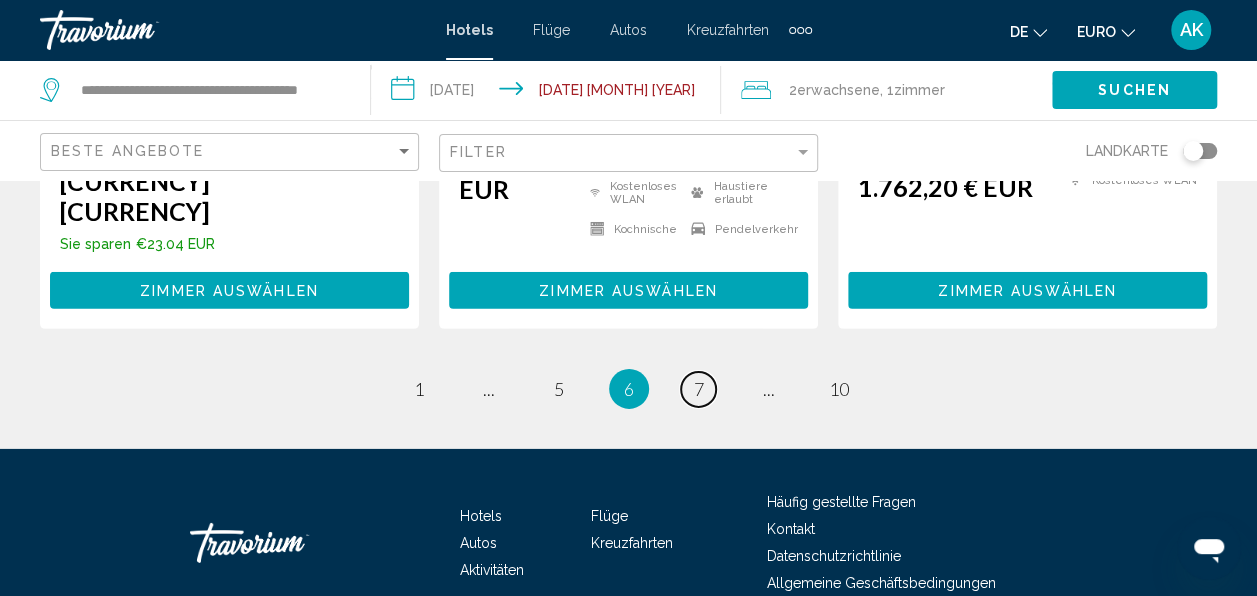 scroll, scrollTop: 2948, scrollLeft: 0, axis: vertical 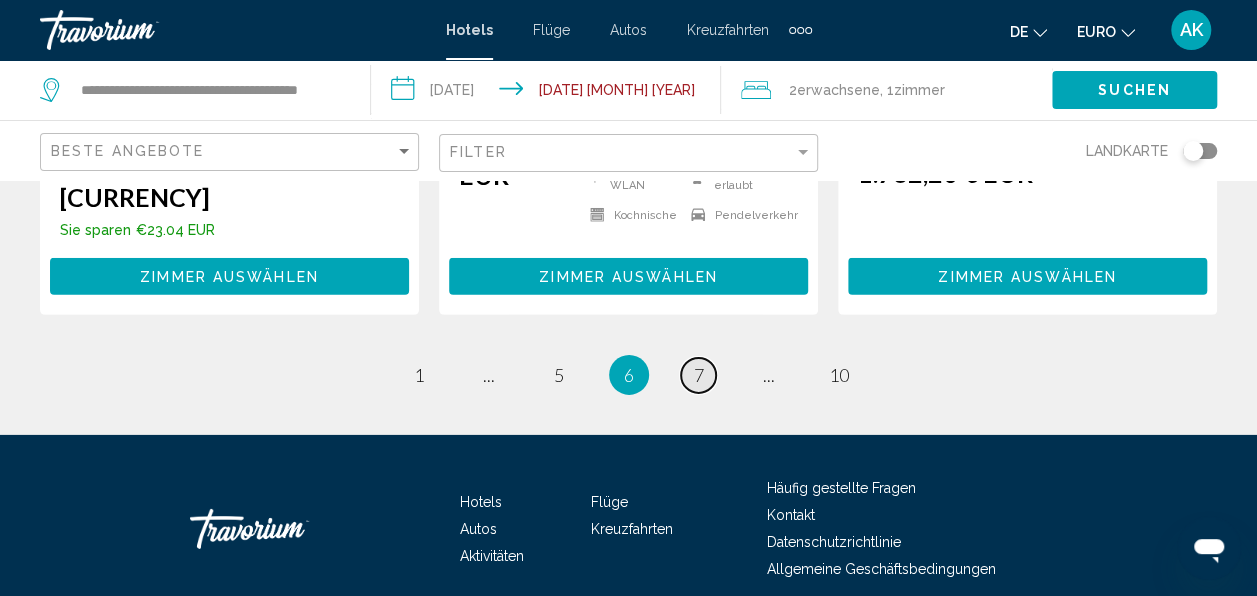 click on "7" at bounding box center [699, 375] 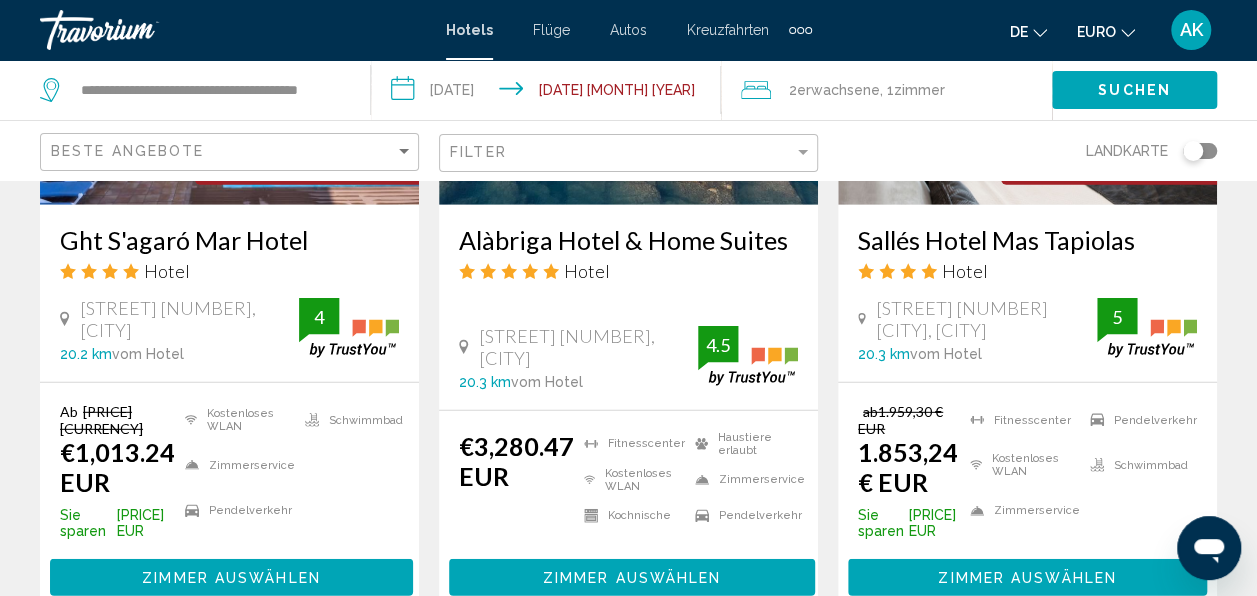 scroll, scrollTop: 3000, scrollLeft: 0, axis: vertical 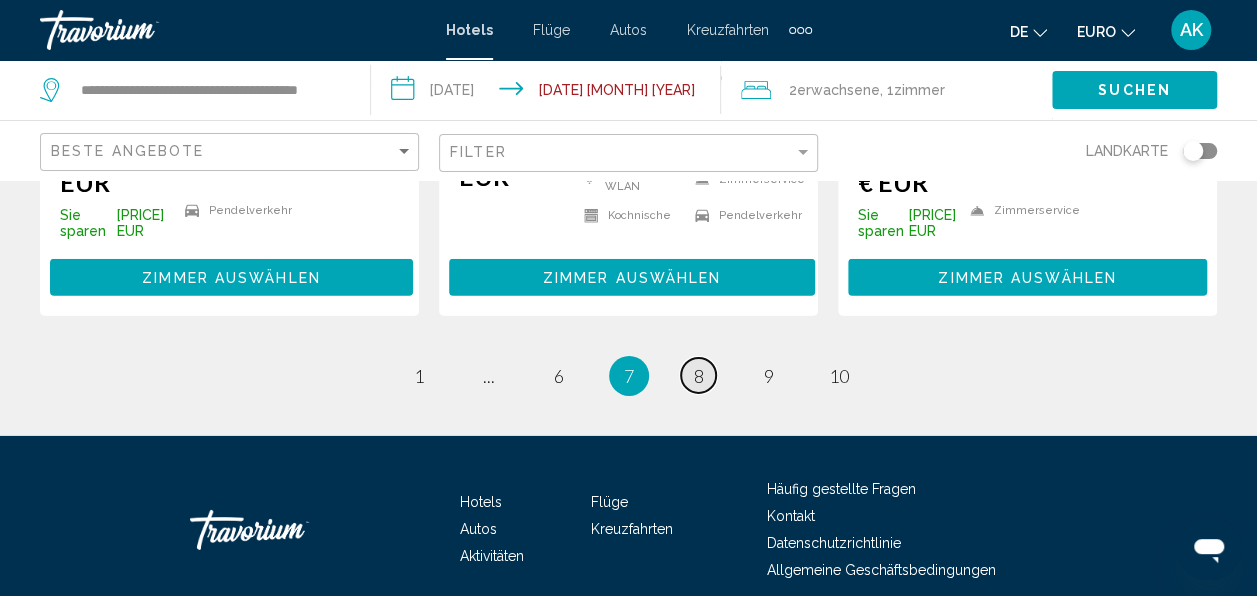click on "8" at bounding box center (699, 376) 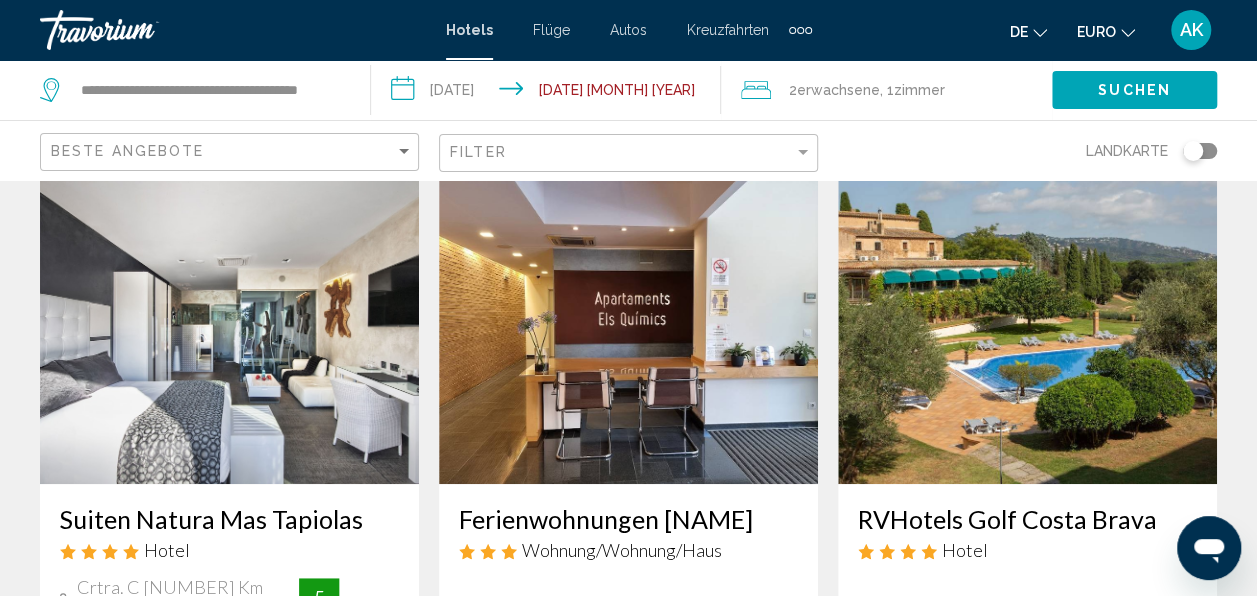 scroll, scrollTop: 300, scrollLeft: 0, axis: vertical 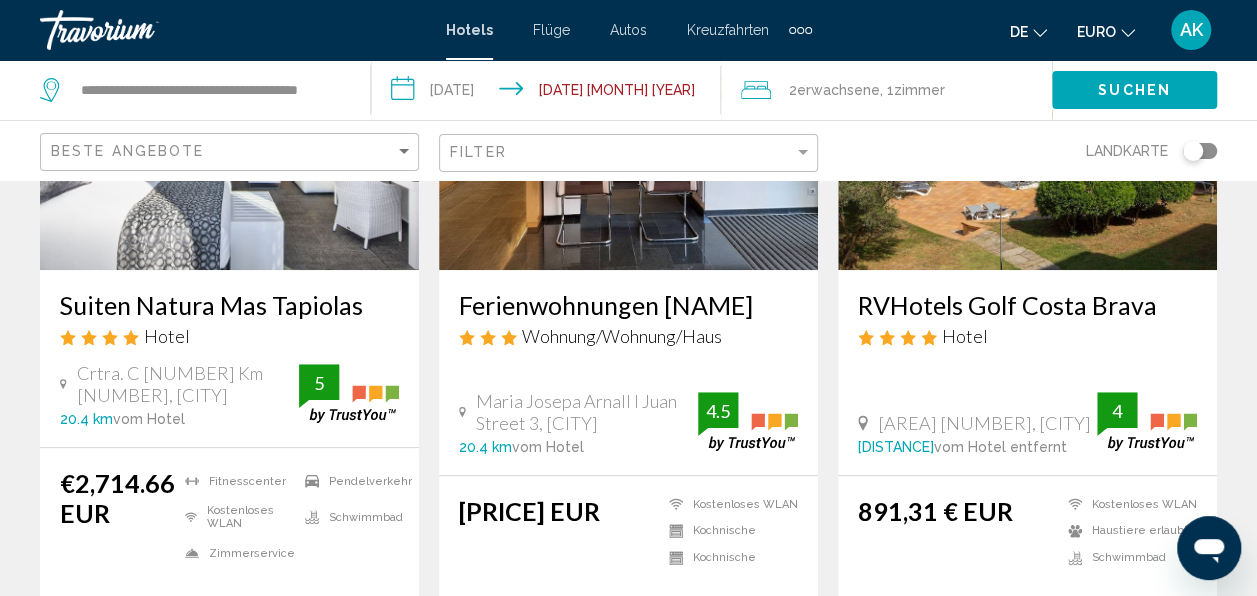 click on "Ferienwohnungen [NAME]" at bounding box center (628, 305) 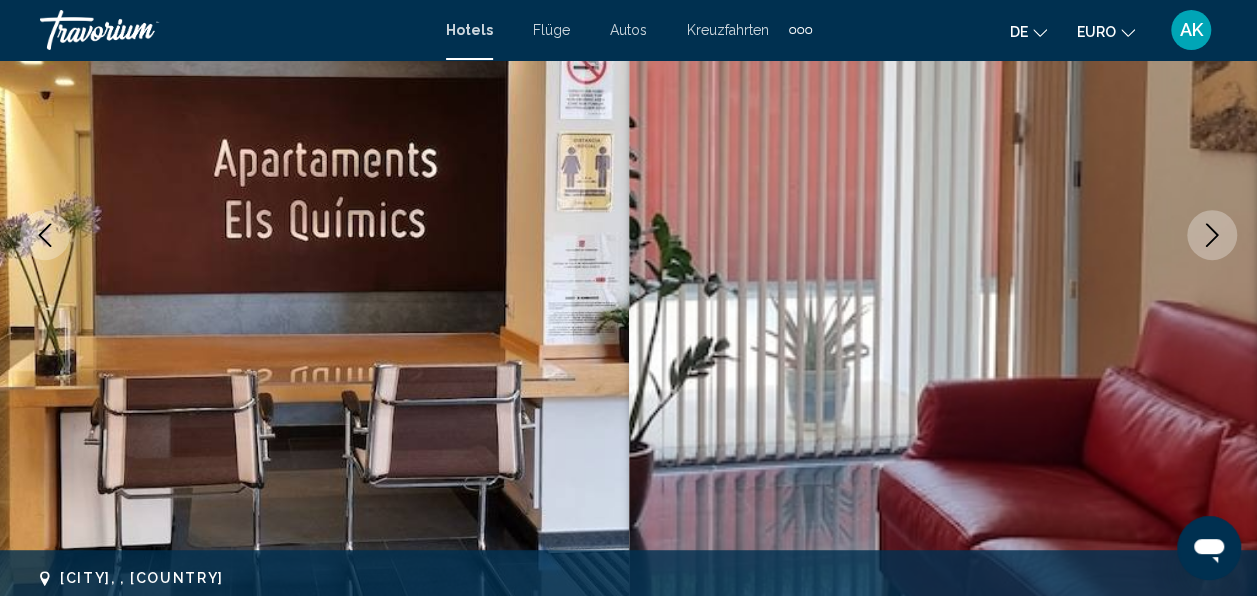 scroll, scrollTop: 536, scrollLeft: 0, axis: vertical 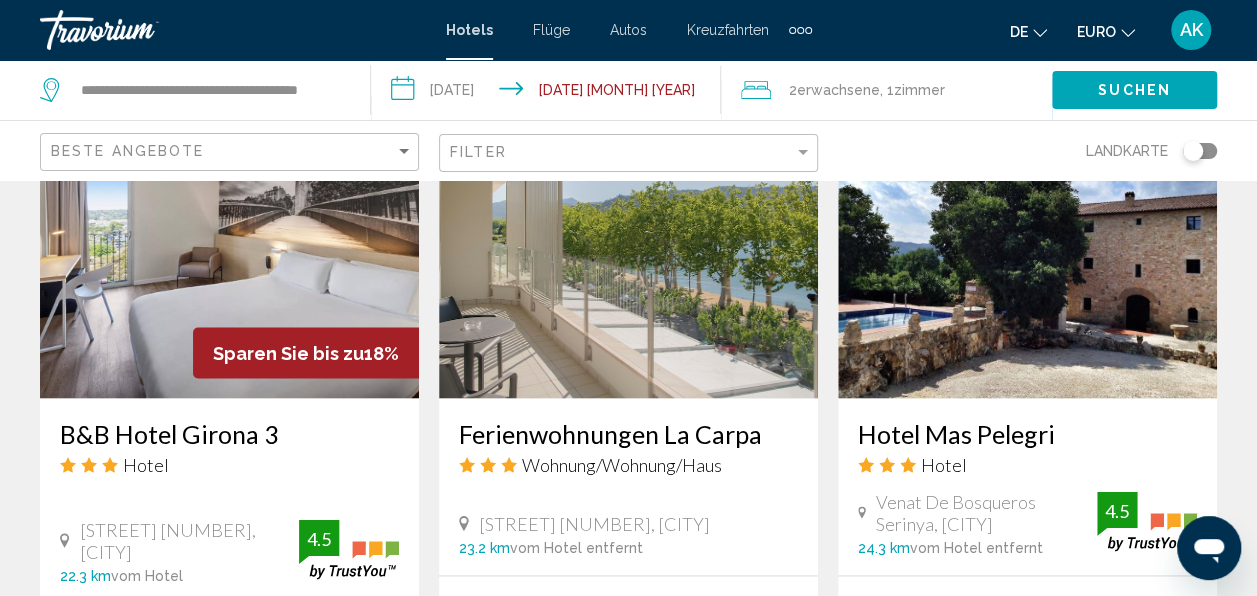 click at bounding box center (229, 238) 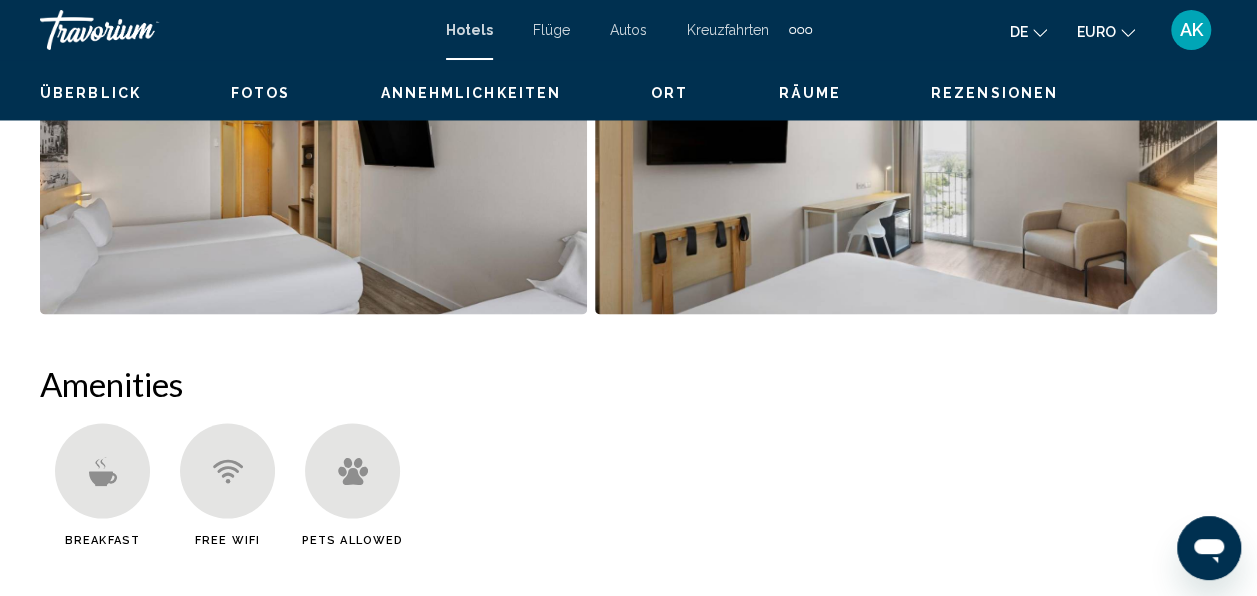 scroll, scrollTop: 236, scrollLeft: 0, axis: vertical 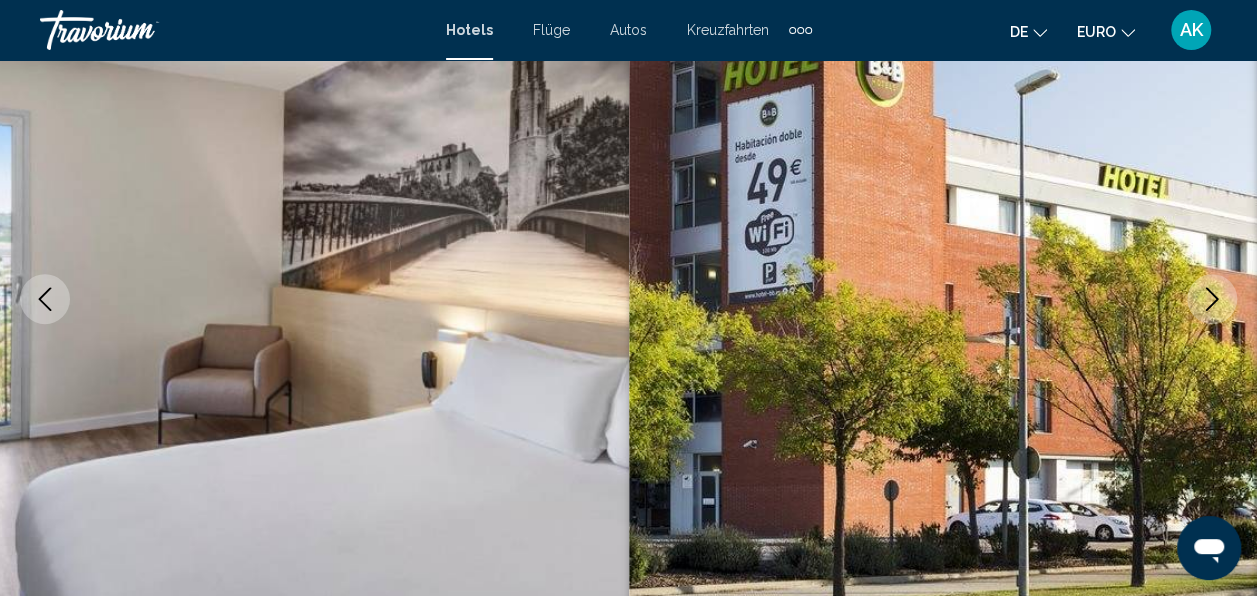 click at bounding box center [1212, 299] 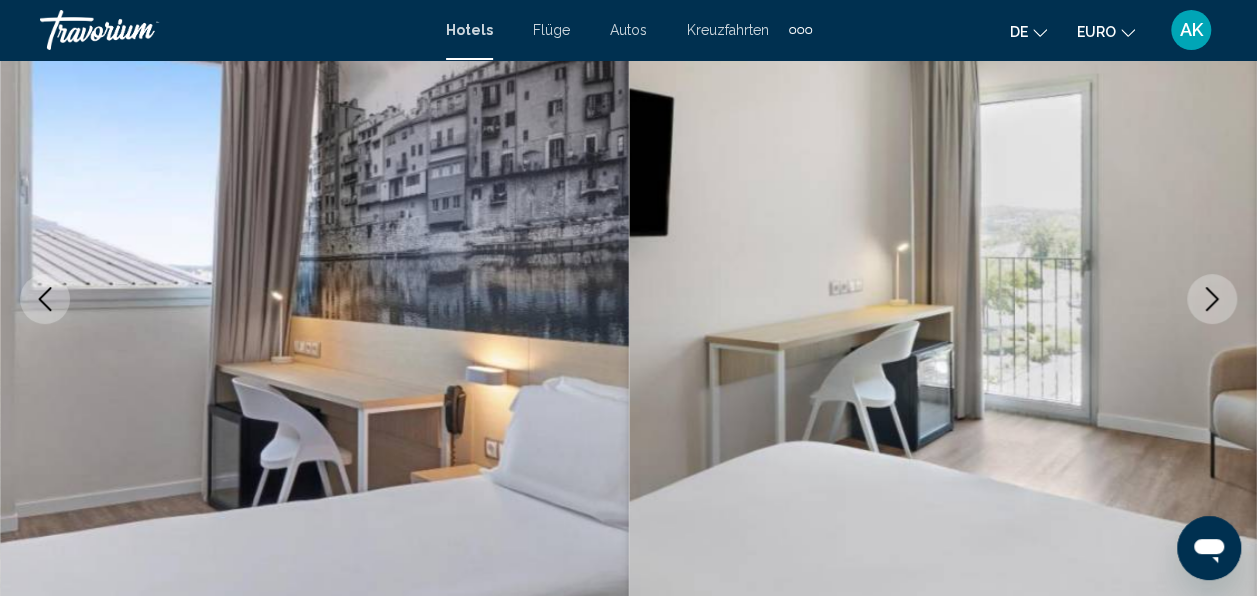 click at bounding box center (1212, 299) 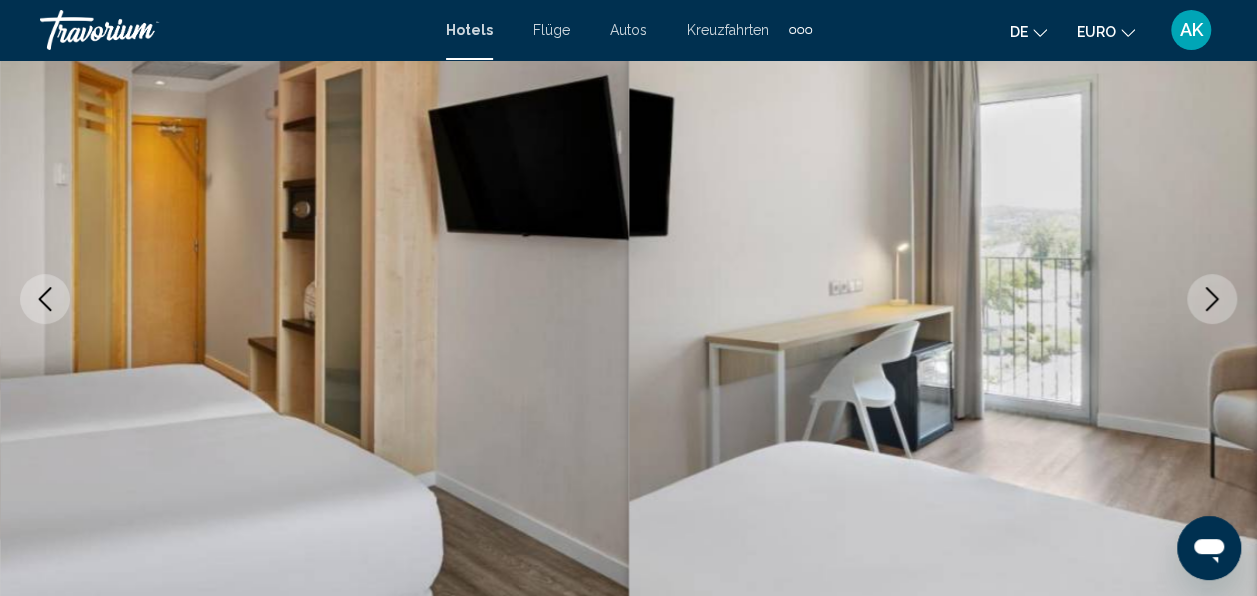 click at bounding box center (1212, 299) 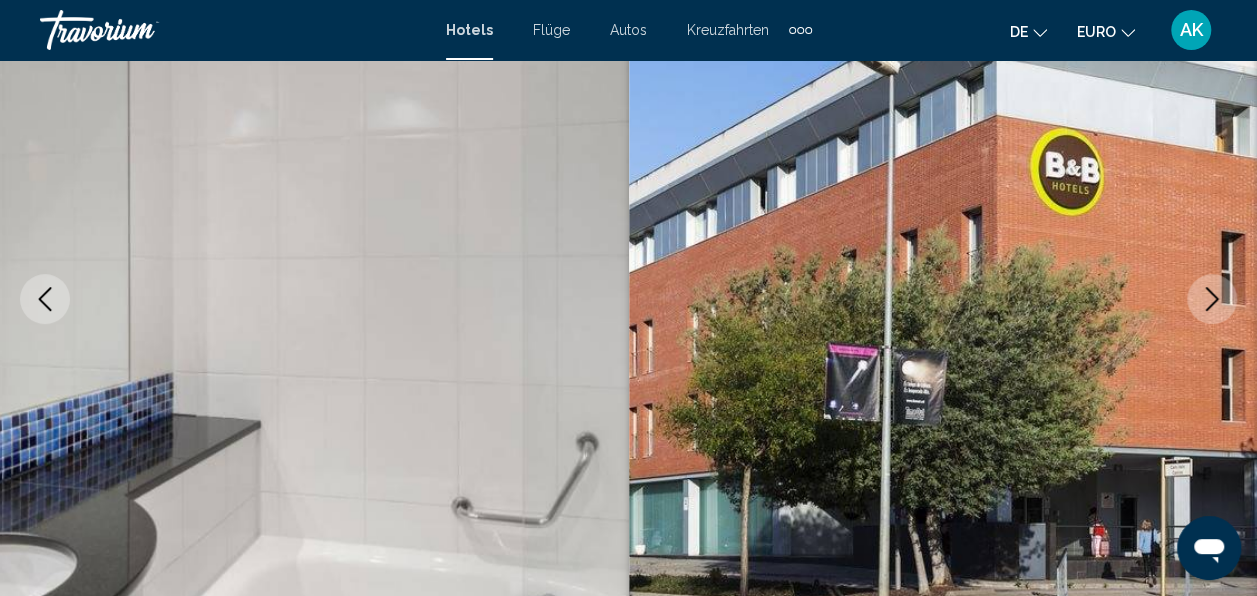click at bounding box center (1212, 299) 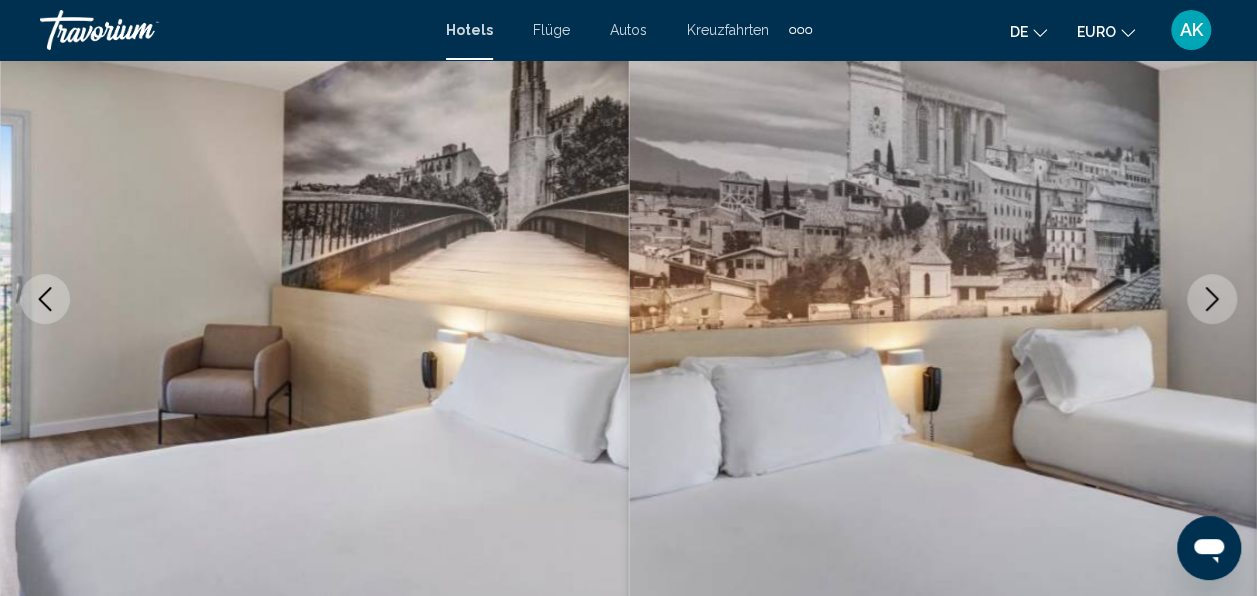 click at bounding box center (1212, 299) 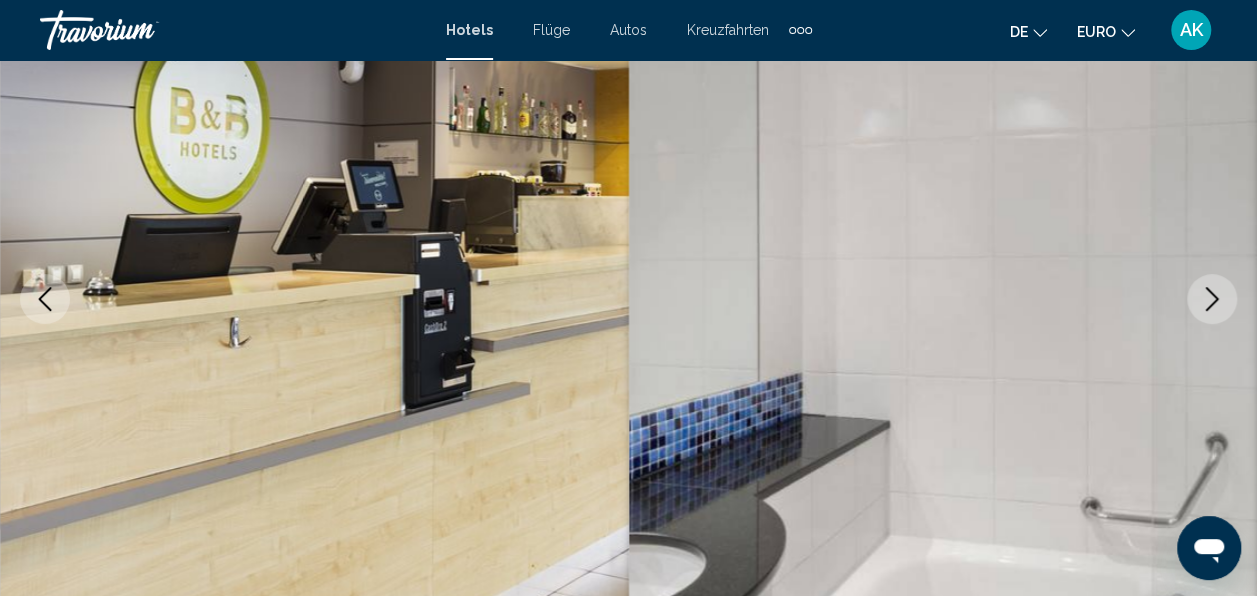 click at bounding box center [1212, 299] 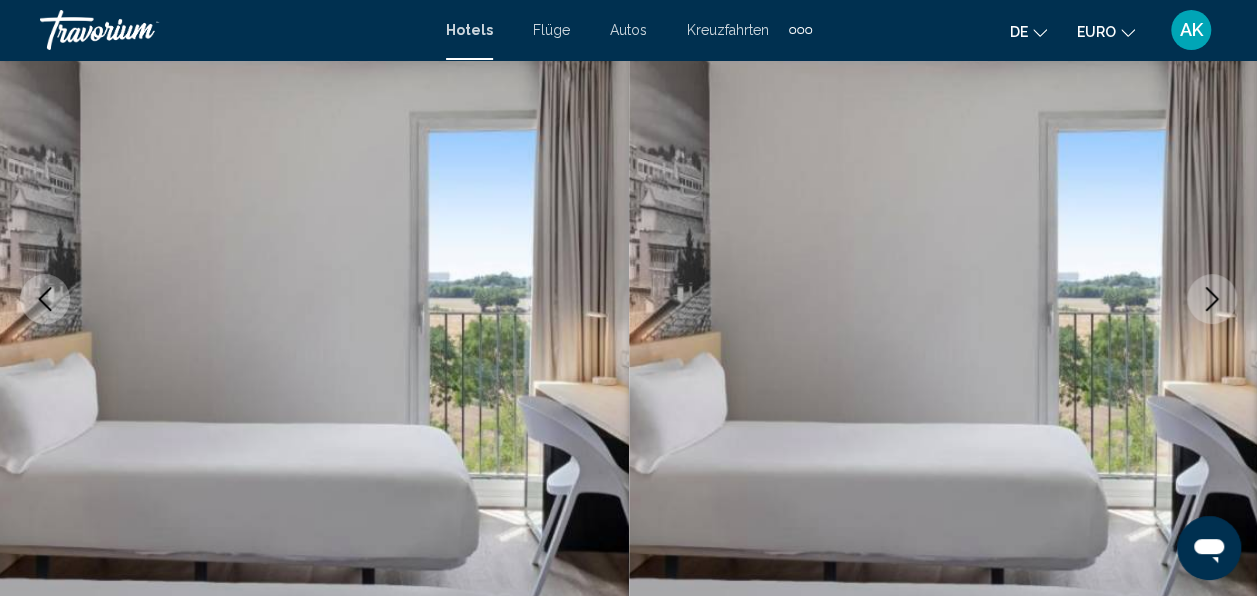 click at bounding box center (1212, 299) 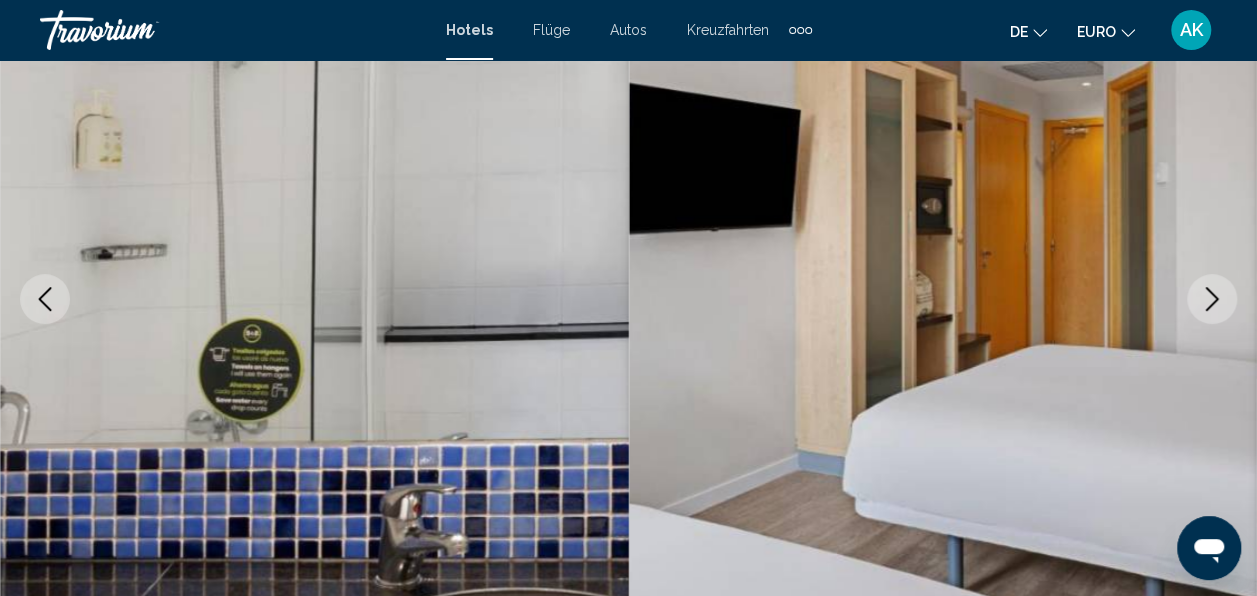 click at bounding box center (1212, 299) 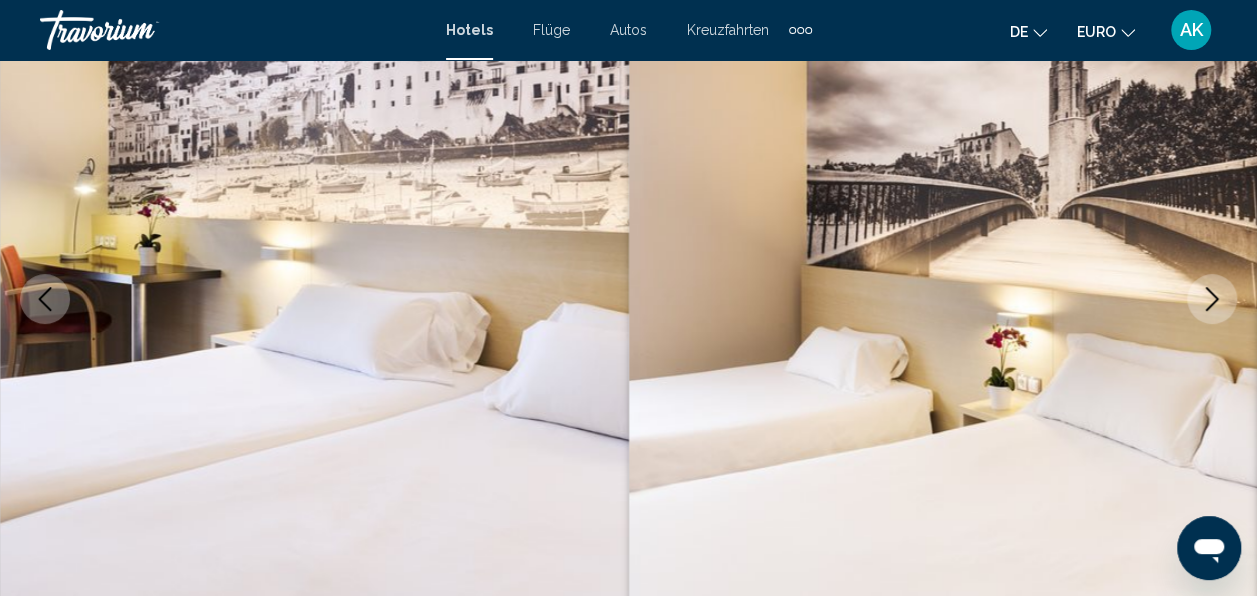 click at bounding box center (1212, 299) 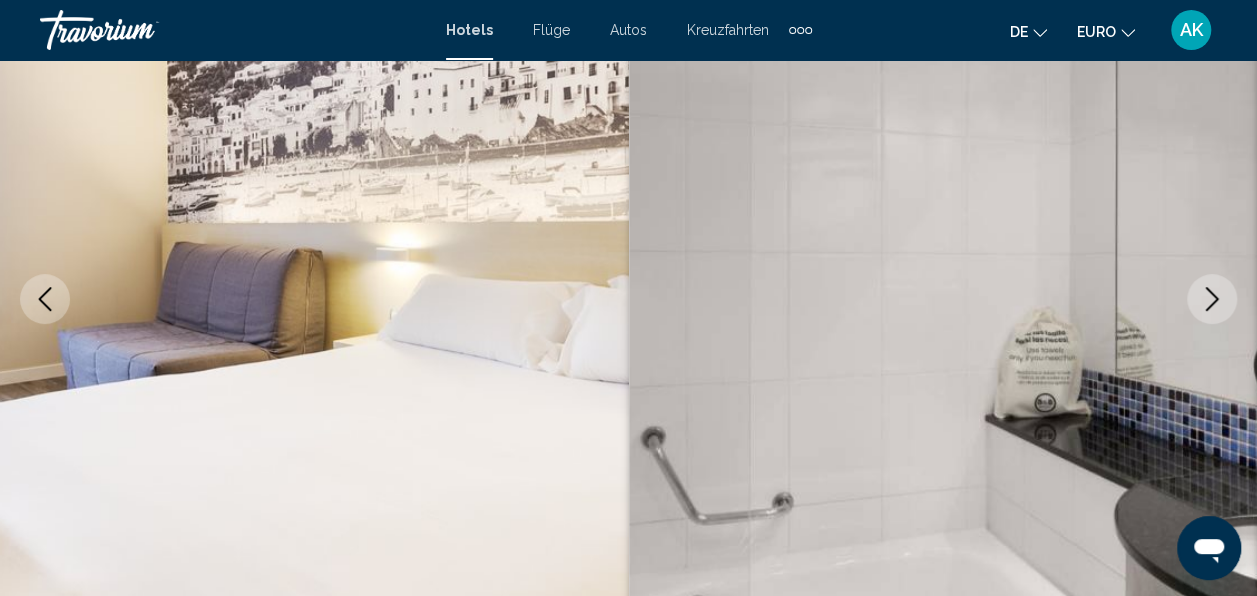 click on "[CITY], , [COUNTRY] B&B Hotel Girona [NUMBER]
[RATING] Address Cami Dels Carlins [NUMBER], [CITY]  [POSTAL_CODE], [COUNTRY]" at bounding box center (628, 299) 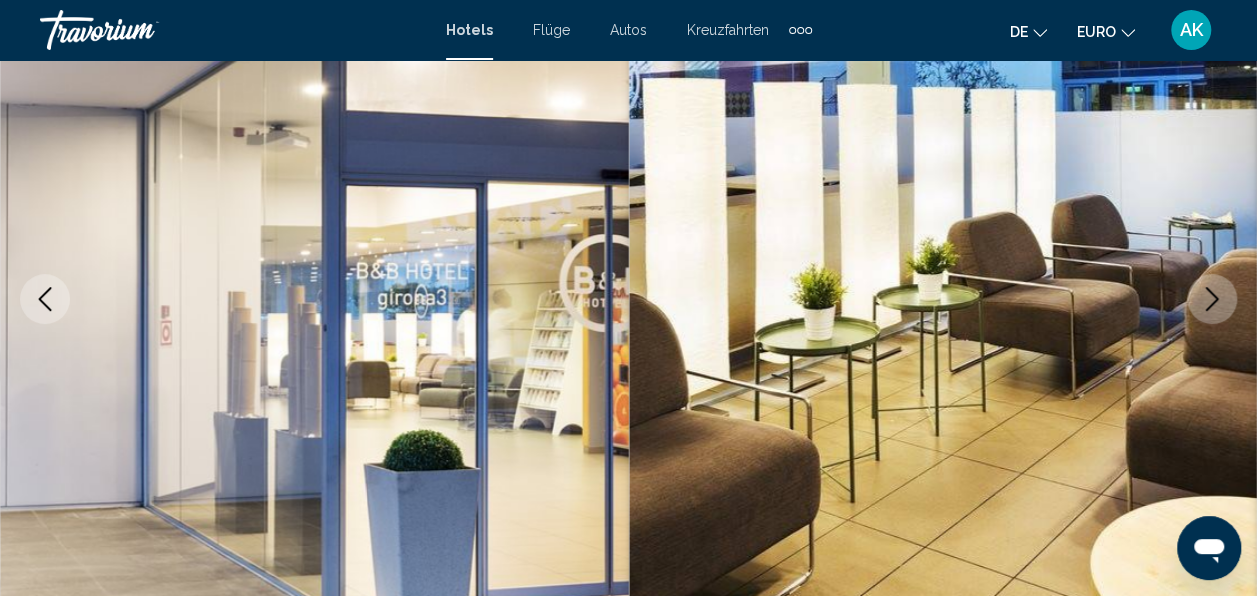 click 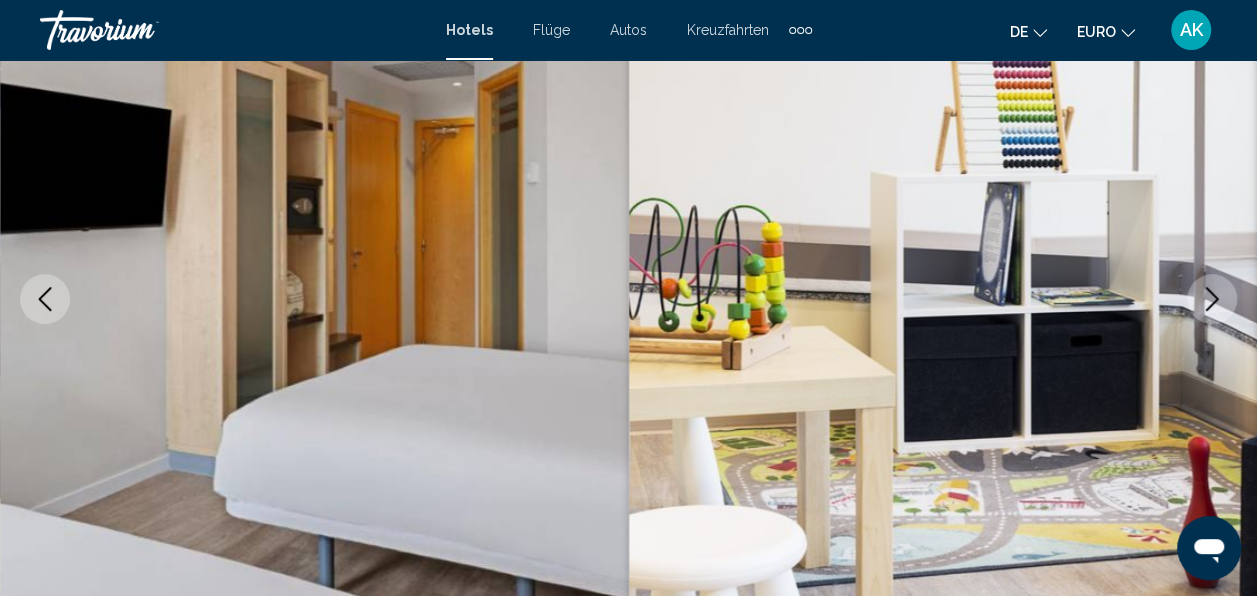 click 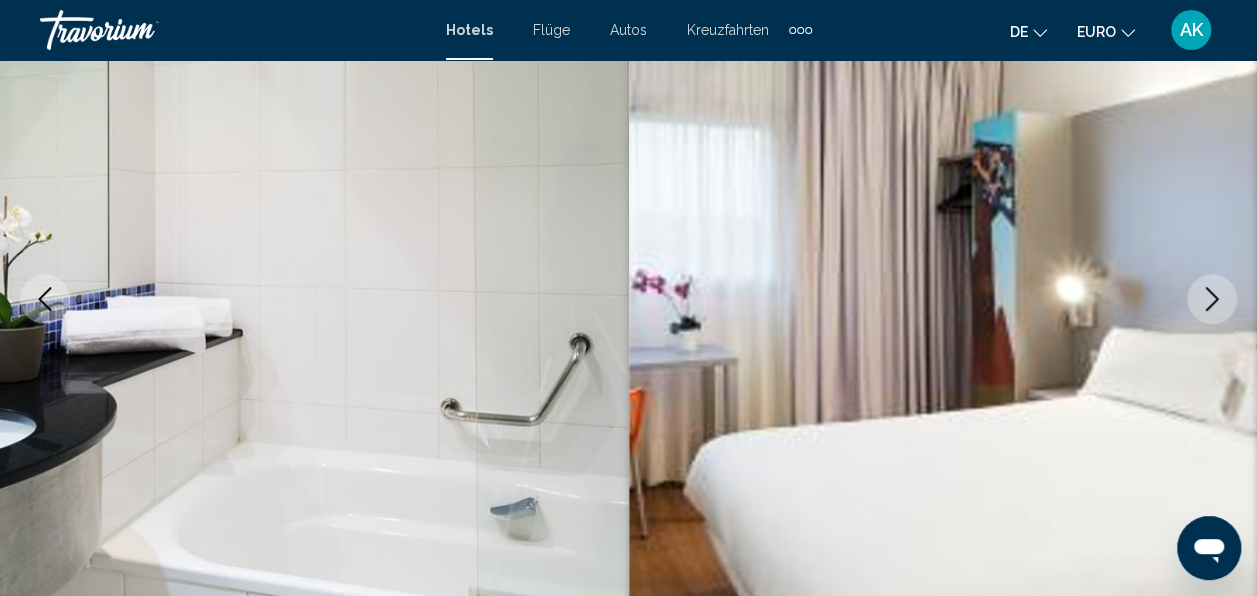 click 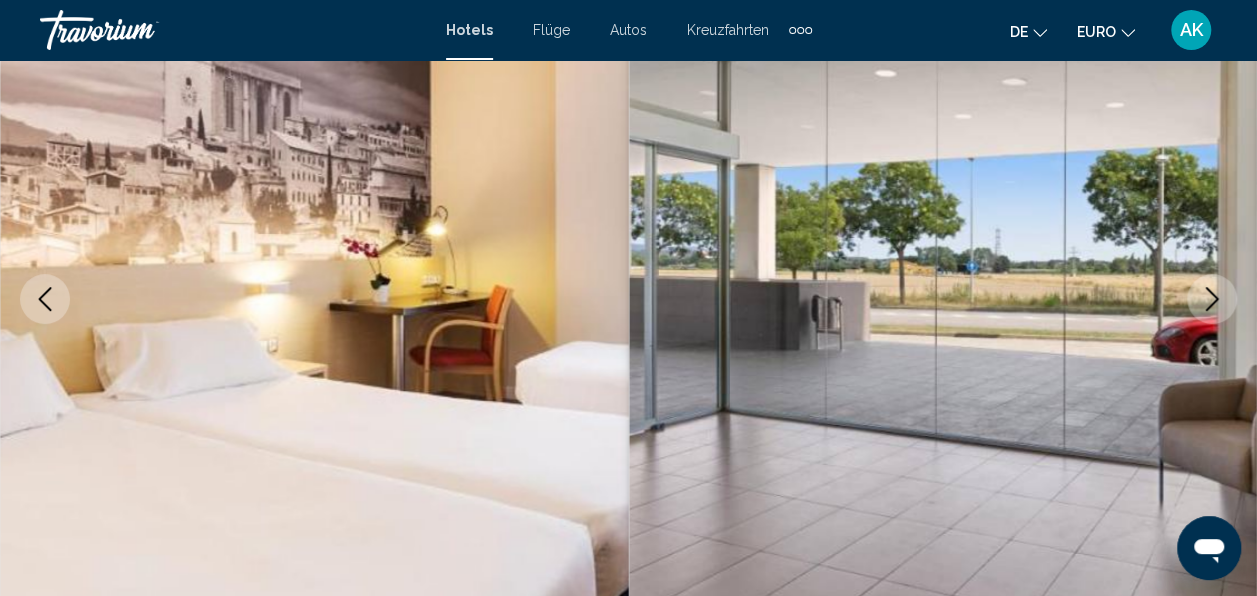 click 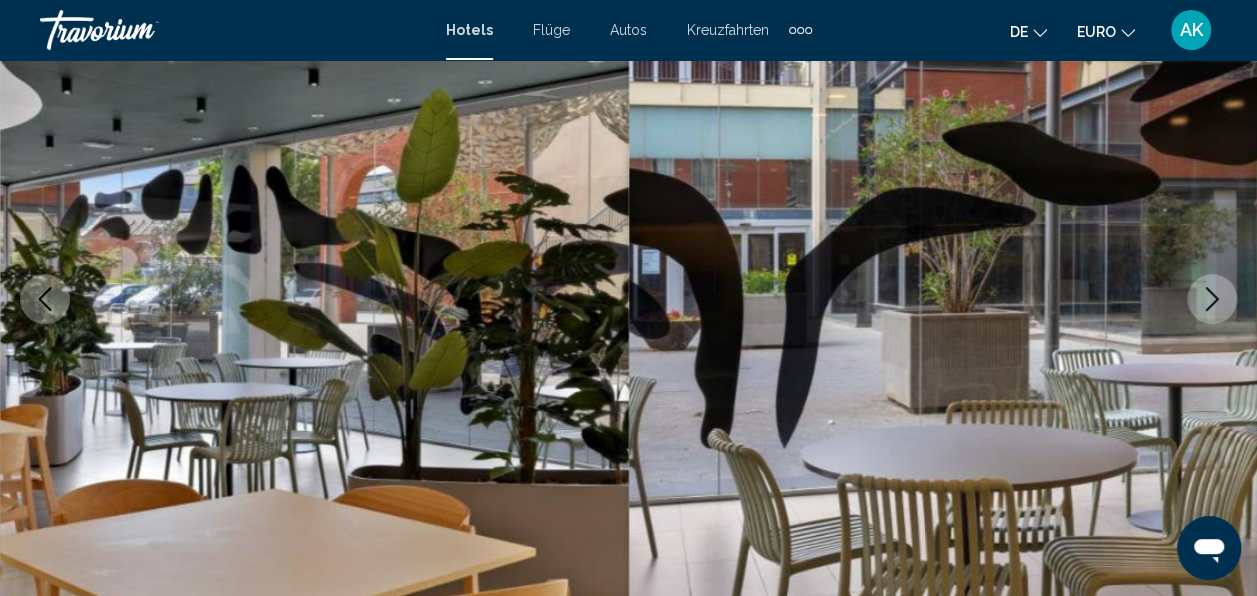 click 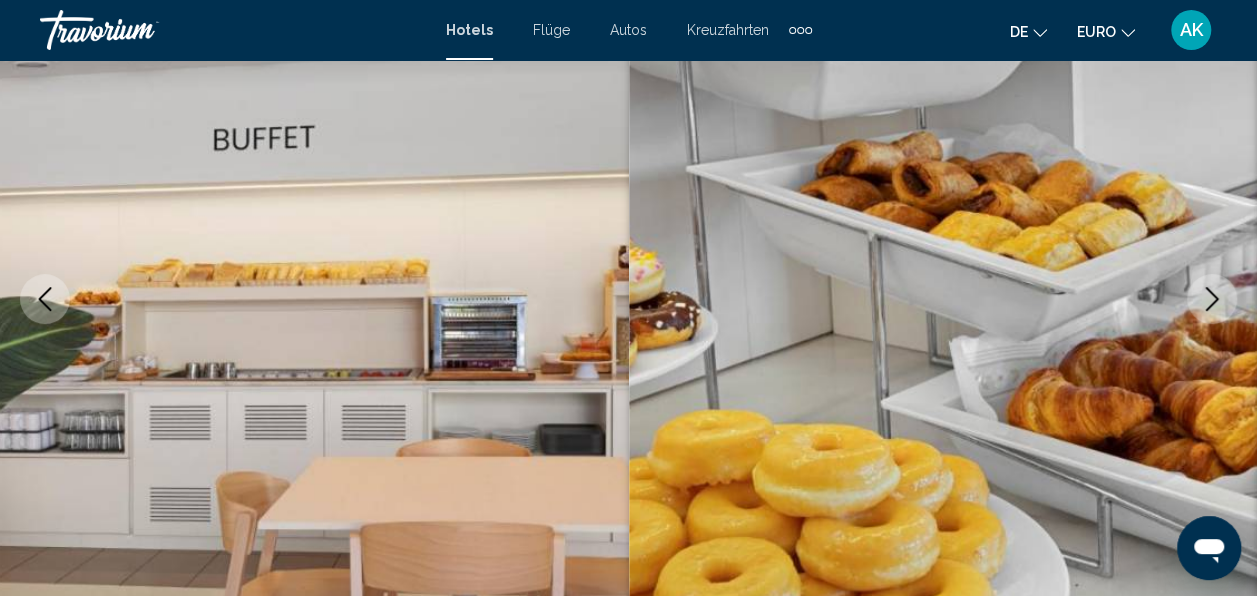 click 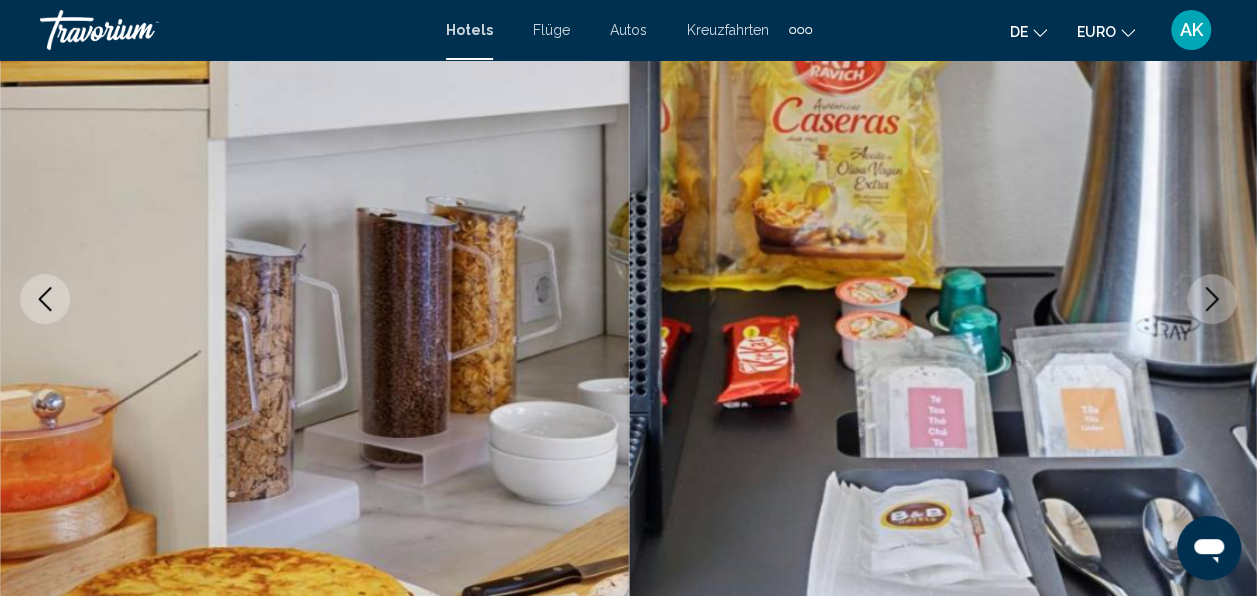 click 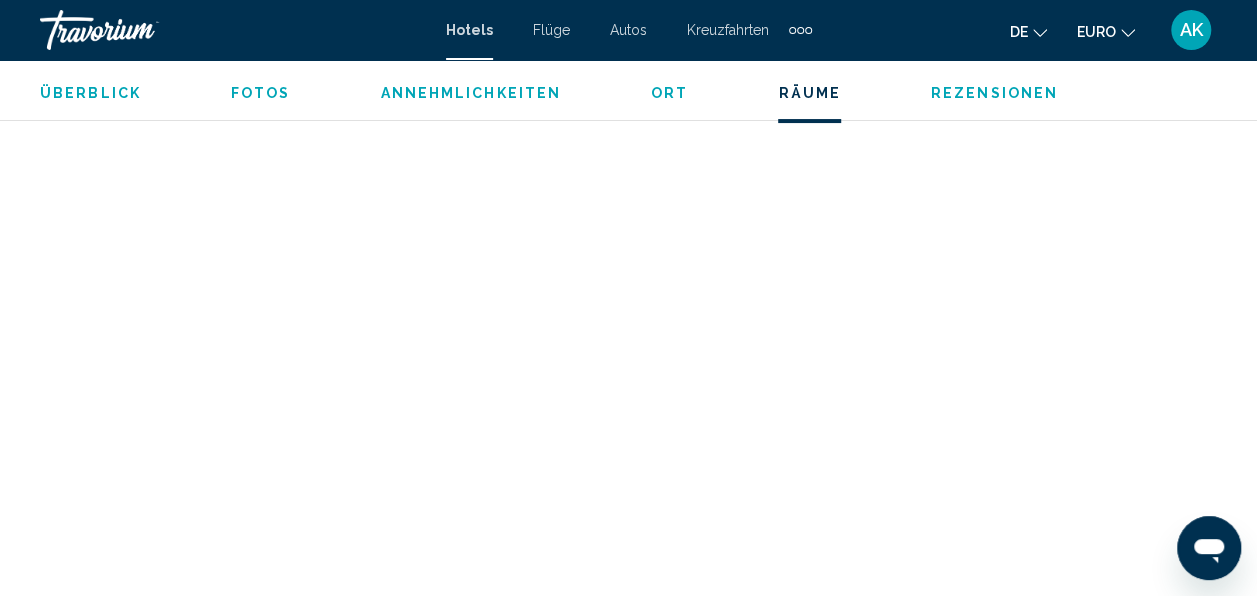 scroll, scrollTop: 3936, scrollLeft: 0, axis: vertical 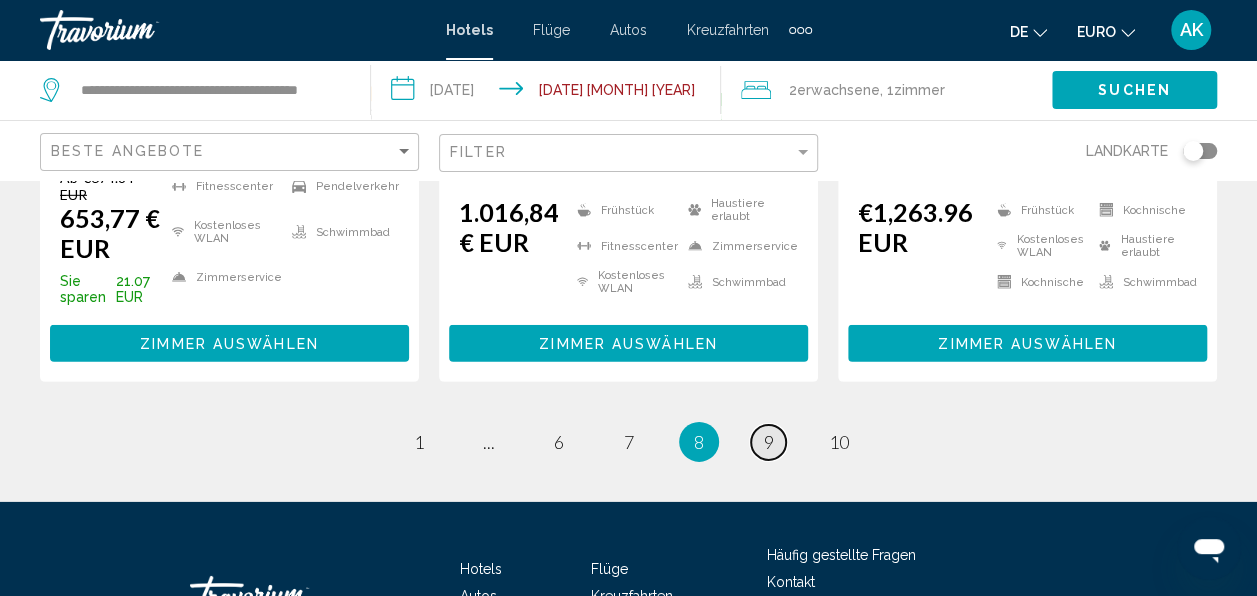 click on "Seite  9" at bounding box center (768, 442) 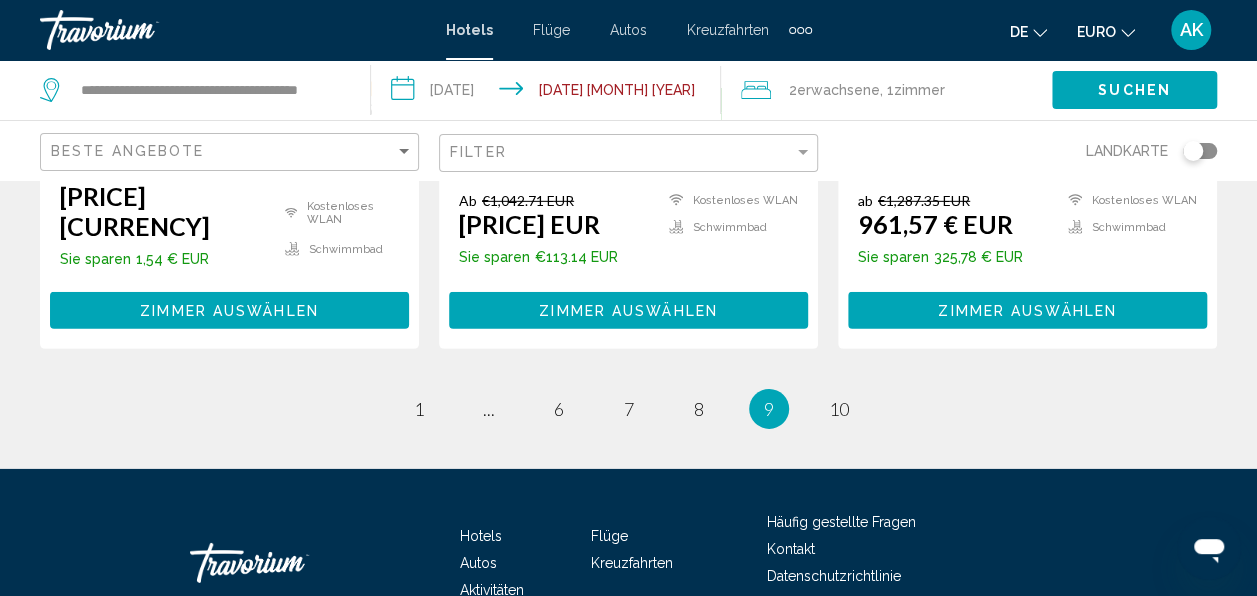 scroll, scrollTop: 3000, scrollLeft: 0, axis: vertical 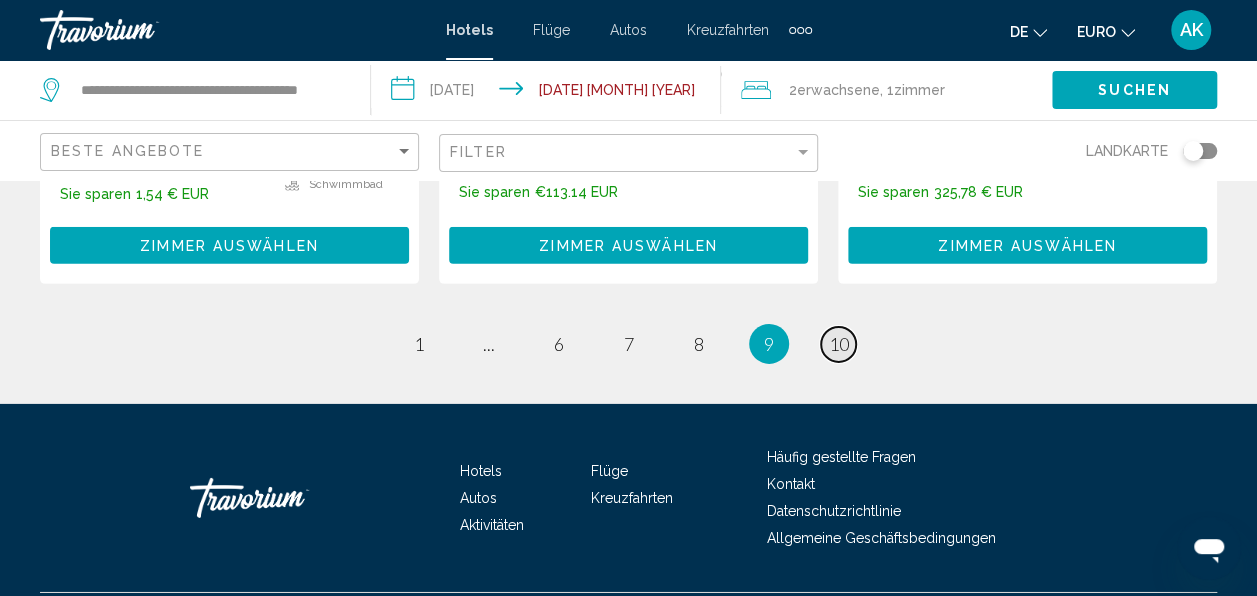 click on "10" at bounding box center (839, 344) 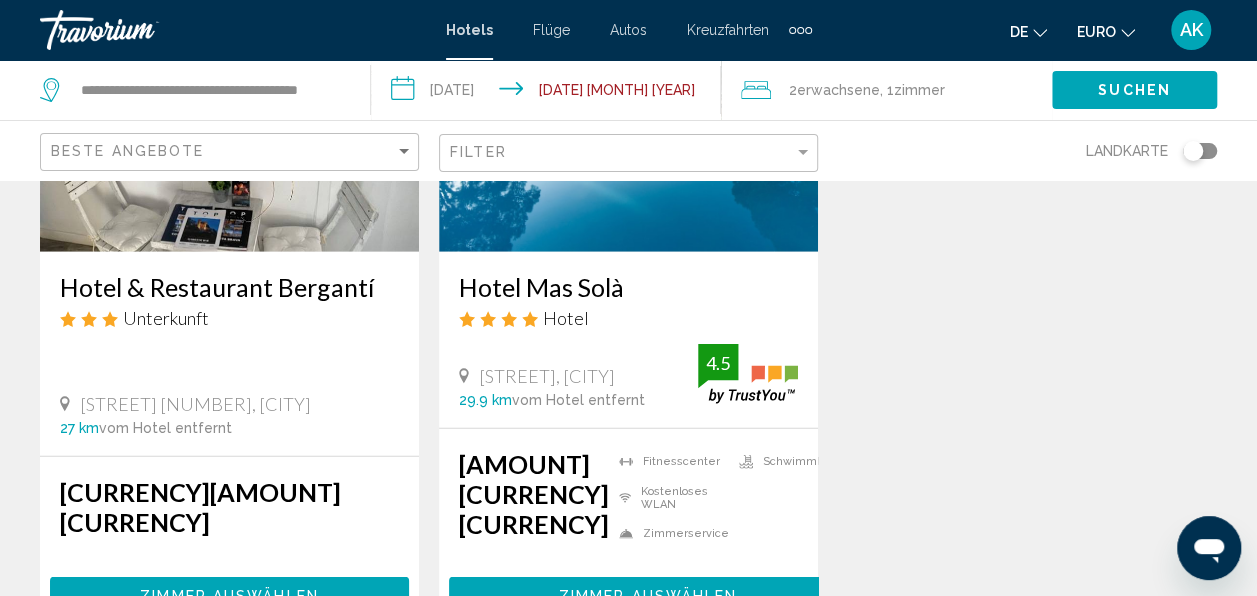 scroll, scrollTop: 2600, scrollLeft: 0, axis: vertical 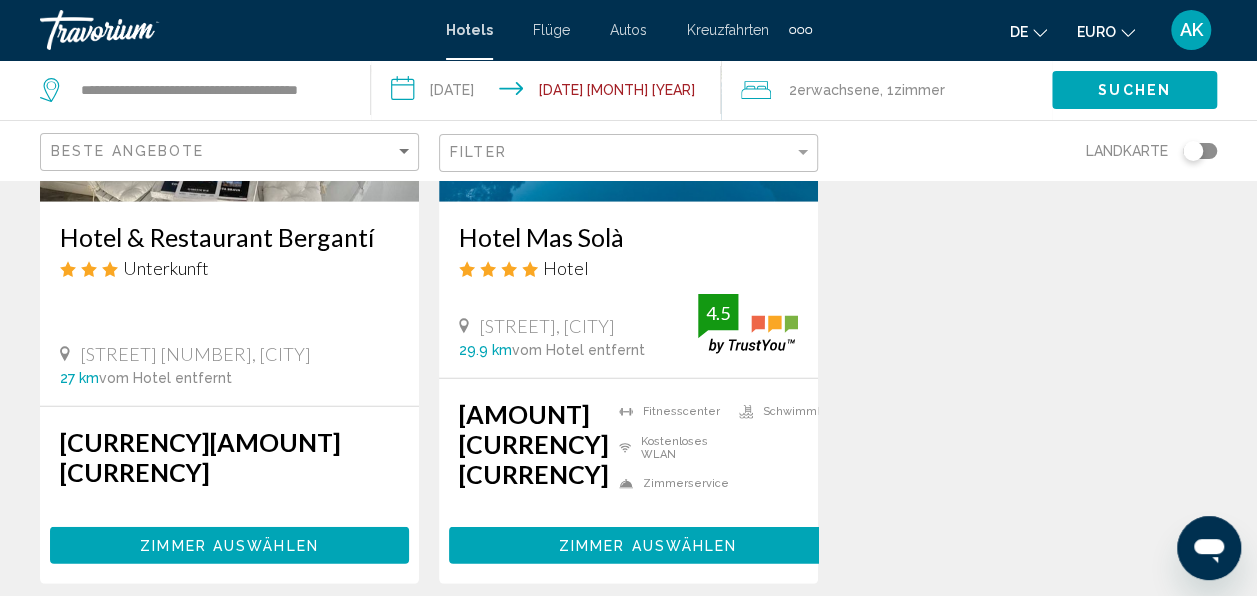 click on "Hotel & Restaurant Bergantí" at bounding box center (229, 237) 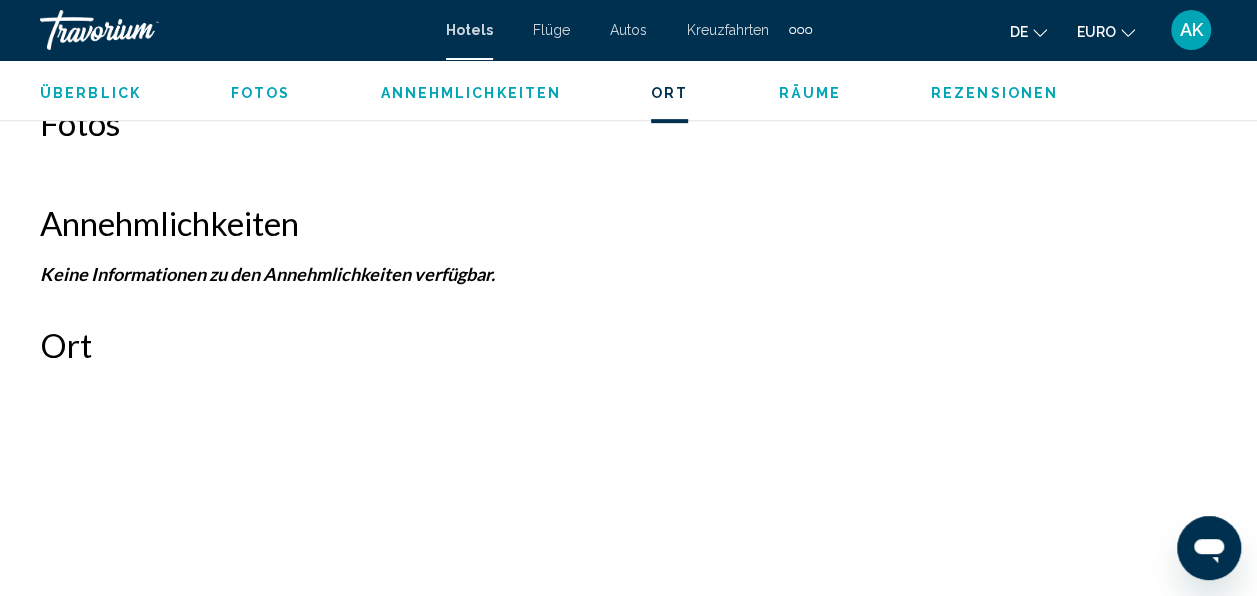 scroll, scrollTop: 400, scrollLeft: 0, axis: vertical 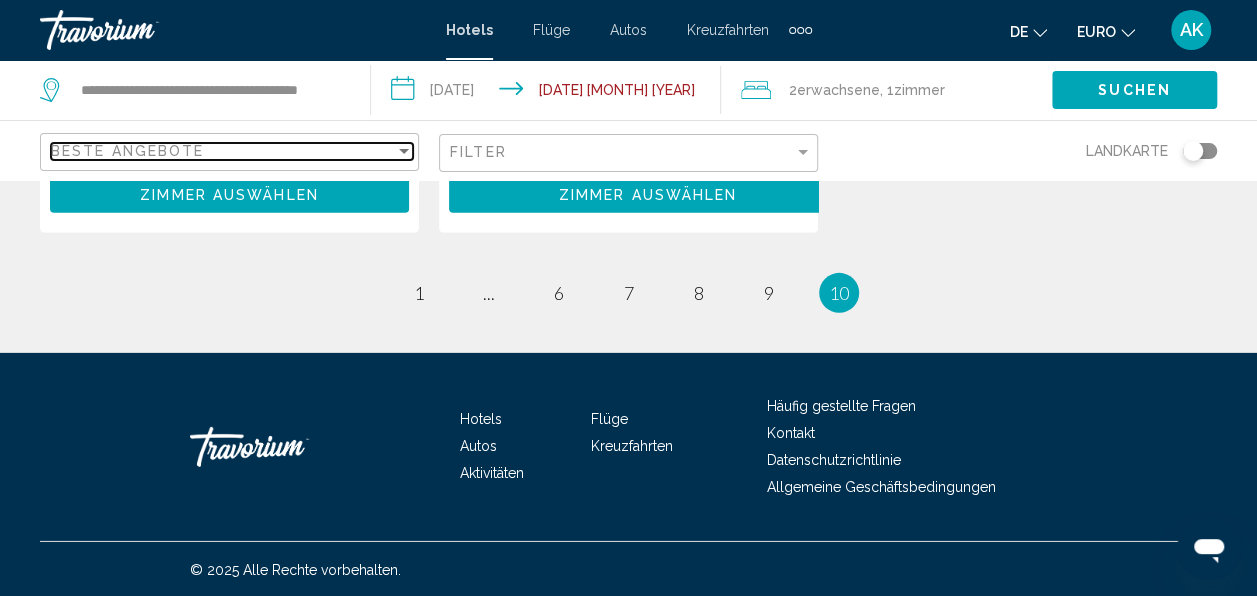click at bounding box center (404, 151) 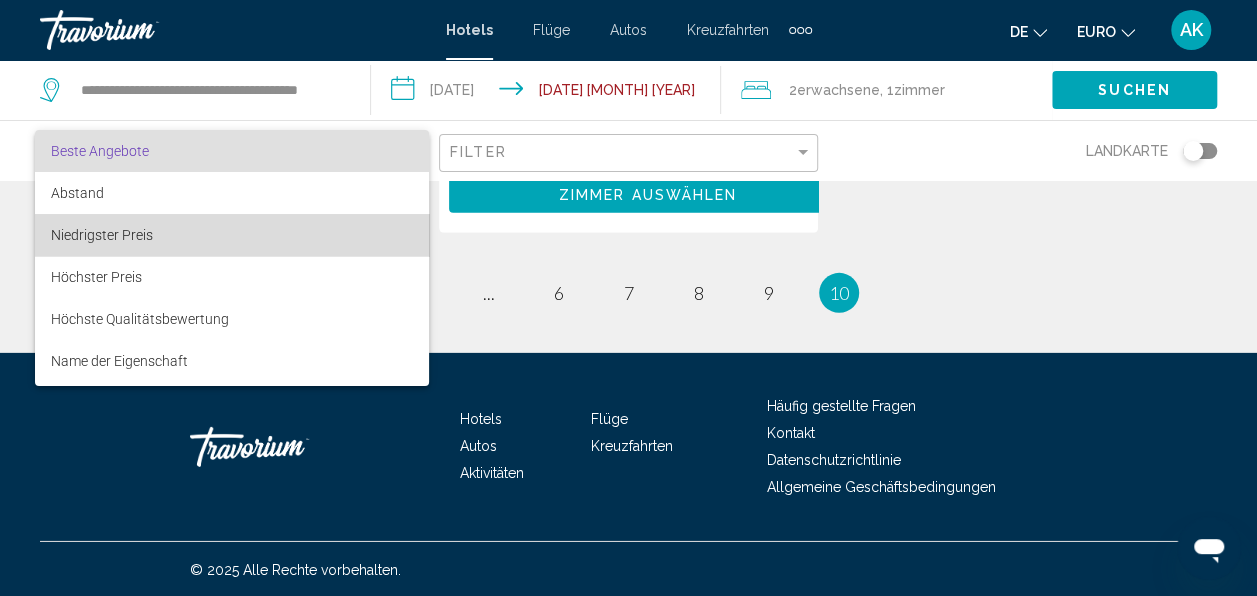 click on "Niedrigster Preis" at bounding box center (232, 235) 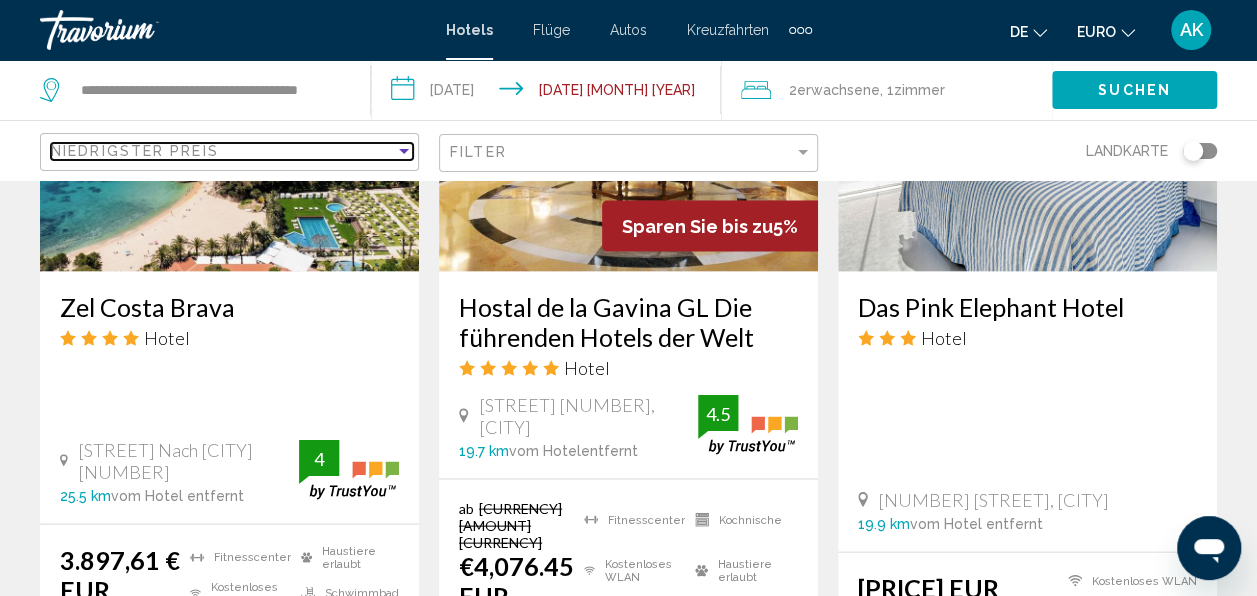 scroll, scrollTop: 1600, scrollLeft: 0, axis: vertical 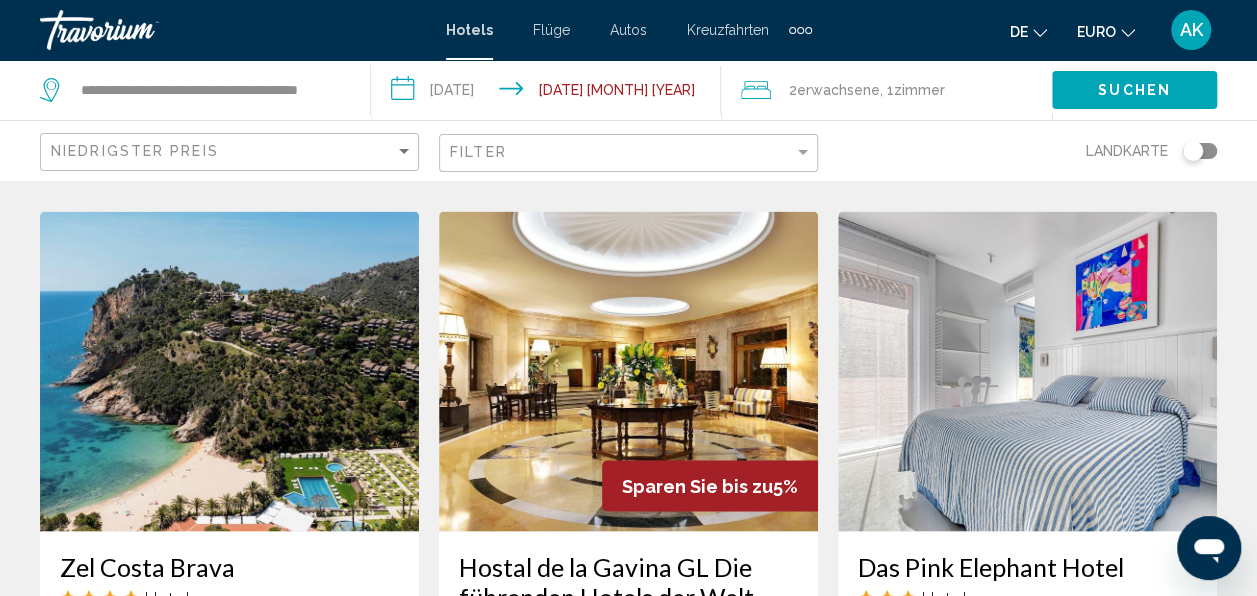 click on "Filter" 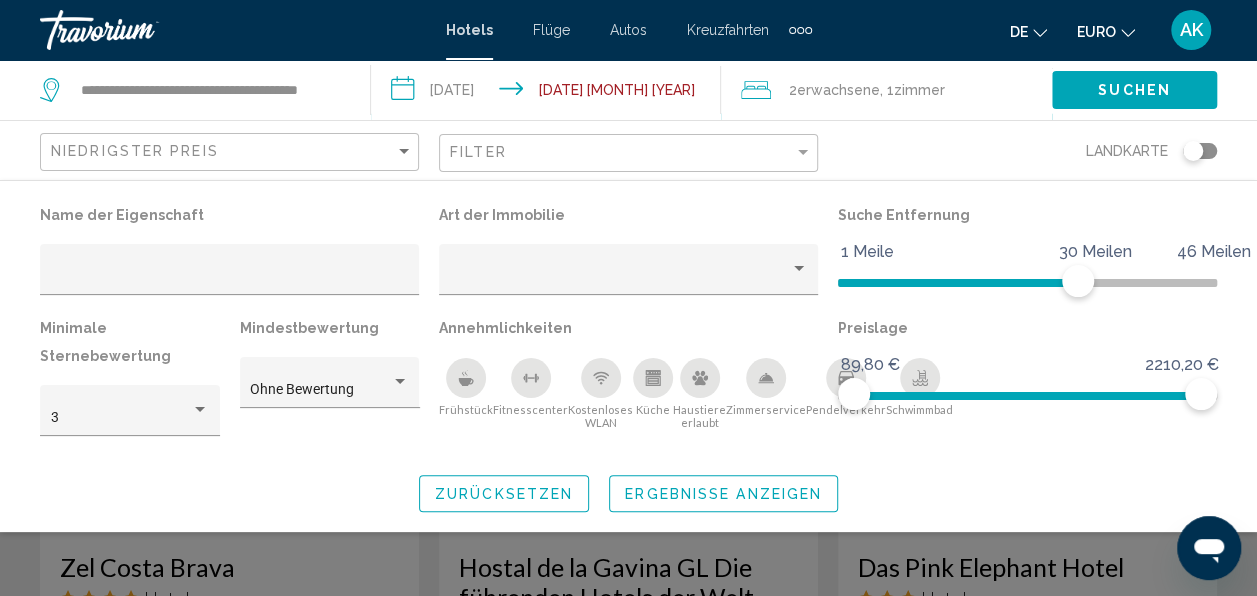 click on "Frühstück" 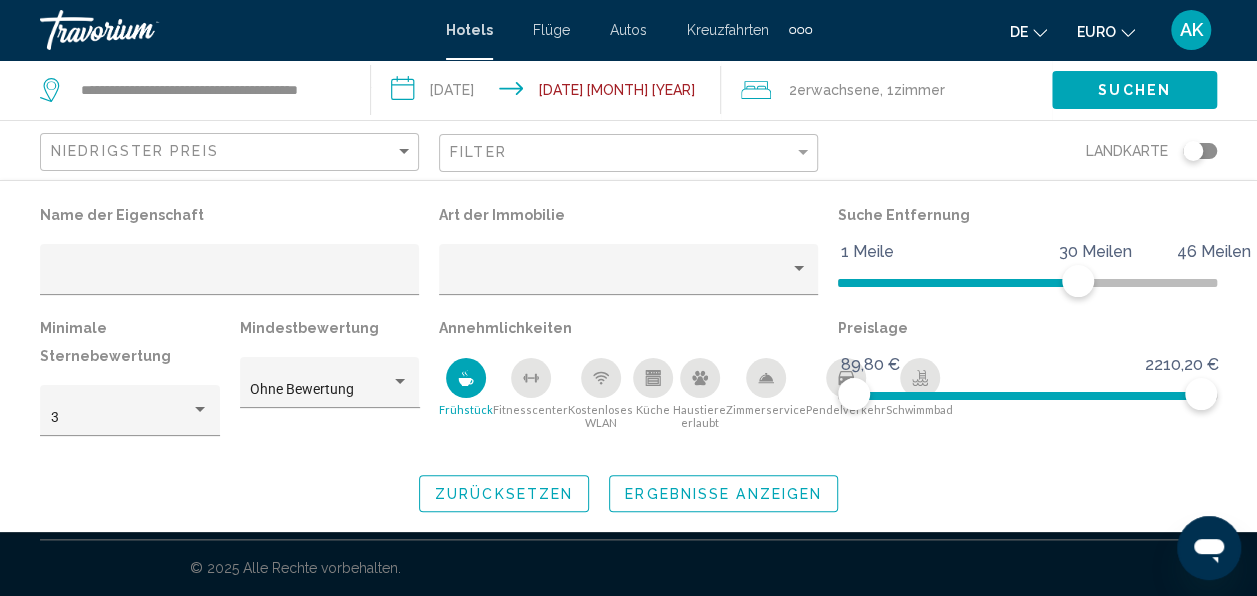 scroll, scrollTop: 732, scrollLeft: 0, axis: vertical 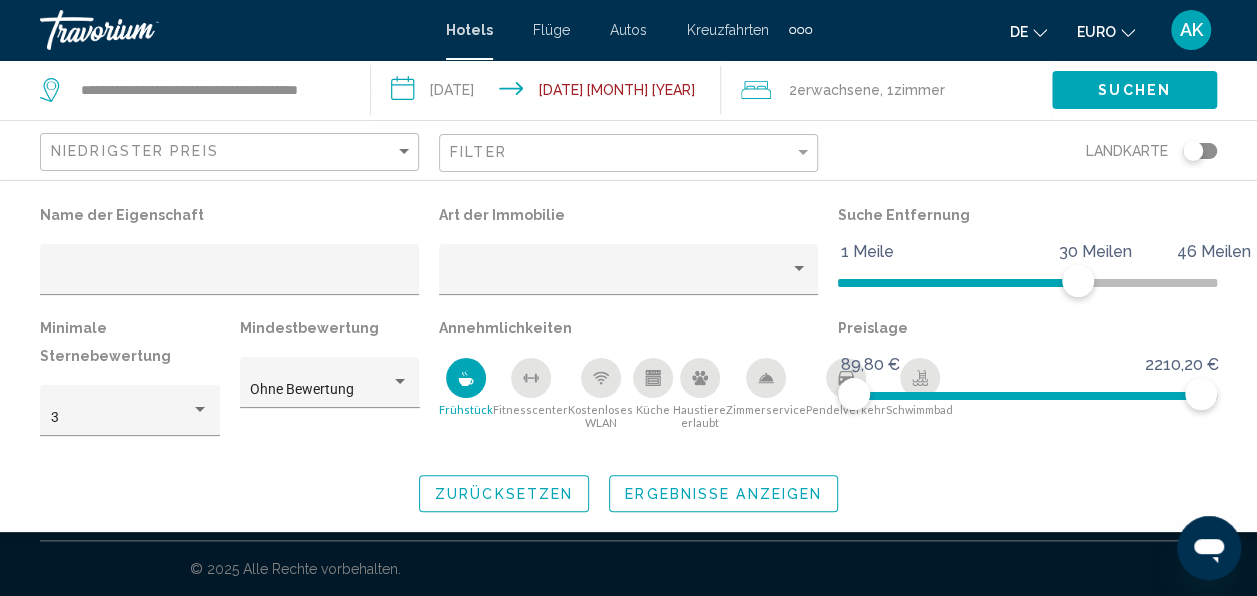 click 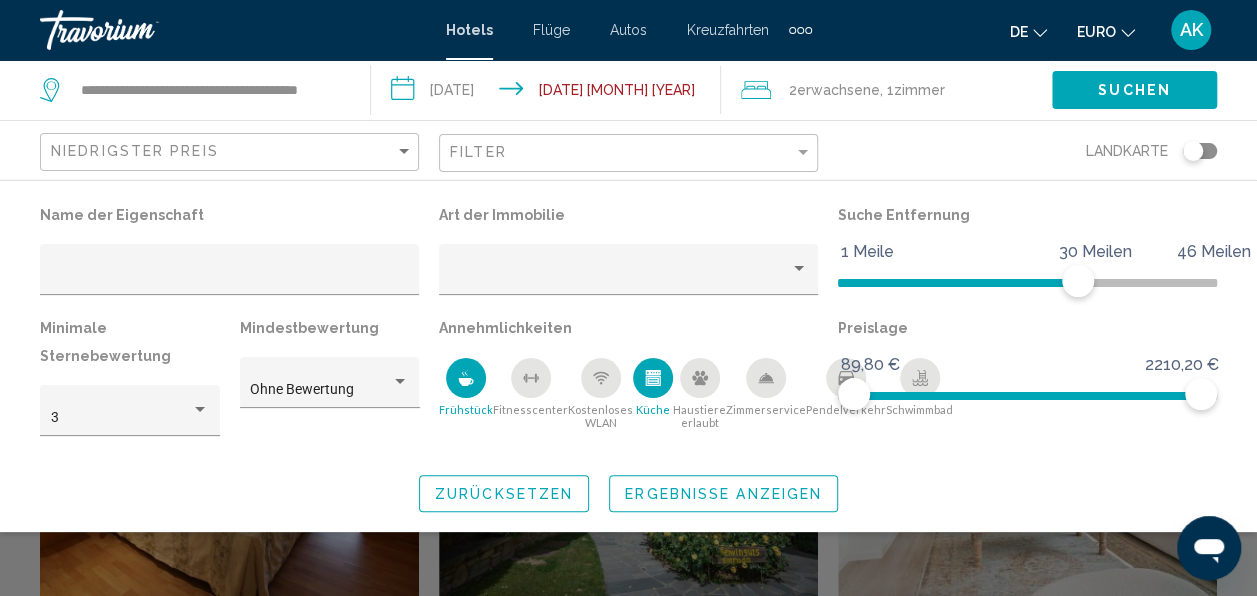 scroll, scrollTop: 2218, scrollLeft: 0, axis: vertical 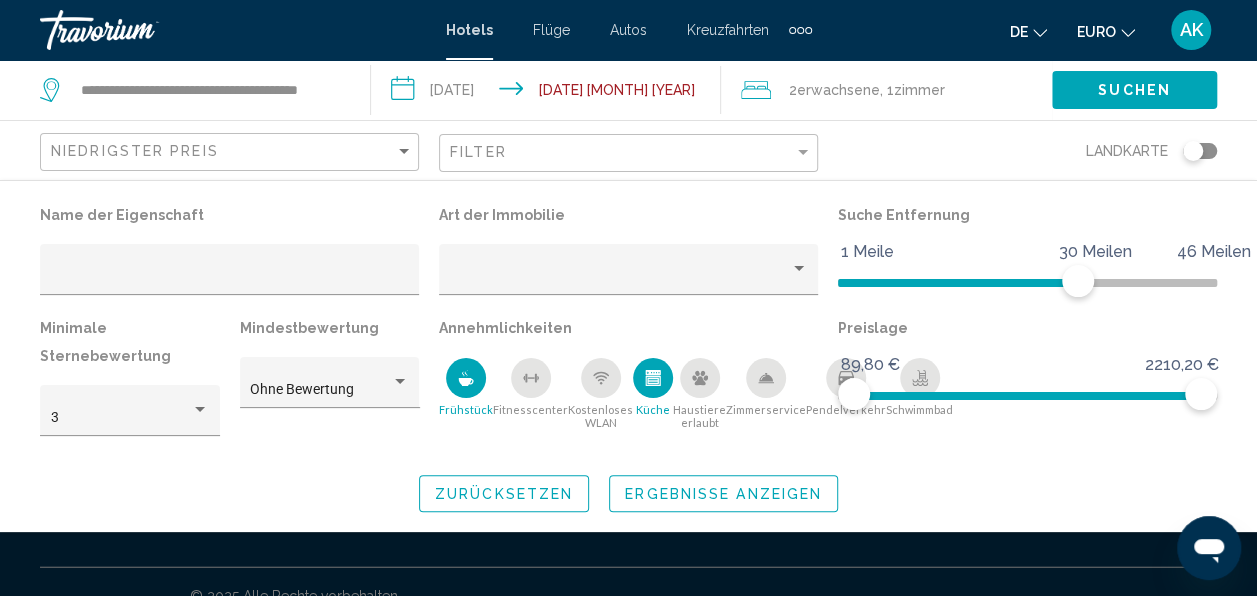 click 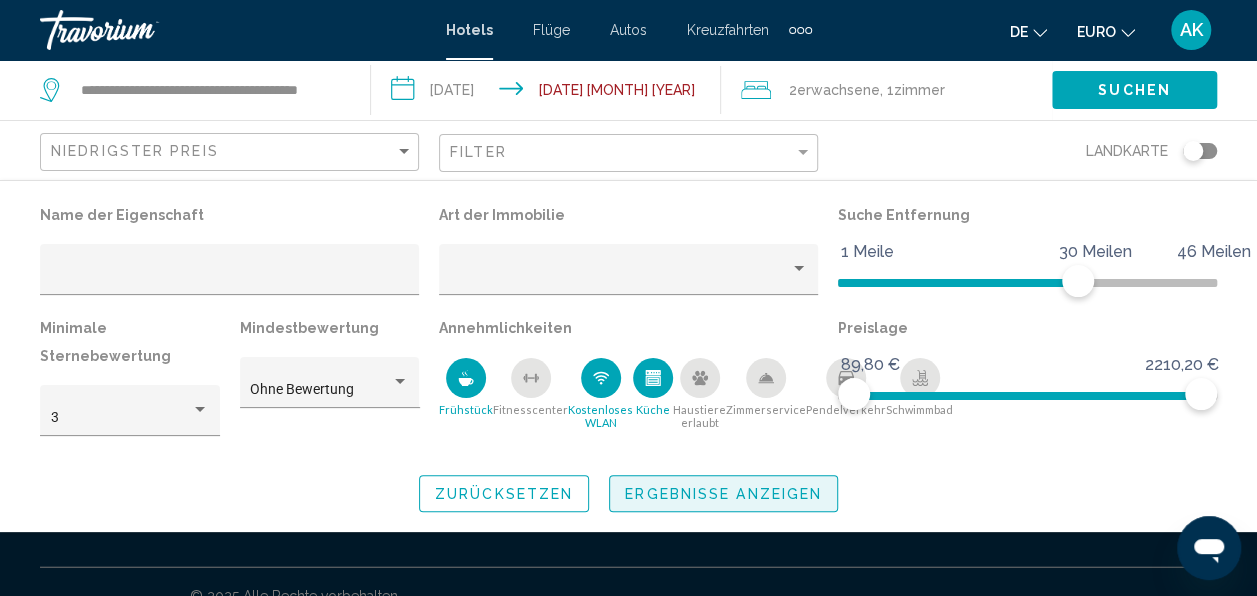 click on "Ergebnisse anzeigen" 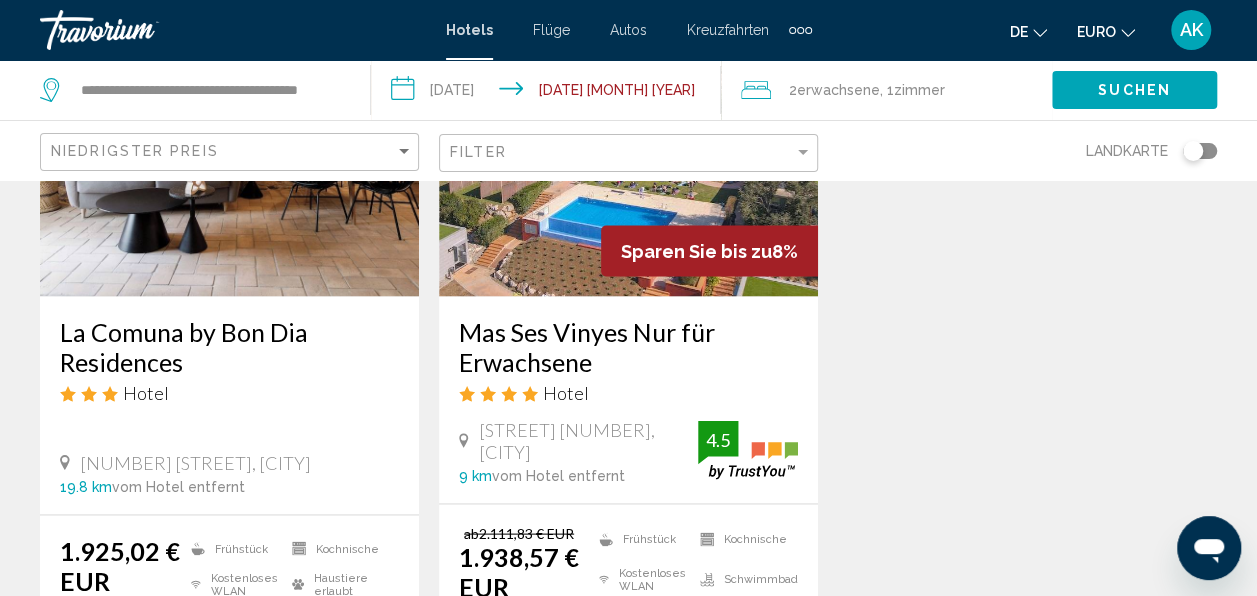scroll, scrollTop: 1818, scrollLeft: 0, axis: vertical 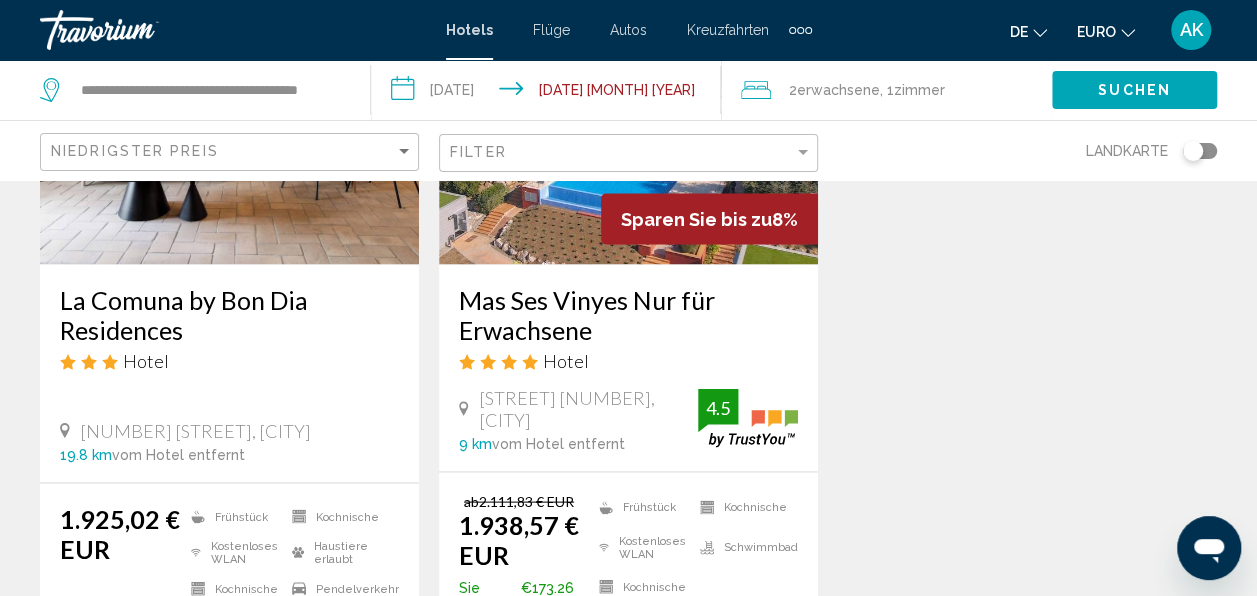 click on "Niedrigster Preis" 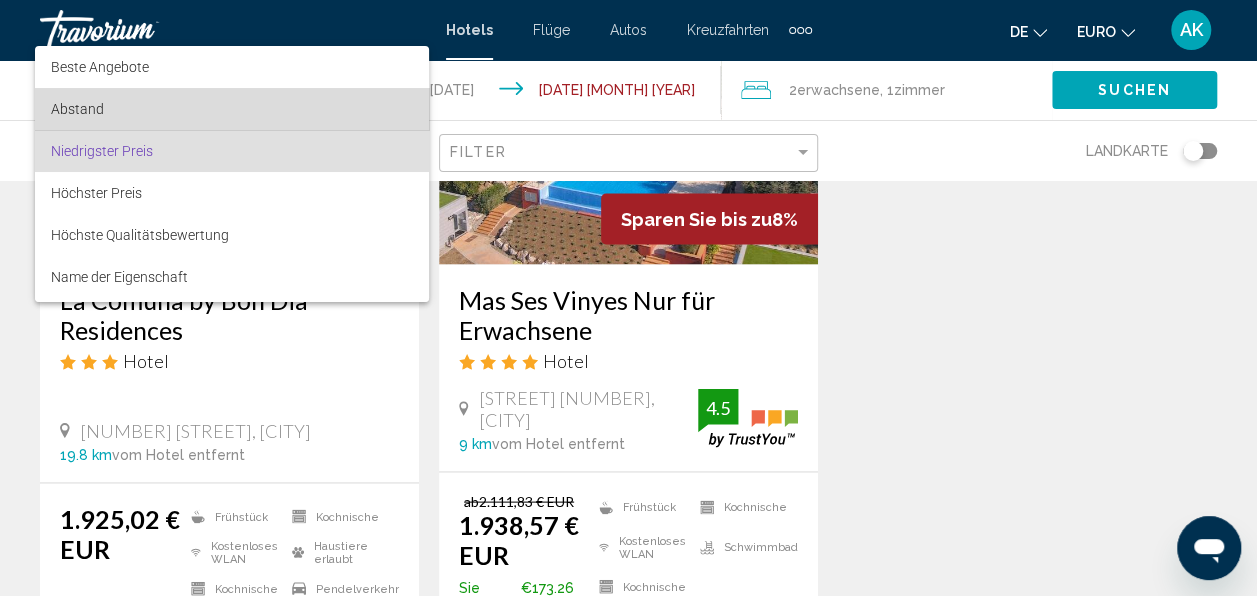 click on "Abstand" at bounding box center [232, 109] 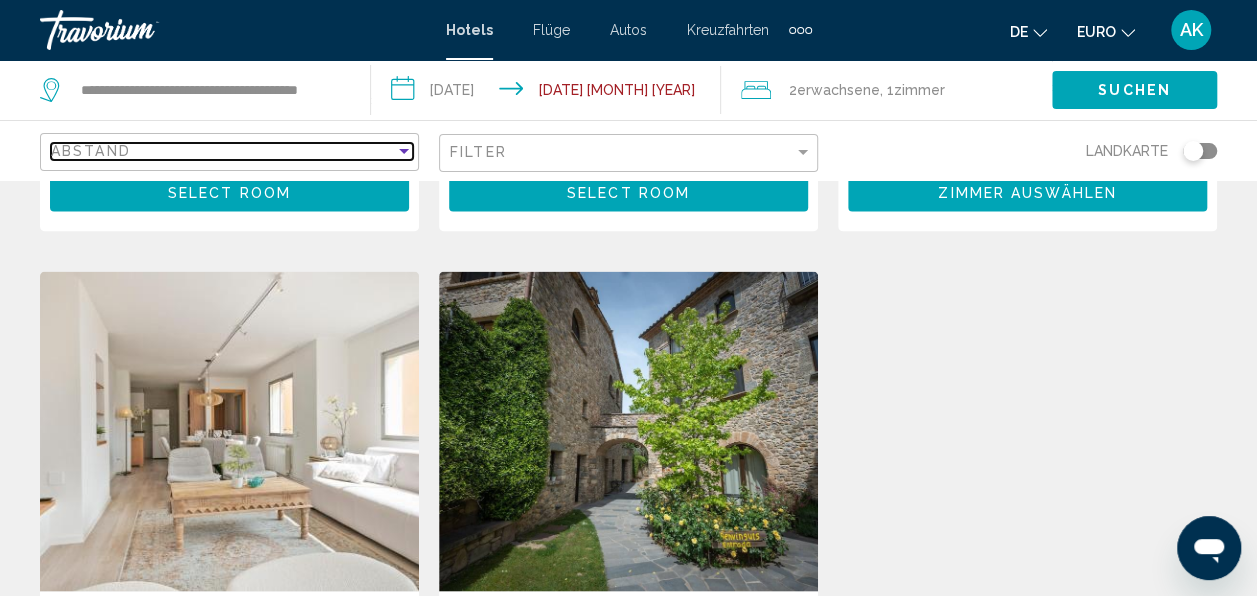 scroll, scrollTop: 1521, scrollLeft: 0, axis: vertical 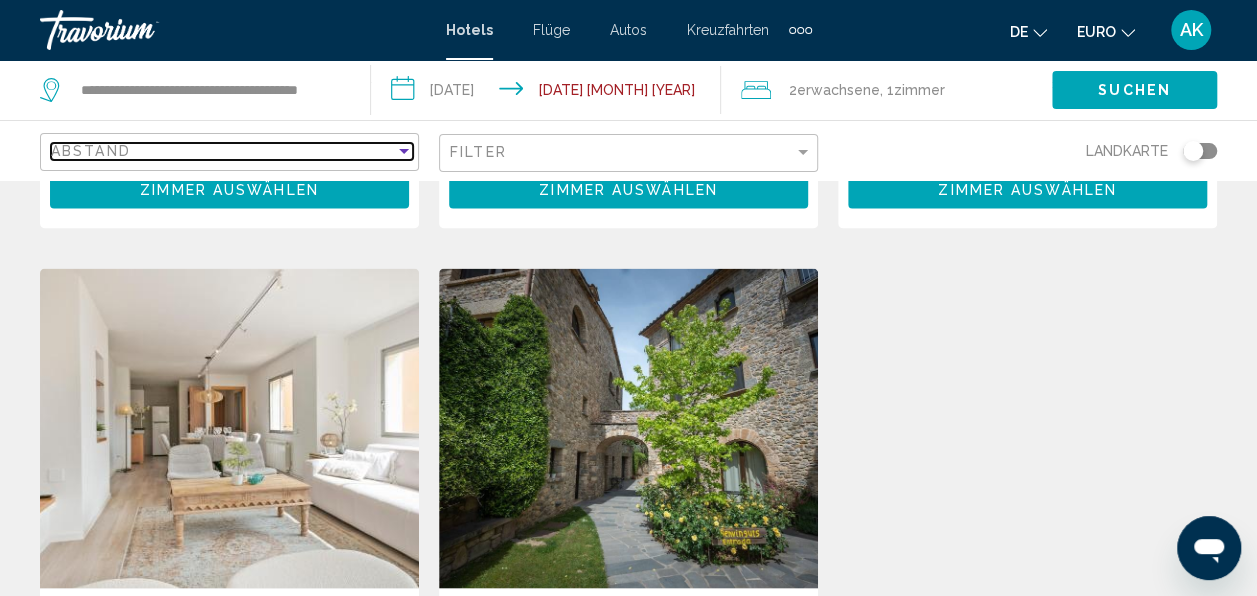 click on "Abstand" at bounding box center [223, 151] 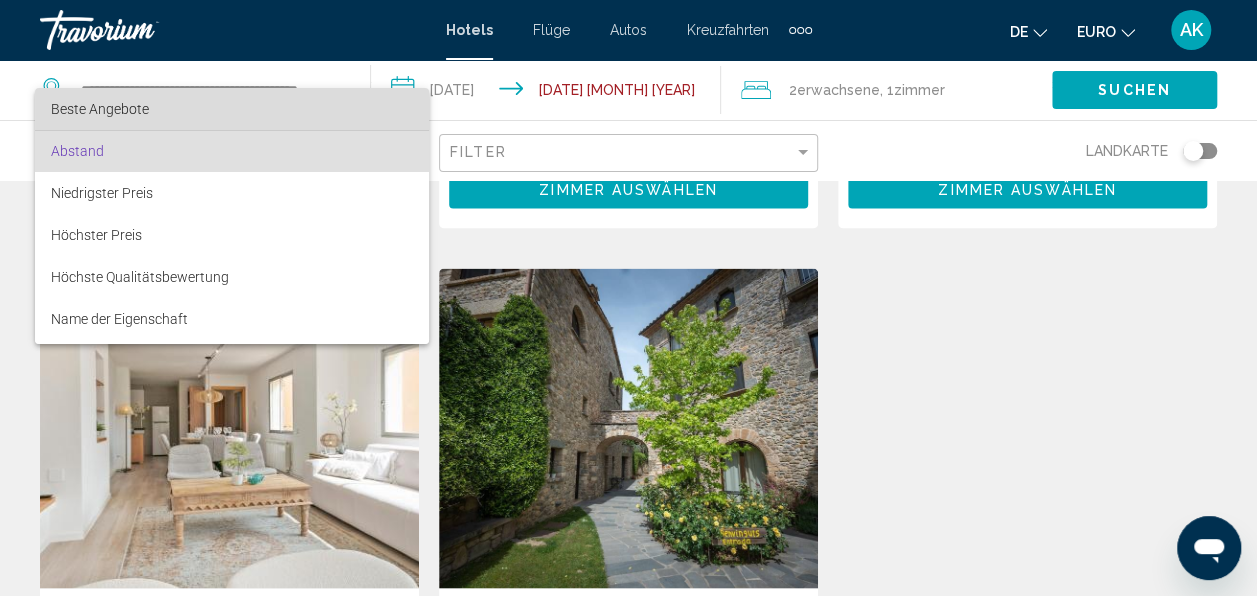 click on "Beste Angebote" at bounding box center (232, 109) 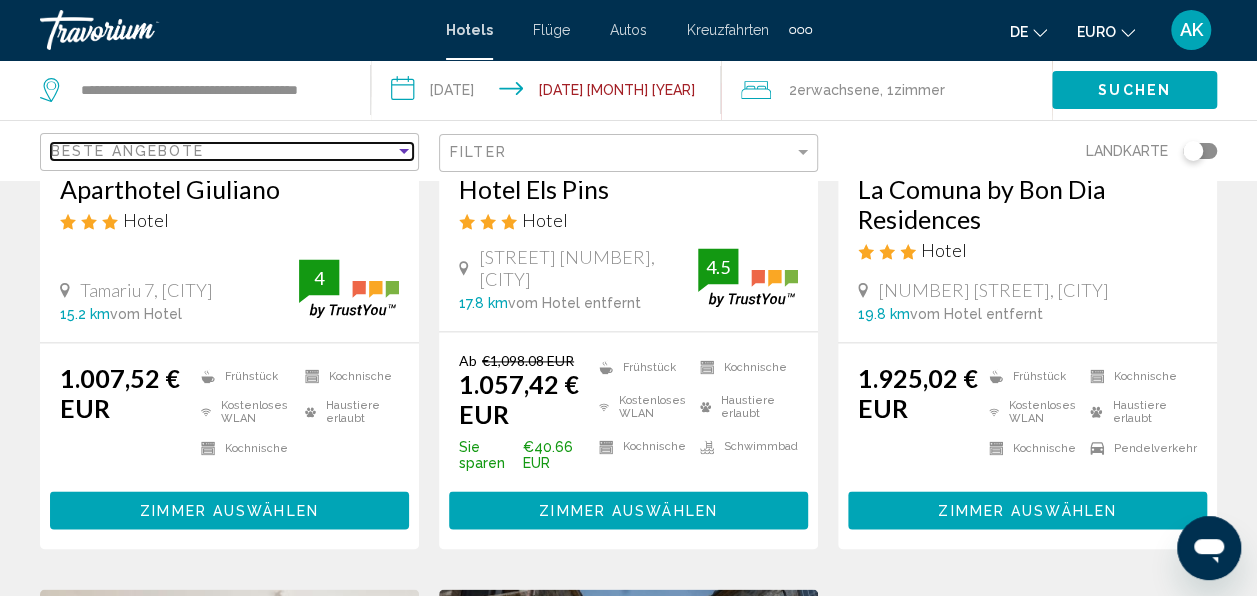 scroll, scrollTop: 900, scrollLeft: 0, axis: vertical 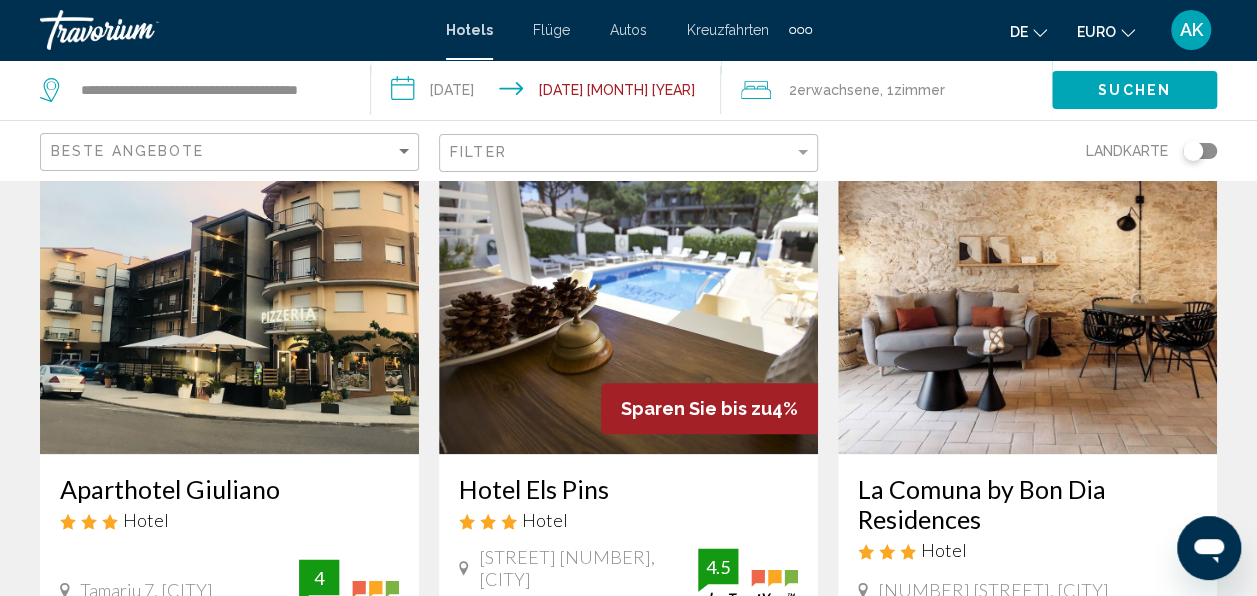 click at bounding box center (229, 294) 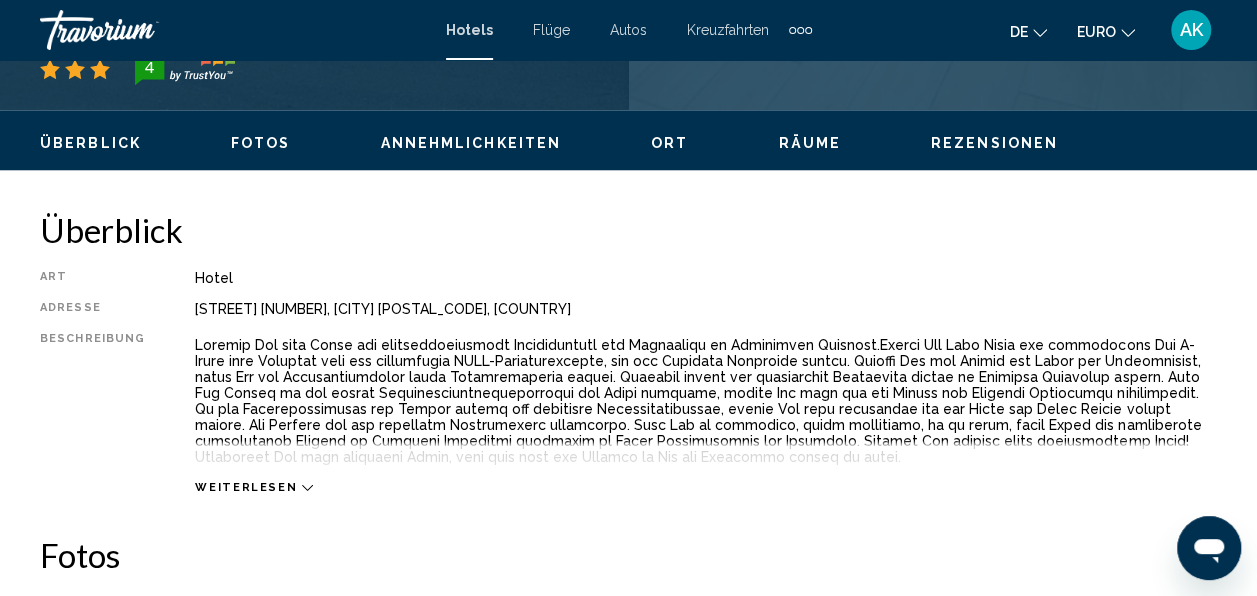scroll, scrollTop: 236, scrollLeft: 0, axis: vertical 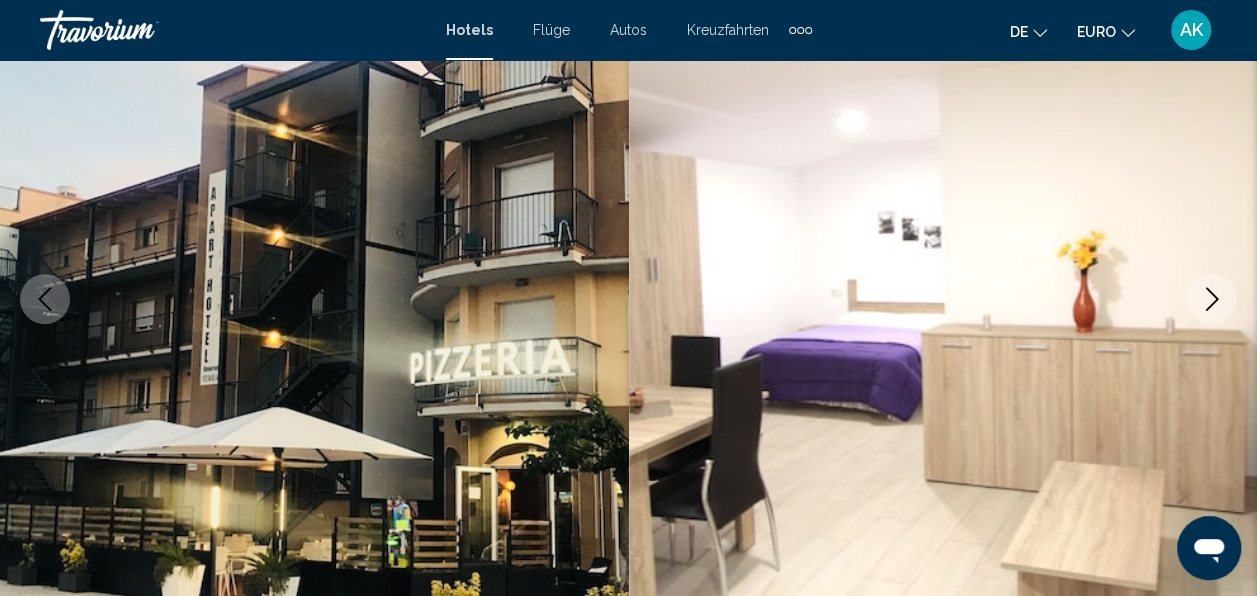 click at bounding box center [1212, 299] 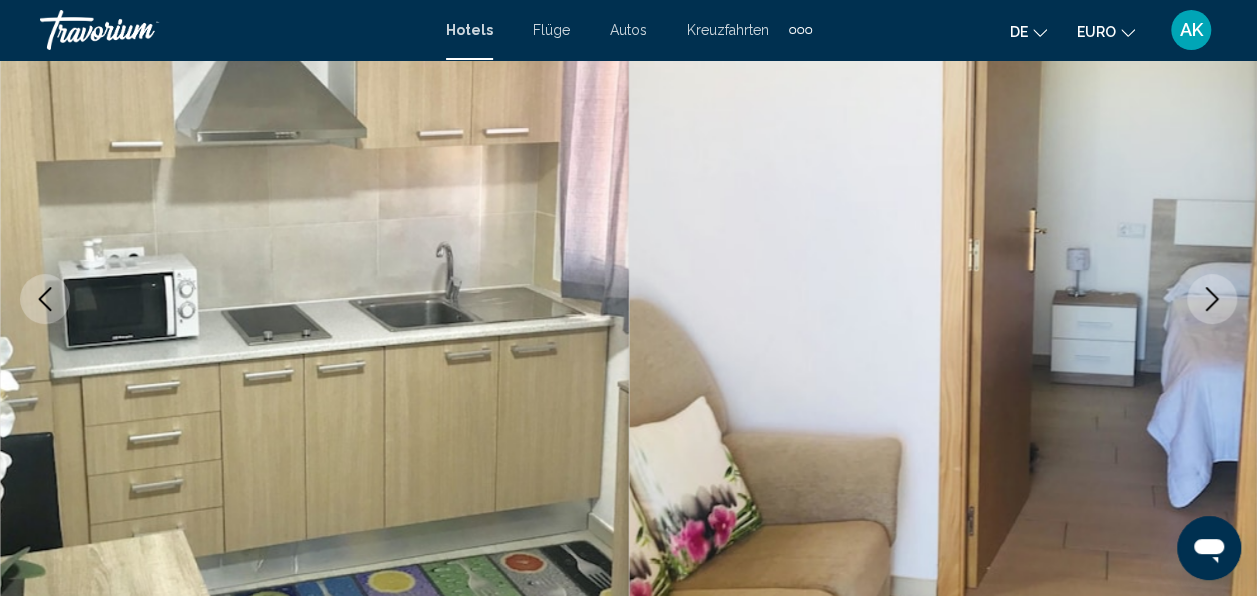 click at bounding box center [1212, 299] 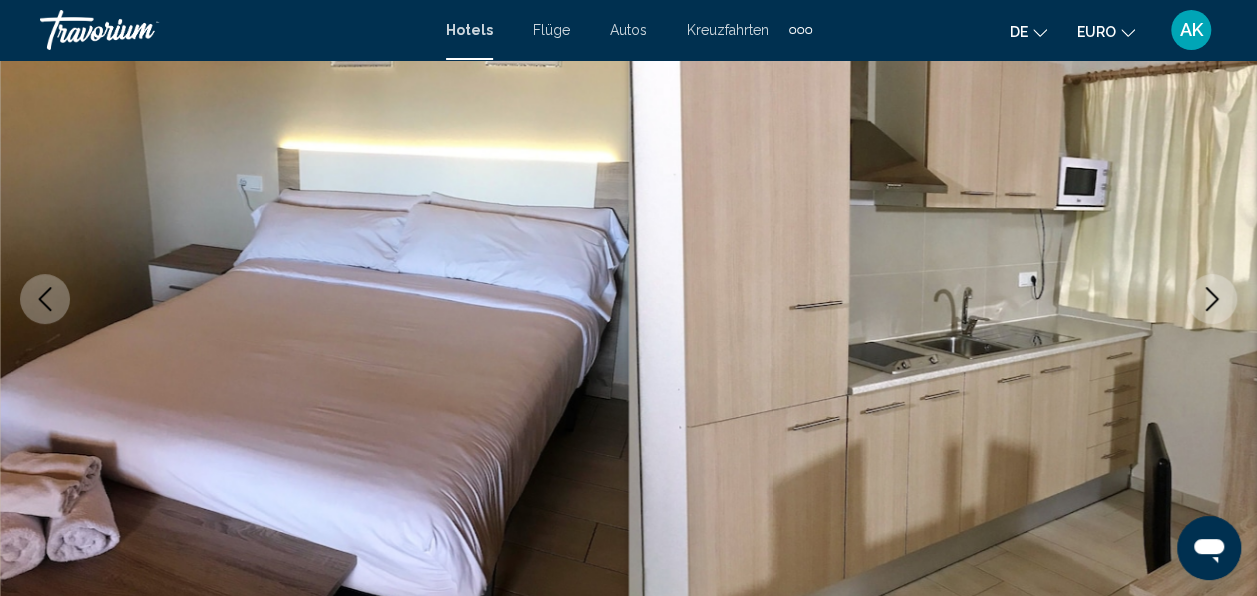 click at bounding box center [1212, 299] 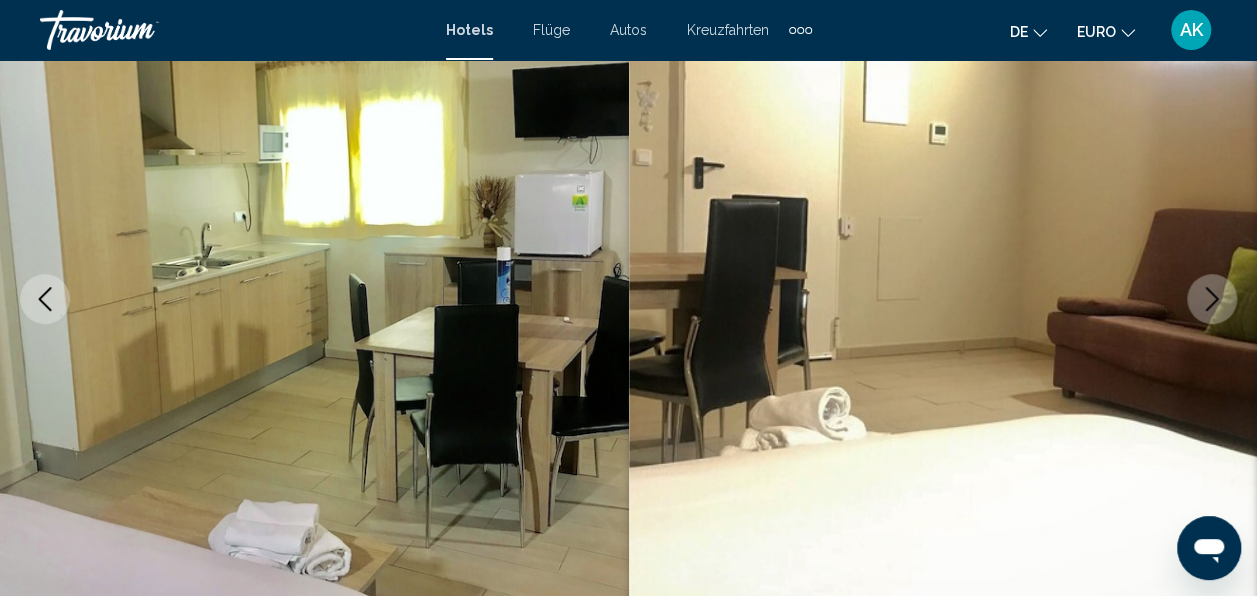 click at bounding box center (1212, 299) 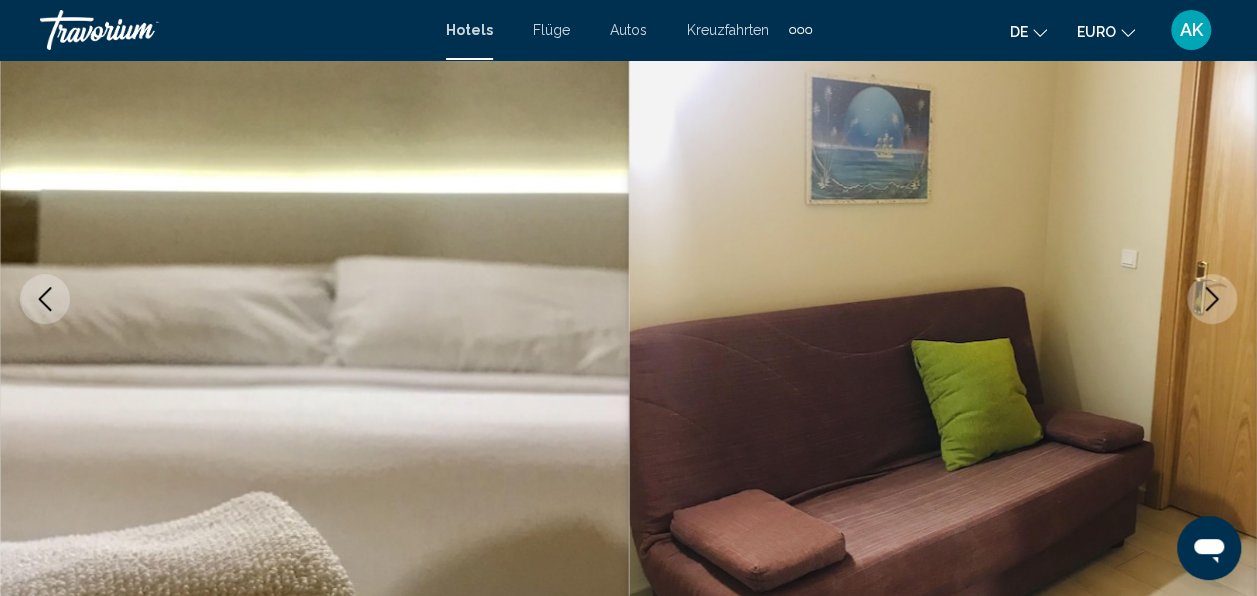 click at bounding box center [1212, 299] 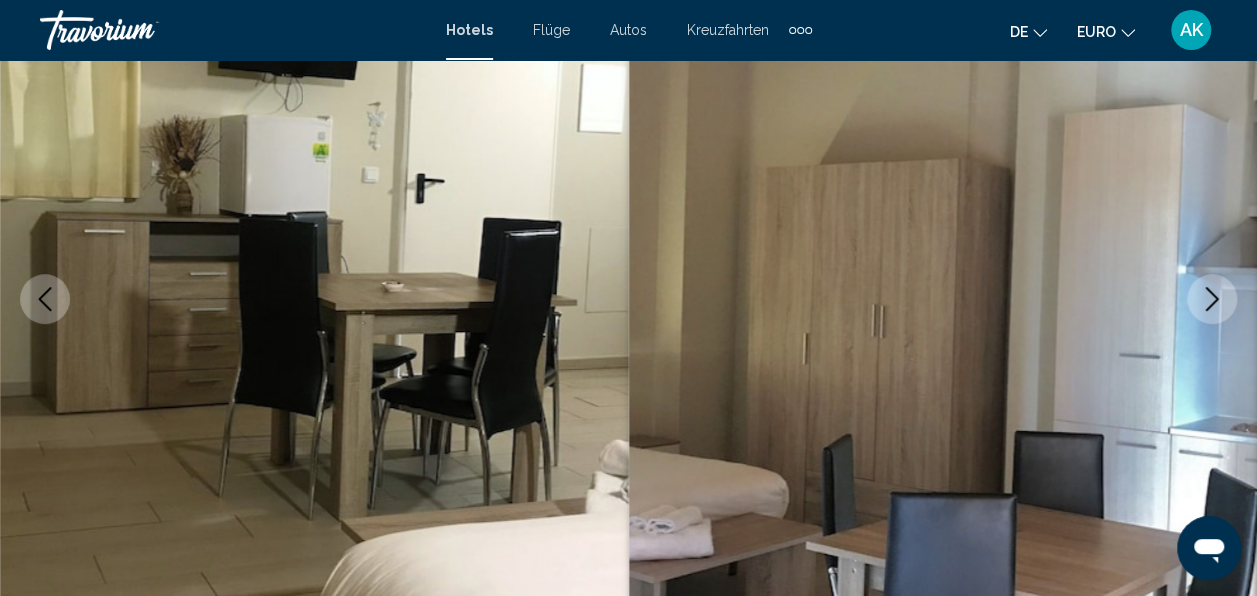 click at bounding box center [1212, 299] 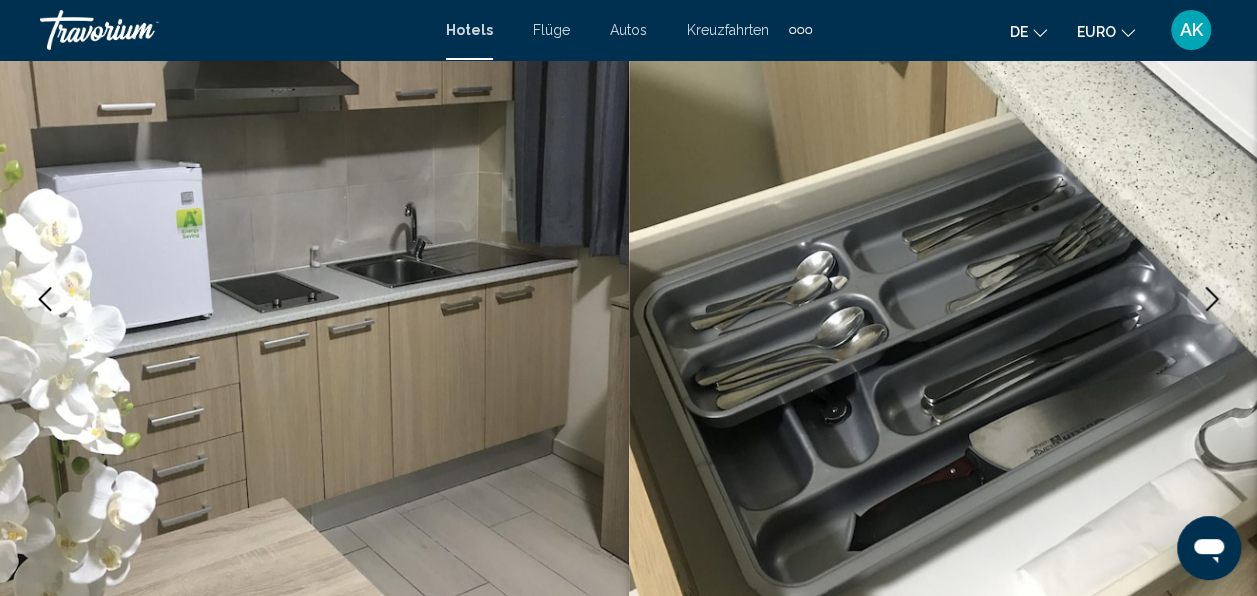 click at bounding box center (1212, 299) 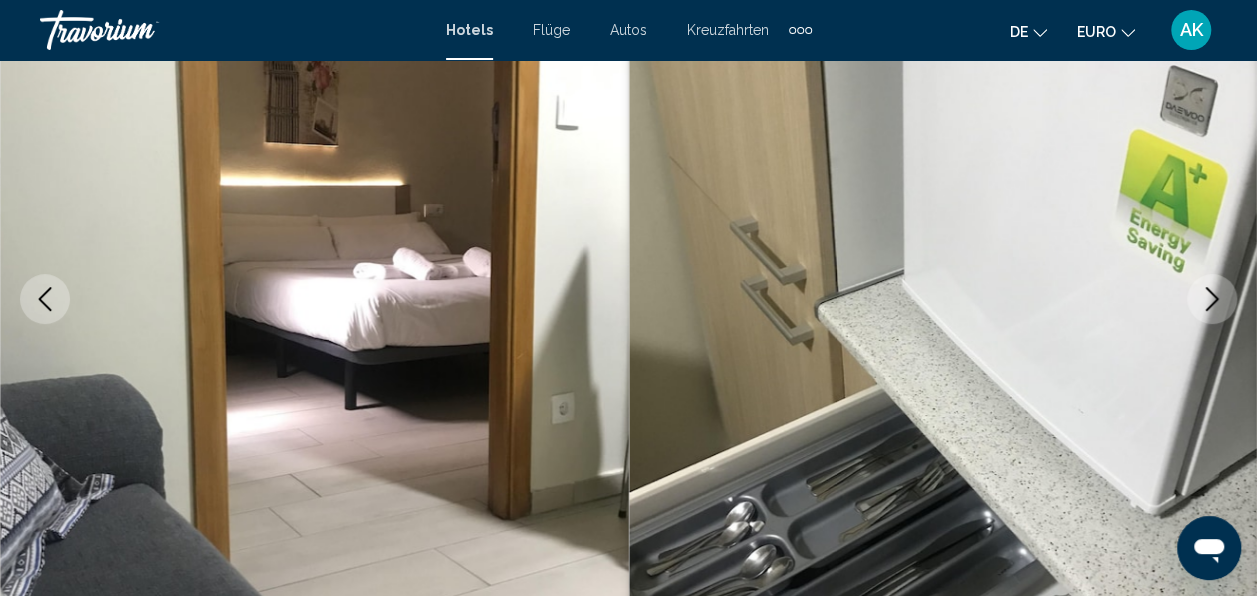 click at bounding box center [1212, 299] 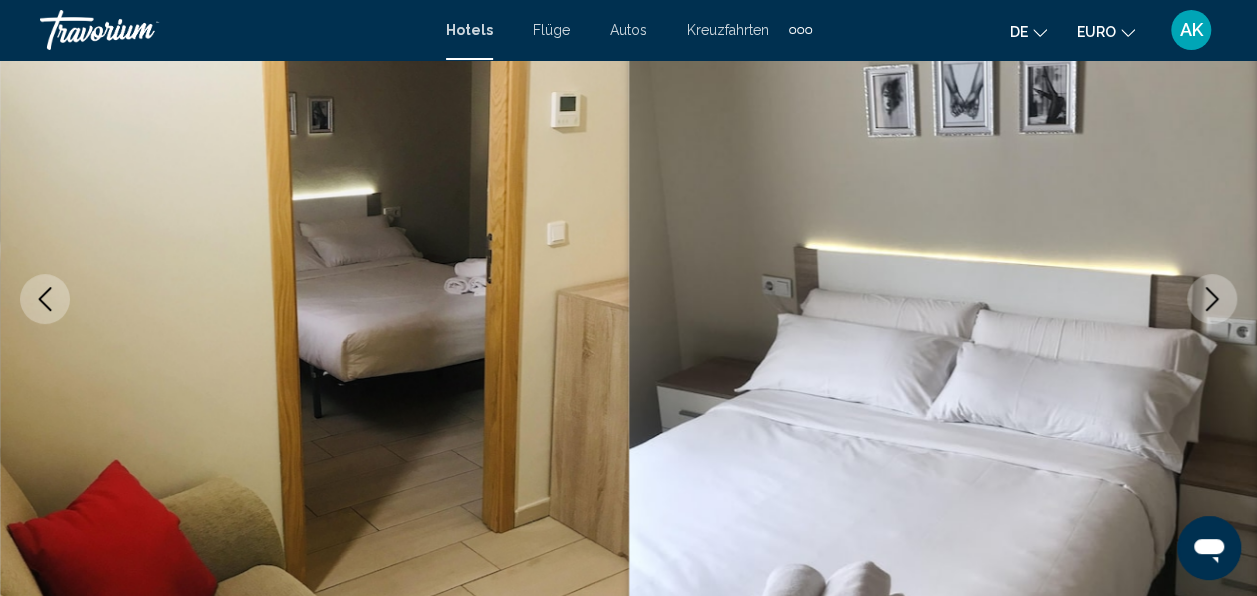 click at bounding box center [1212, 299] 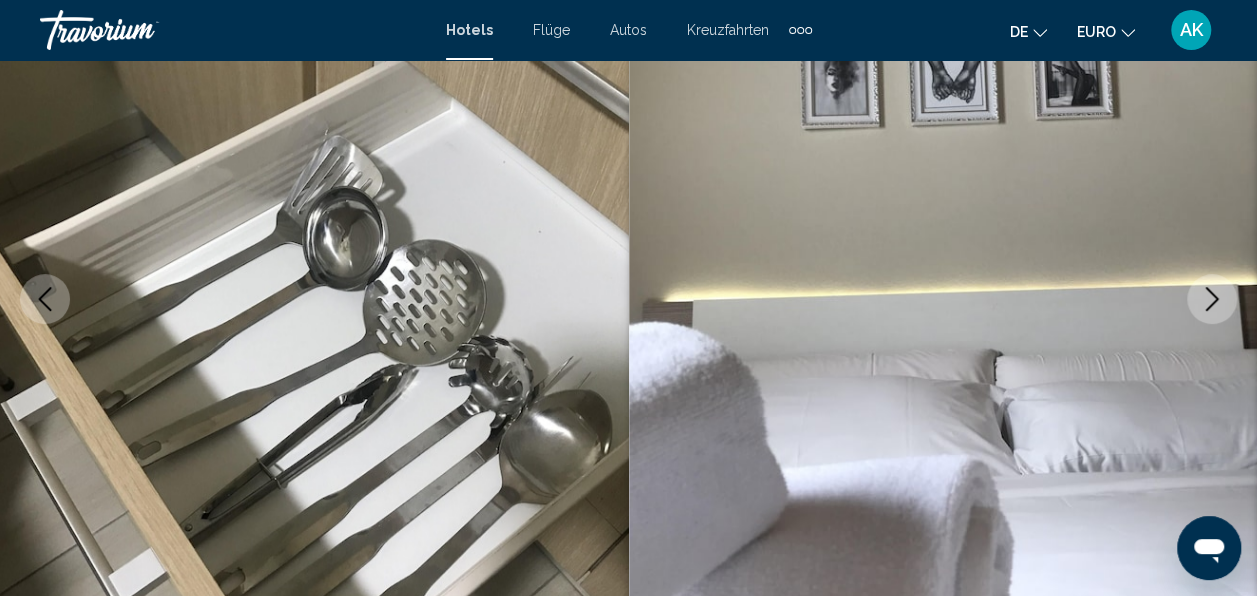 click at bounding box center (1212, 299) 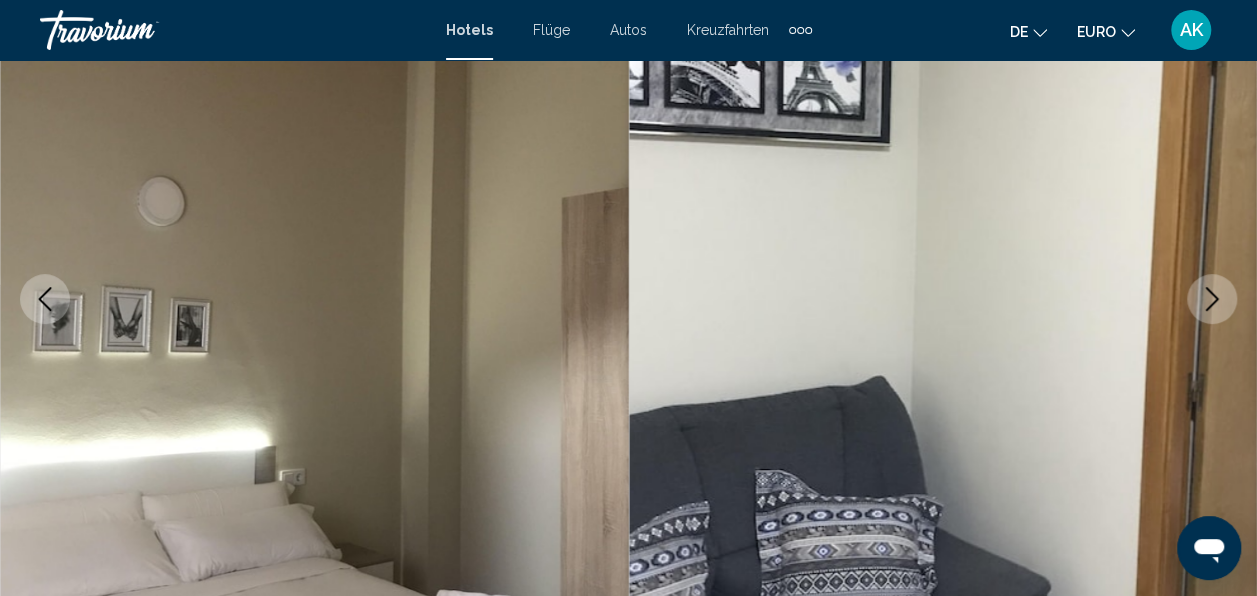 click at bounding box center (1212, 299) 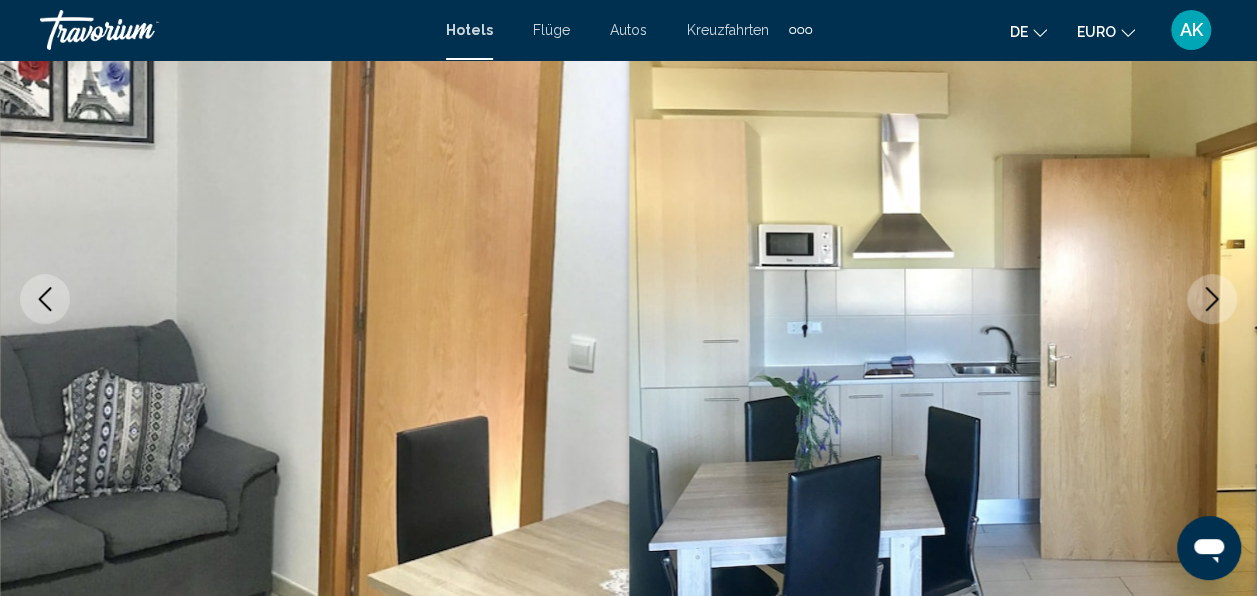 click at bounding box center [1212, 299] 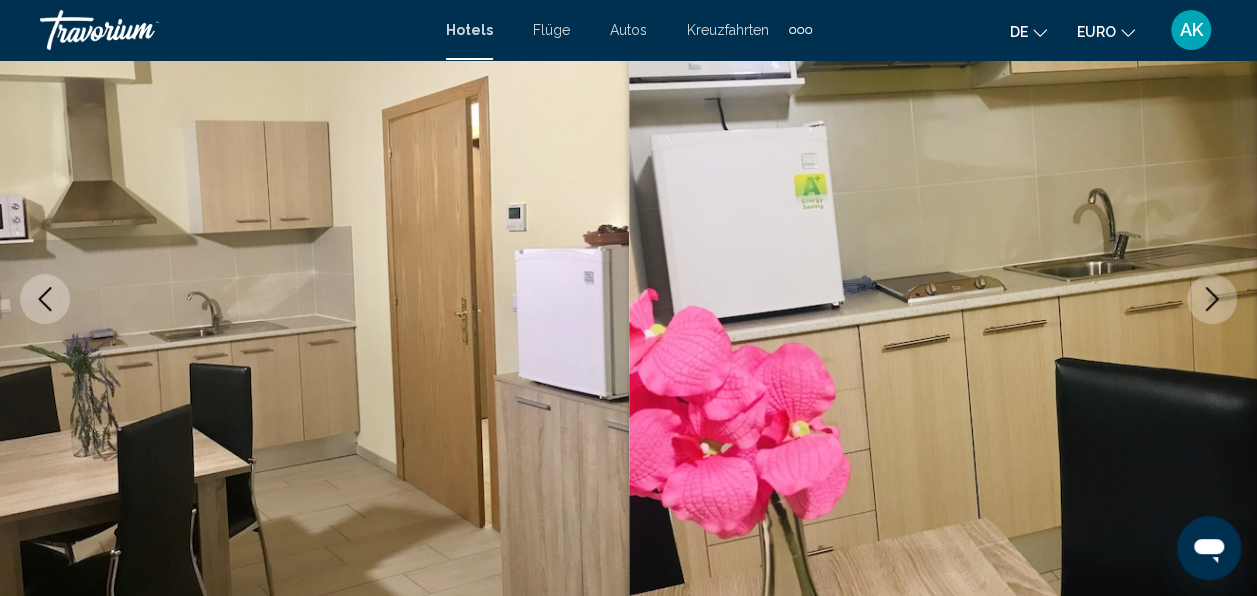 click at bounding box center [1212, 299] 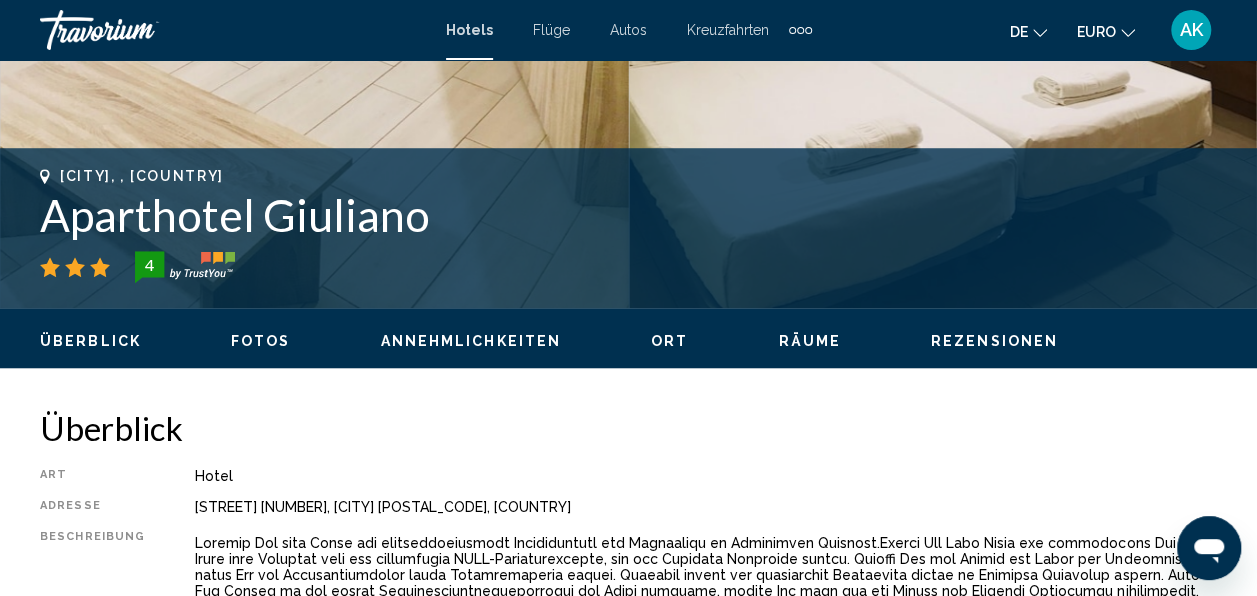 scroll, scrollTop: 801, scrollLeft: 0, axis: vertical 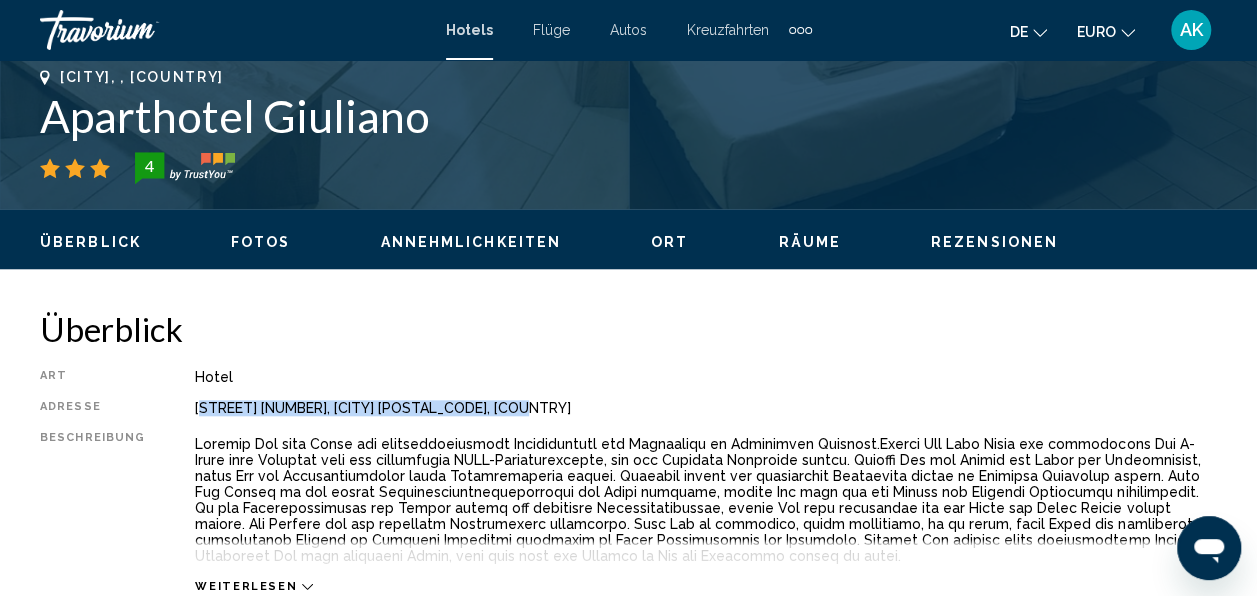 drag, startPoint x: 193, startPoint y: 409, endPoint x: 512, endPoint y: 406, distance: 319.0141 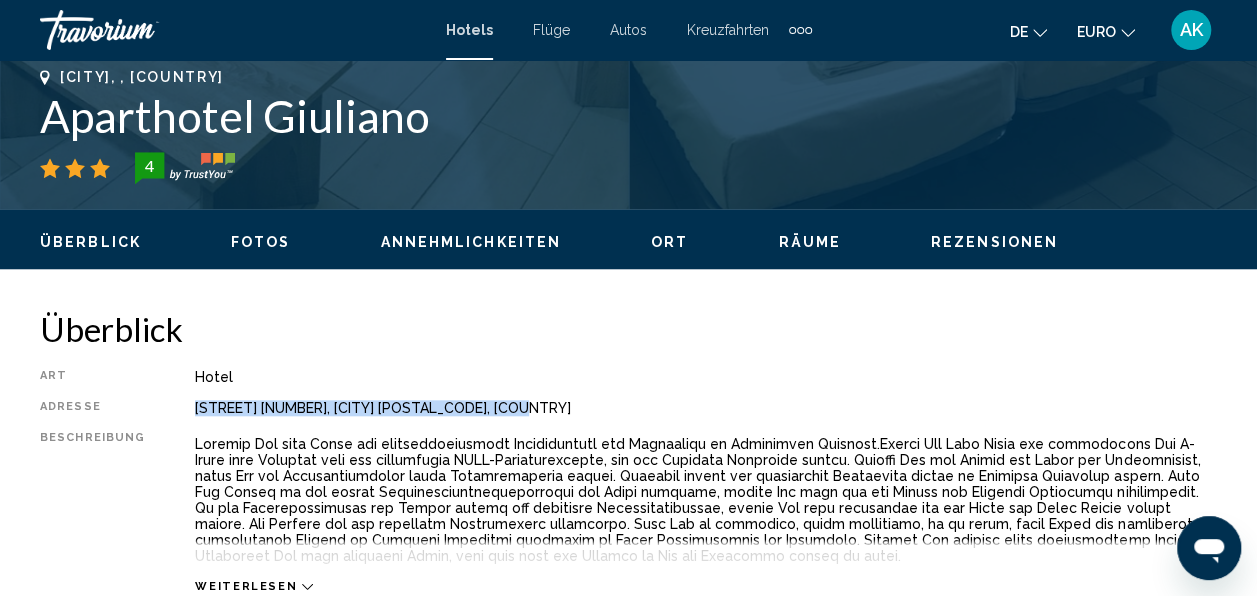 drag, startPoint x: 189, startPoint y: 399, endPoint x: 510, endPoint y: 421, distance: 321.75302 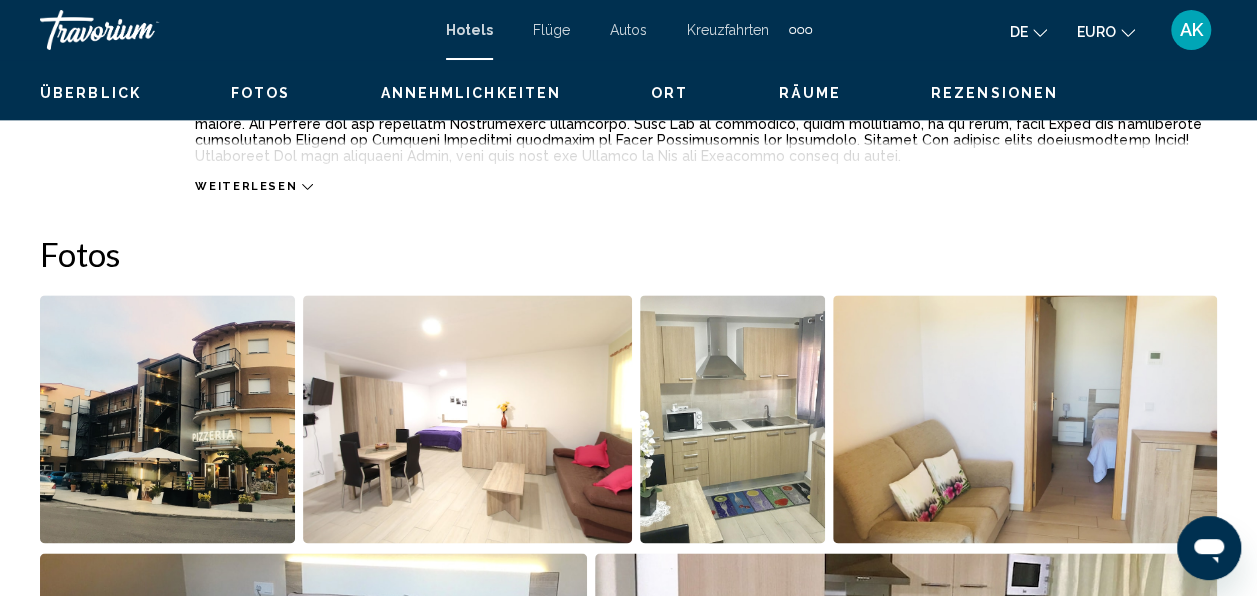 scroll, scrollTop: 801, scrollLeft: 0, axis: vertical 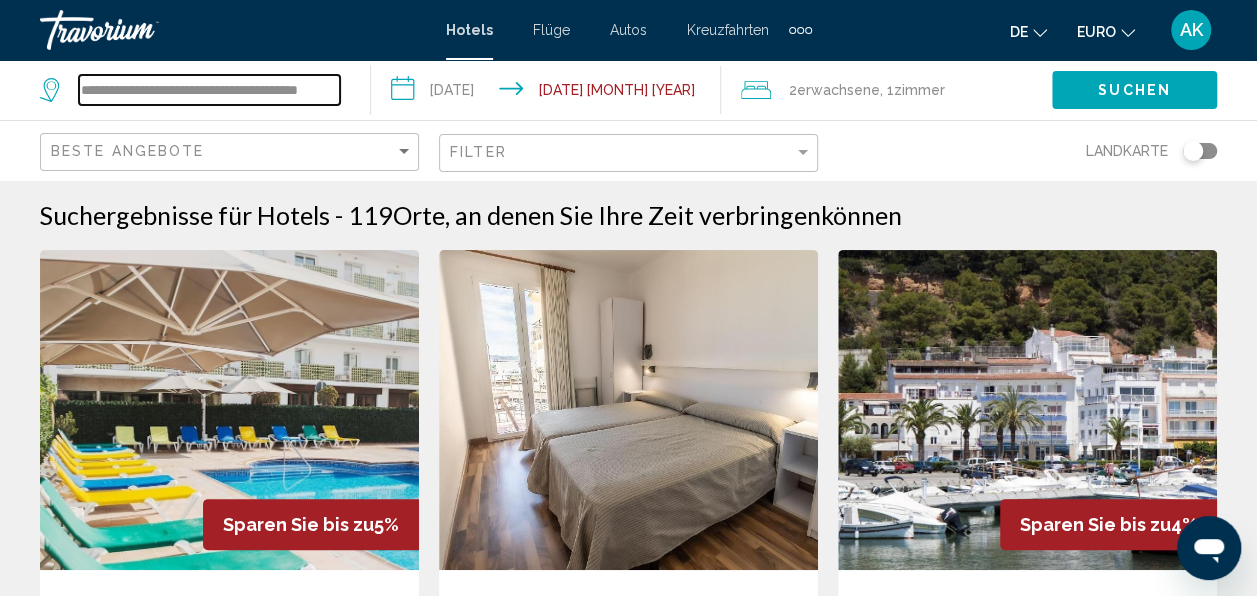 click on "**********" at bounding box center (209, 90) 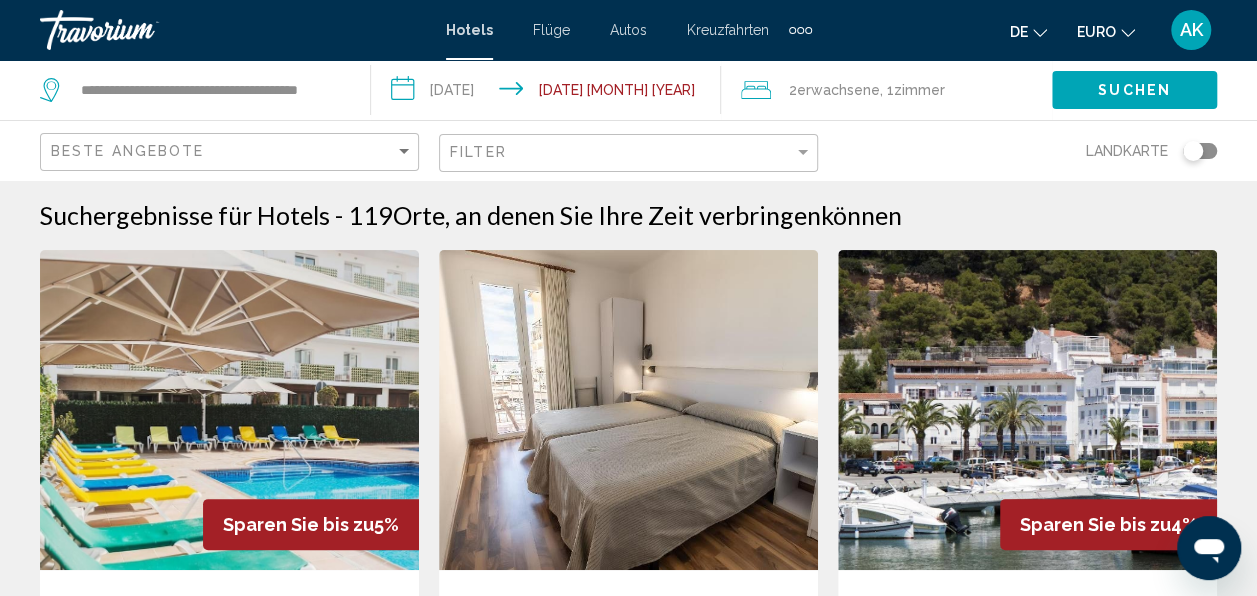 drag, startPoint x: 77, startPoint y: 92, endPoint x: 170, endPoint y: 97, distance: 93.13431 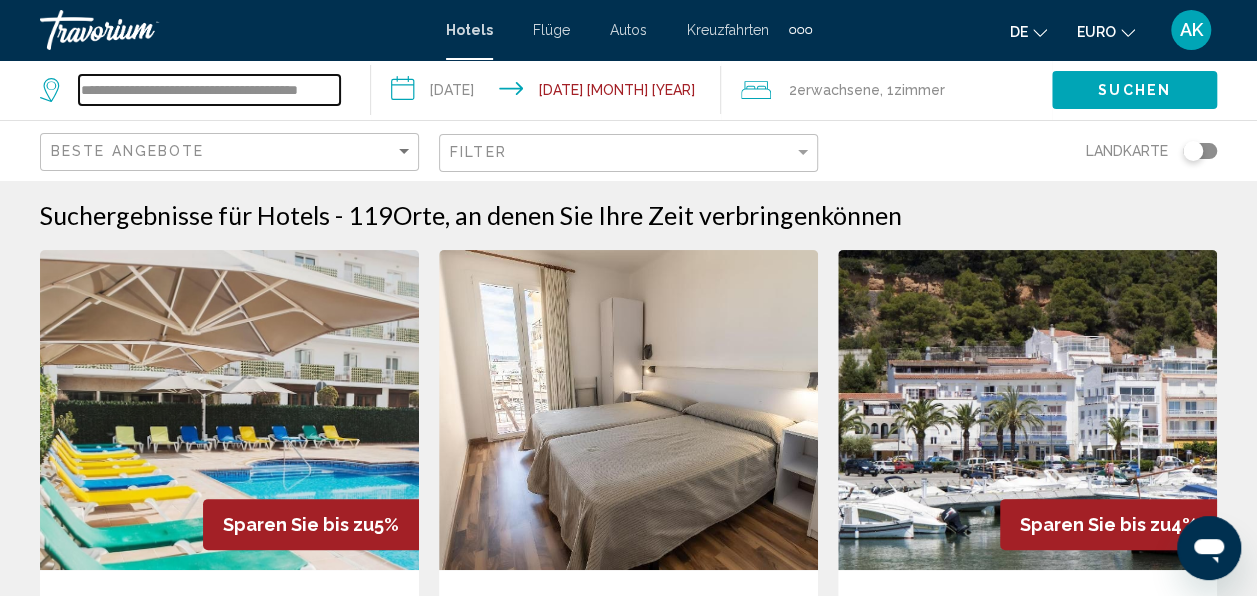 scroll, scrollTop: 0, scrollLeft: 24, axis: horizontal 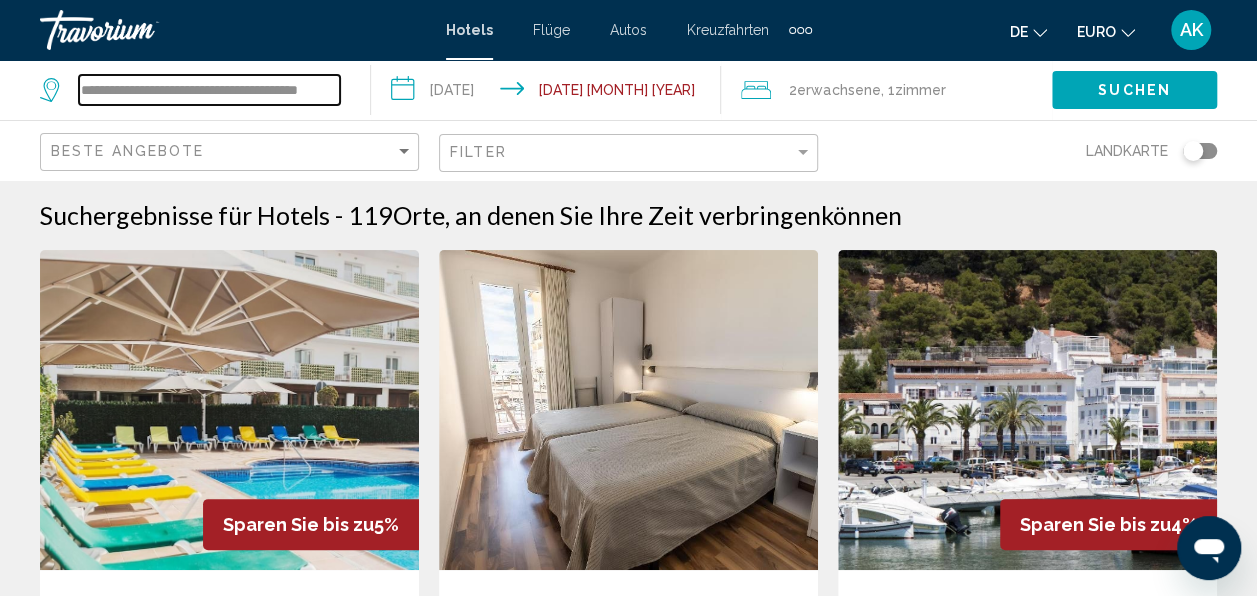 drag, startPoint x: 88, startPoint y: 79, endPoint x: 372, endPoint y: 105, distance: 285.18765 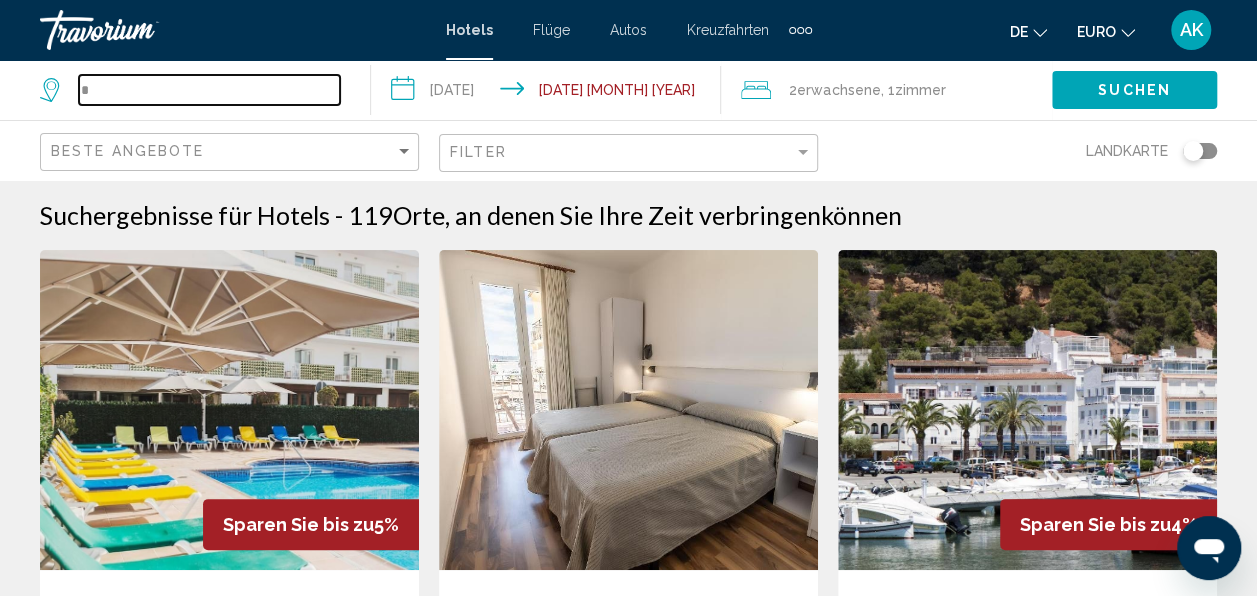 scroll, scrollTop: 0, scrollLeft: 0, axis: both 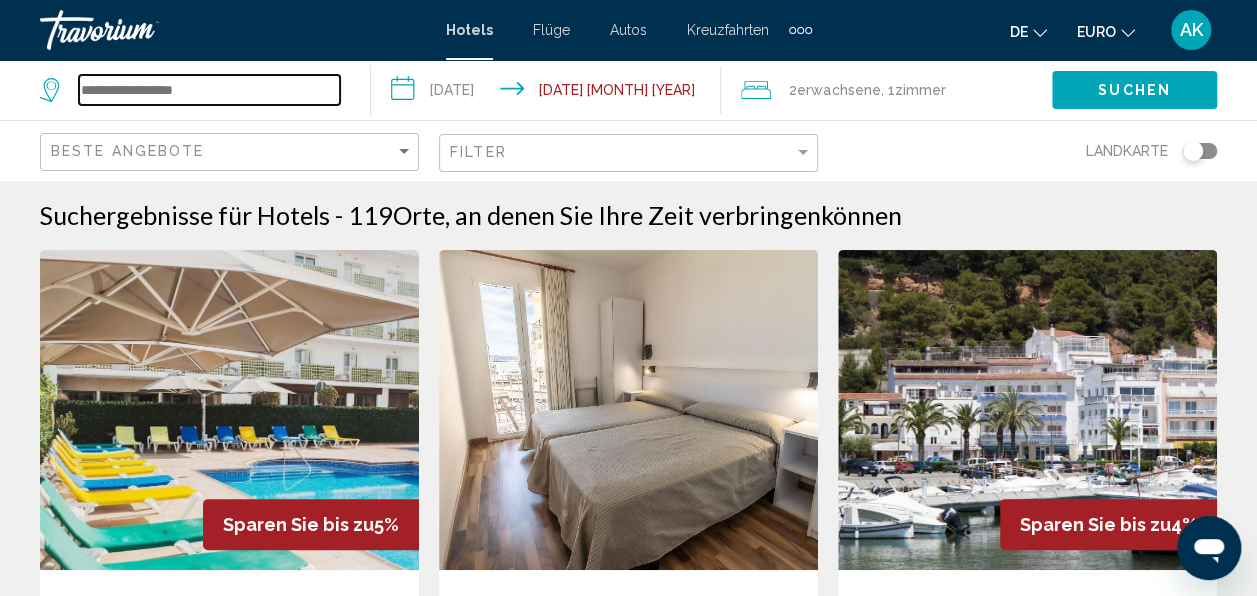 paste on "**********" 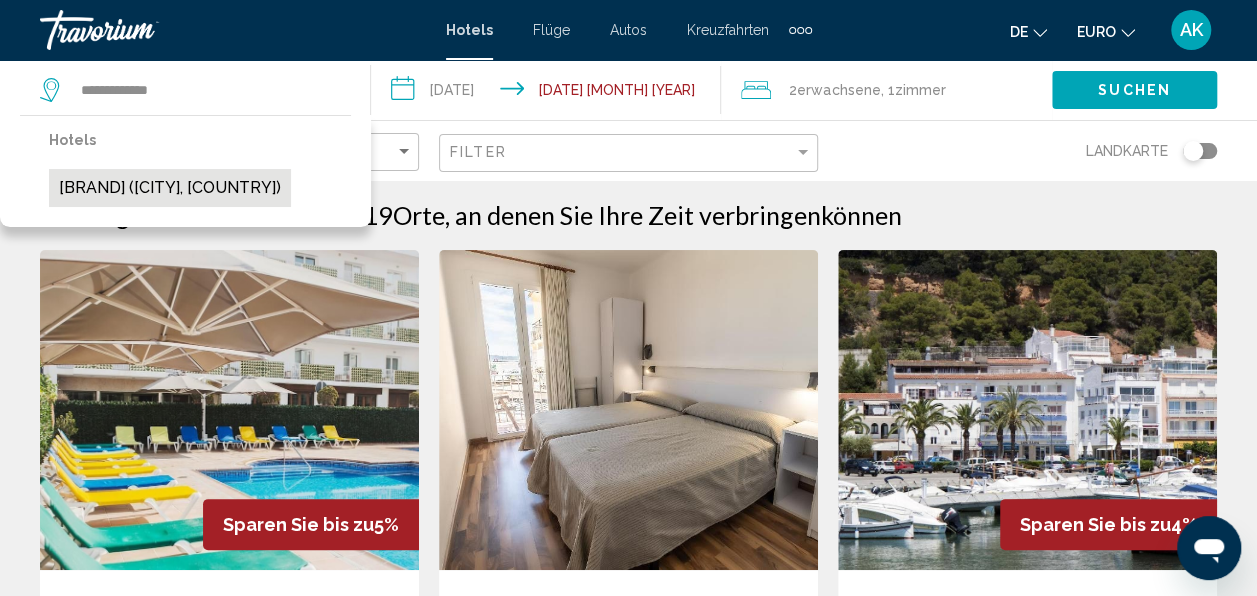 click on "[BRAND] ([CITY], [COUNTRY])" at bounding box center (170, 188) 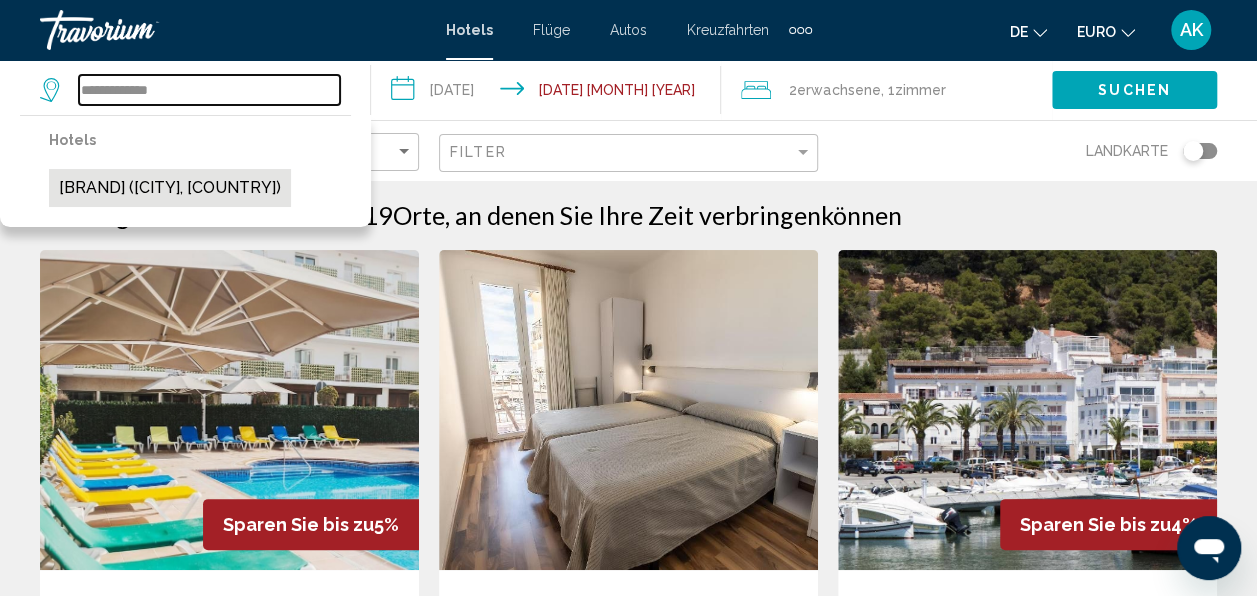 type on "**********" 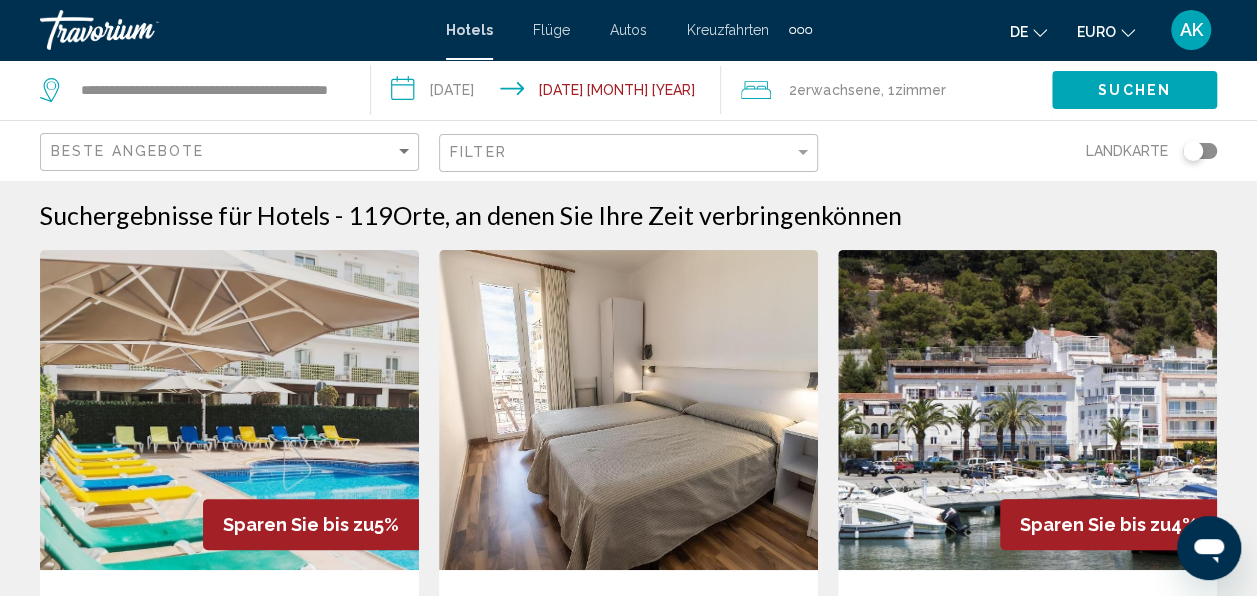 click on "Suchen" 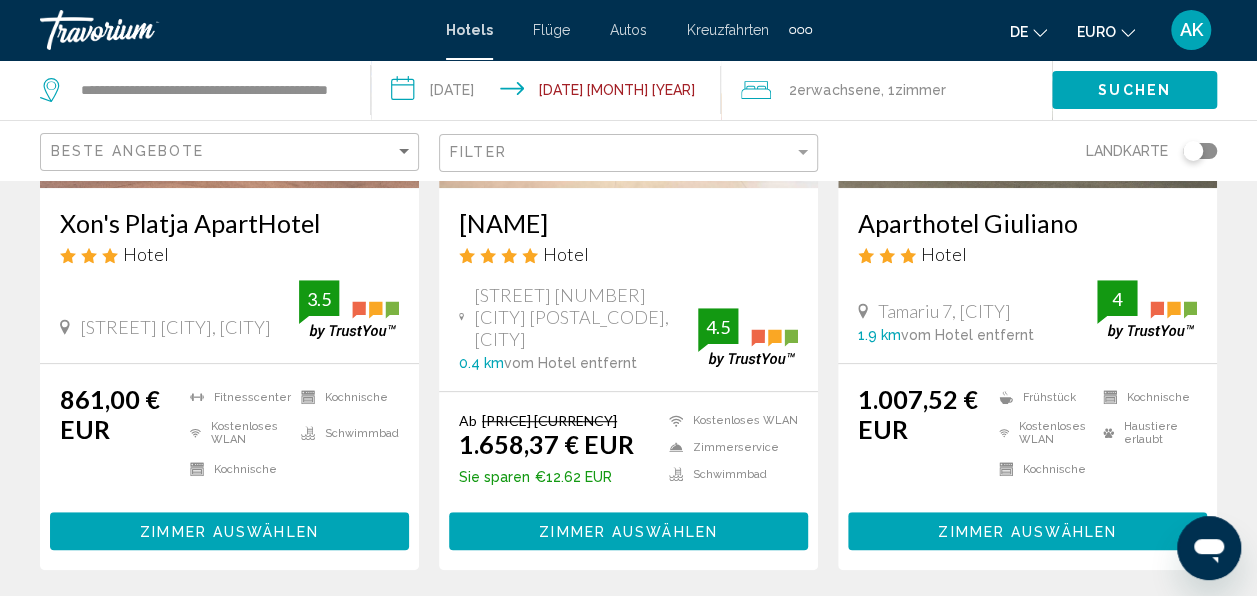 scroll, scrollTop: 400, scrollLeft: 0, axis: vertical 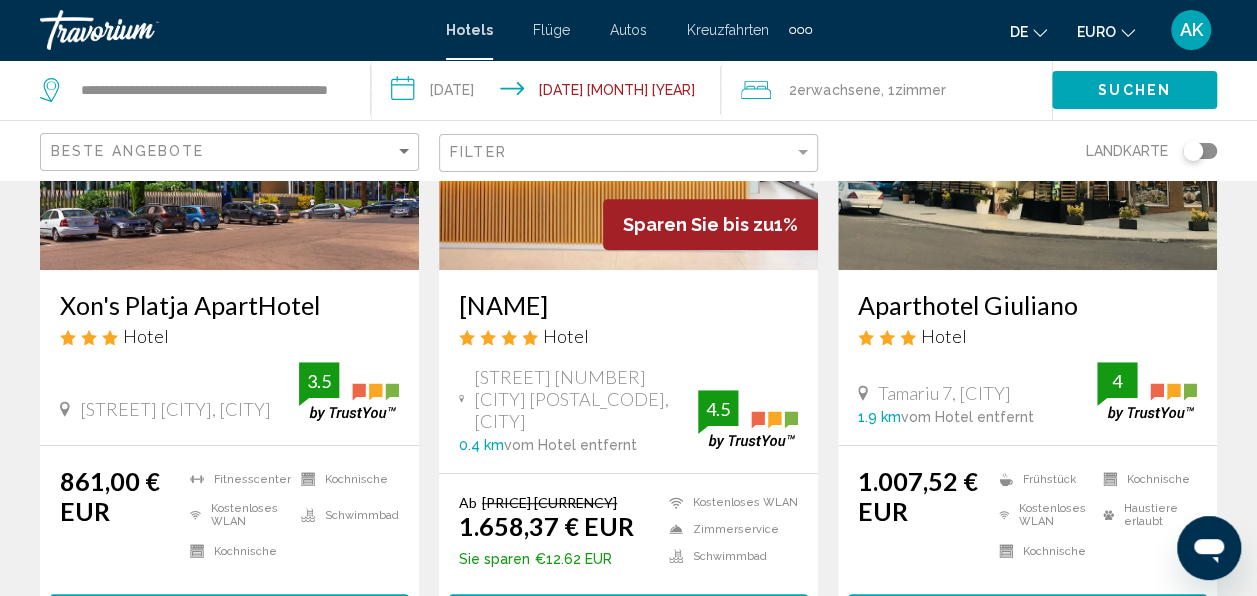 click at bounding box center [229, 110] 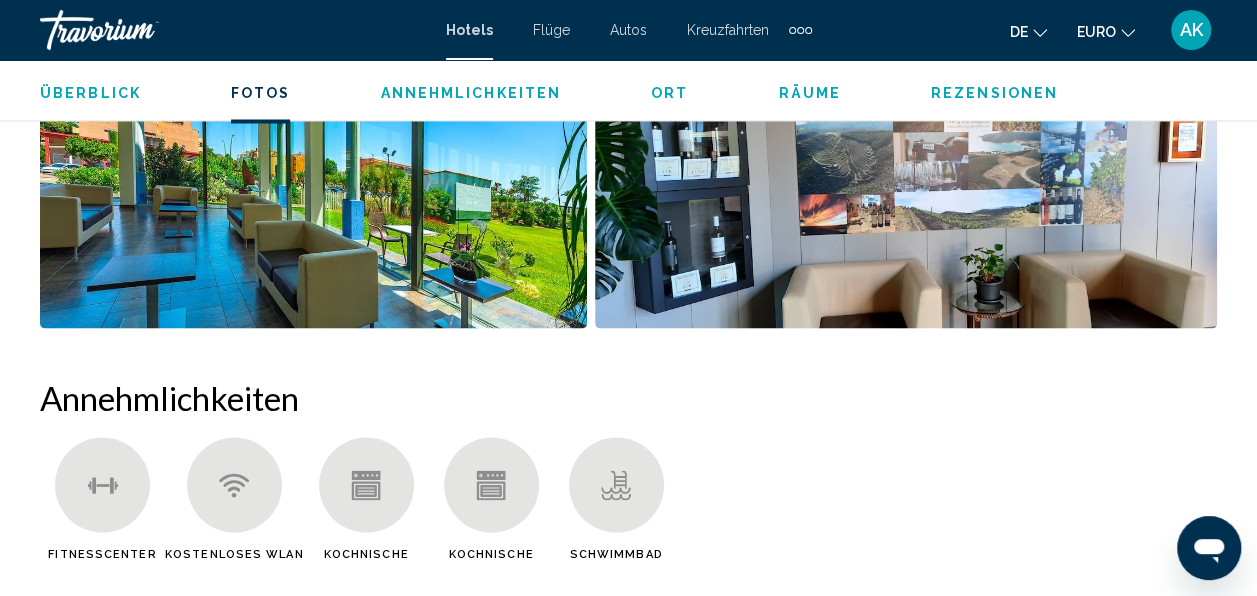scroll, scrollTop: 1436, scrollLeft: 0, axis: vertical 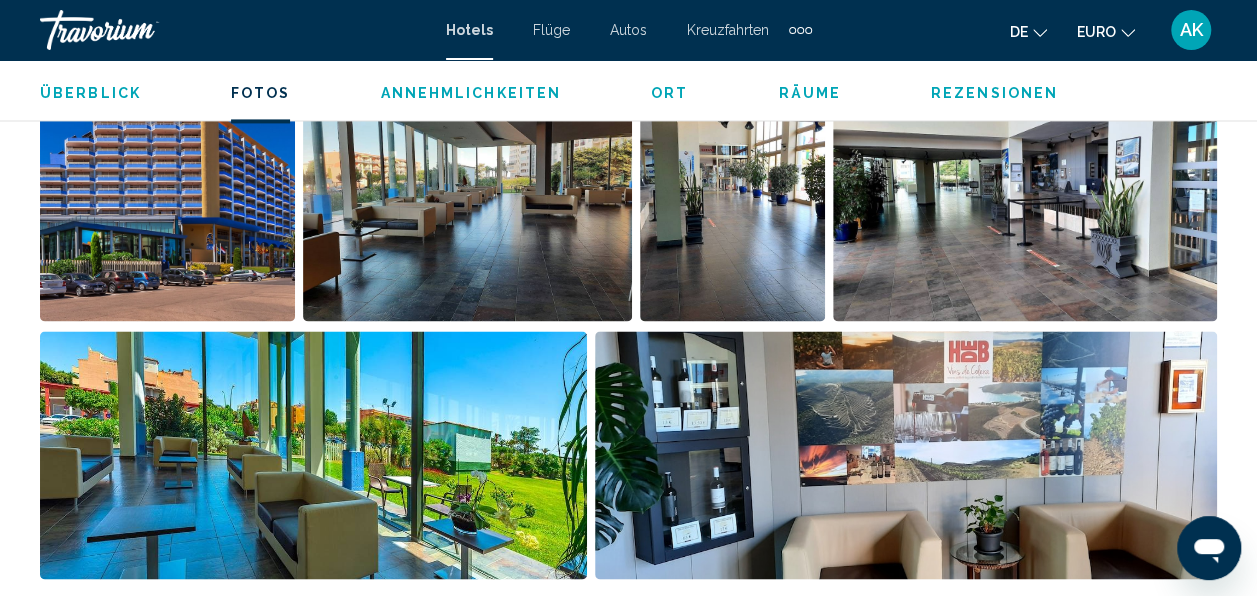 click at bounding box center [167, 197] 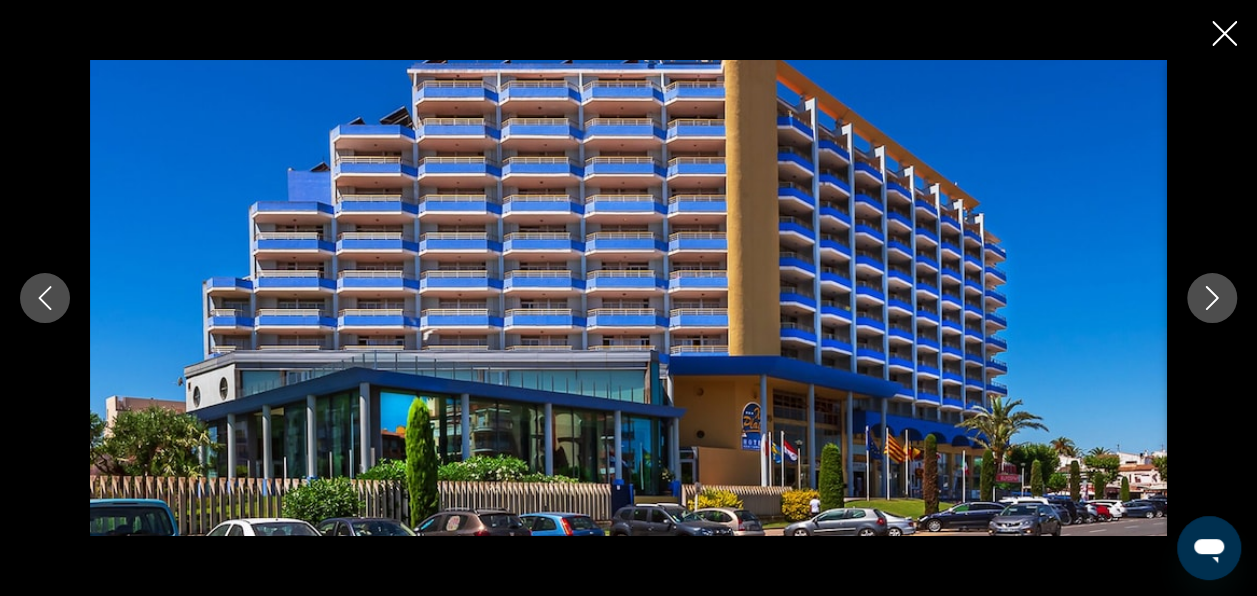 click at bounding box center [1212, 298] 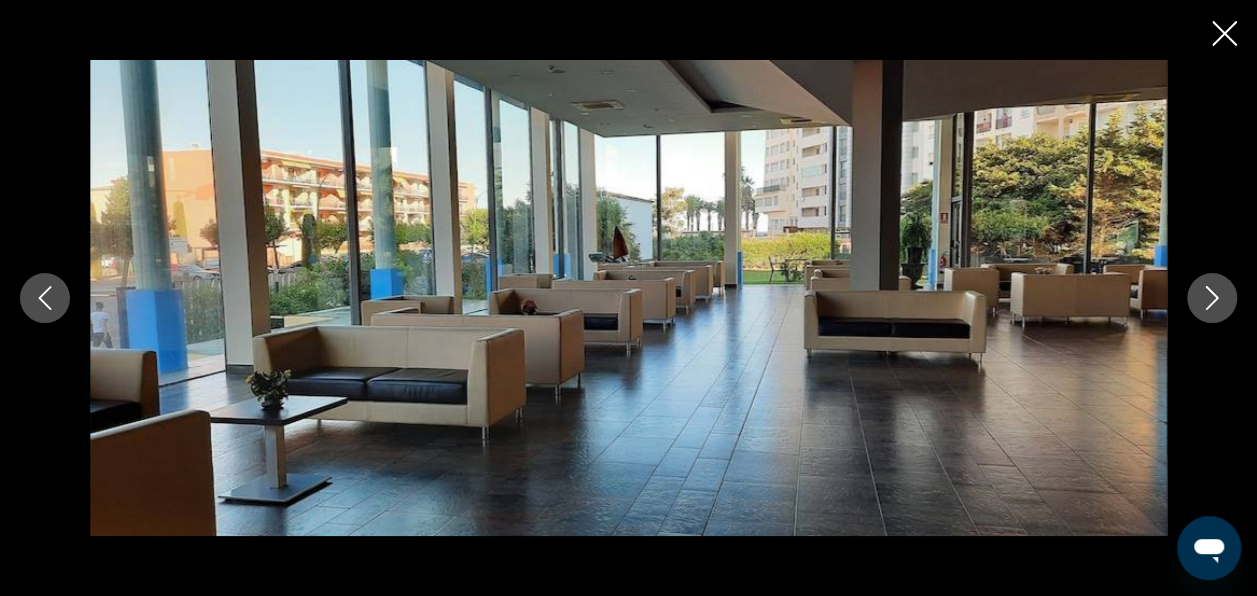click at bounding box center (1212, 298) 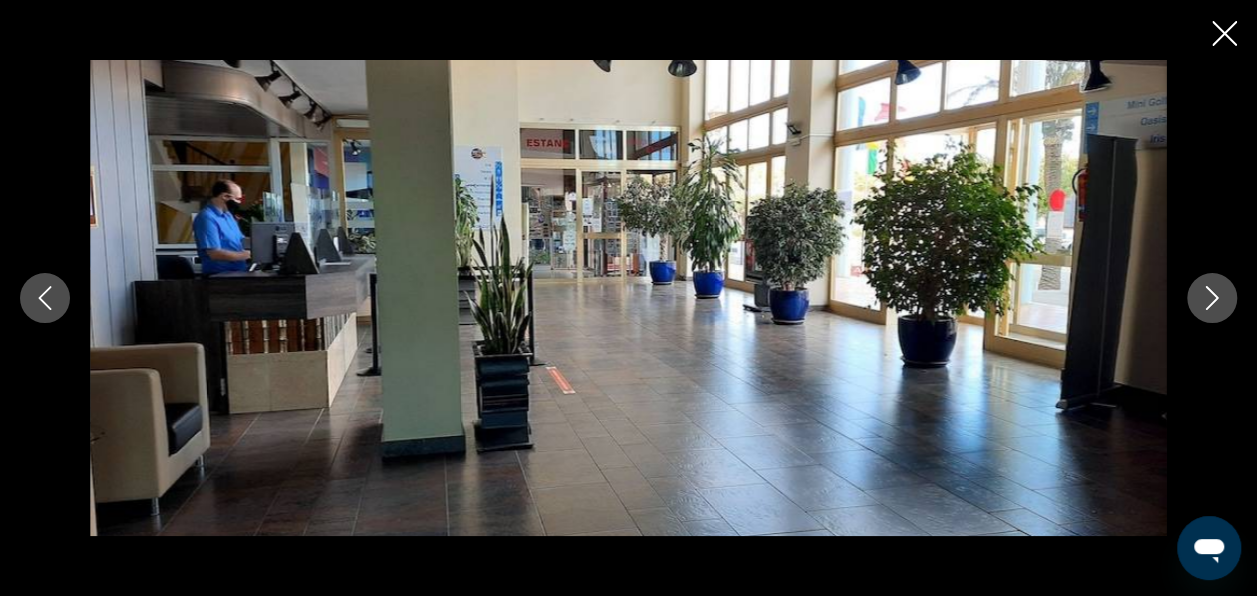 click at bounding box center [1212, 298] 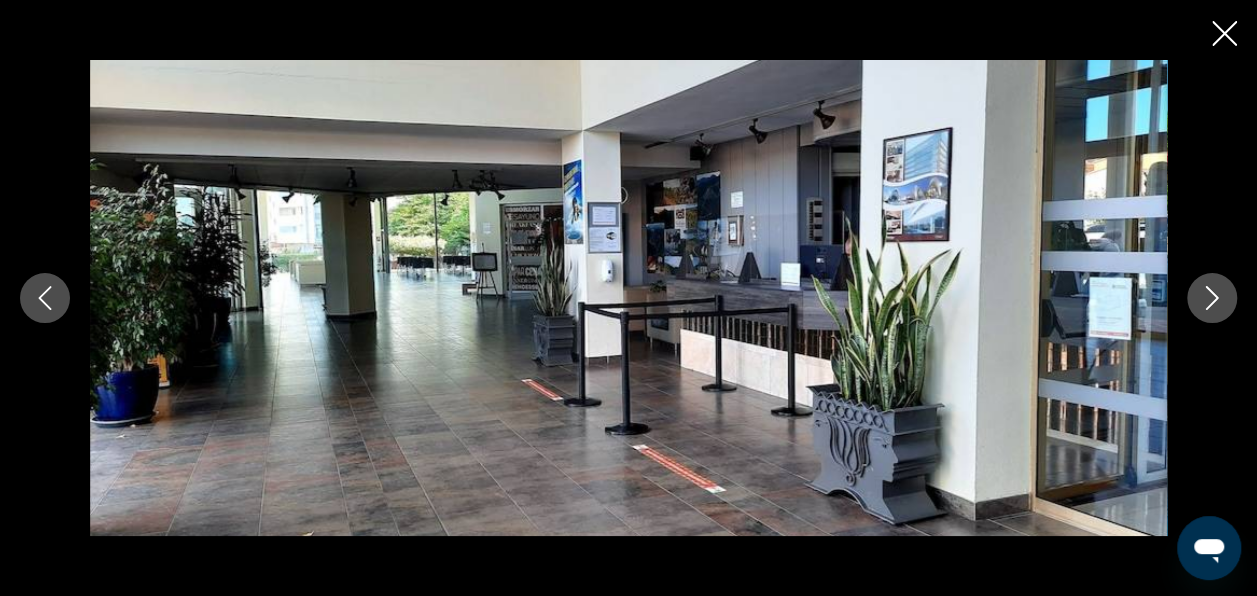 click at bounding box center (1212, 298) 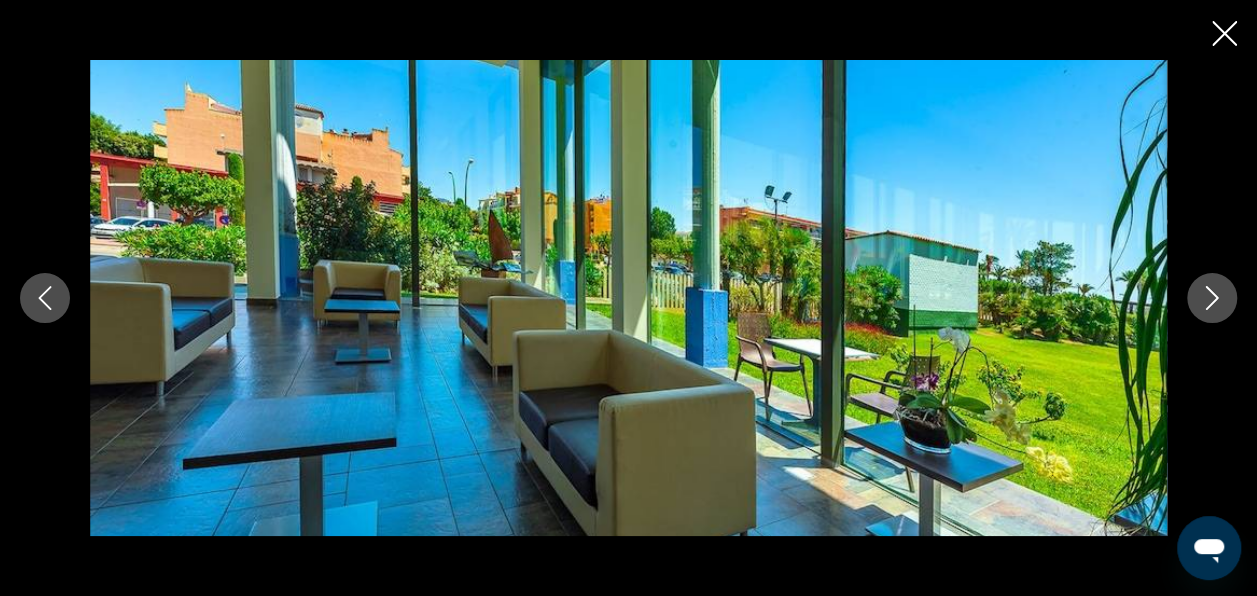 click 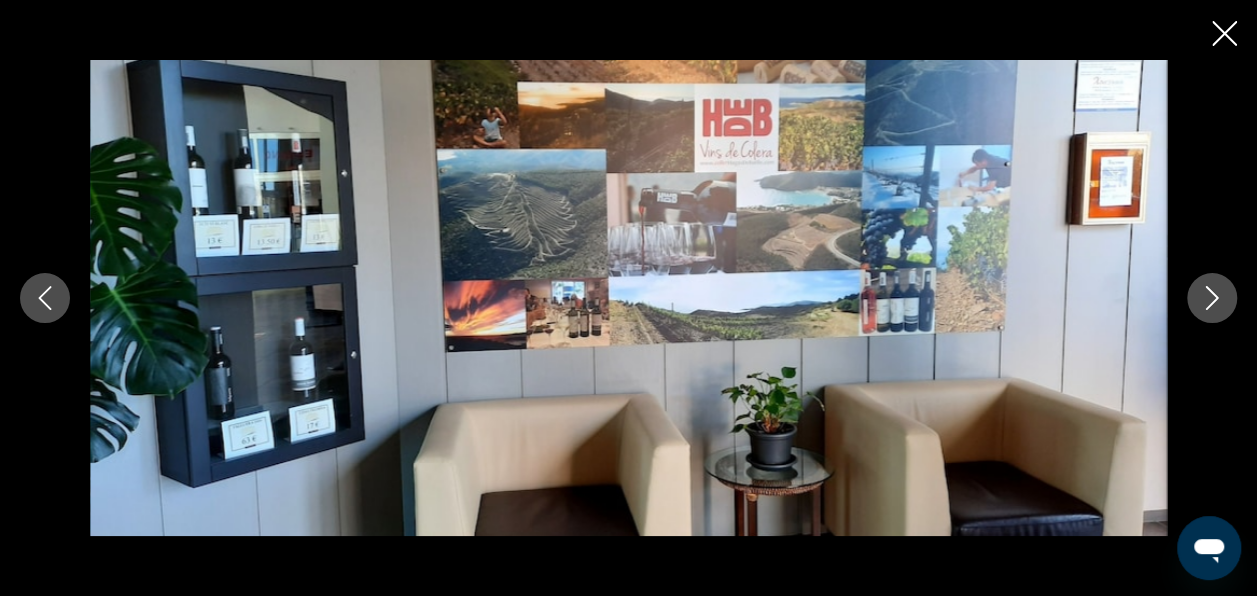 click 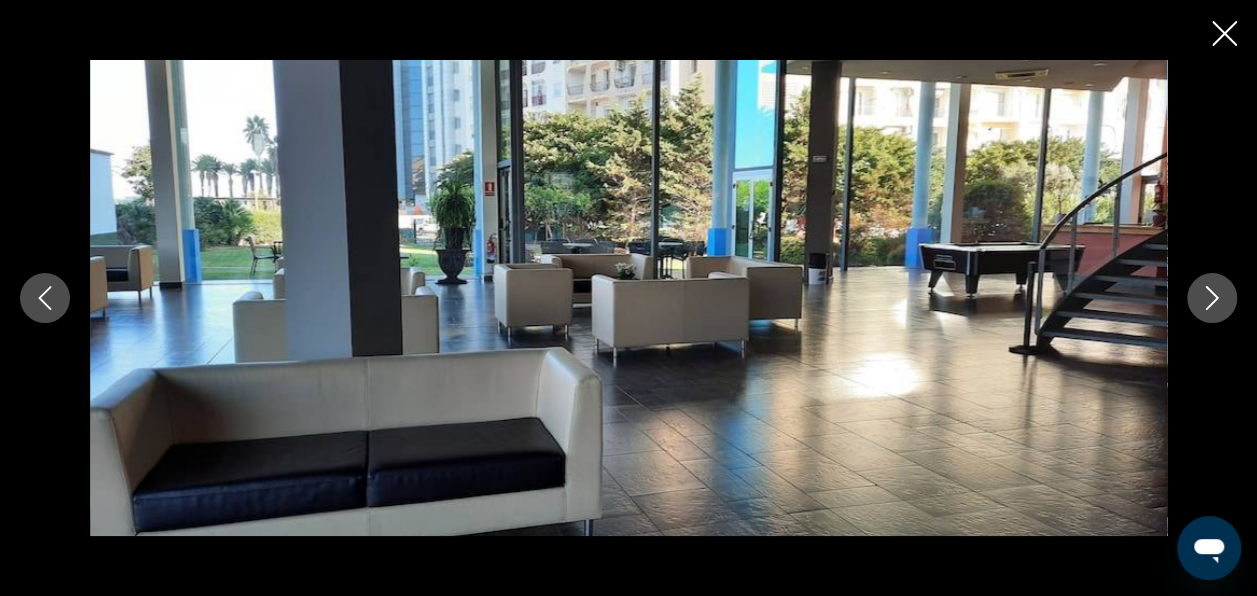 click 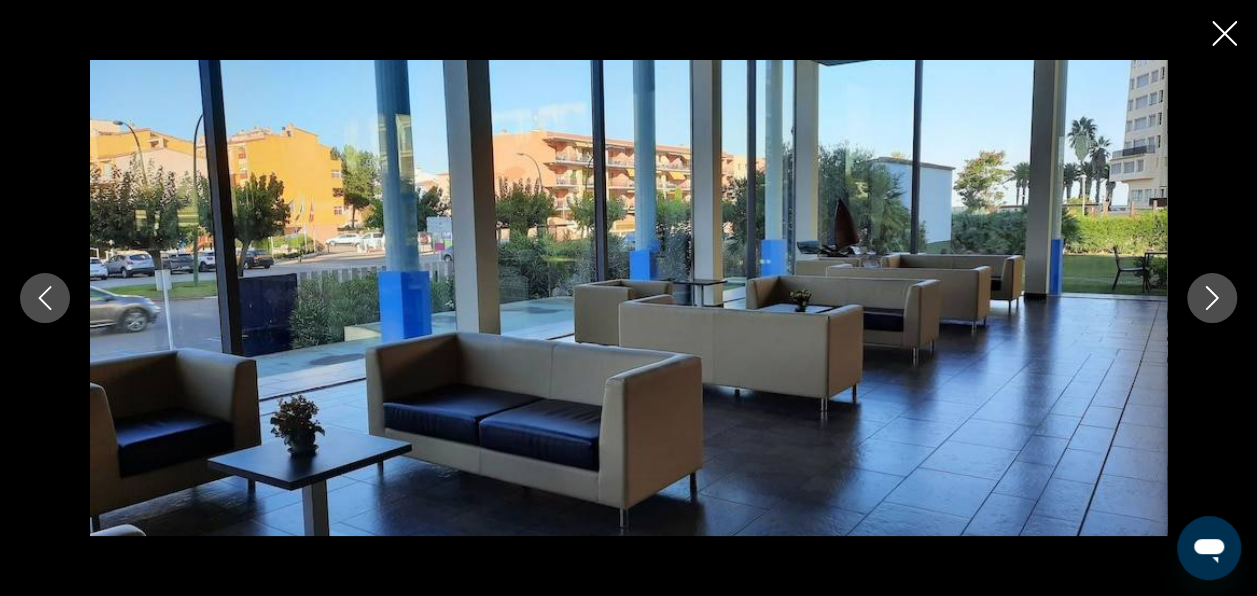 click 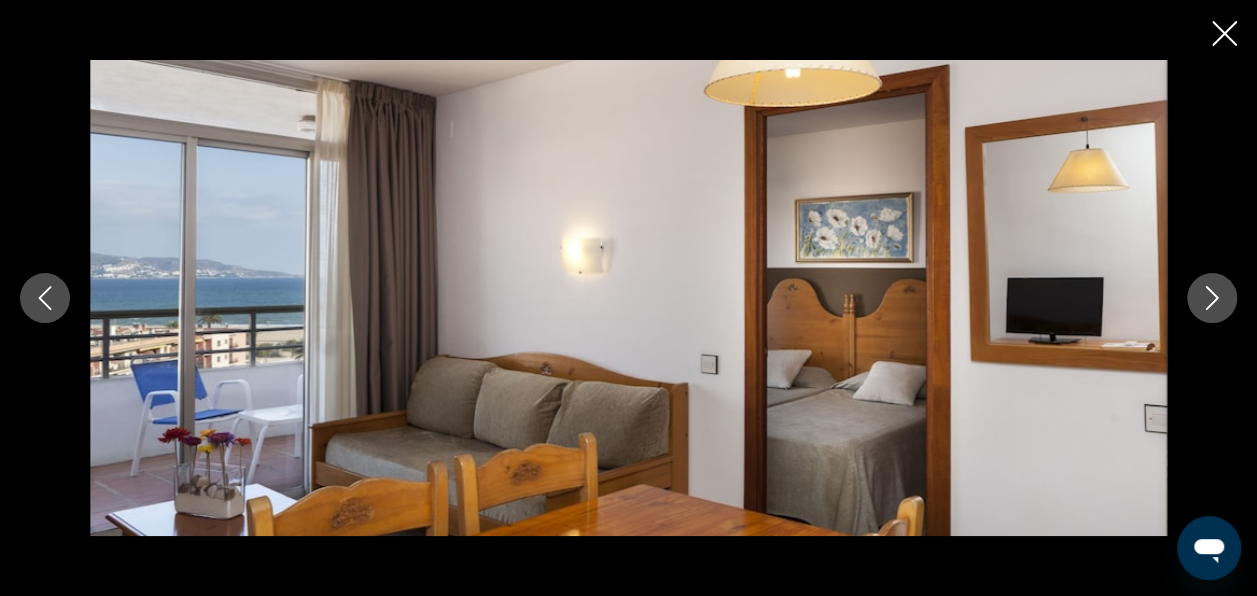 click 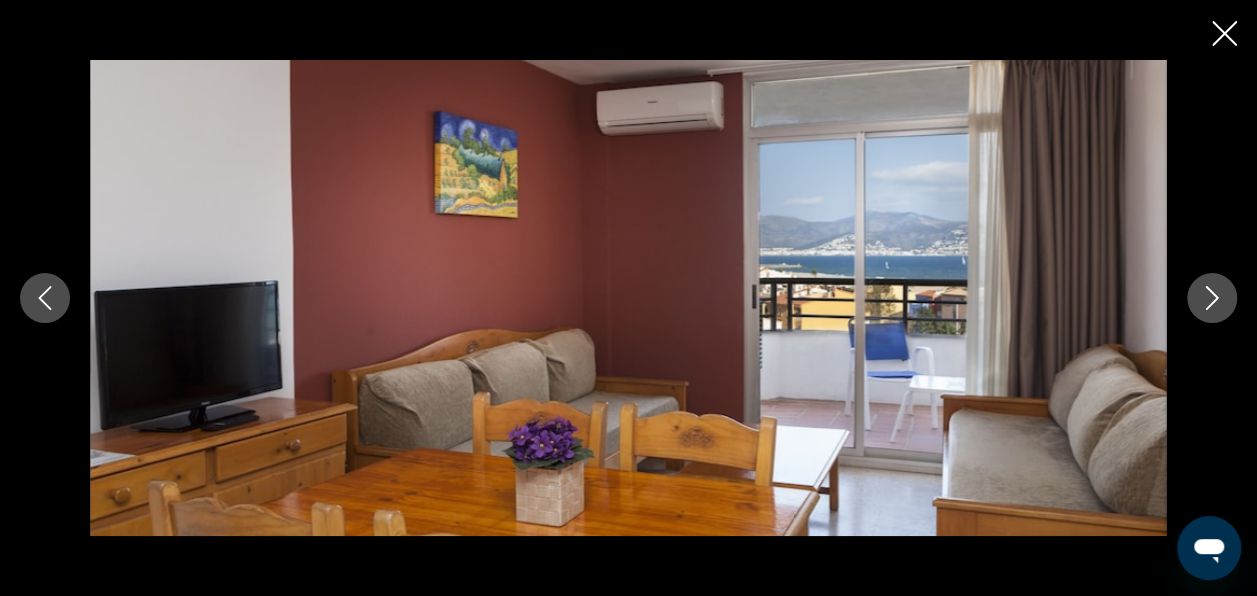 click 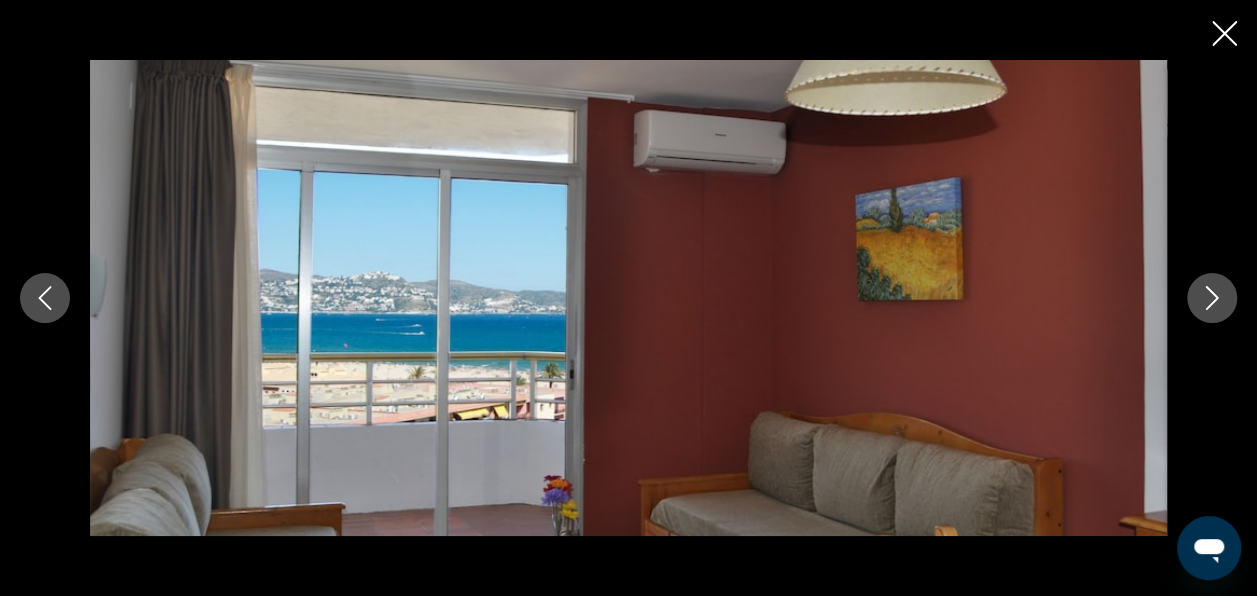 click 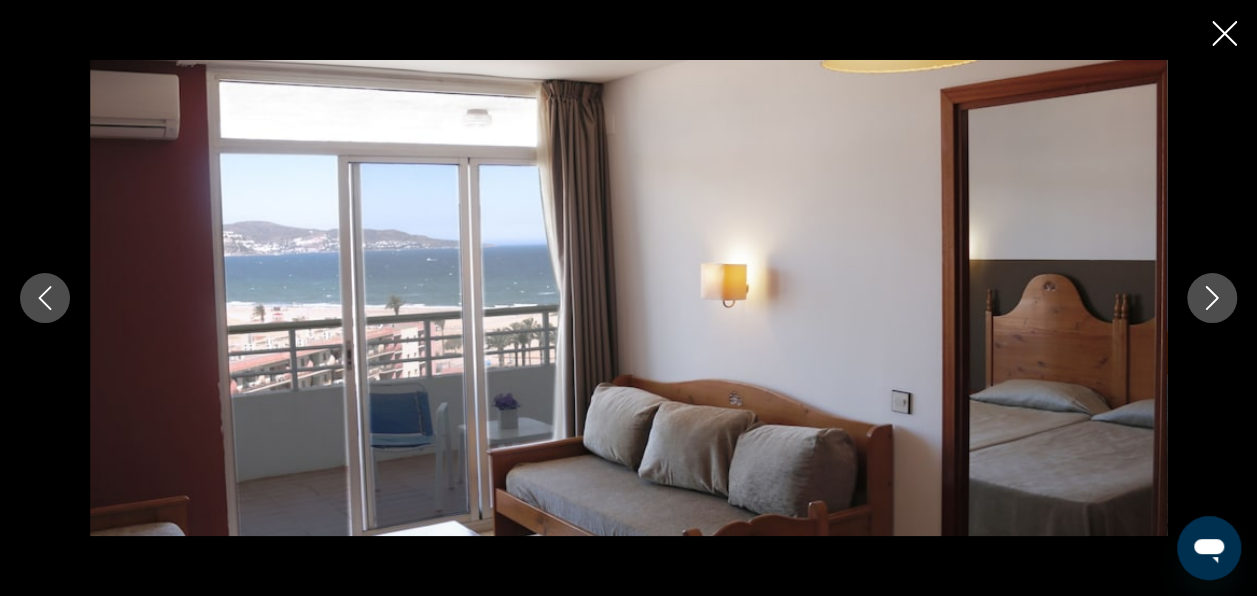 click 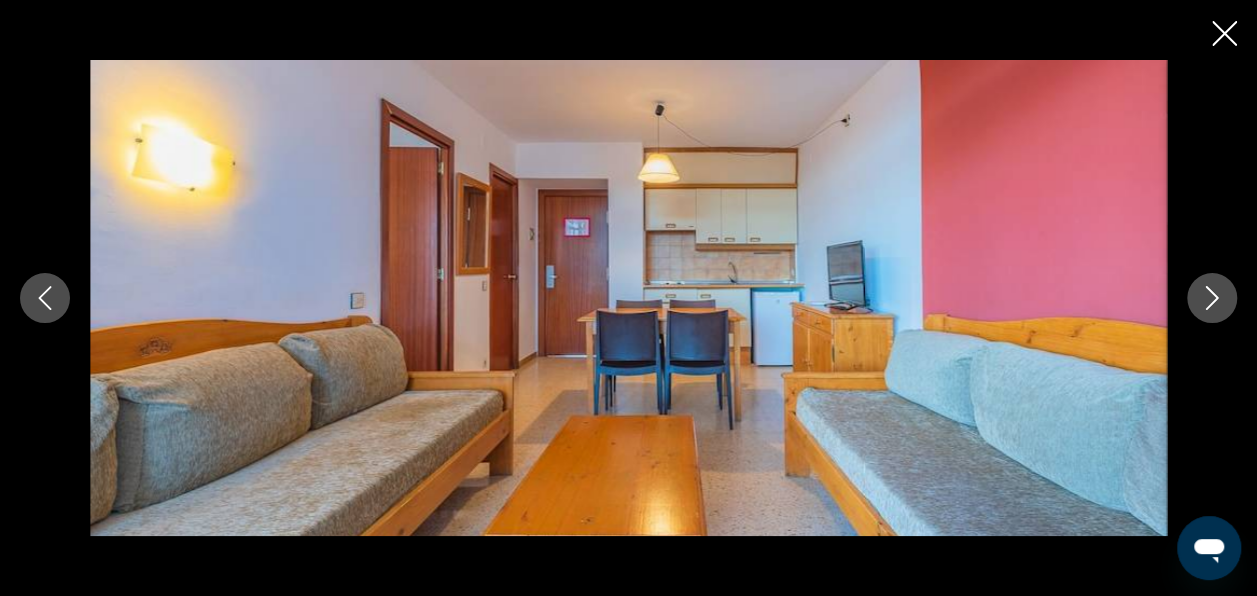 click 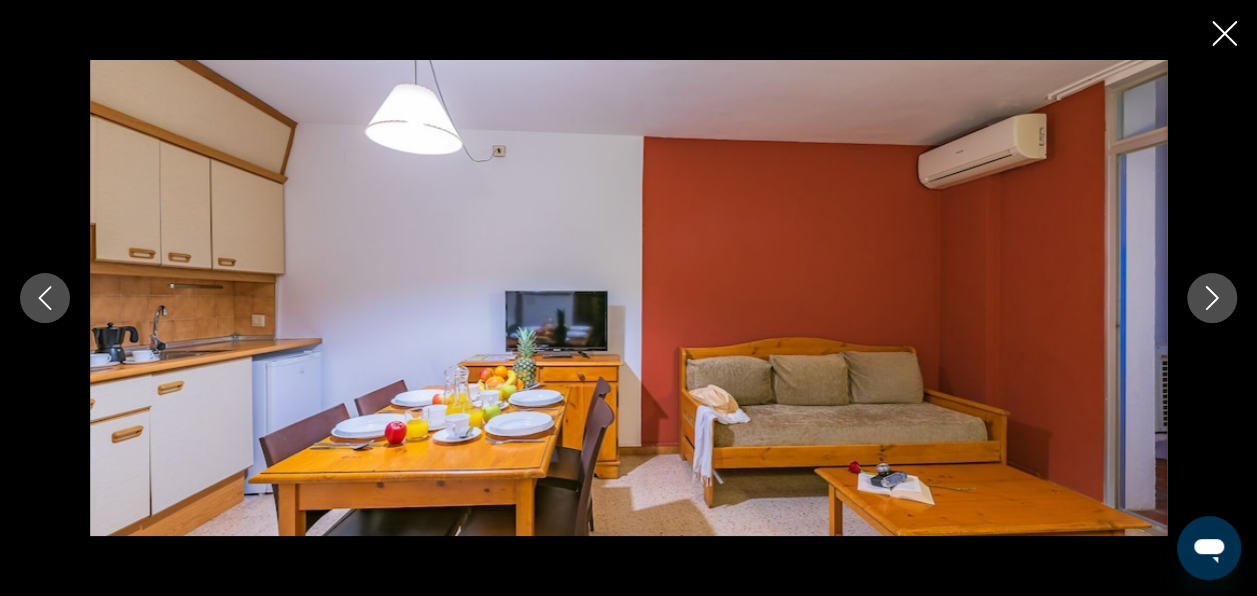 click 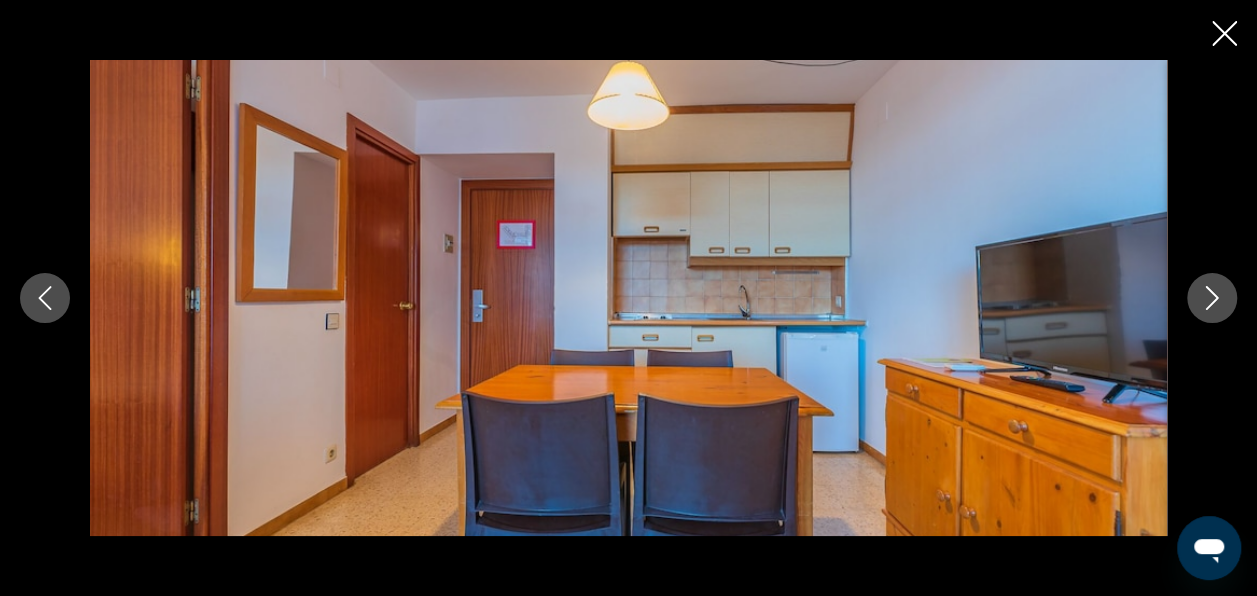click 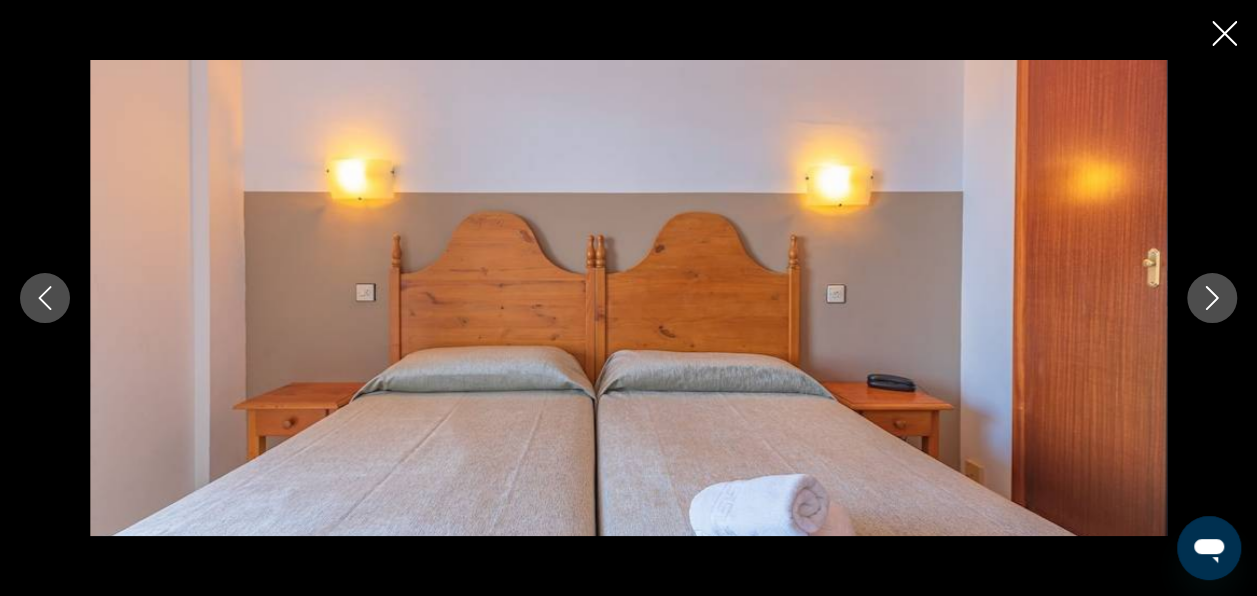 click 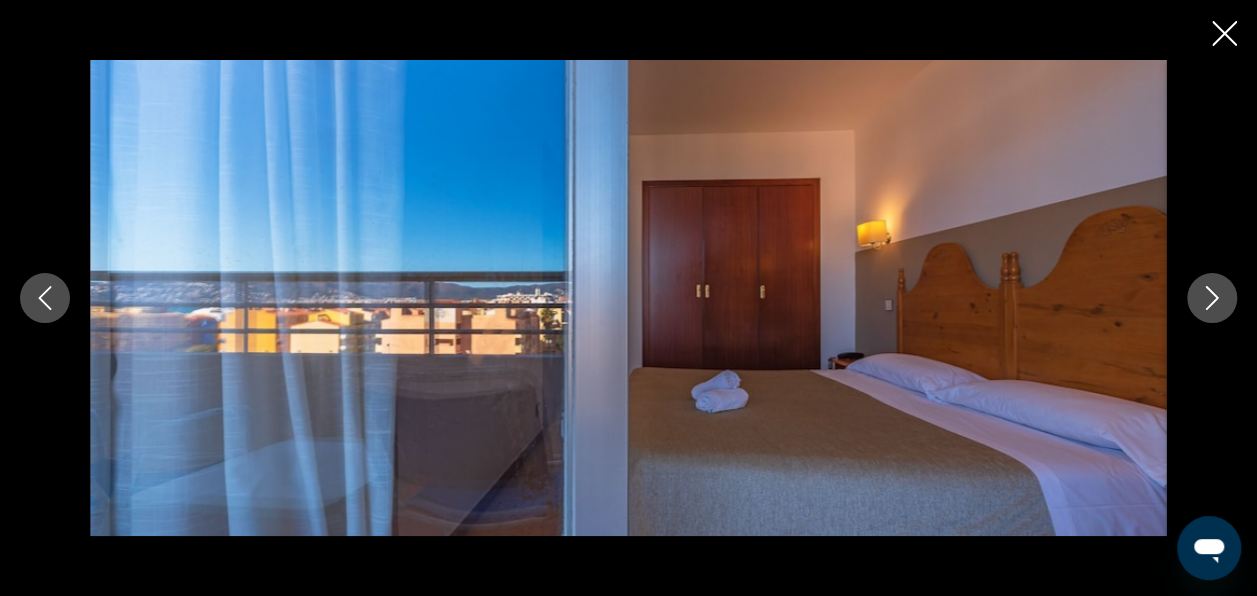 click 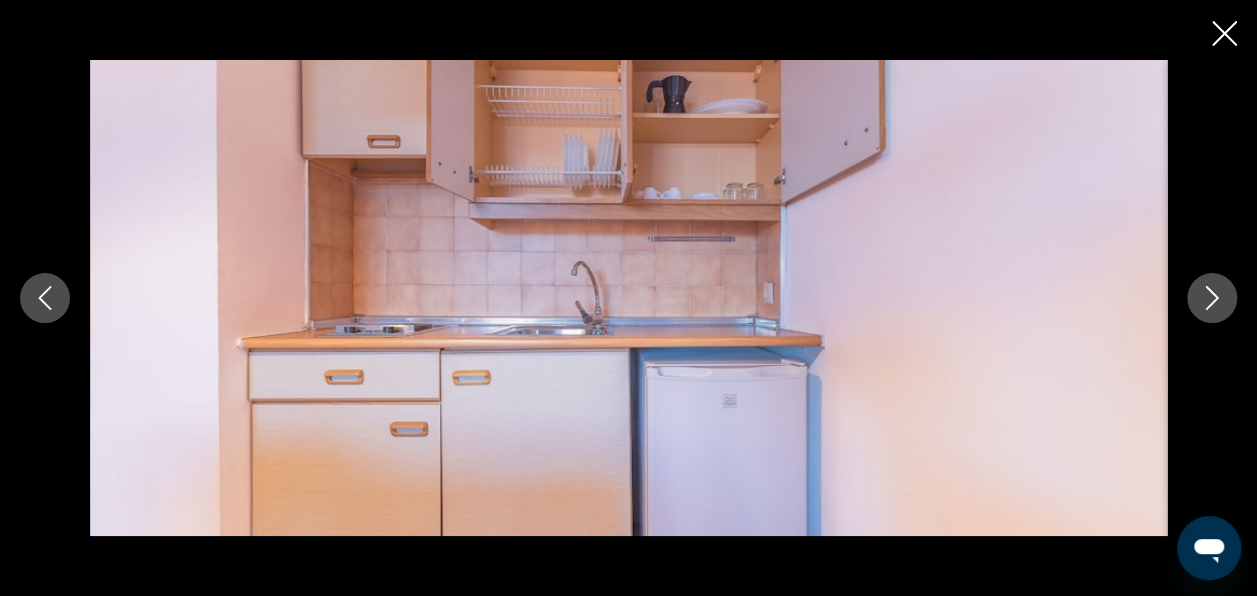 click 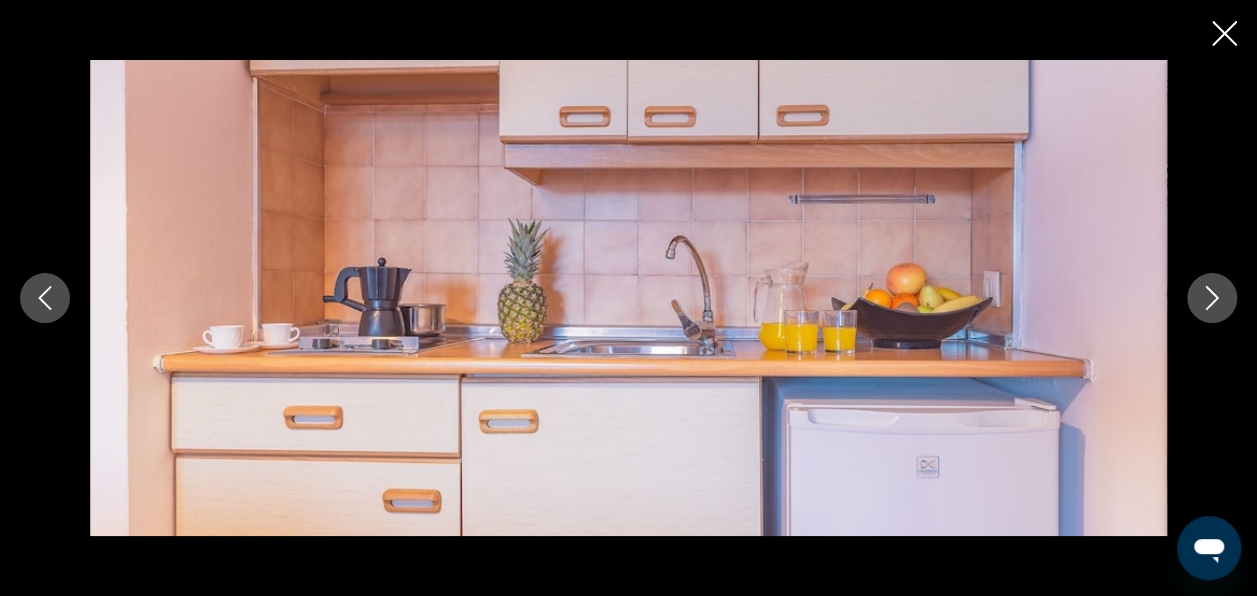 click at bounding box center [1212, 298] 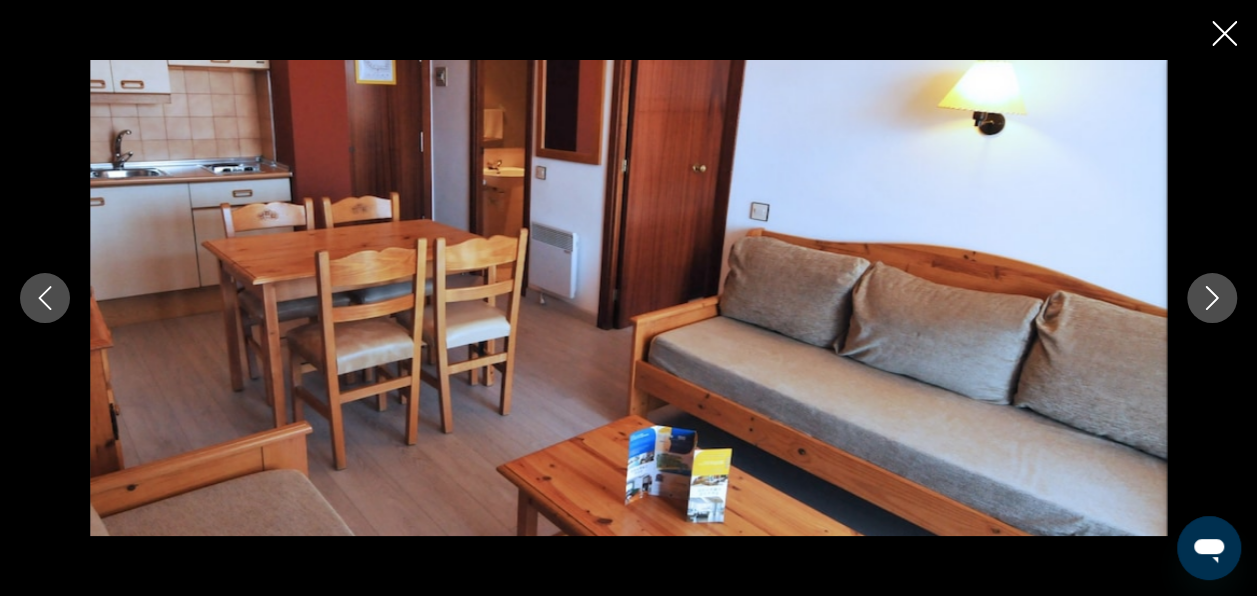 click at bounding box center [1212, 298] 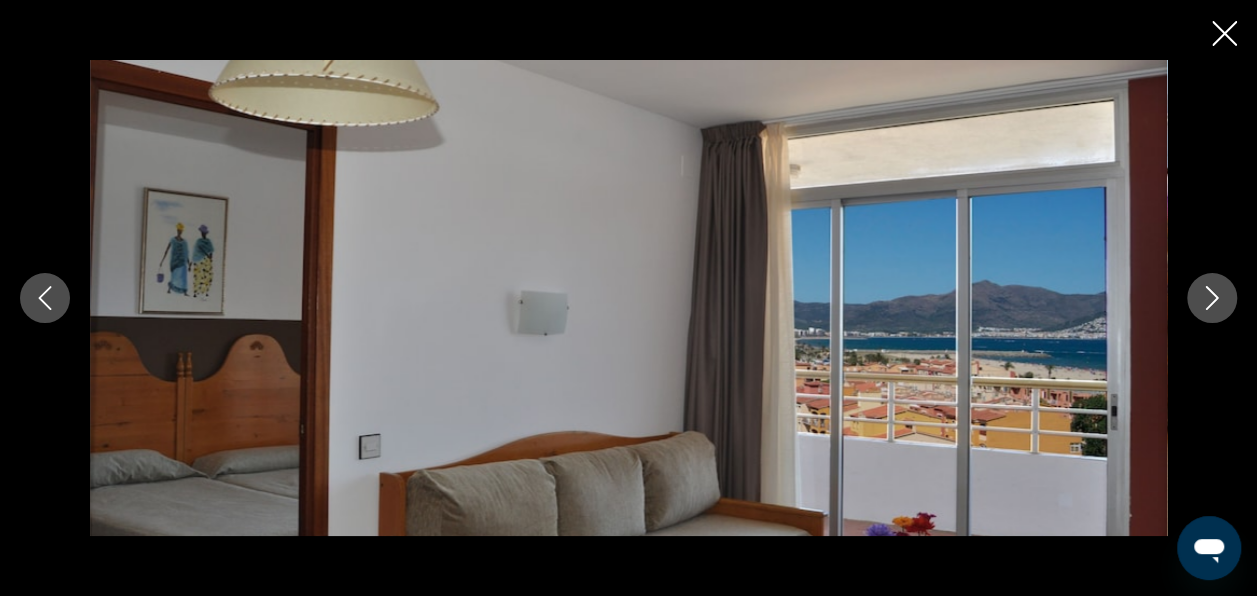 click at bounding box center [1212, 298] 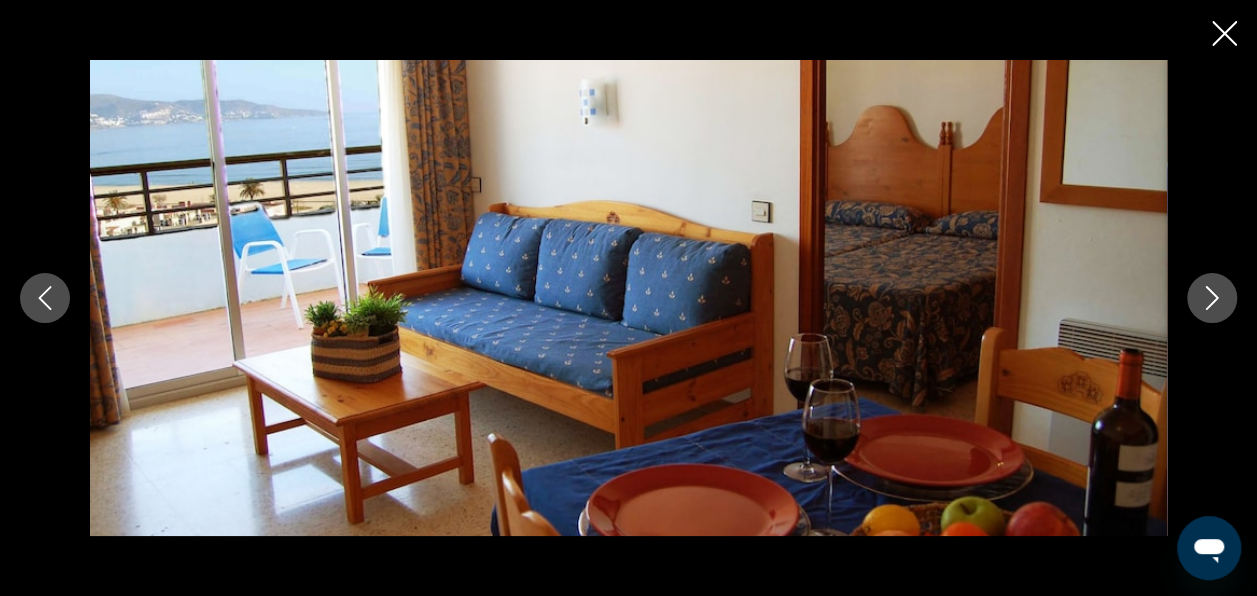 click at bounding box center (628, 298) 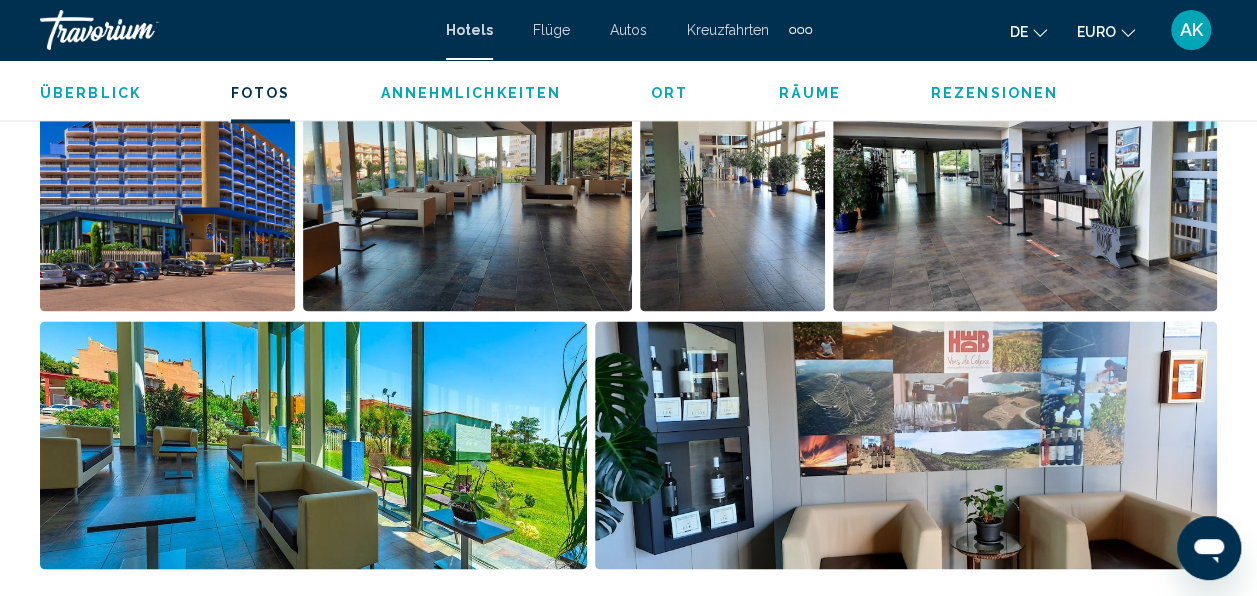 scroll, scrollTop: 1336, scrollLeft: 0, axis: vertical 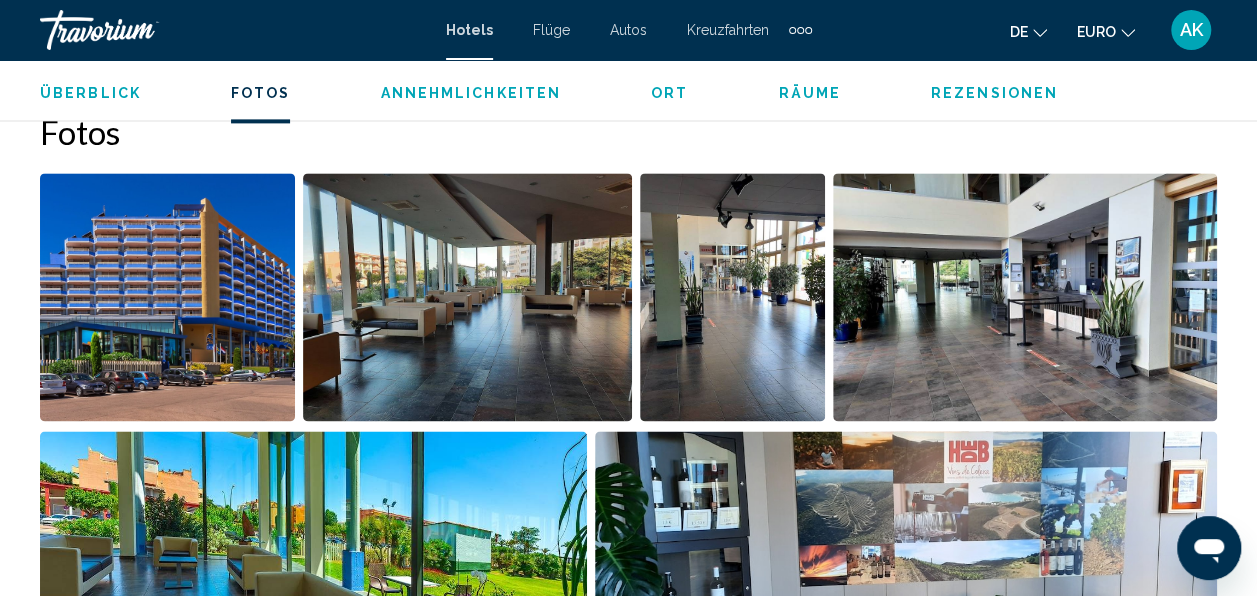 click at bounding box center (167, 297) 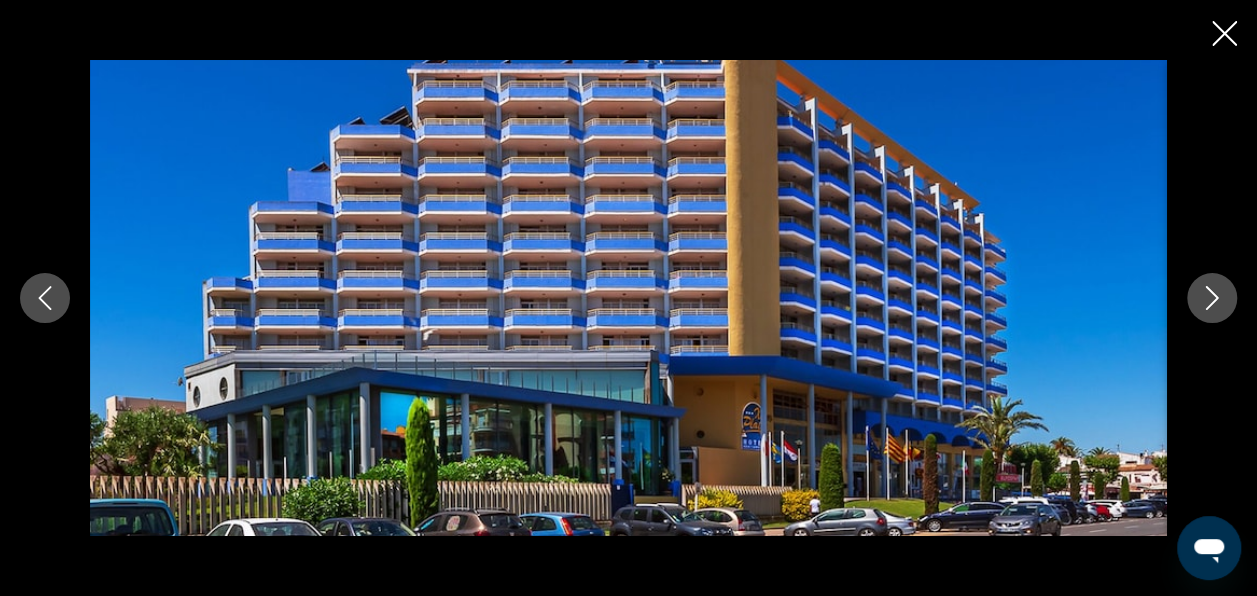 click at bounding box center [1212, 298] 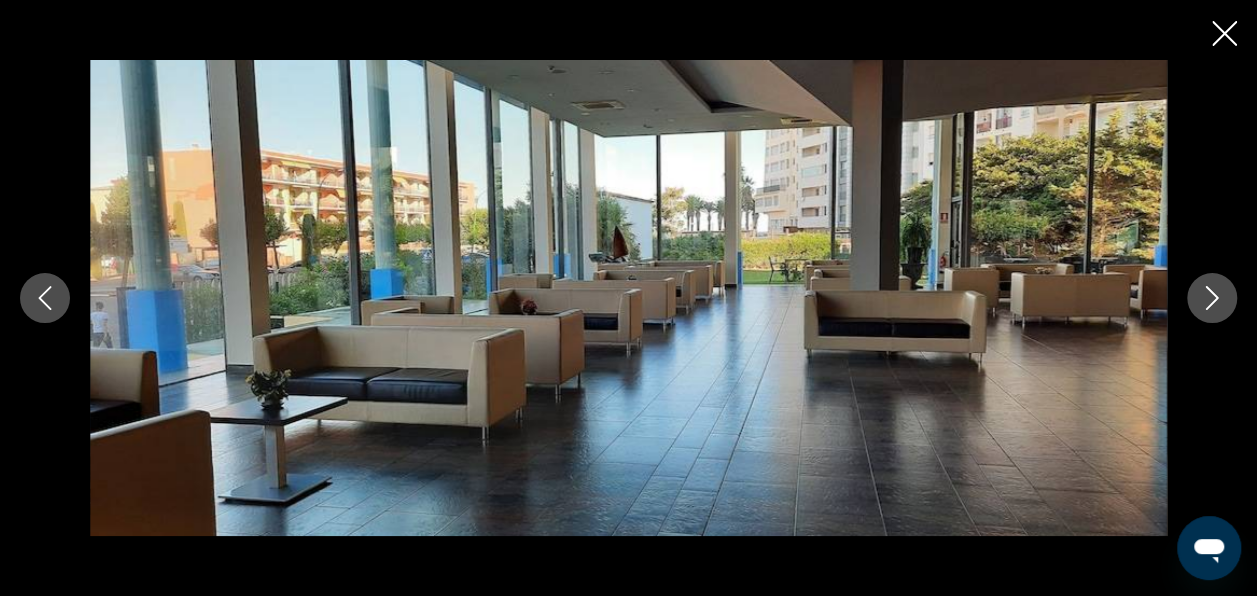 click at bounding box center (1212, 298) 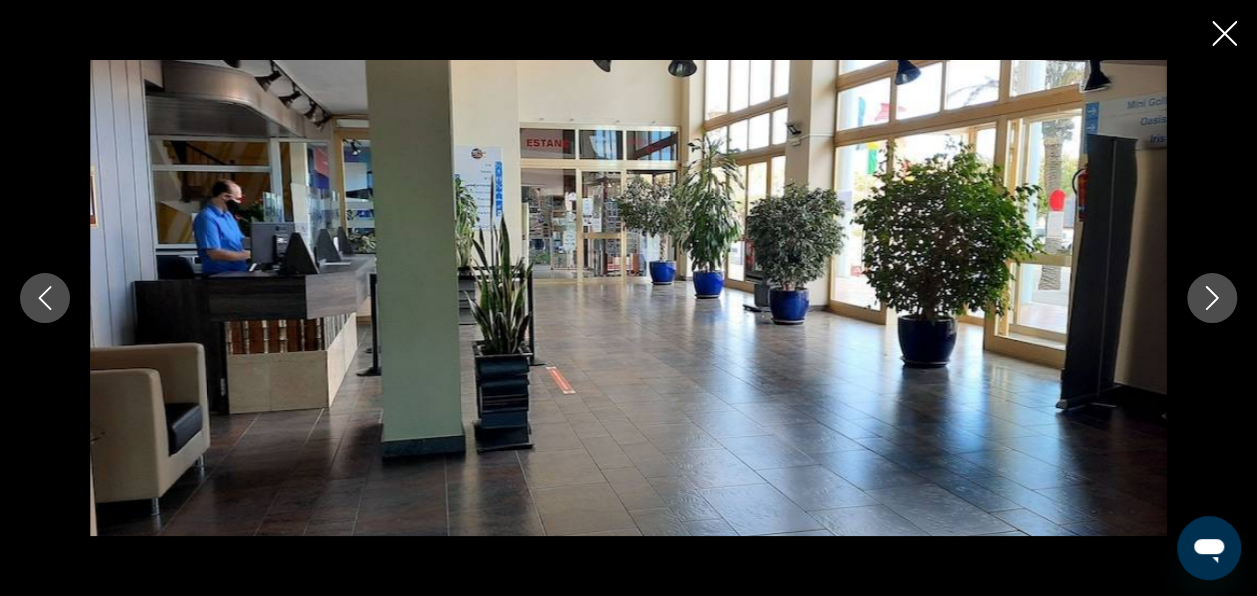 click at bounding box center (1212, 298) 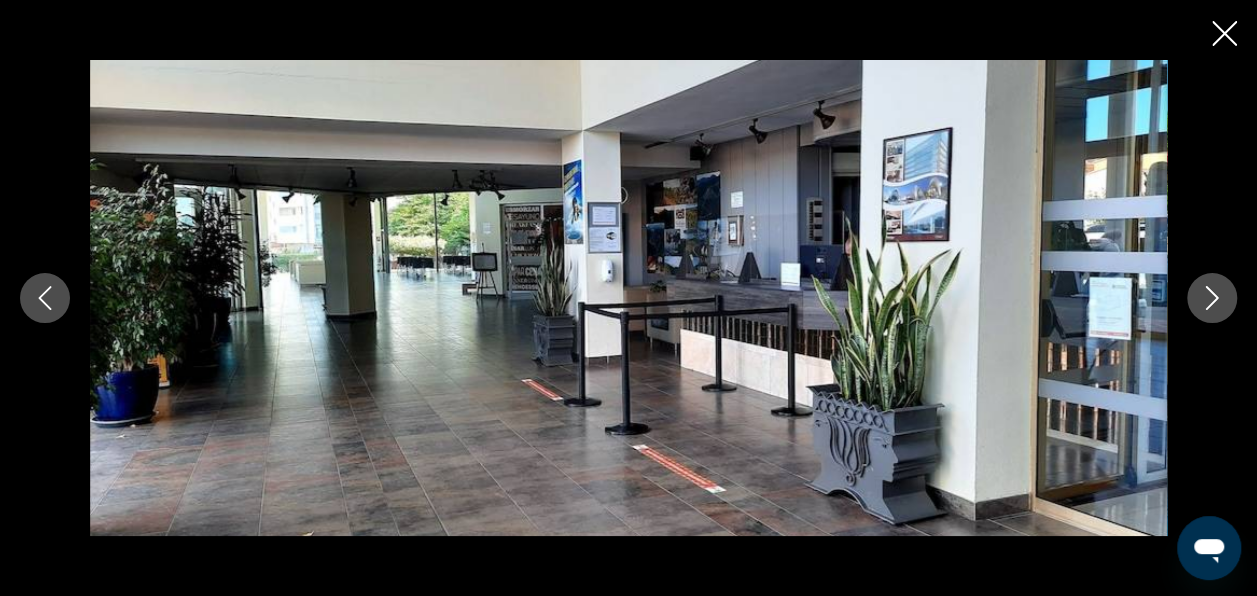 click at bounding box center (1212, 298) 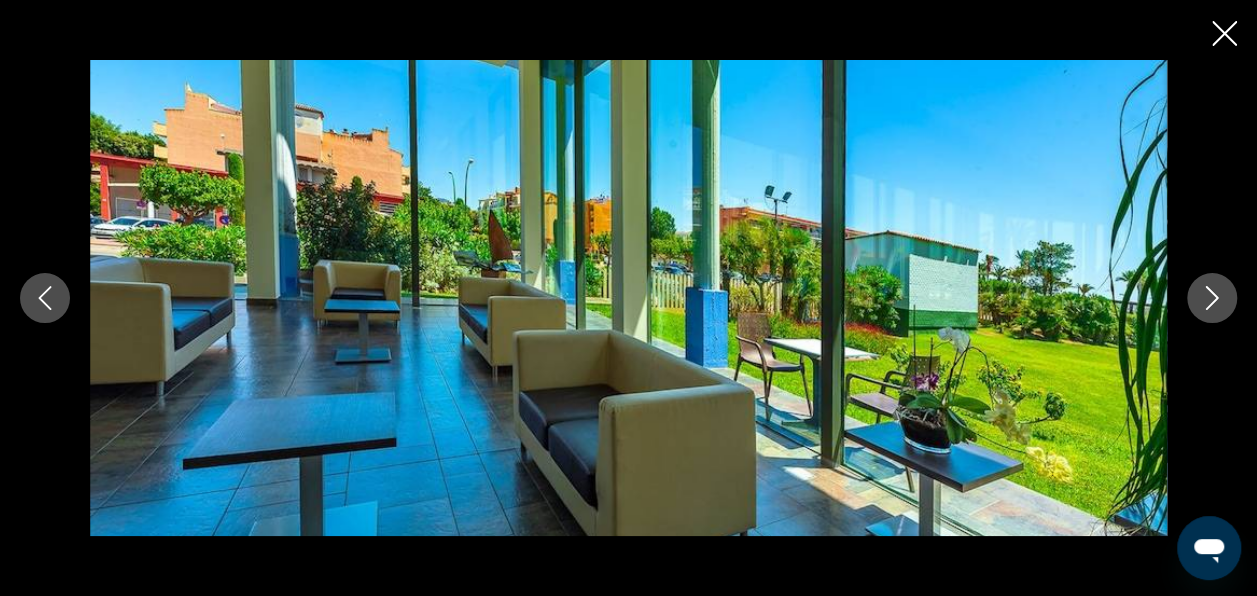 click at bounding box center (1212, 298) 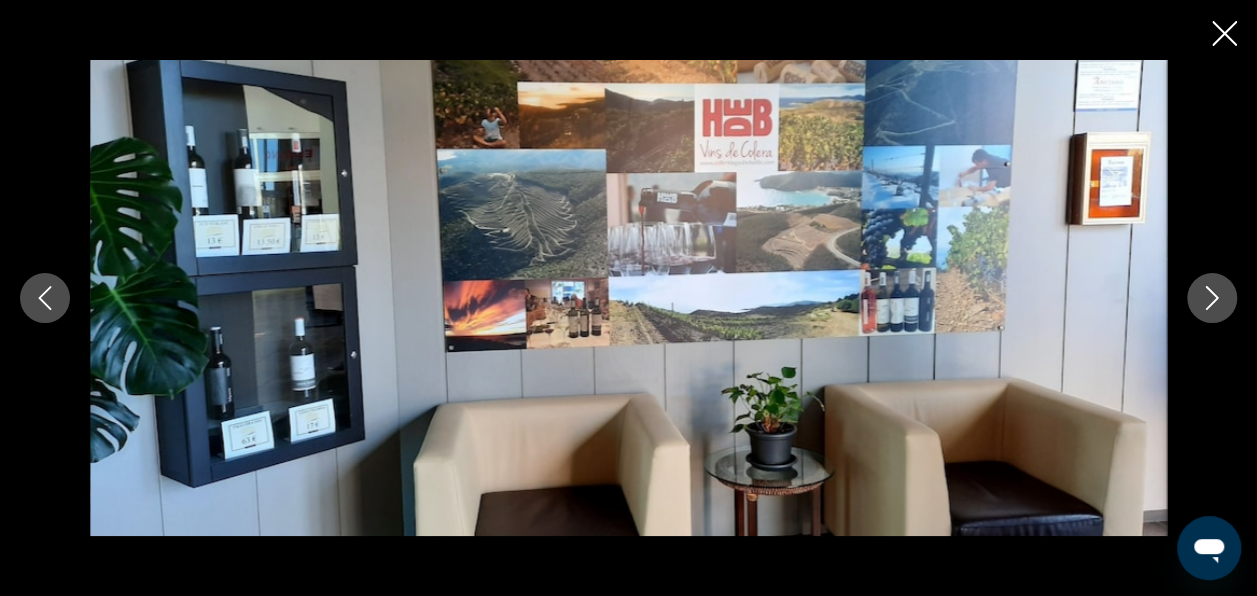 click at bounding box center (1212, 298) 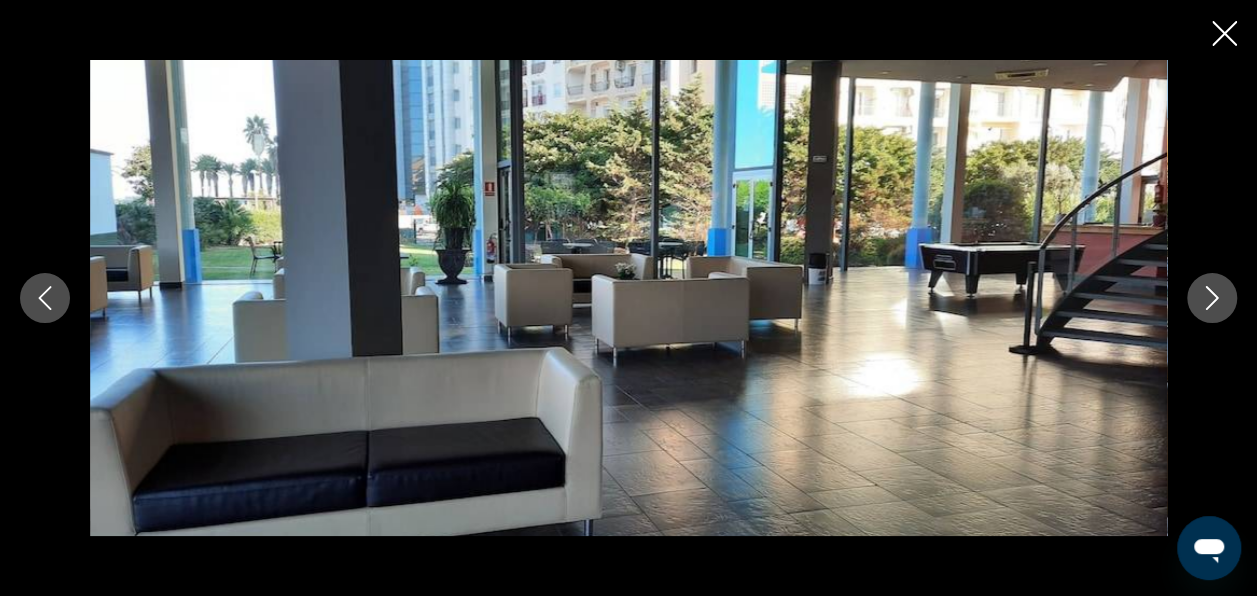 click at bounding box center [1212, 298] 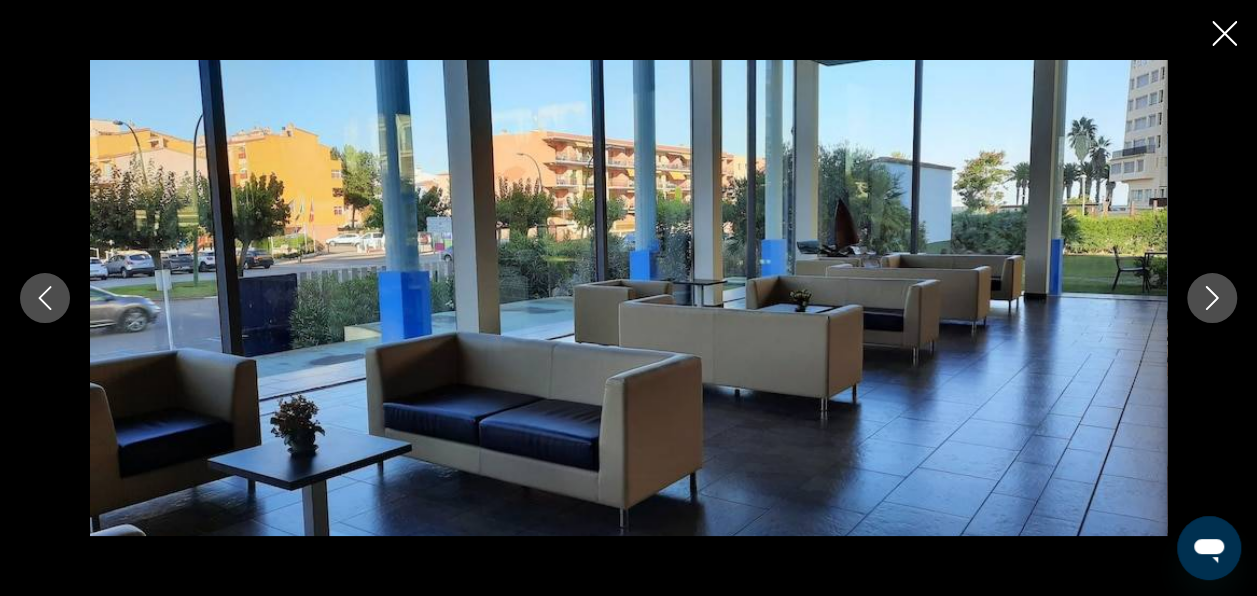 click at bounding box center (1212, 298) 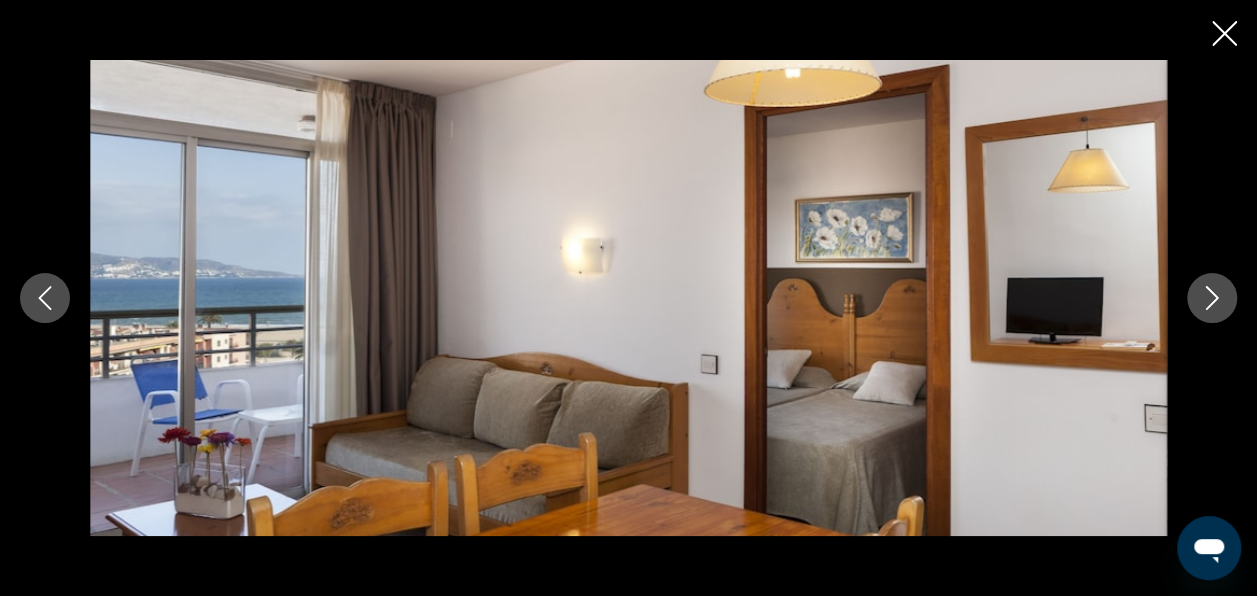 click at bounding box center (1212, 298) 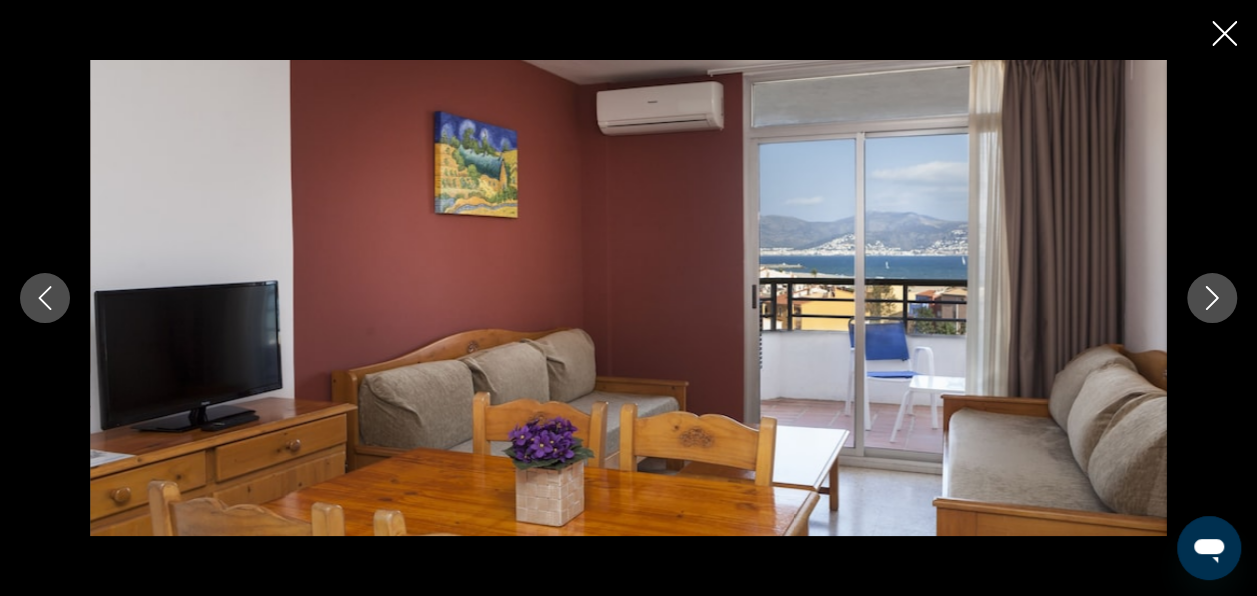 click at bounding box center [1212, 298] 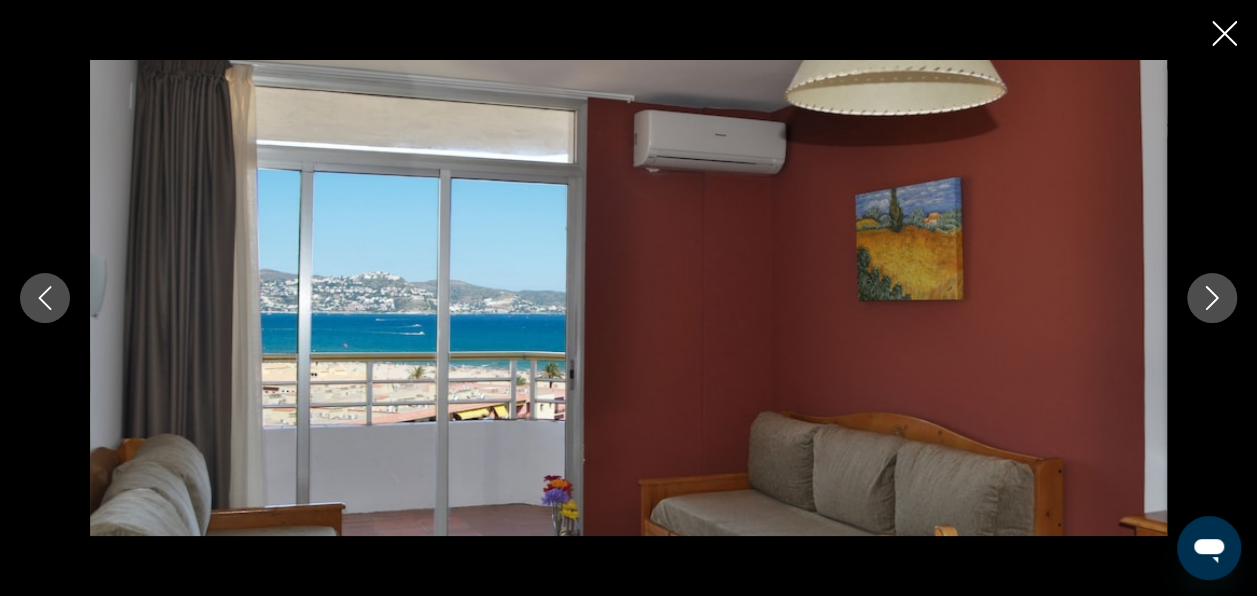 click at bounding box center [1212, 298] 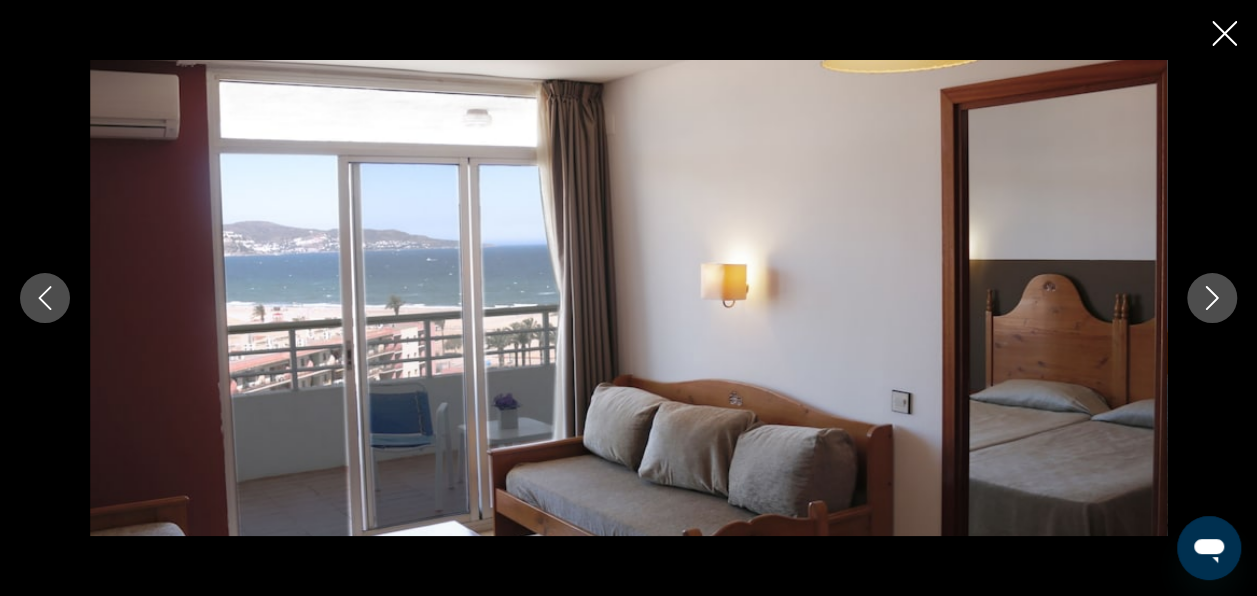 click at bounding box center [1212, 298] 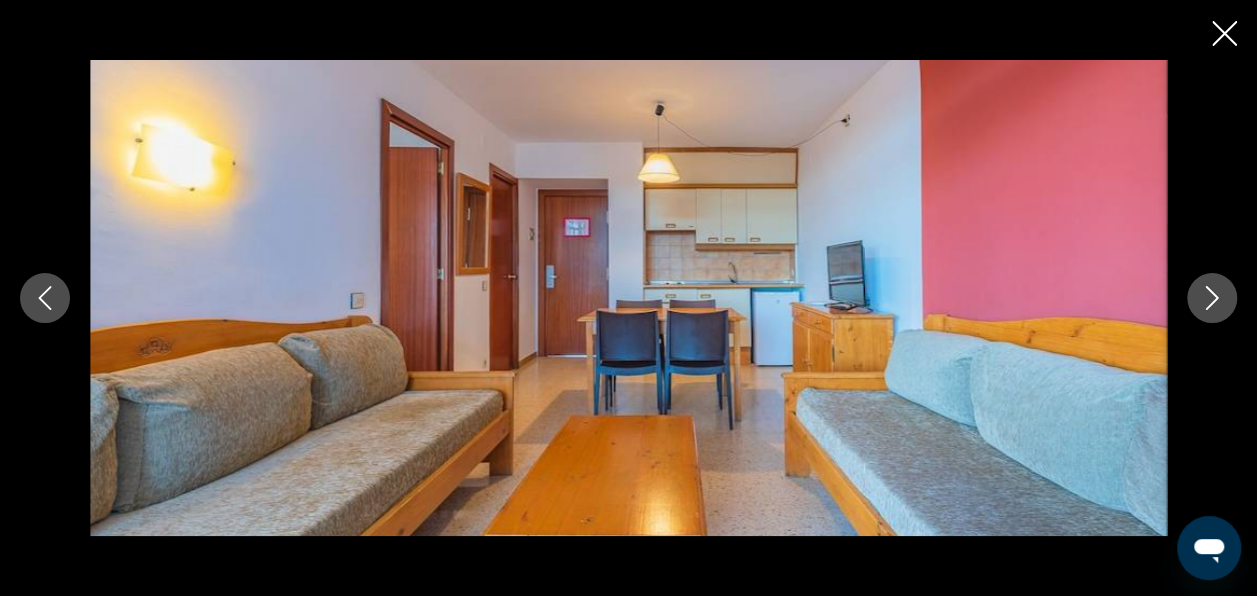click at bounding box center [1212, 298] 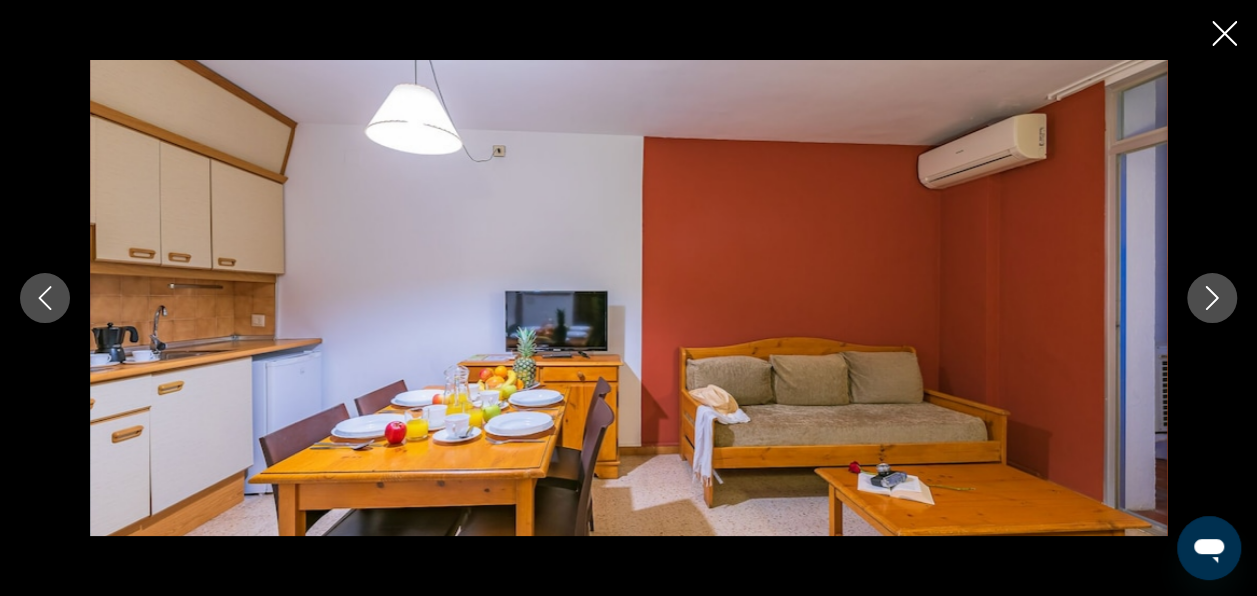 click at bounding box center (1212, 298) 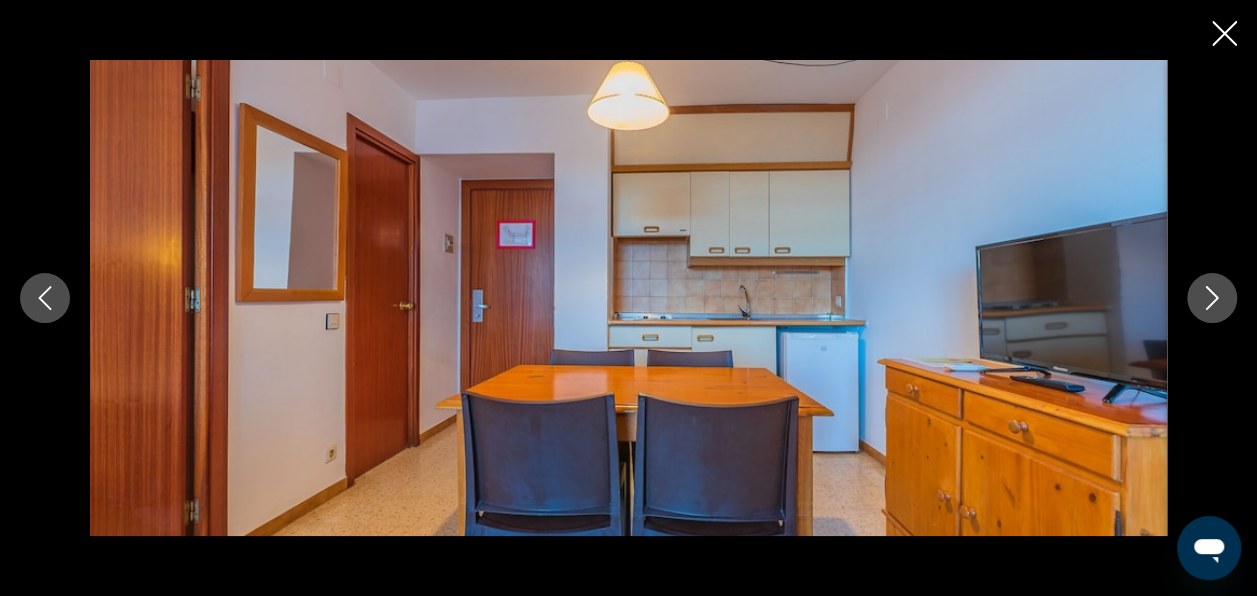 click at bounding box center (1212, 298) 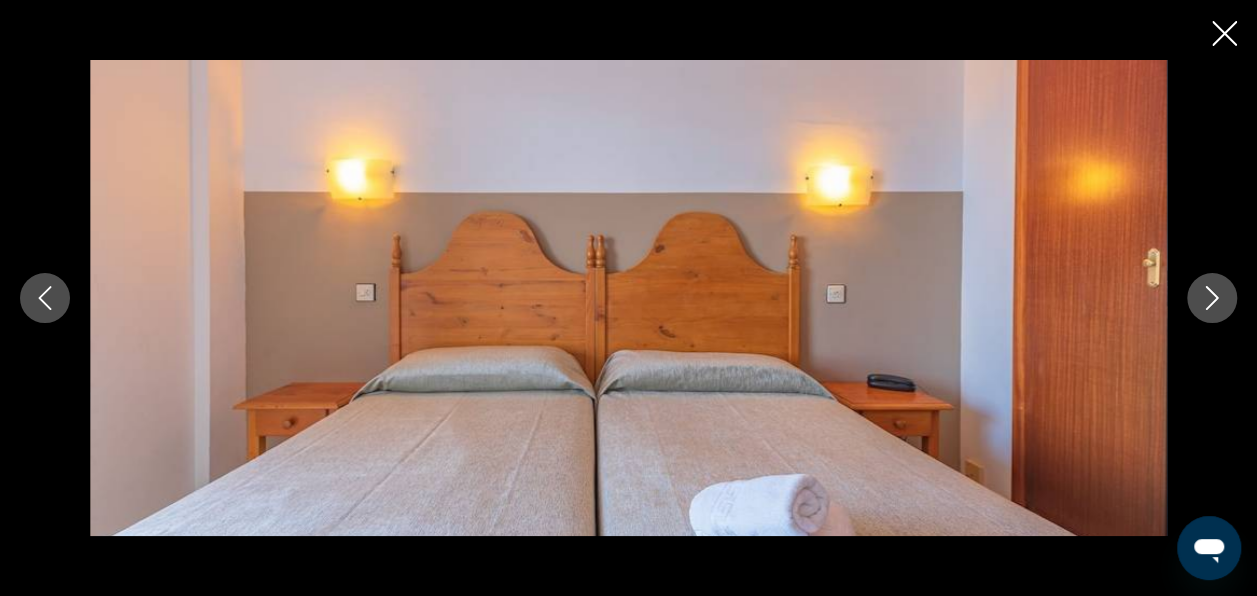 click 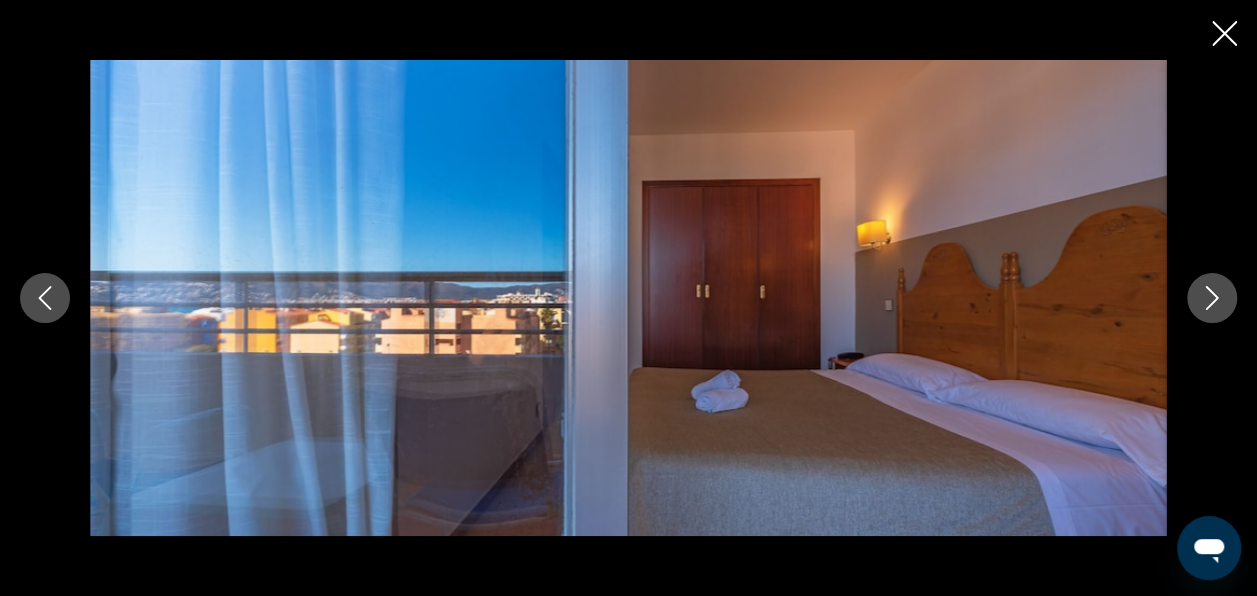 click 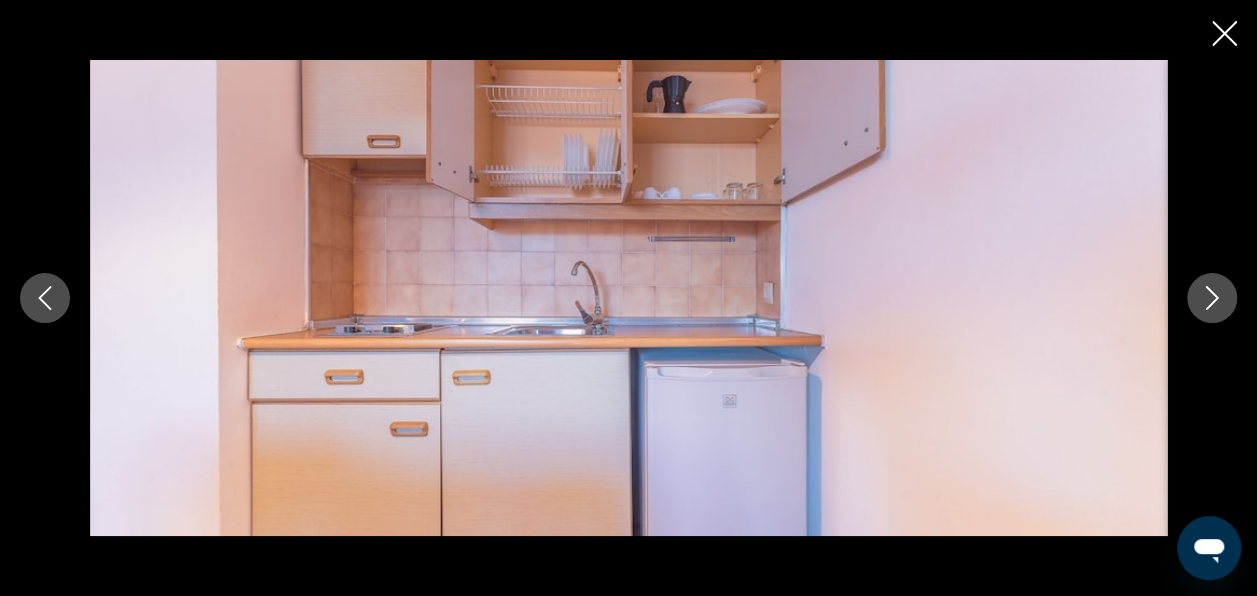 click at bounding box center (1212, 298) 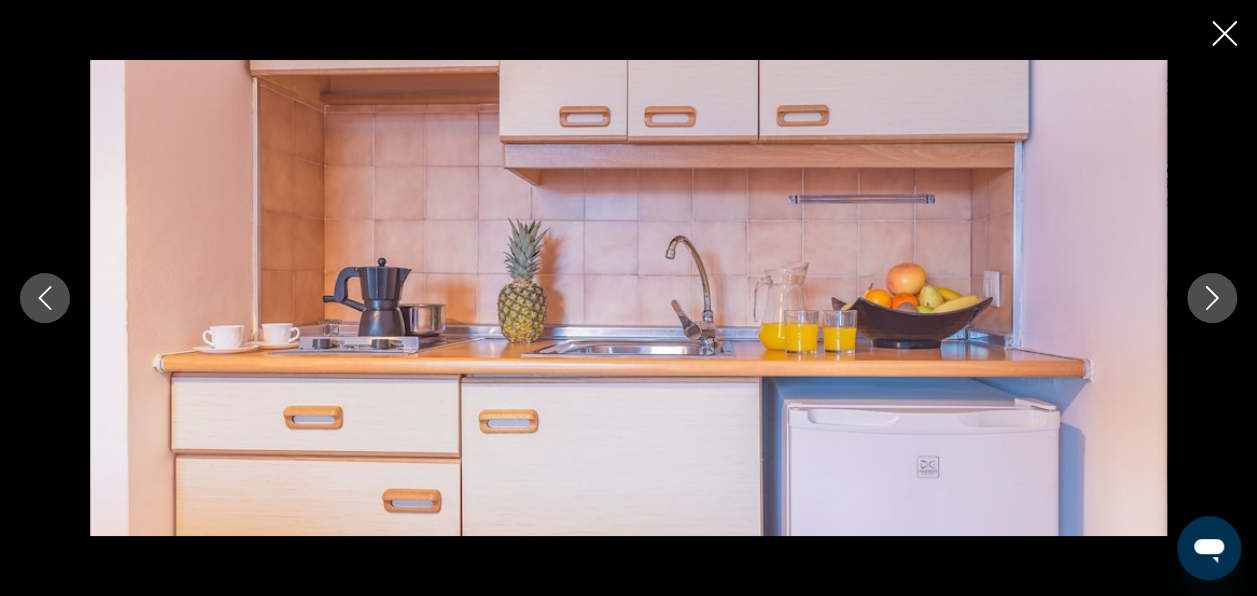 click at bounding box center [1212, 298] 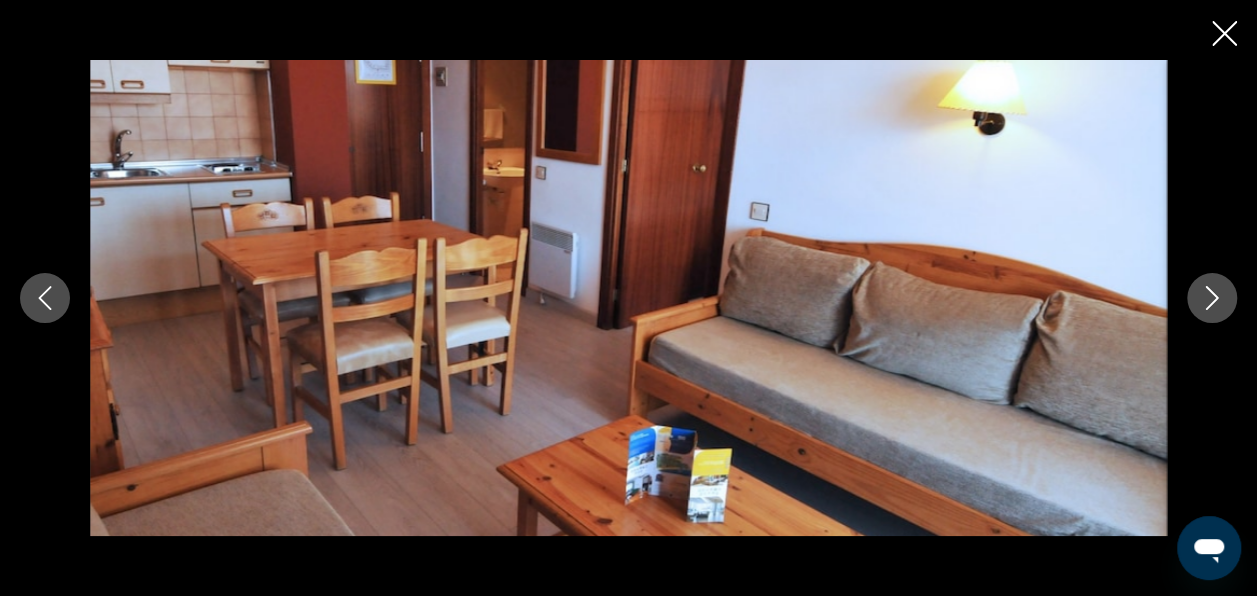 click at bounding box center (1212, 298) 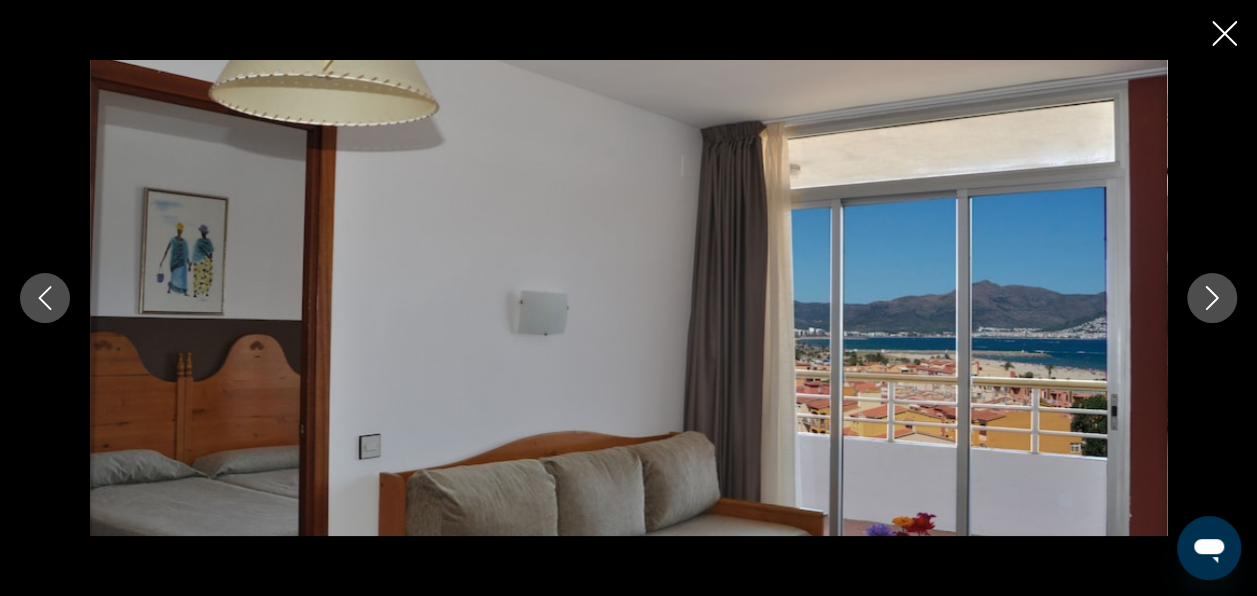 click at bounding box center [1212, 298] 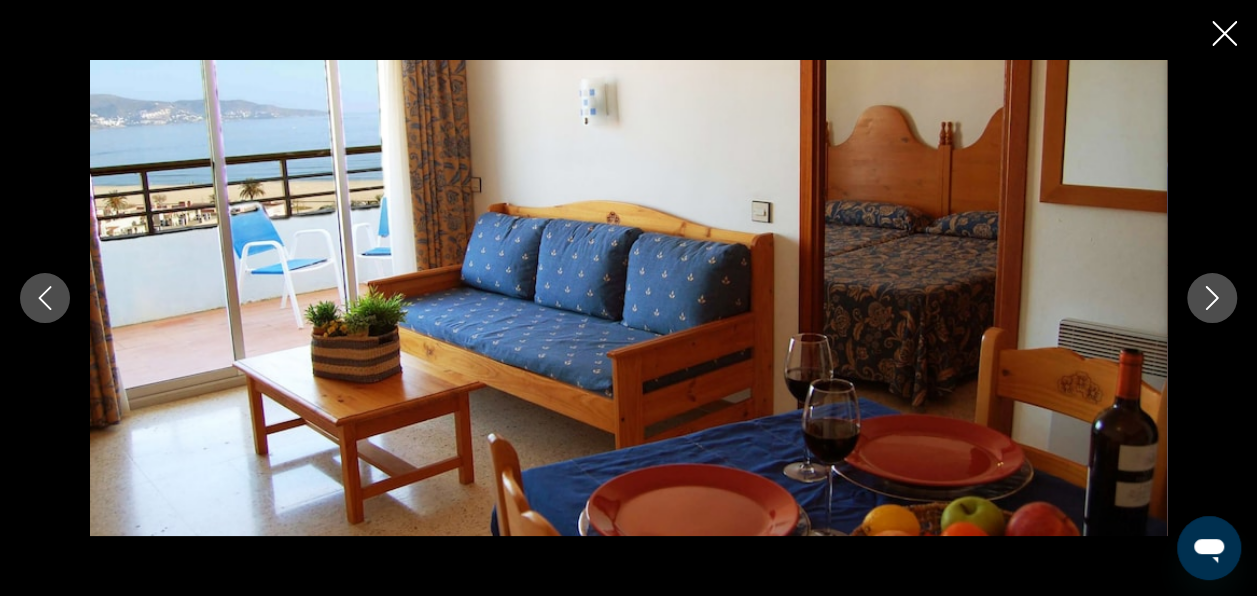 click at bounding box center (1212, 298) 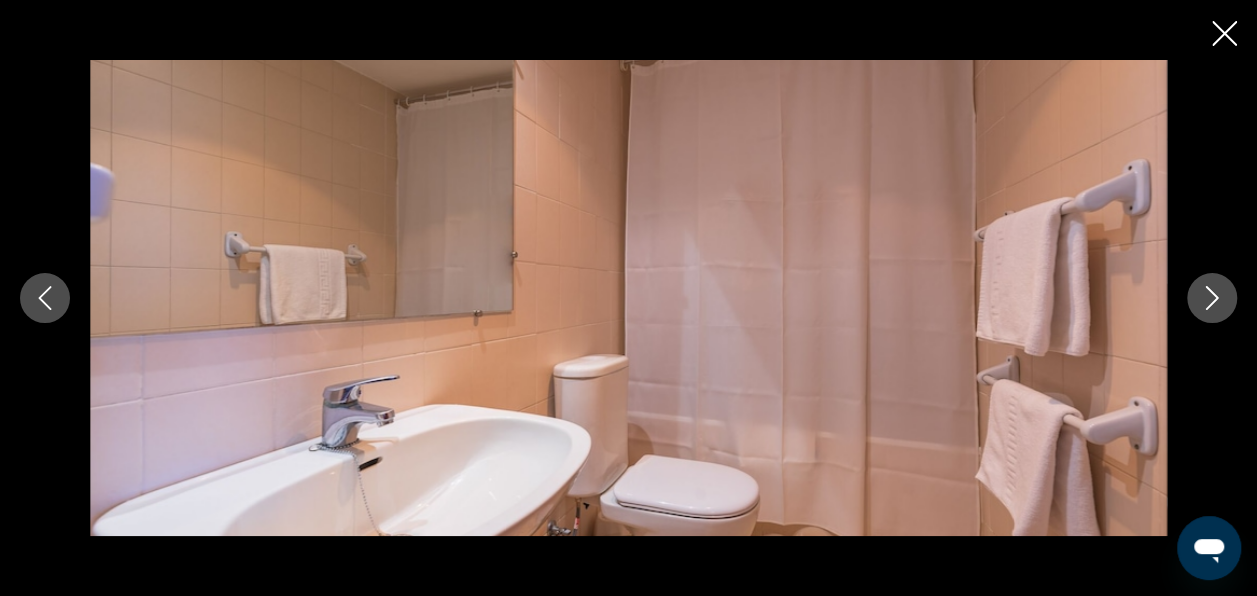 click at bounding box center (1212, 298) 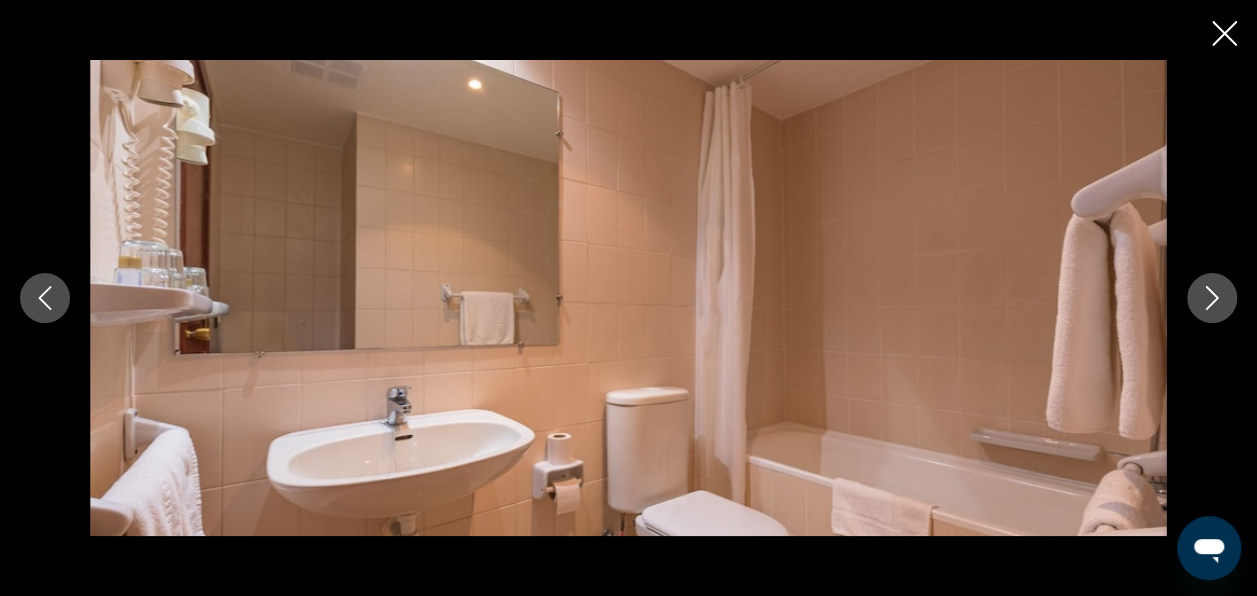 click 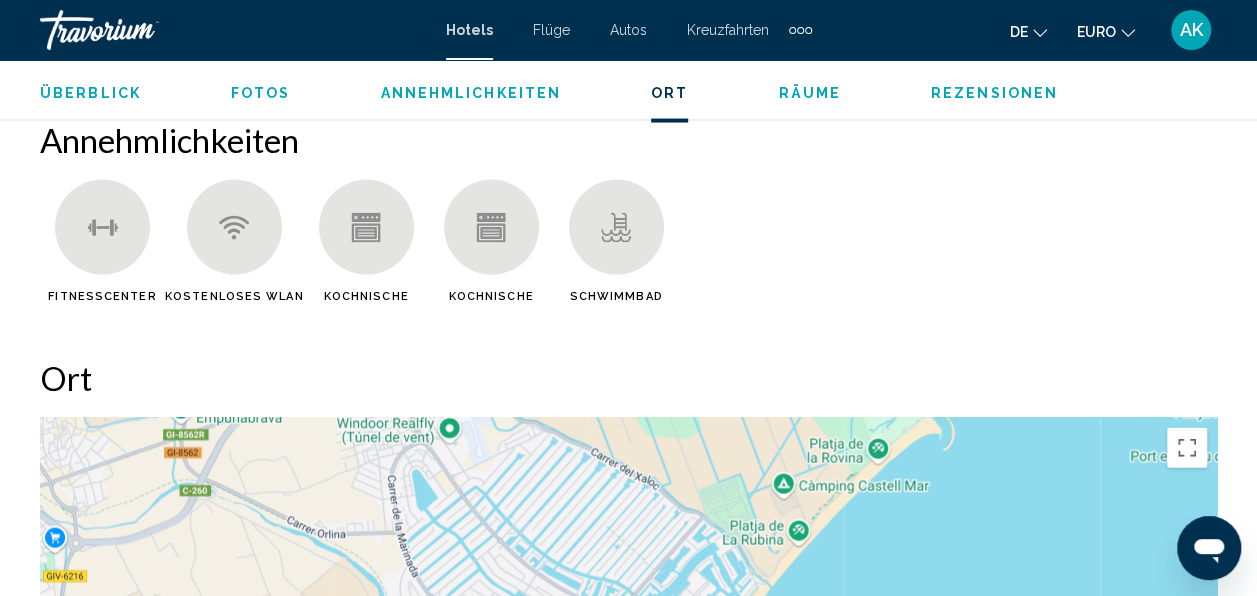 scroll, scrollTop: 2236, scrollLeft: 0, axis: vertical 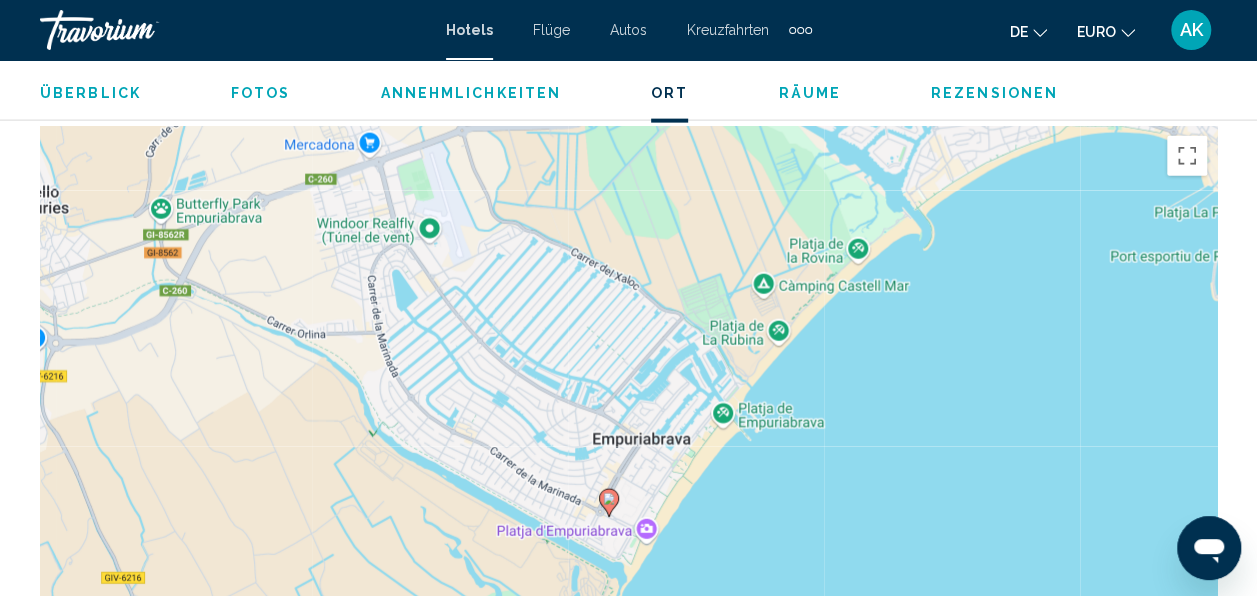 drag, startPoint x: 944, startPoint y: 346, endPoint x: 924, endPoint y: 441, distance: 97.082436 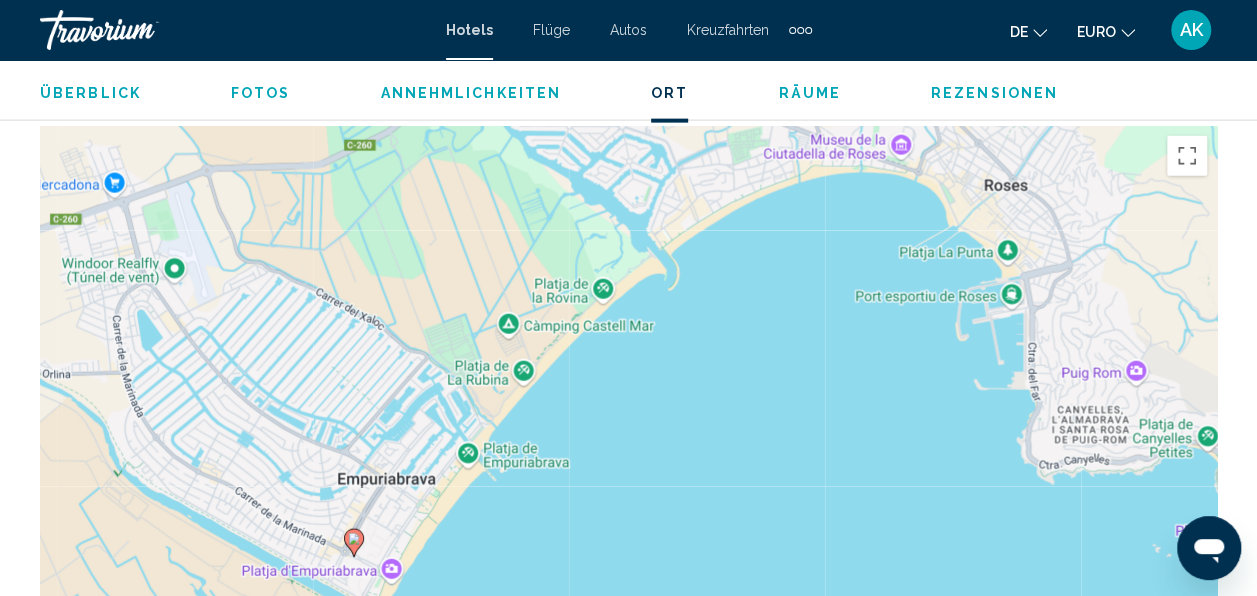 drag, startPoint x: 888, startPoint y: 341, endPoint x: 631, endPoint y: 391, distance: 261.81863 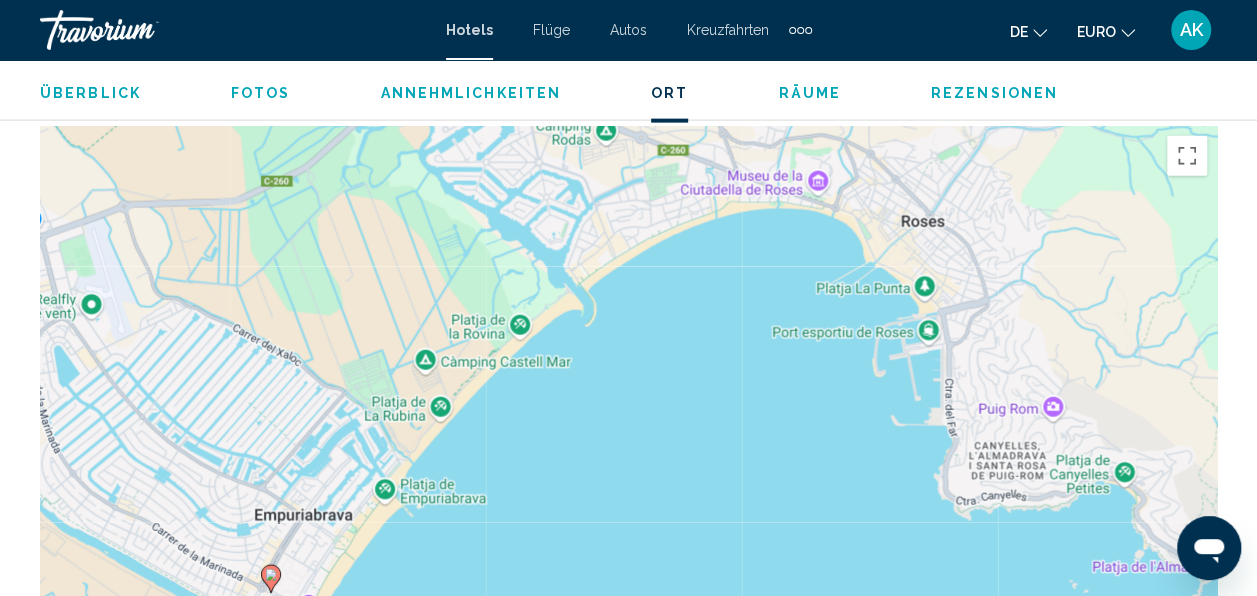 drag, startPoint x: 635, startPoint y: 428, endPoint x: 532, endPoint y: 492, distance: 121.264175 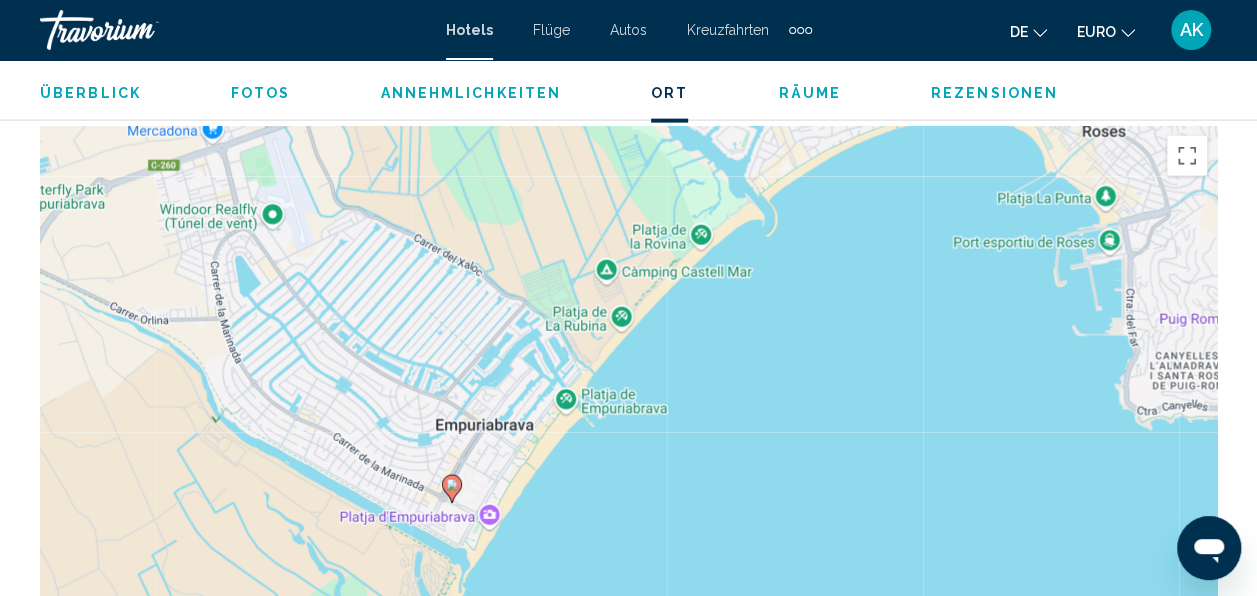 drag, startPoint x: 641, startPoint y: 398, endPoint x: 855, endPoint y: 262, distance: 253.55867 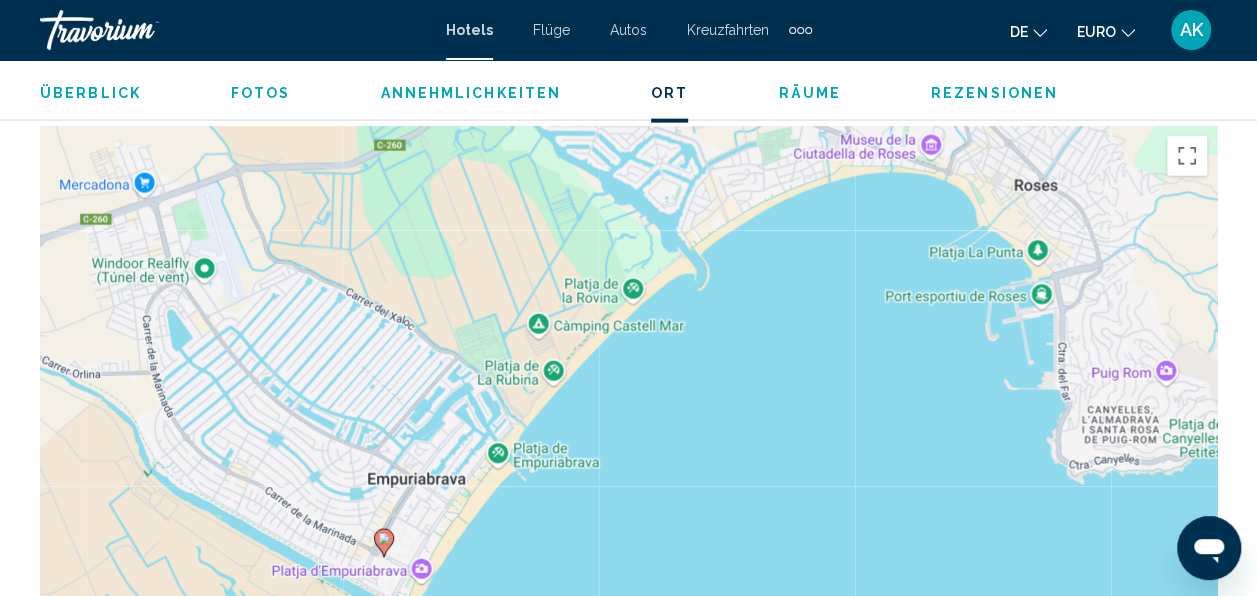 drag, startPoint x: 823, startPoint y: 456, endPoint x: 693, endPoint y: 447, distance: 130.31117 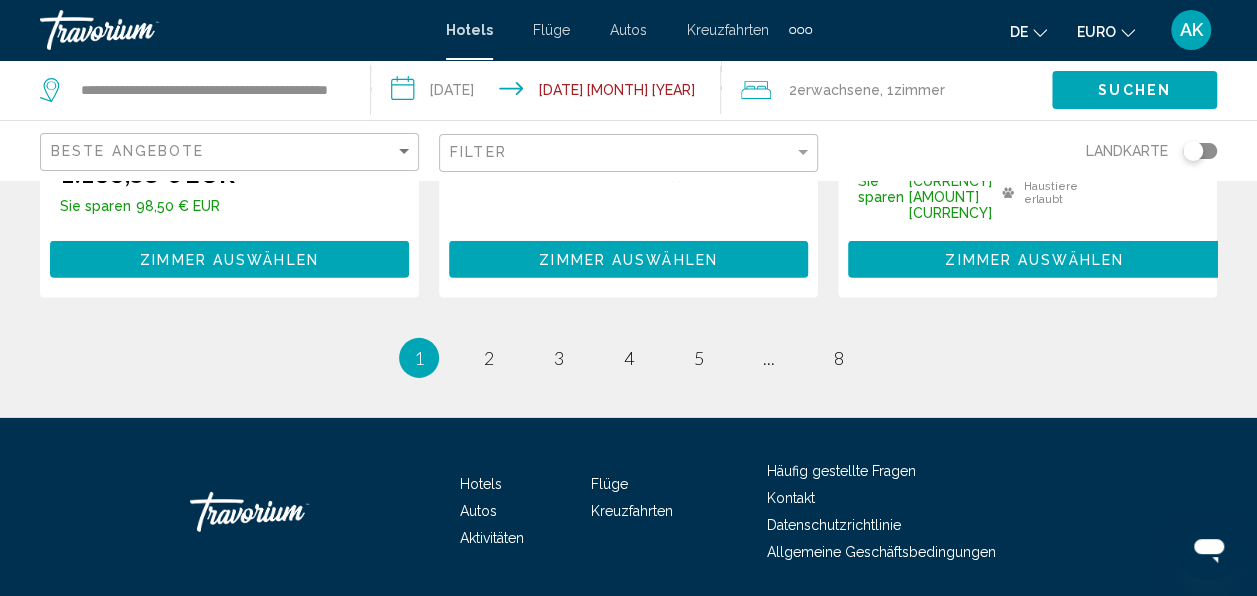 scroll, scrollTop: 3000, scrollLeft: 0, axis: vertical 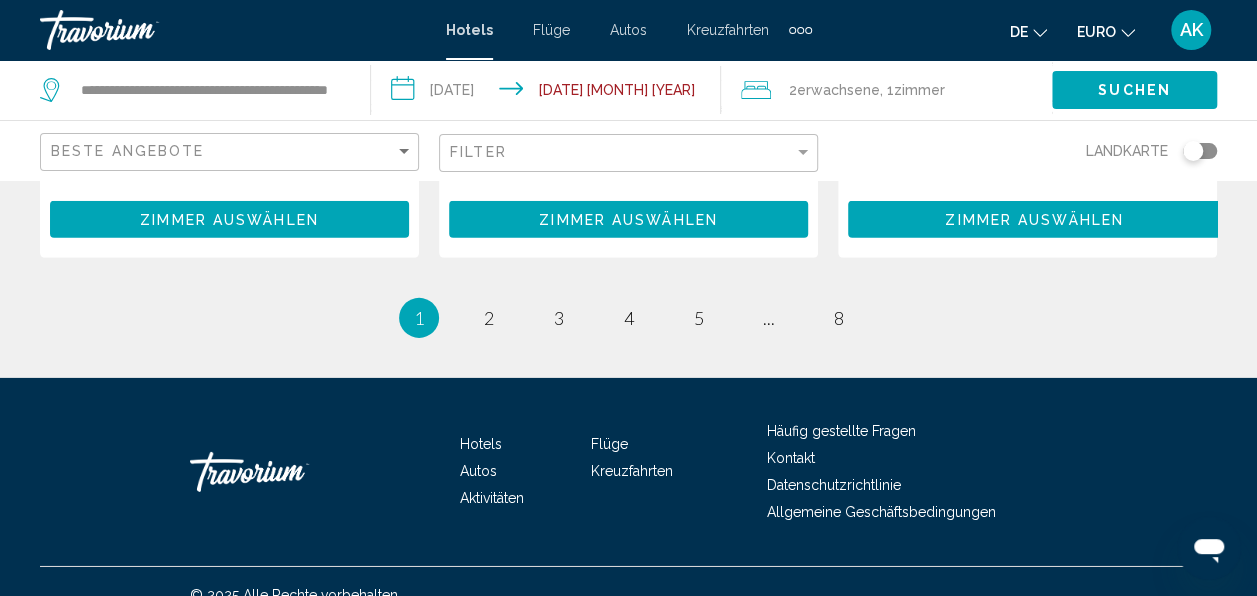 click on "1 / 8  Sie befinden sich auf der Seite  1 Seite  2 Seite  3 Seite  4 Seite  5 Seite  ... Seite  8" at bounding box center [628, 318] 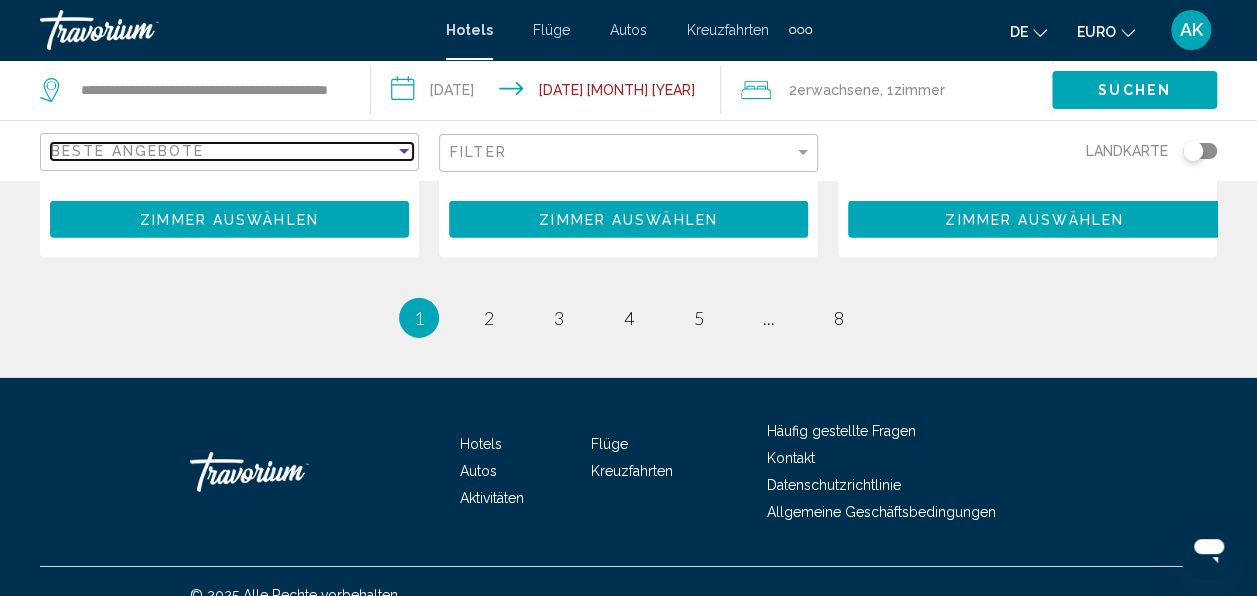 click on "Beste Angebote" at bounding box center [223, 151] 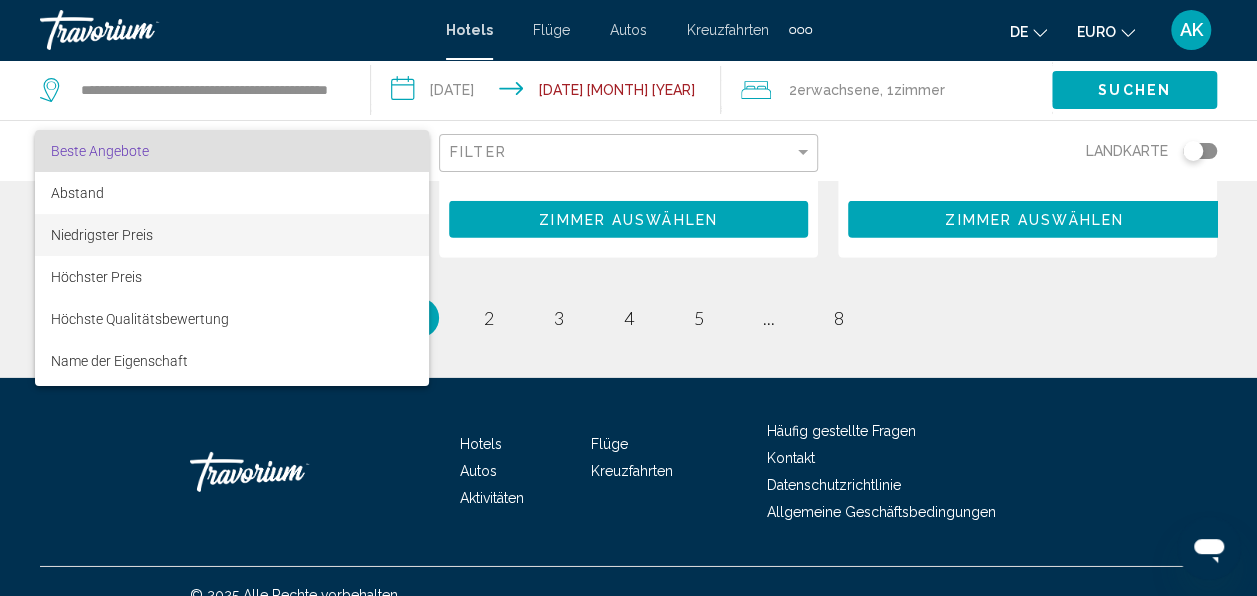 click on "Niedrigster Preis" at bounding box center (232, 235) 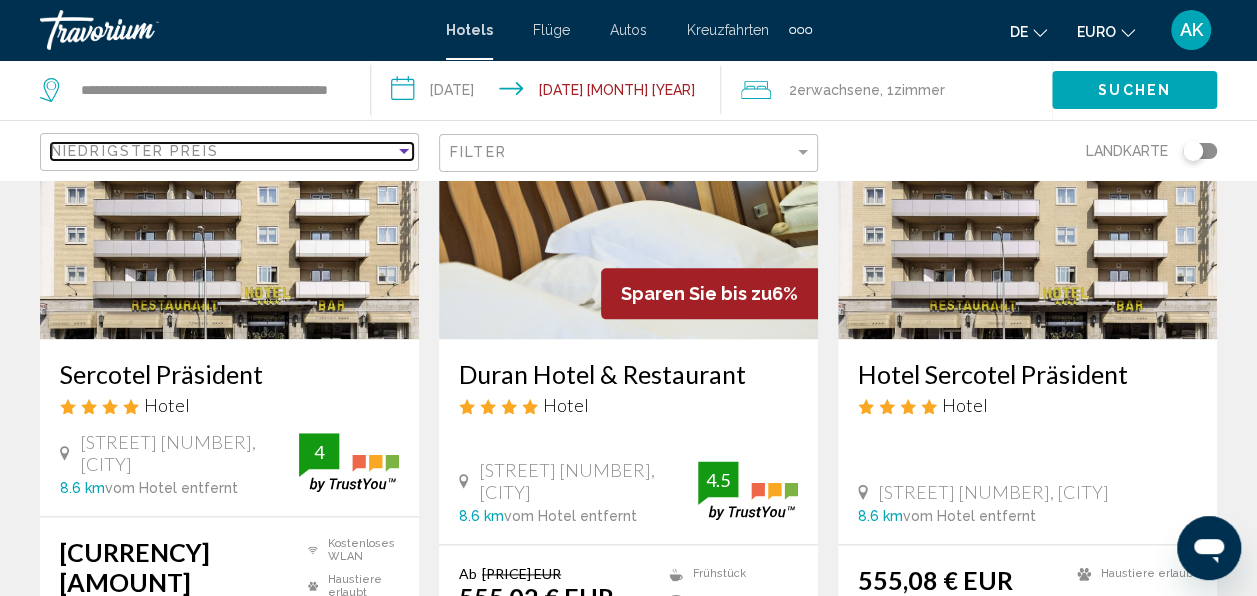 scroll, scrollTop: 975, scrollLeft: 0, axis: vertical 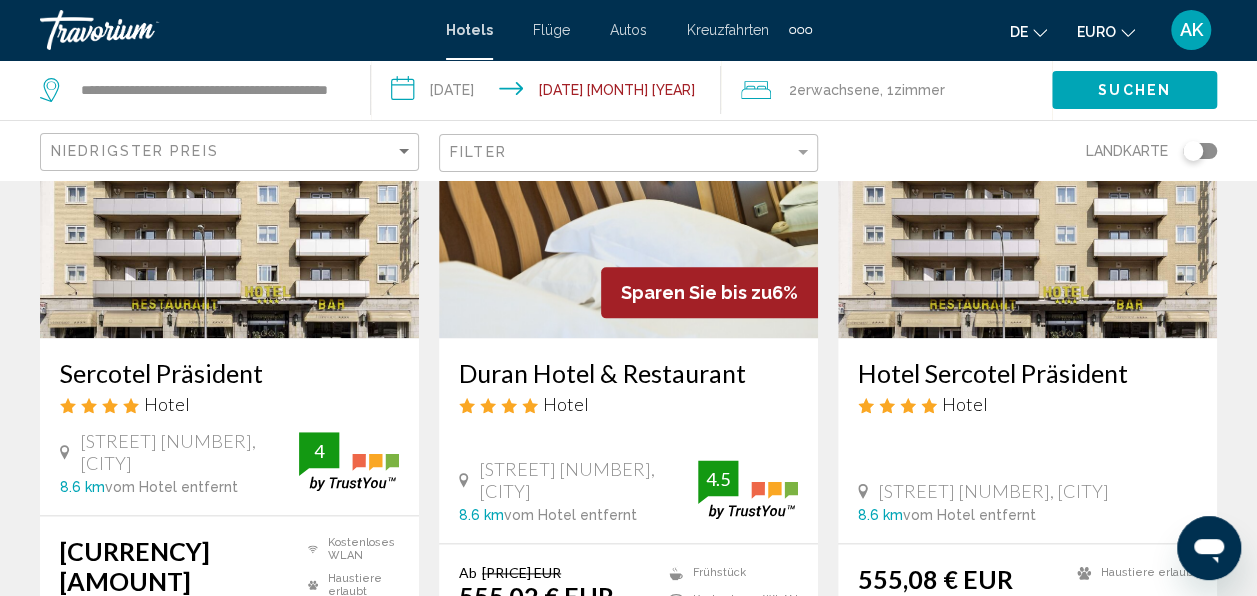 click at bounding box center [628, 178] 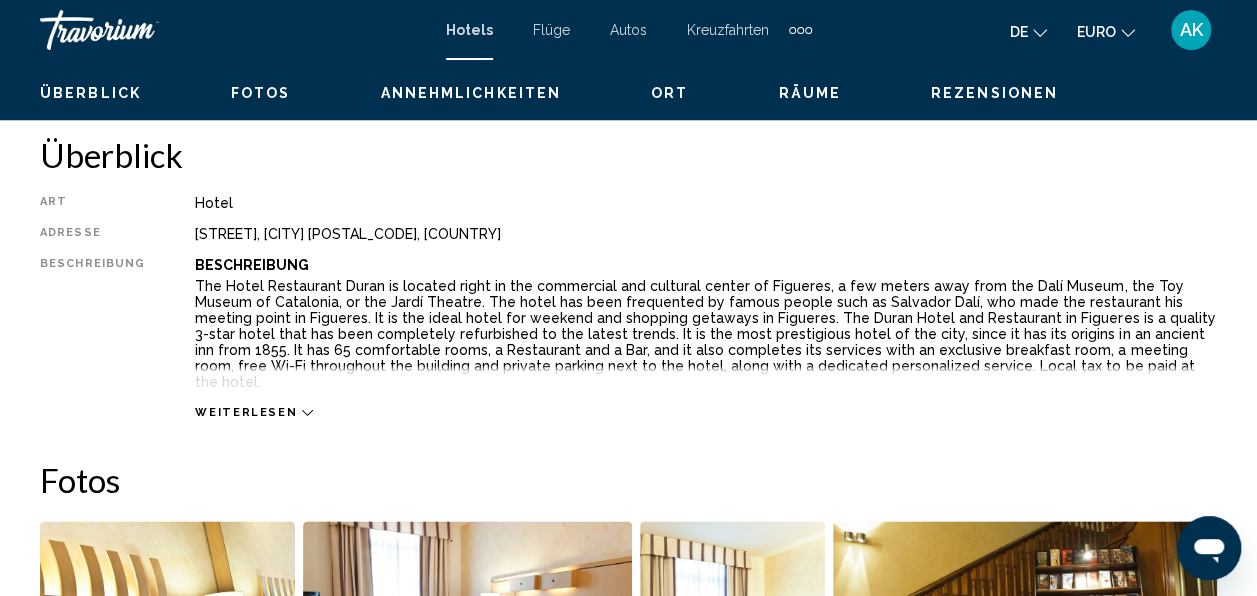 scroll, scrollTop: 236, scrollLeft: 0, axis: vertical 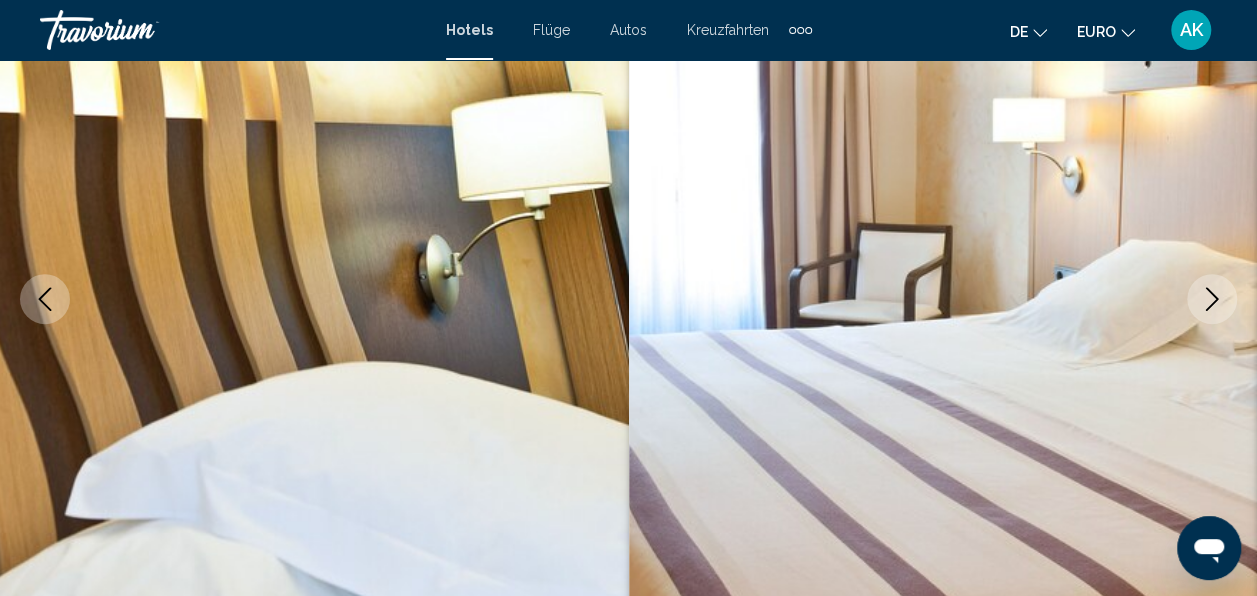 click at bounding box center (1212, 299) 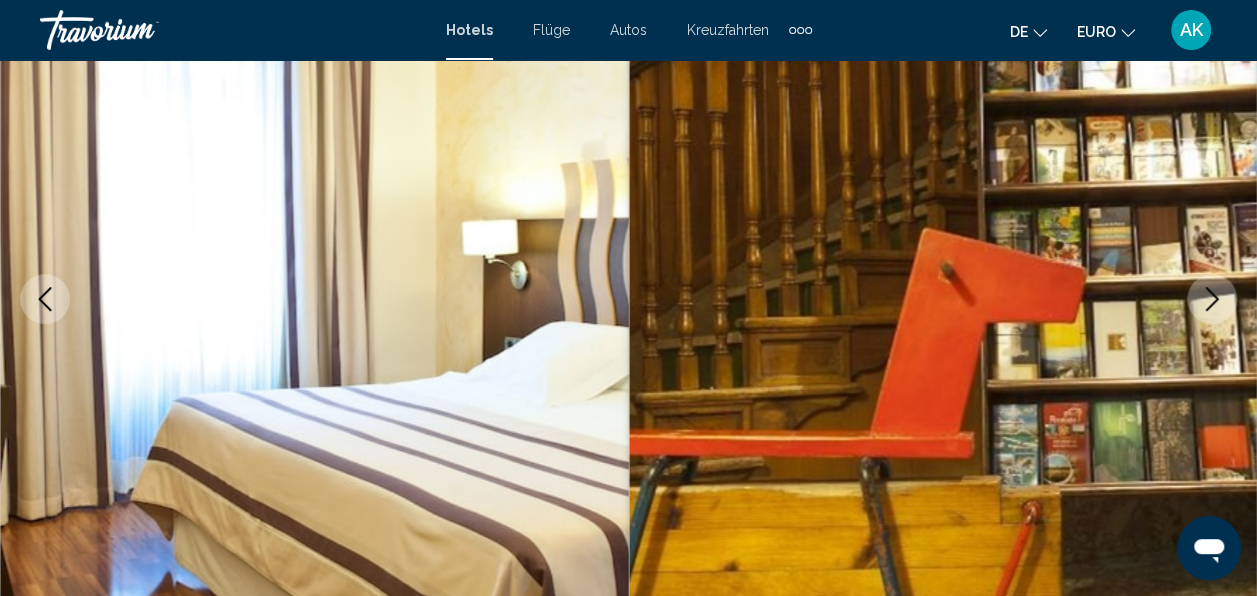 click at bounding box center (1212, 299) 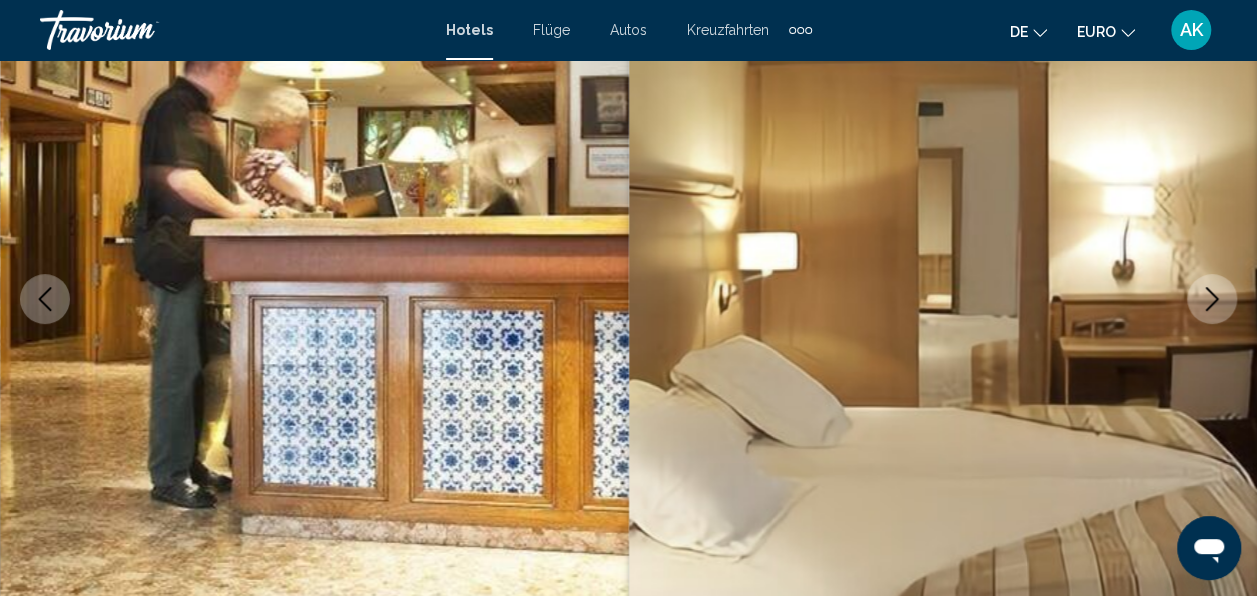 click at bounding box center [1212, 299] 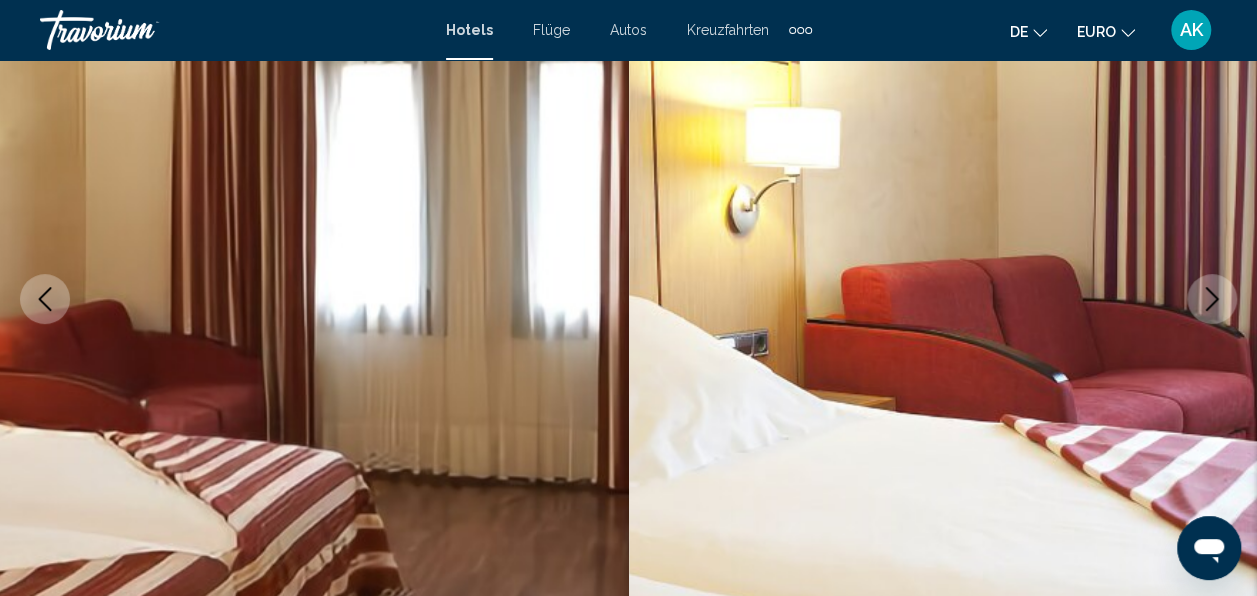 click at bounding box center [1212, 299] 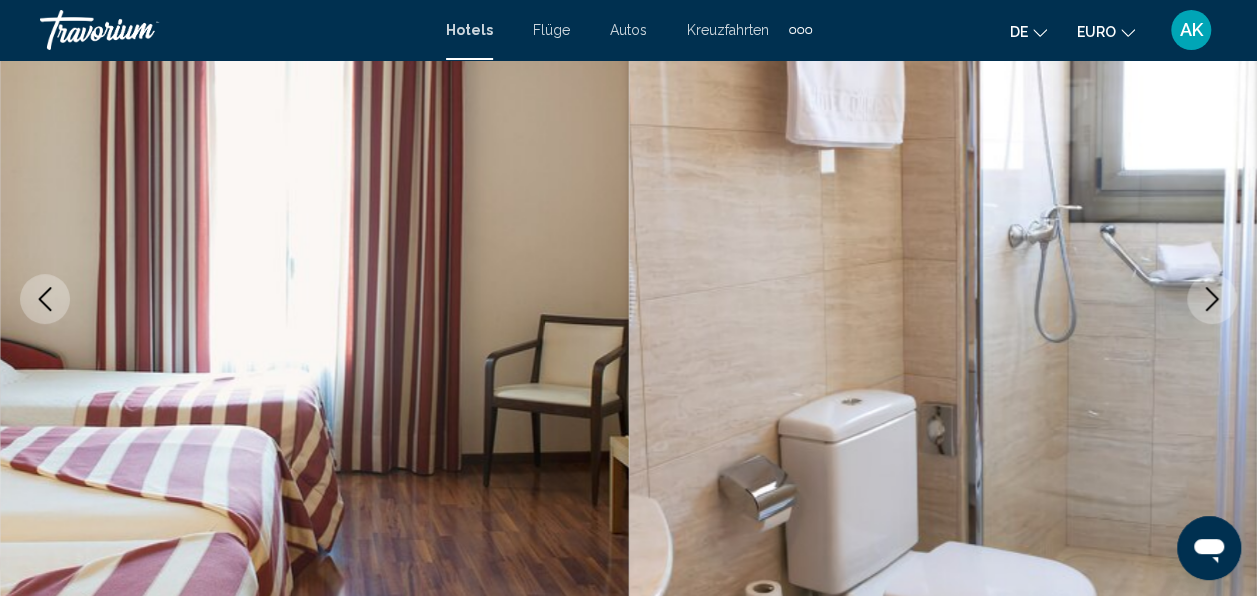 click at bounding box center [1212, 299] 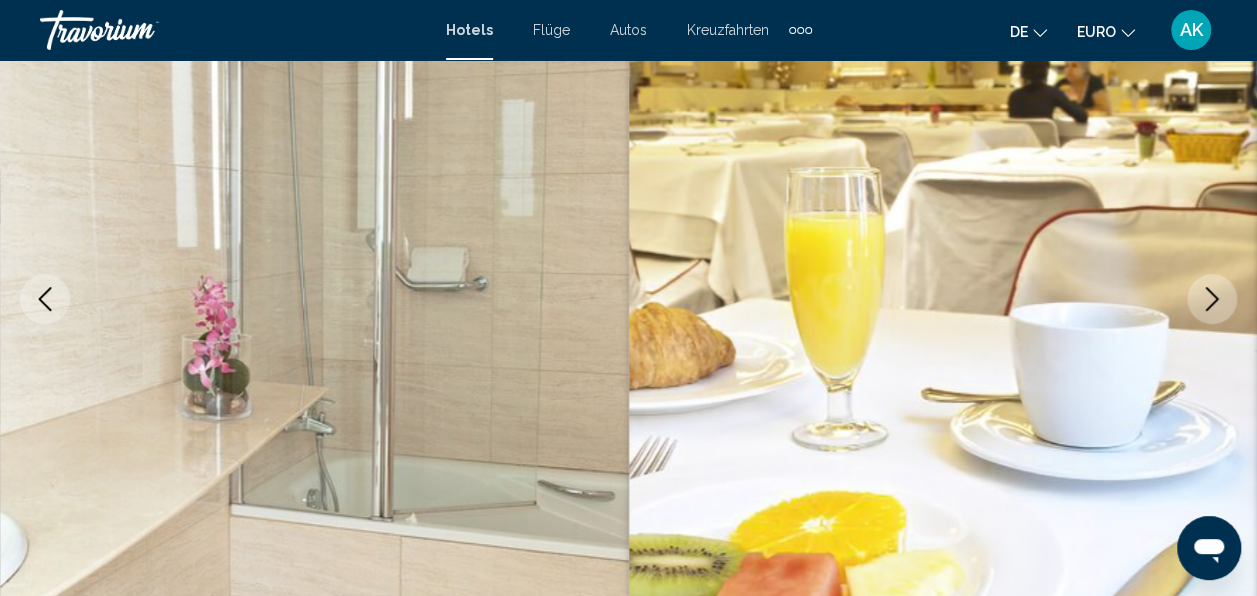 click at bounding box center (1212, 299) 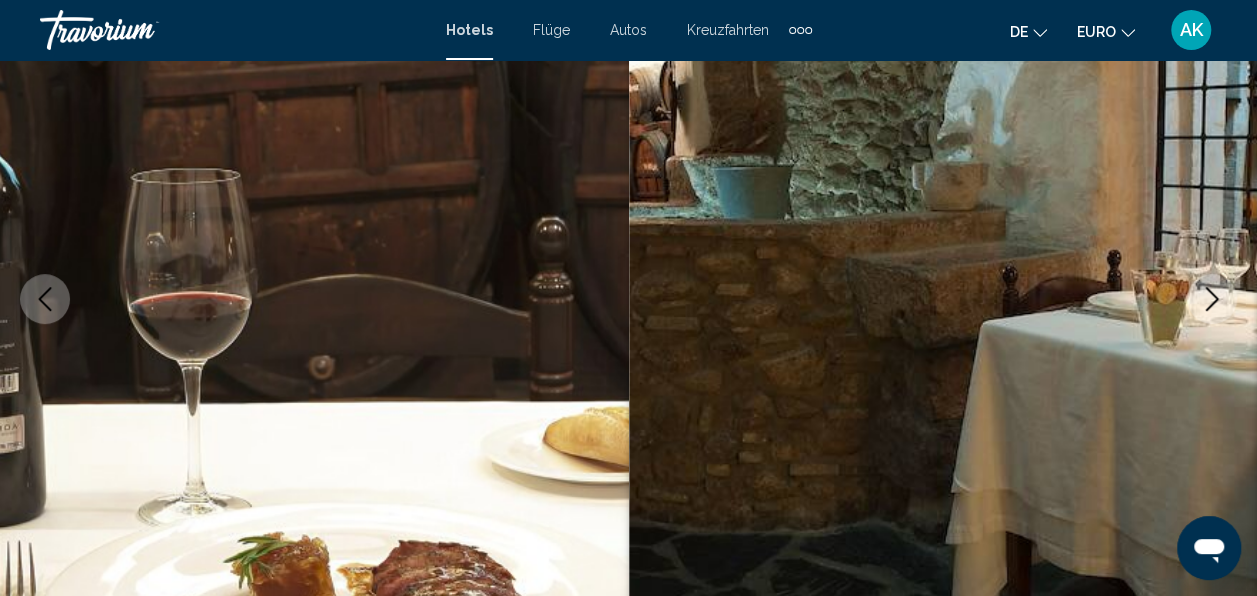click at bounding box center [1212, 299] 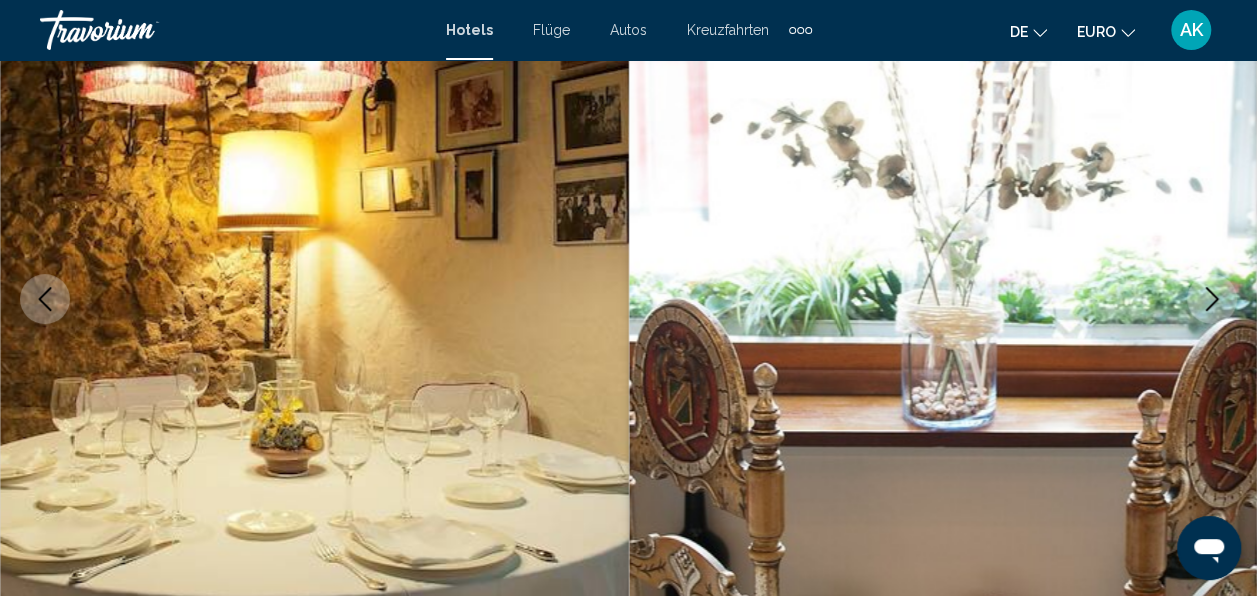 click at bounding box center (1212, 299) 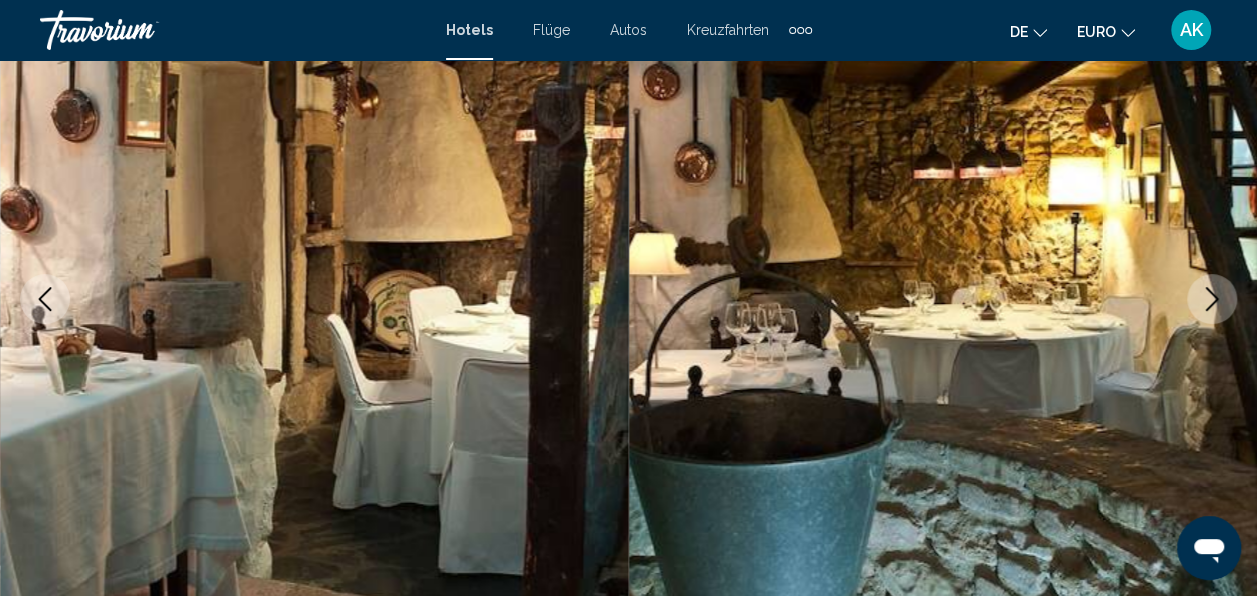 click at bounding box center [1212, 299] 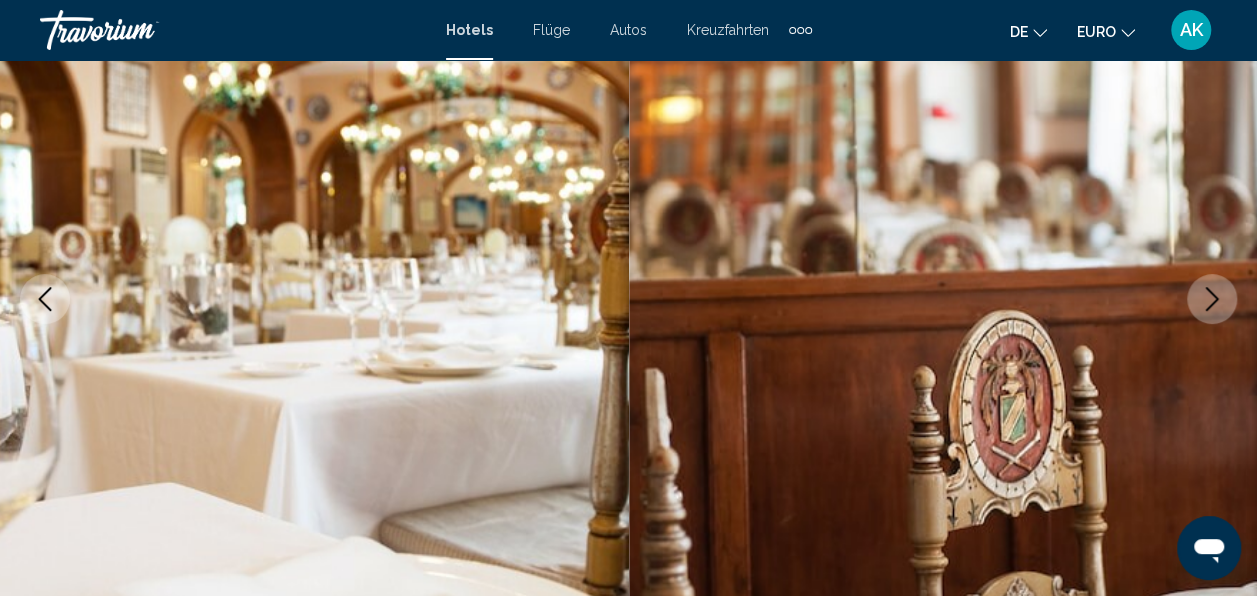 click at bounding box center (1212, 299) 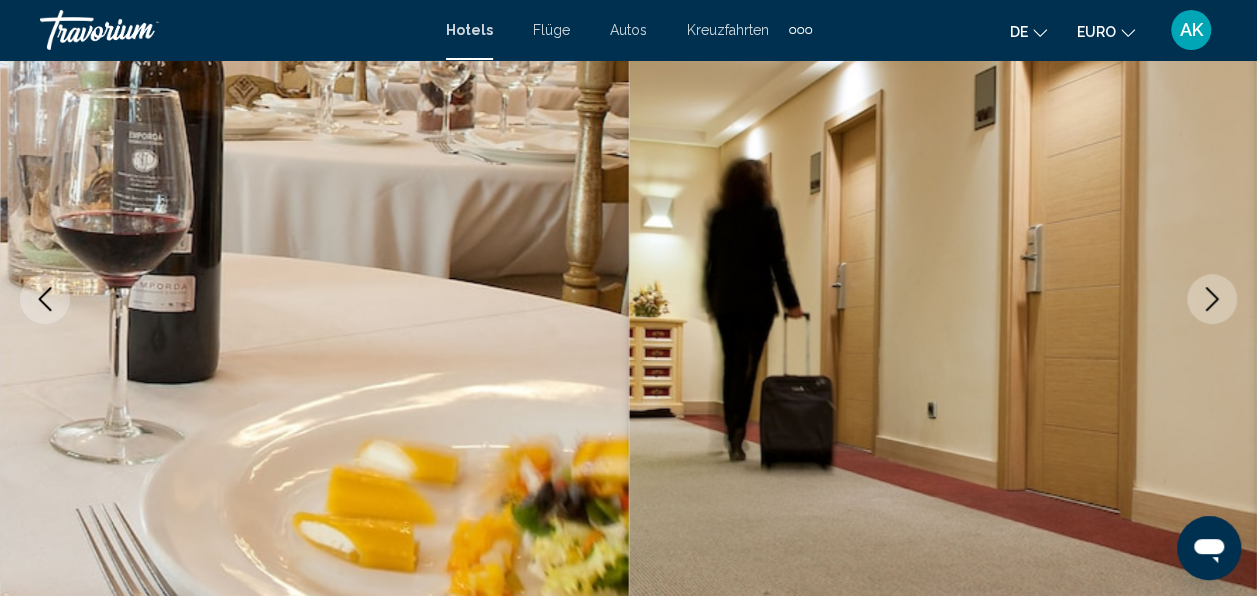 click at bounding box center (1212, 299) 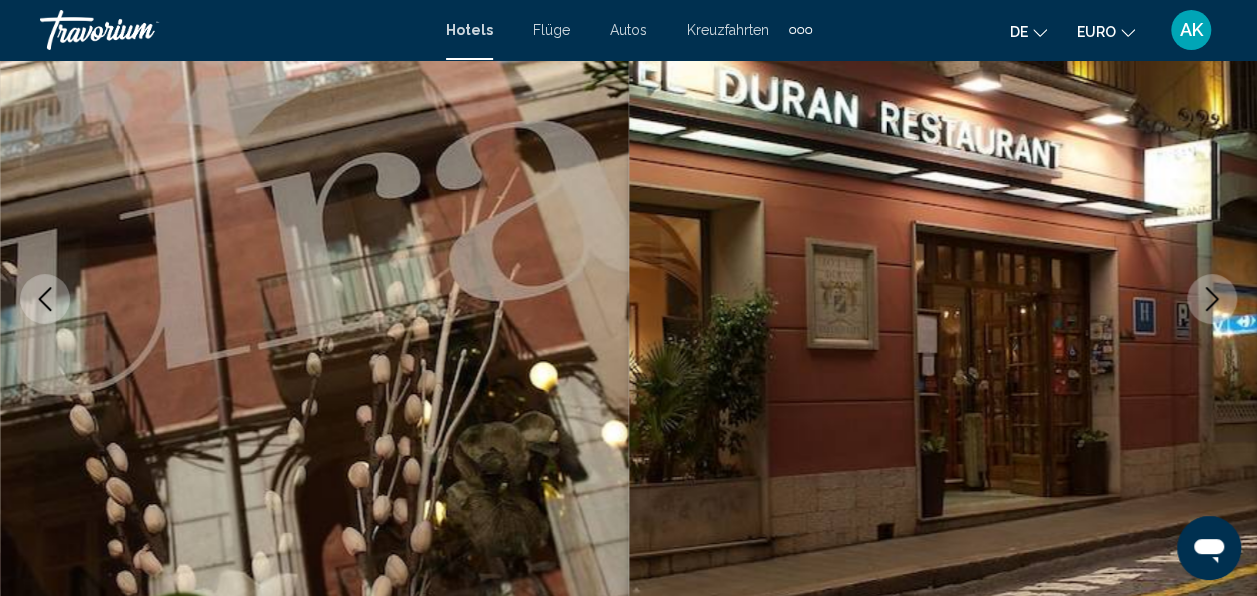 click at bounding box center [1212, 299] 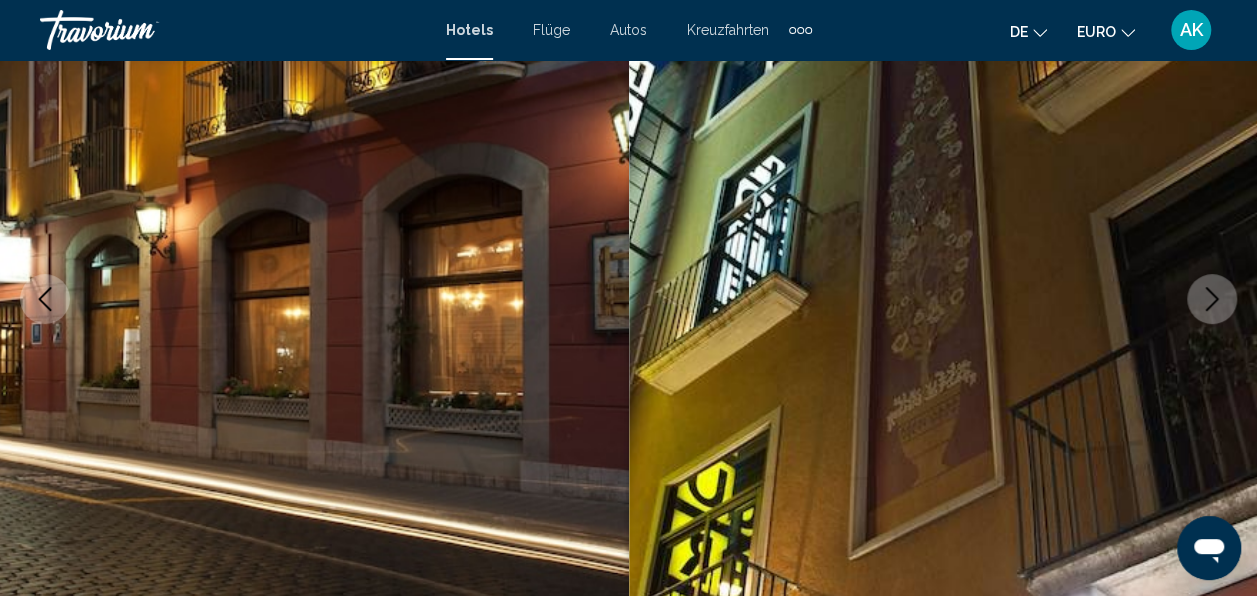 click at bounding box center [1212, 299] 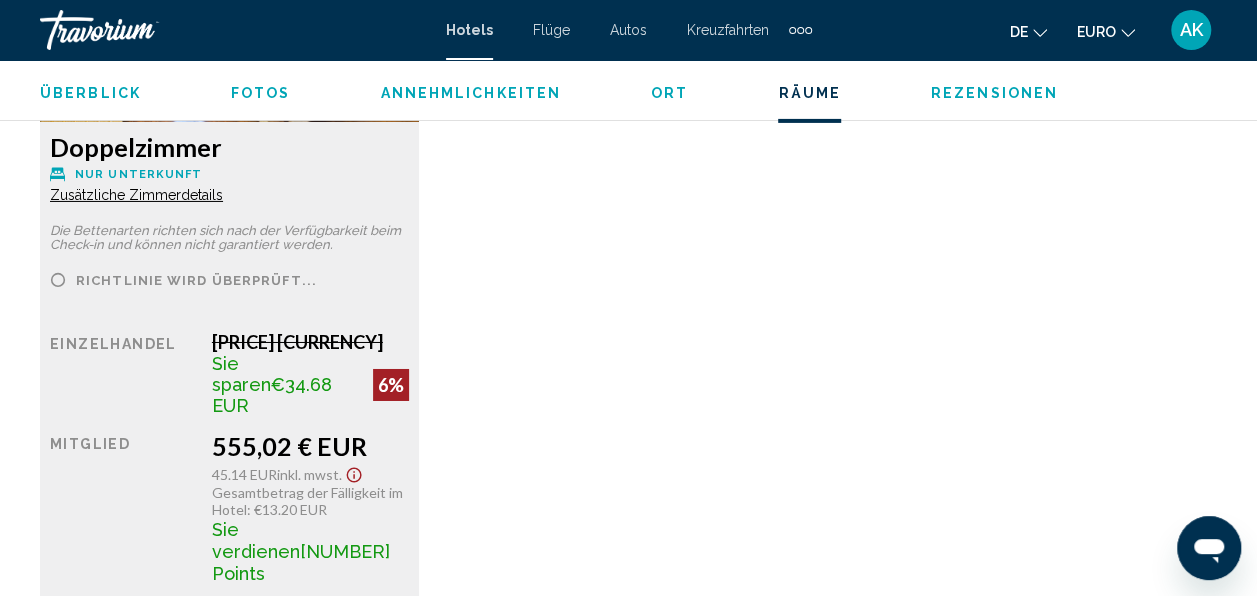 scroll, scrollTop: 3300, scrollLeft: 0, axis: vertical 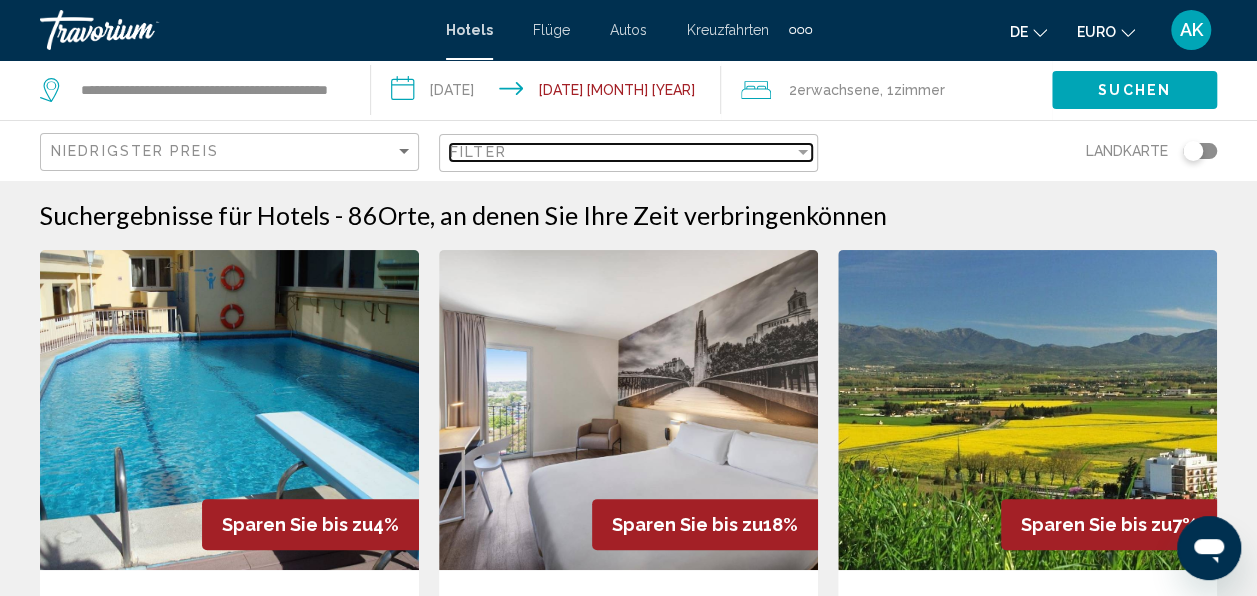 click on "Filter" at bounding box center [622, 152] 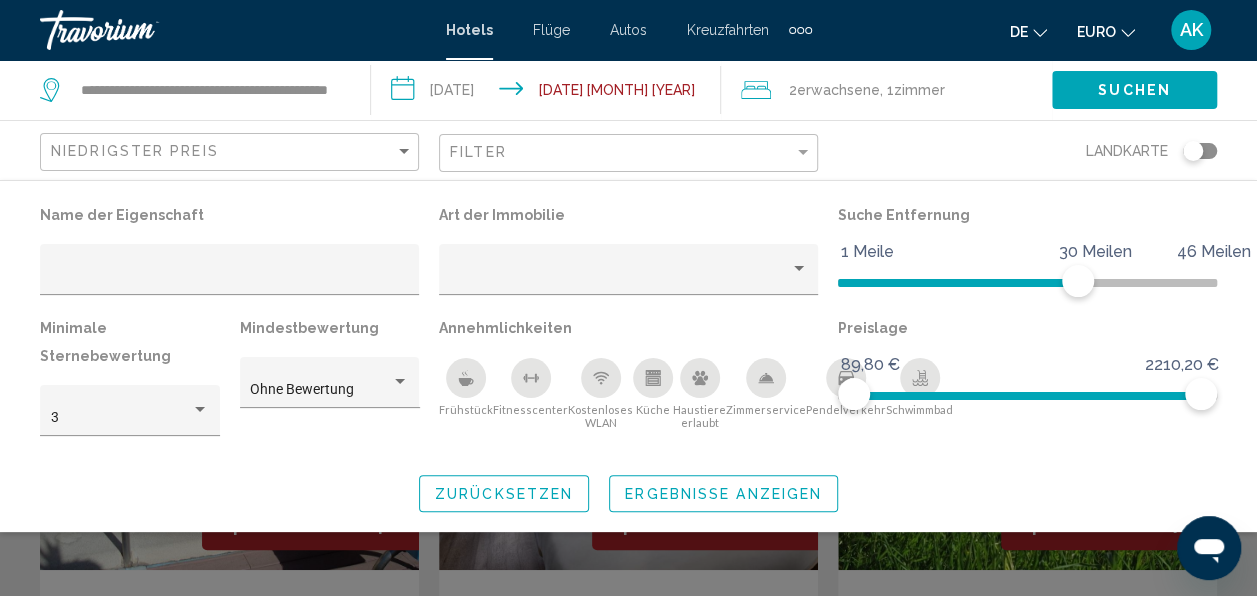 click 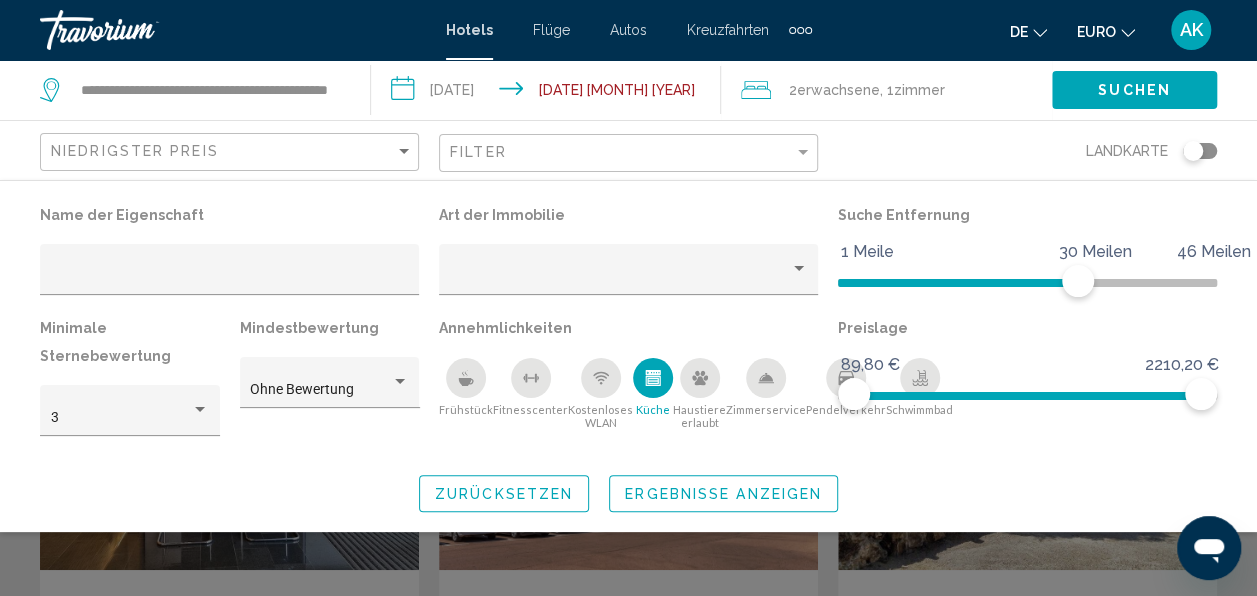 click 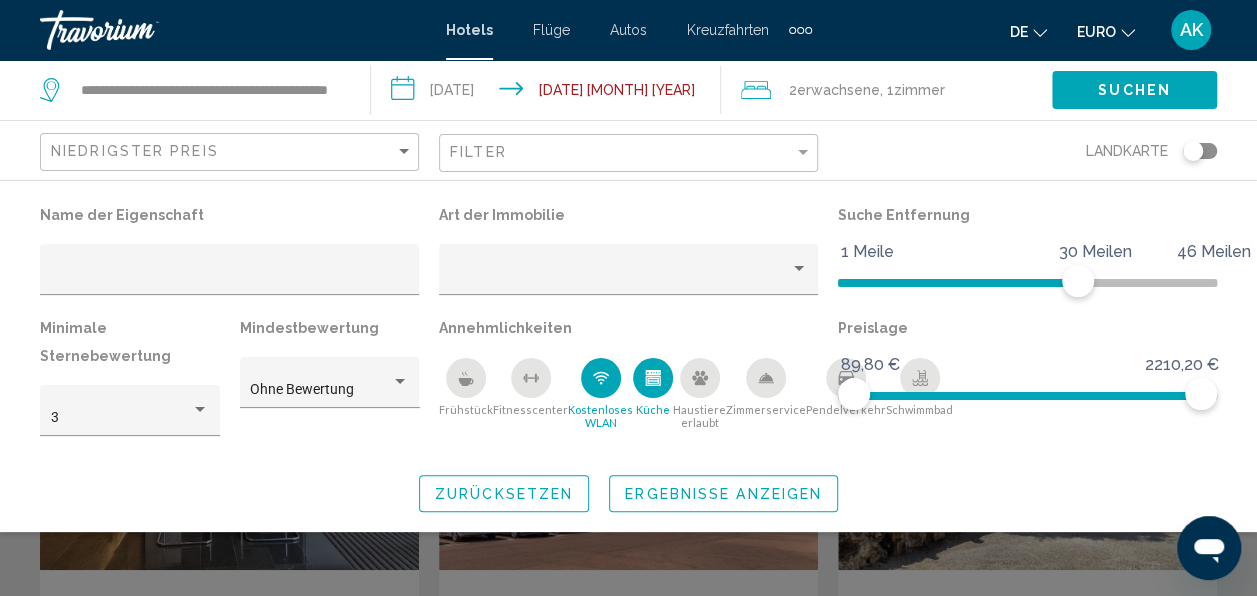 click on "Ergebnisse anzeigen" 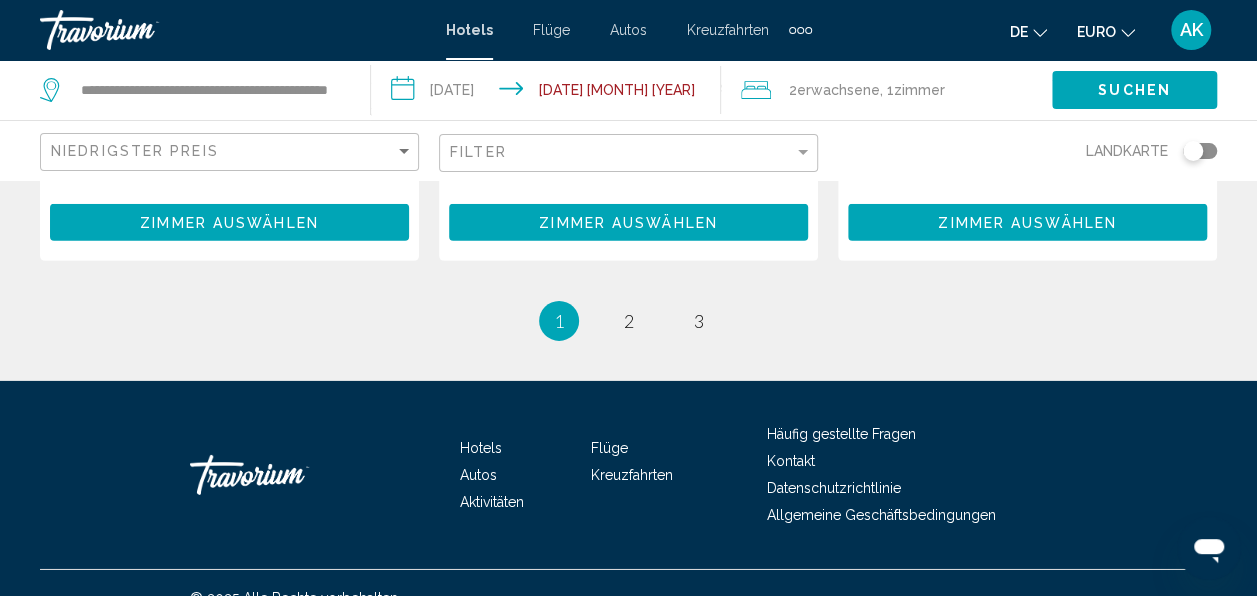 scroll, scrollTop: 3006, scrollLeft: 0, axis: vertical 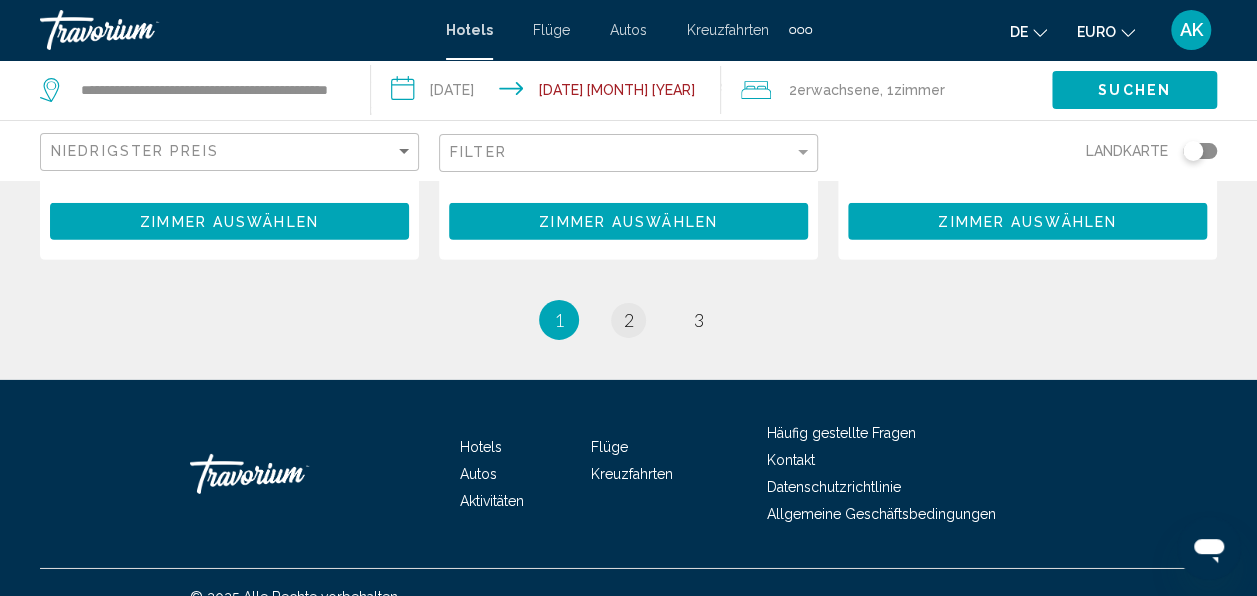 drag, startPoint x: 647, startPoint y: 286, endPoint x: 636, endPoint y: 284, distance: 11.18034 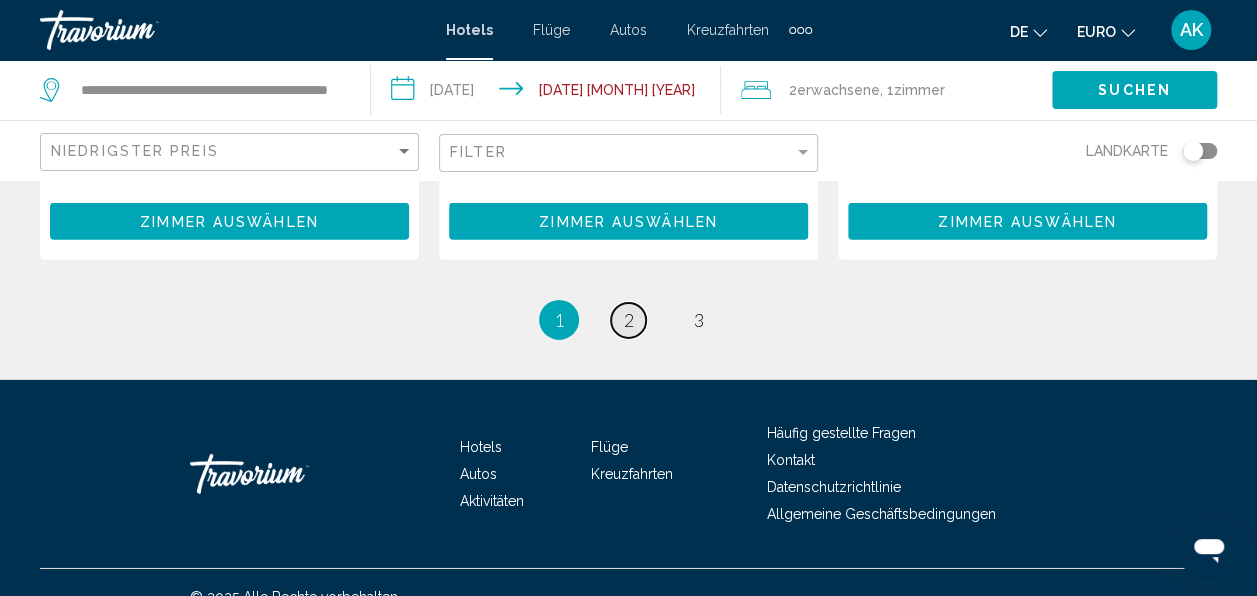click on "Seite  2" at bounding box center (628, 320) 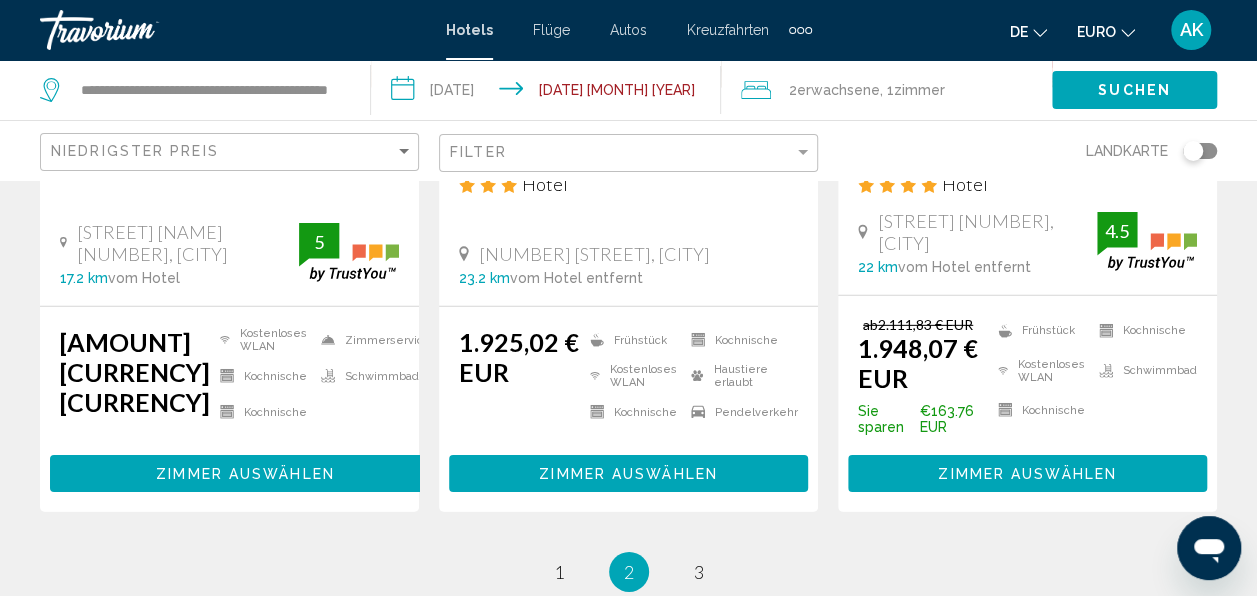 scroll, scrollTop: 3094, scrollLeft: 0, axis: vertical 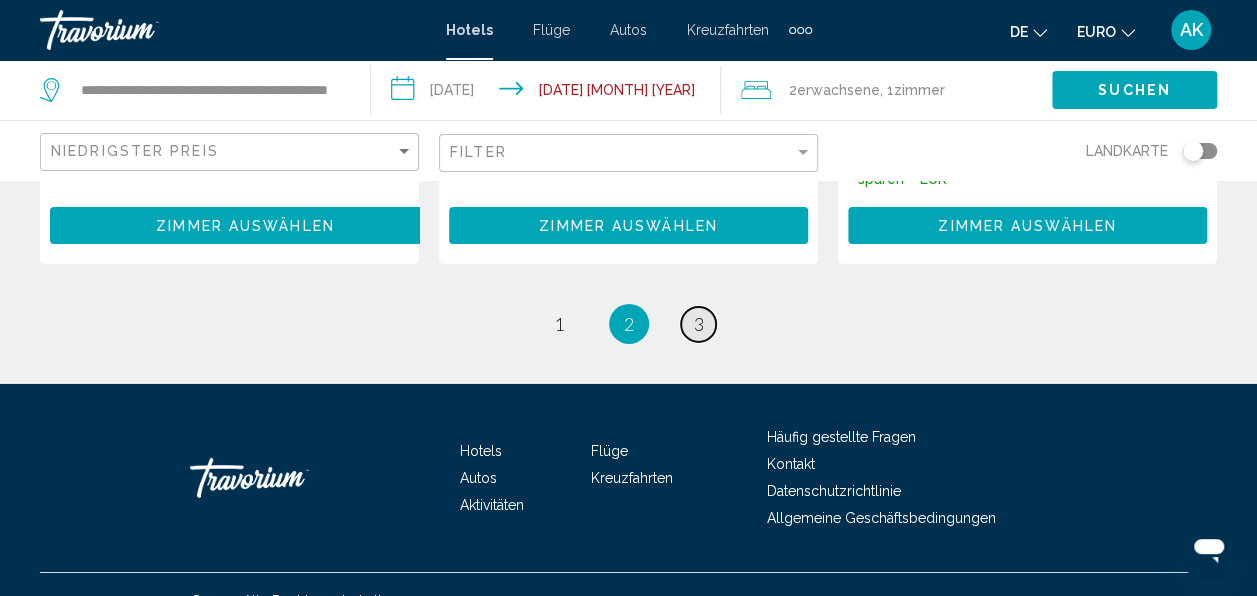 click on "Seite  3" at bounding box center (698, 324) 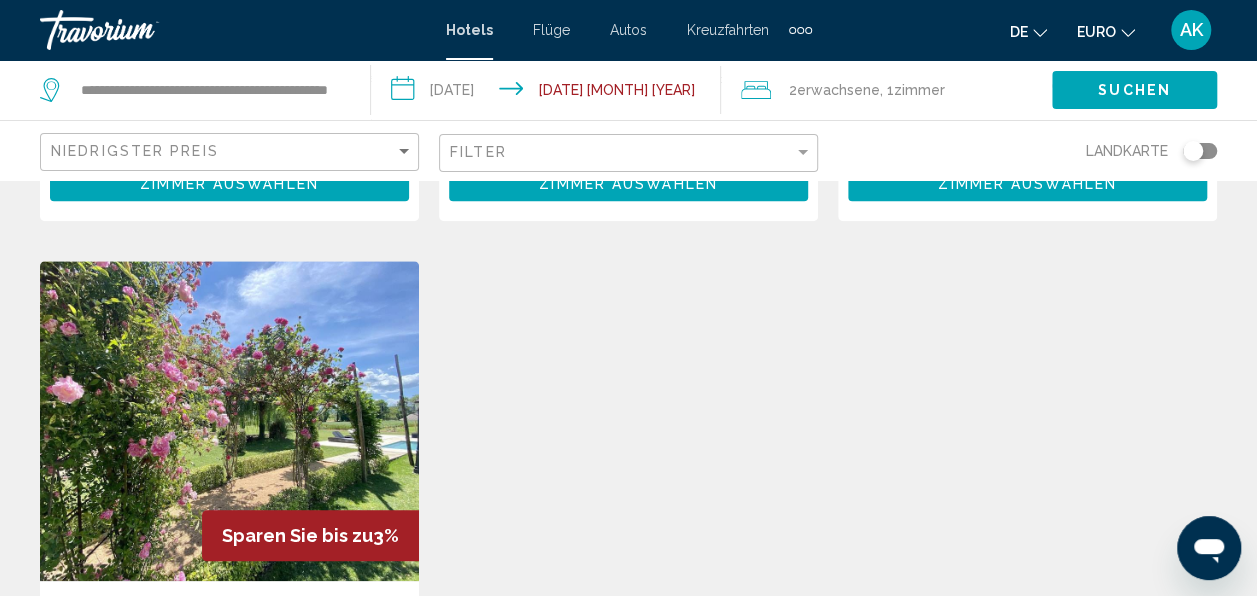 scroll, scrollTop: 700, scrollLeft: 0, axis: vertical 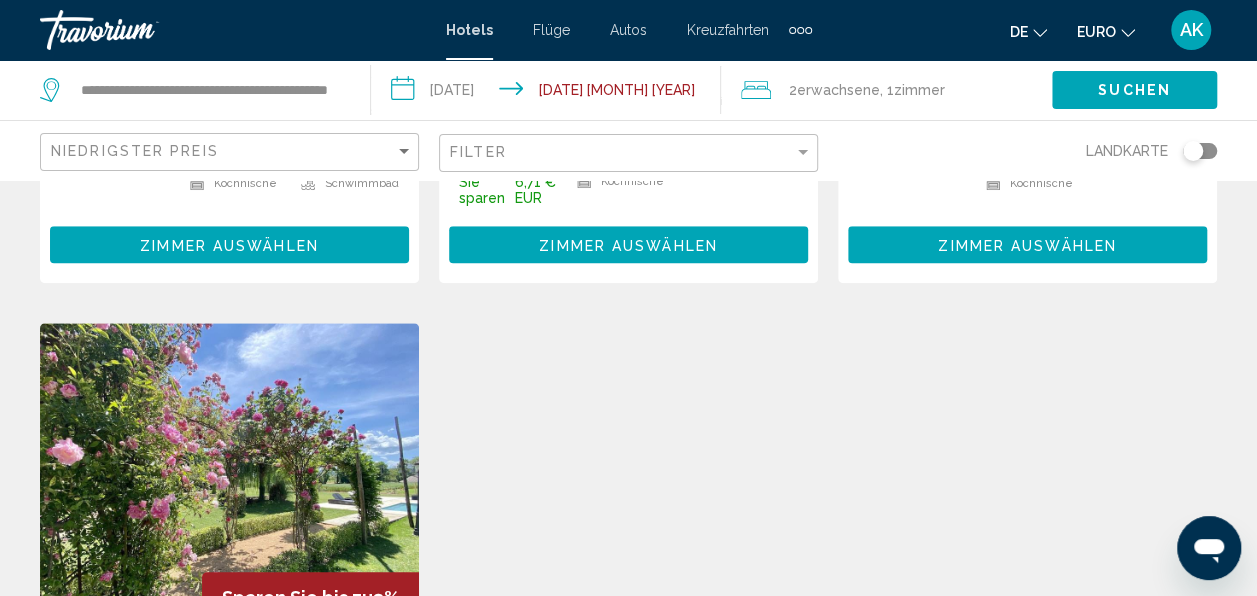 click at bounding box center (229, 483) 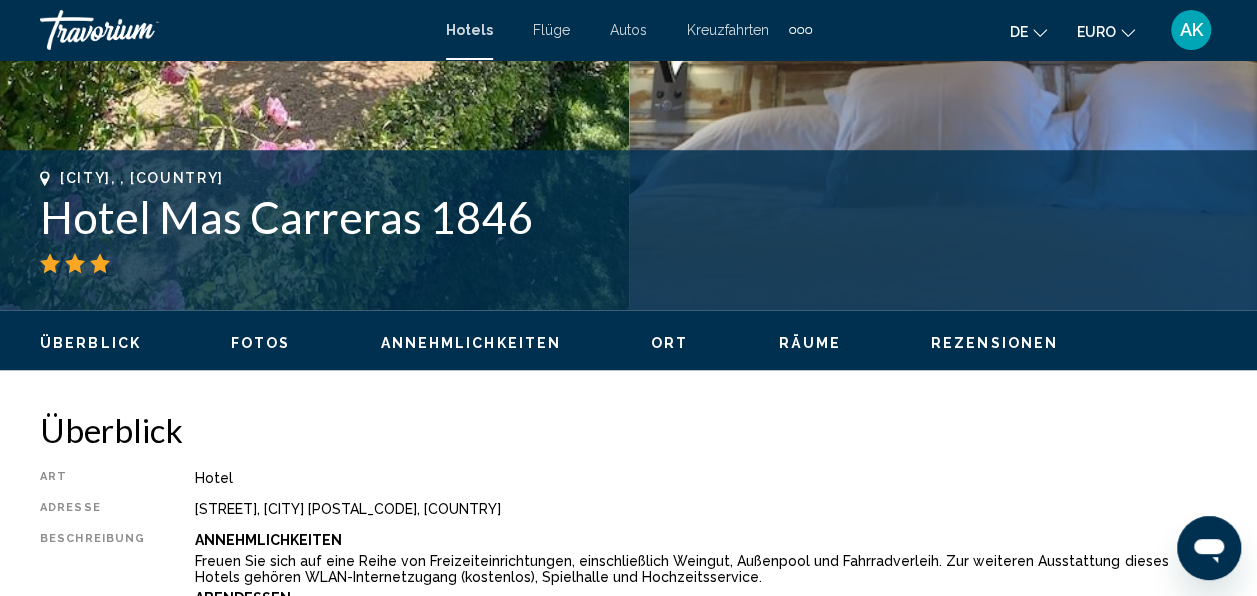 scroll, scrollTop: 236, scrollLeft: 0, axis: vertical 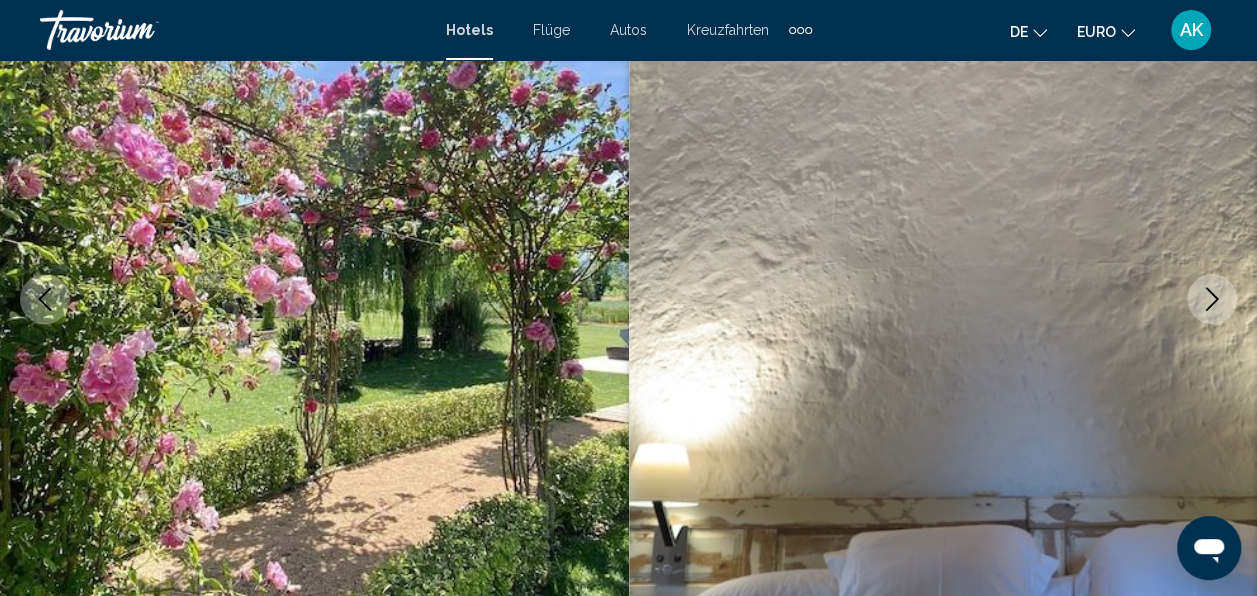 click 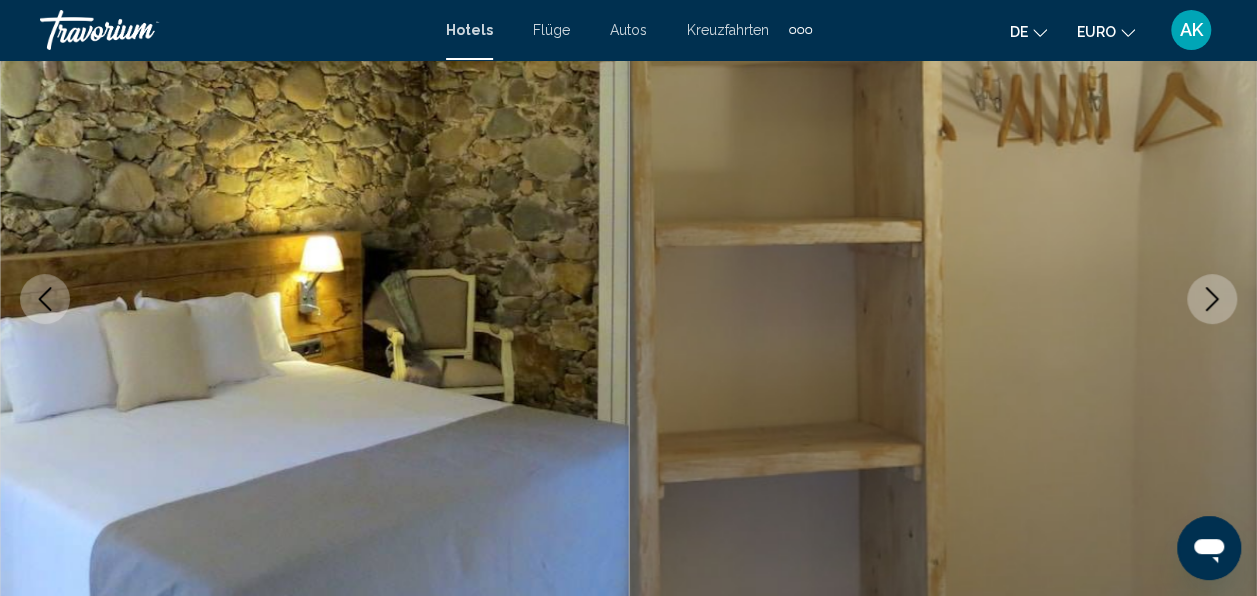 click 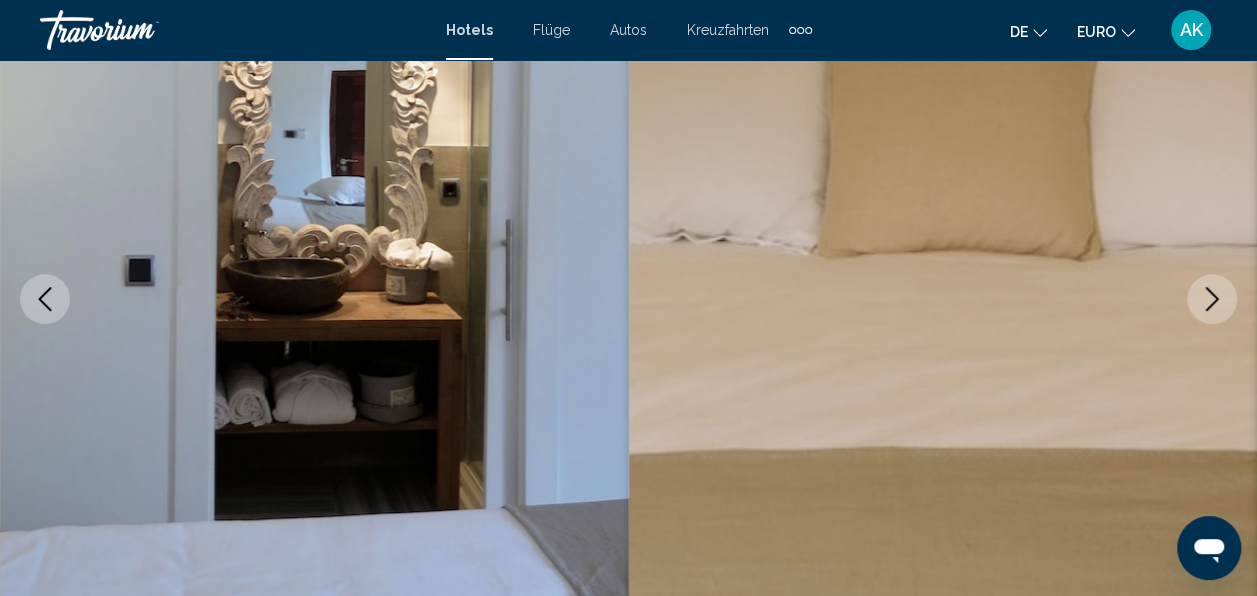 click 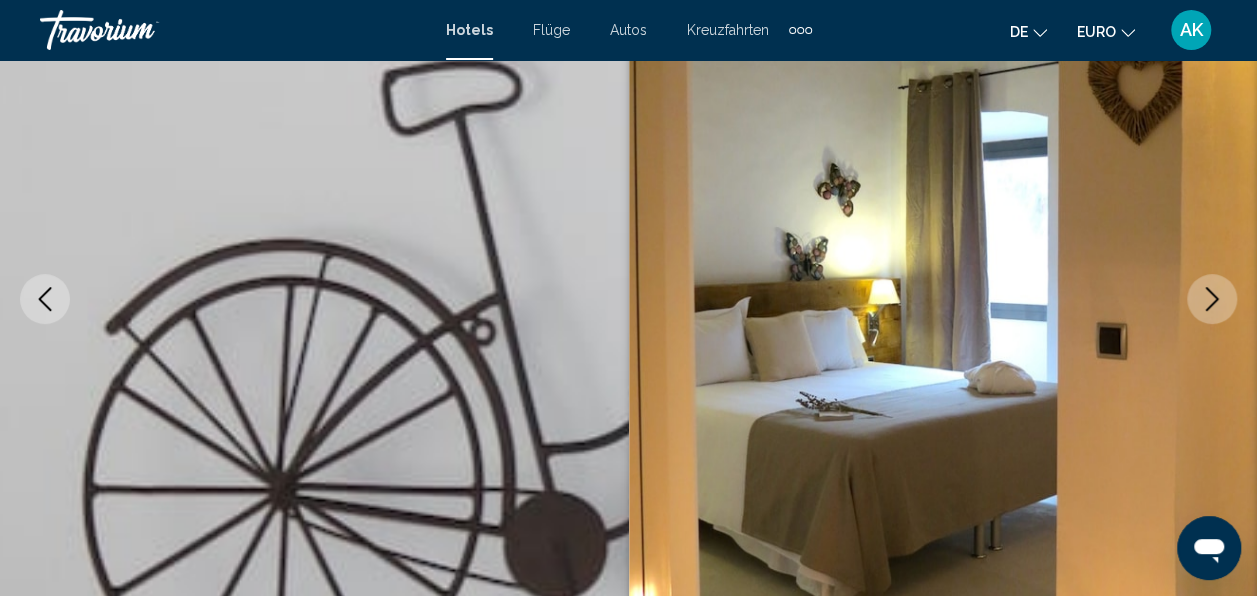 click at bounding box center (1212, 299) 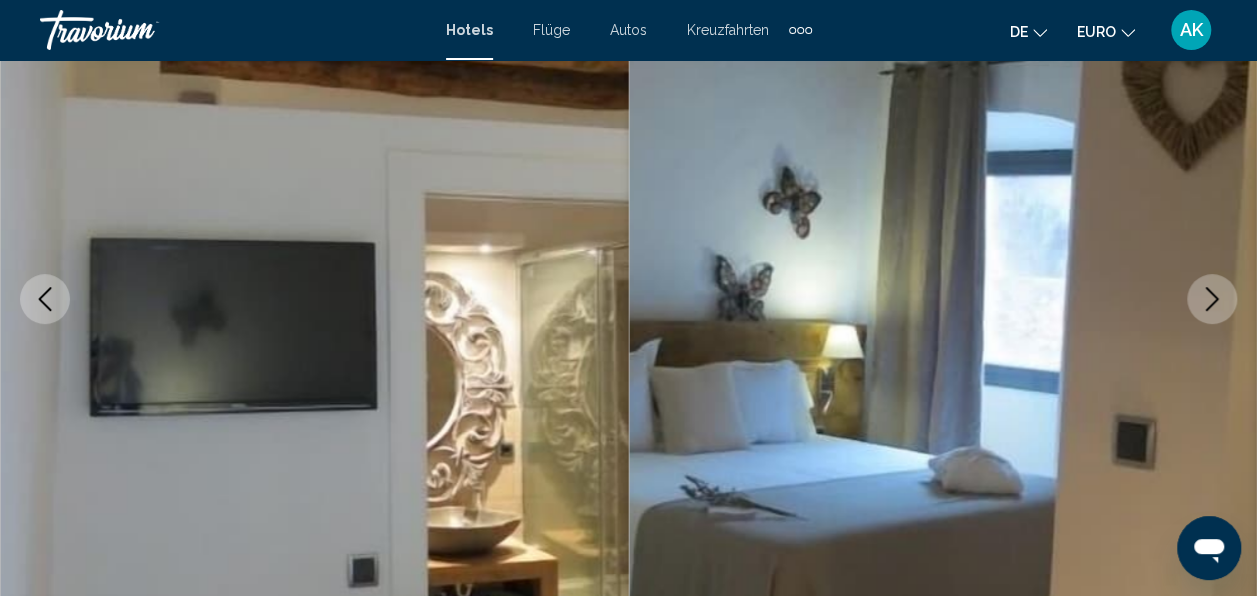 click at bounding box center [1212, 299] 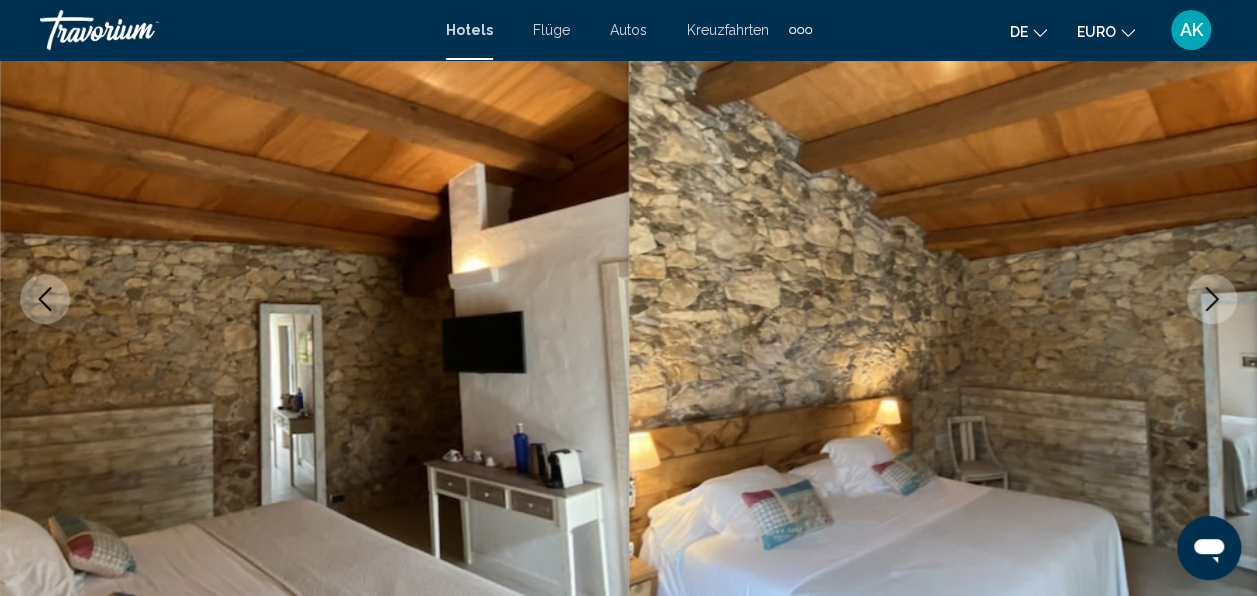 click at bounding box center (1212, 299) 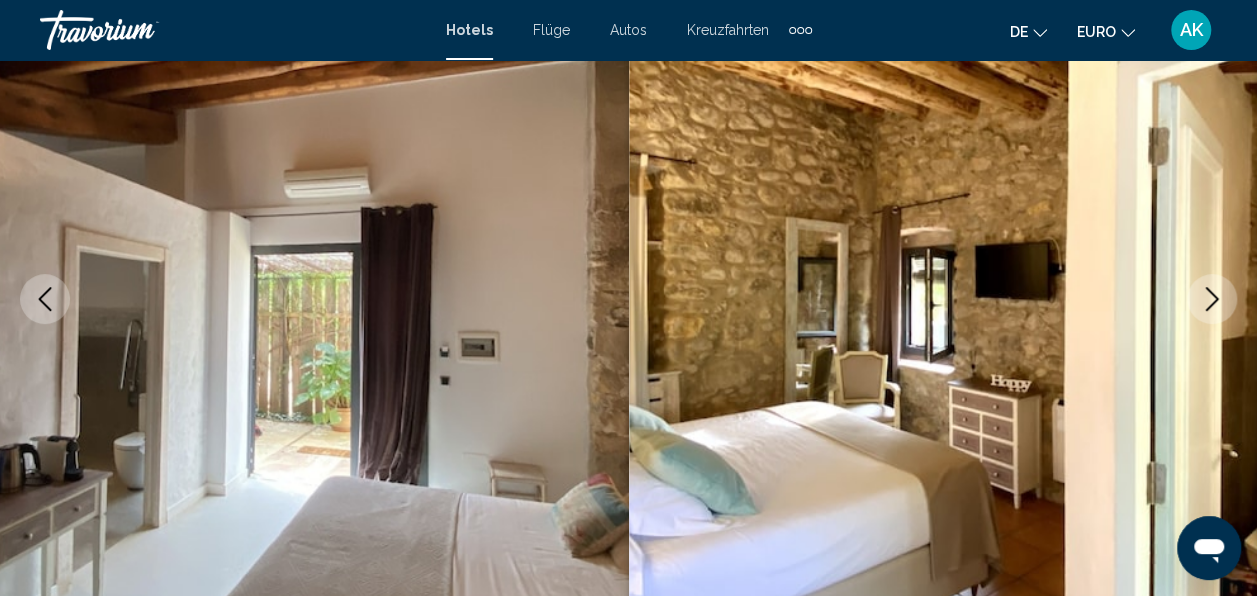 click at bounding box center (1212, 299) 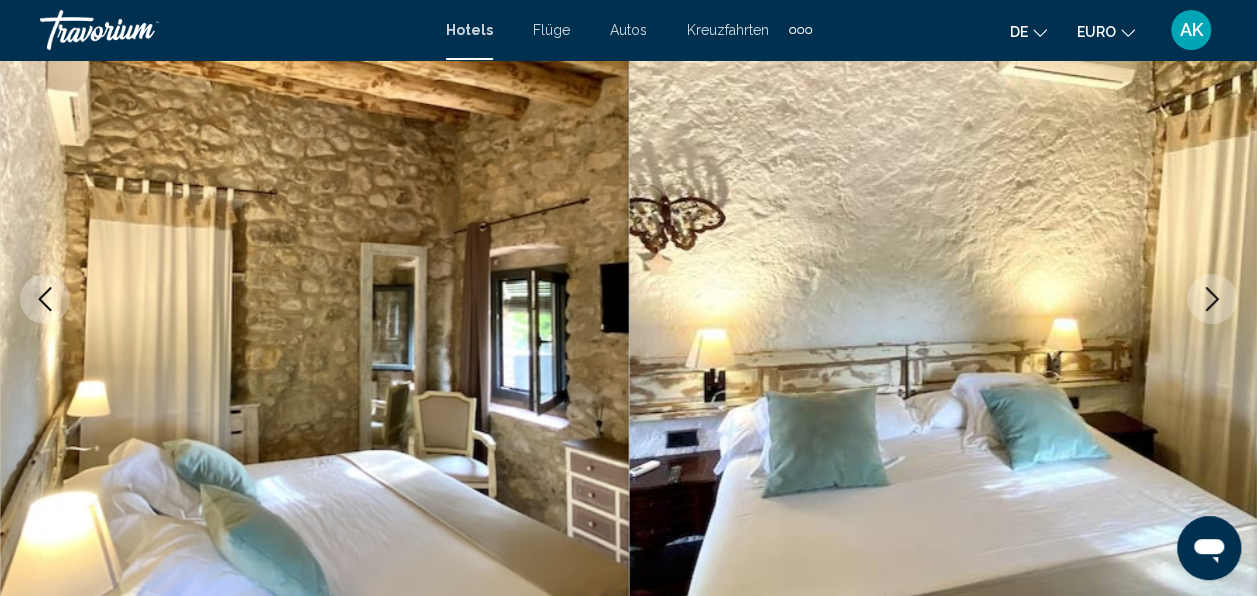 click at bounding box center (1212, 299) 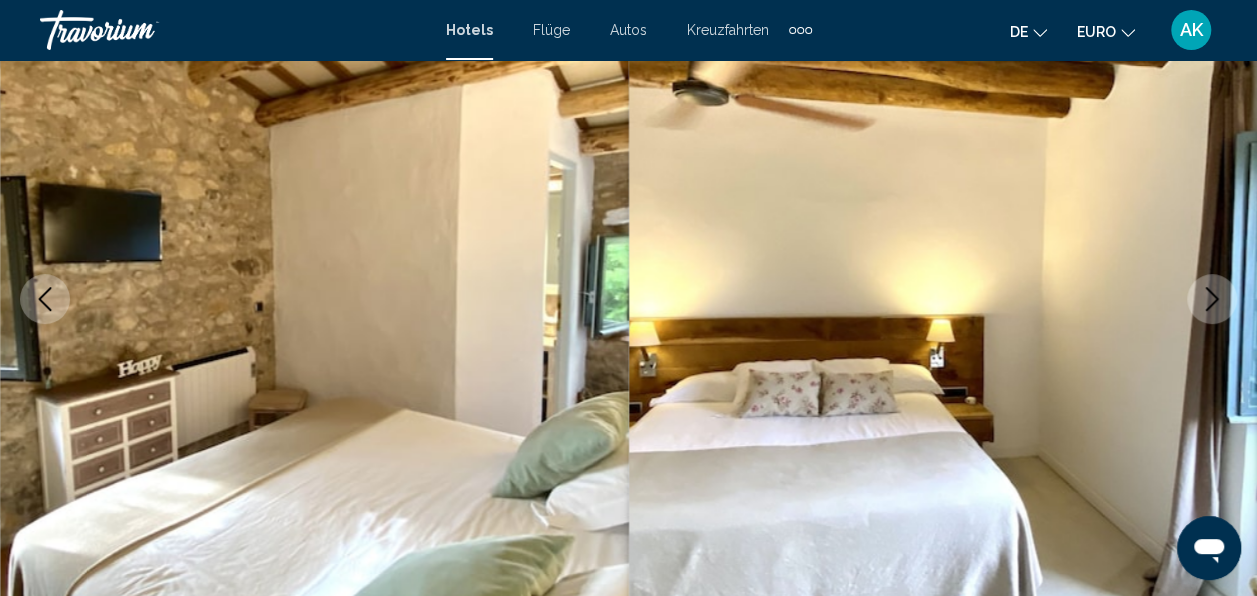 click at bounding box center (1212, 299) 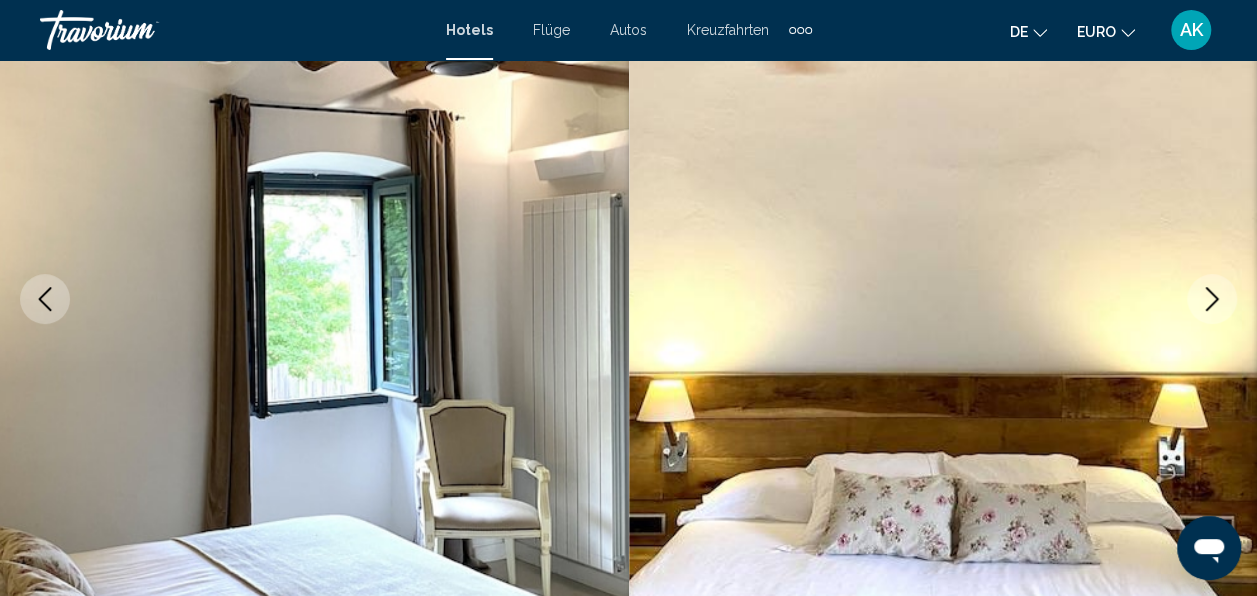 click at bounding box center [1212, 299] 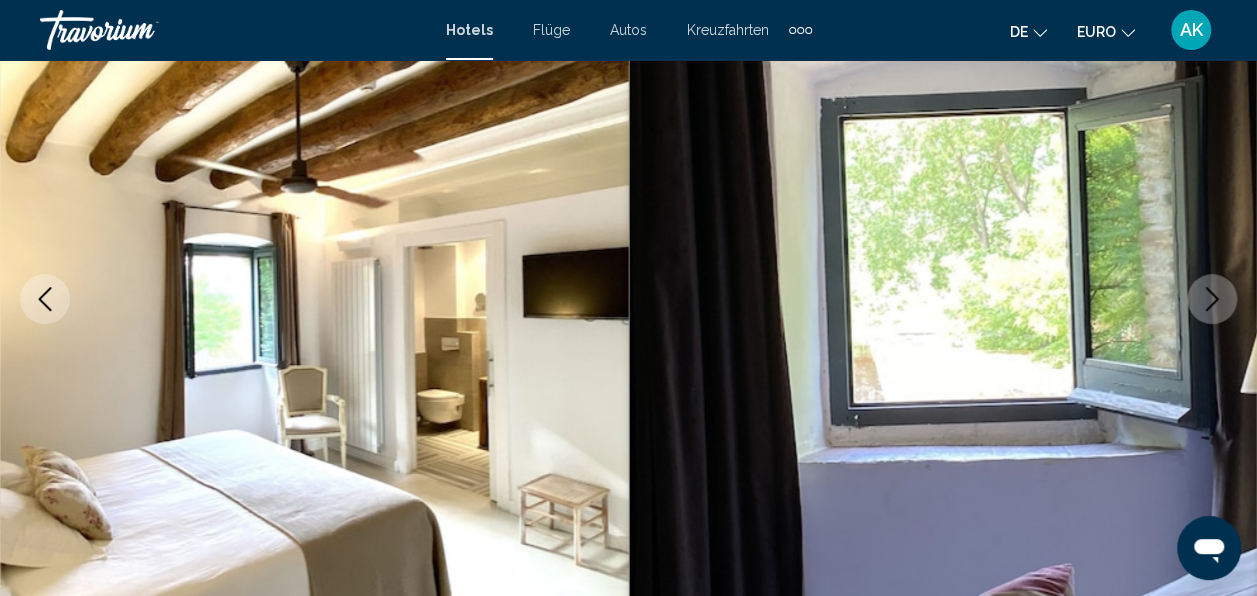 click at bounding box center (1212, 299) 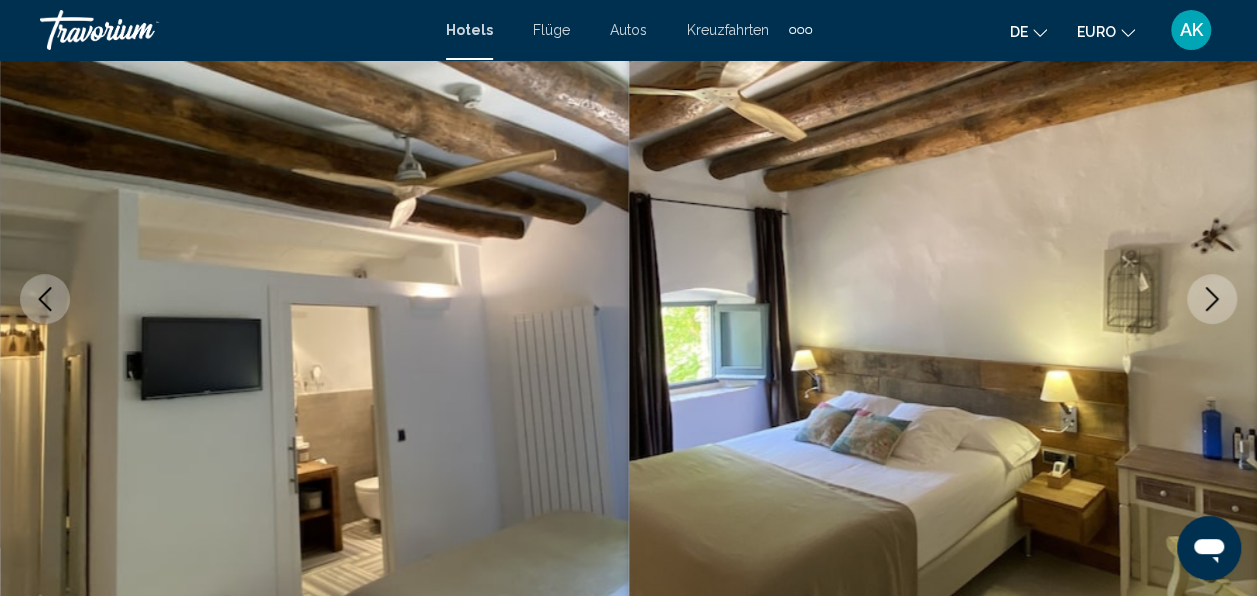 click at bounding box center [1212, 299] 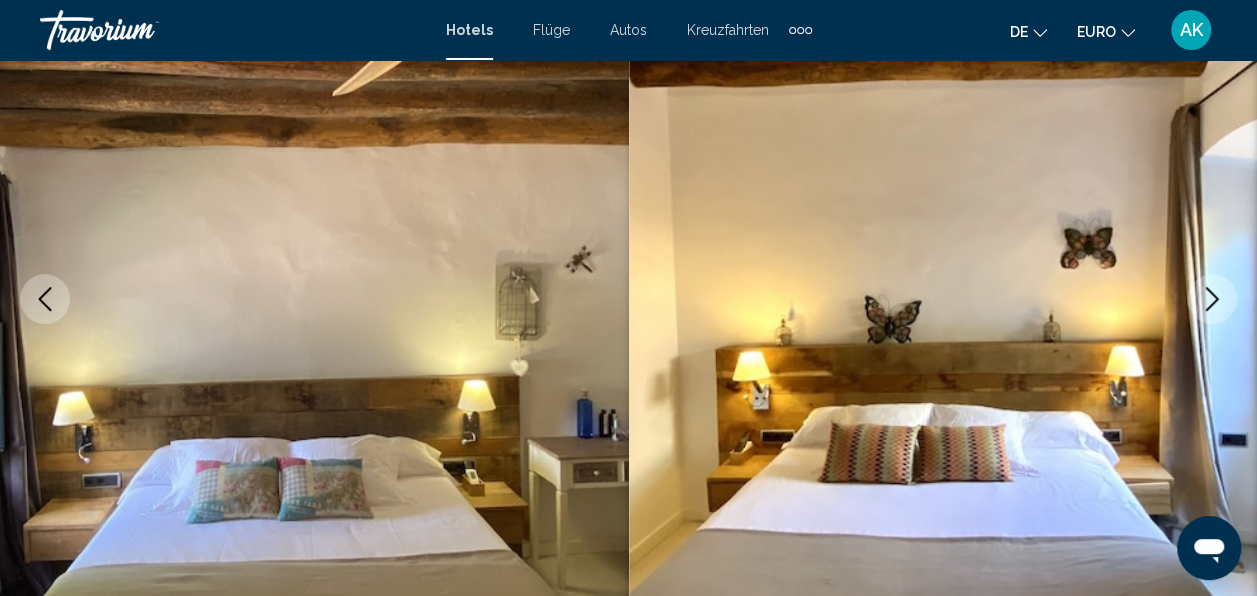 click at bounding box center (1212, 299) 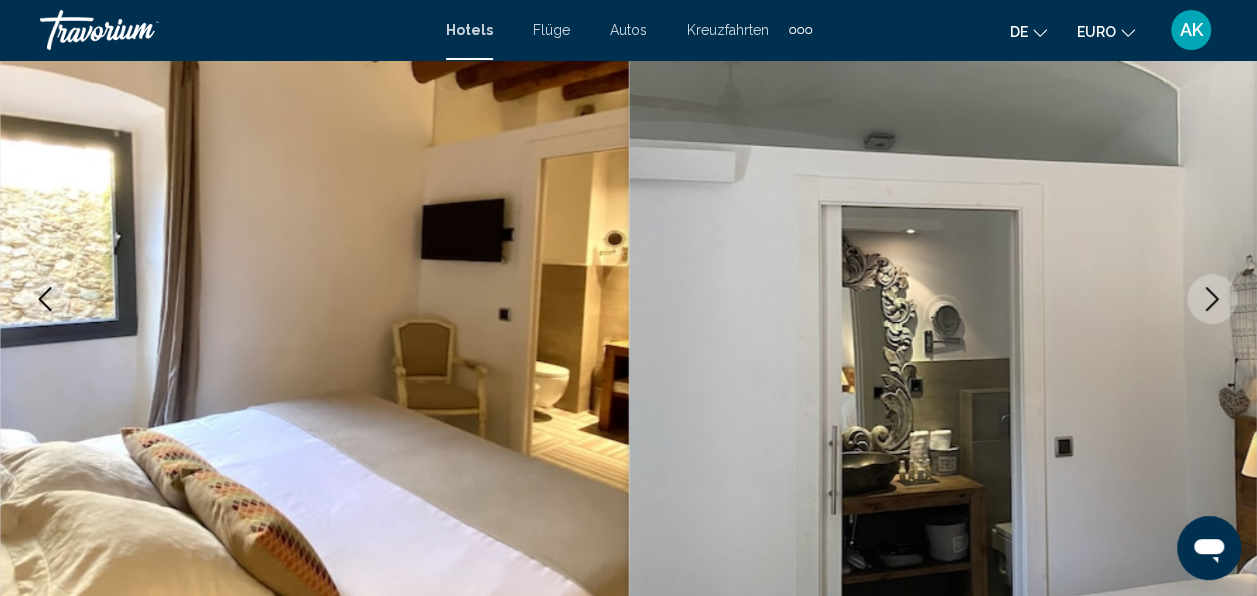 click at bounding box center (1212, 299) 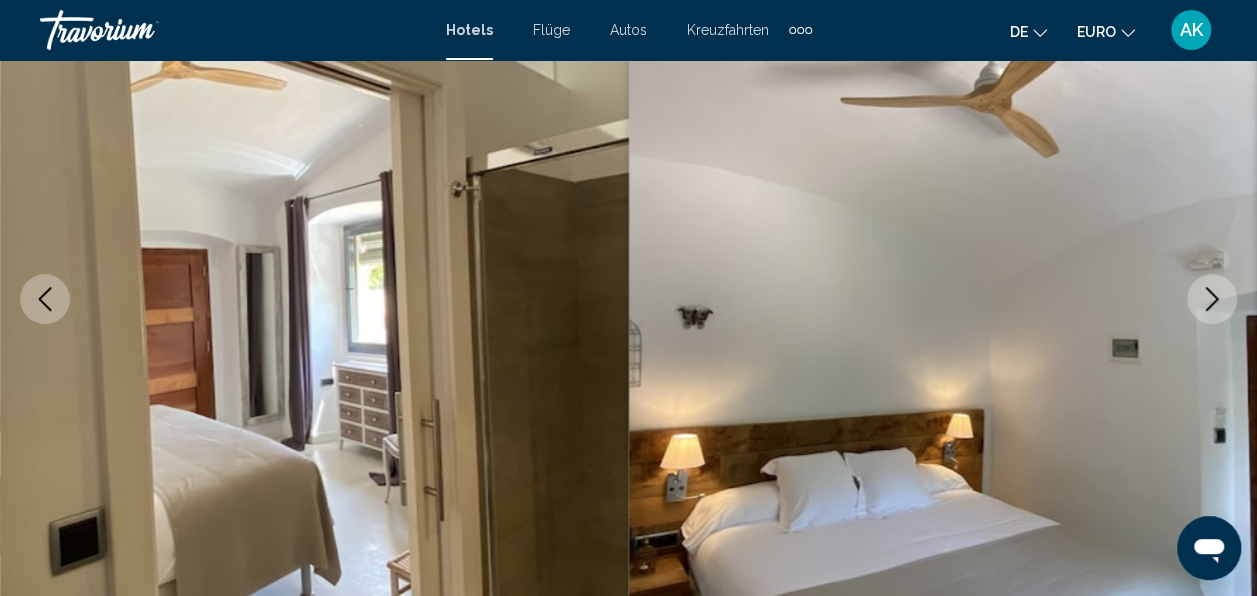 click at bounding box center [1212, 299] 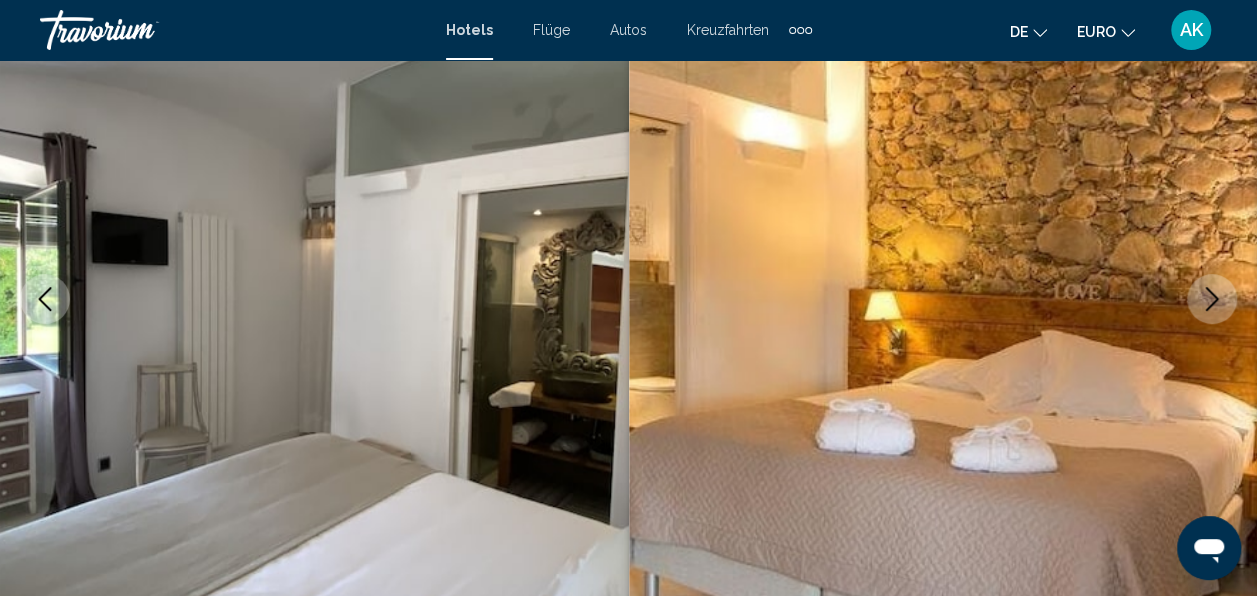 click at bounding box center [1212, 299] 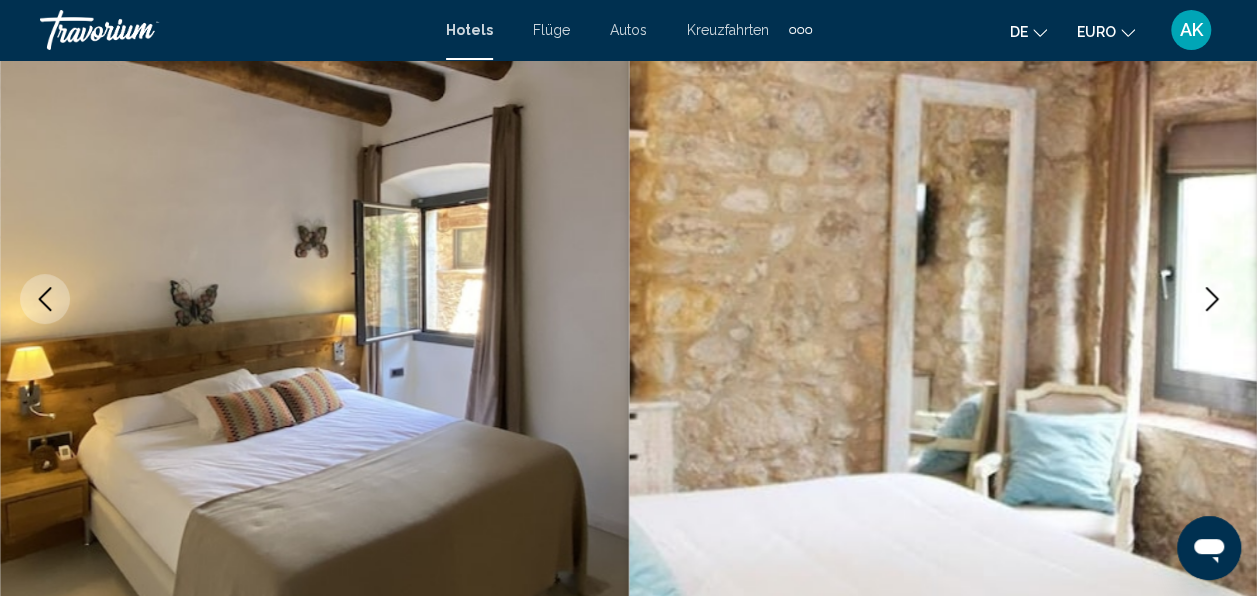 click at bounding box center [1212, 299] 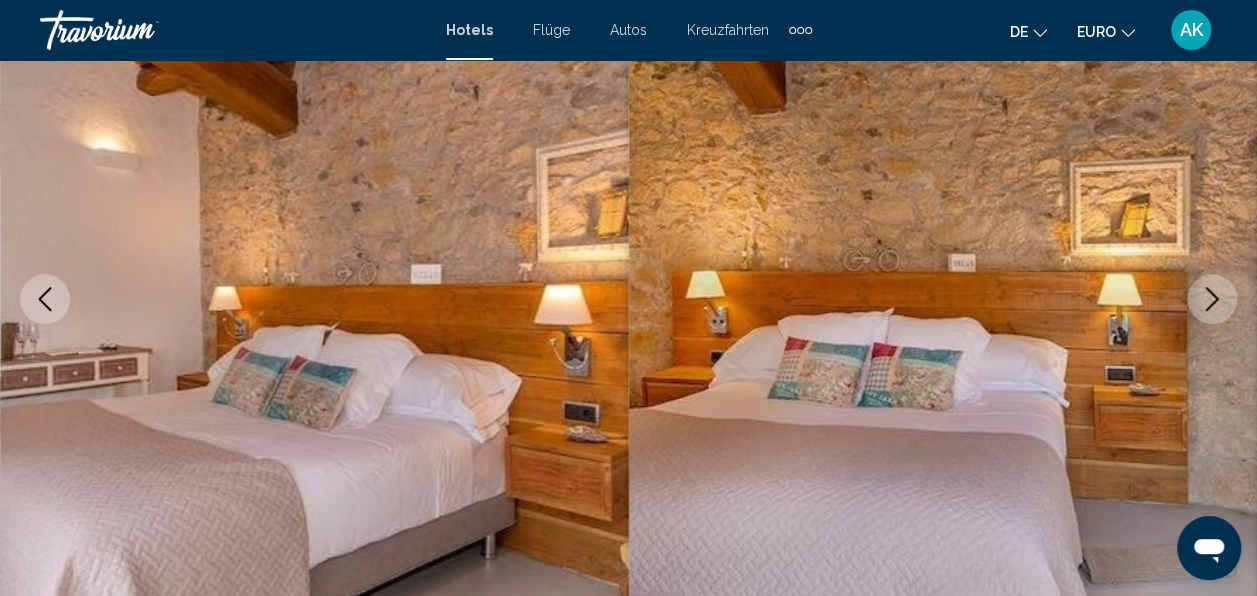 click at bounding box center [1212, 299] 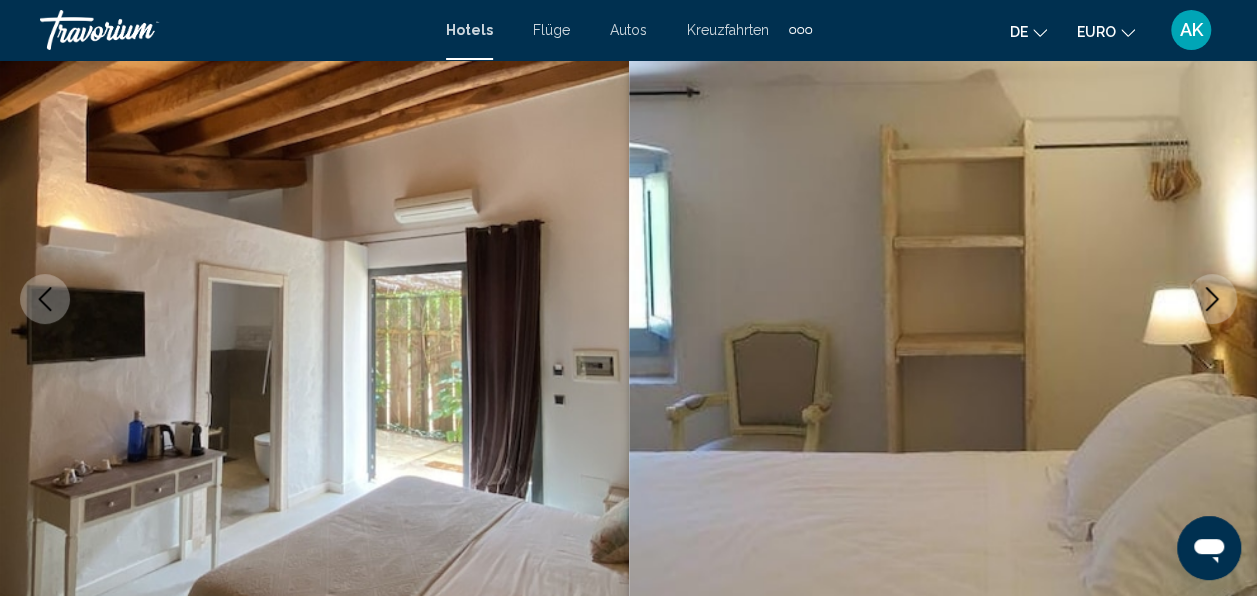 click at bounding box center (1212, 299) 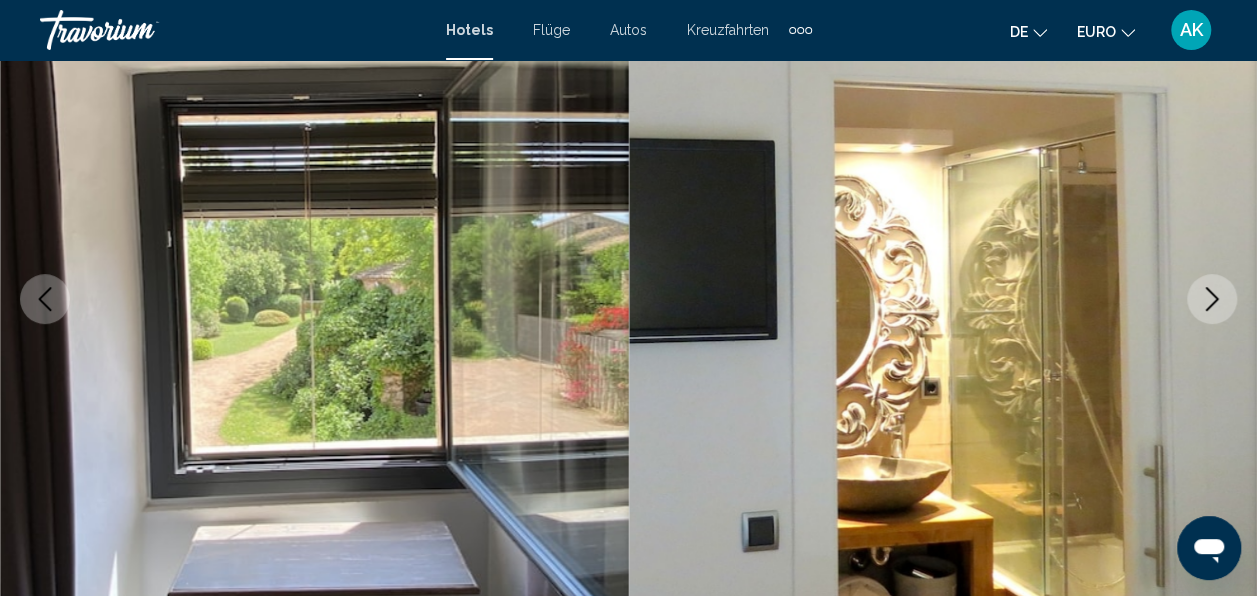 click at bounding box center [1212, 299] 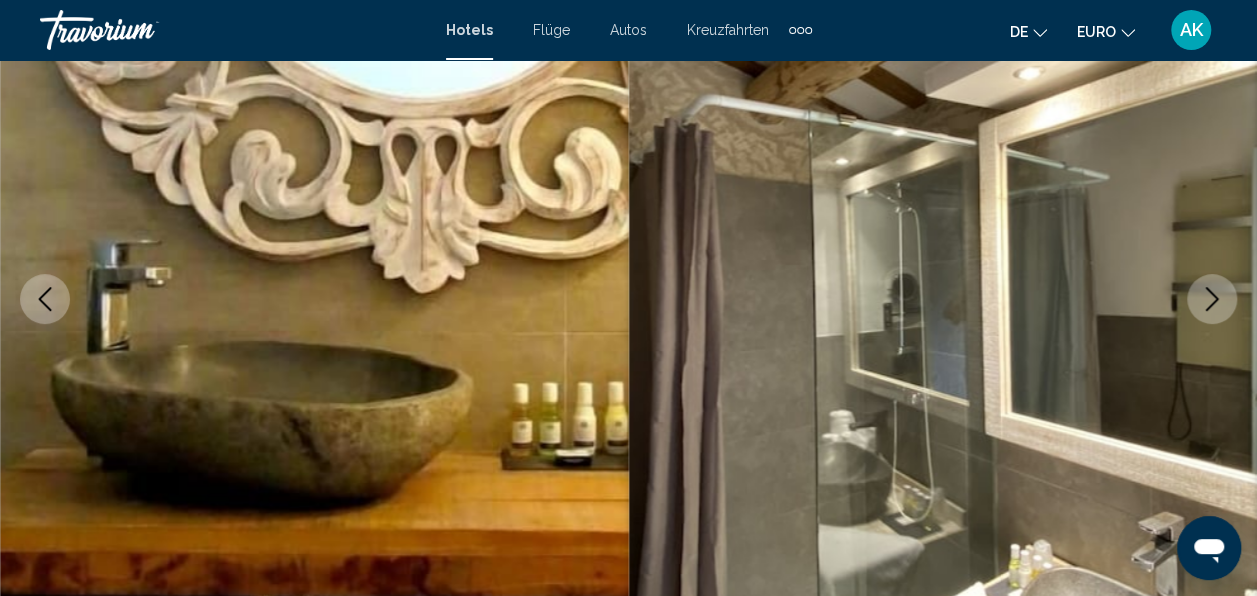 click at bounding box center [1212, 299] 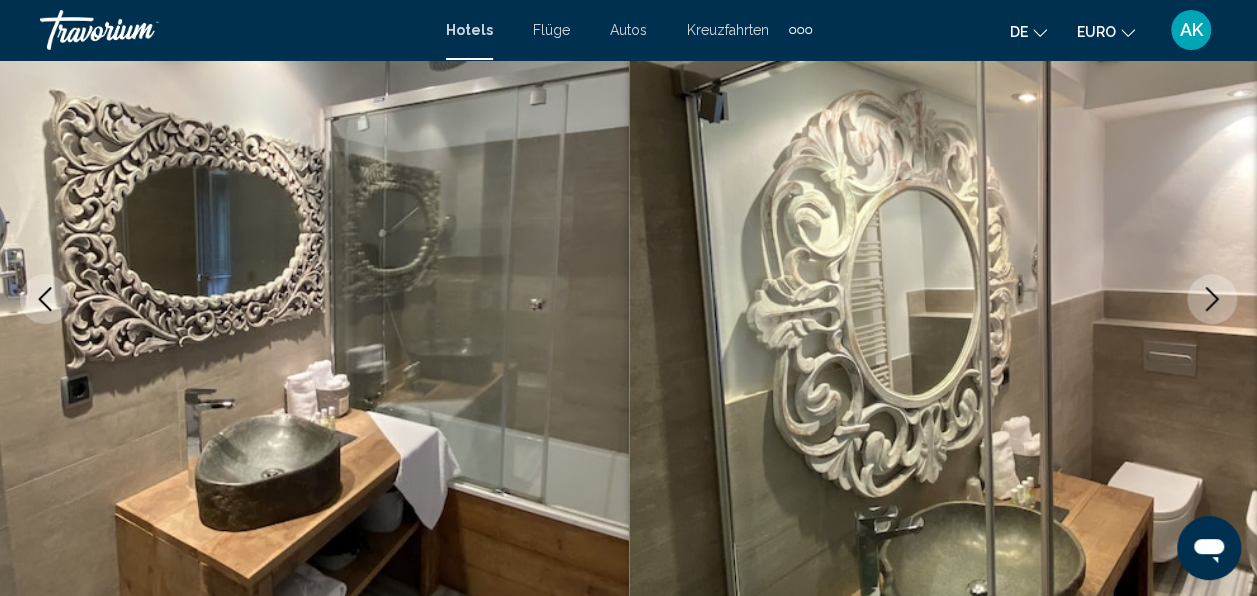 click at bounding box center [1212, 299] 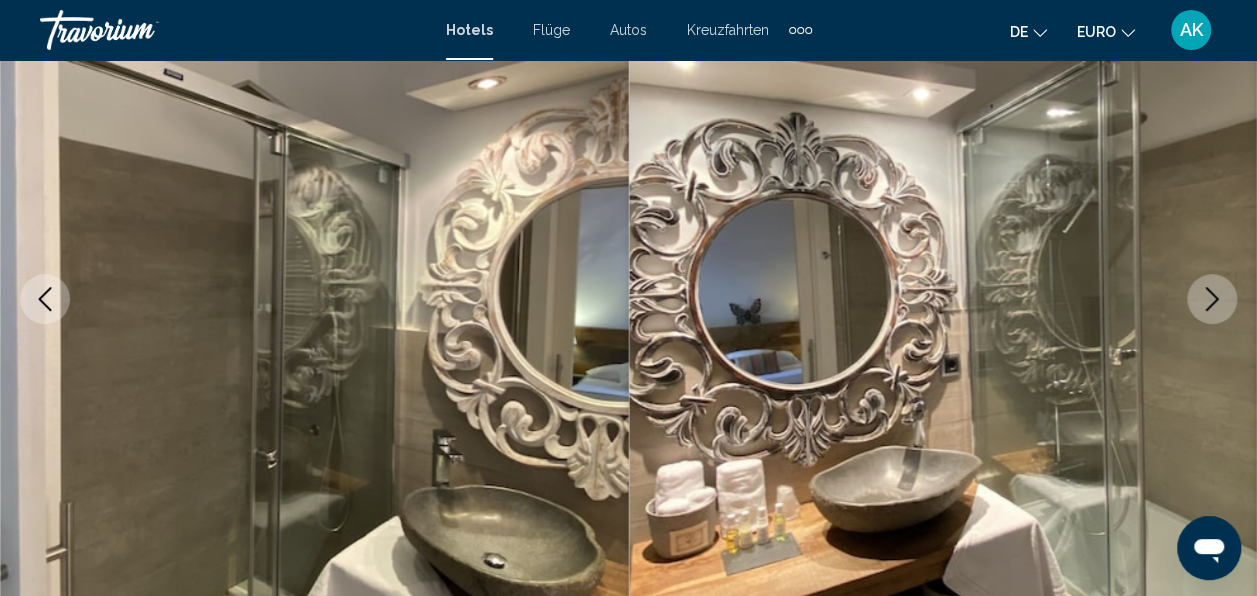 click at bounding box center [1212, 299] 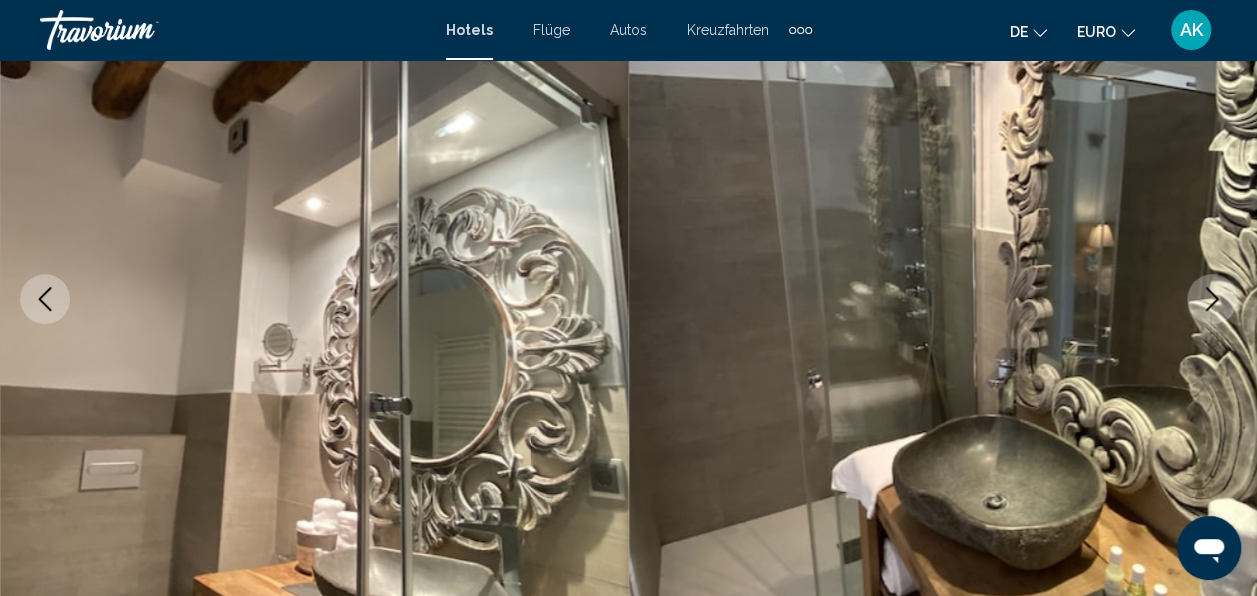 click at bounding box center [1212, 299] 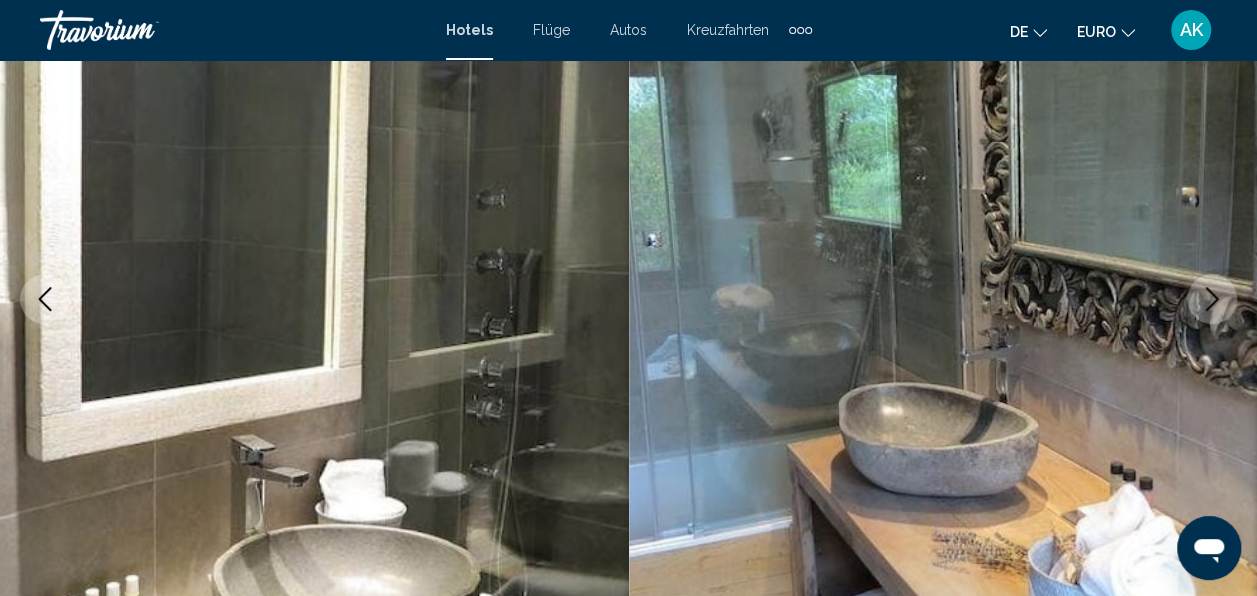 click at bounding box center (1212, 299) 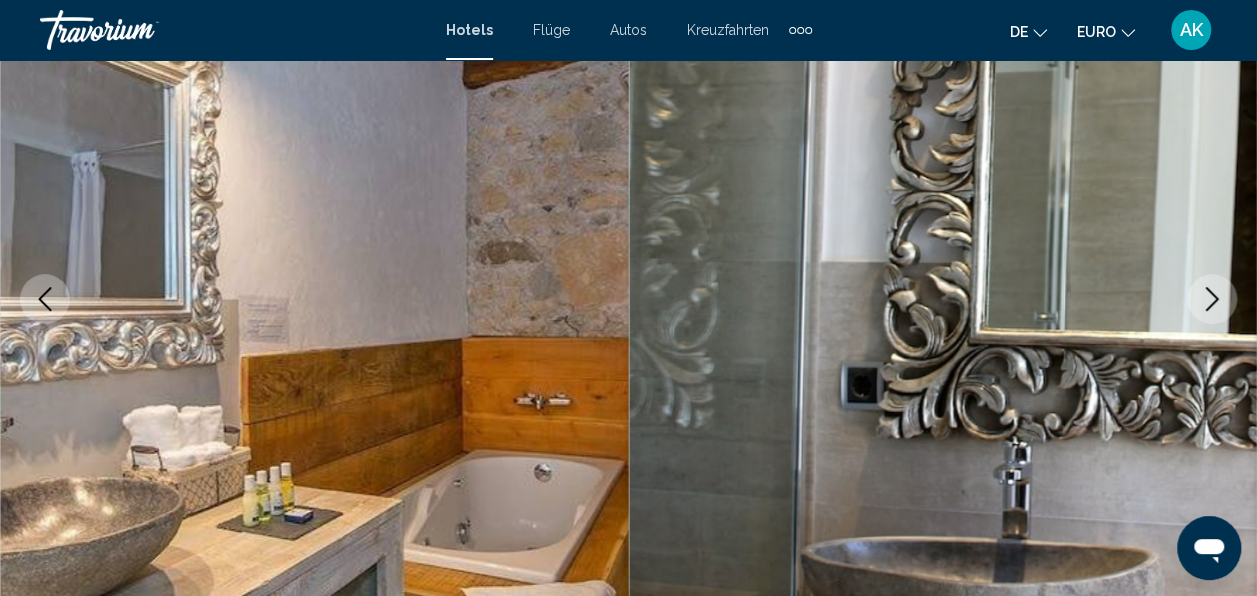 click at bounding box center [1212, 299] 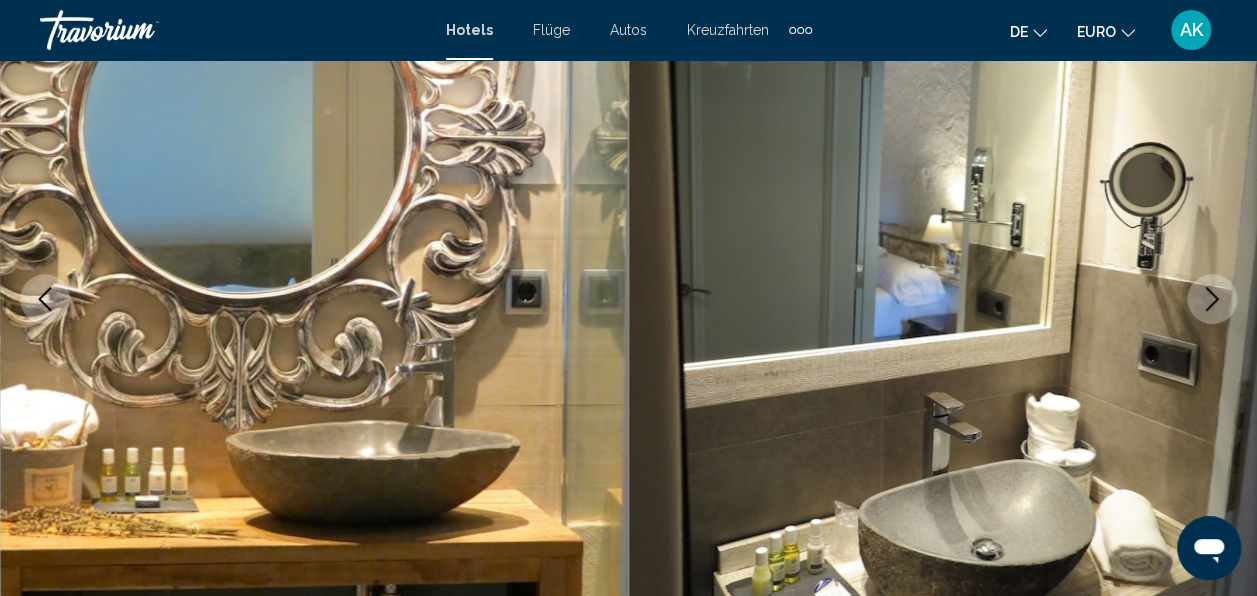 click at bounding box center (1212, 299) 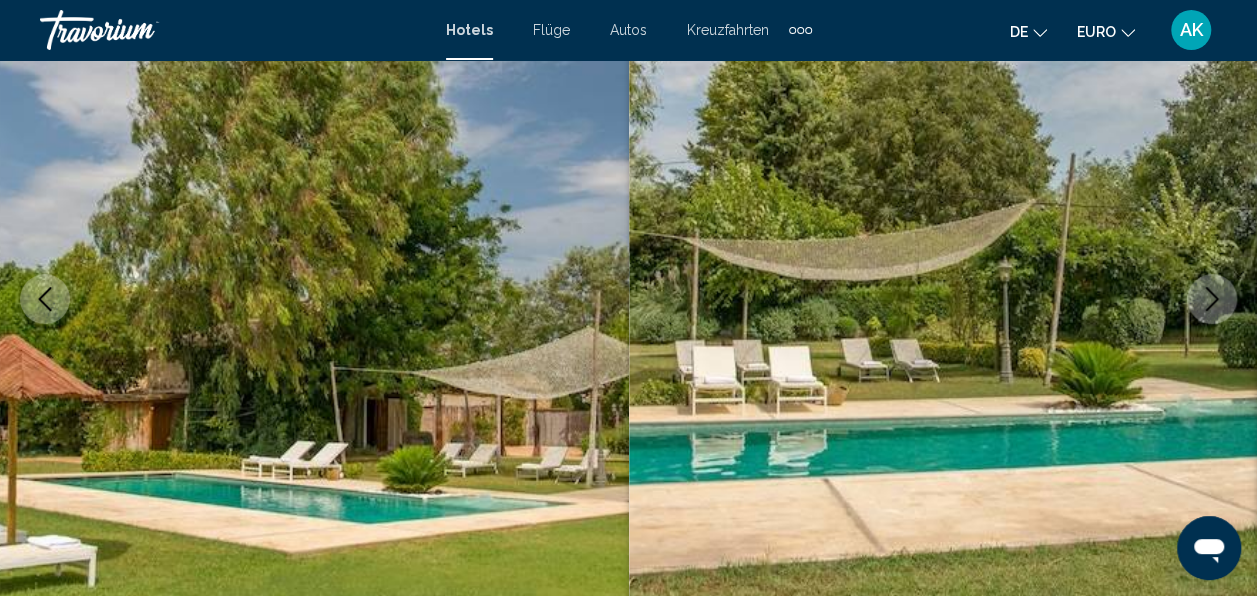 click at bounding box center (1212, 299) 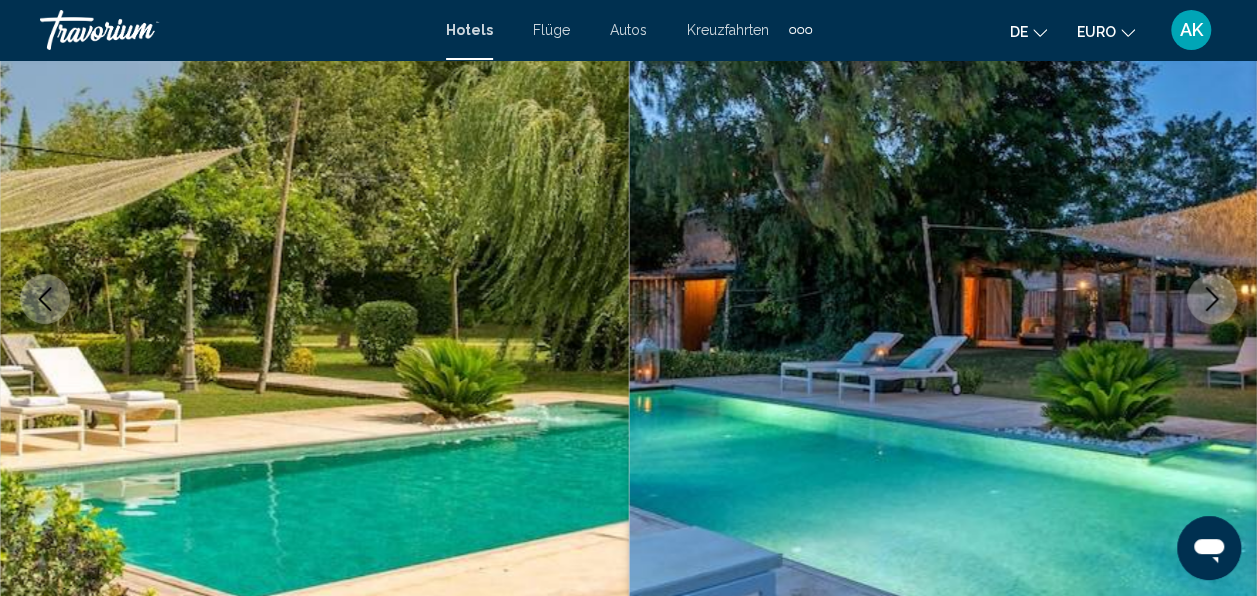 click at bounding box center (1212, 299) 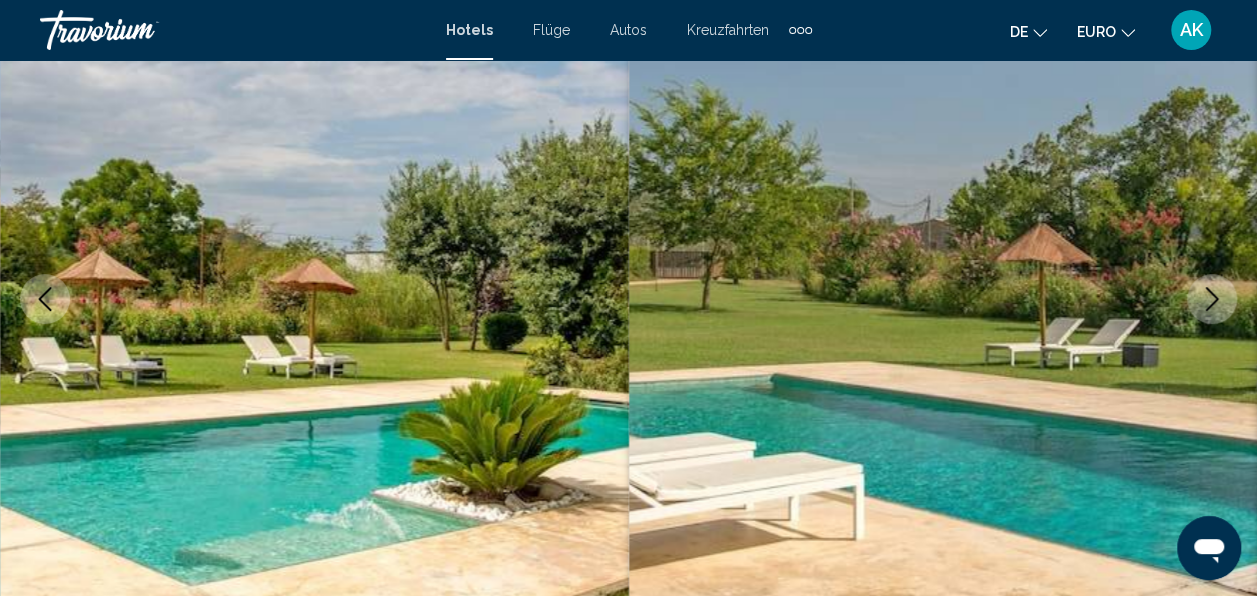 click at bounding box center (1212, 299) 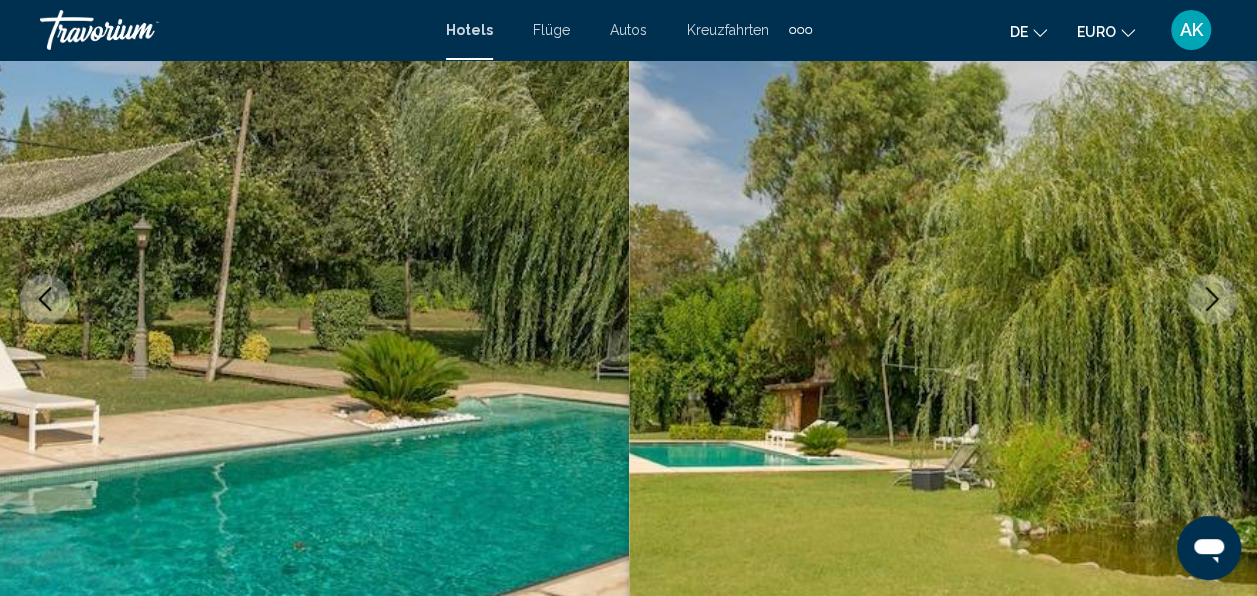 click at bounding box center (1212, 299) 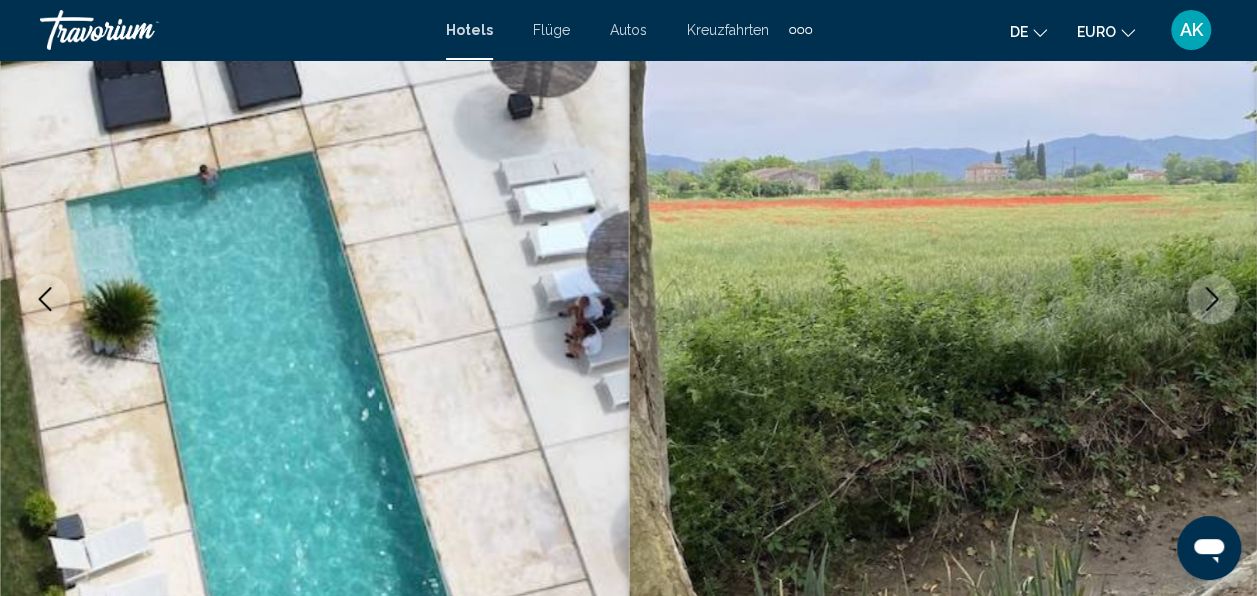 click at bounding box center (1212, 299) 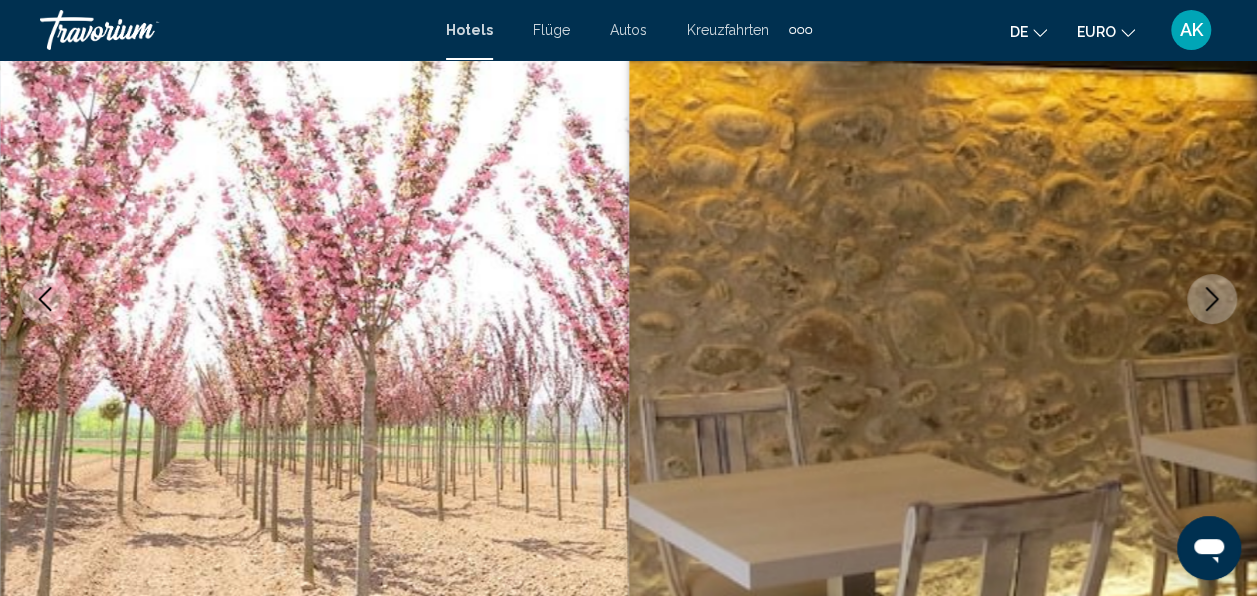 click at bounding box center (1212, 299) 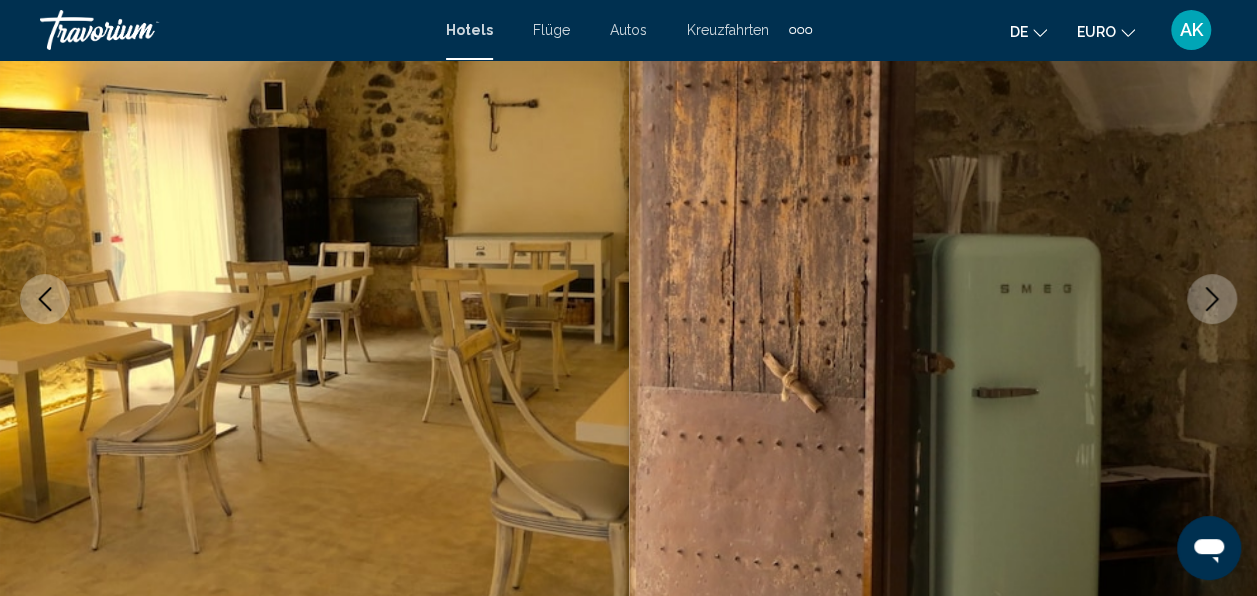 click at bounding box center [1212, 299] 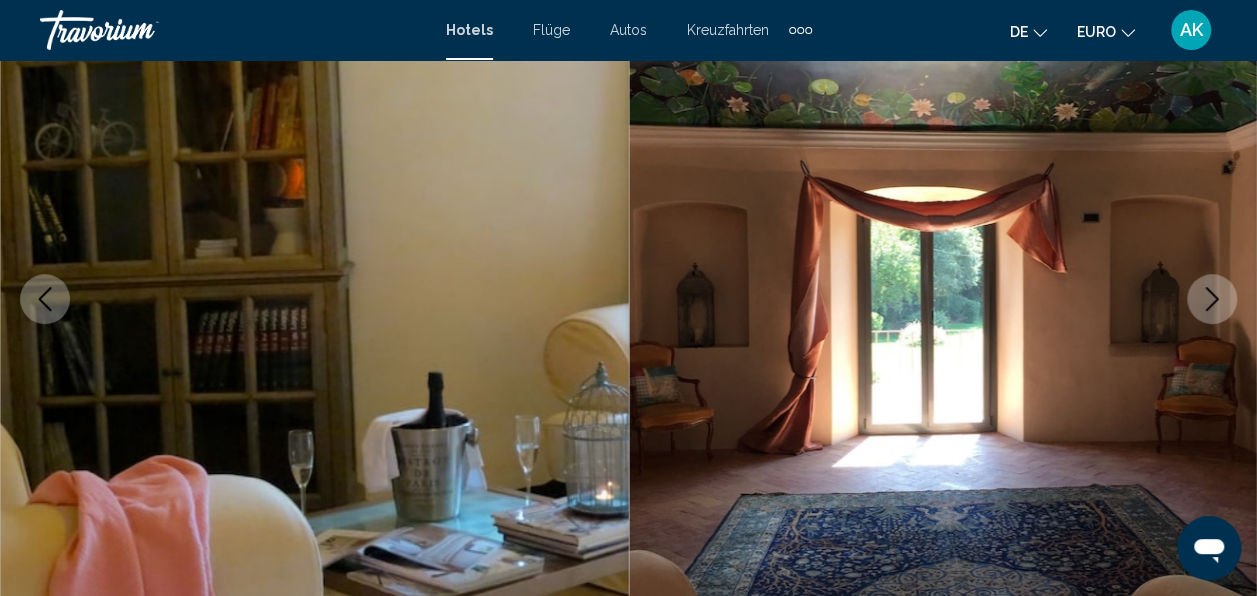 click at bounding box center [1212, 299] 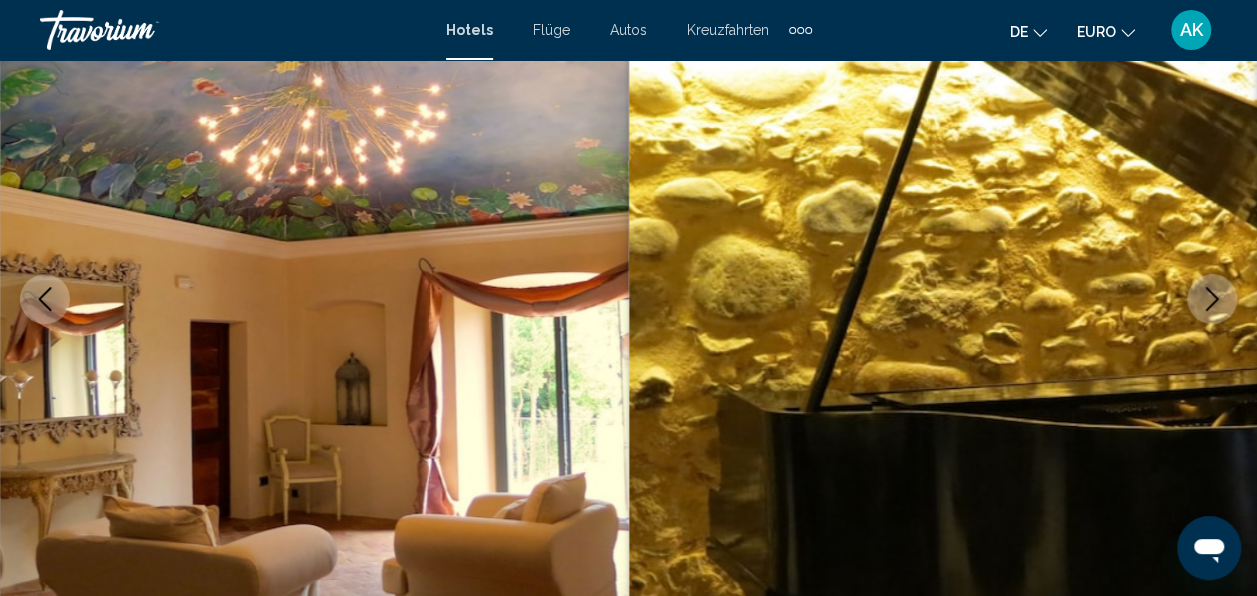 click at bounding box center [1212, 299] 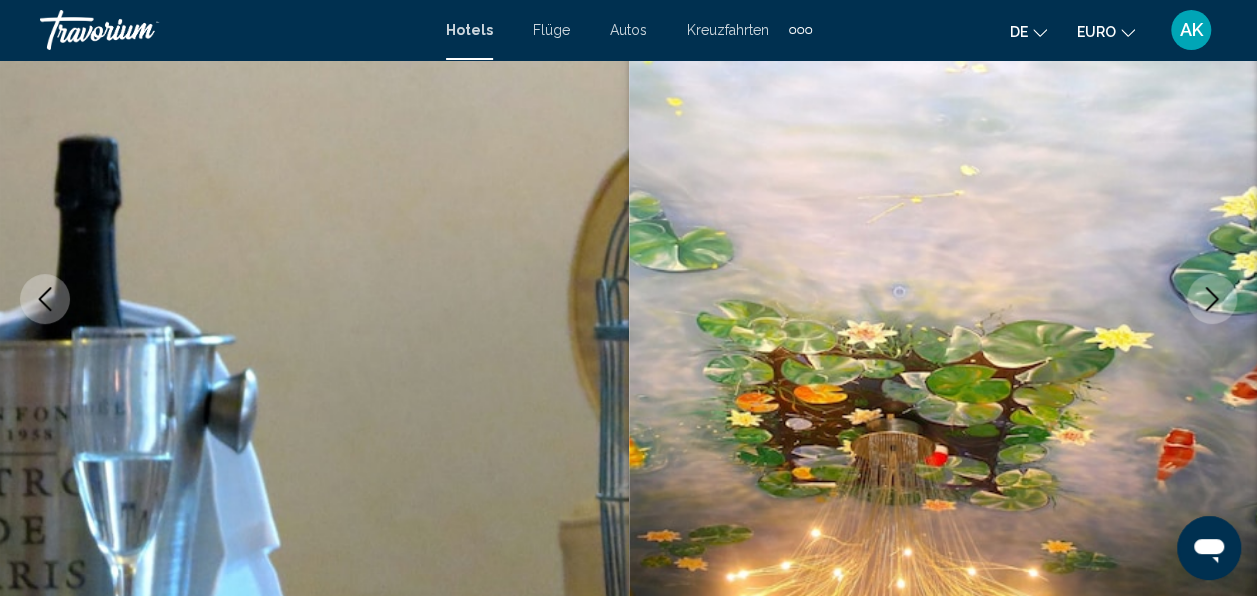 click at bounding box center [1212, 299] 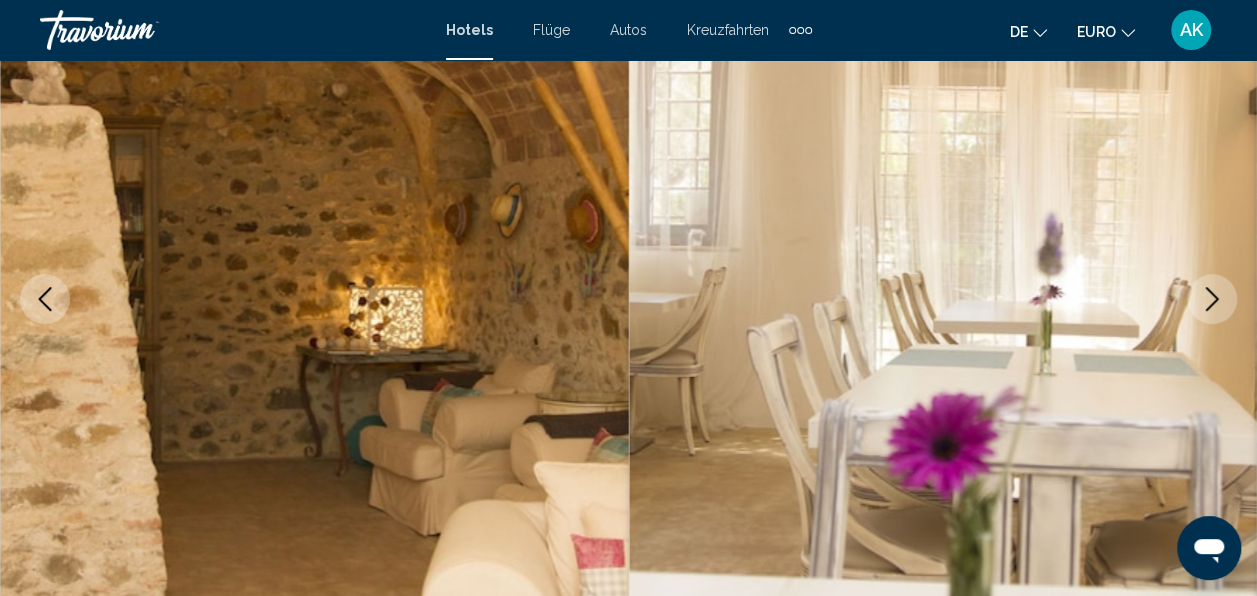 click at bounding box center (1212, 299) 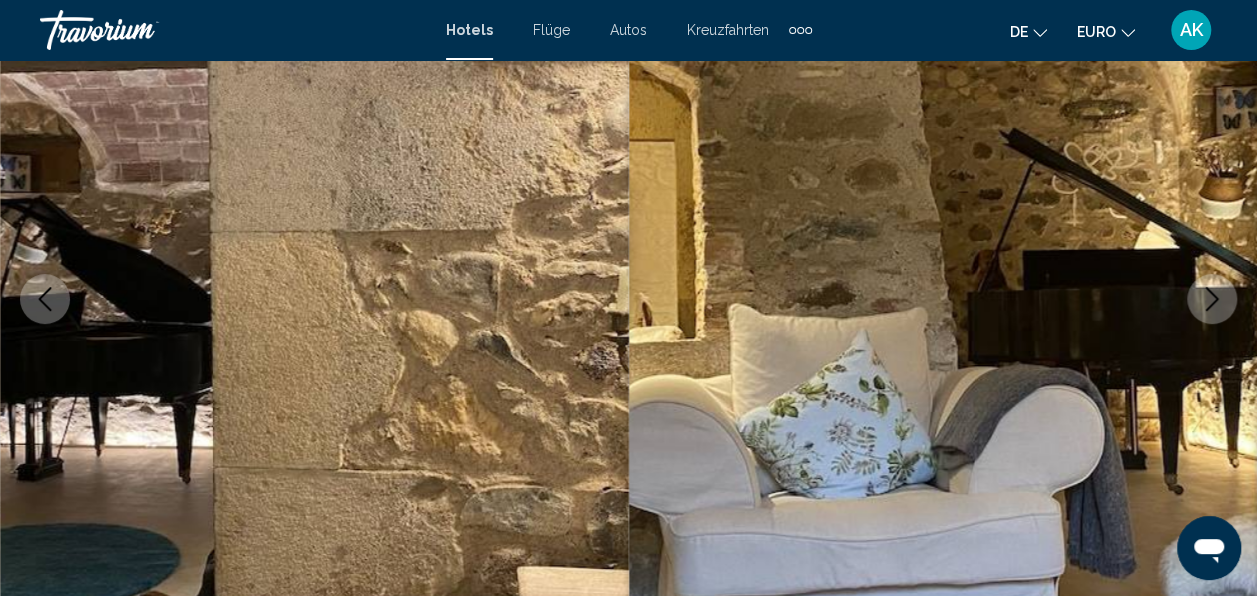 click at bounding box center (1212, 299) 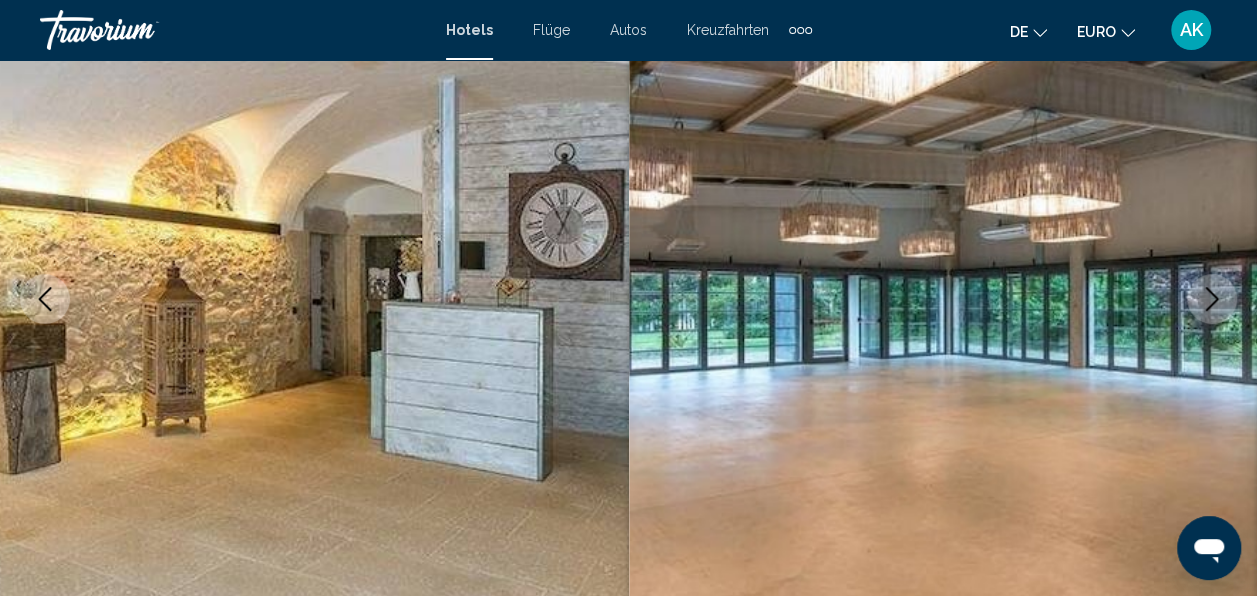 click at bounding box center [1212, 299] 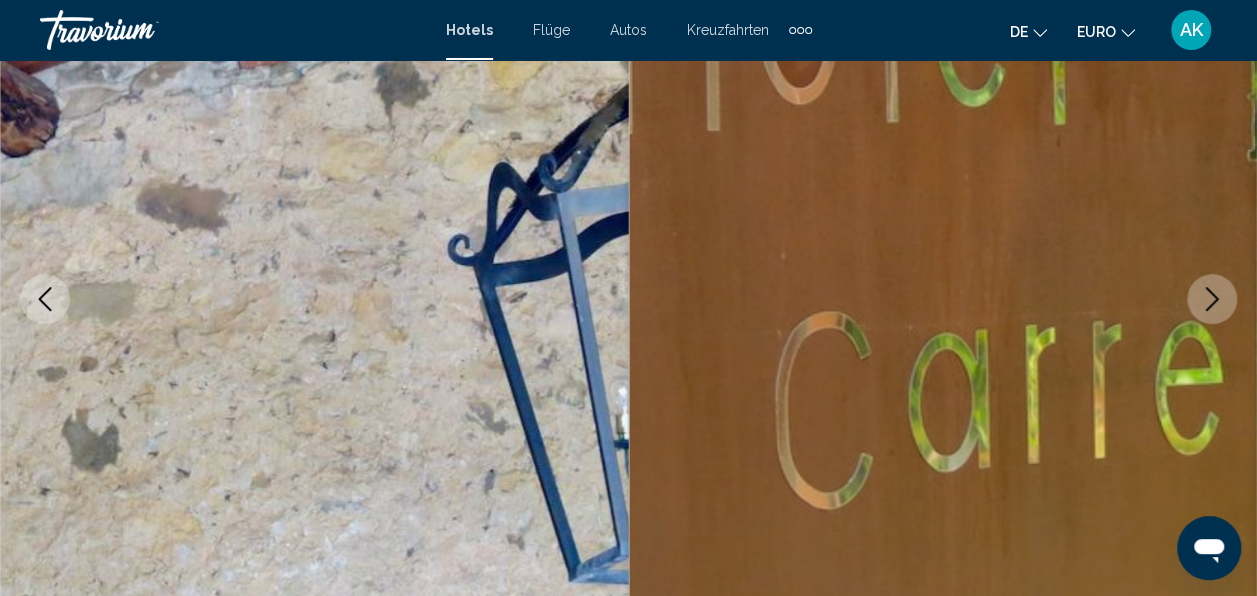 click at bounding box center [1212, 299] 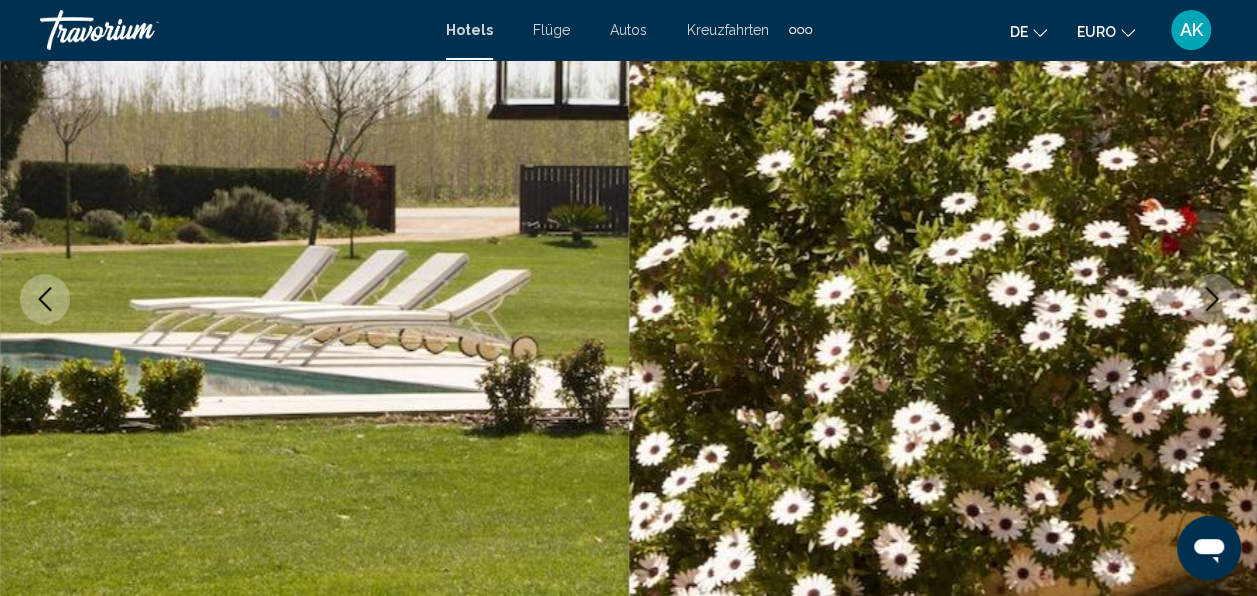 click at bounding box center (1212, 299) 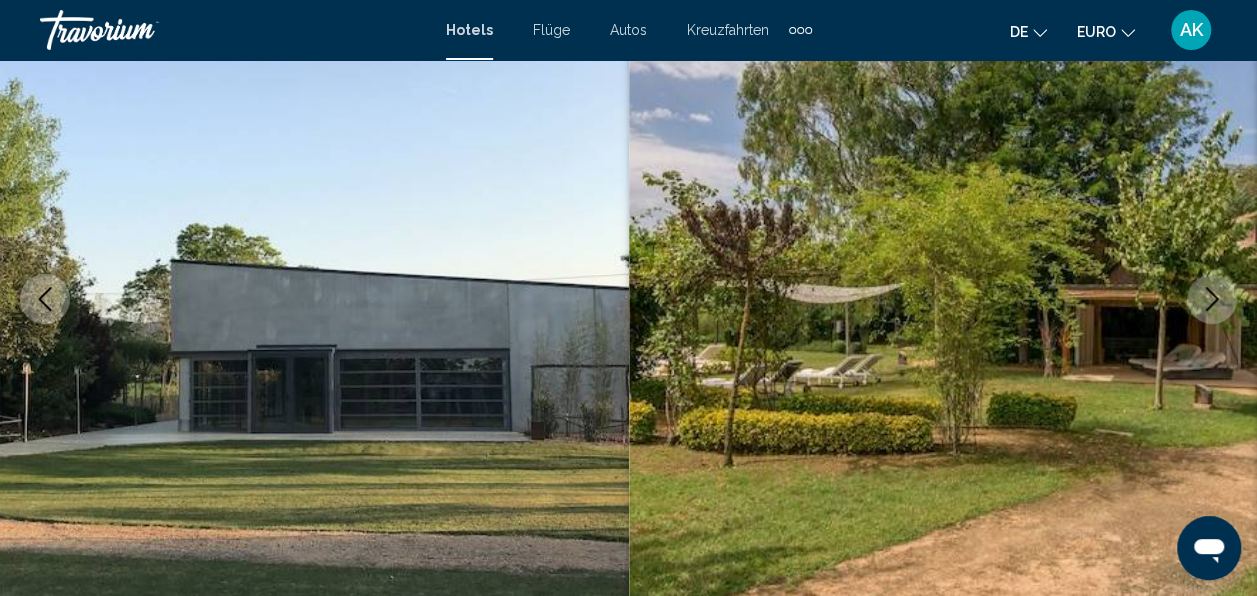 click at bounding box center (1212, 299) 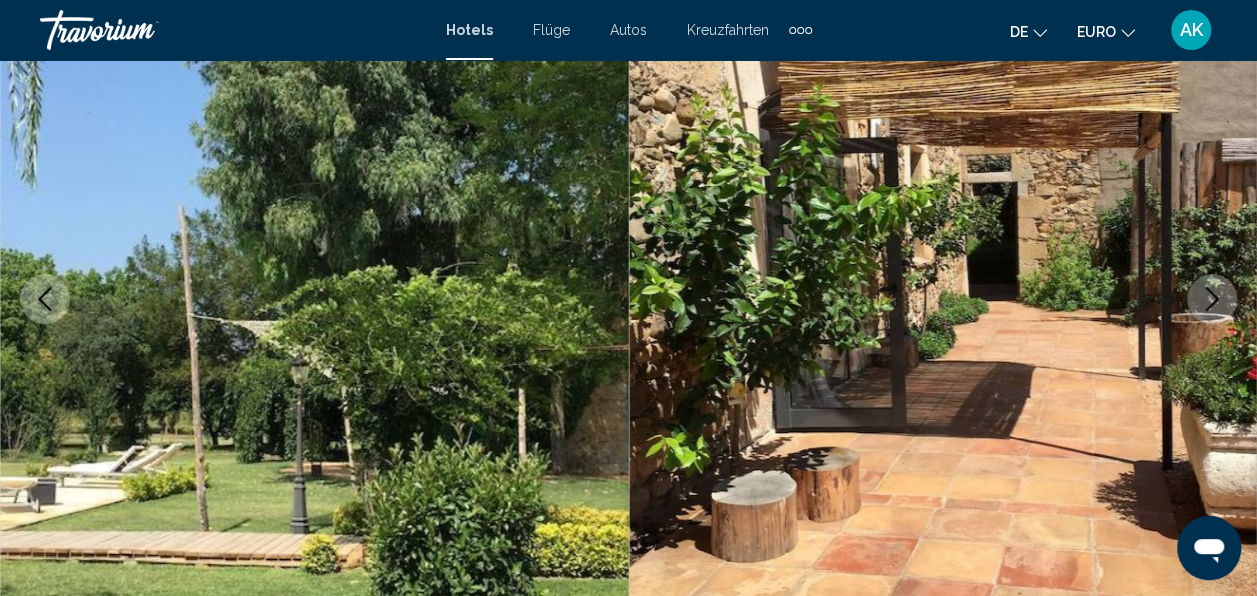 click at bounding box center [1212, 299] 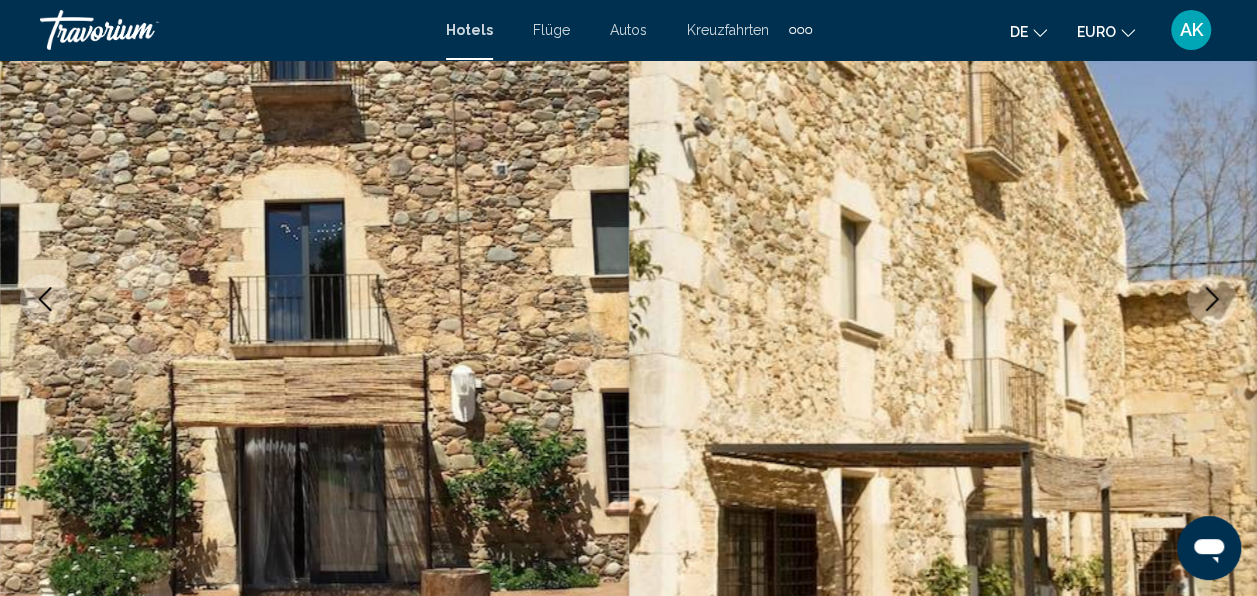 click at bounding box center [1212, 299] 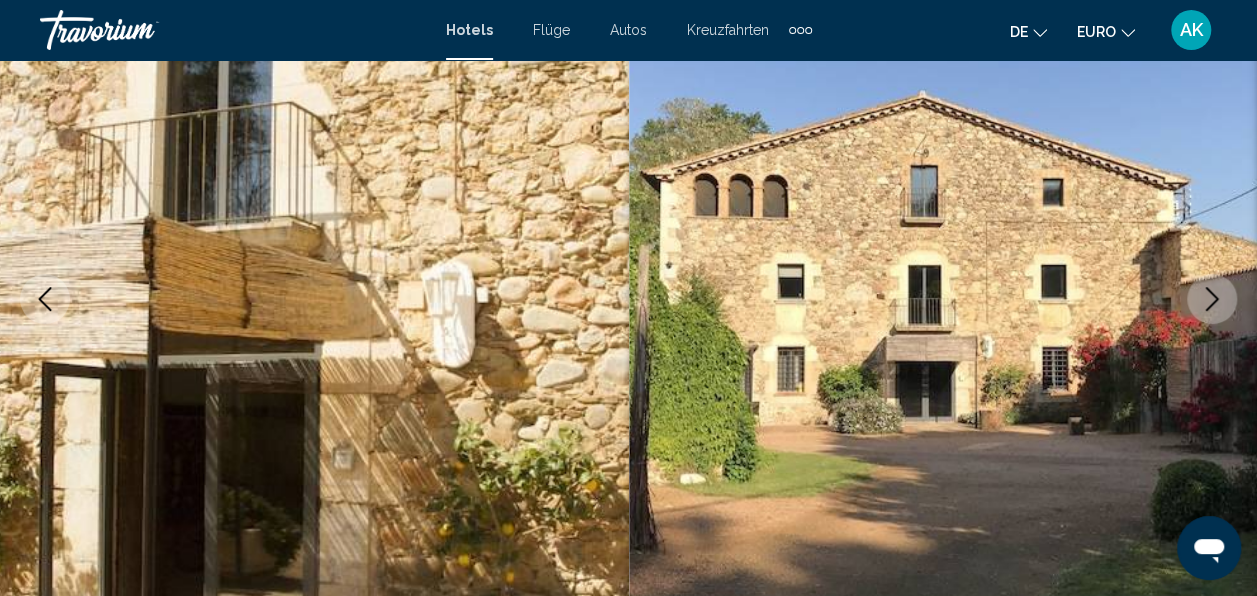 click at bounding box center [1212, 299] 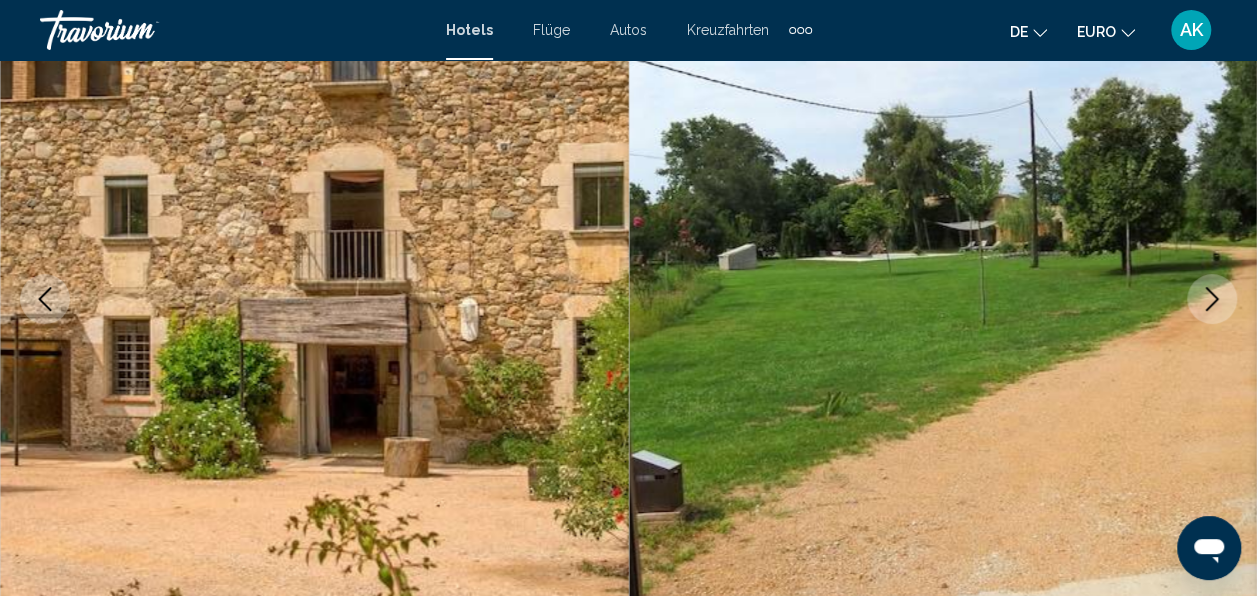 click at bounding box center (1212, 299) 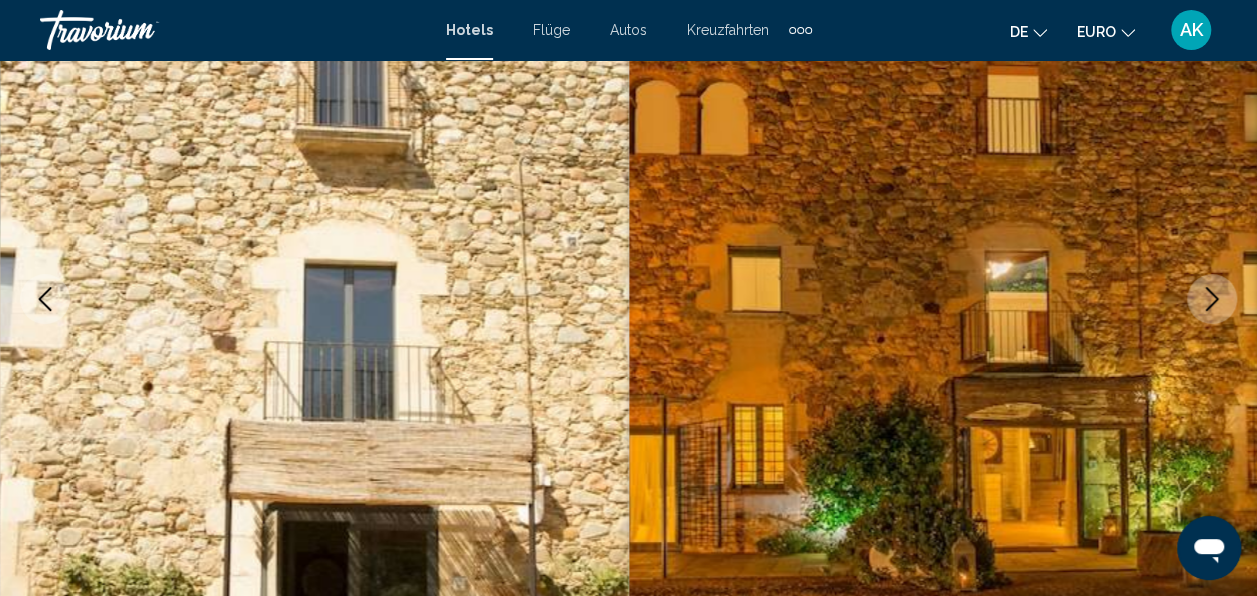 click at bounding box center (1212, 299) 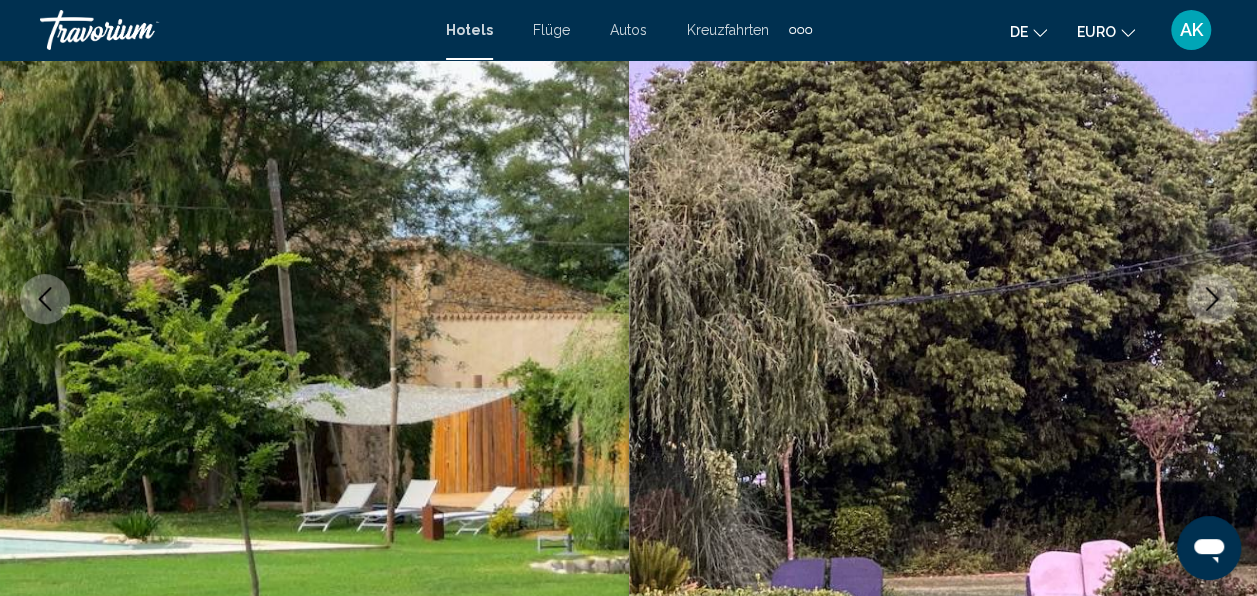 click at bounding box center [1212, 299] 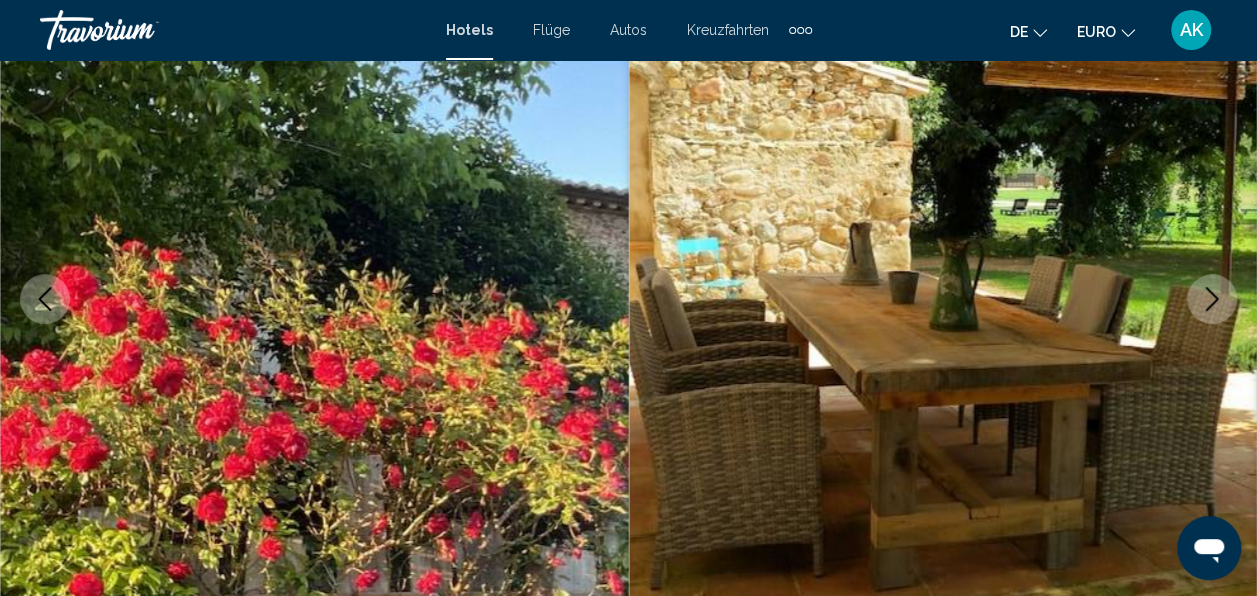 click at bounding box center [1212, 299] 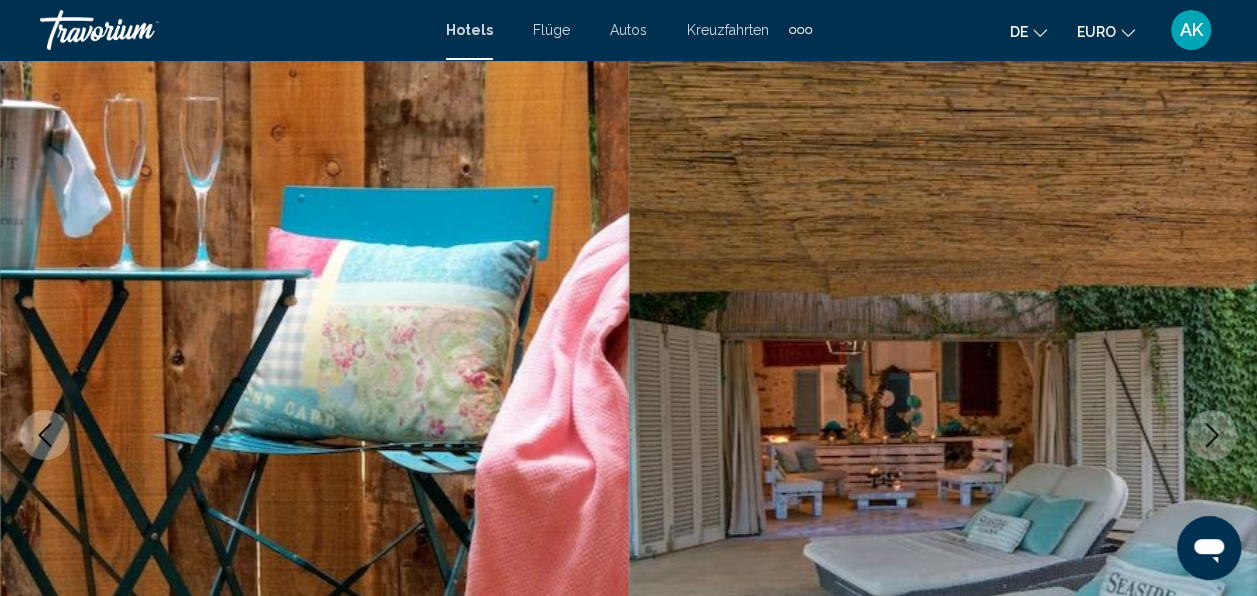 scroll, scrollTop: 300, scrollLeft: 0, axis: vertical 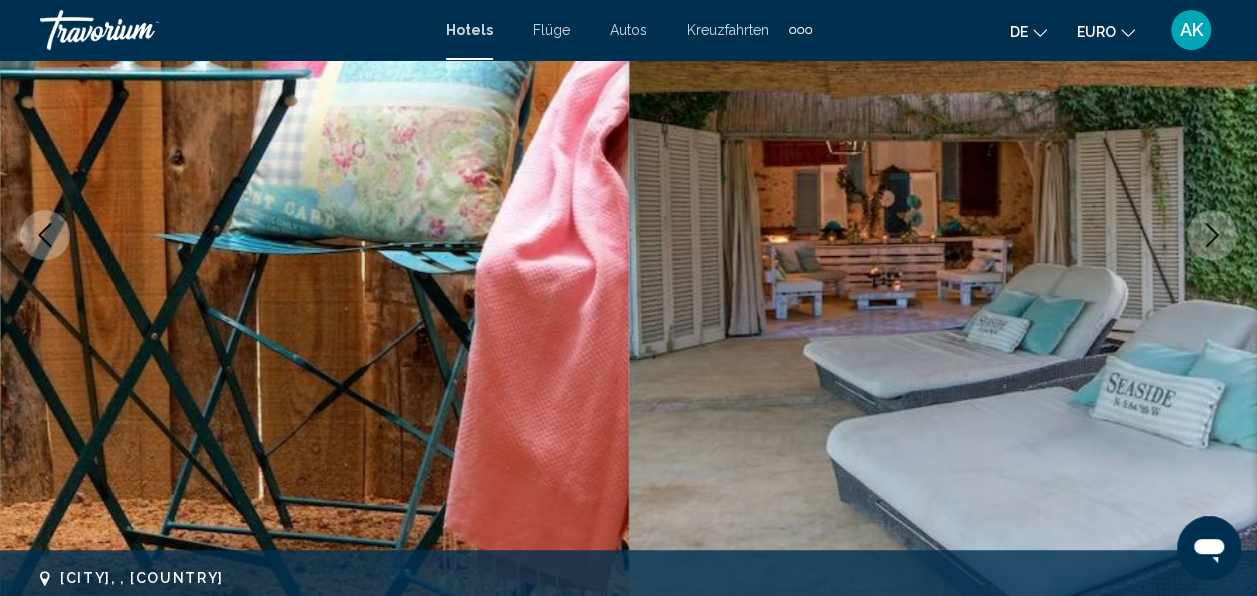 click at bounding box center (943, 235) 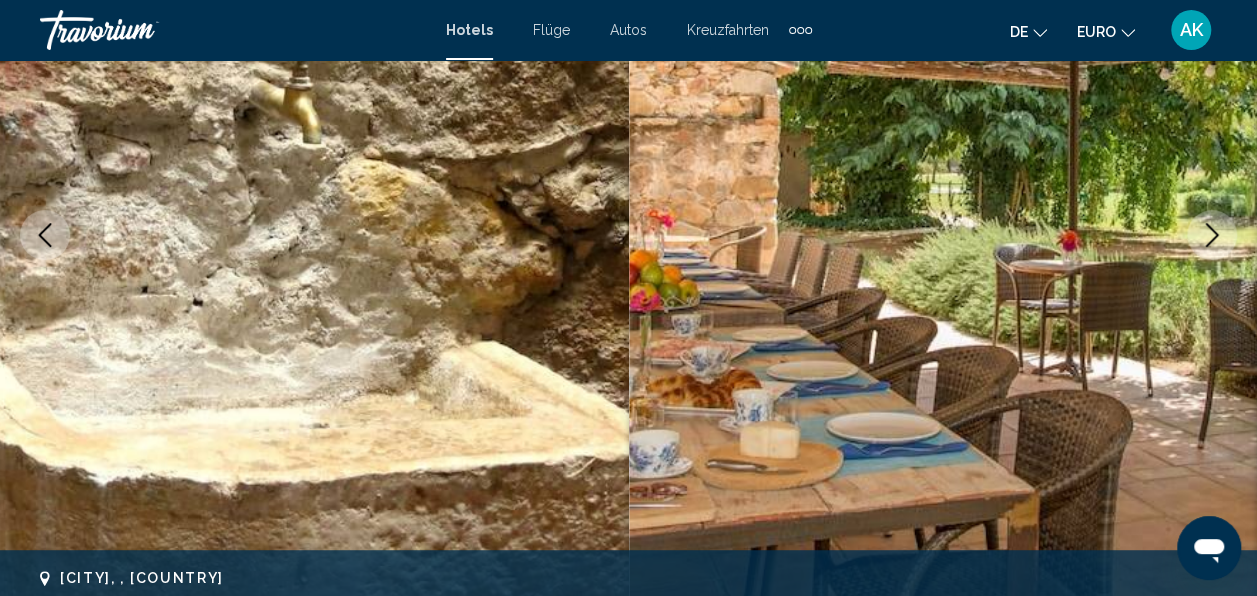 click 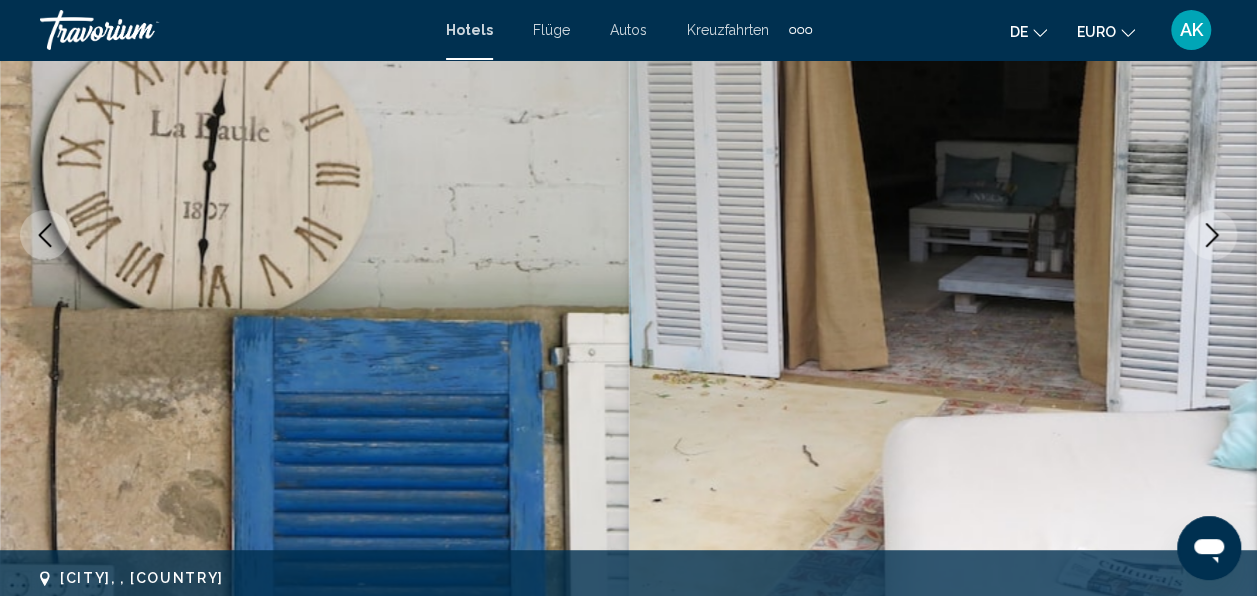 click 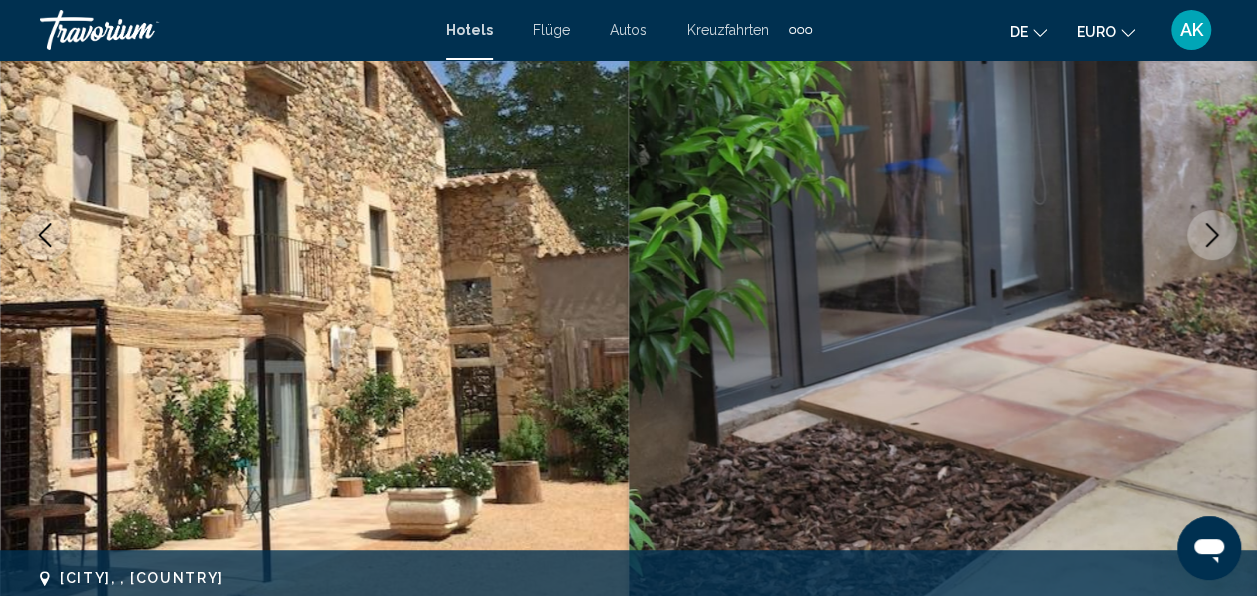 click 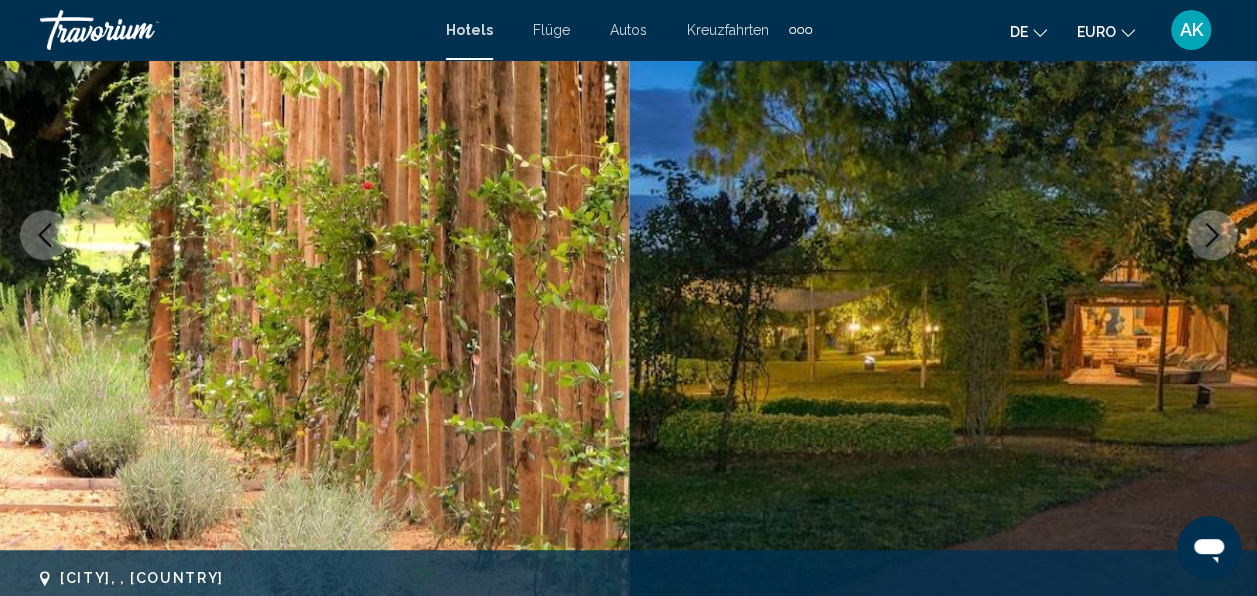 click 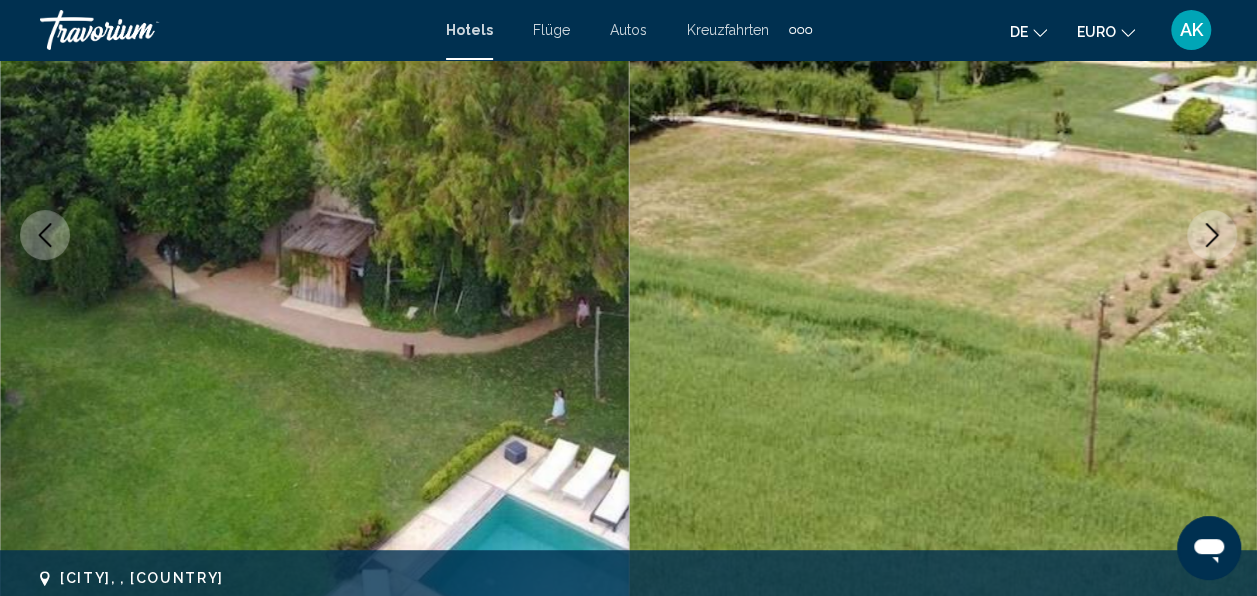 click 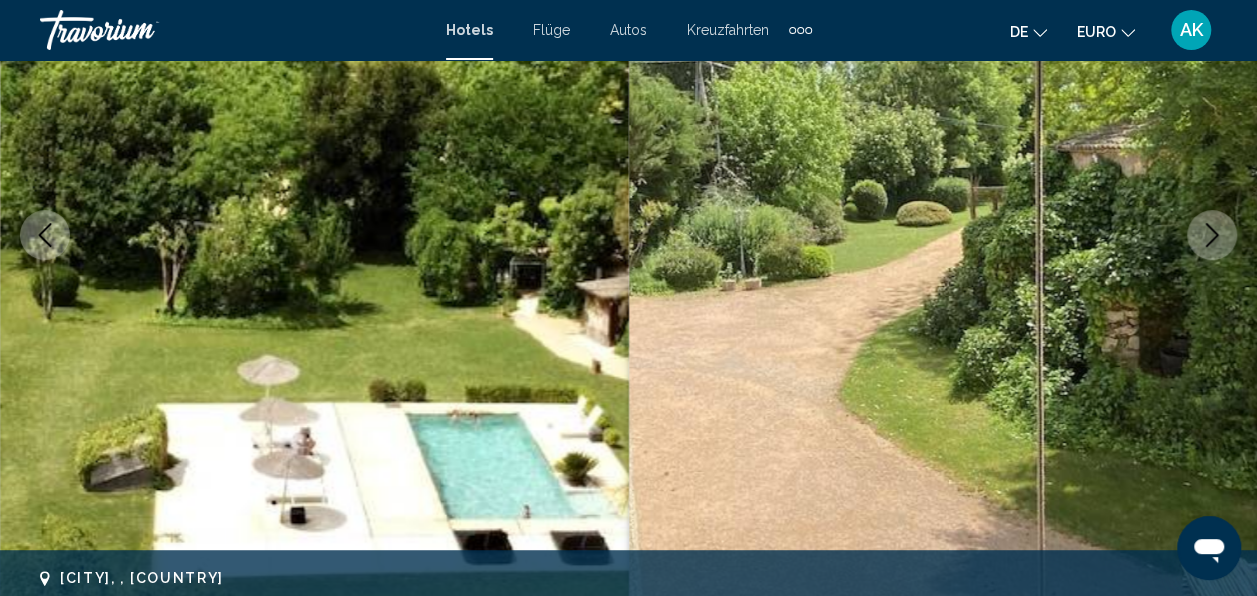 click 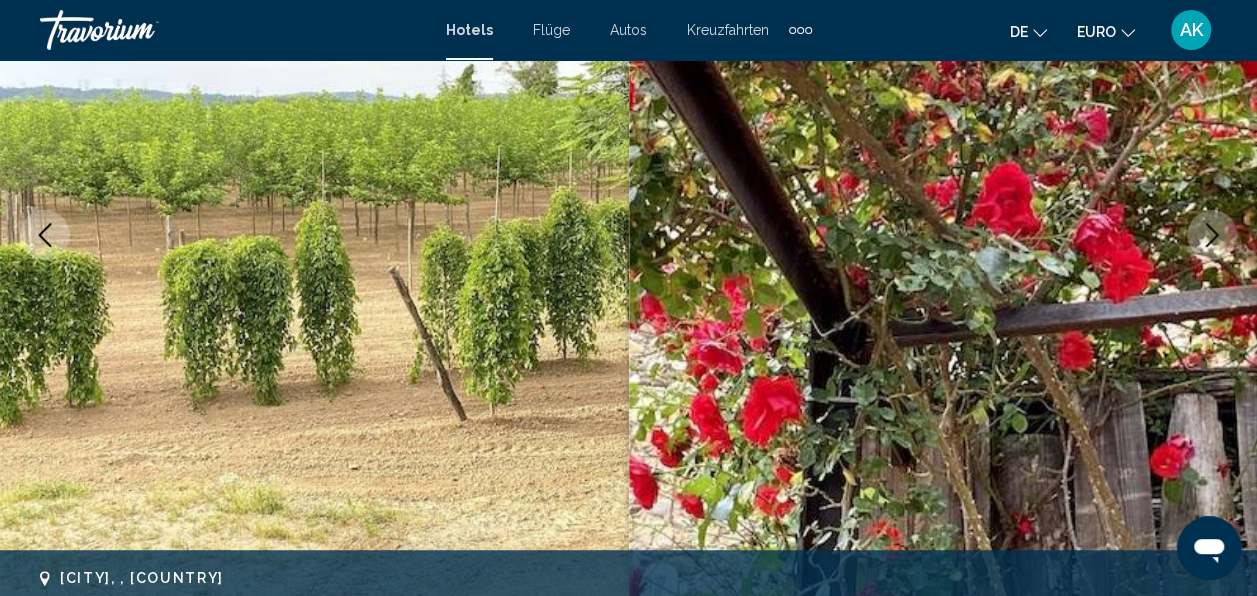 click 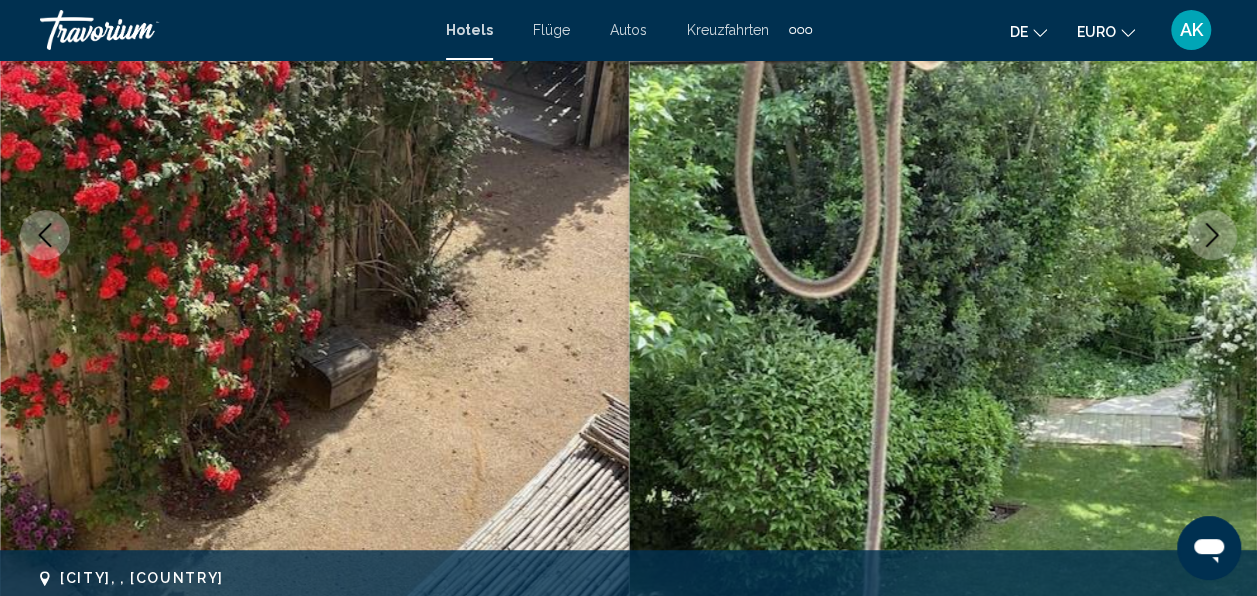 click 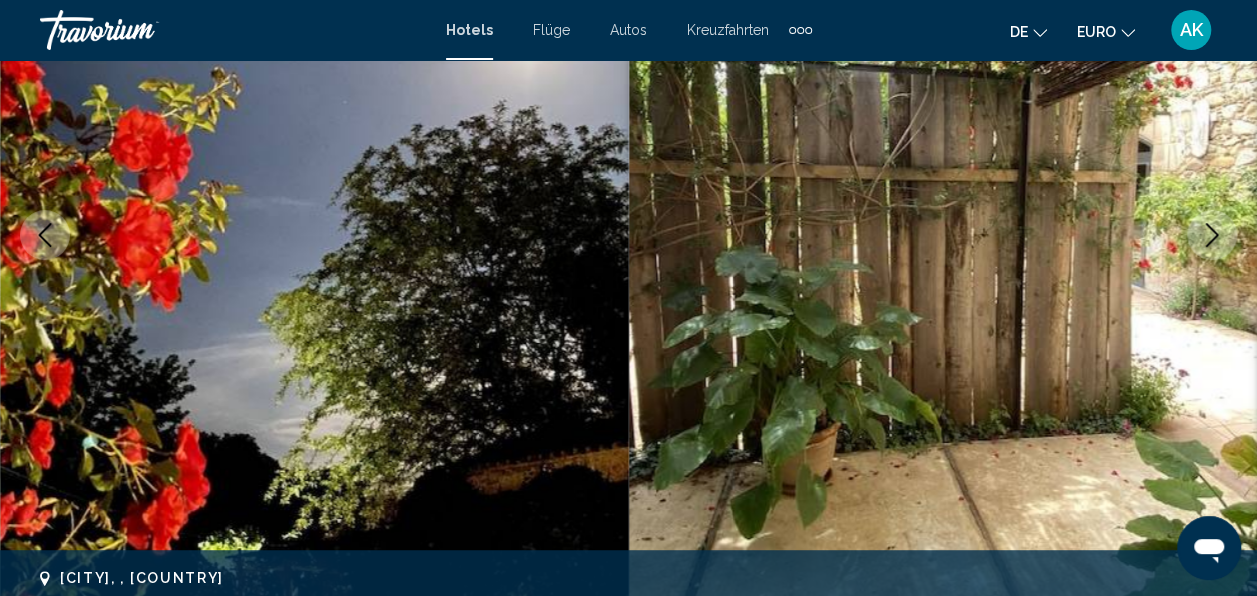 click 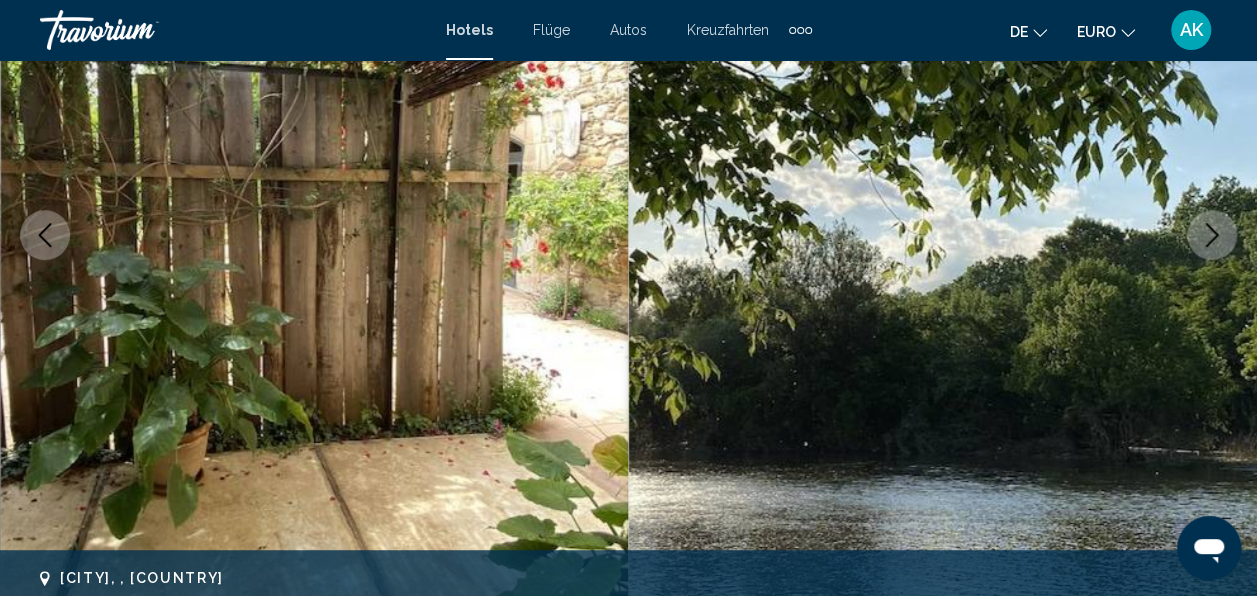 click 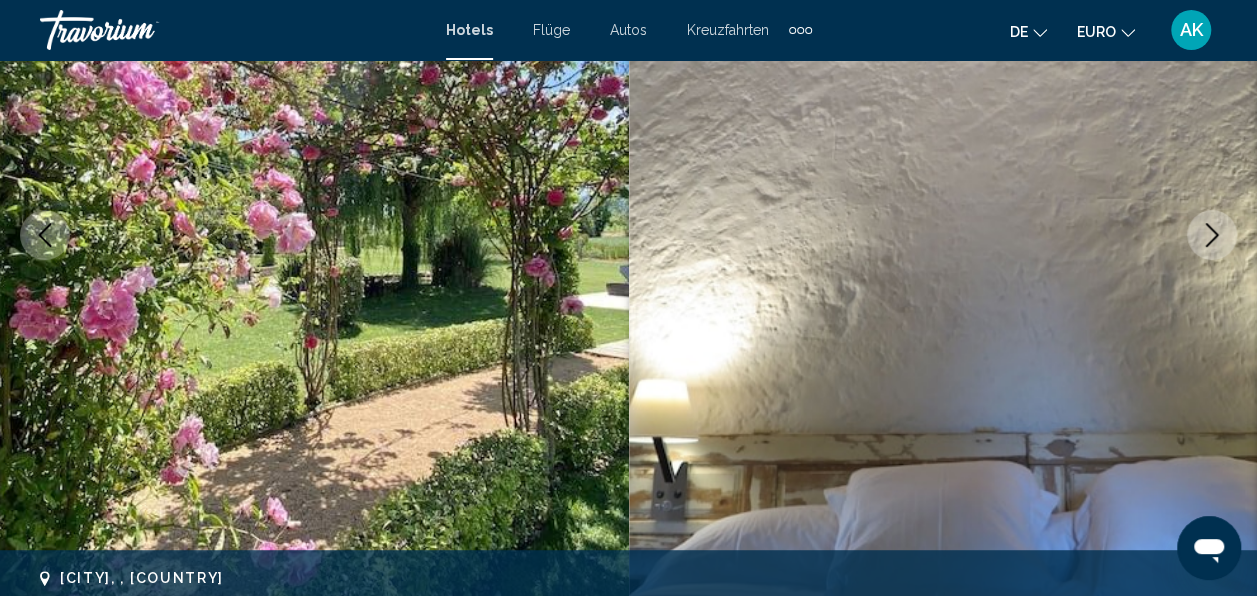 click 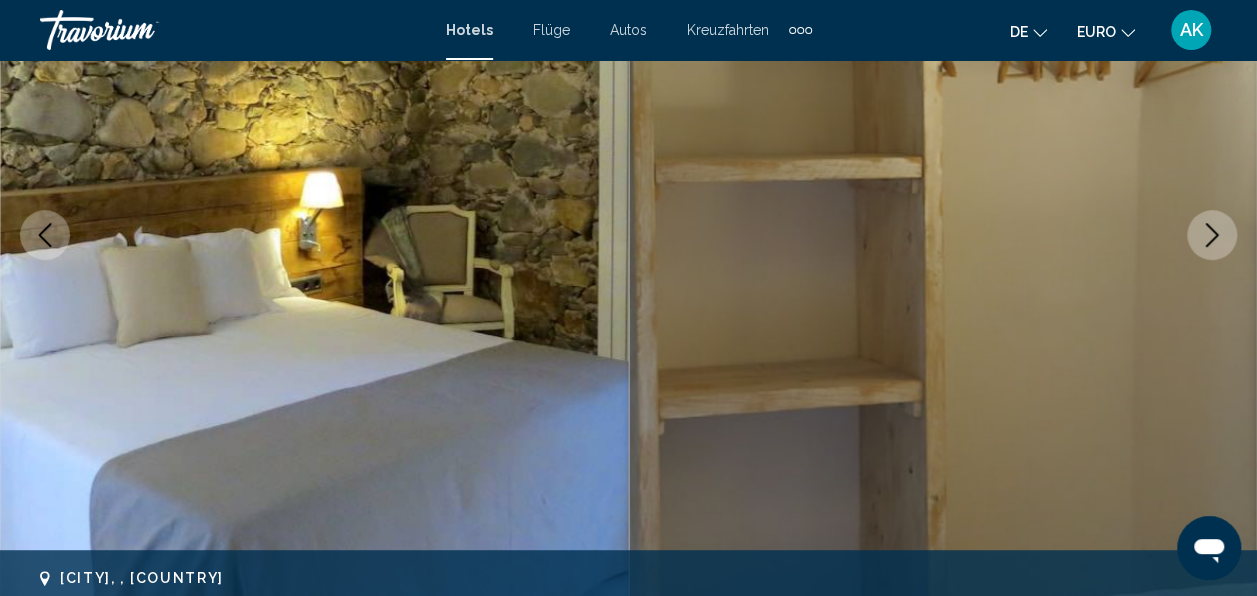 click 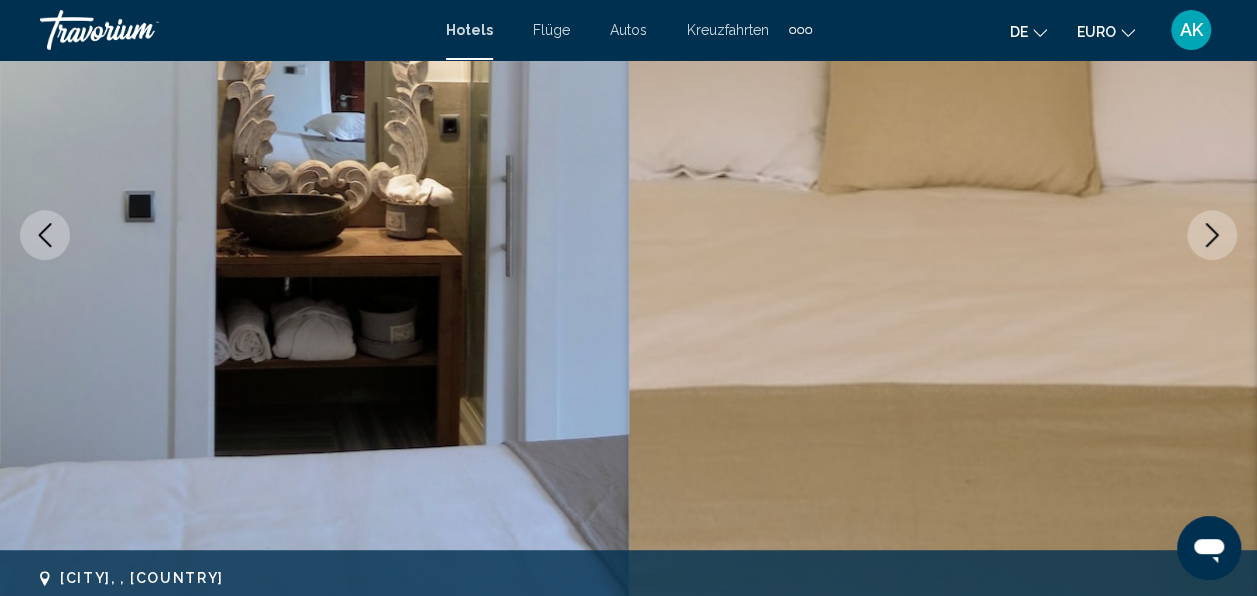 click 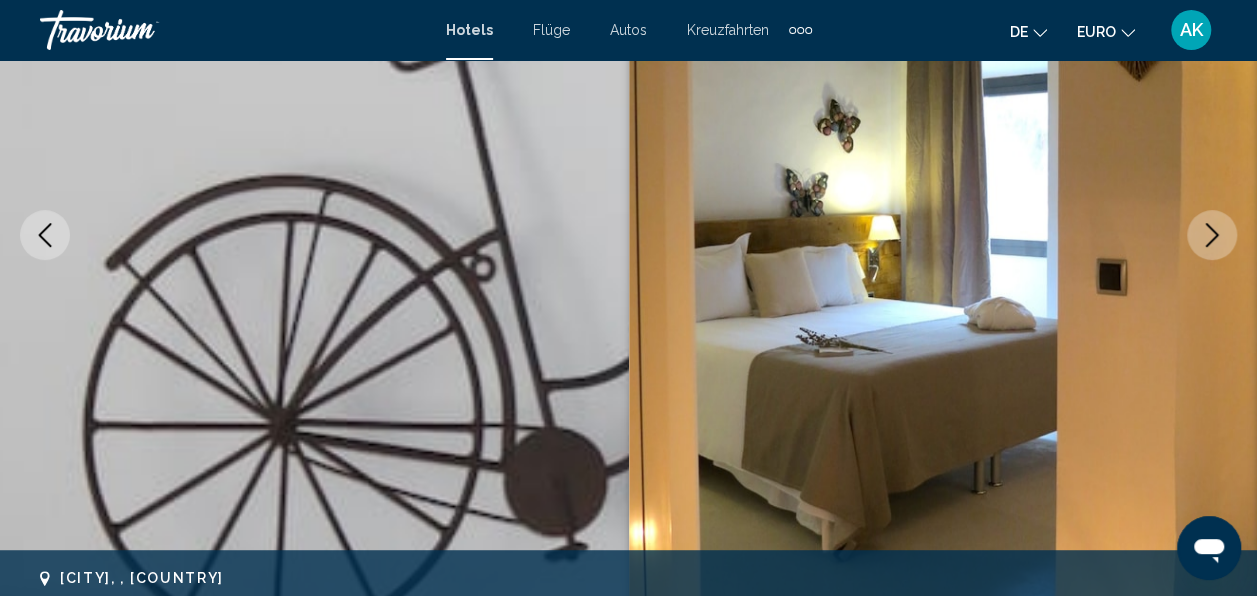 click 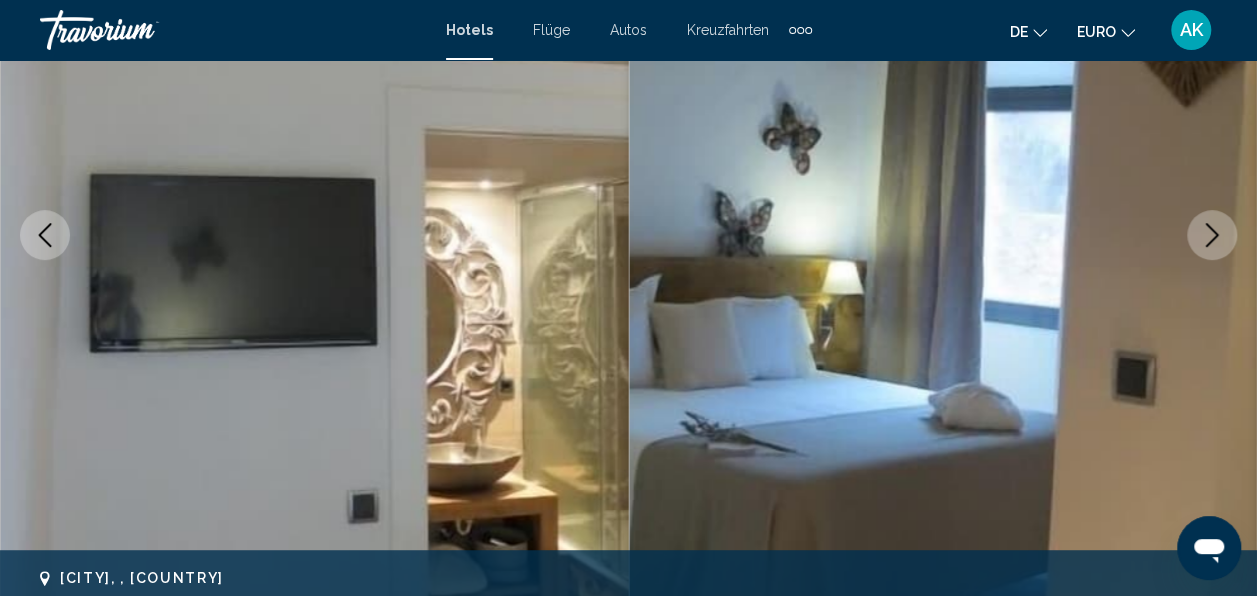 click 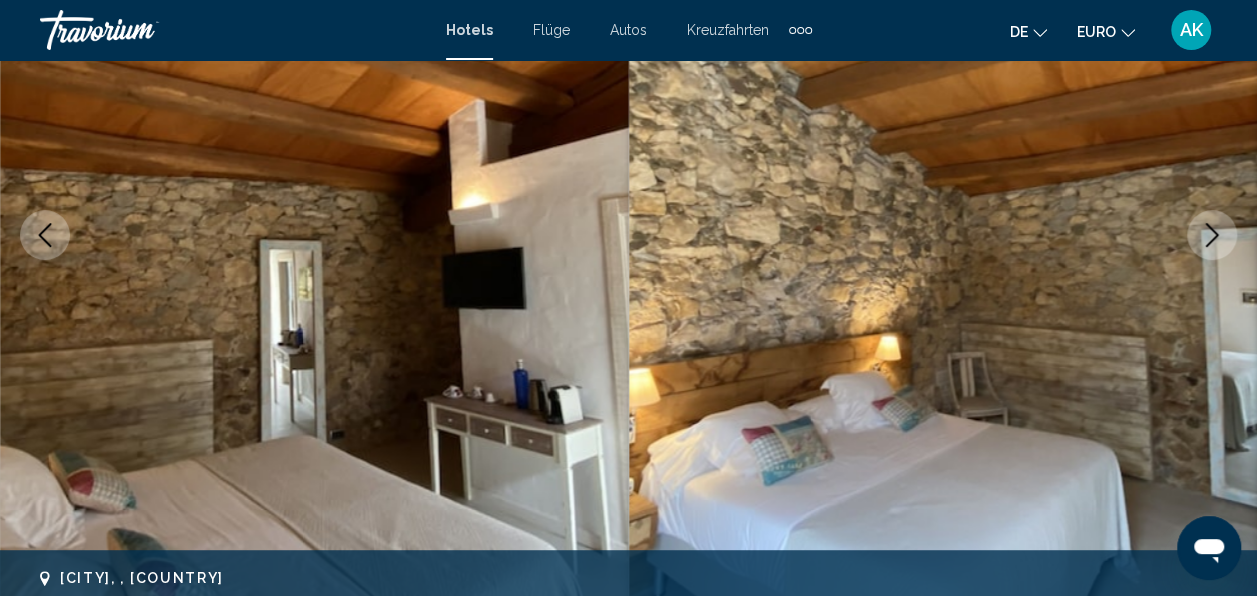 click 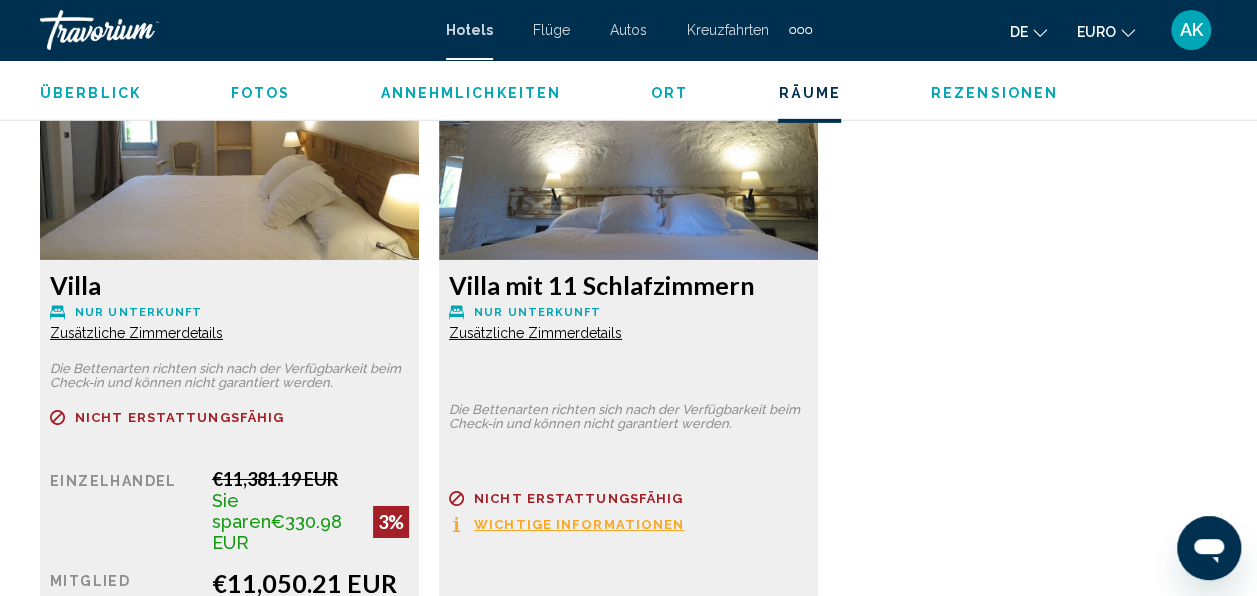 scroll, scrollTop: 3100, scrollLeft: 0, axis: vertical 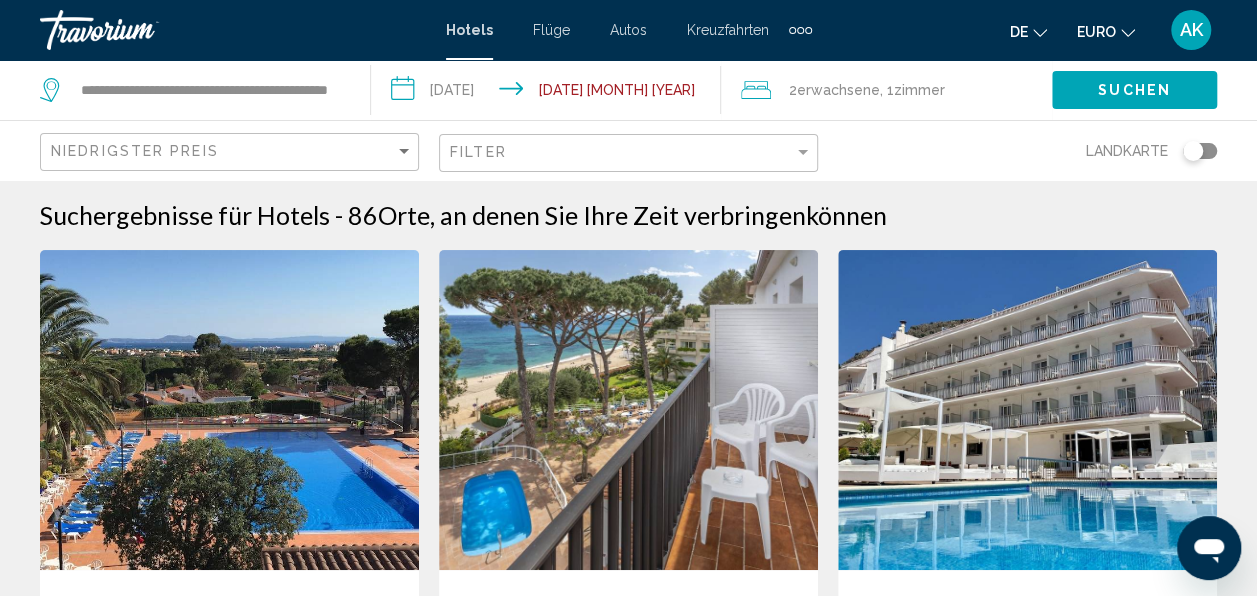 click 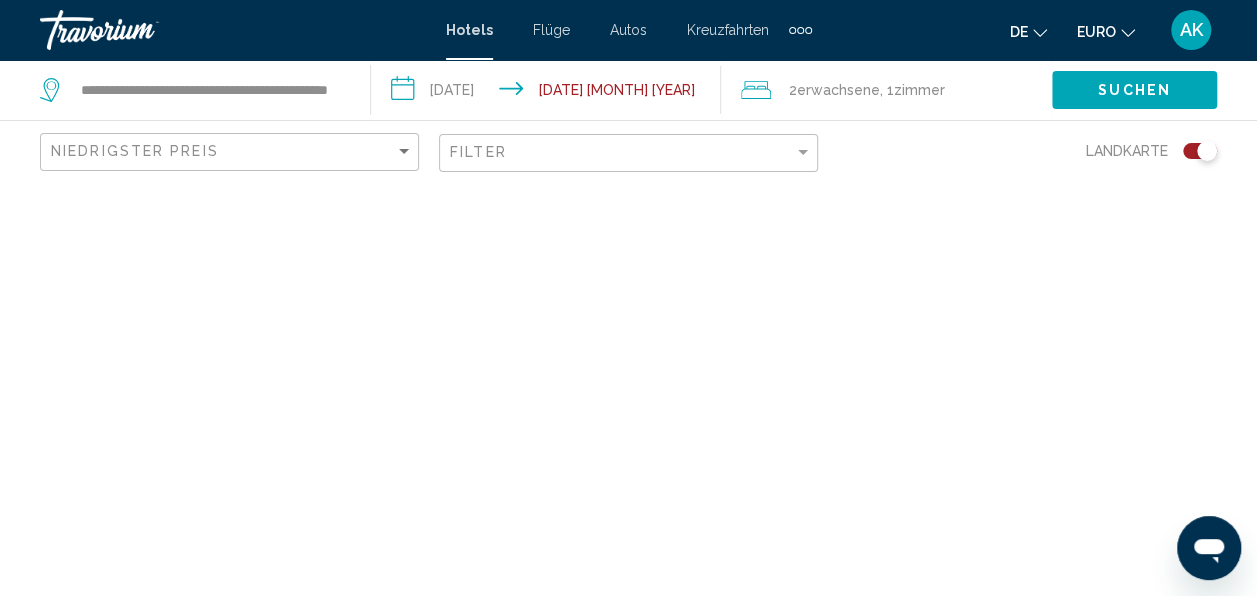 click at bounding box center (140, 30) 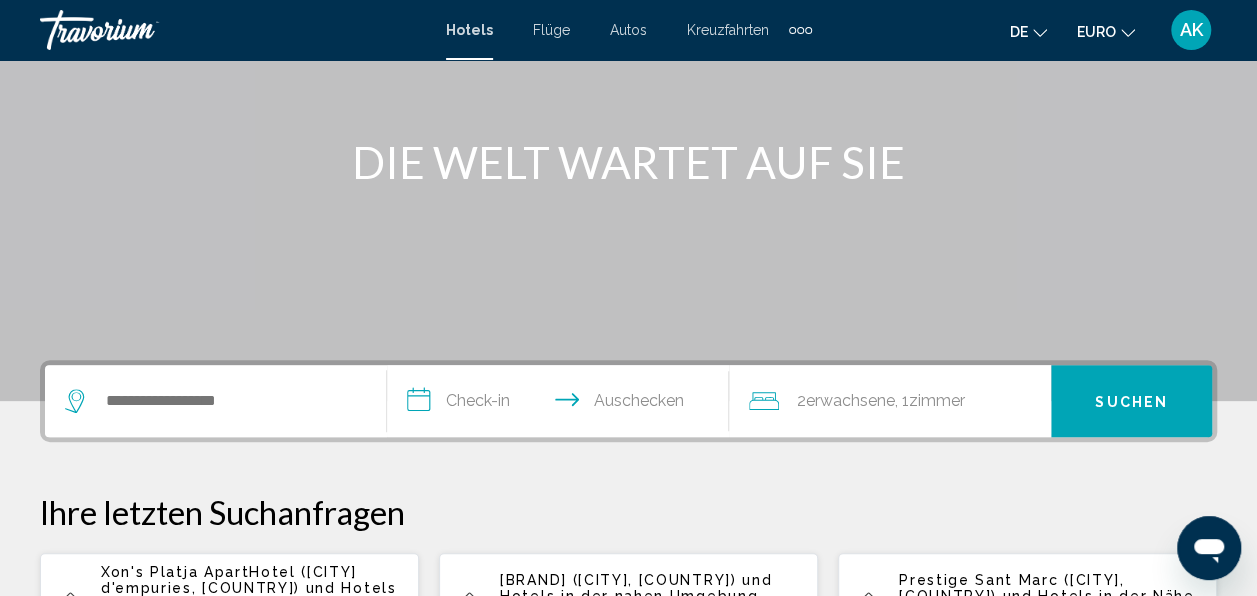 scroll, scrollTop: 300, scrollLeft: 0, axis: vertical 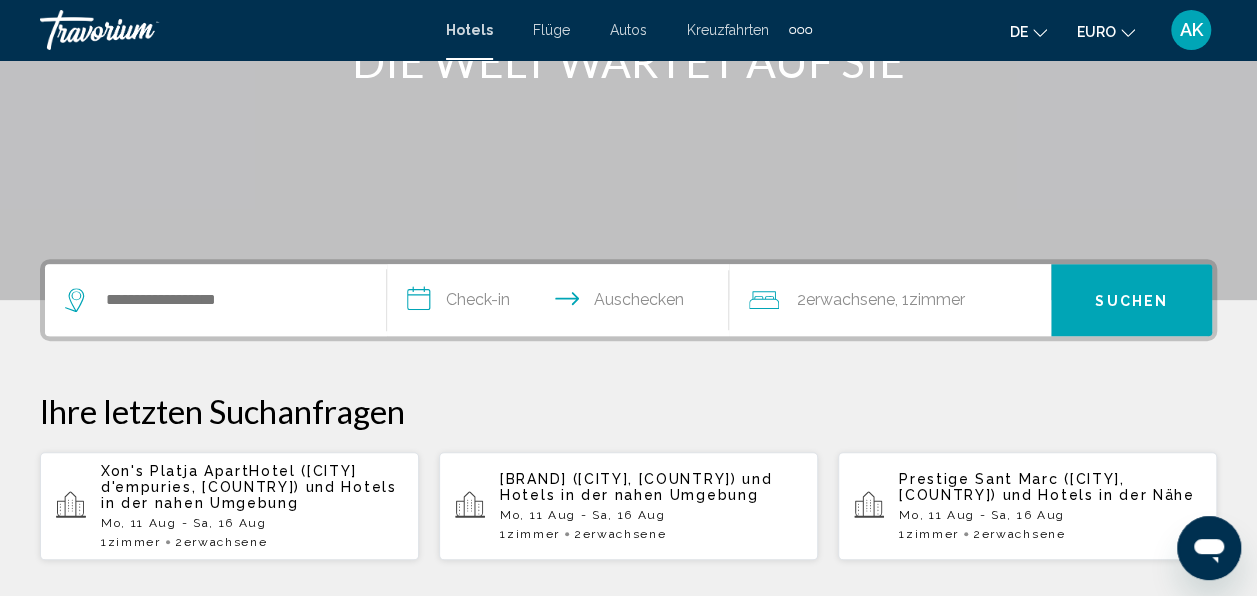 click at bounding box center (140, 30) 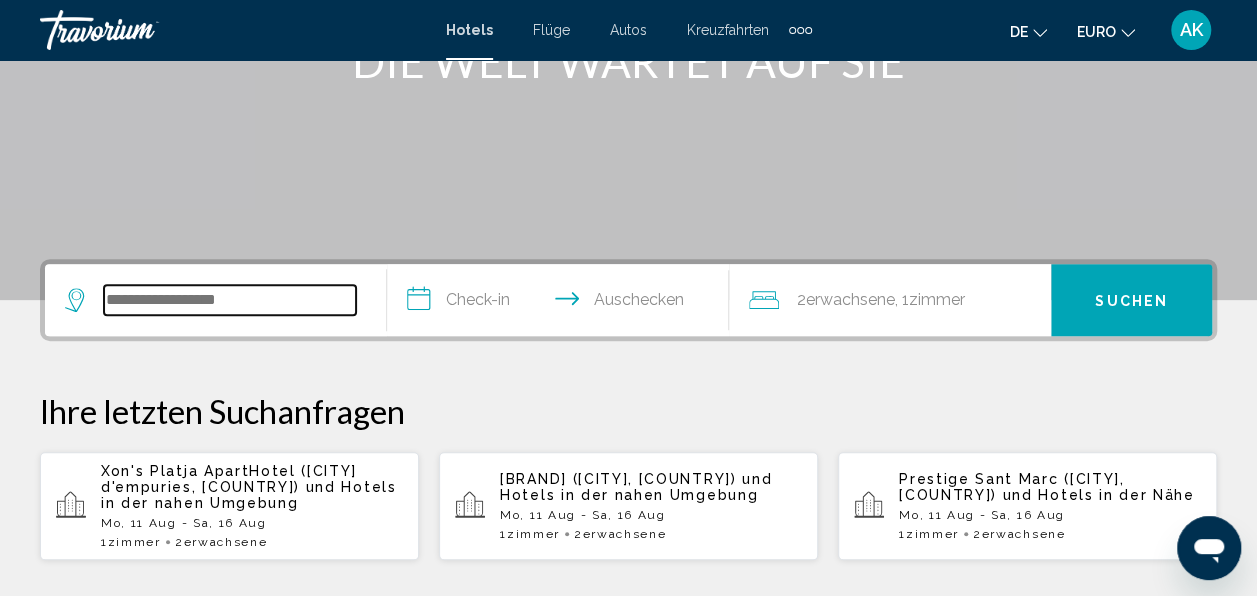 click at bounding box center (230, 300) 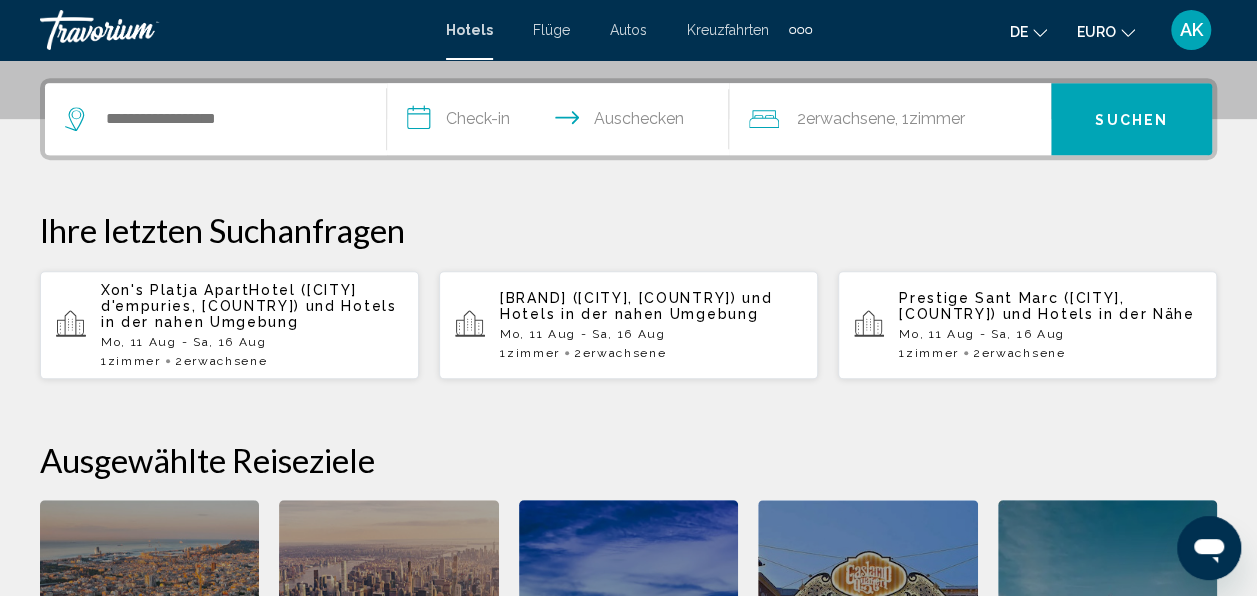 scroll, scrollTop: 494, scrollLeft: 0, axis: vertical 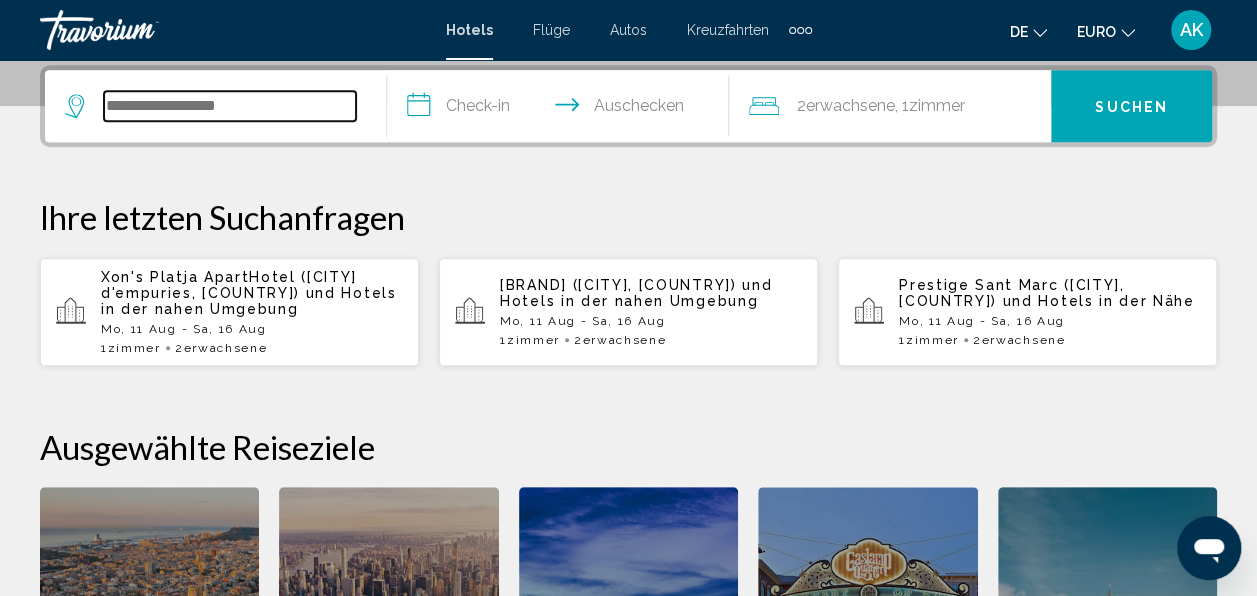 drag, startPoint x: 212, startPoint y: 303, endPoint x: 122, endPoint y: 118, distance: 205.73041 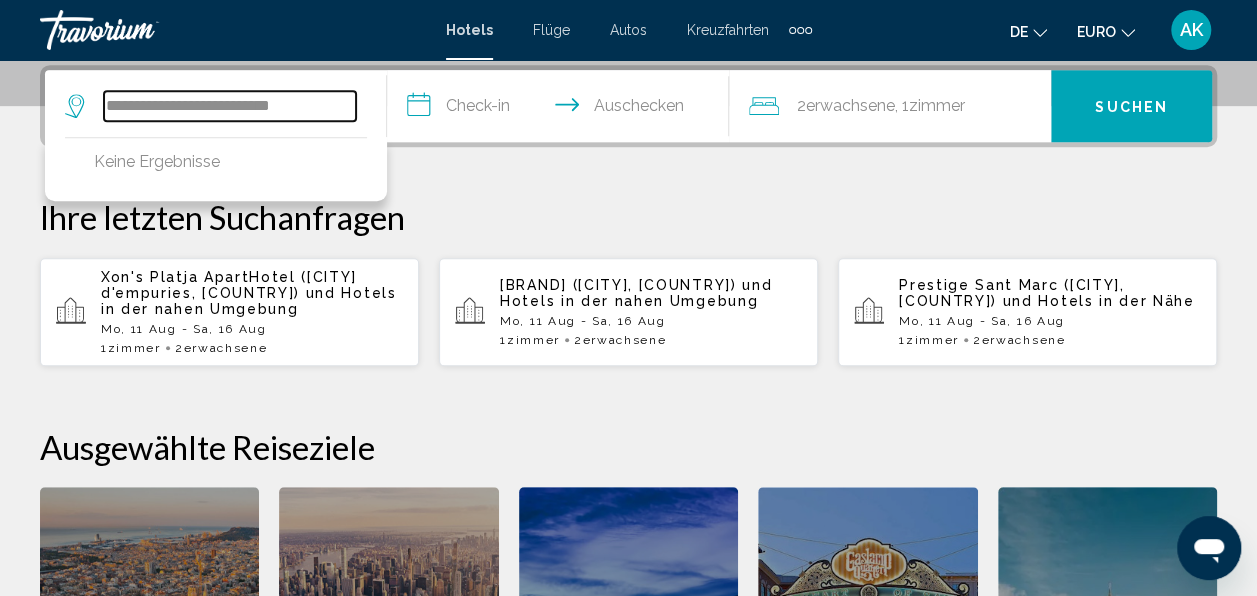 drag, startPoint x: 216, startPoint y: 101, endPoint x: 0, endPoint y: 92, distance: 216.18742 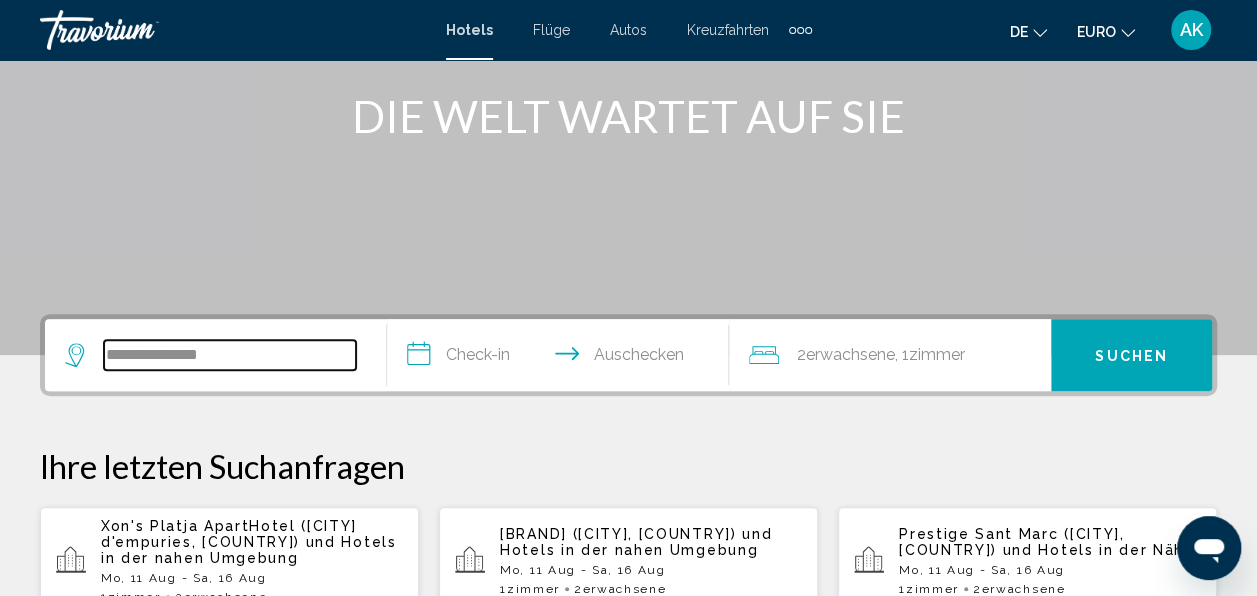 scroll, scrollTop: 229, scrollLeft: 0, axis: vertical 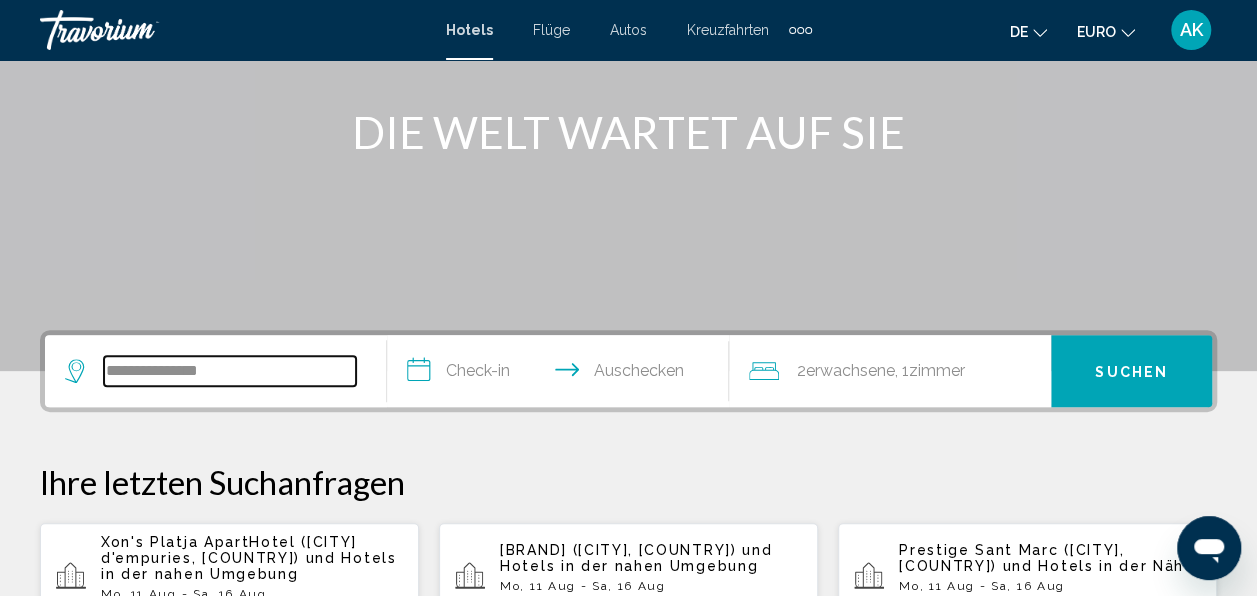 click on "**********" at bounding box center (230, 371) 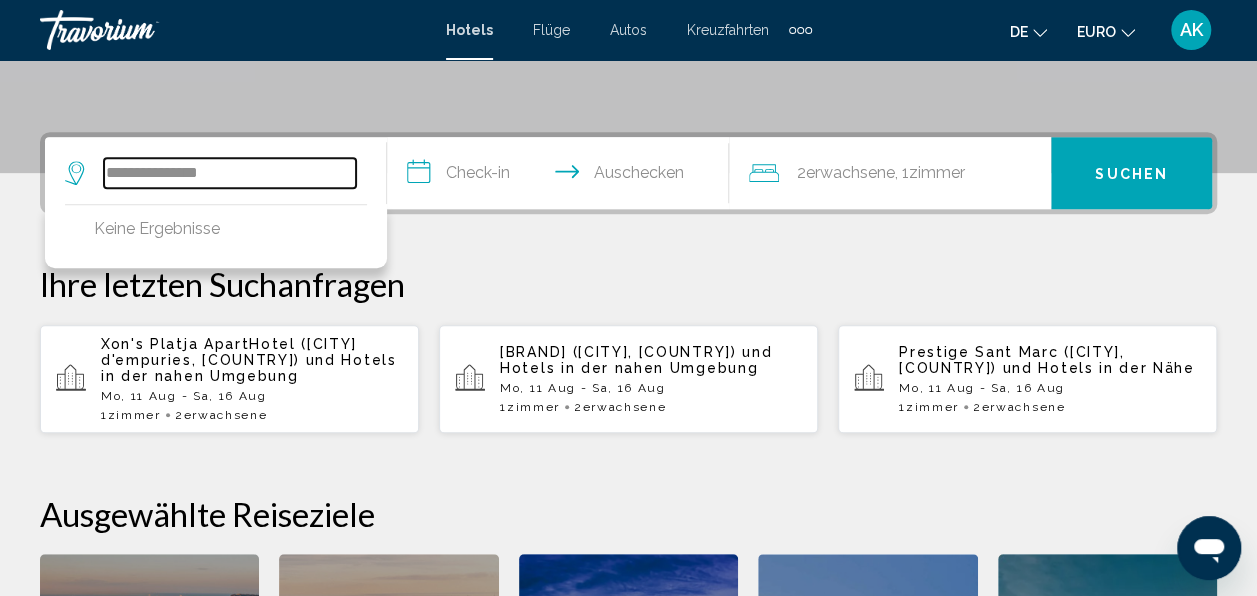 scroll, scrollTop: 494, scrollLeft: 0, axis: vertical 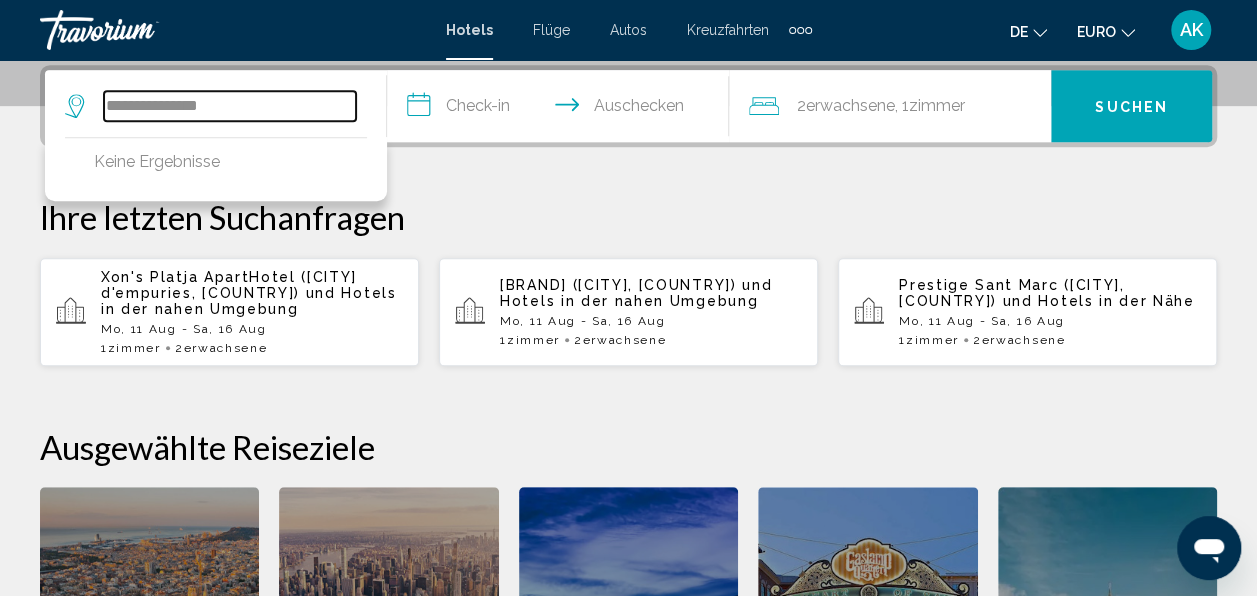 paste on "**********" 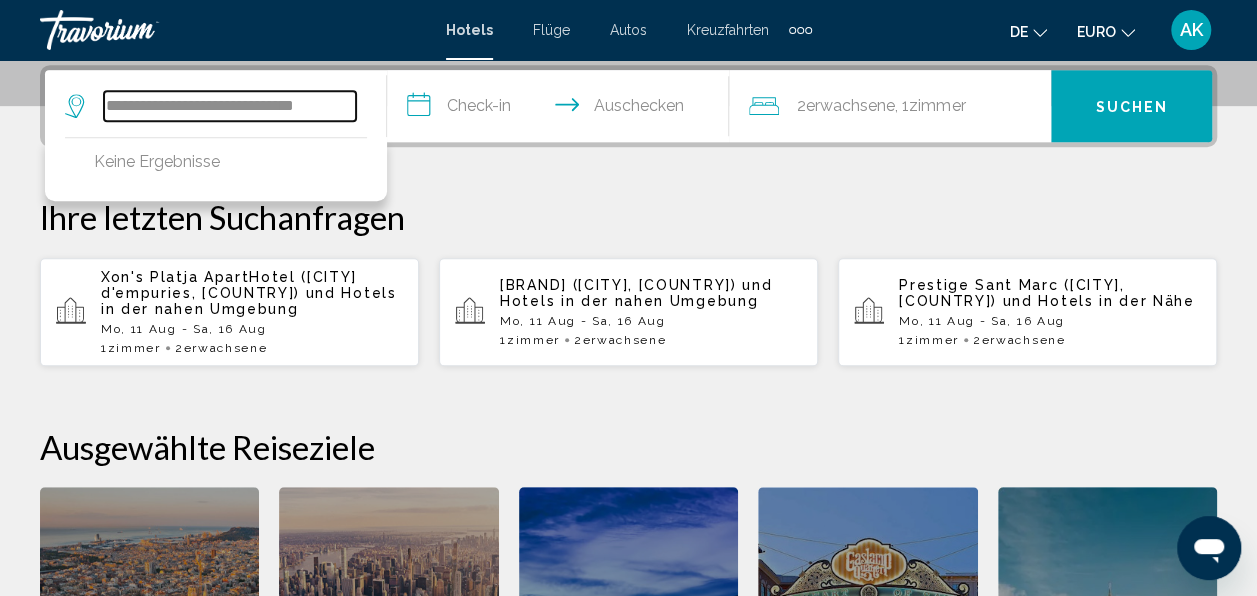 scroll, scrollTop: 0, scrollLeft: 0, axis: both 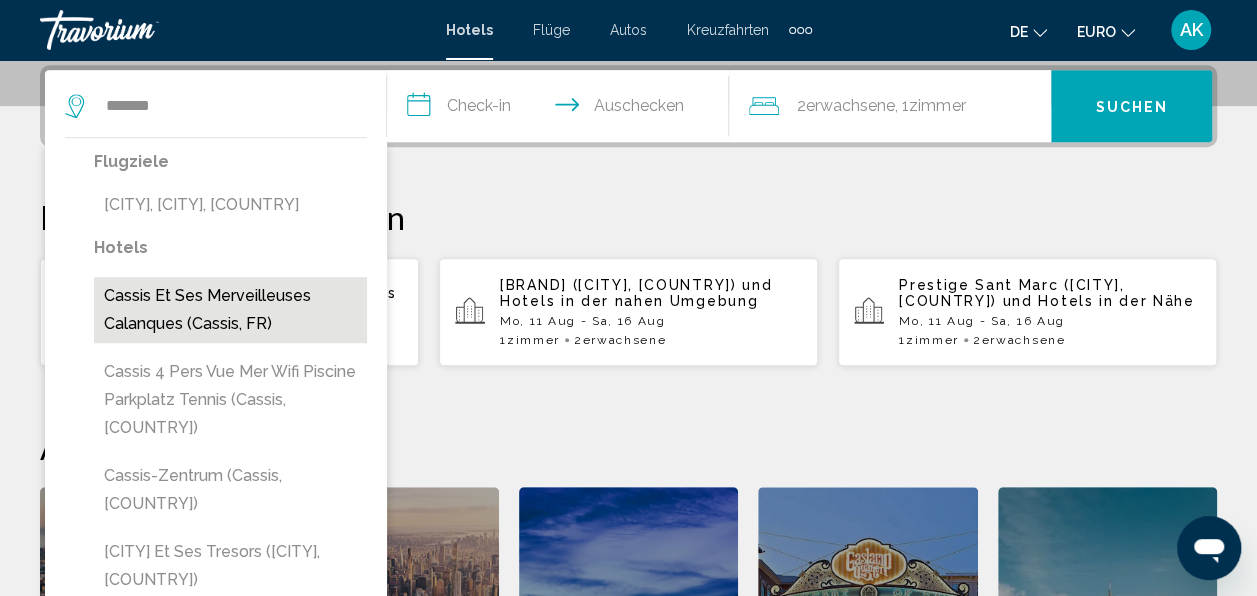 click on "Cassis Et Ses Merveilleuses Calanques (Cassis, FR)" at bounding box center [230, 310] 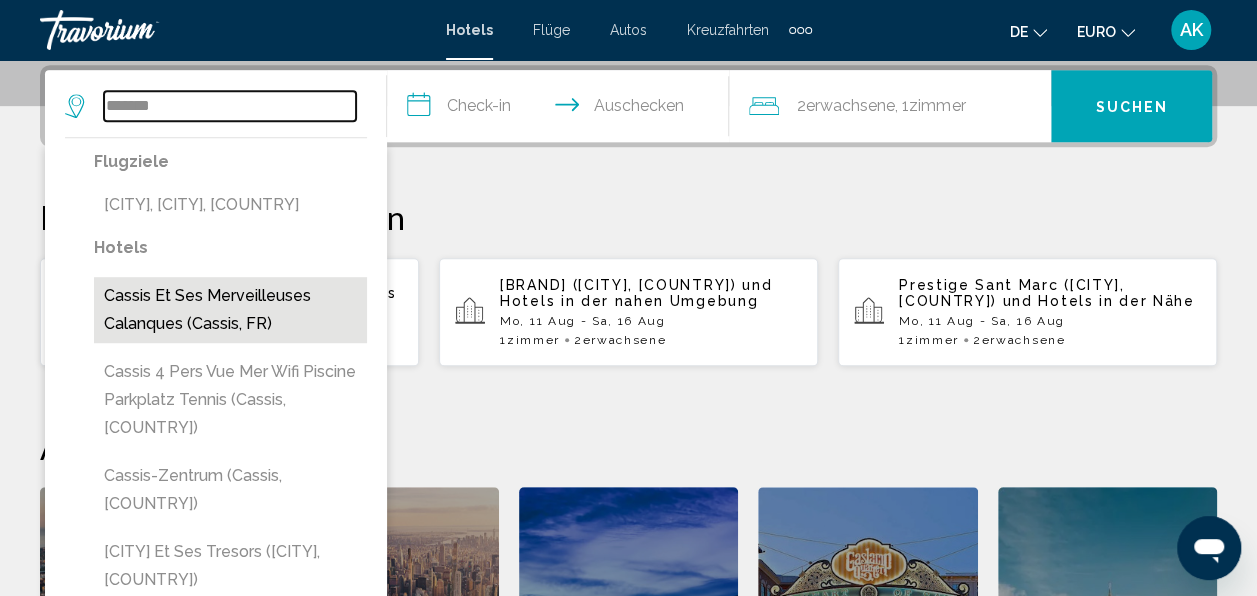 type on "**********" 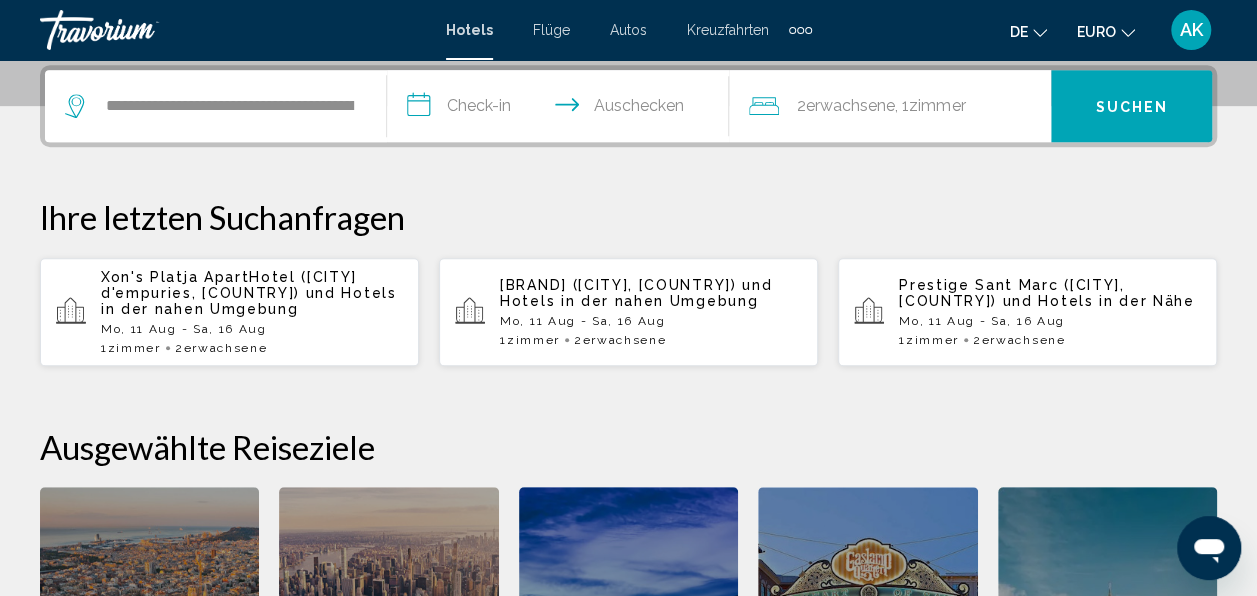 click on "**********" at bounding box center [562, 109] 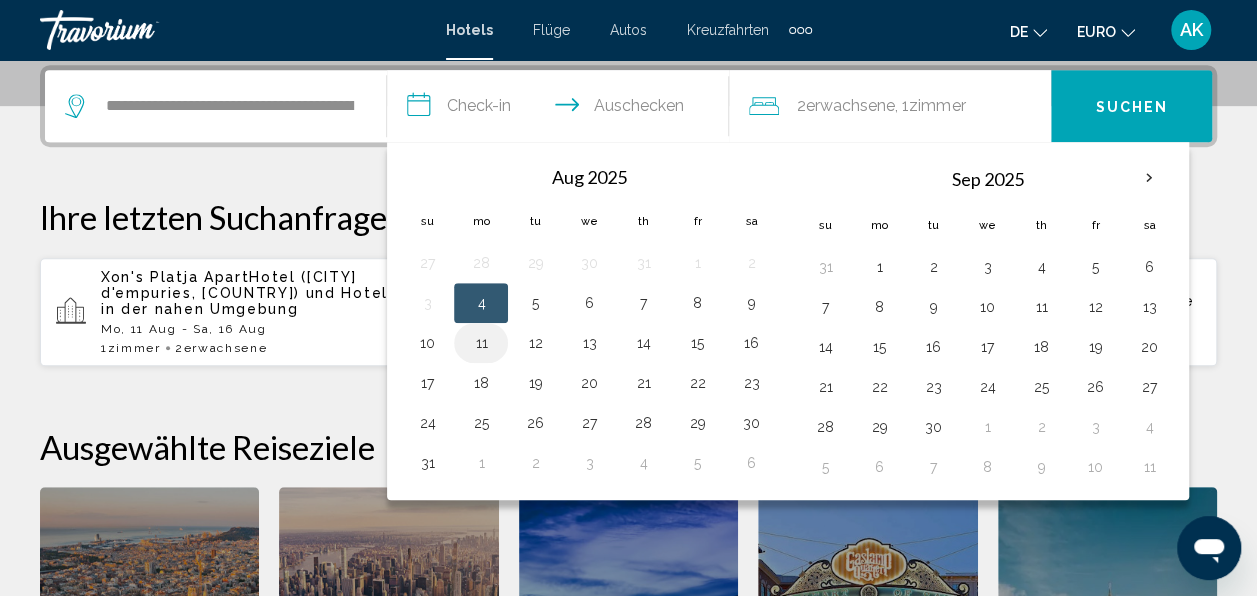 click on "11" at bounding box center (481, 343) 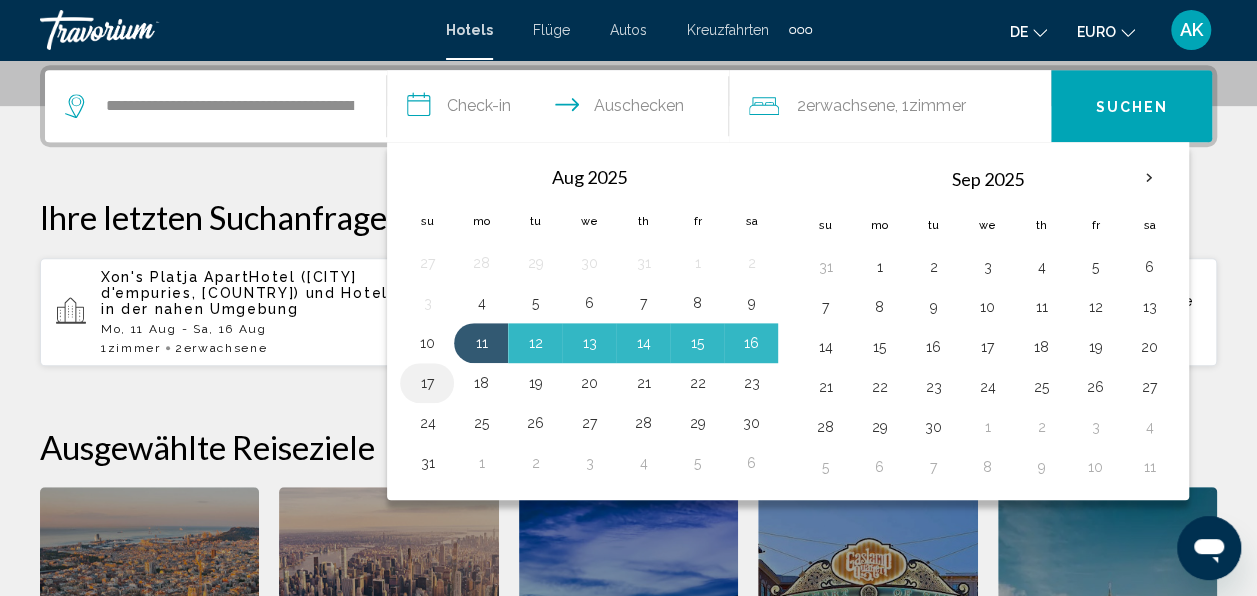 click on "17" at bounding box center [427, 383] 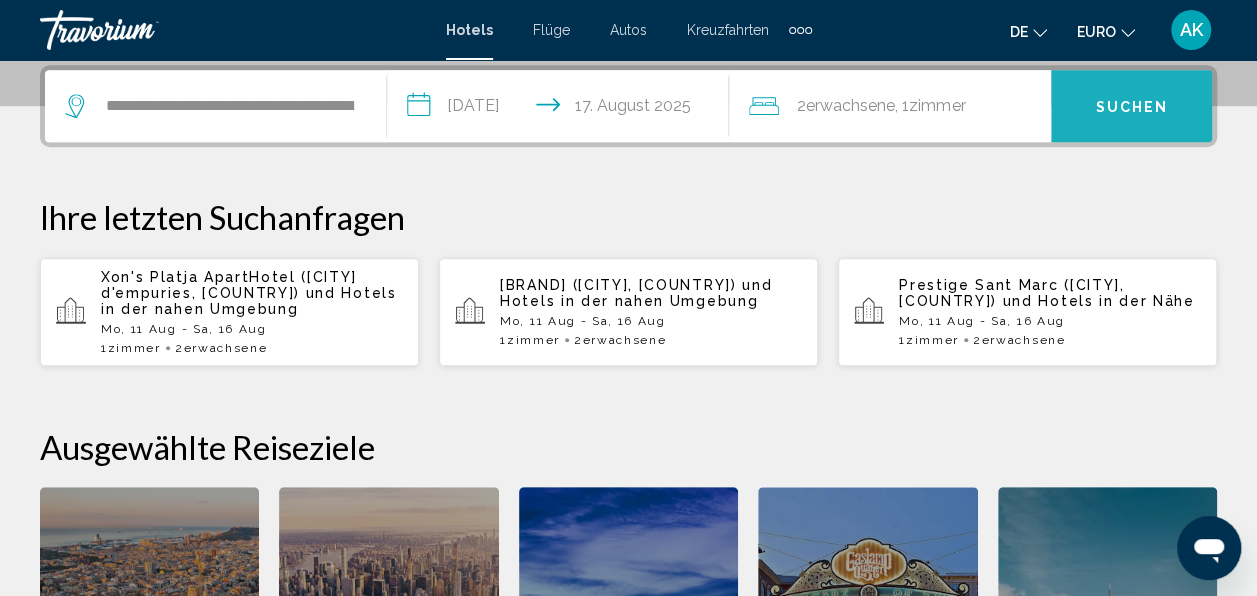 click on "Suchen" at bounding box center [1131, 106] 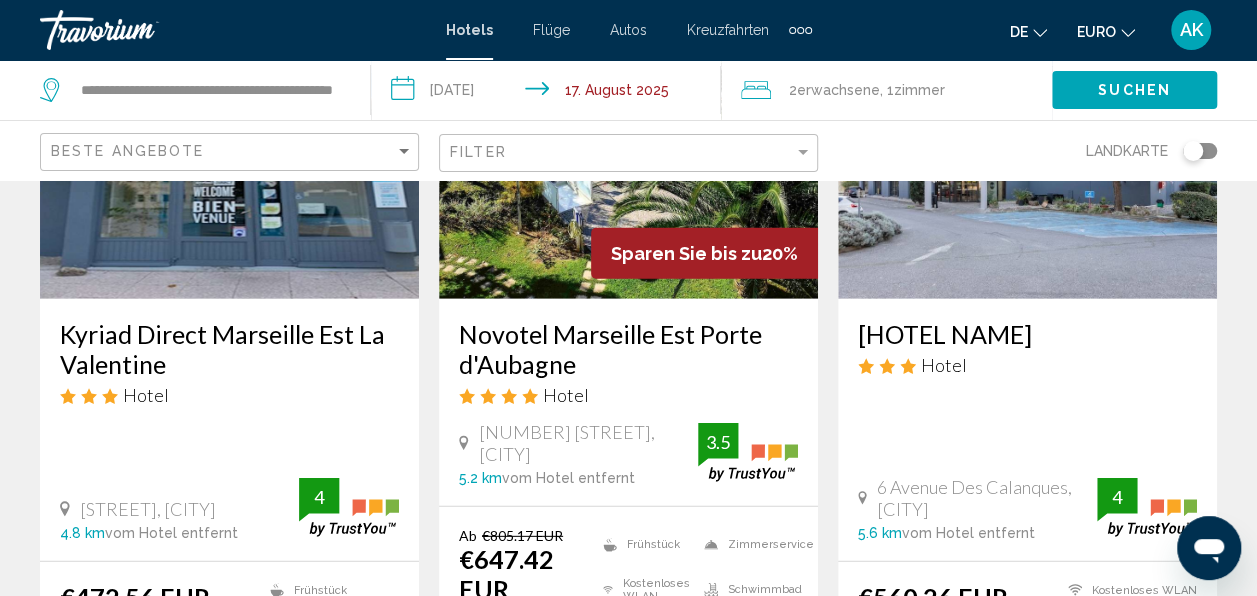 scroll, scrollTop: 2600, scrollLeft: 0, axis: vertical 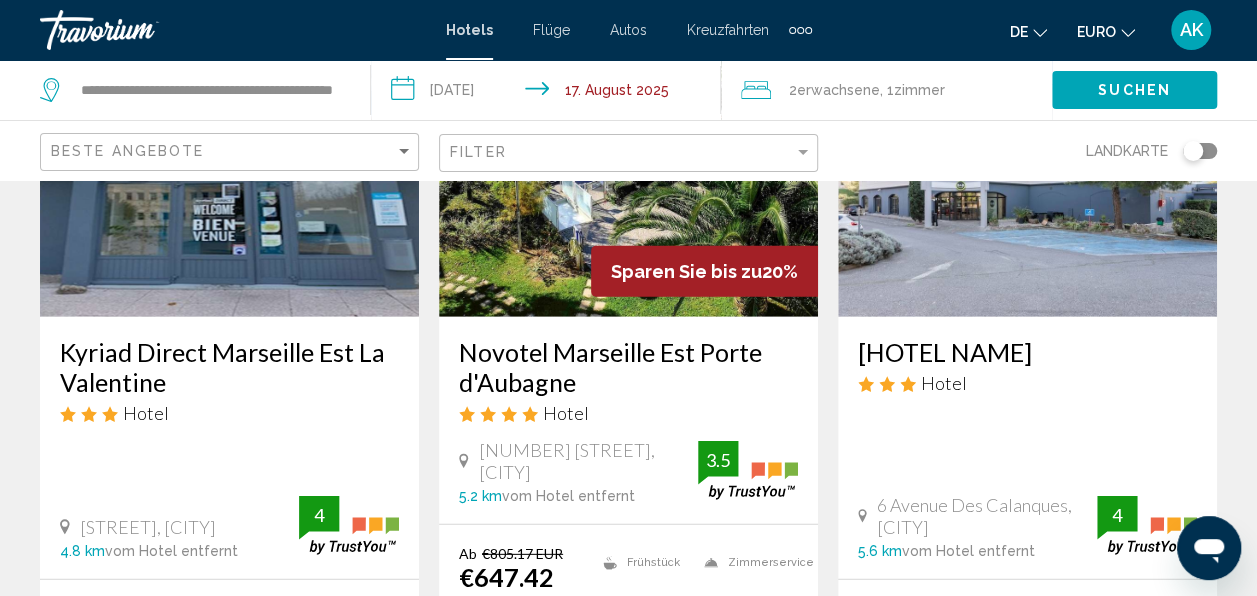 click at bounding box center (229, 157) 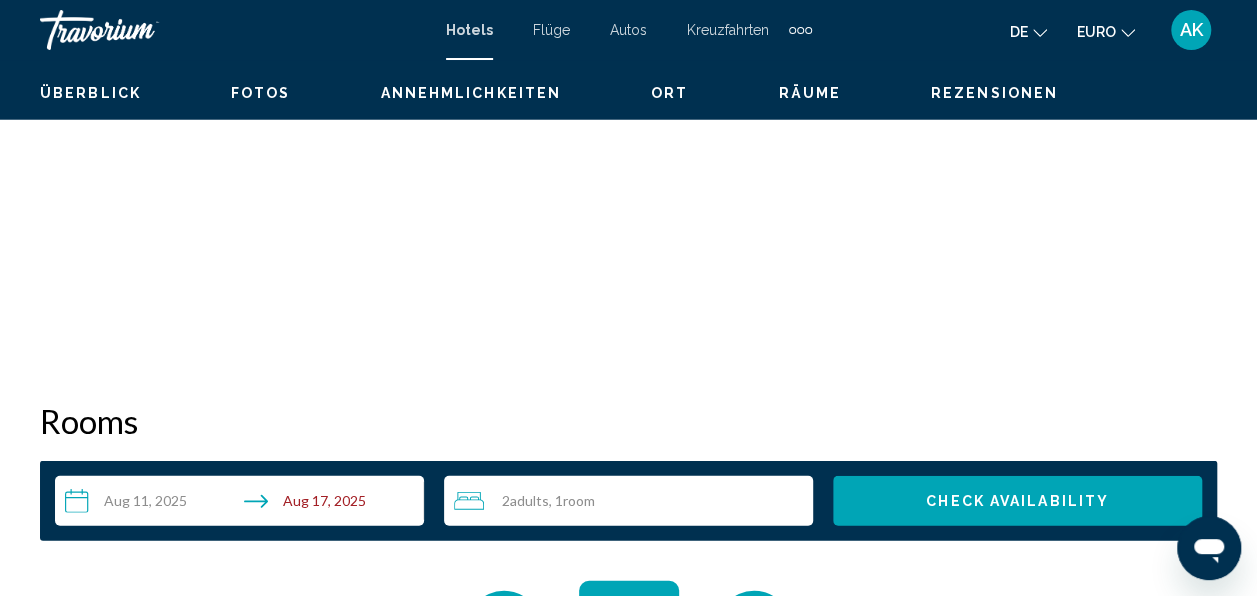 scroll, scrollTop: 236, scrollLeft: 0, axis: vertical 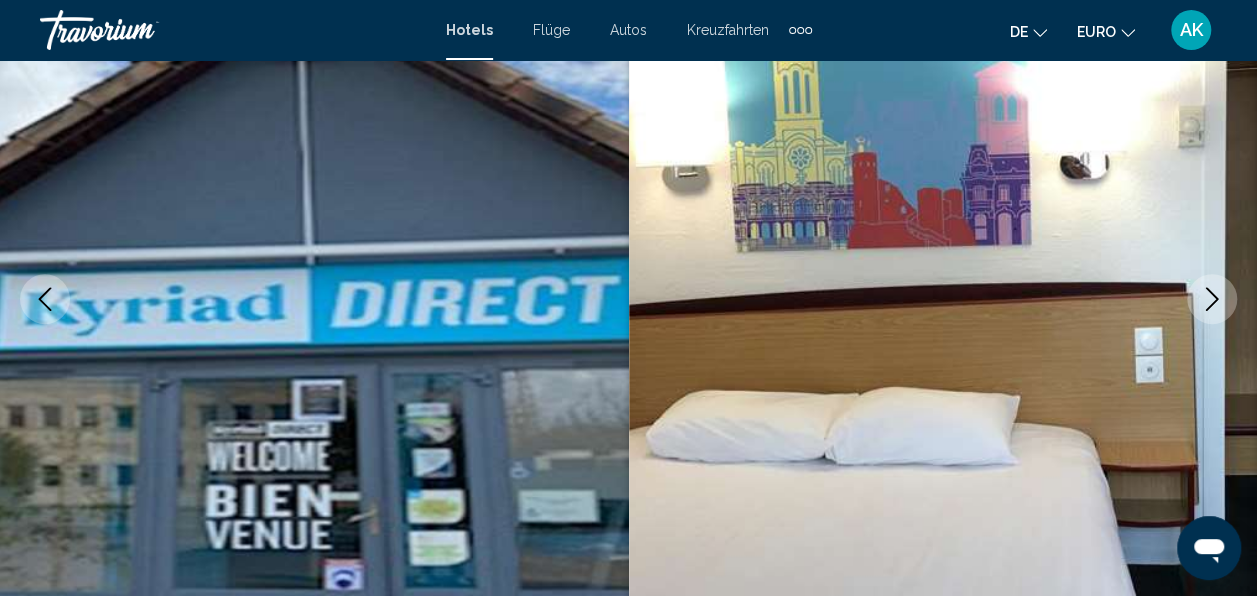 click 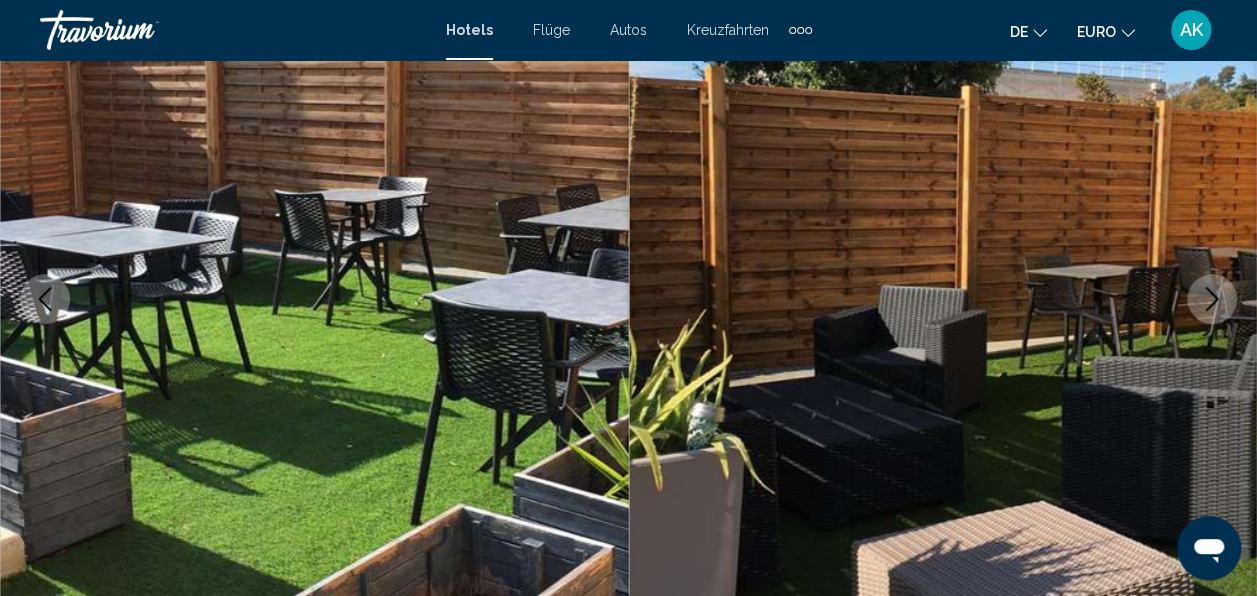 click 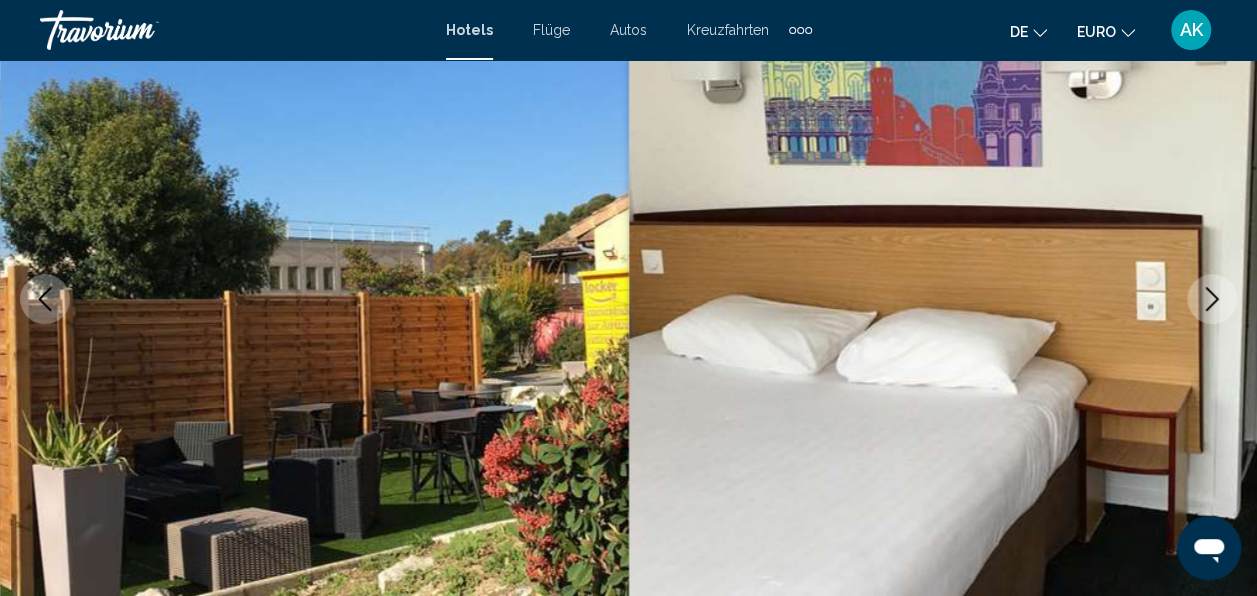 click 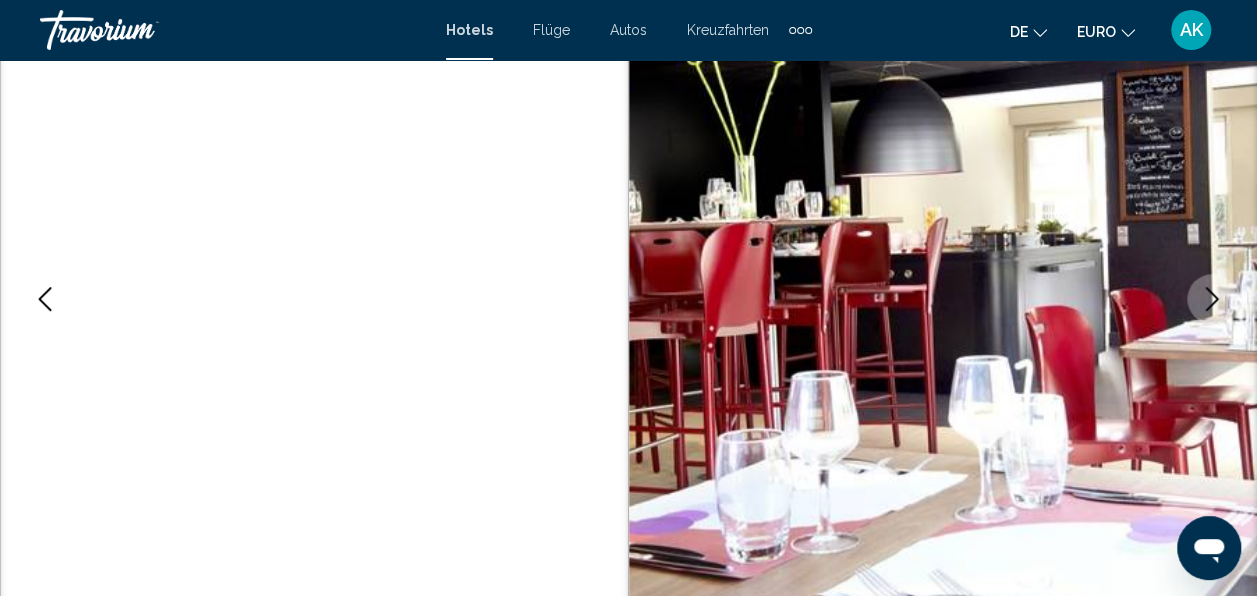 click 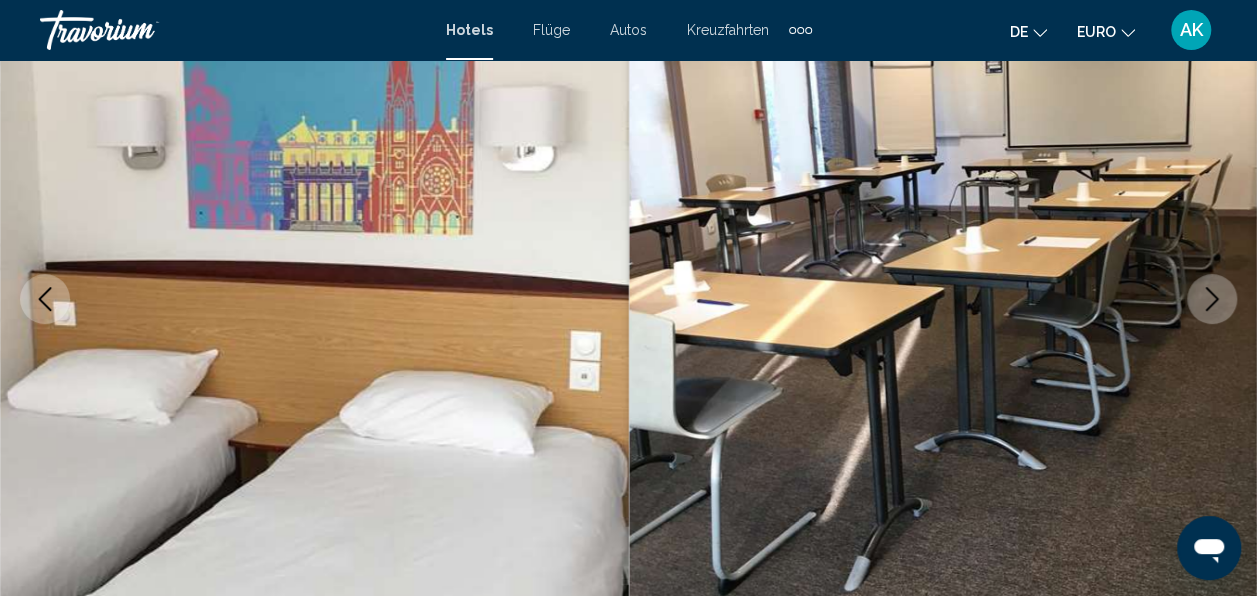 click 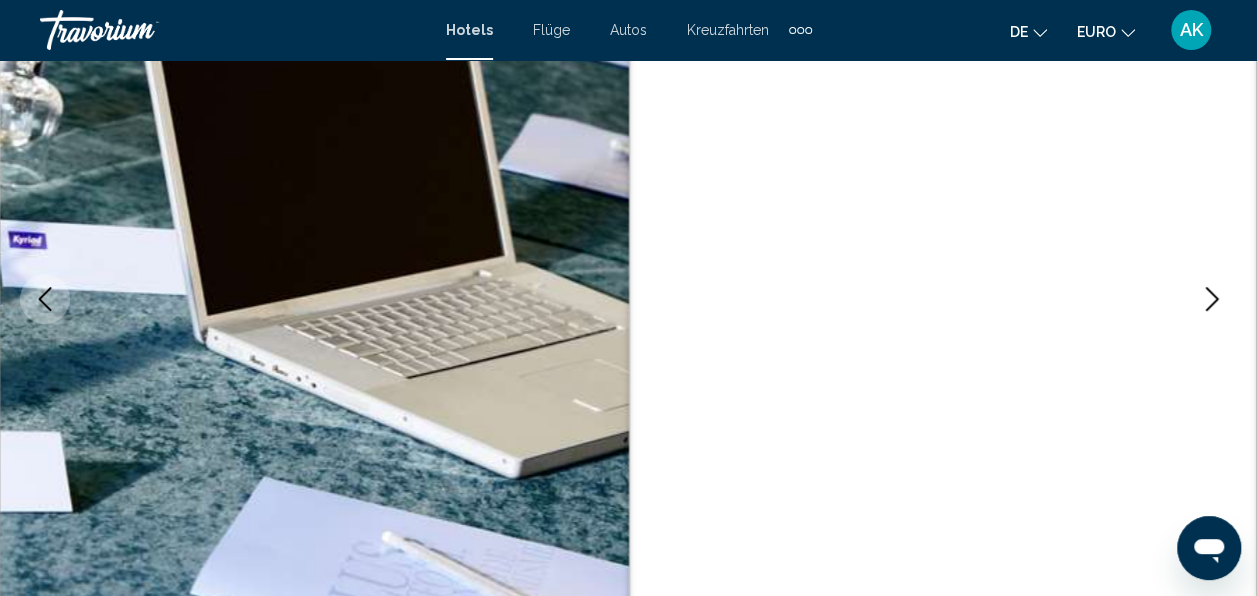click 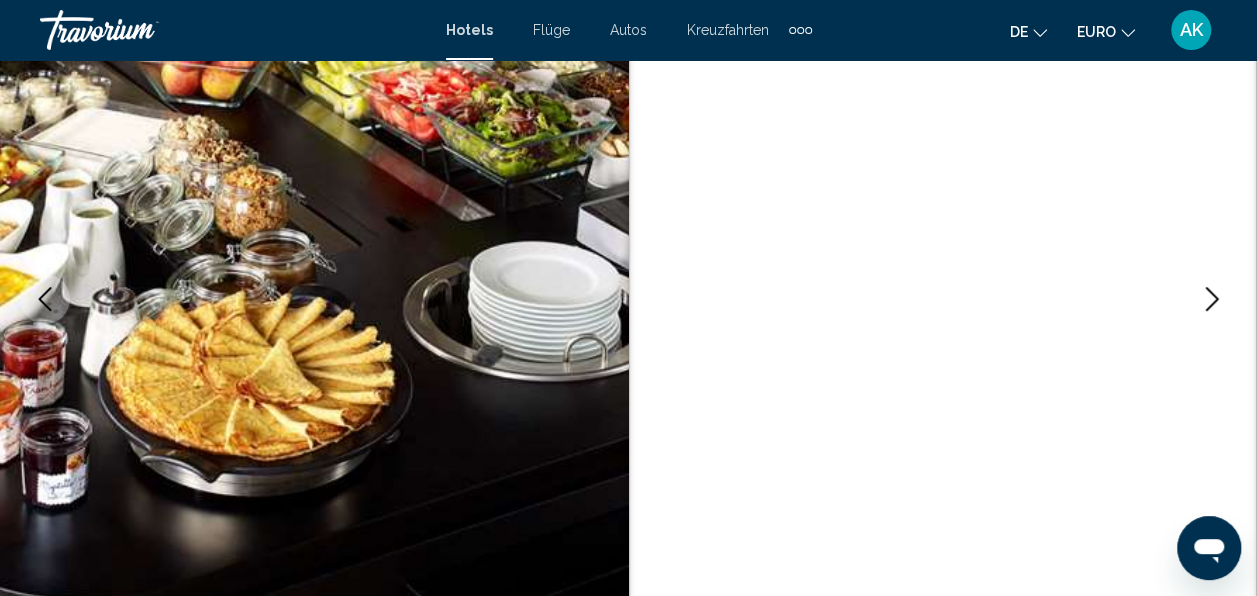 click 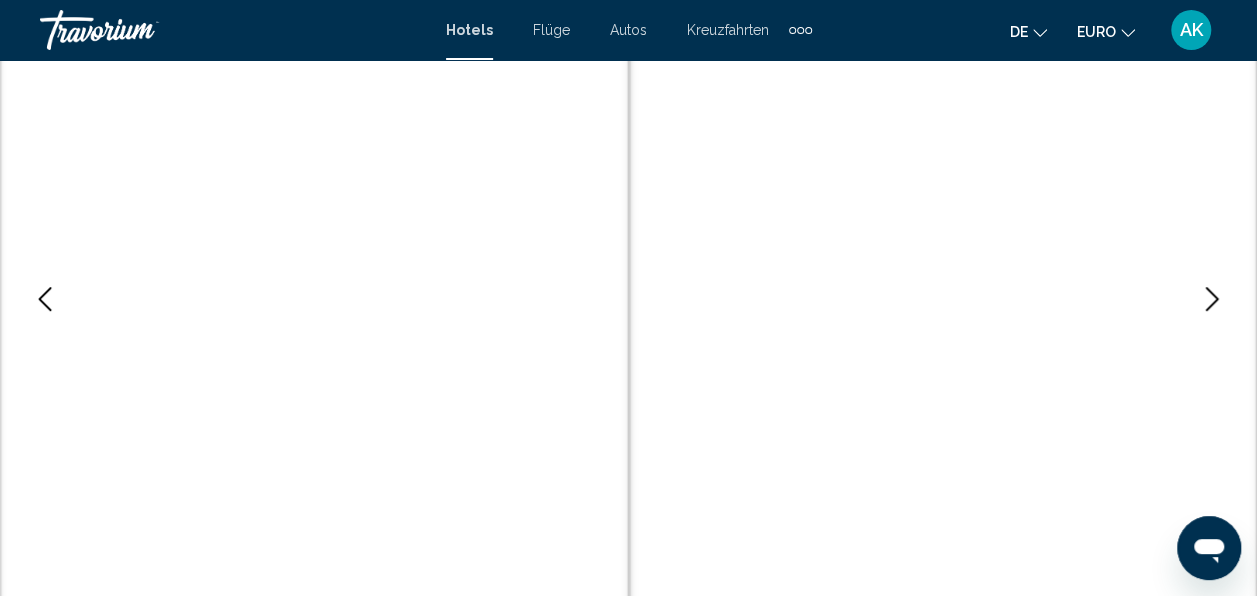click 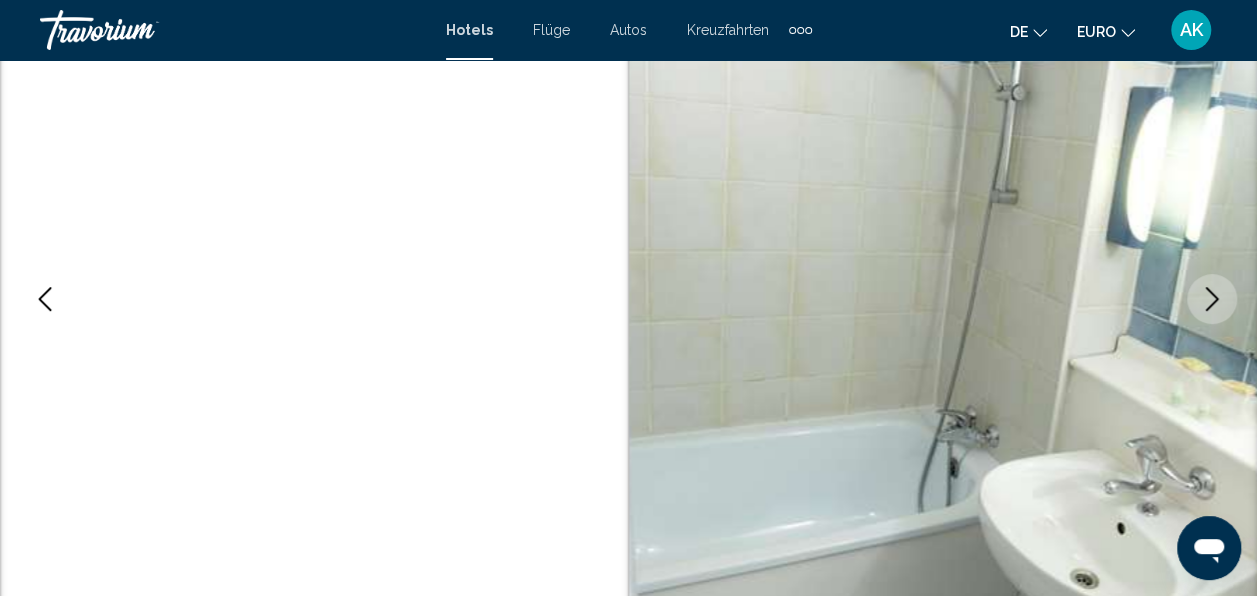 click 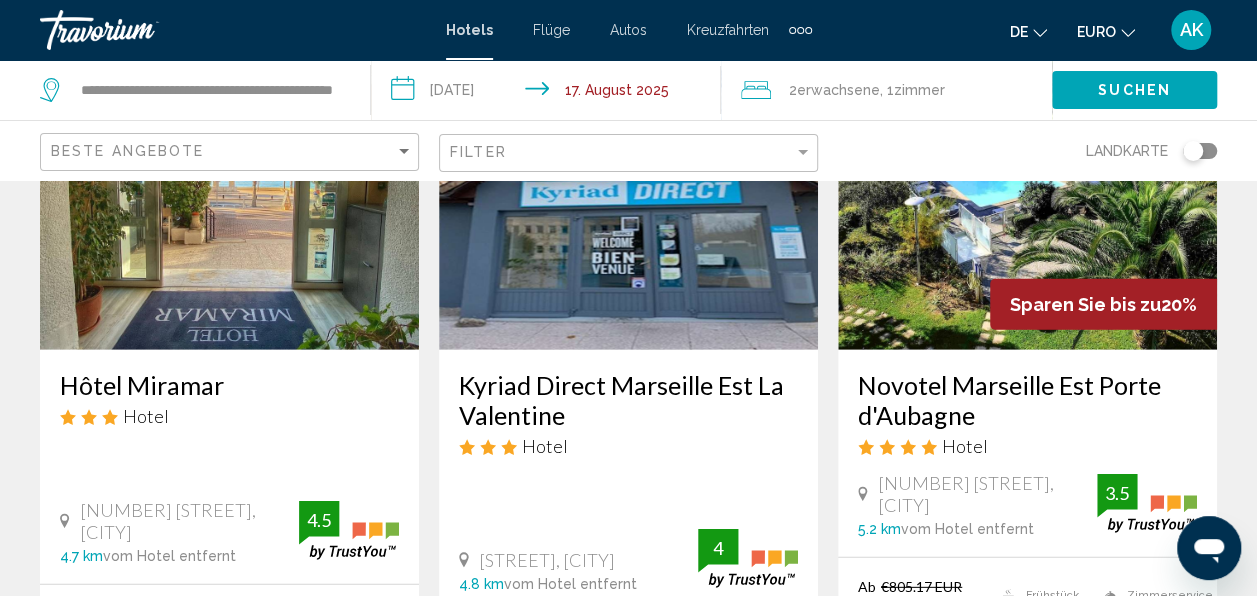 scroll, scrollTop: 2600, scrollLeft: 0, axis: vertical 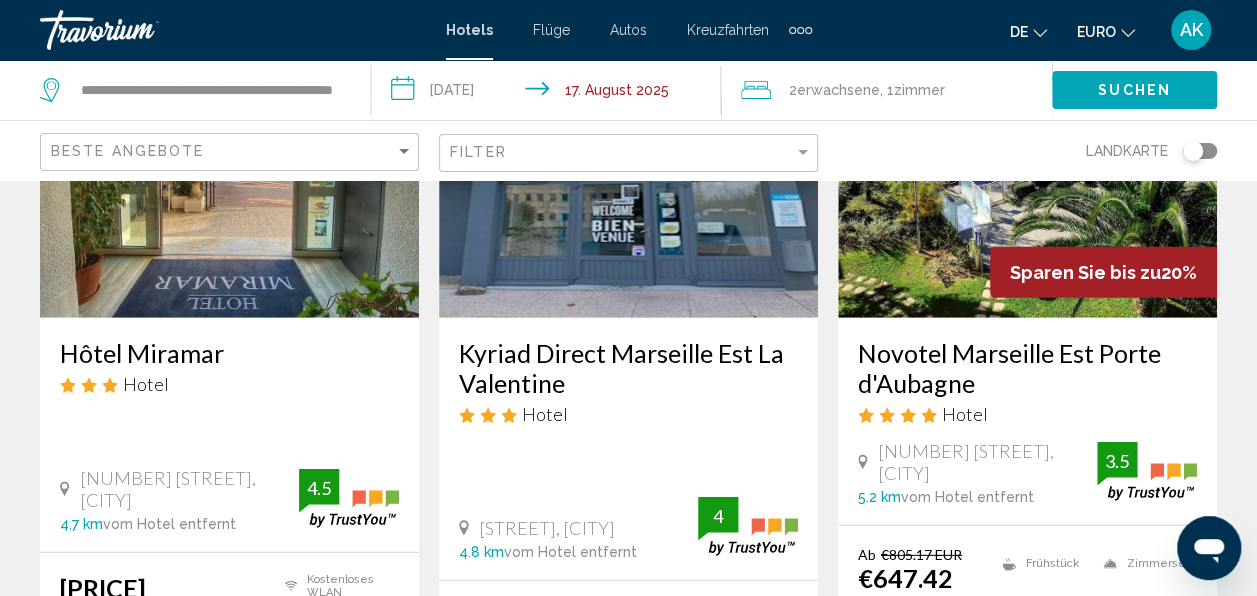 click at bounding box center [1027, 158] 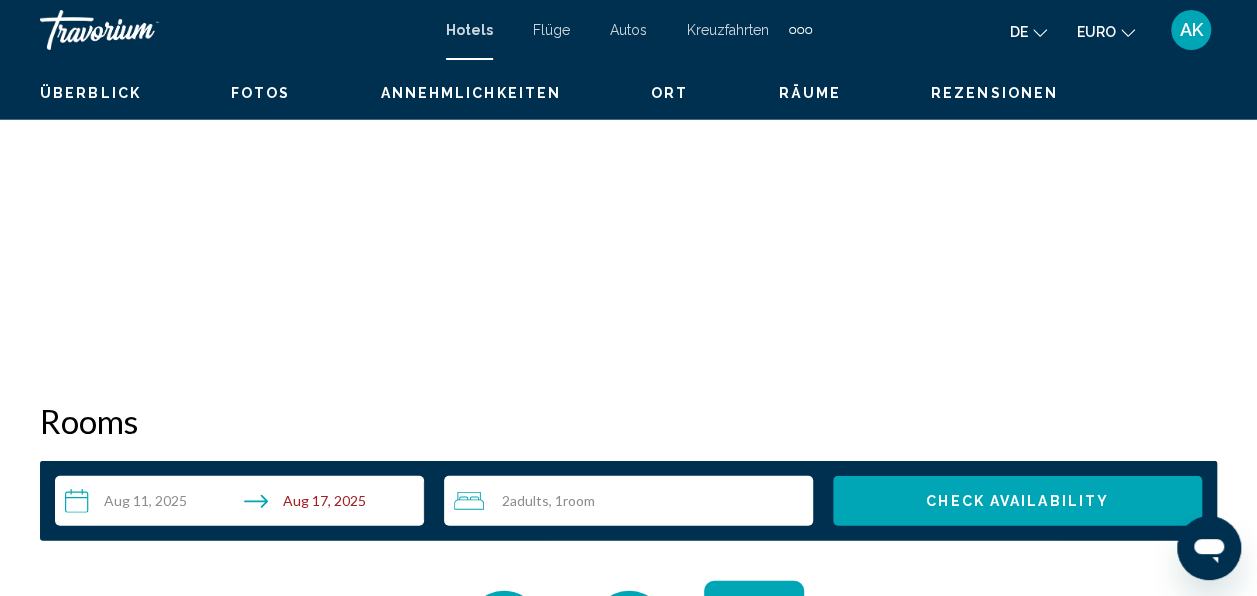 scroll, scrollTop: 236, scrollLeft: 0, axis: vertical 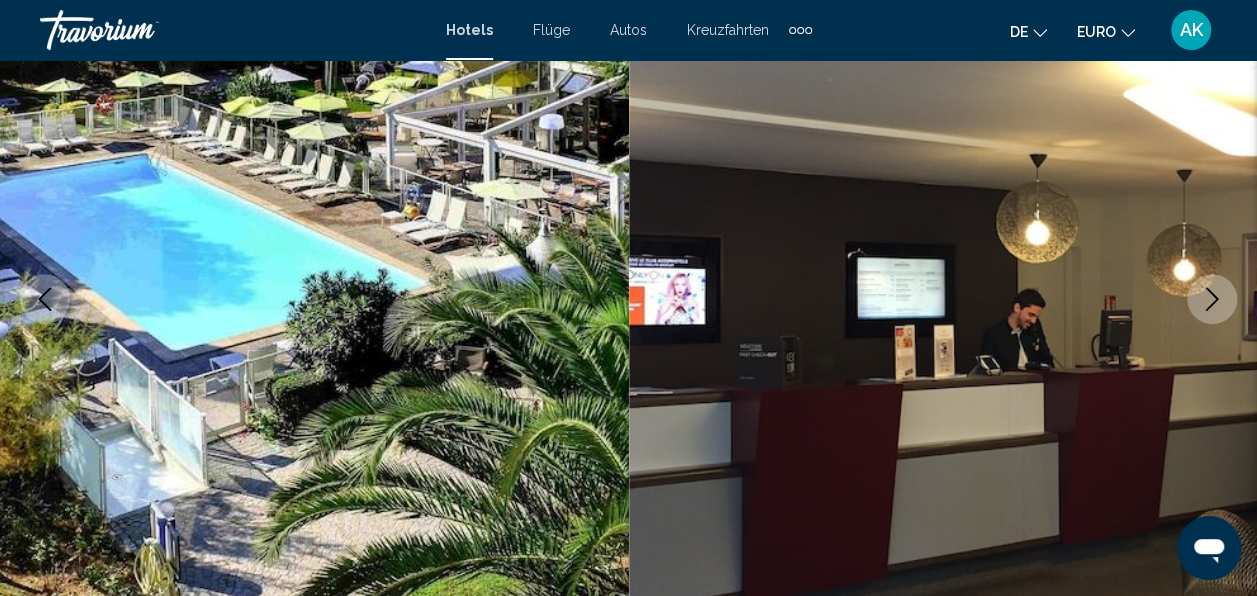 click 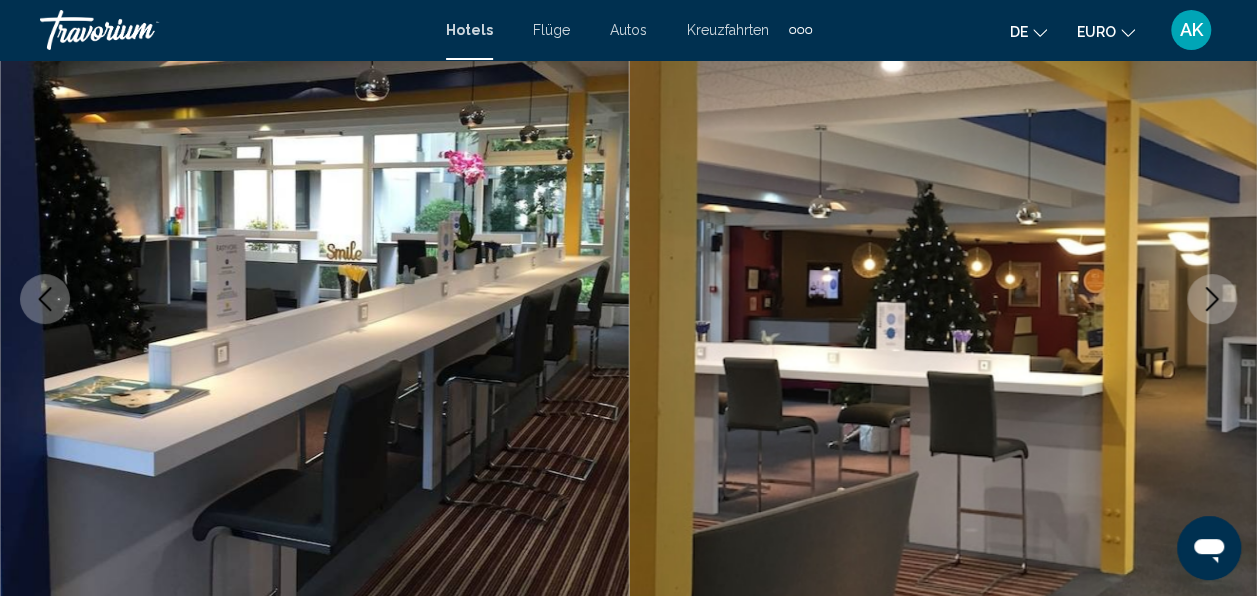 click 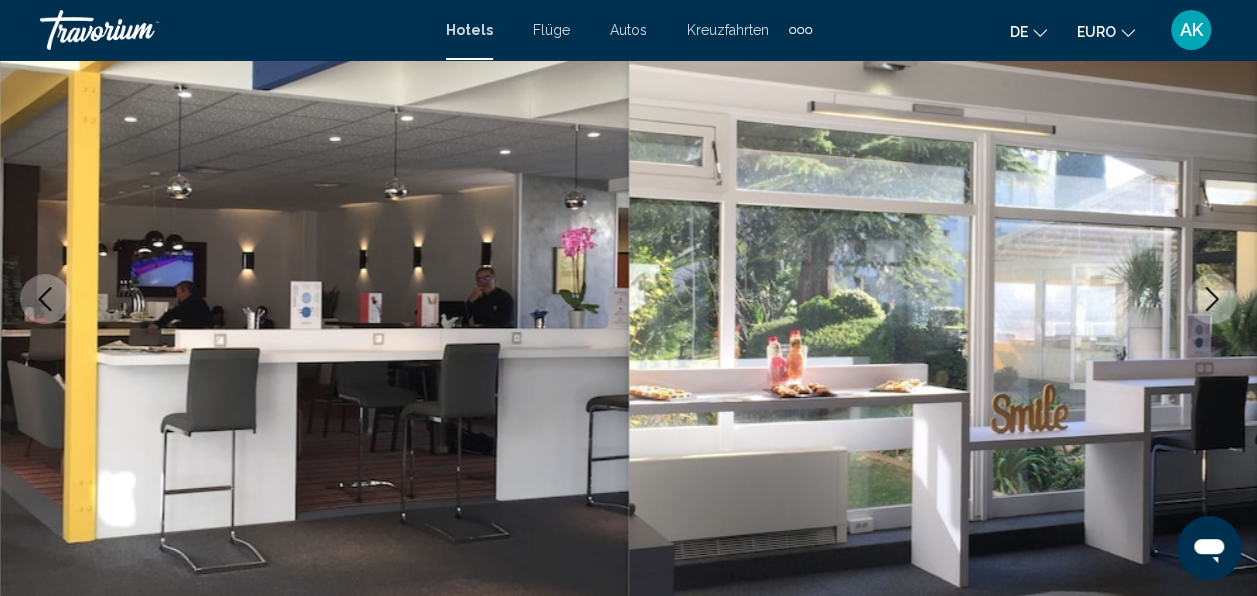 click 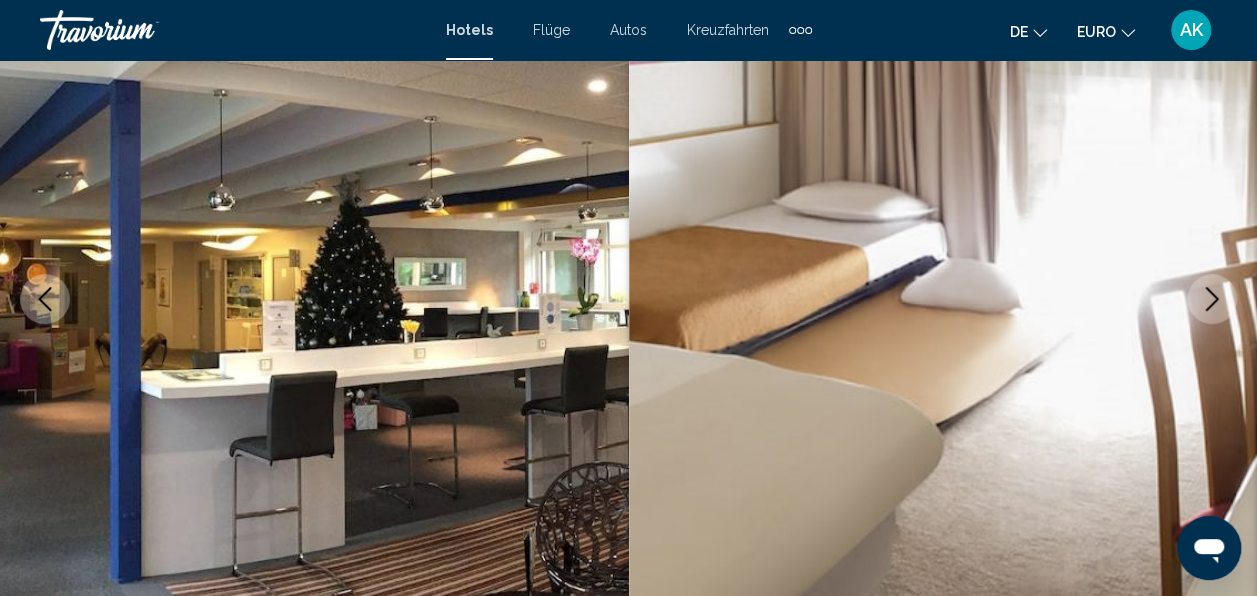 click 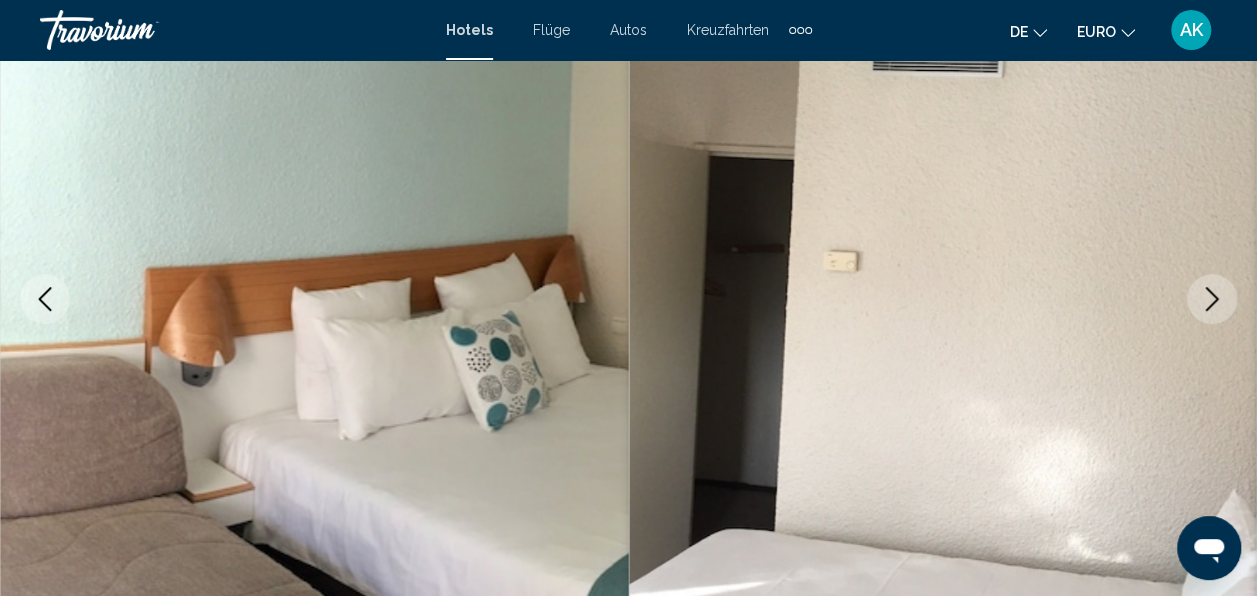 click 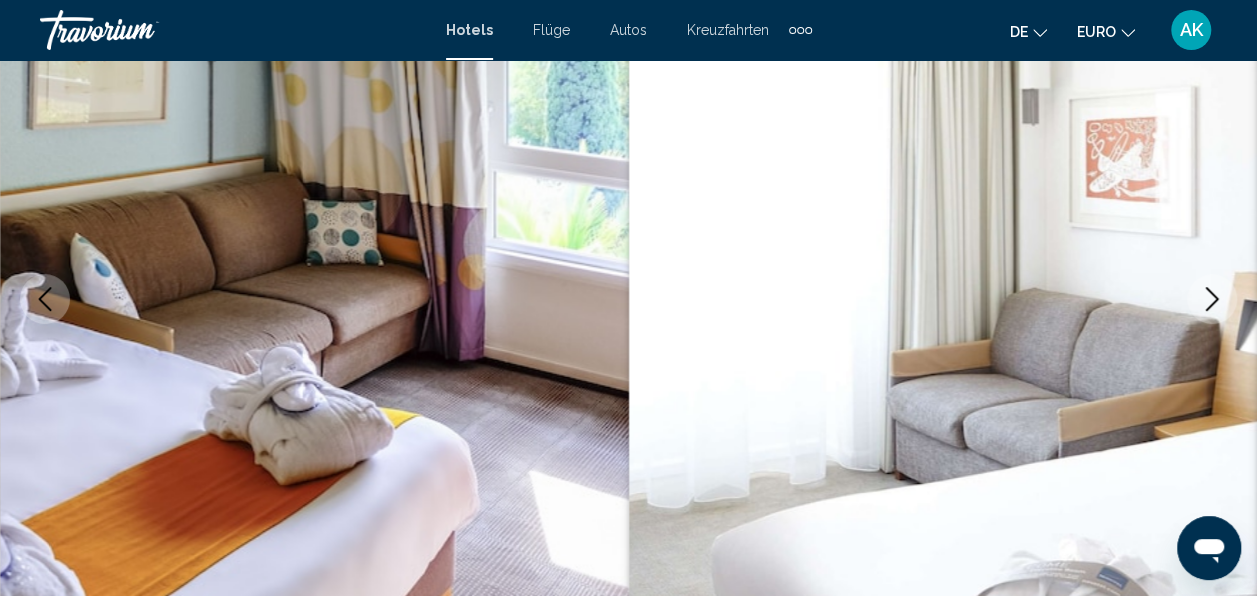 click 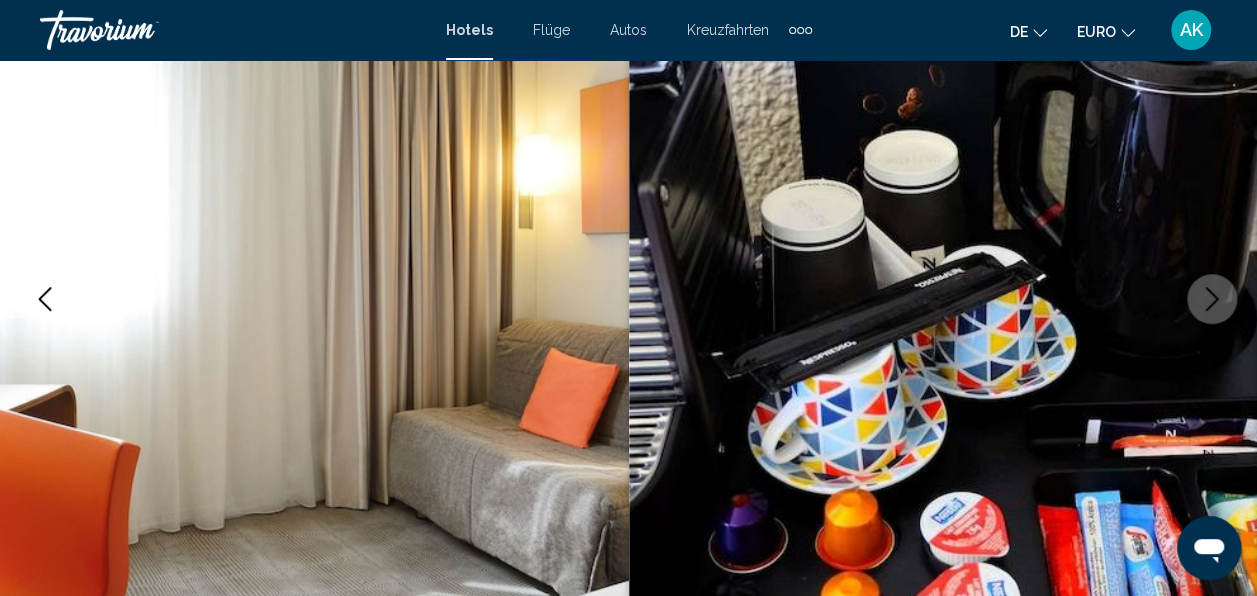click 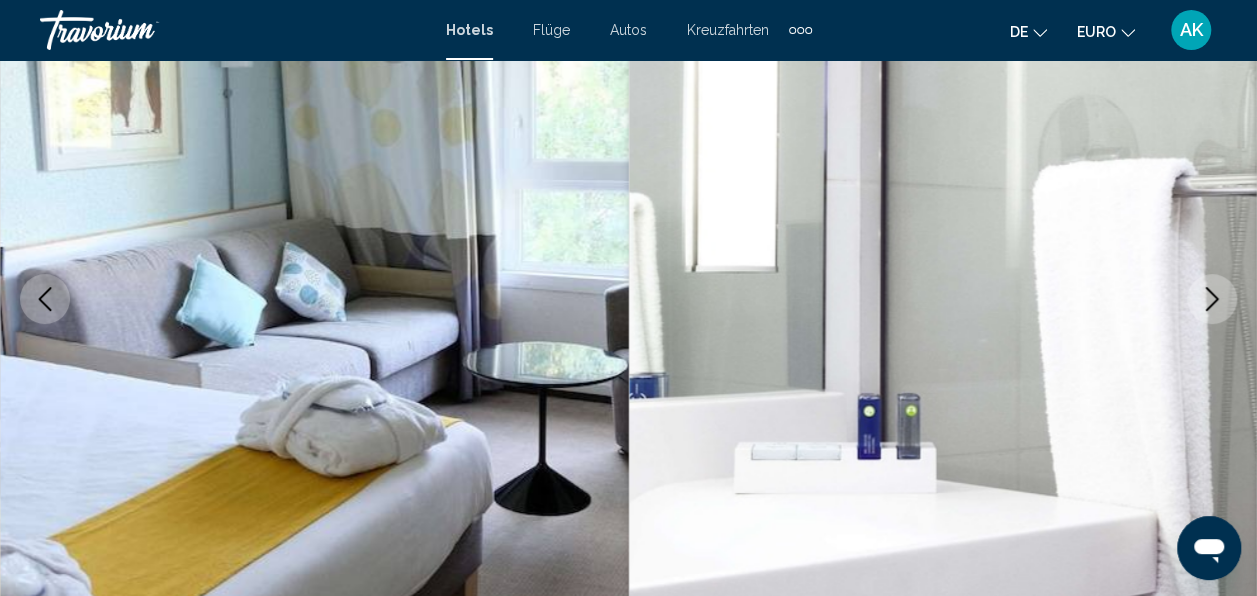 click 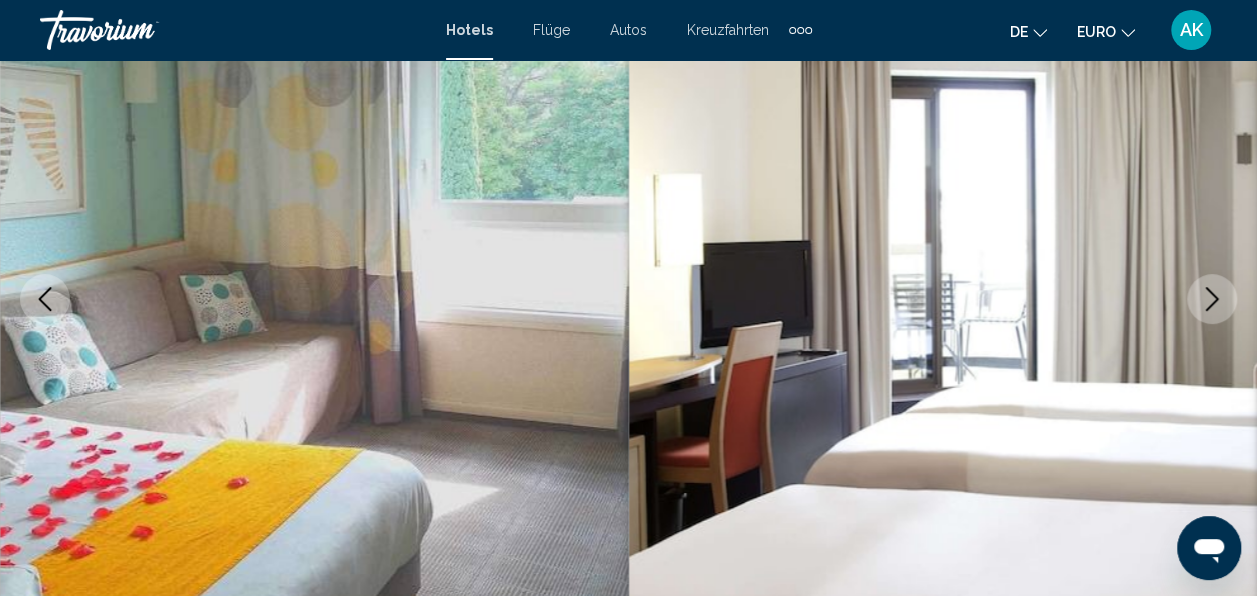 click 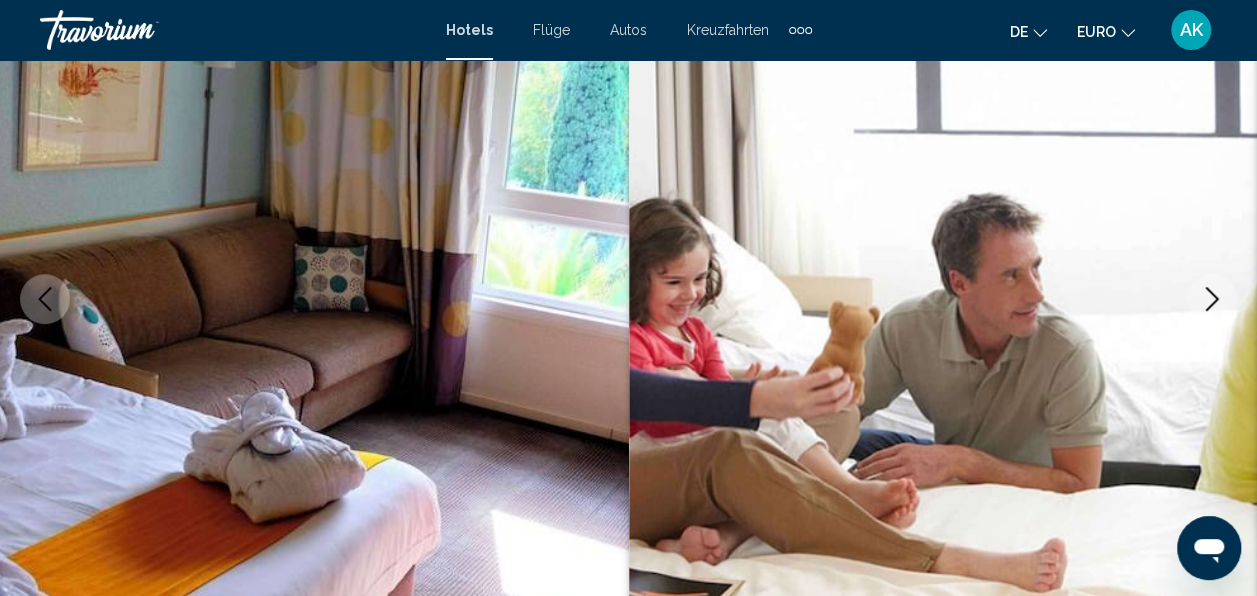 click 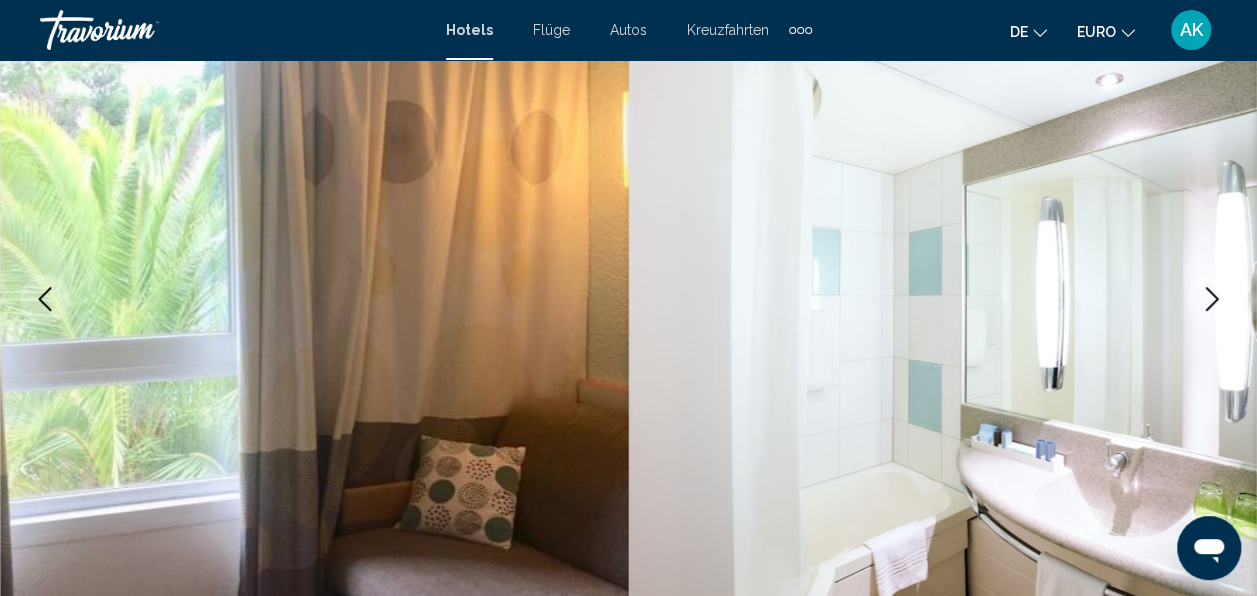 click 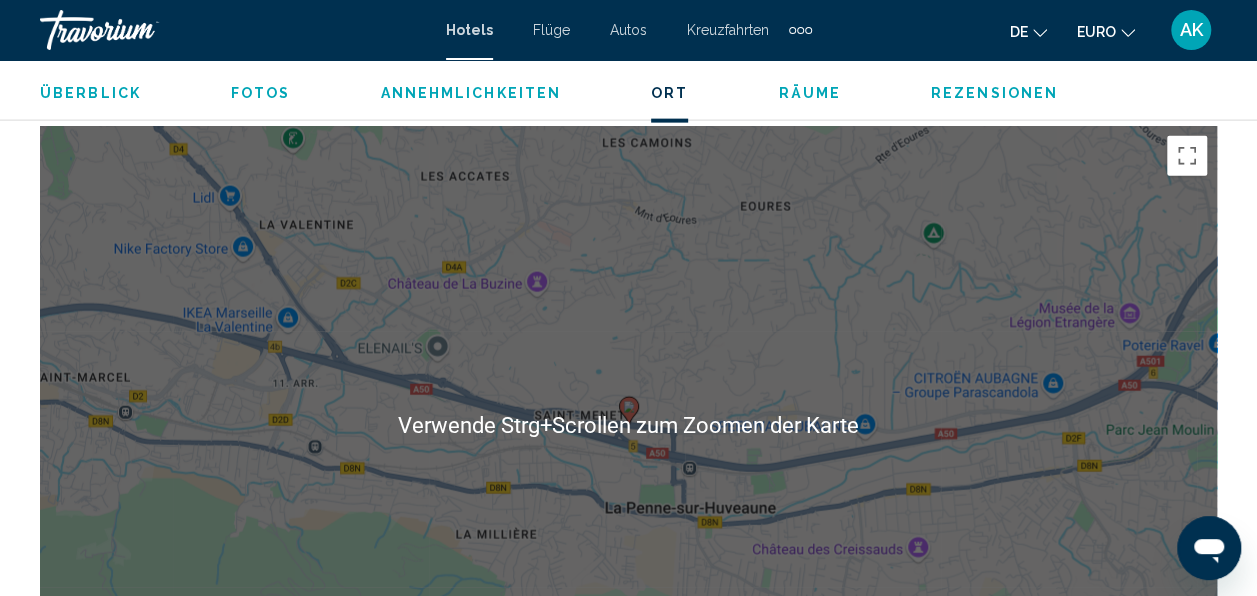 scroll, scrollTop: 2436, scrollLeft: 0, axis: vertical 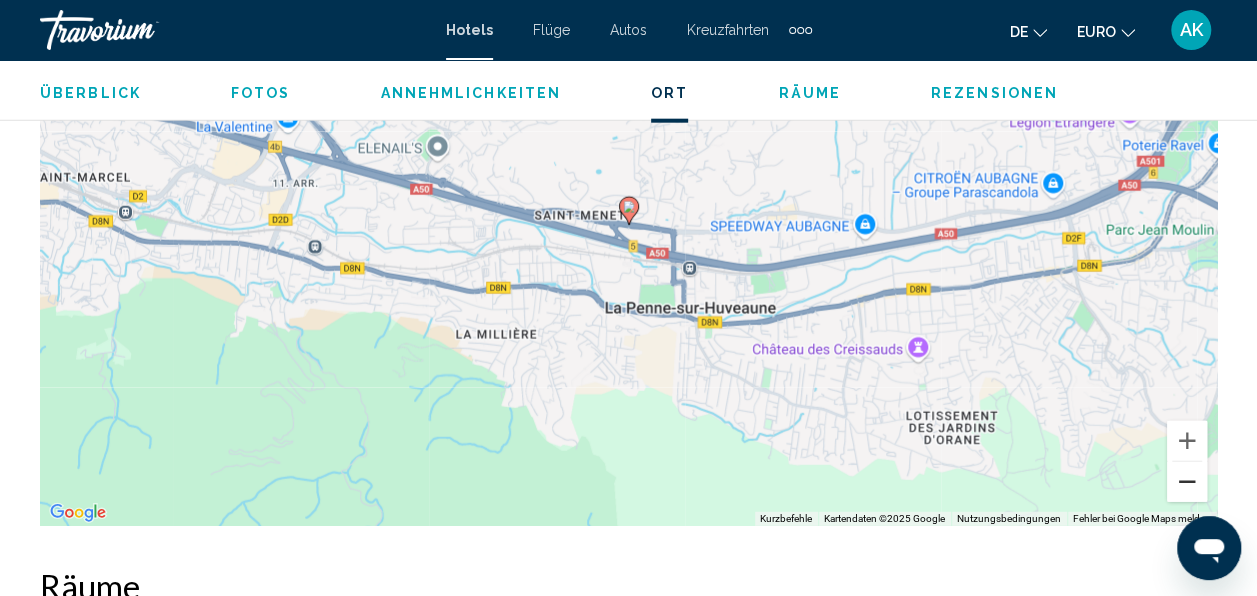 click at bounding box center (1187, 482) 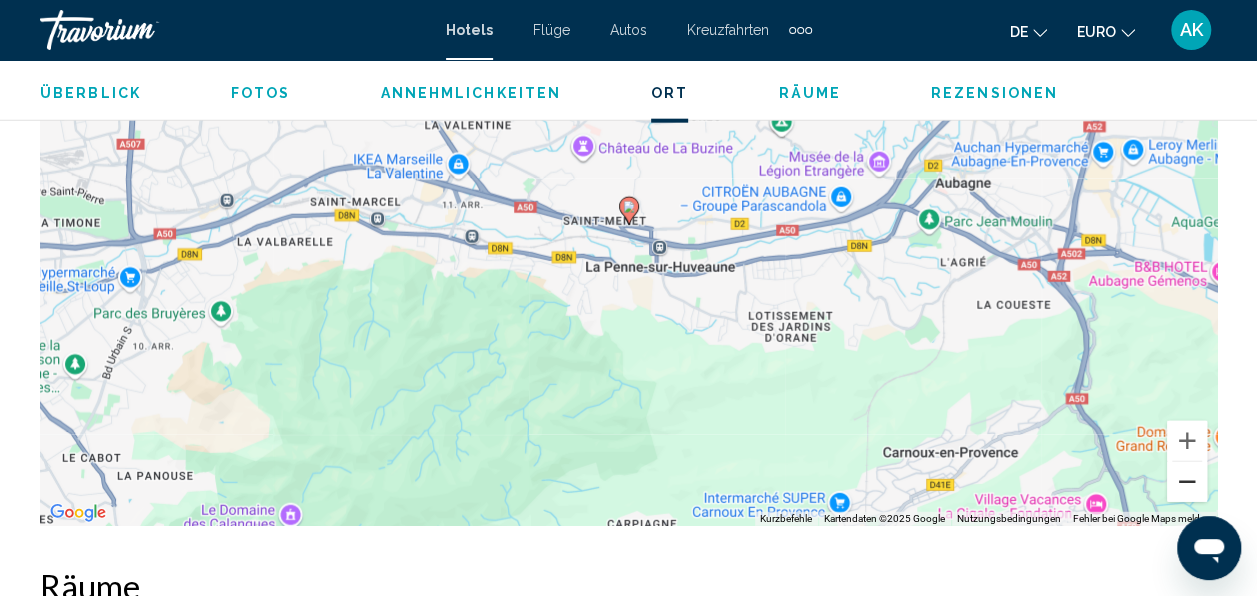 click at bounding box center [1187, 482] 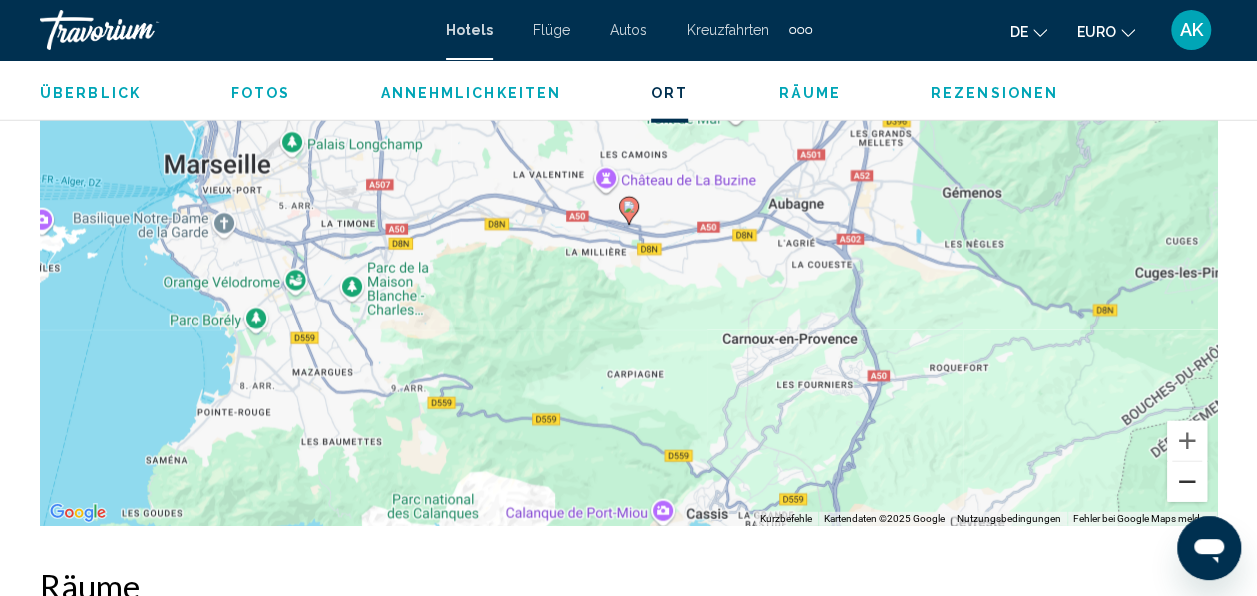 click at bounding box center [1187, 482] 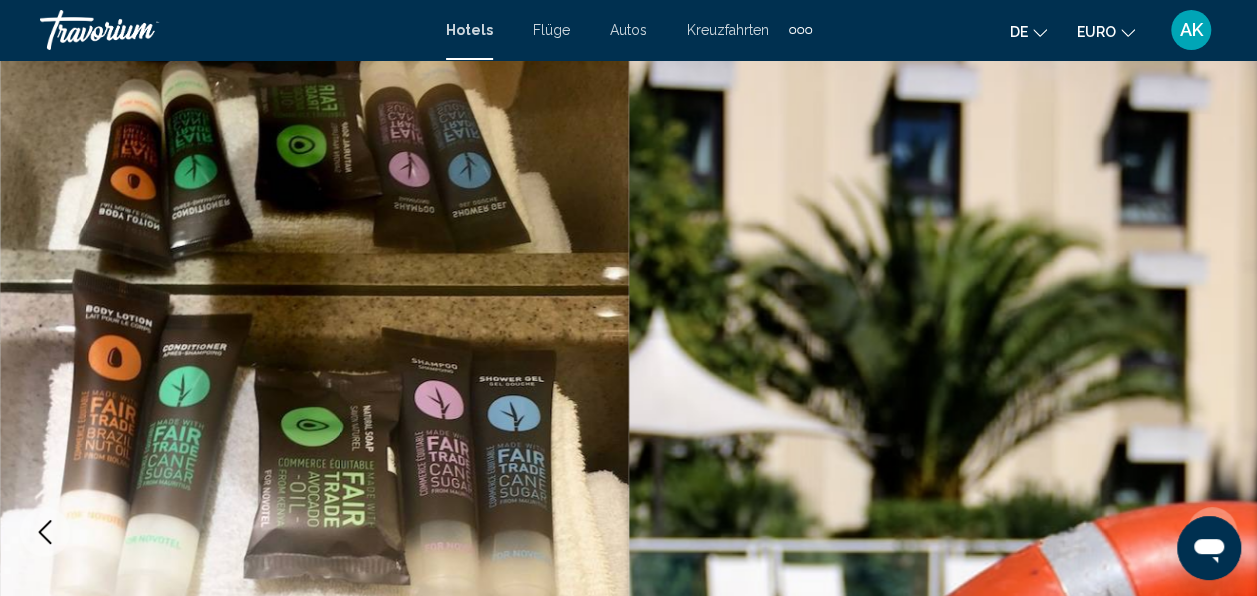 scroll, scrollTop: 0, scrollLeft: 0, axis: both 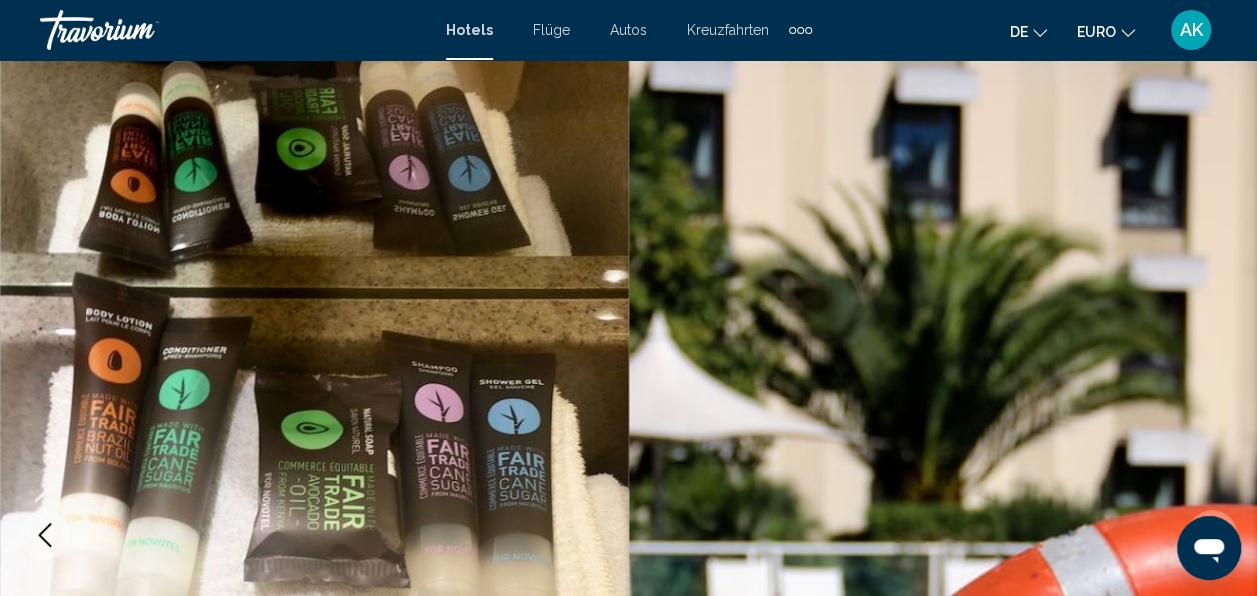 click on "Hotels Flüge Autos Kreuzfahrten Activities Hotels Flights Cars Cruises Activities [COUNTRY]
English Español Français Italiano Português русский EURO
USD ($) MXN (Mex$) CAD (Can$) GBP (£) EUR (€) AUD (A$) NZD (NZ$) CNY (CN¥) AK Login" at bounding box center (628, 30) 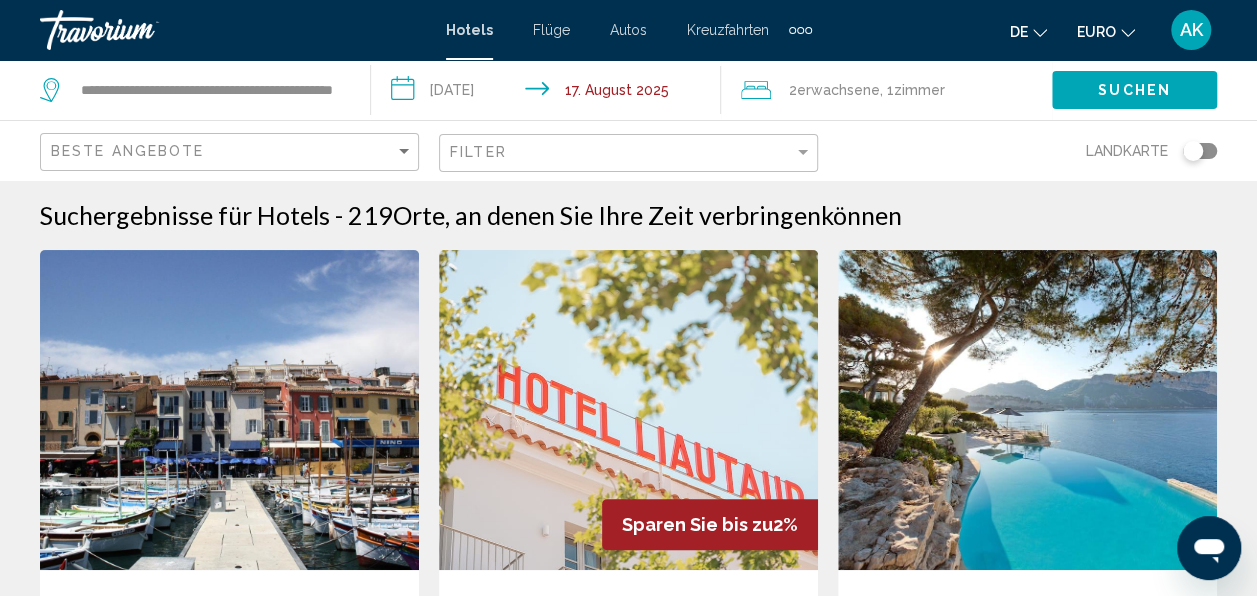 click 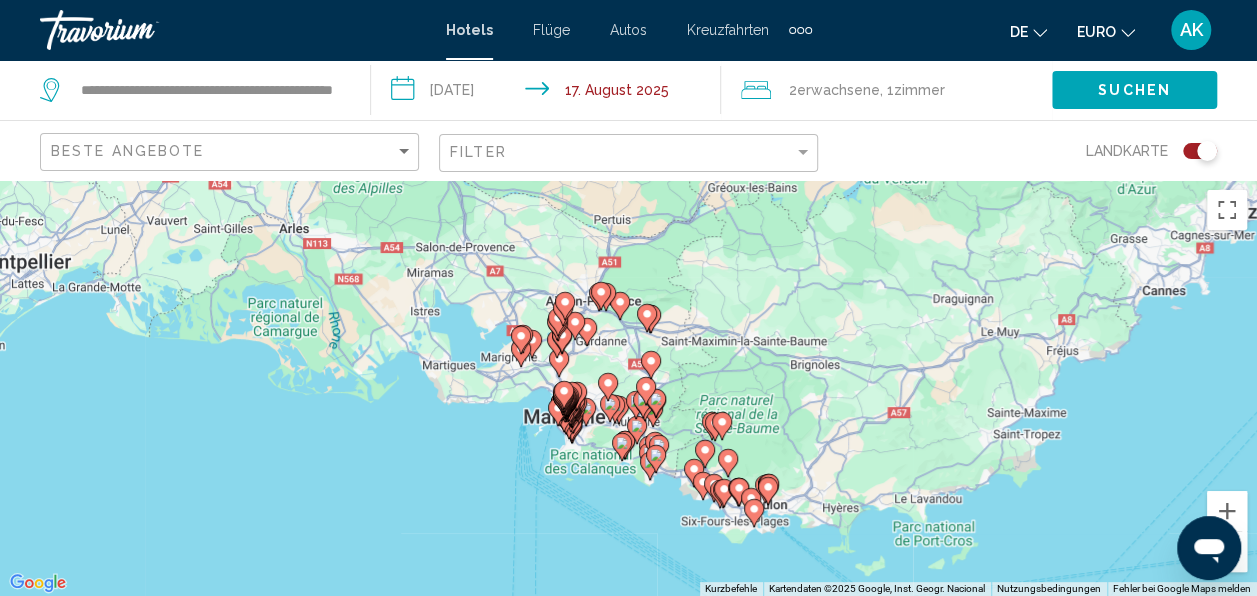 drag, startPoint x: 871, startPoint y: 334, endPoint x: 878, endPoint y: 325, distance: 11.401754 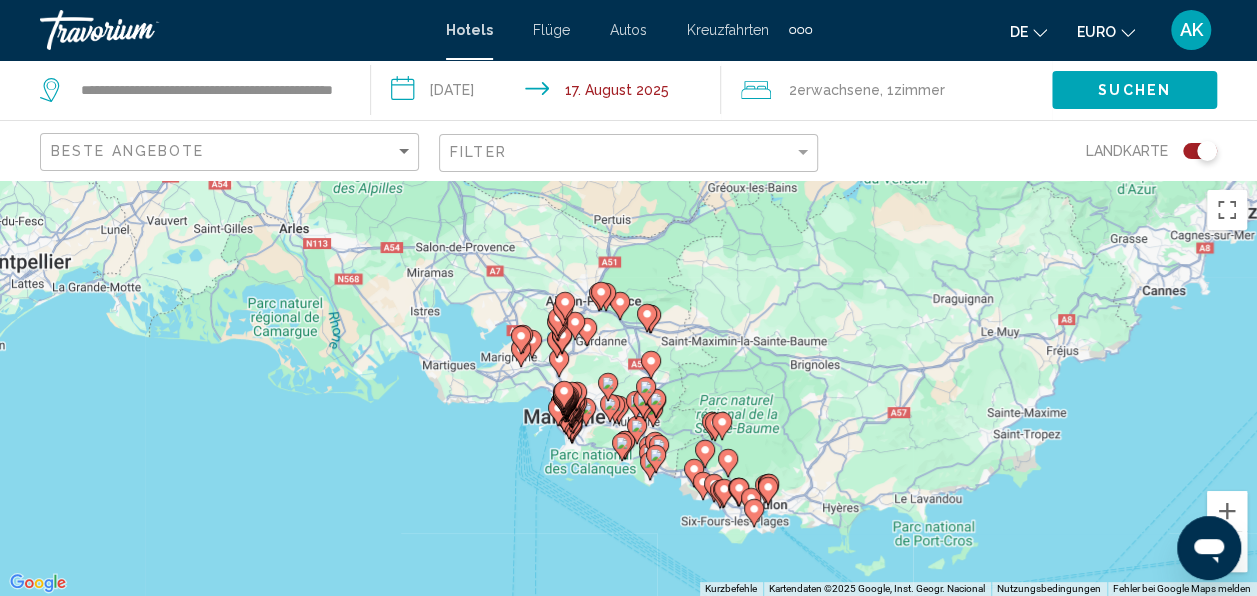 click on "Um den Modus zum Ziehen mit der Tastatur zu aktivieren, drückst du Alt + Eingabetaste. Wenn du den Modus aktiviert hast, kannst du die Markierung mit den Pfeiltasten verschieben. Nachdem du sie an die gewünschte Stelle gezogen bzw. verschoben hast, drückst du einfach die Eingabetaste. Durch Drücken der Esc-Taste kannst du den Vorgang abbrechen." at bounding box center [628, 388] 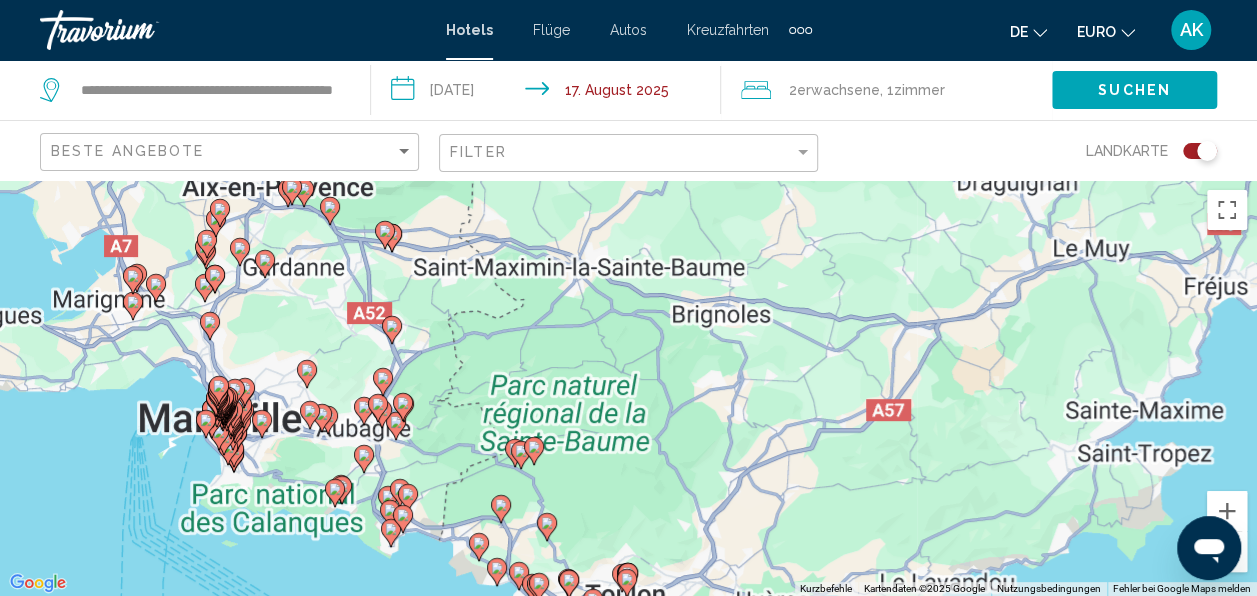 click on "Um den Modus zum Ziehen mit der Tastatur zu aktivieren, drückst du Alt + Eingabetaste. Wenn du den Modus aktiviert hast, kannst du die Markierung mit den Pfeiltasten verschieben. Nachdem du sie an die gewünschte Stelle gezogen bzw. verschoben hast, drückst du einfach die Eingabetaste. Durch Drücken der Esc-Taste kannst du den Vorgang abbrechen." at bounding box center [628, 388] 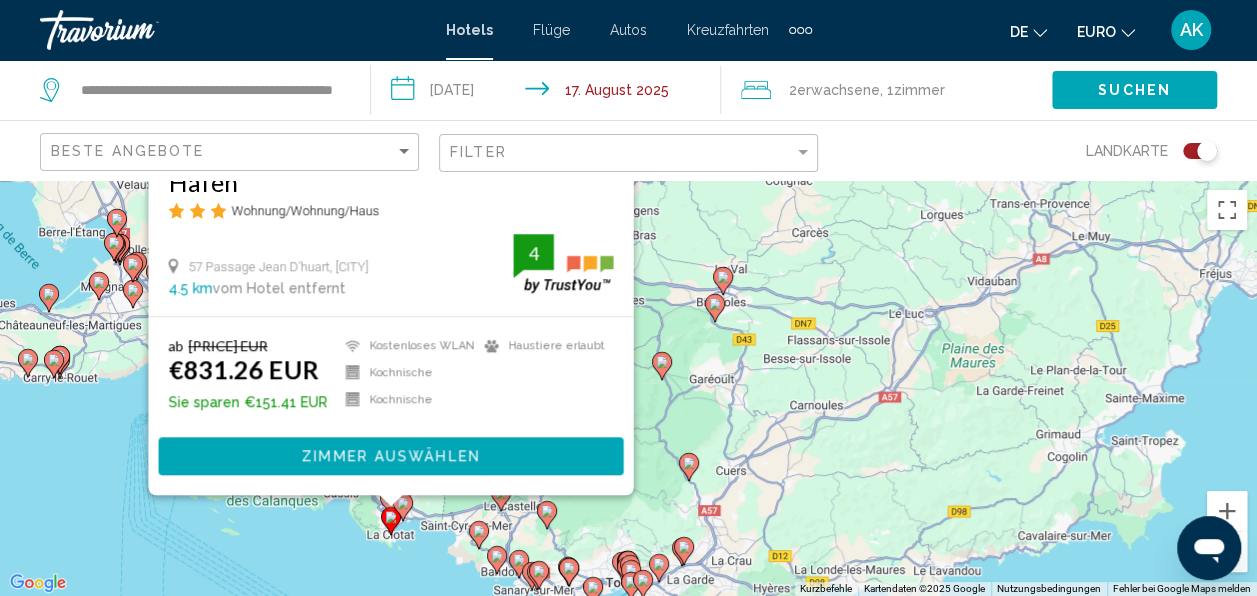 click 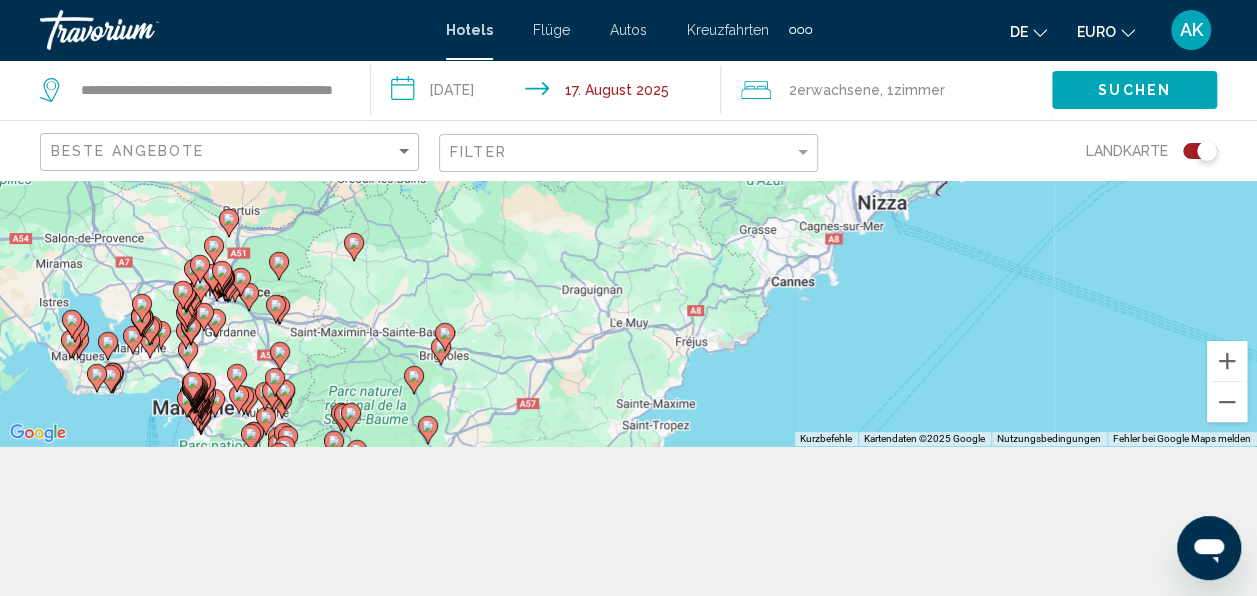 scroll, scrollTop: 154, scrollLeft: 0, axis: vertical 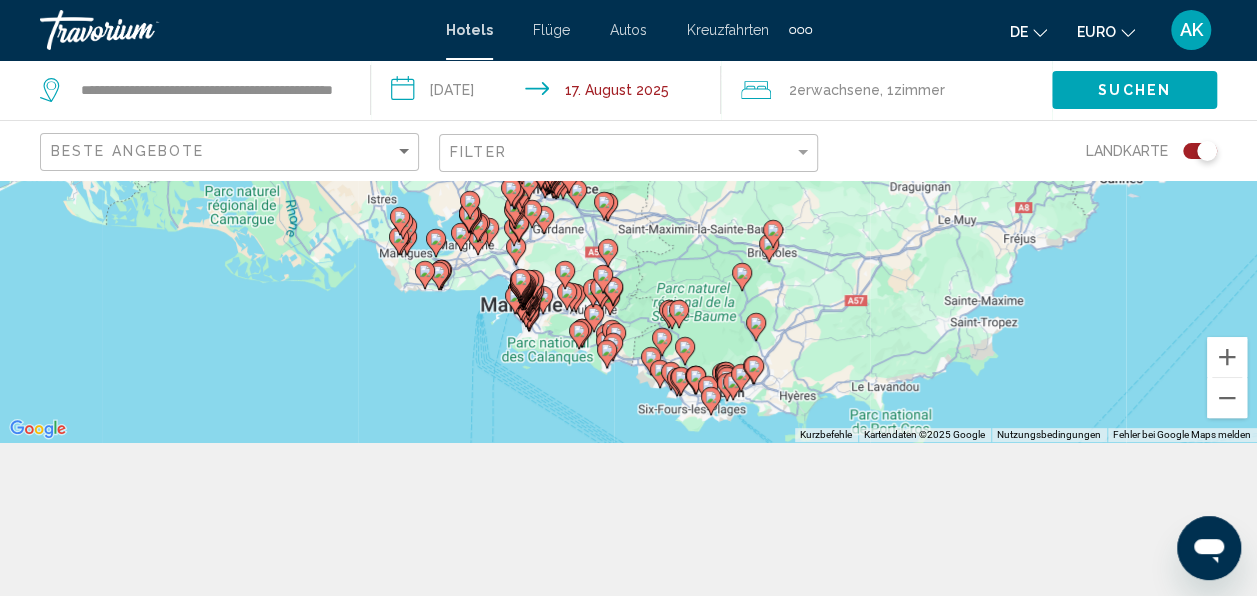 drag, startPoint x: 456, startPoint y: 378, endPoint x: 791, endPoint y: 278, distance: 349.60693 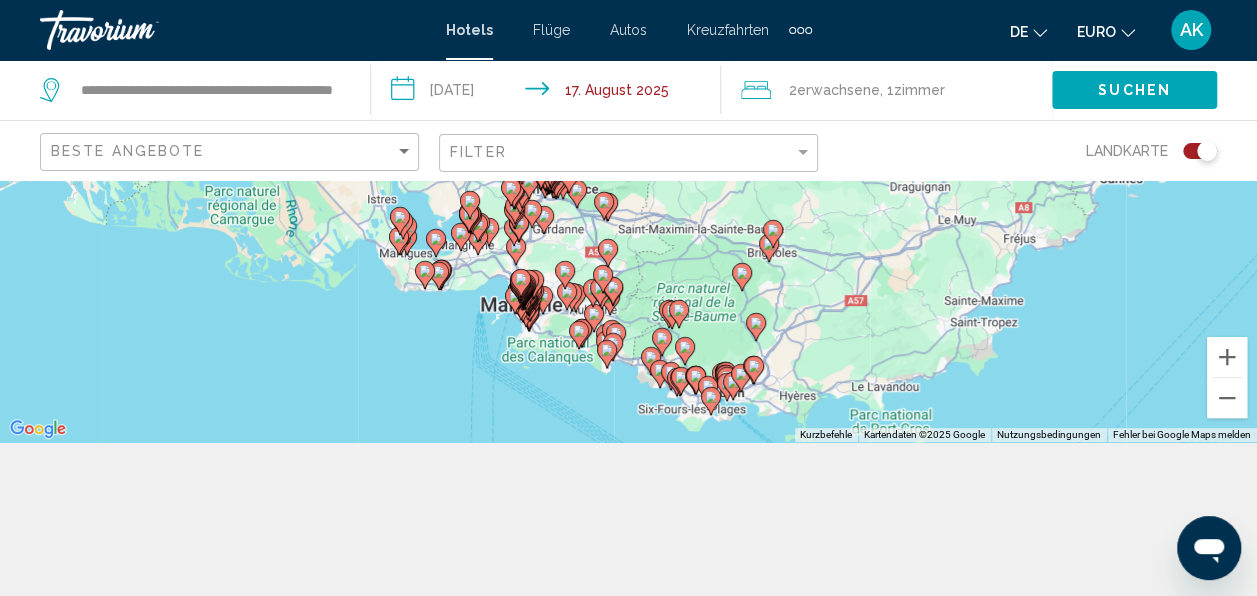 click 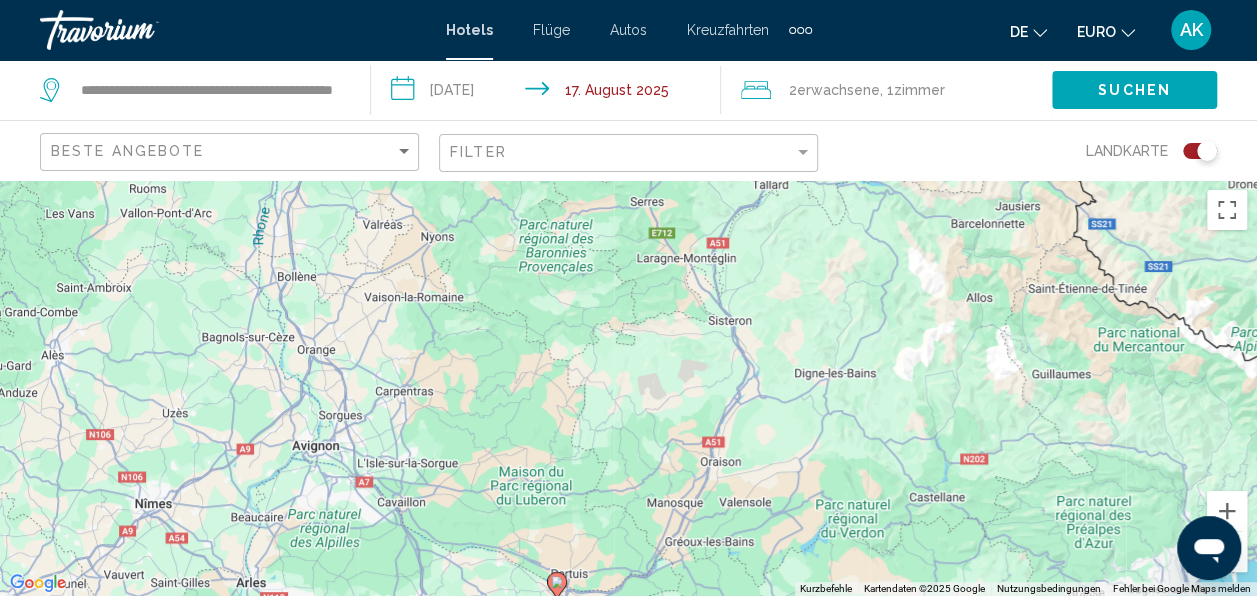scroll, scrollTop: 180, scrollLeft: 0, axis: vertical 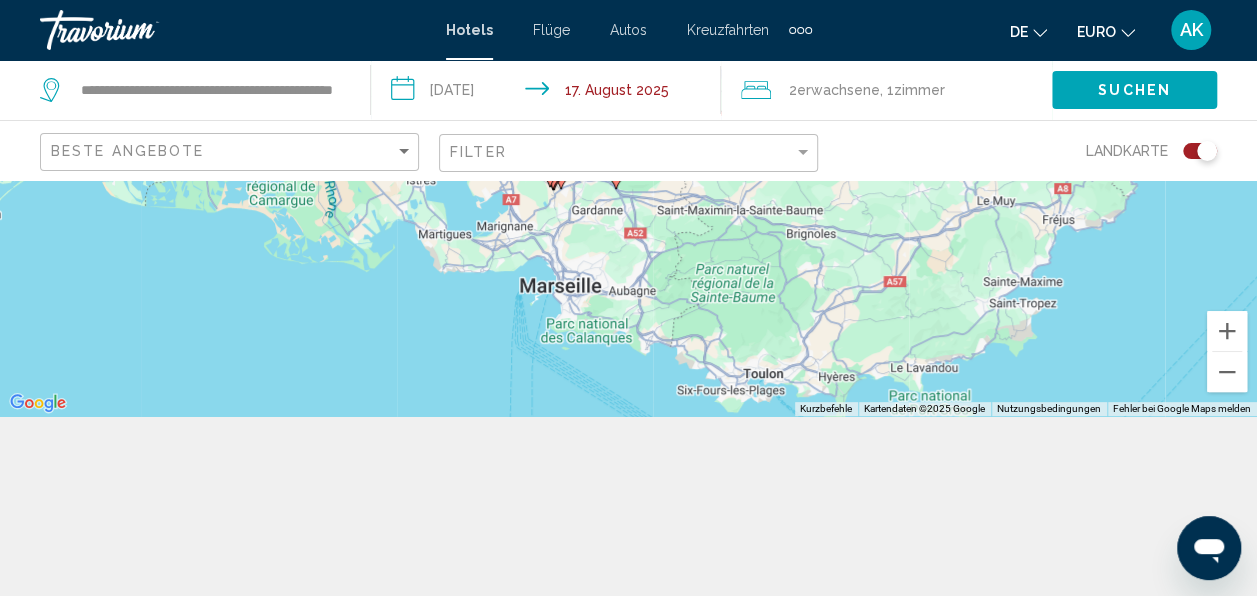 drag, startPoint x: 676, startPoint y: 340, endPoint x: 734, endPoint y: -64, distance: 408.14212 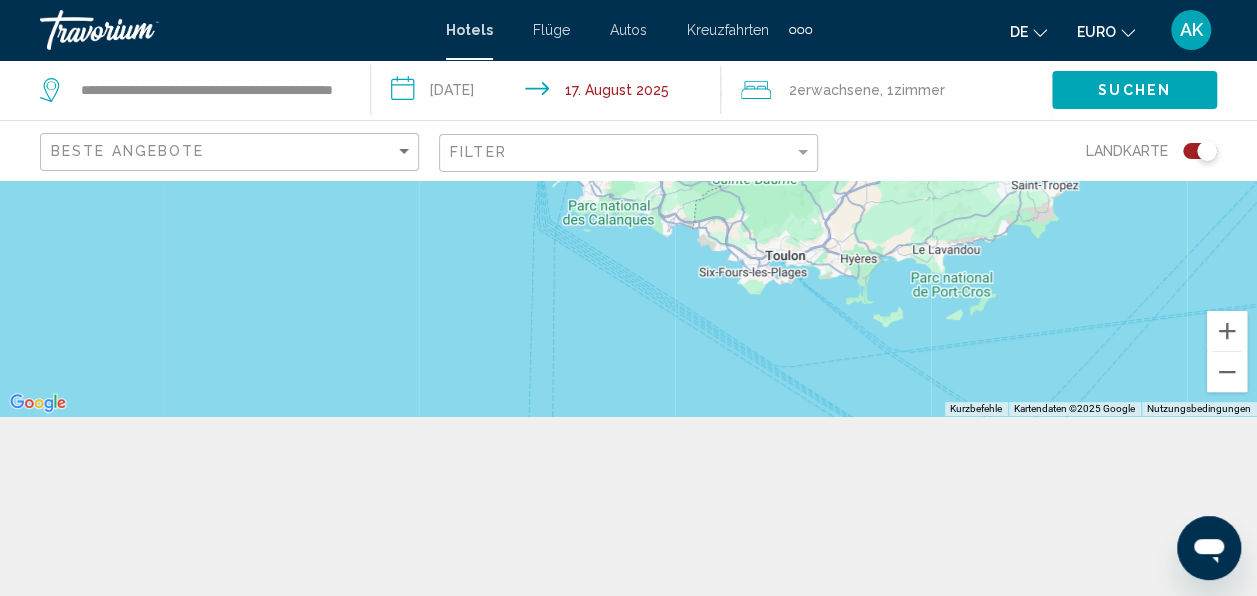 click on "**********" 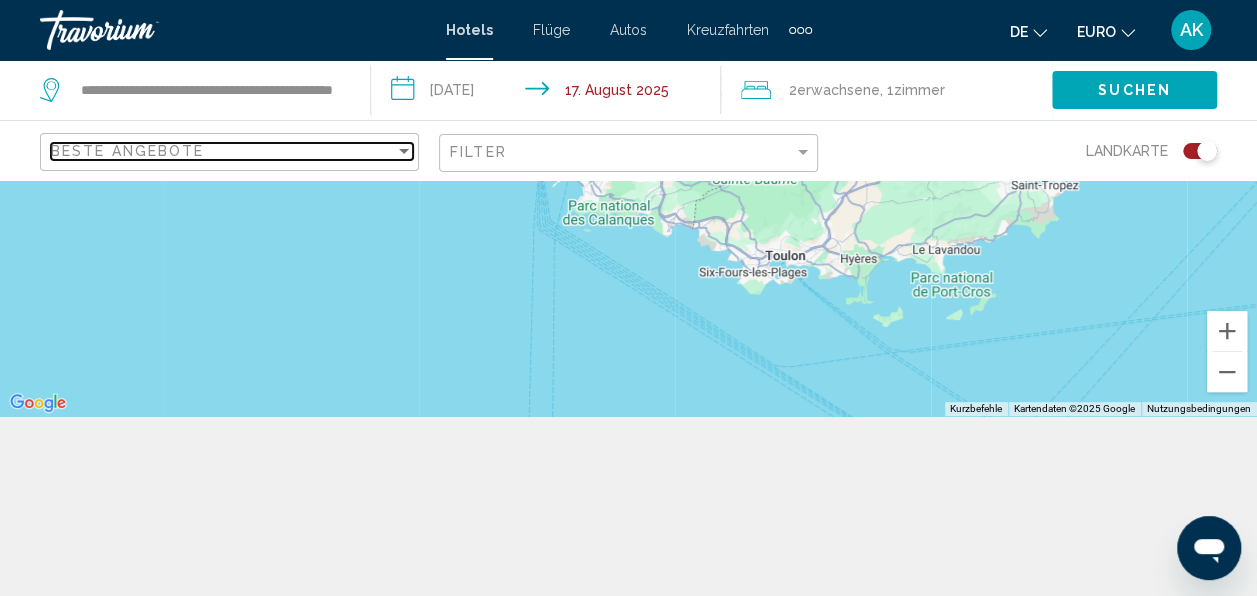 click on "**********" 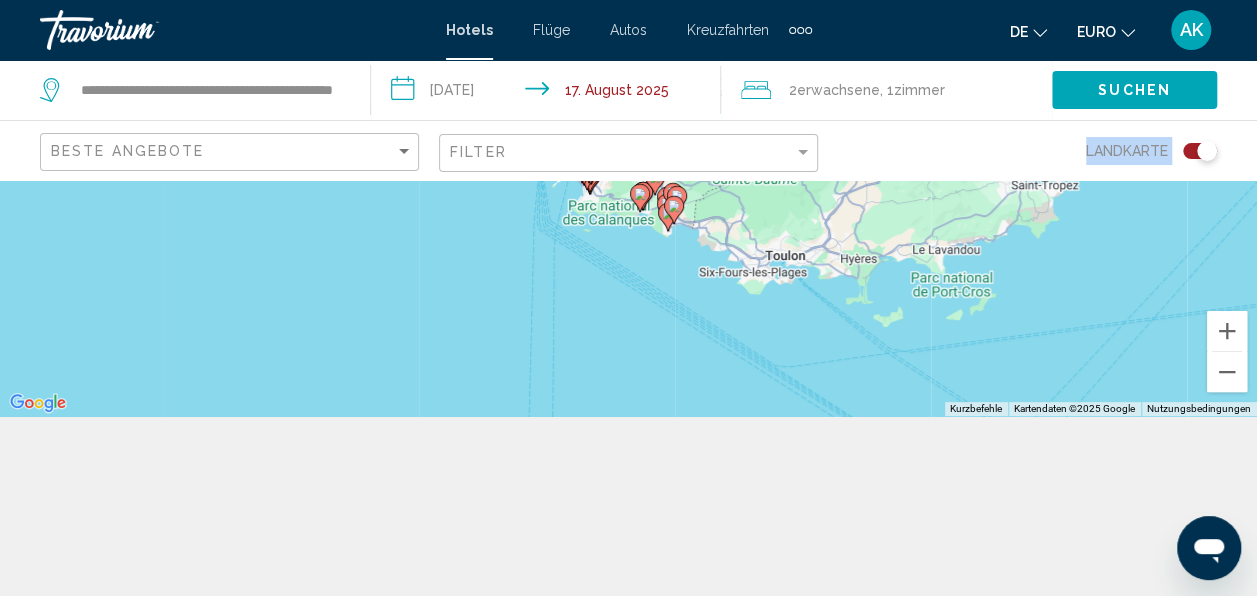 click at bounding box center [1227, 372] 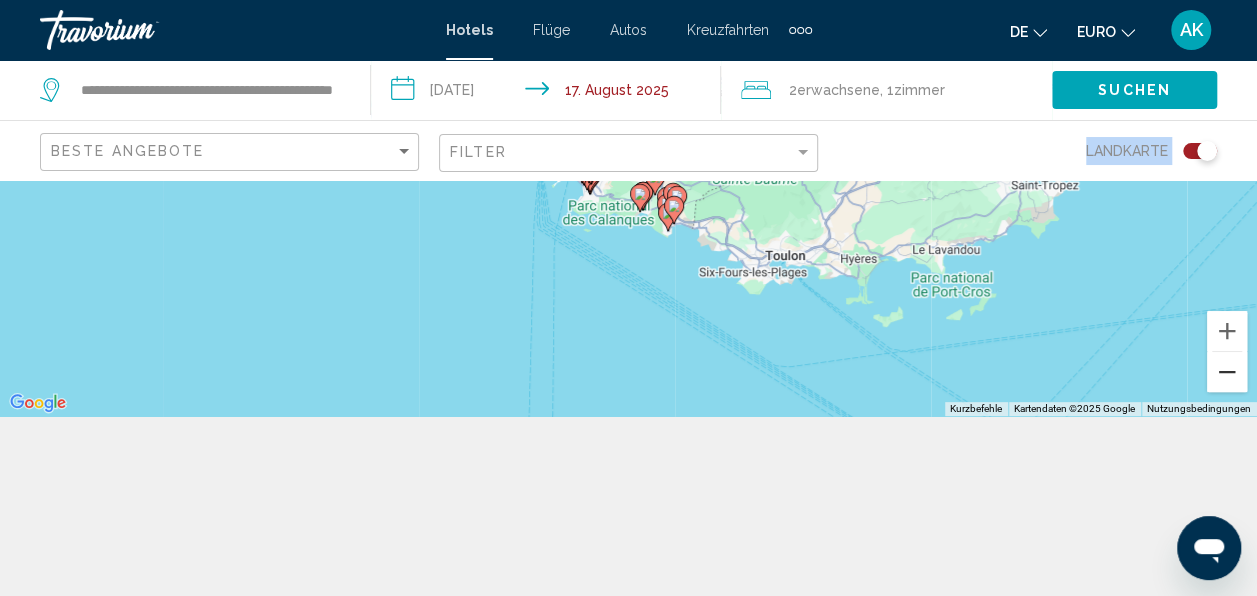 click at bounding box center [1227, 372] 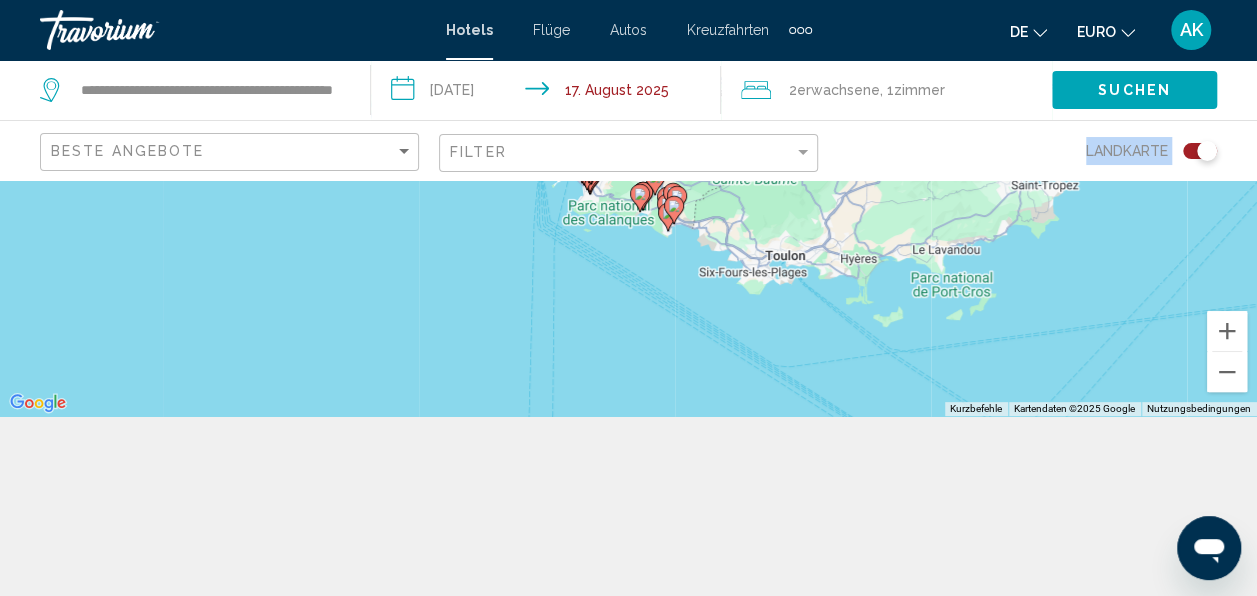 click at bounding box center [1227, 331] 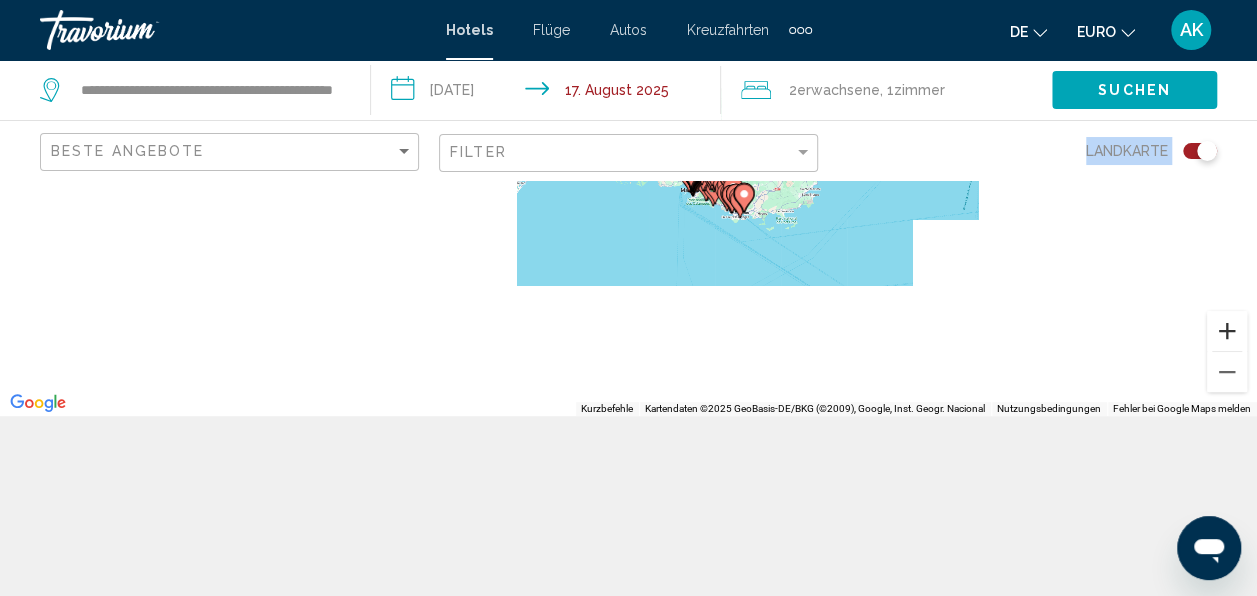 scroll, scrollTop: 0, scrollLeft: 0, axis: both 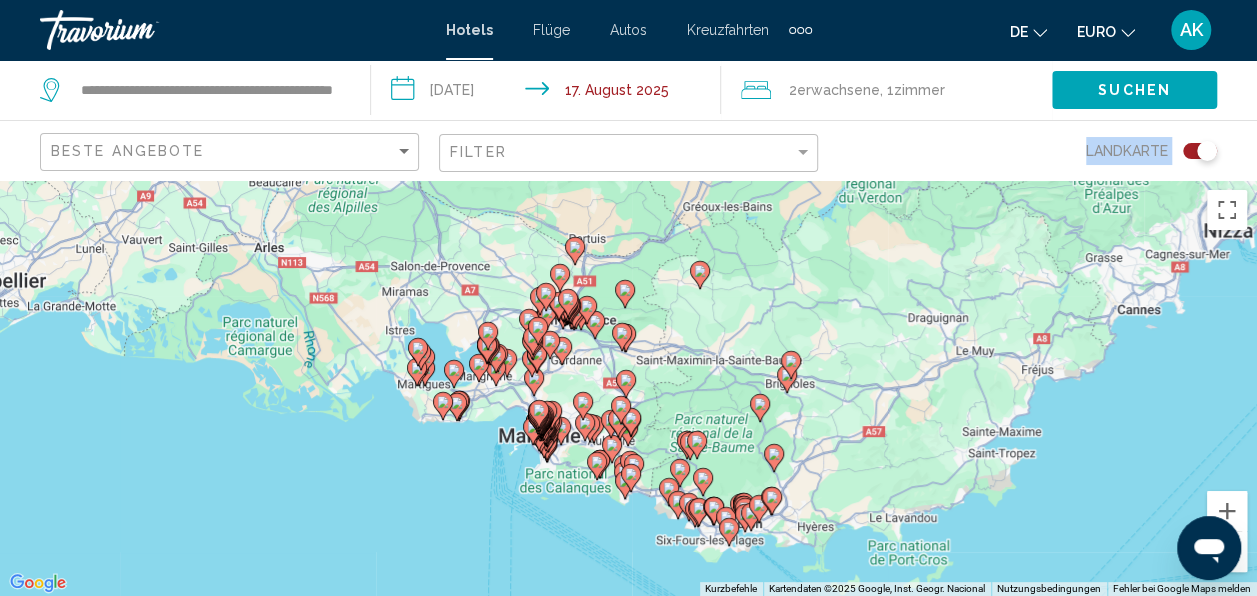 click 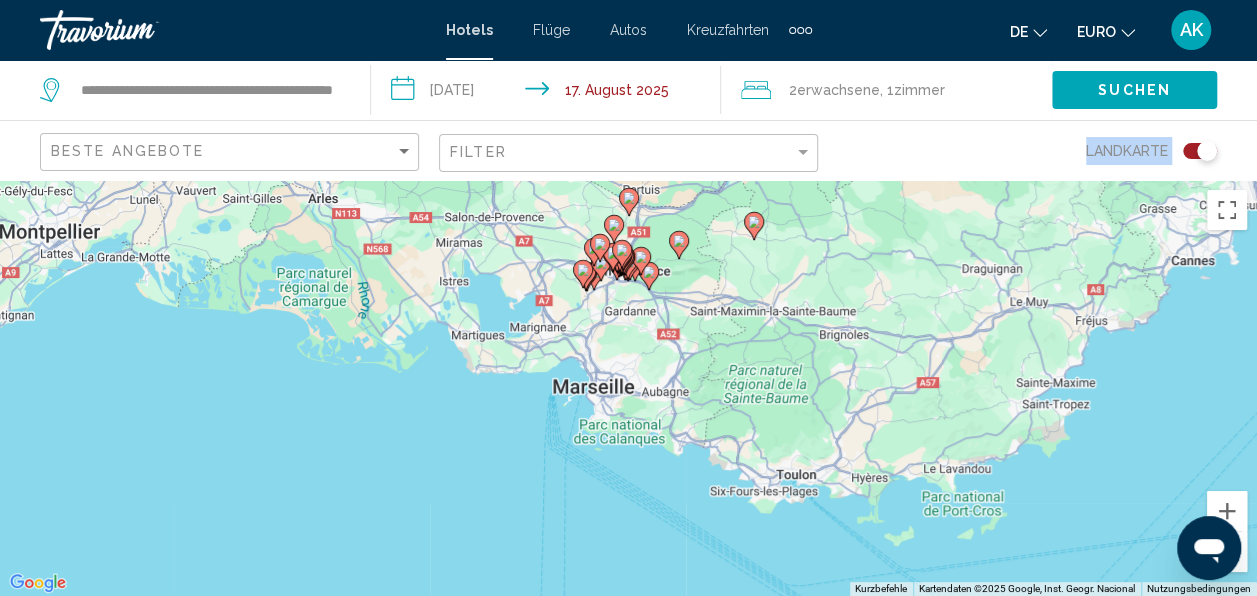 drag, startPoint x: 865, startPoint y: 499, endPoint x: 852, endPoint y: 170, distance: 329.25674 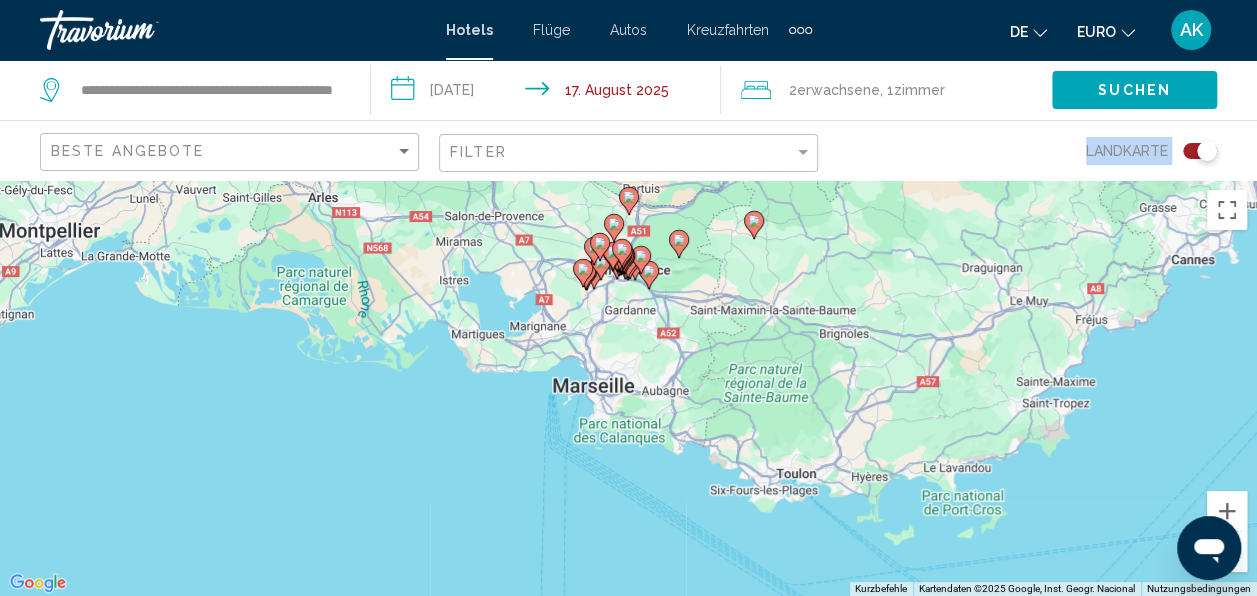 click on "Um den Modus zum Ziehen mit der Tastatur zu aktivieren, drückst du Alt + Eingabetaste. Wenn du den Modus aktiviert hast, kannst du die Markierung mit den Pfeiltasten verschieben. Nachdem du sie an die gewünschte Stelle gezogen bzw. verschoben hast, drückst du einfach die Eingabetaste. Durch Drücken der Esc-Taste kannst du den Vorgang abbrechen." at bounding box center (628, 388) 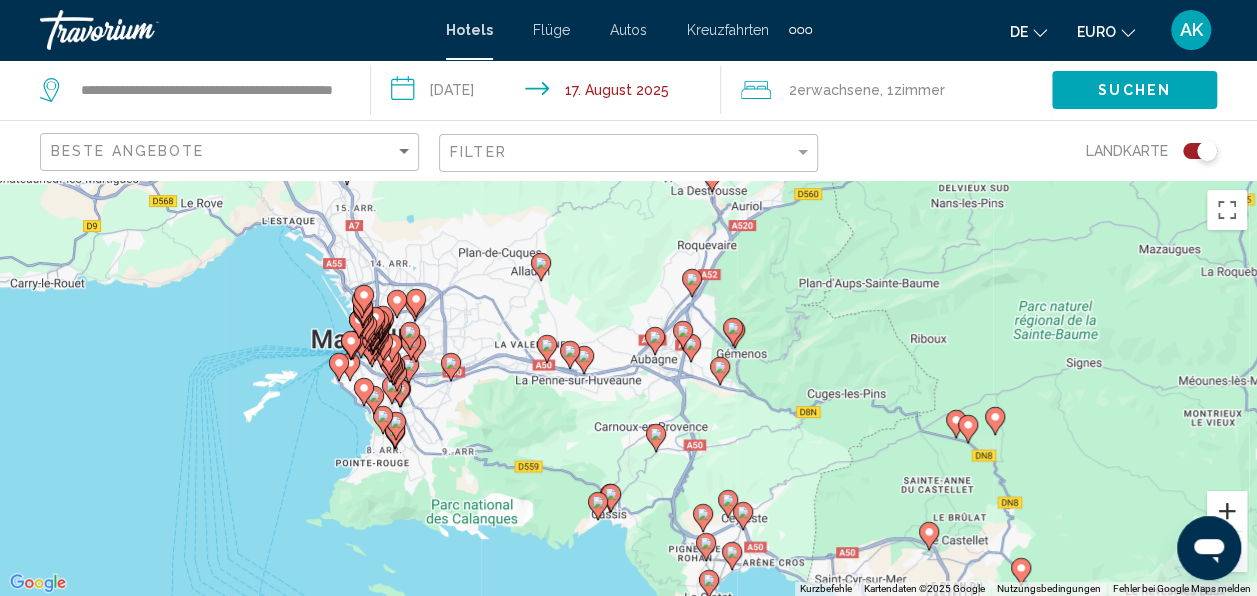 click at bounding box center [1227, 511] 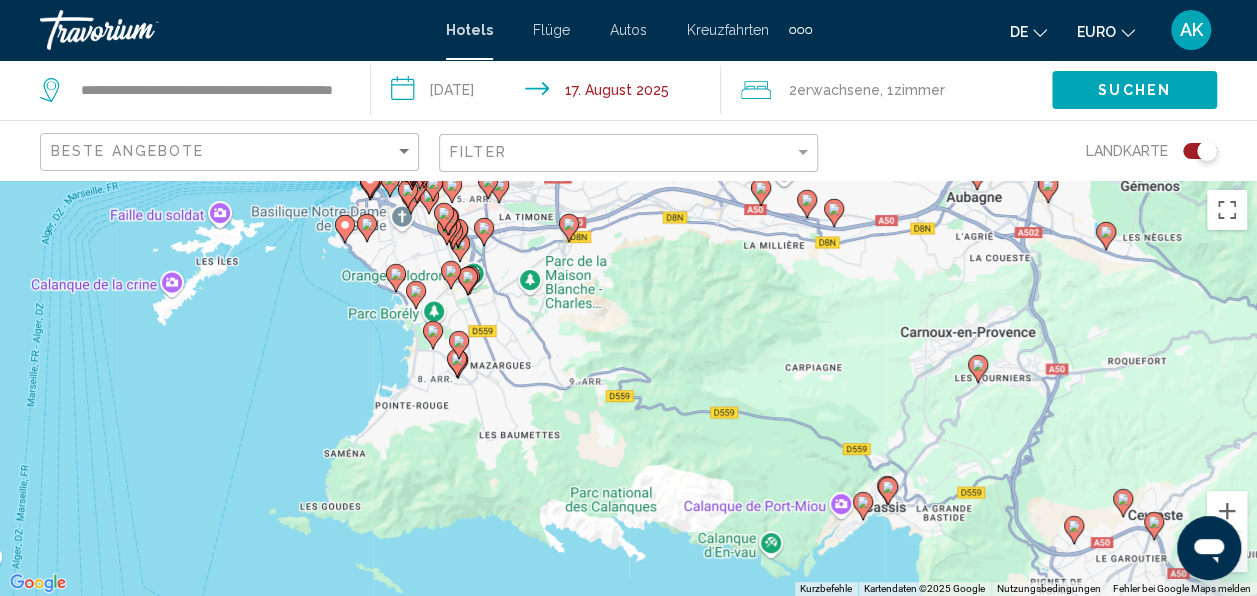 drag, startPoint x: 371, startPoint y: 476, endPoint x: 670, endPoint y: 340, distance: 328.47678 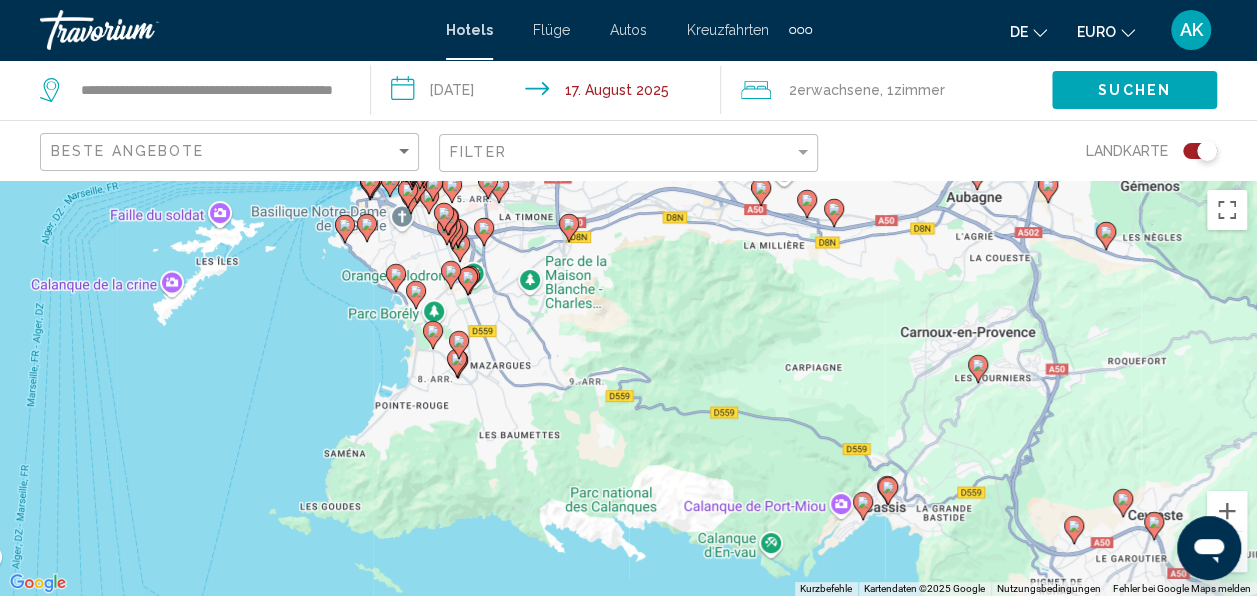 click on "Um den Modus zum Ziehen mit der Tastatur zu aktivieren, drückst du Alt + Eingabetaste. Wenn du den Modus aktiviert hast, kannst du die Markierung mit den Pfeiltasten verschieben. Nachdem du sie an die gewünschte Stelle gezogen bzw. verschoben hast, drückst du einfach die Eingabetaste. Durch Drücken der Esc-Taste kannst du den Vorgang abbrechen." at bounding box center (628, 388) 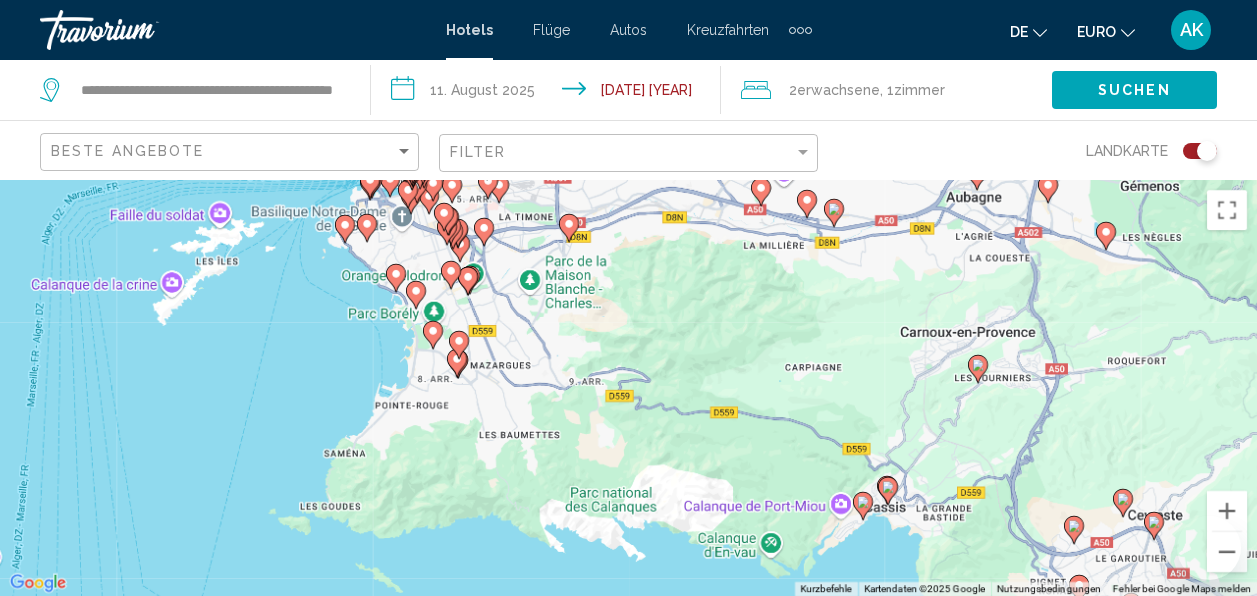 scroll, scrollTop: 0, scrollLeft: 0, axis: both 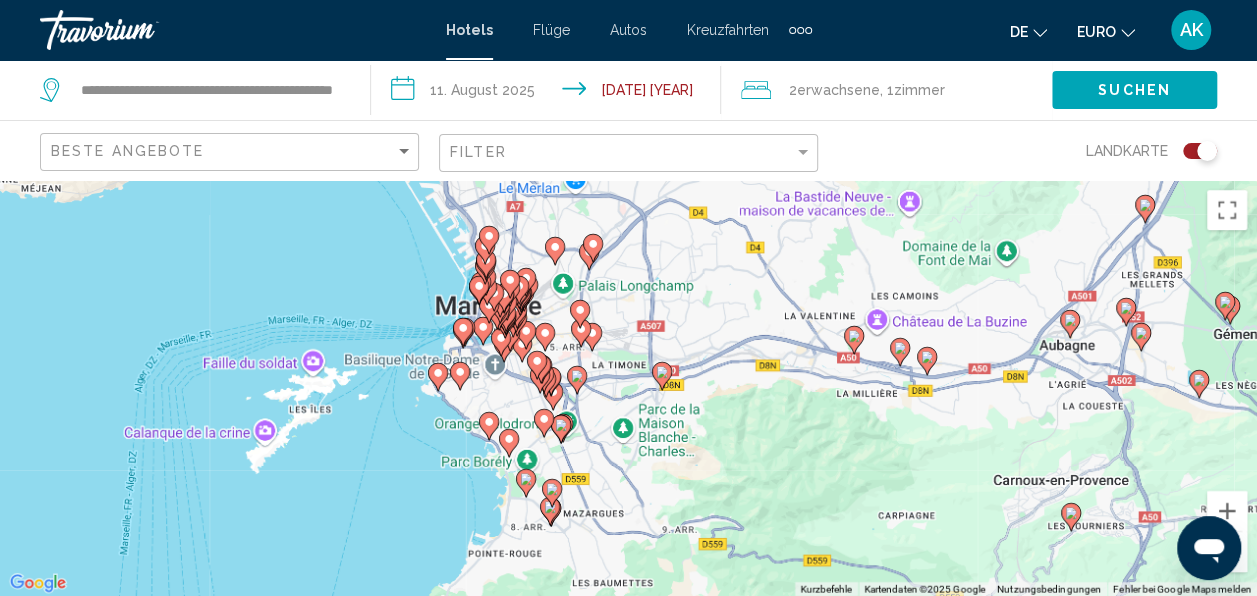 click on "Um den Modus zum Ziehen mit der Tastatur zu aktivieren, drückst du Alt + Eingabetaste. Wenn du den Modus aktiviert hast, kannst du die Markierung mit den Pfeiltasten verschieben. Nachdem du sie an die gewünschte Stelle gezogen bzw. verschoben hast, drückst du einfach die Eingabetaste. Durch Drücken der Esc-Taste kannst du den Vorgang abbrechen." at bounding box center [628, 388] 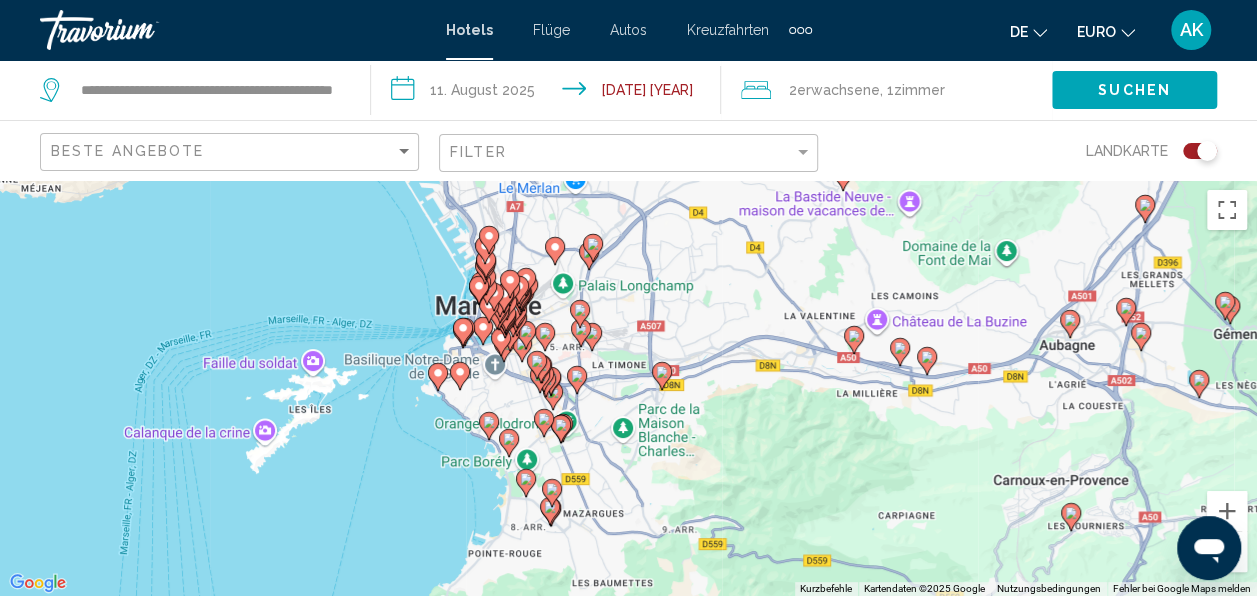 click 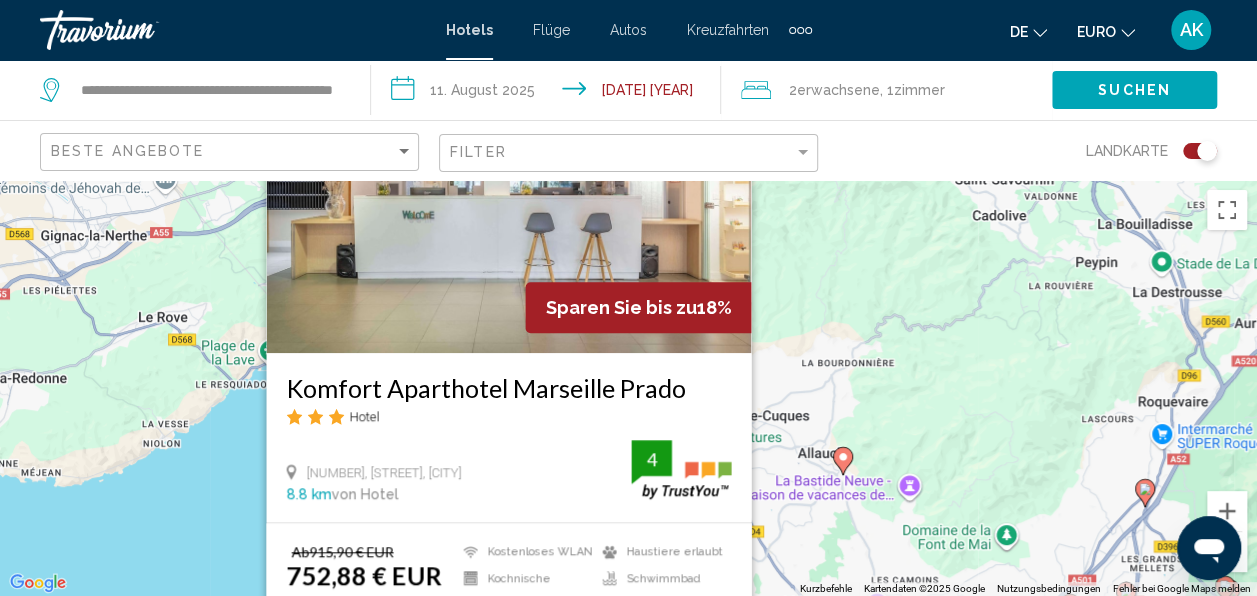 click on "Beste Angebote" 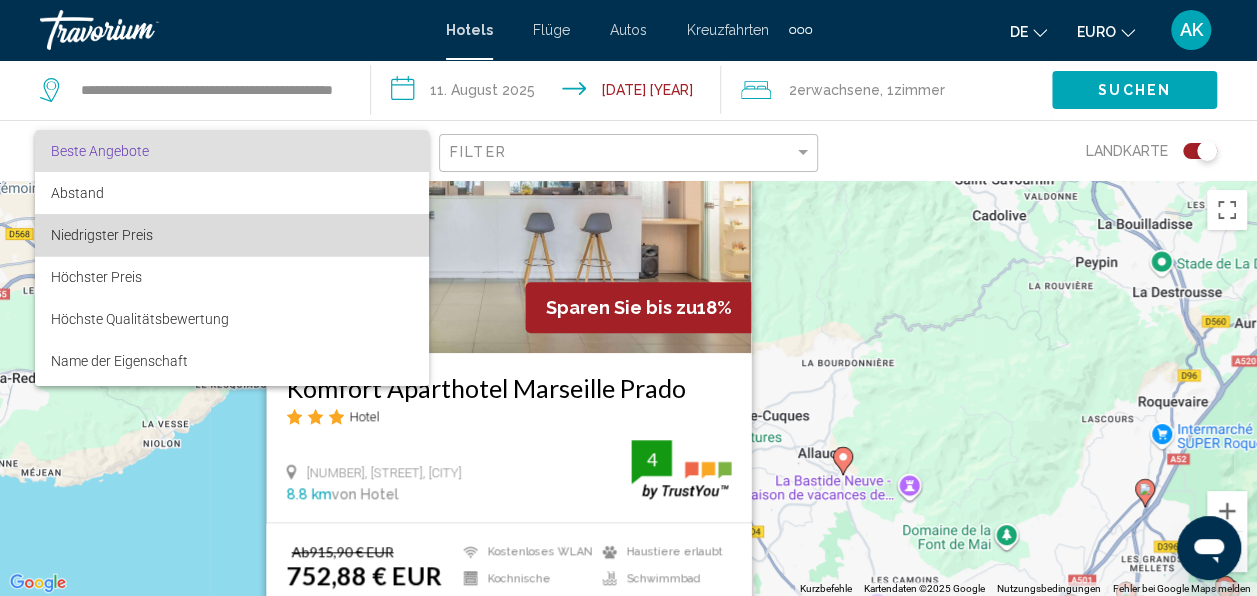 click on "Niedrigster Preis" at bounding box center [232, 235] 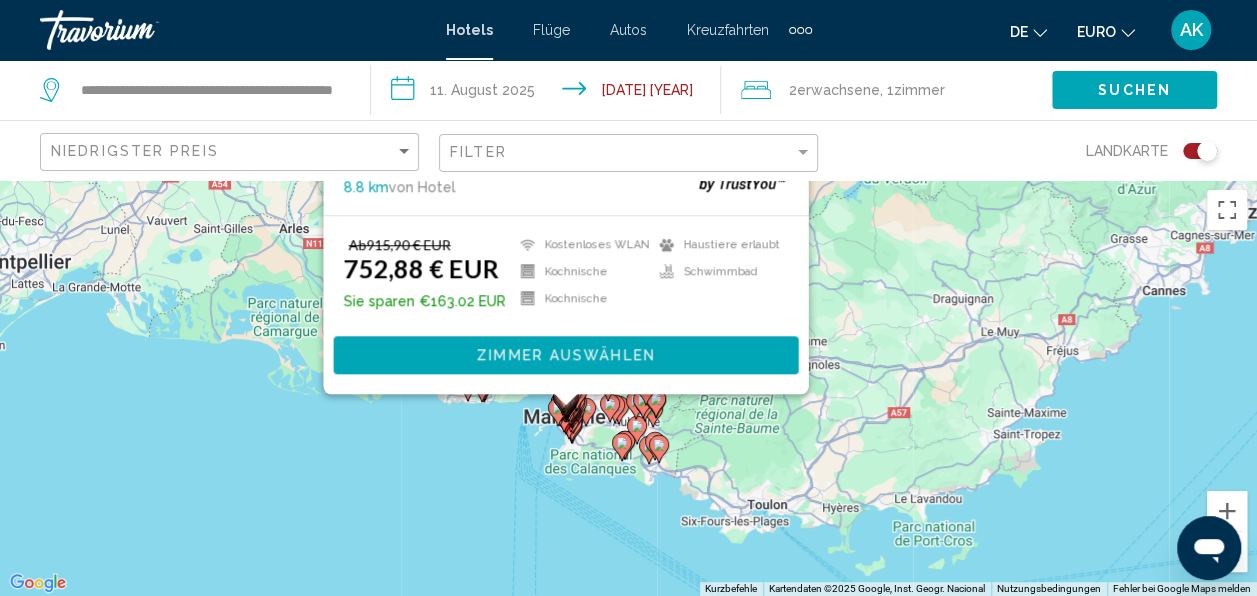 click on "Um den Modus zum Ziehen mit der Tastatur zu aktivieren, drückst du Alt + Eingabetaste. Wenn du den Modus aktiviert hast, kannst du die Markierung mit den Pfeiltasten verschieben. Nachdem du sie an die gewünschte Stelle gezogen bzw. verschoben hast, drückst du einfach die Eingabetaste. Durch Drücken der Esc-Taste kannst du den Vorgang abbrechen. Sparen Sie bis zu  18%   Komfort Aparthotel Marseille Prado
Hotel
46, Rue Des Mousses, Marseille 8.8 km  von Hotel 4 Ab915,90 € EUR 752,88 € EUR  Sie sparen  €163.02 EUR
Kostenloses WLAN
Kochnische
Kochnische
Haustiere erlaubt
4" at bounding box center (628, 388) 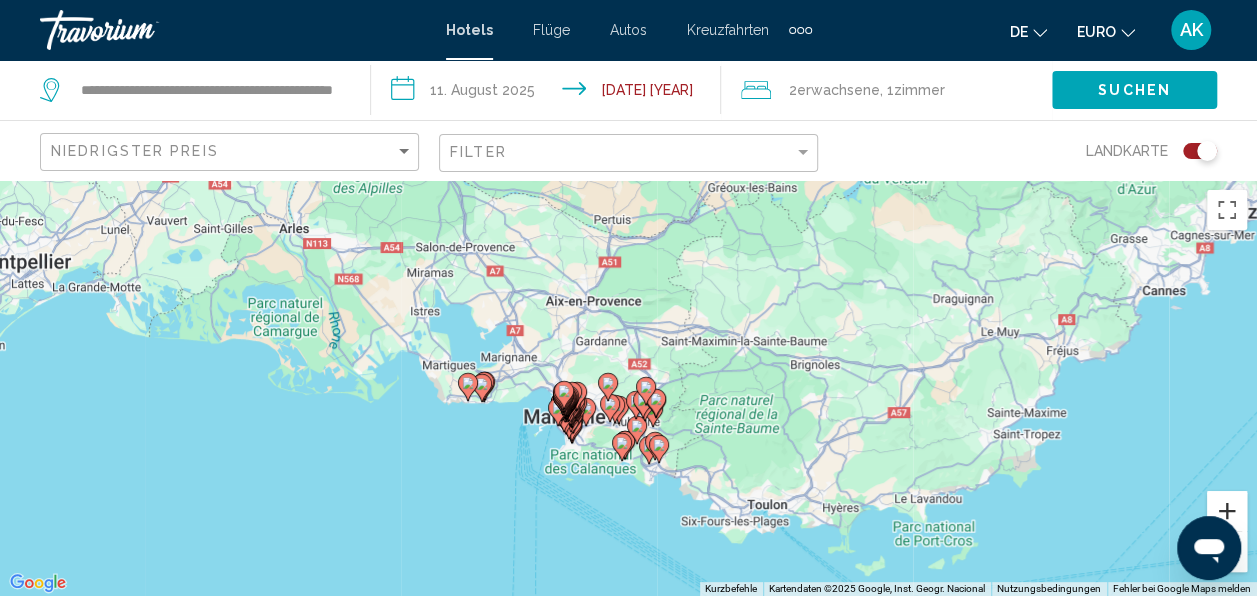 click at bounding box center (1227, 511) 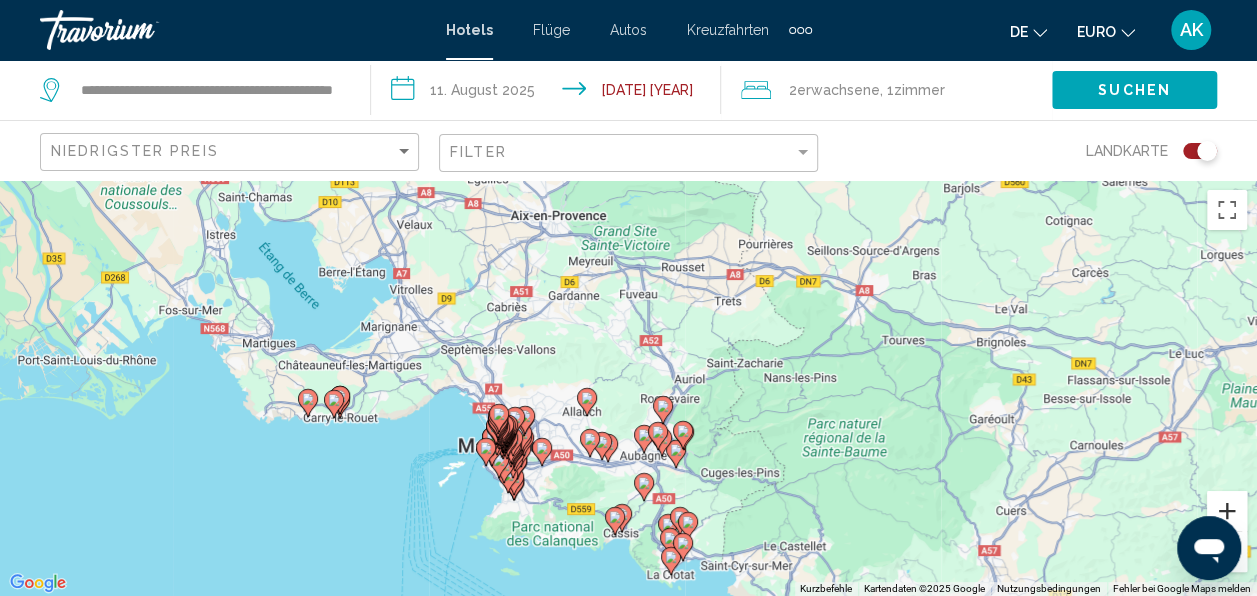 click at bounding box center [1227, 511] 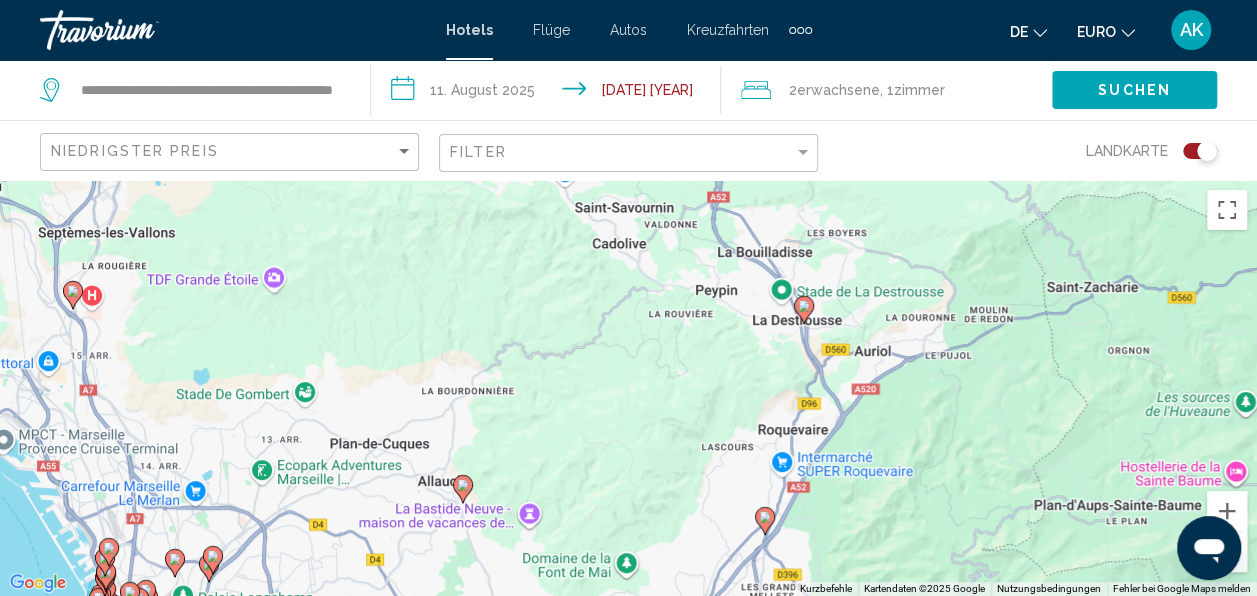 click on "Um den Modus zum Ziehen mit der Tastatur zu aktivieren, drückst du Alt + Eingabetaste. Wenn du den Modus aktiviert hast, kannst du die Markierung mit den Pfeiltasten verschieben. Nachdem du sie an die gewünschte Stelle gezogen bzw. verschoben hast, drückst du einfach die Eingabetaste. Durch Drücken der Esc-Taste kannst du den Vorgang abbrechen." at bounding box center [628, 388] 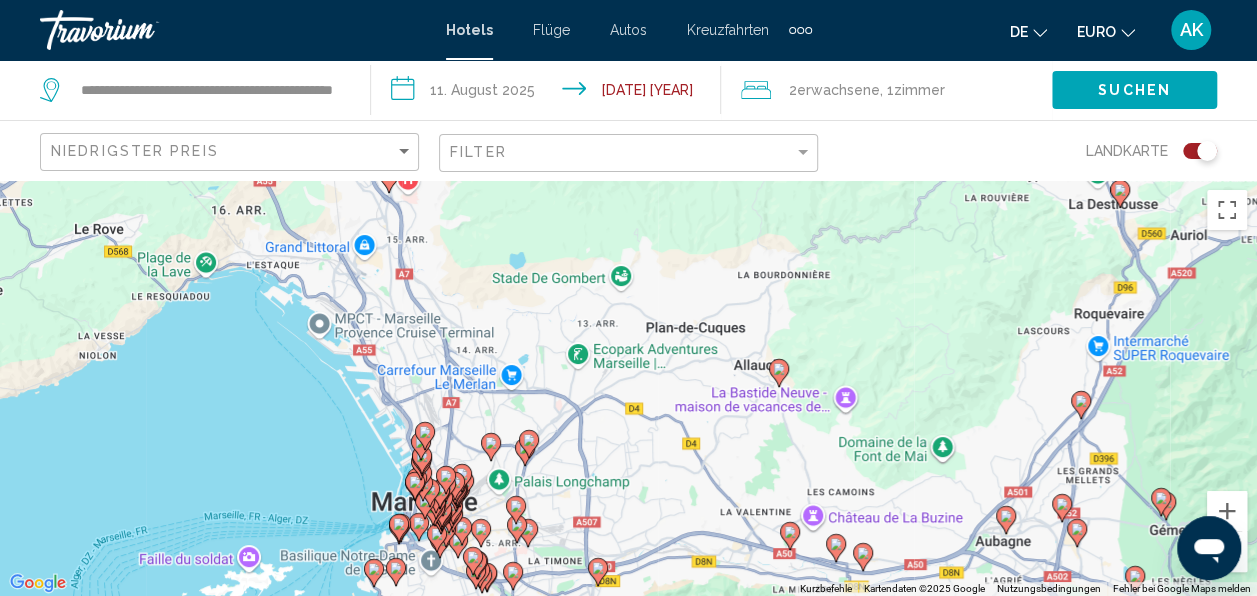 drag, startPoint x: 299, startPoint y: 476, endPoint x: 652, endPoint y: 237, distance: 426.298 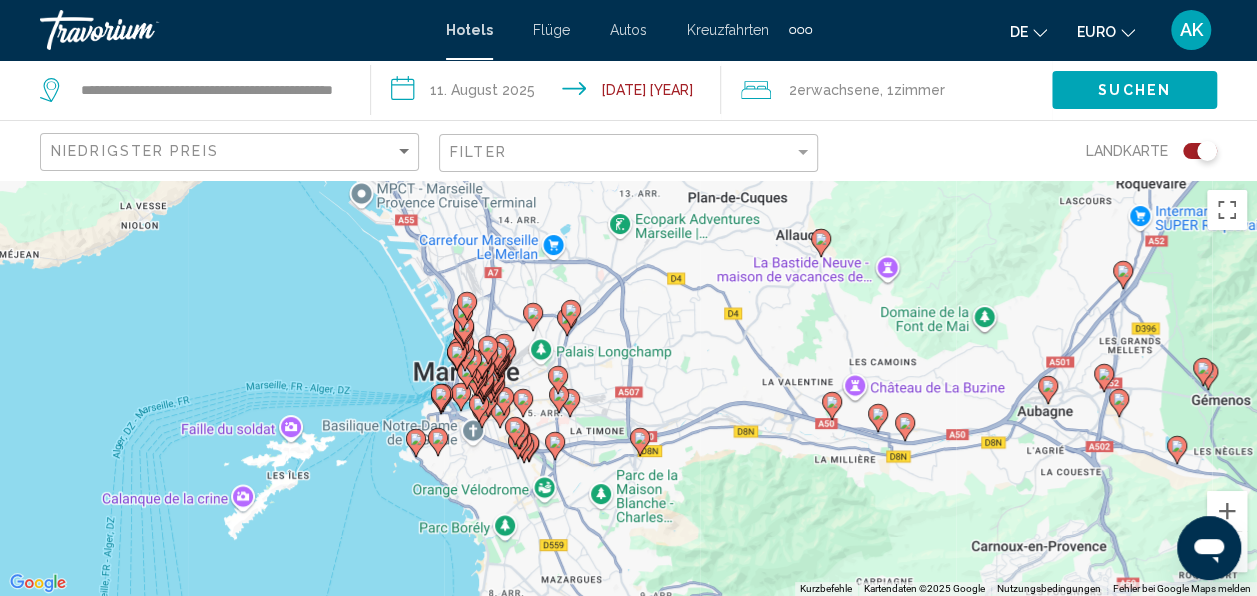 click 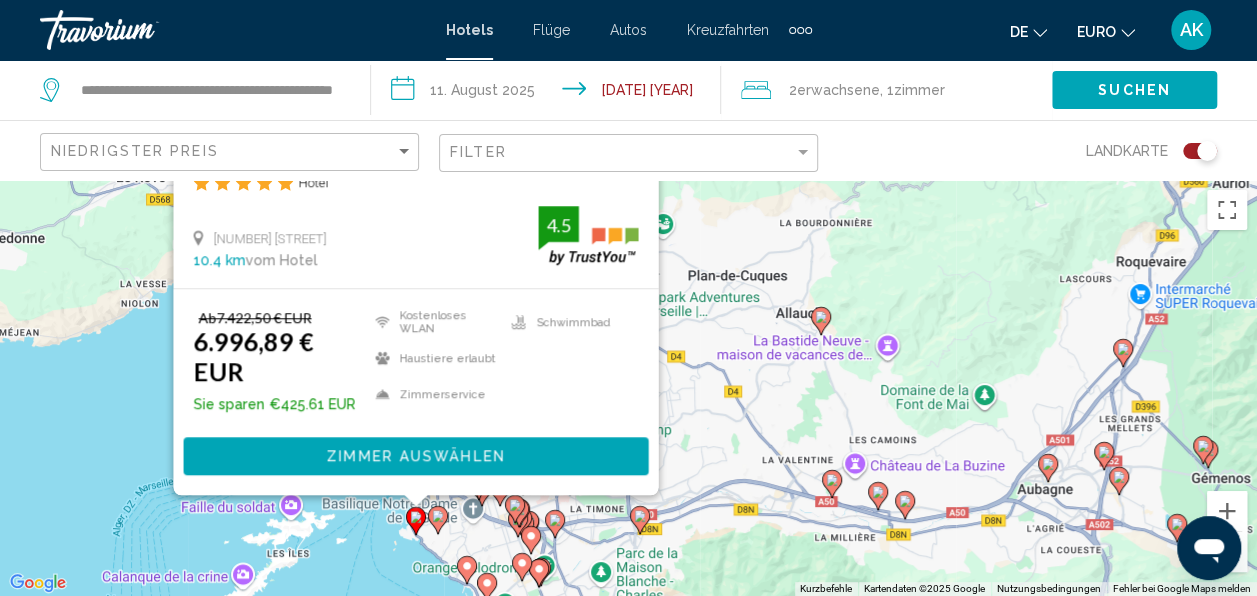click 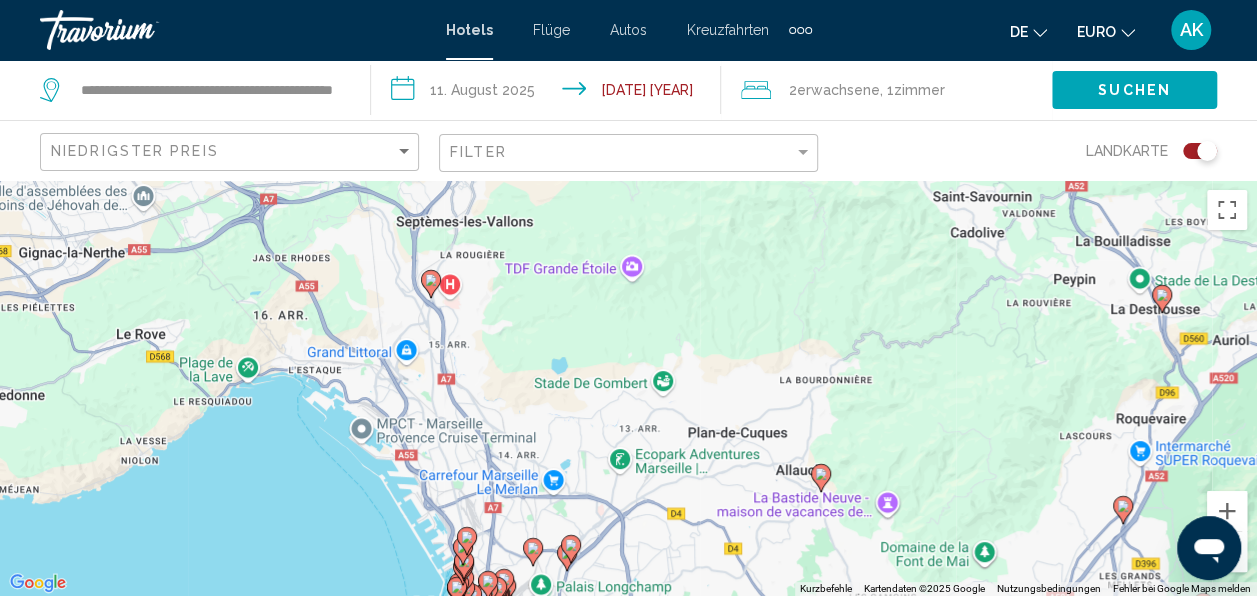 click 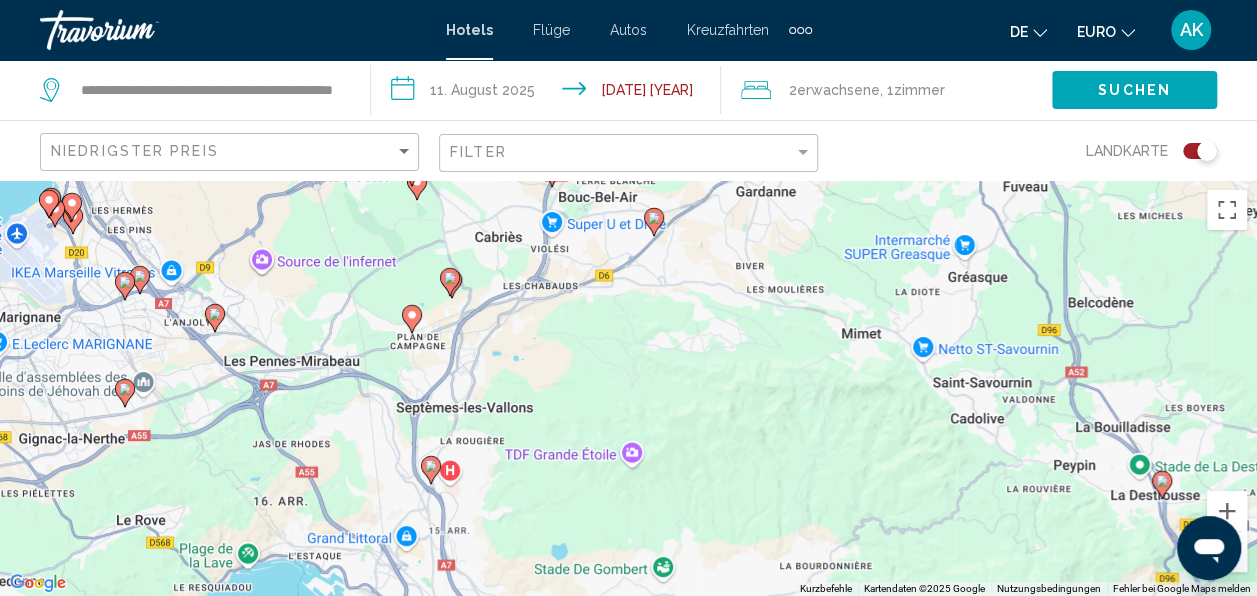 click 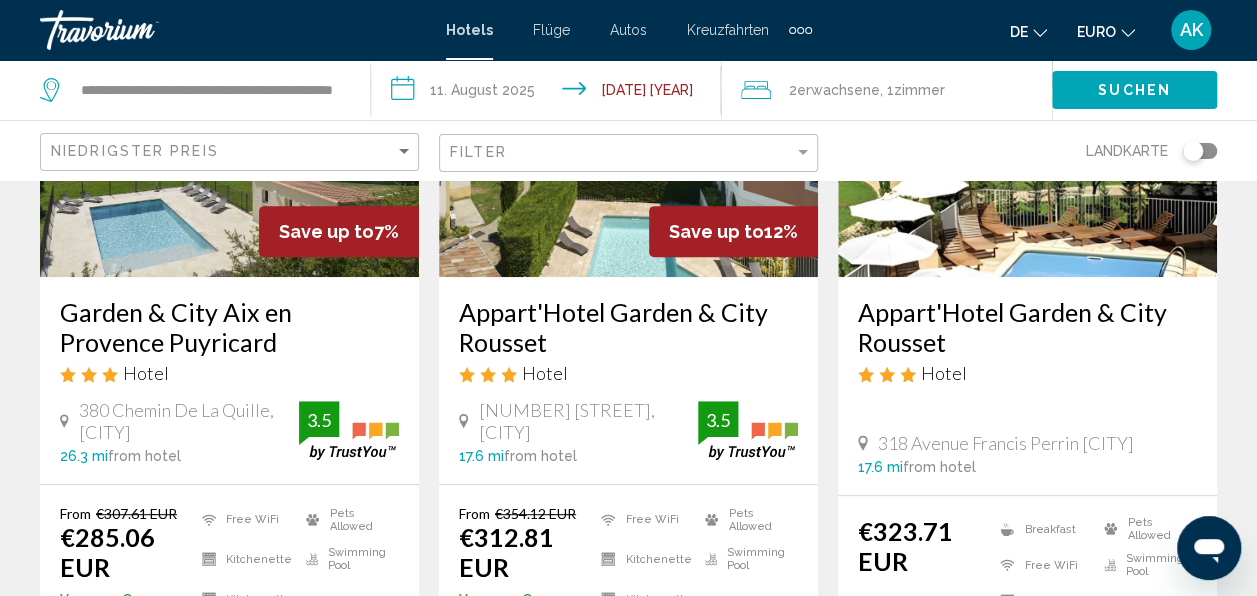 scroll, scrollTop: 306, scrollLeft: 0, axis: vertical 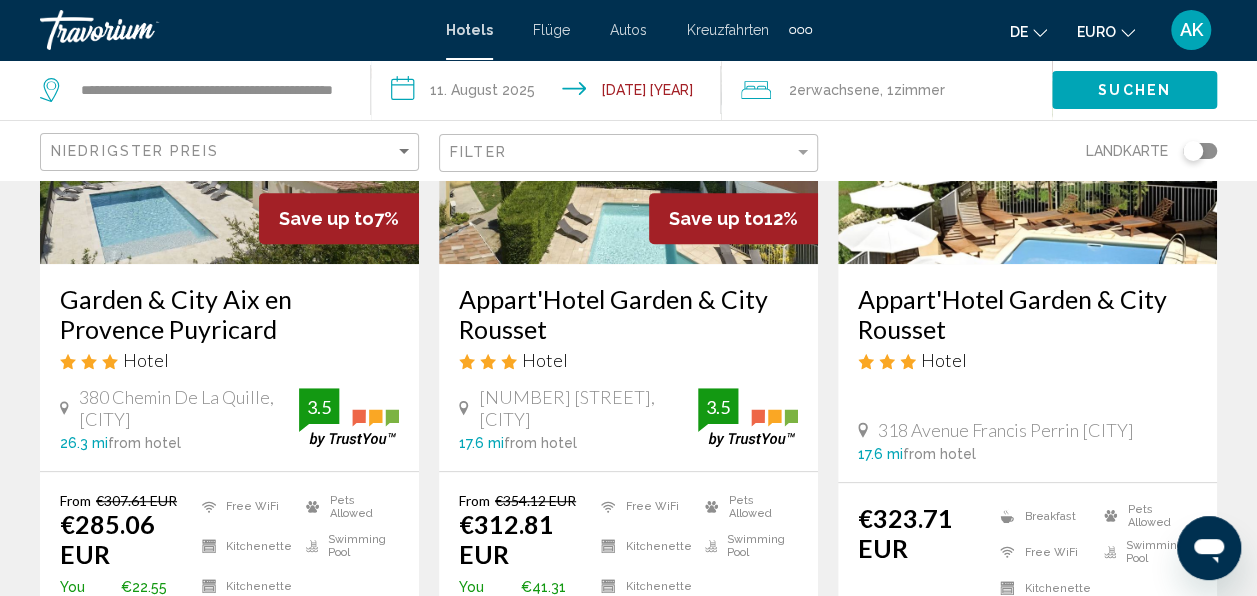 click on "Appart'Hotel Garden & City Rousset" at bounding box center (628, 314) 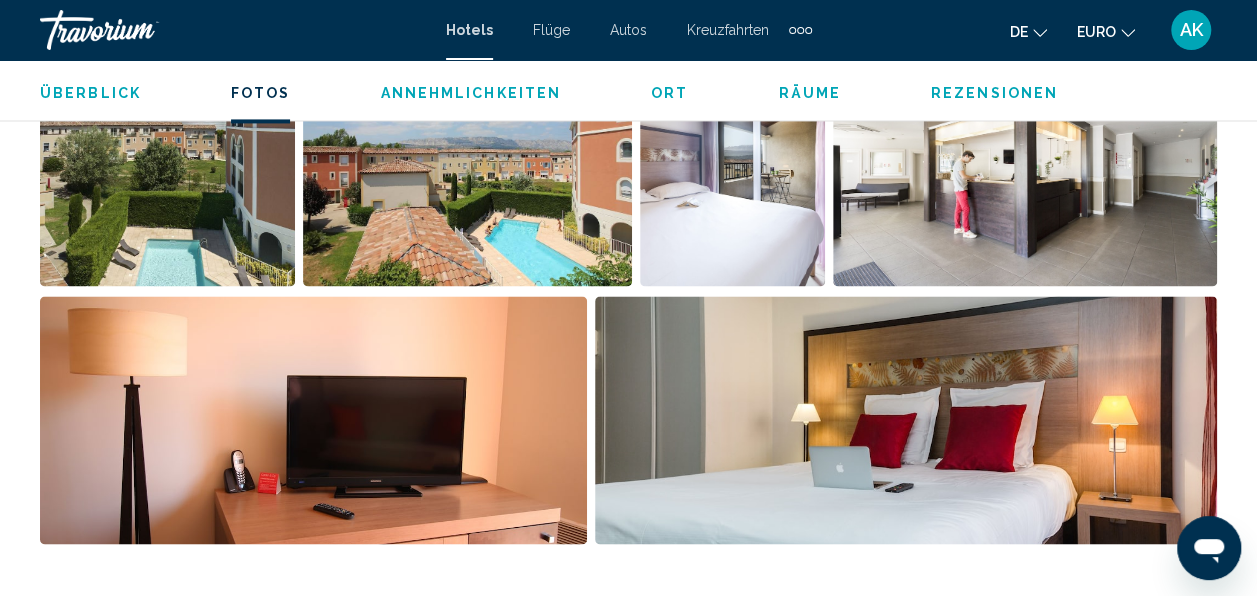 scroll, scrollTop: 1462, scrollLeft: 0, axis: vertical 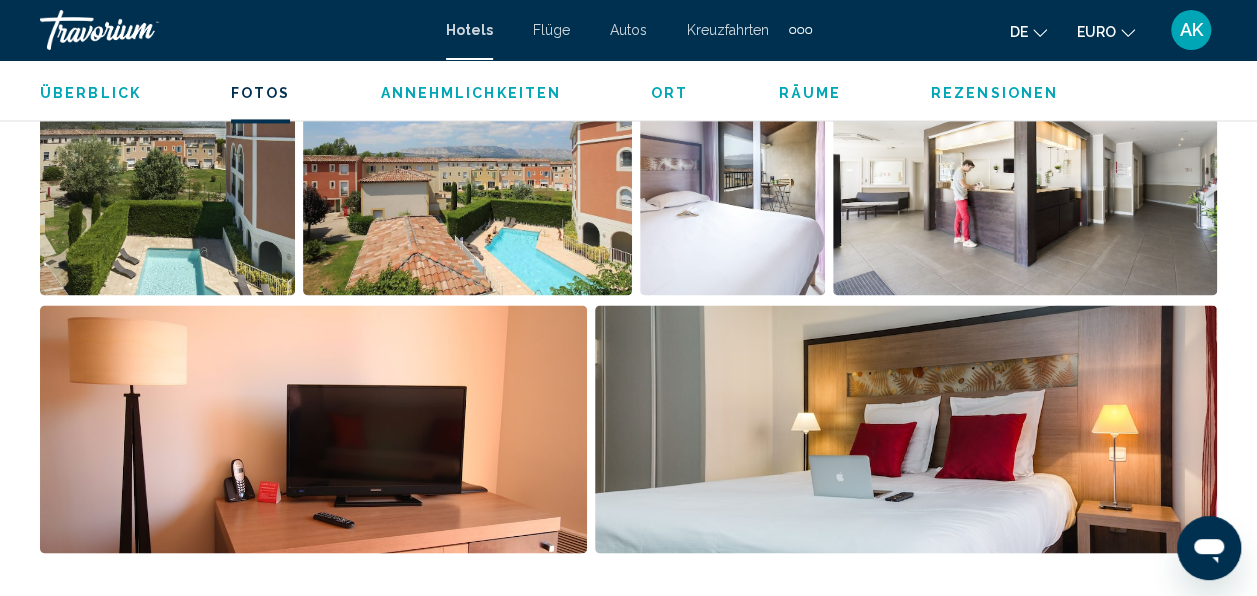 click at bounding box center [468, 171] 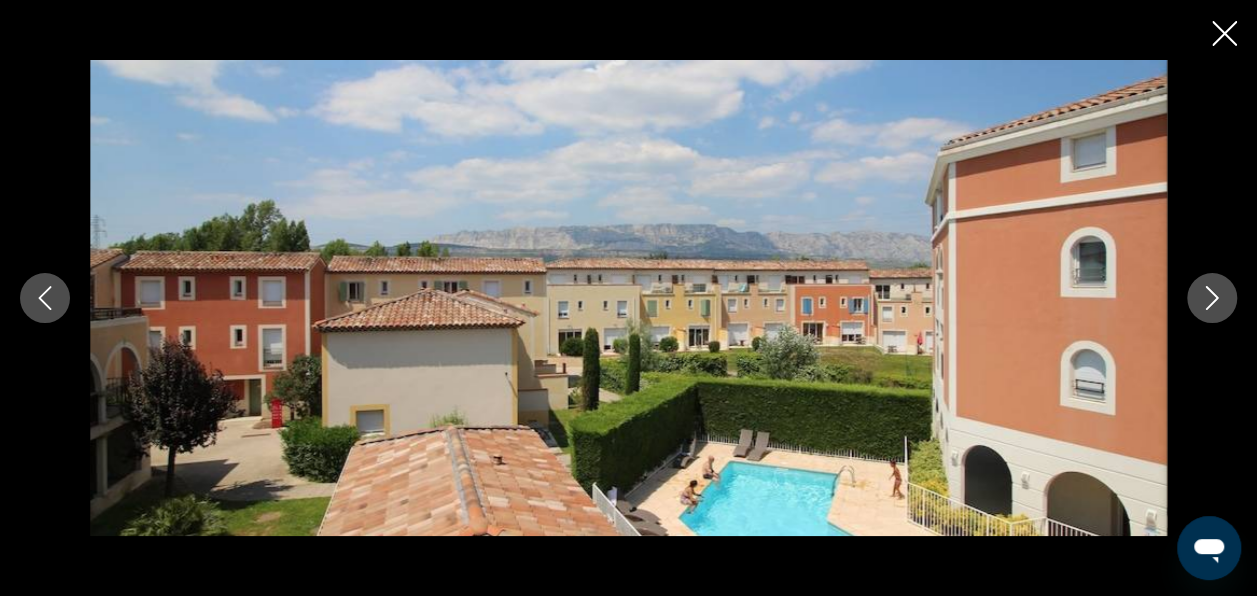 click at bounding box center [1212, 298] 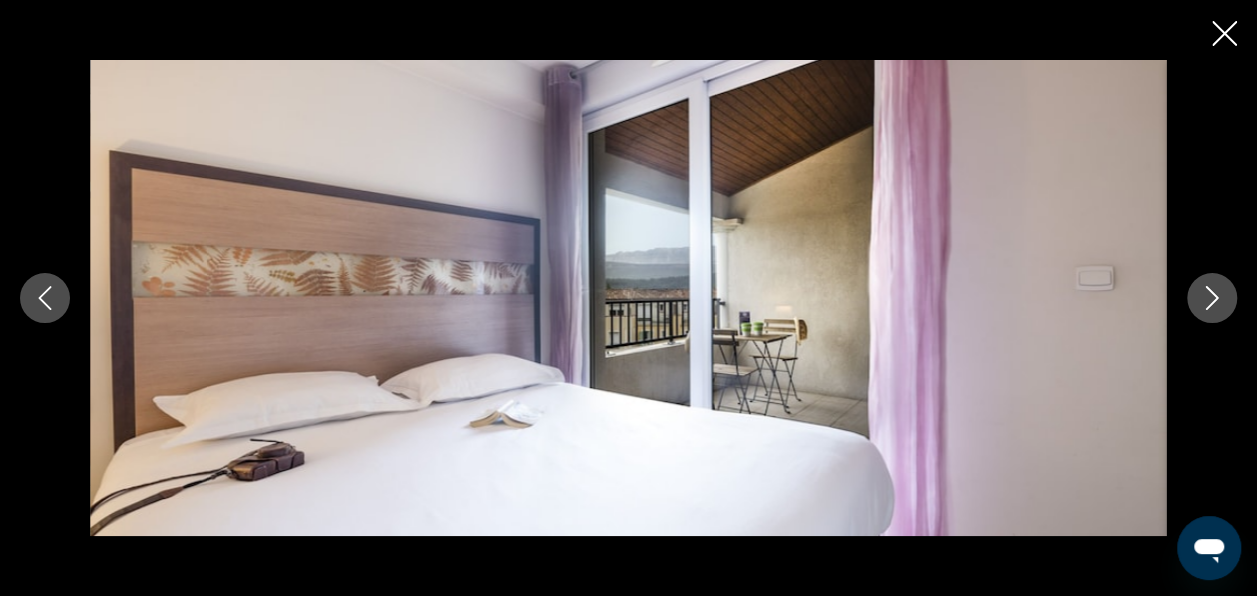 click at bounding box center (1212, 298) 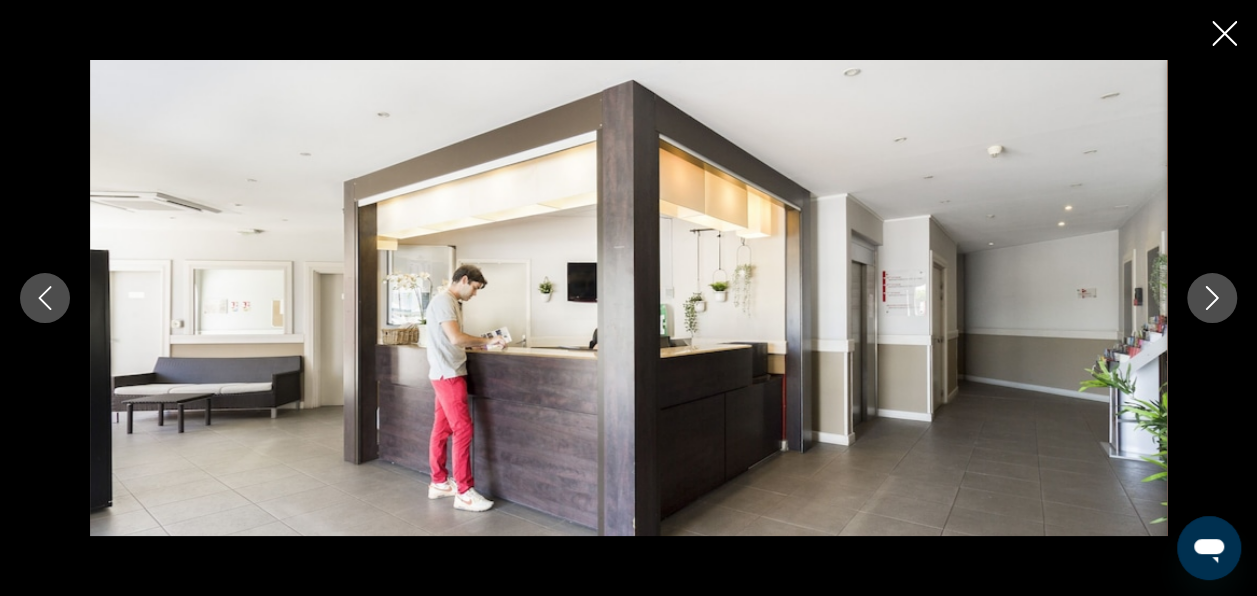 click at bounding box center (1212, 298) 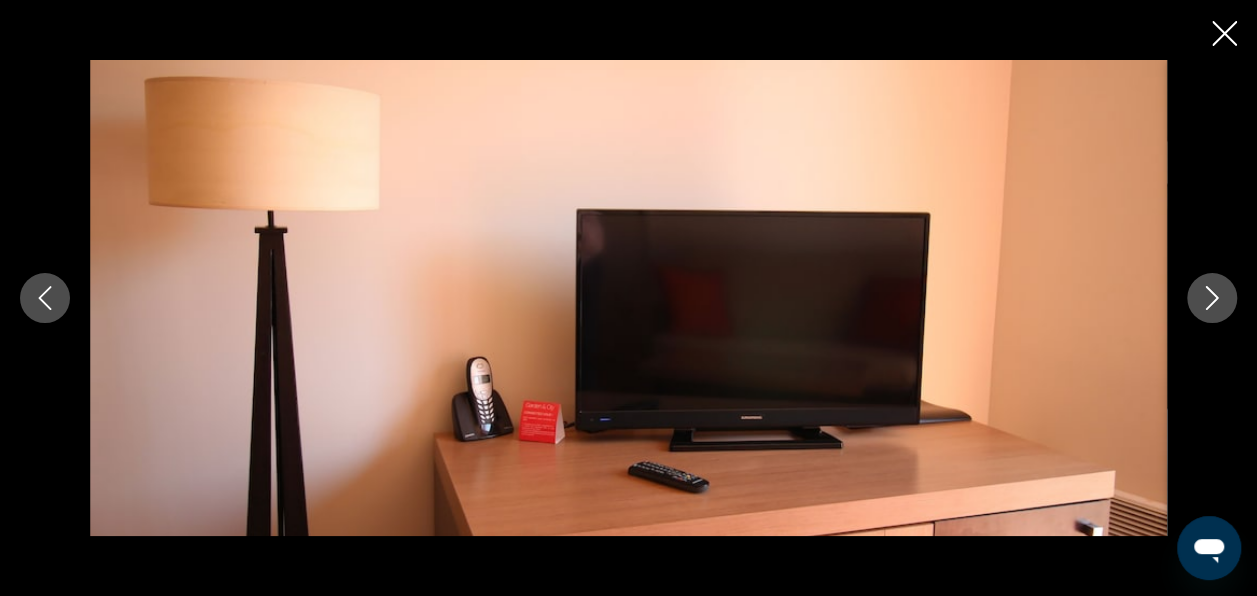 click at bounding box center [1212, 298] 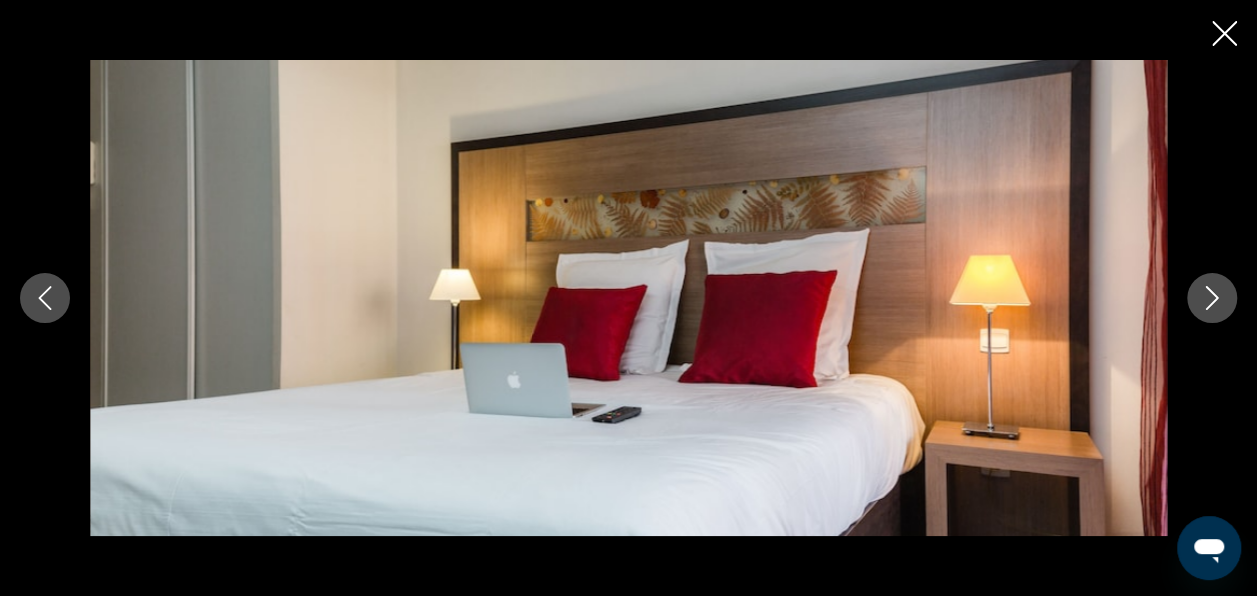 click at bounding box center [1212, 298] 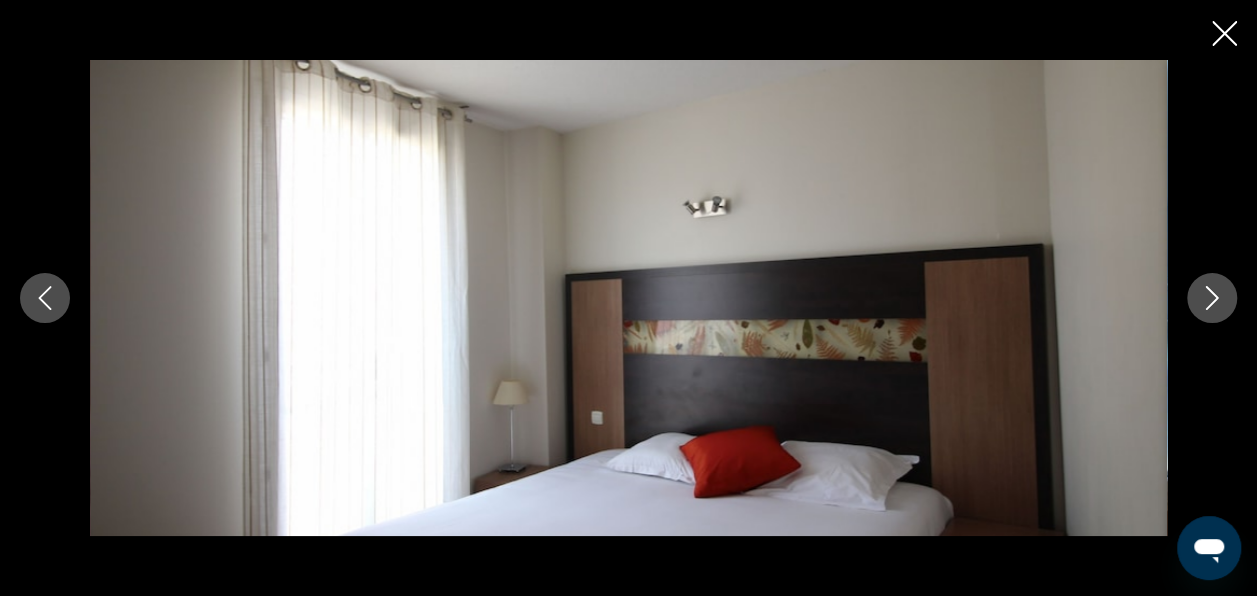 click at bounding box center [1212, 298] 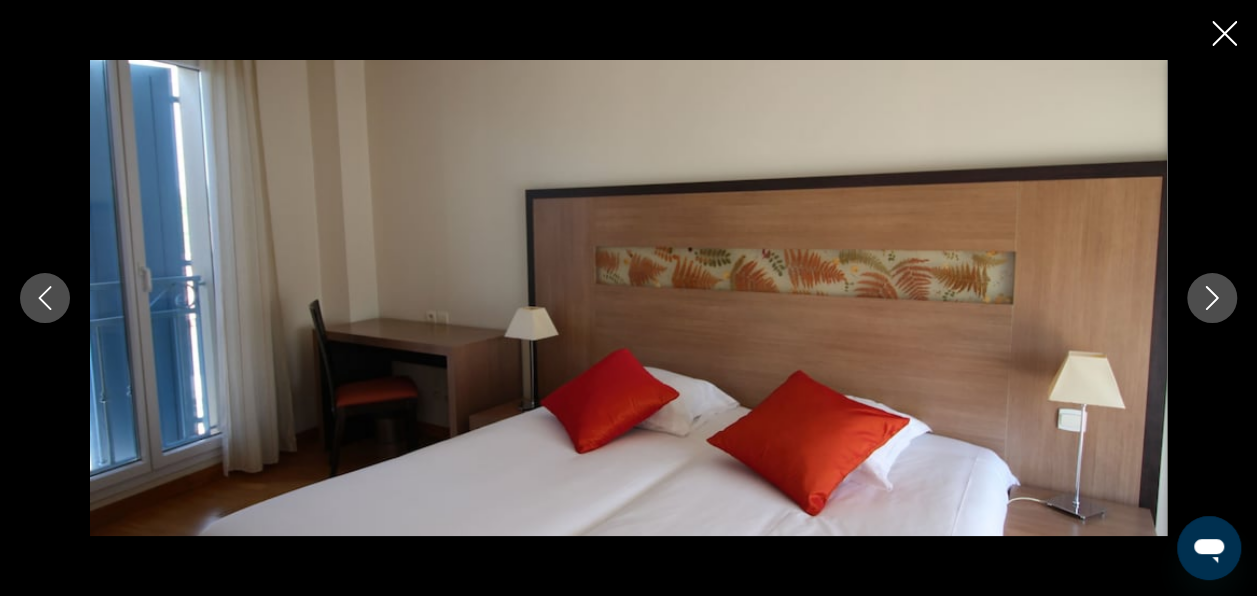 click at bounding box center [1212, 298] 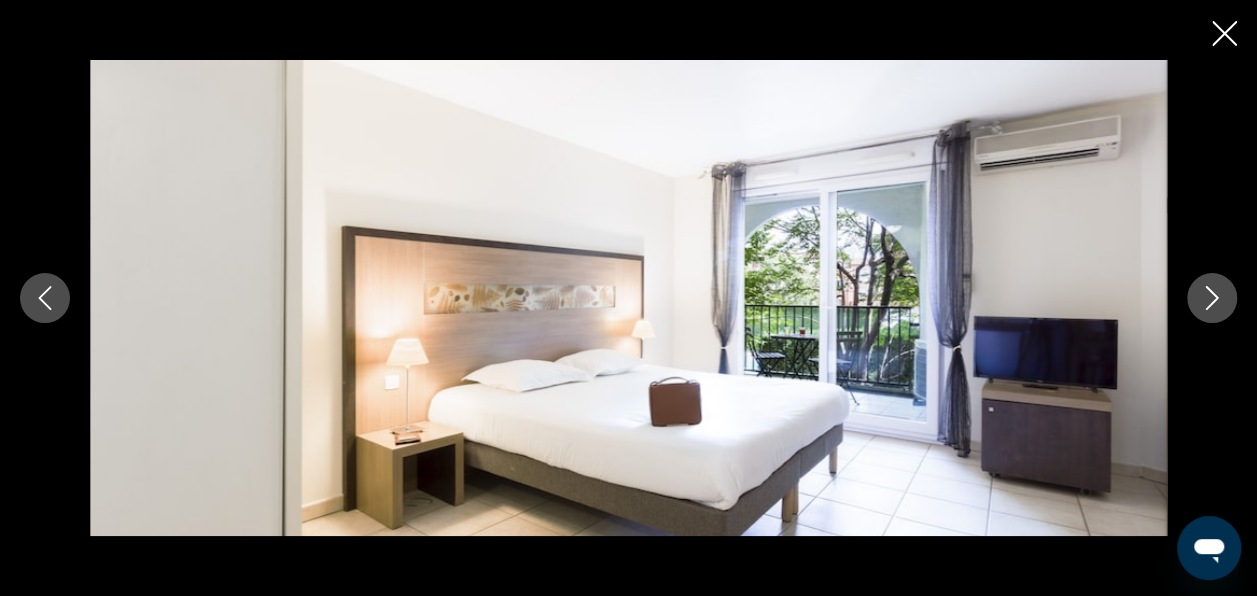 click at bounding box center (1212, 298) 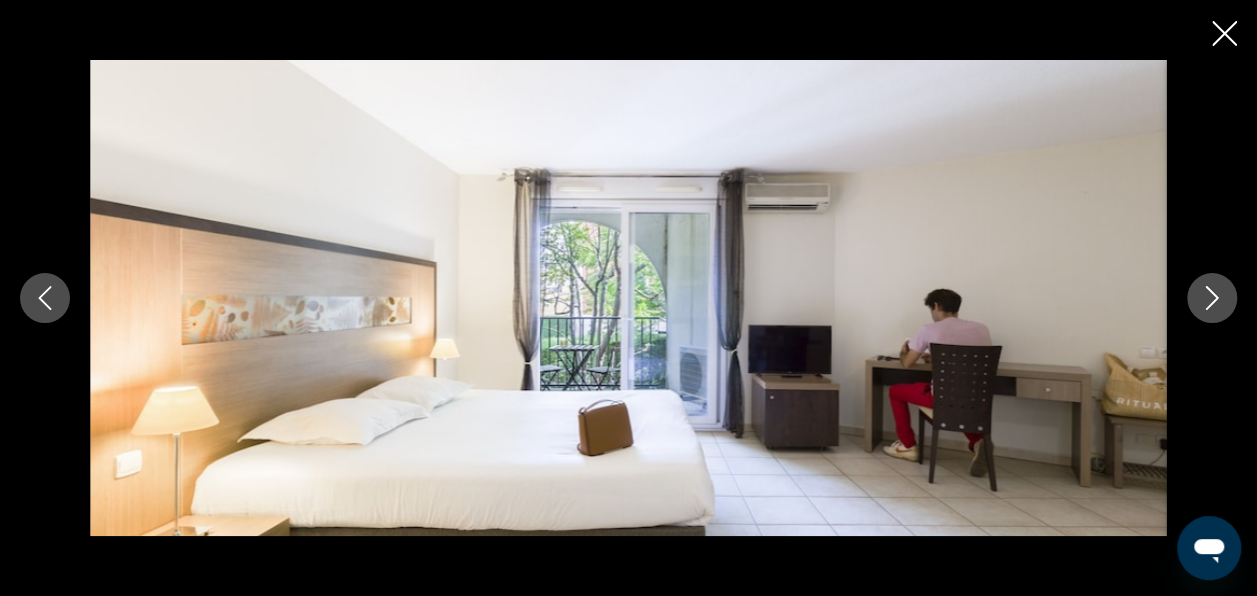 click at bounding box center (1212, 298) 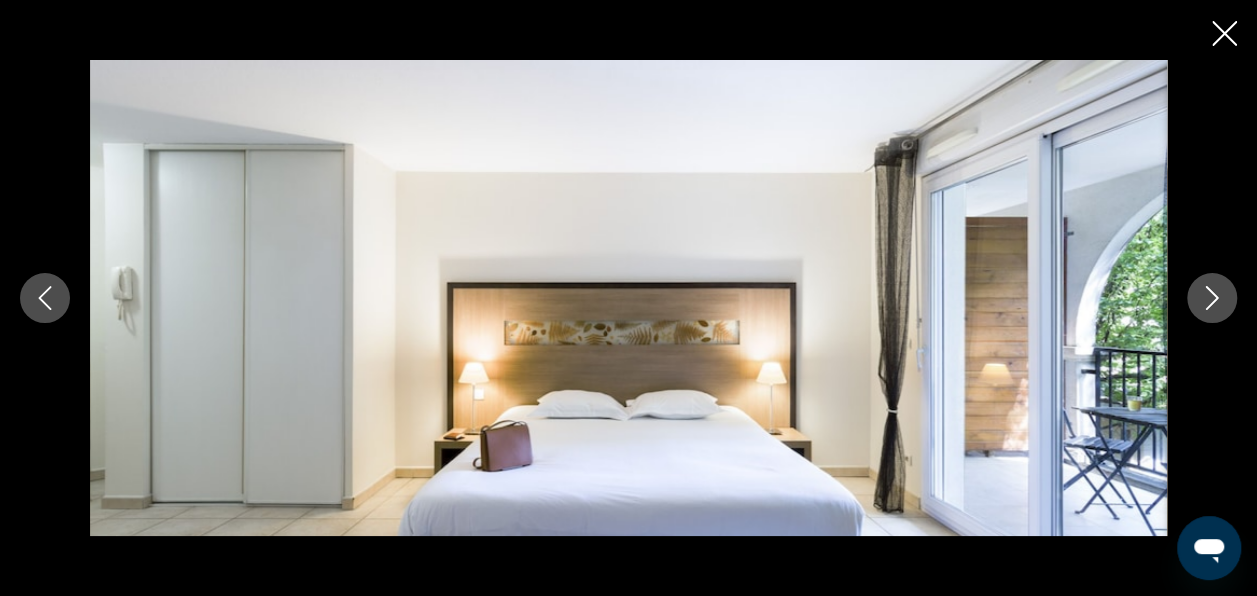 click at bounding box center (1212, 298) 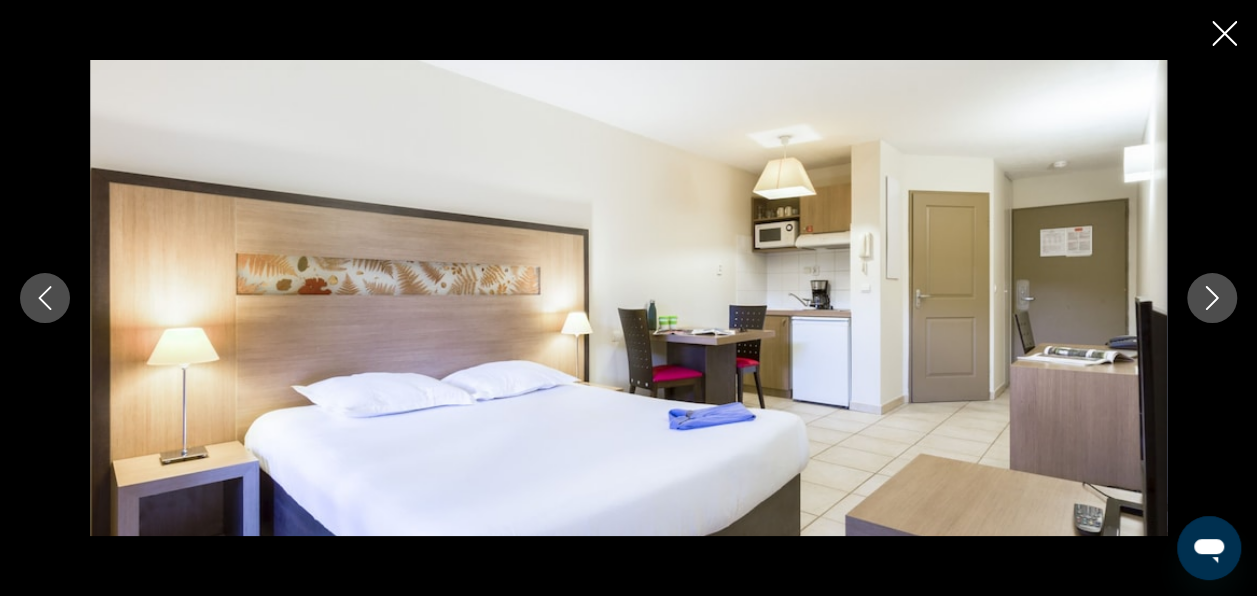 click 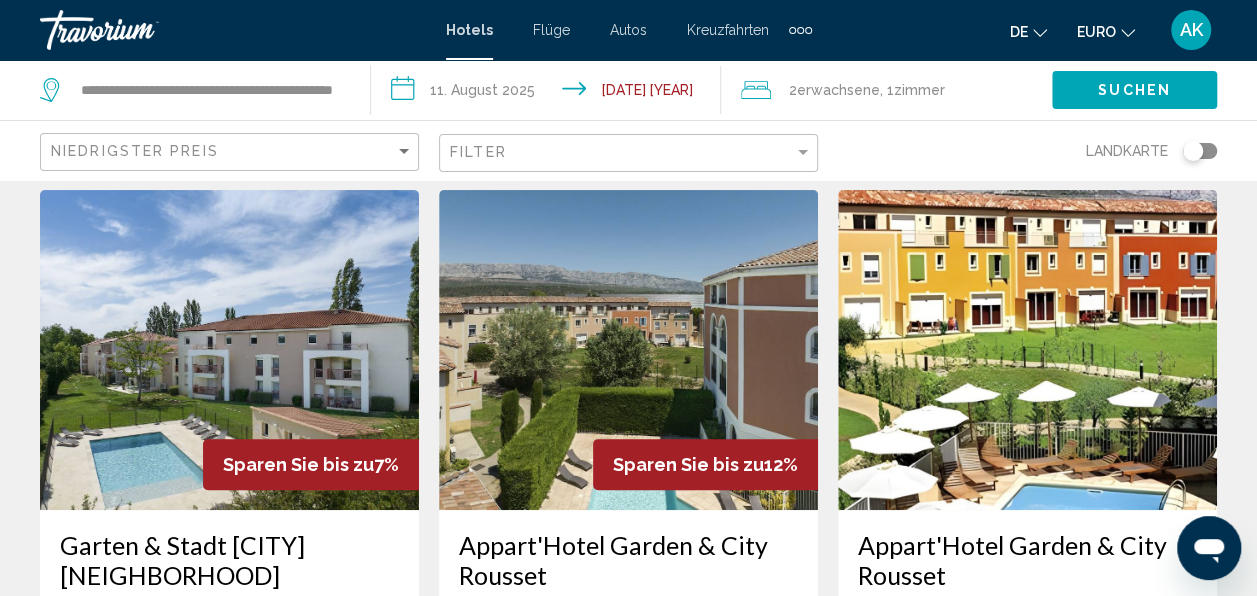 scroll, scrollTop: 80, scrollLeft: 0, axis: vertical 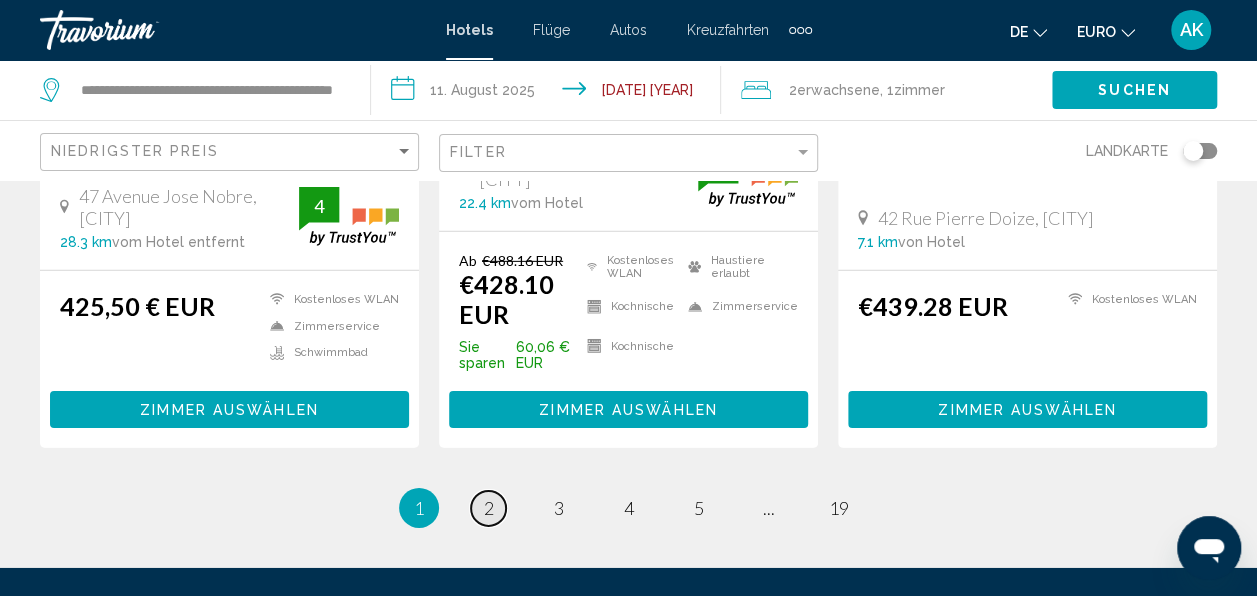 click on "Seite  2" at bounding box center (488, 508) 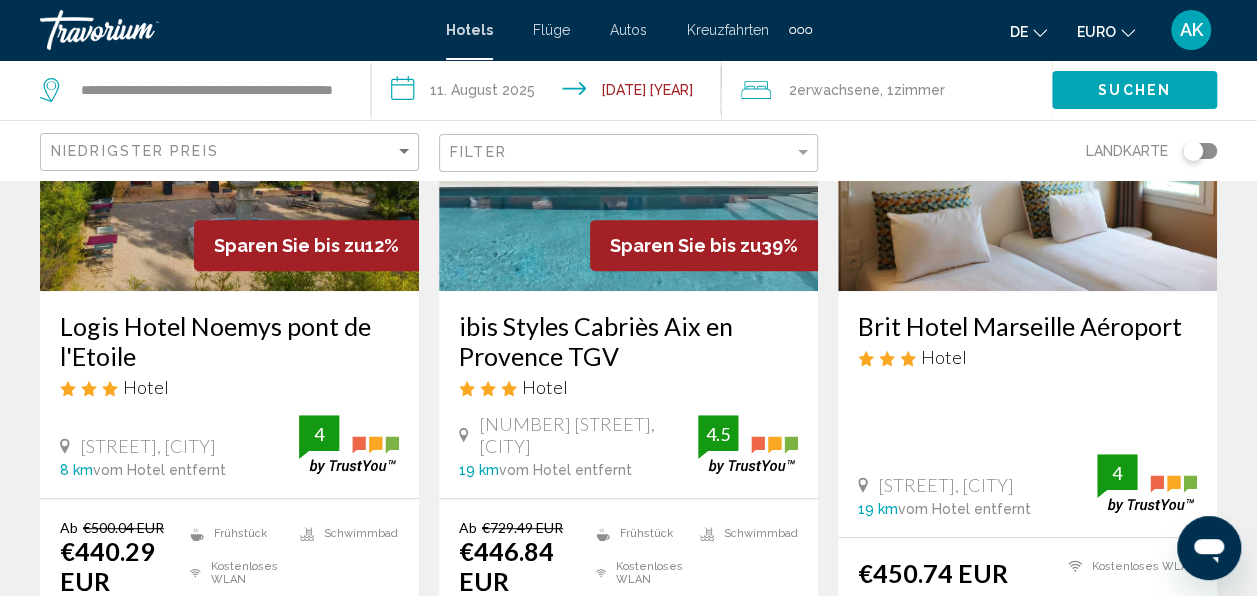 scroll, scrollTop: 280, scrollLeft: 0, axis: vertical 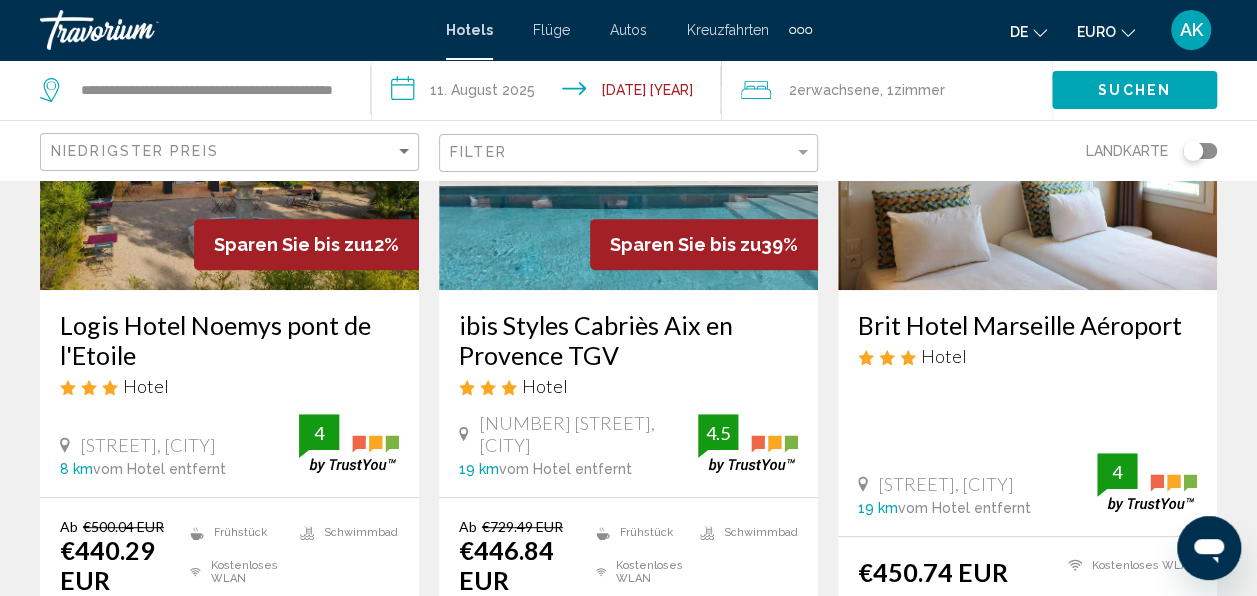 click on "ibis Styles Cabriès Aix en Provence TGV" at bounding box center [628, 340] 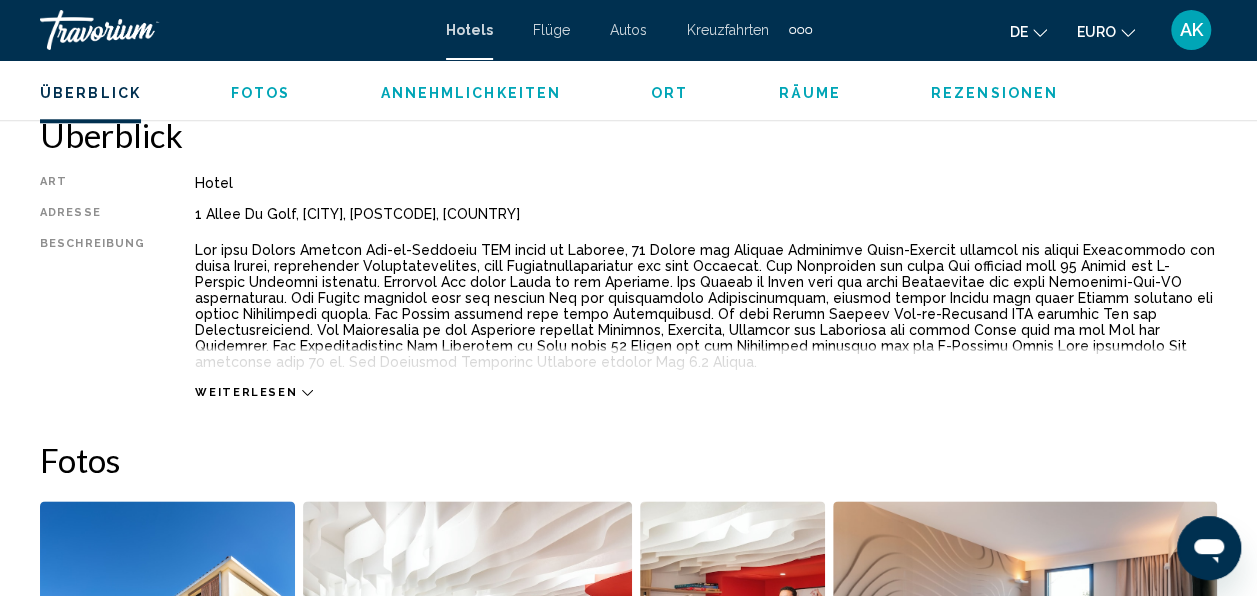 scroll, scrollTop: 1036, scrollLeft: 0, axis: vertical 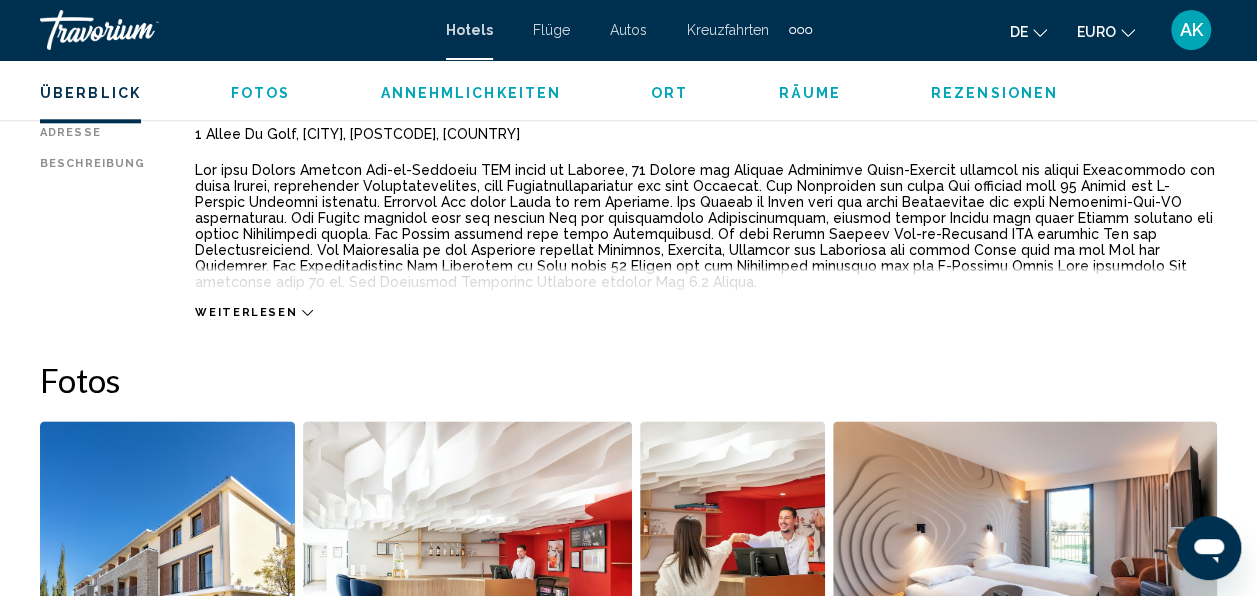 click 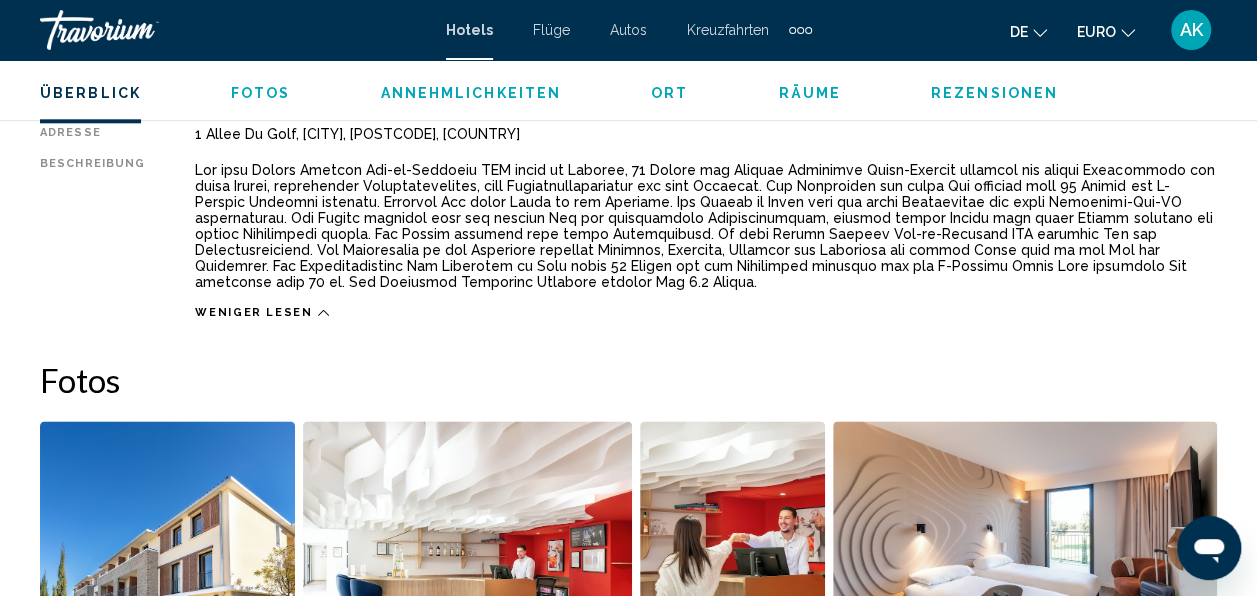 click on "Weniger lesen" at bounding box center (253, 312) 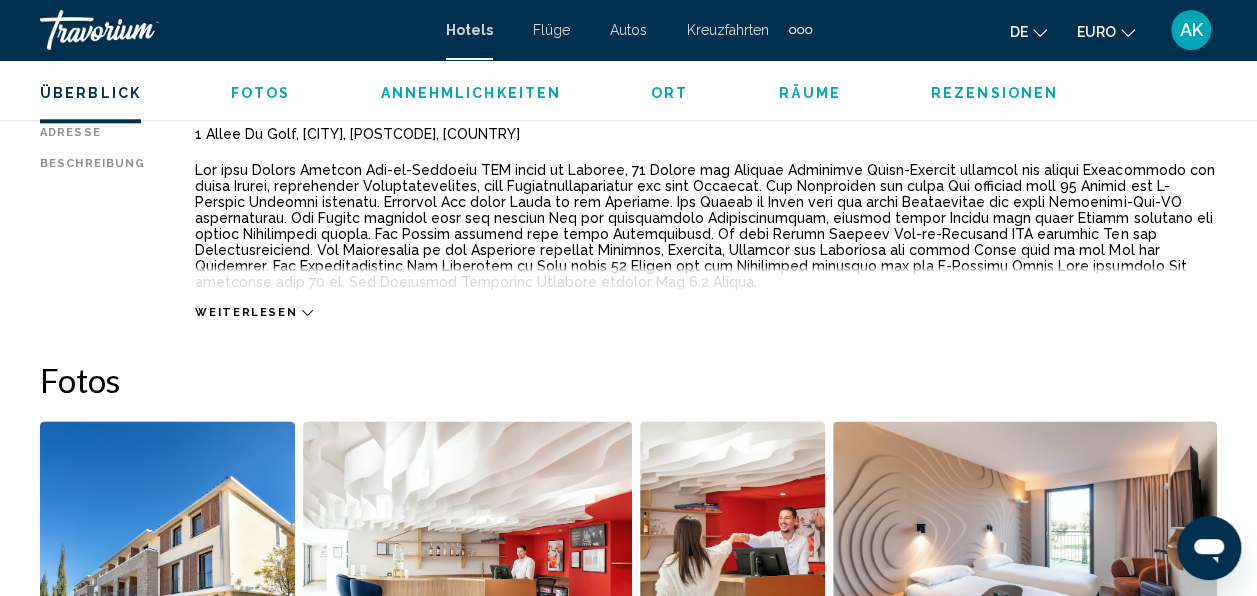 scroll, scrollTop: 1090, scrollLeft: 0, axis: vertical 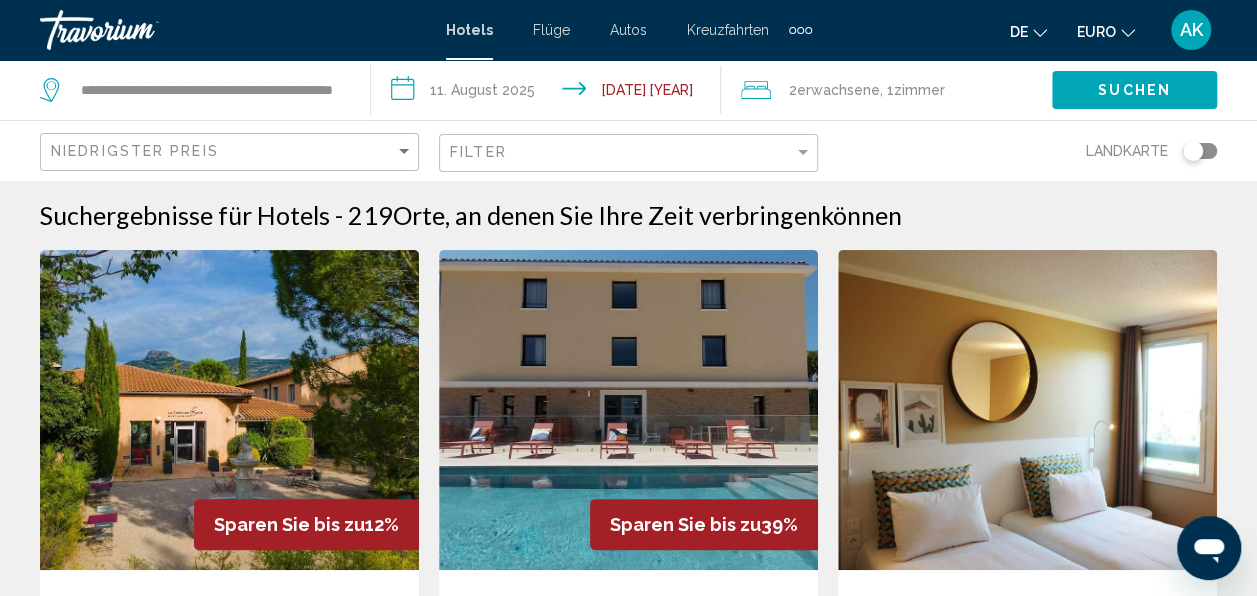 click on "Suchergebnisse für Hotels  -   219  Orte, an denen Sie Ihre Zeit verbringen  können Sparen Sie bis zu  12%   Logis Hotel Noemys pont de l'Etoile
Hotel
Chemin De La Gauthière, Aubagne 8 km  vom Hotel entfernt 4 Ab €500.04 EUR €440.29 EUR  Sie sparen  €59.75 EUR
Frühstück
Kostenloses WLAN
Haustiere erlaubt
Schwimmbad  4 Zimmer auswählen Sparen Sie bis zu  39%   ibis Styles Cabriès Aix en Provence TGV
Hotel
1 Allee du Golf, Cabries 19 km  vom Hotel entfernt 4.5 Ab €729.49 EUR €446.84 EUR  Sie sparen  282,65 € EUR
Frühstück
4.5" at bounding box center (628, 1798) 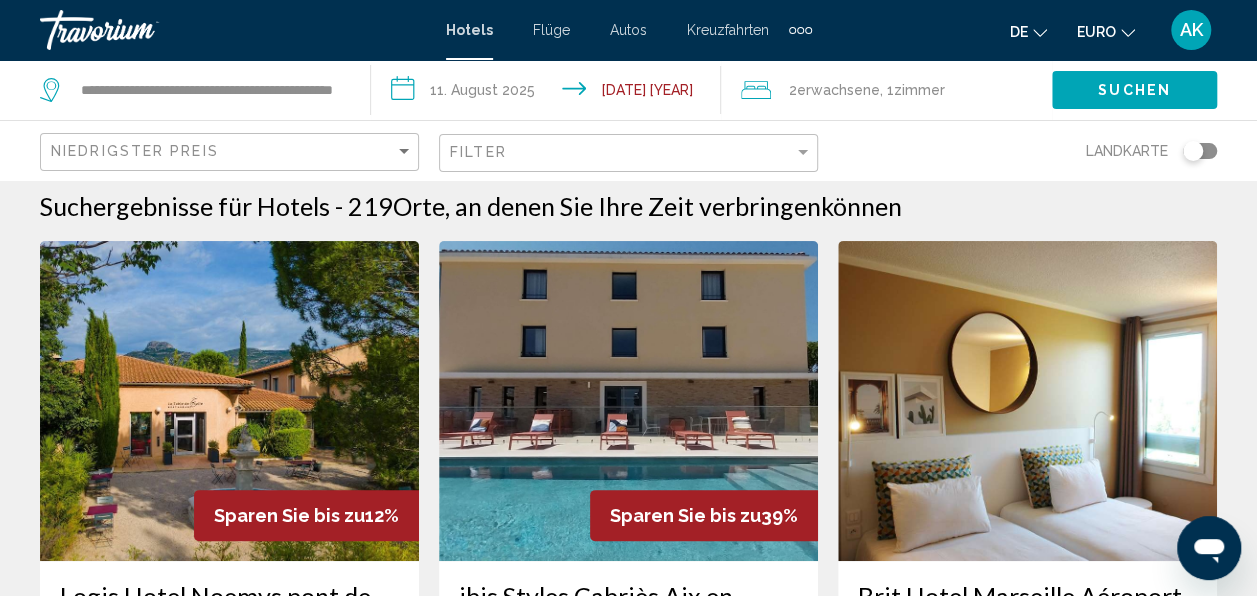 click on "Suchergebnisse für Hotels  -   219  Orte, an denen Sie Ihre Zeit verbringen  können Sparen Sie bis zu  12%   Logis Hotel Noemys pont de l'Etoile
Hotel
Chemin De La Gauthière, Aubagne 8 km  vom Hotel entfernt 4 Ab €500.04 EUR €440.29 EUR  Sie sparen  €59.75 EUR
Frühstück
Kostenloses WLAN
Haustiere erlaubt
Schwimmbad  4 Zimmer auswählen Sparen Sie bis zu  39%   ibis Styles Cabriès Aix en Provence TGV
Hotel
1 Allee du Golf, Cabries 19 km  vom Hotel entfernt 4.5 Ab €729.49 EUR €446.84 EUR  Sie sparen  282,65 € EUR
Frühstück
4.5" at bounding box center [628, 1789] 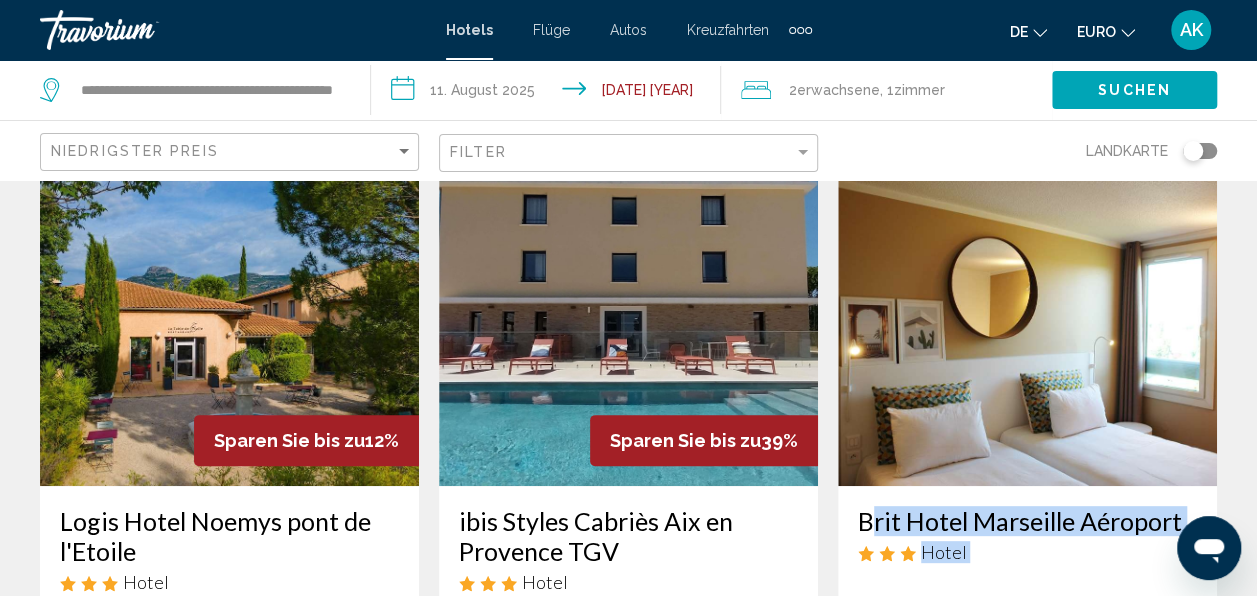 click on "**********" at bounding box center (628, 214) 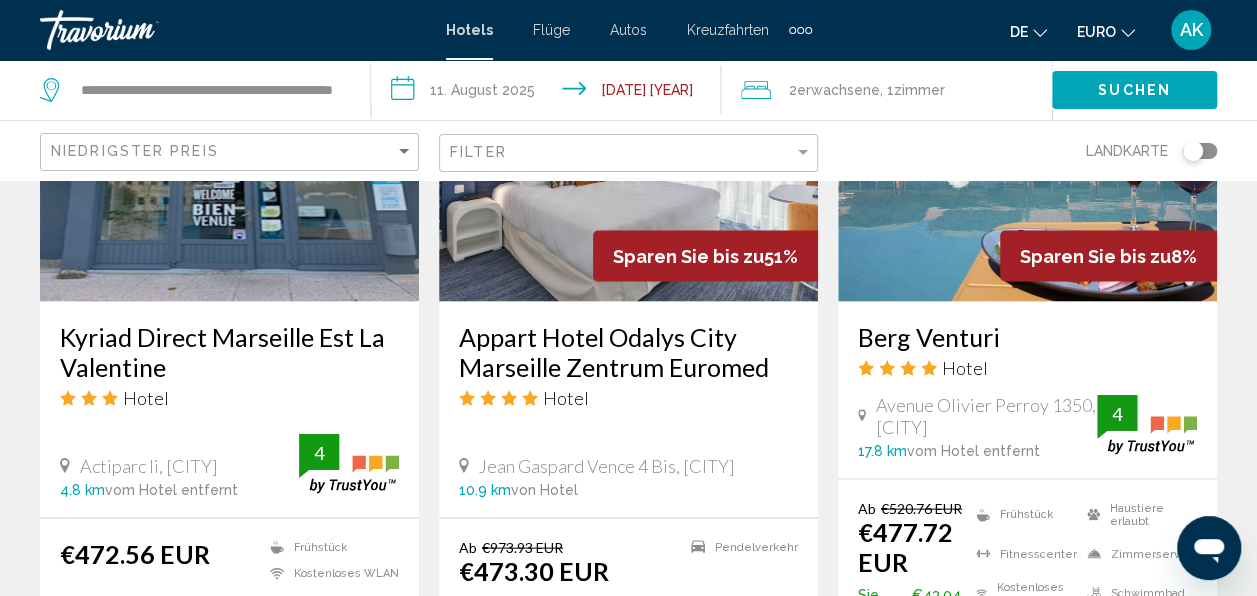 scroll, scrollTop: 1850, scrollLeft: 0, axis: vertical 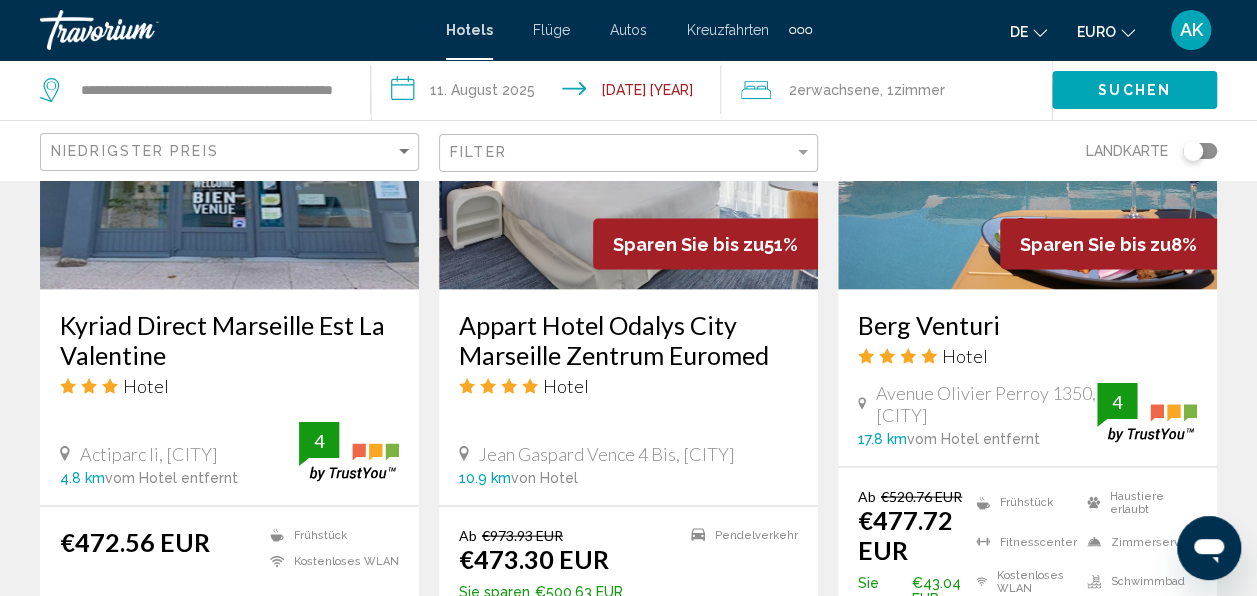 click on "Appart Hotel Odalys City Marseille Zentrum Euromed" at bounding box center (628, 339) 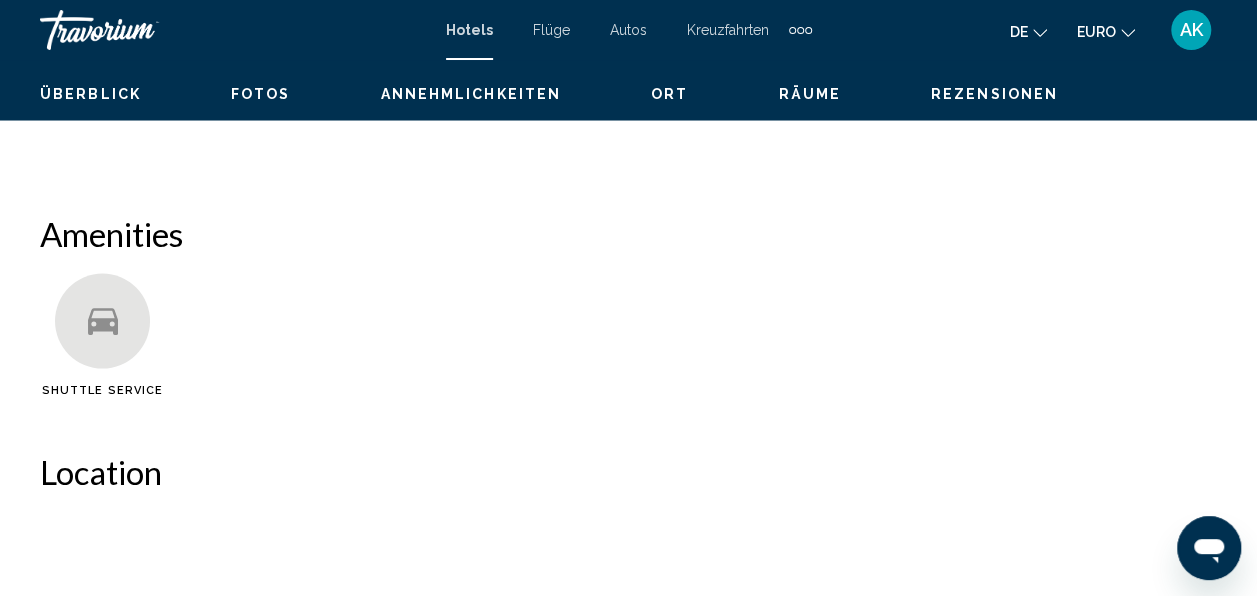 scroll, scrollTop: 236, scrollLeft: 0, axis: vertical 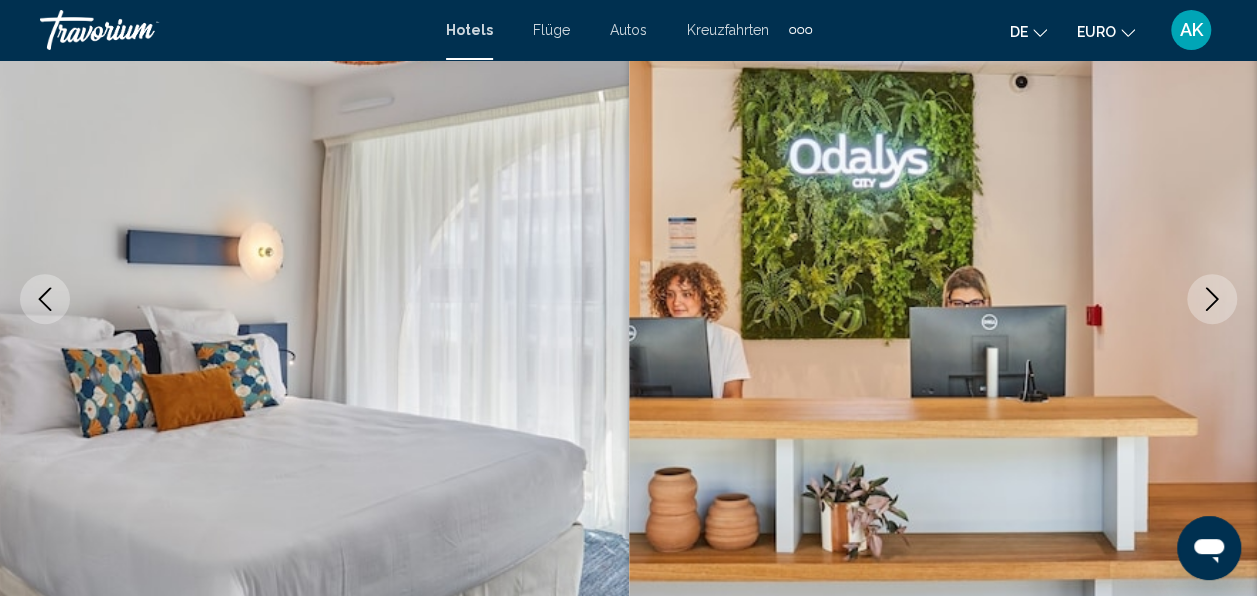 click 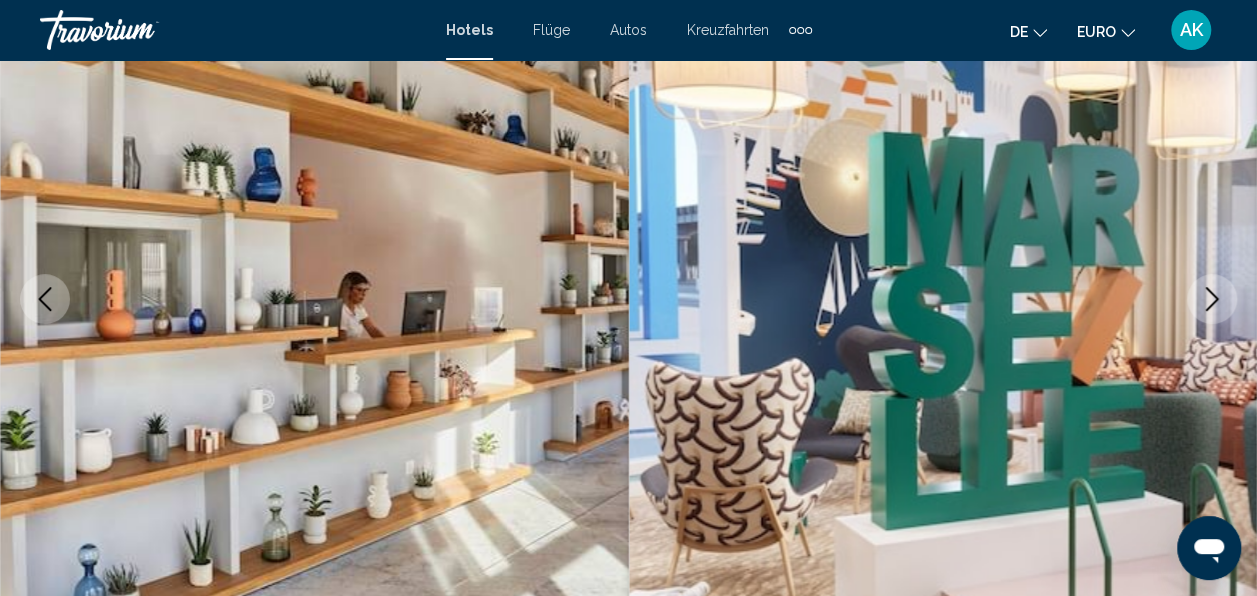 click 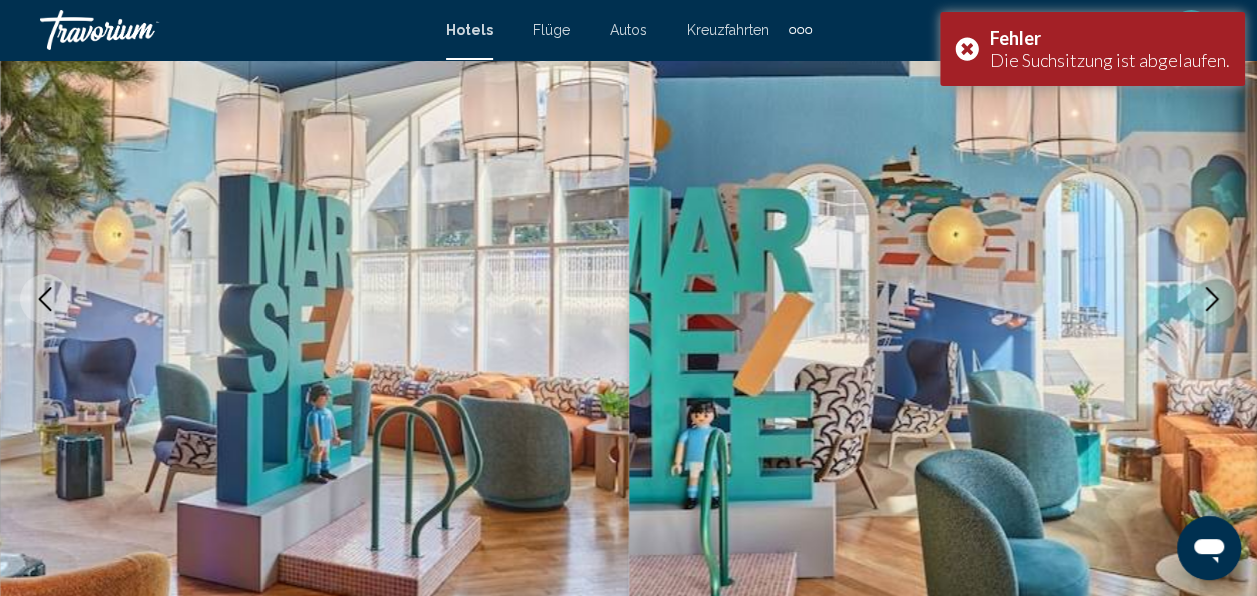 click 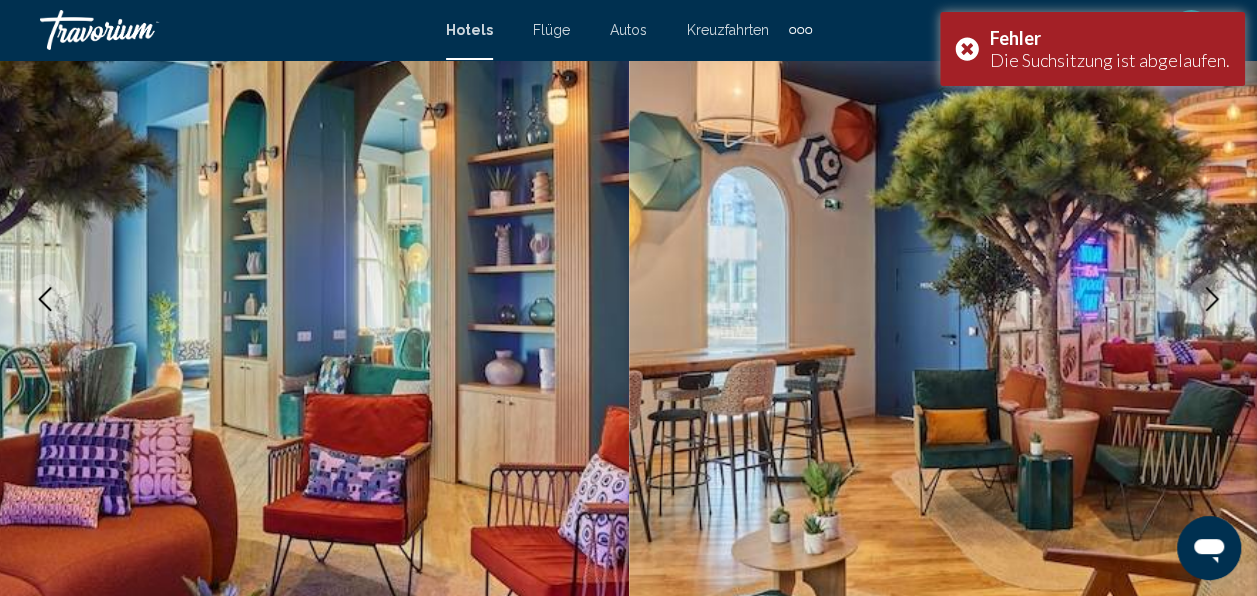 click 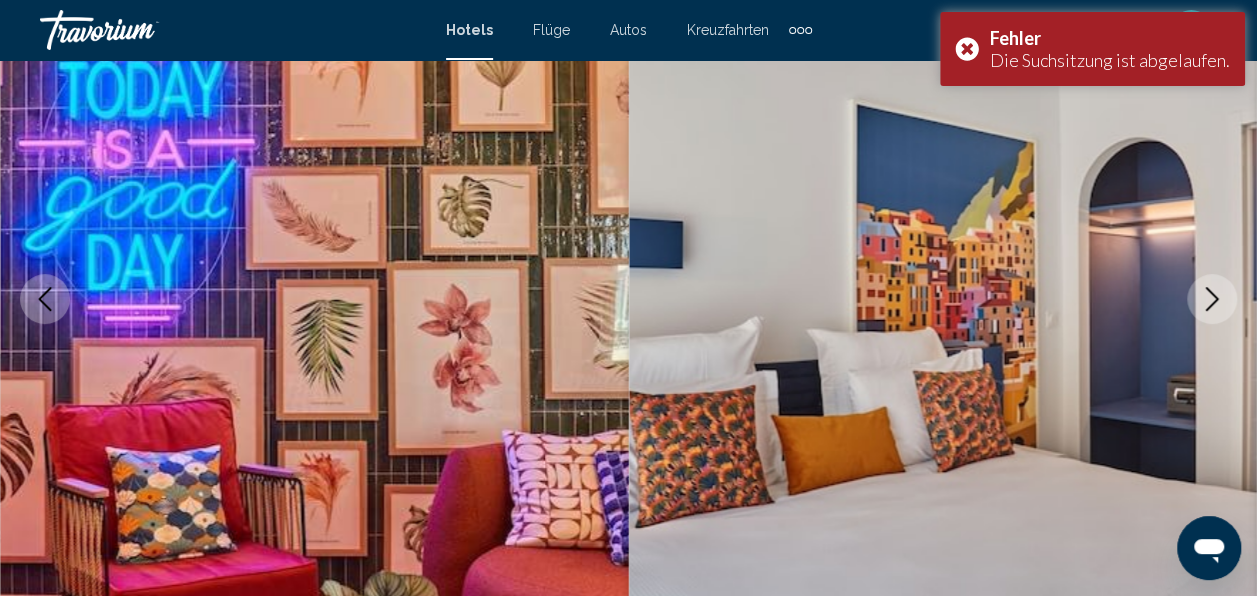 click 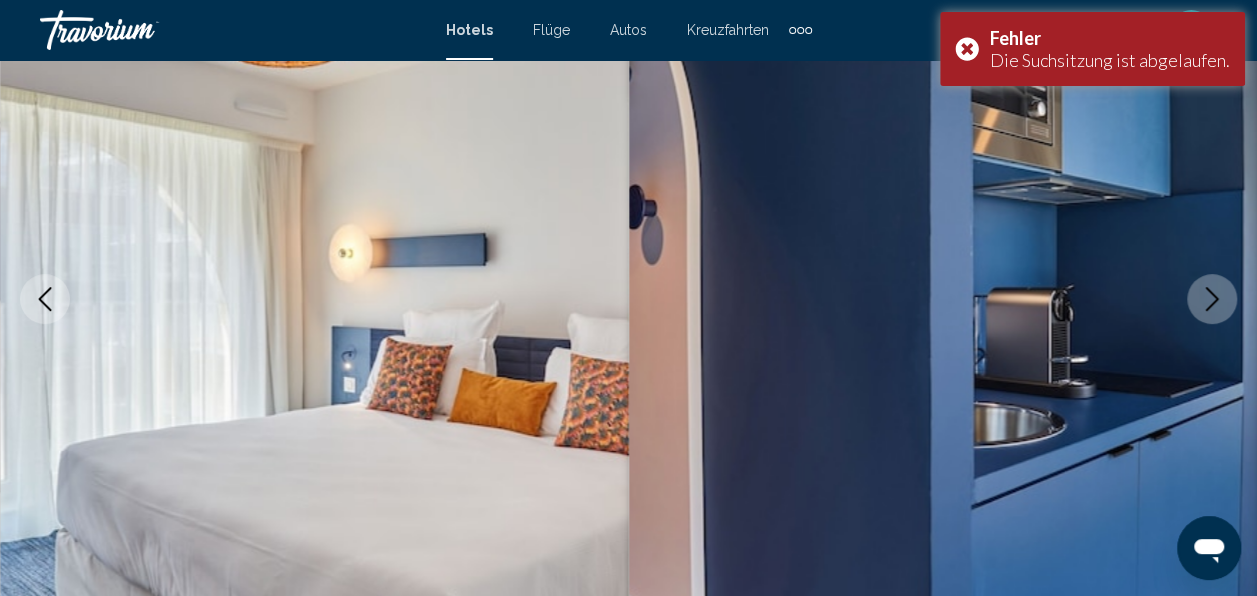 click 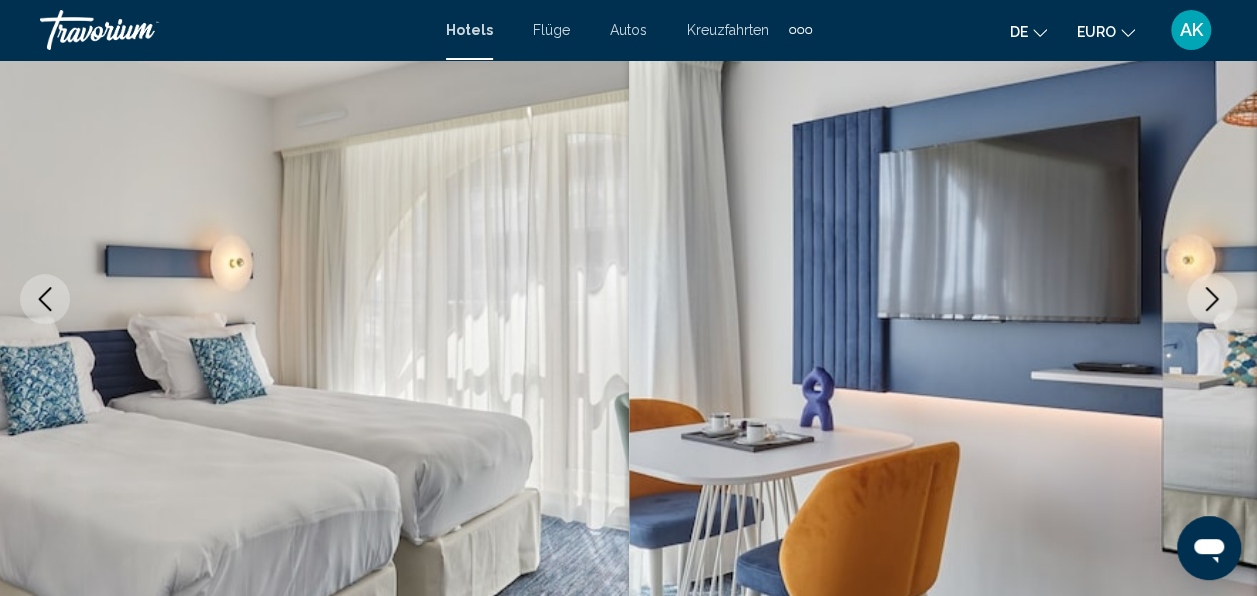 click 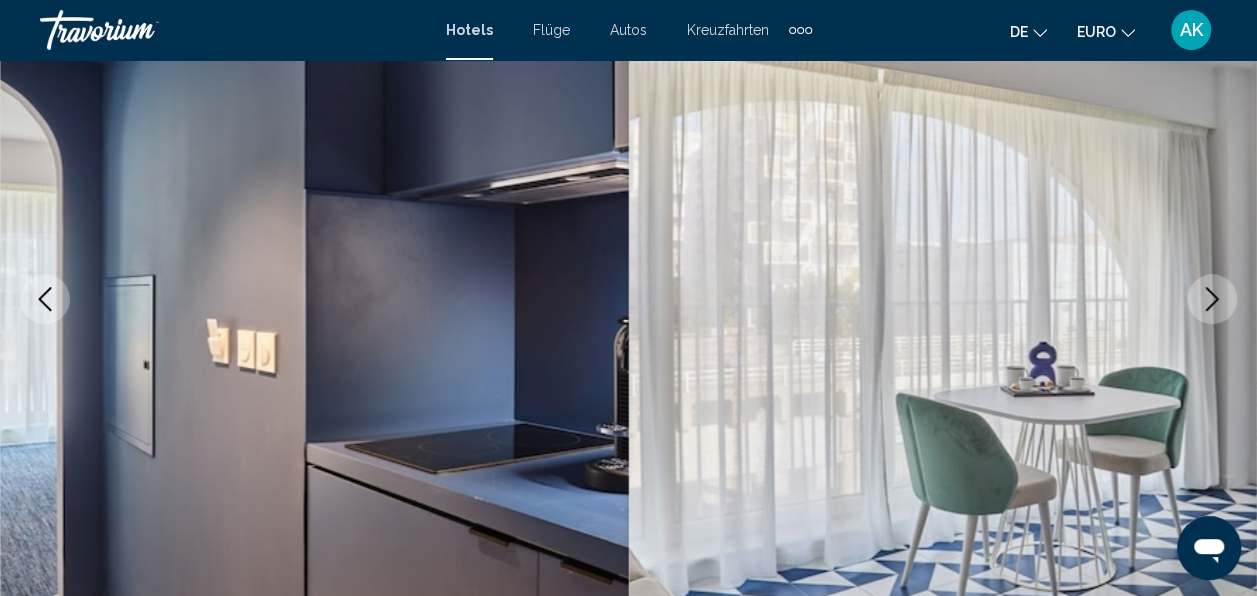 click 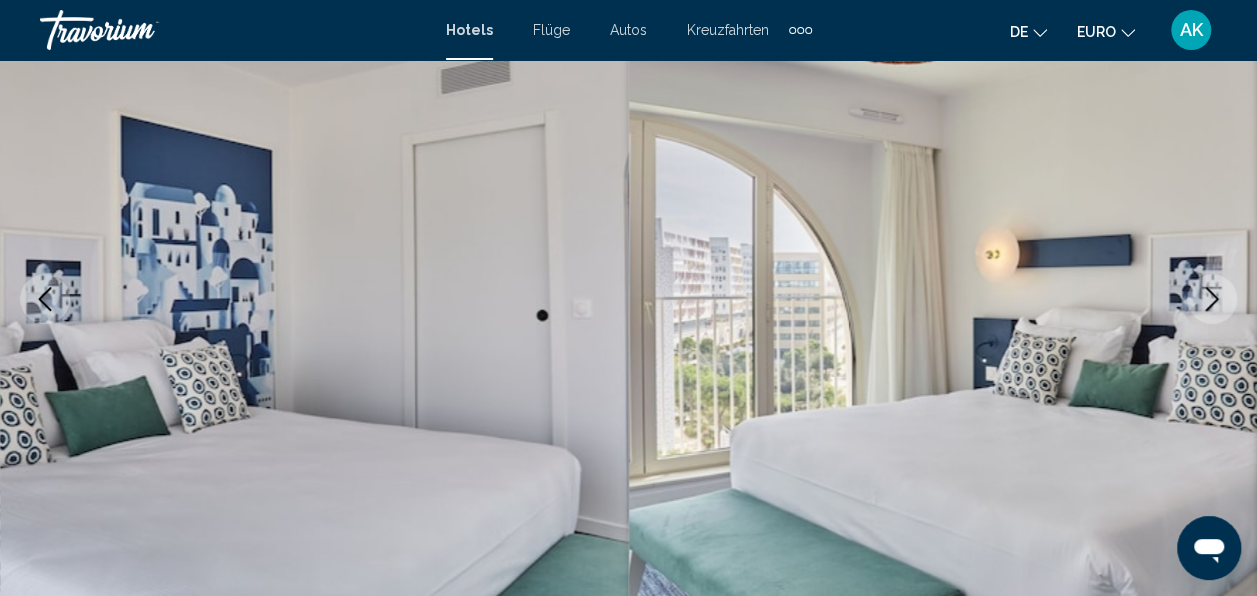 click 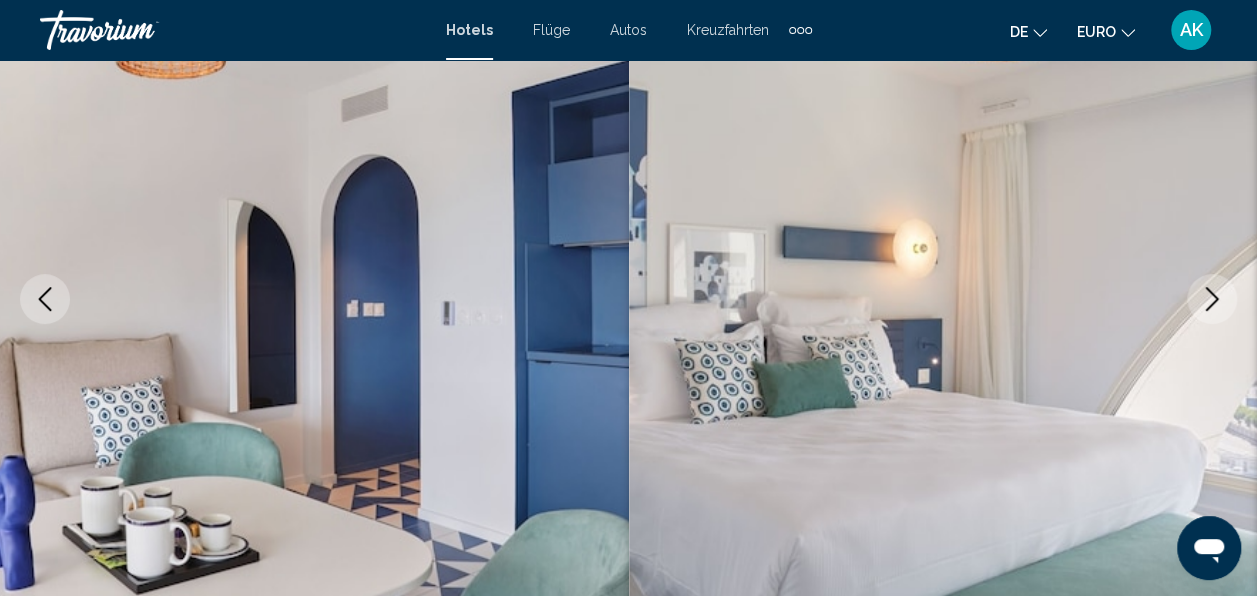 click 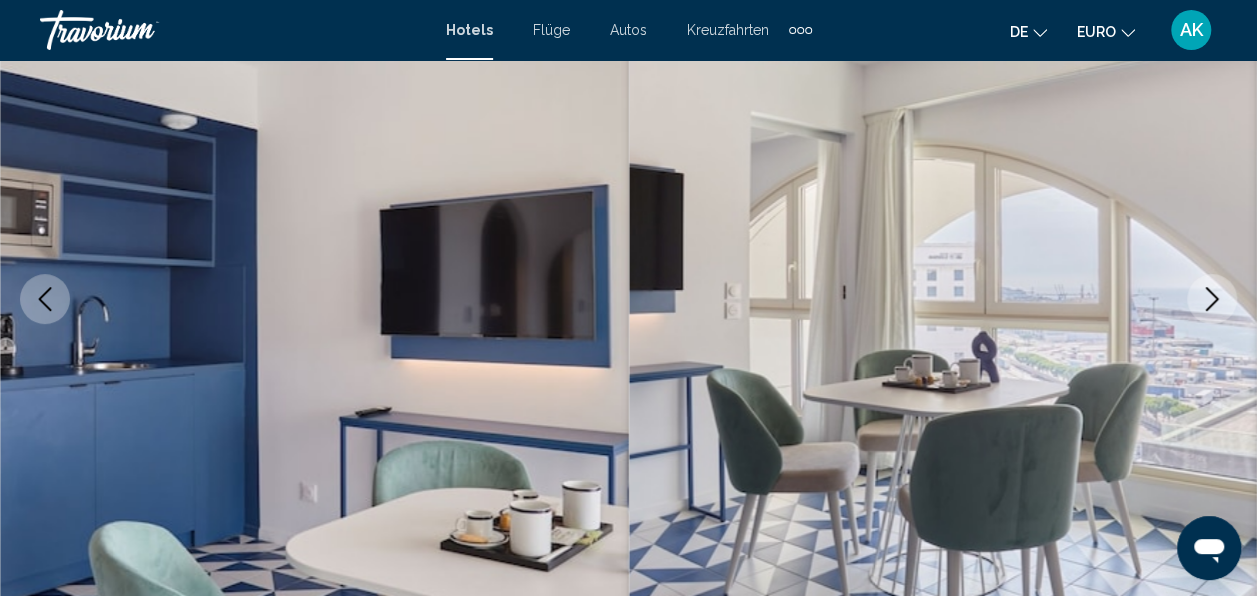 click 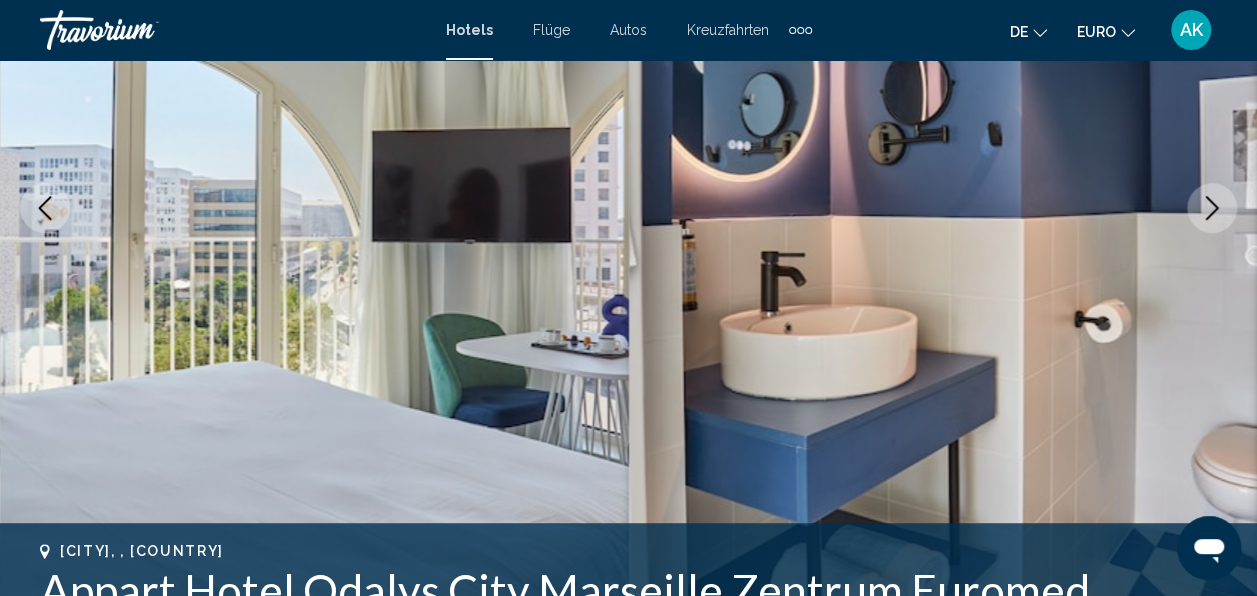 scroll, scrollTop: 356, scrollLeft: 0, axis: vertical 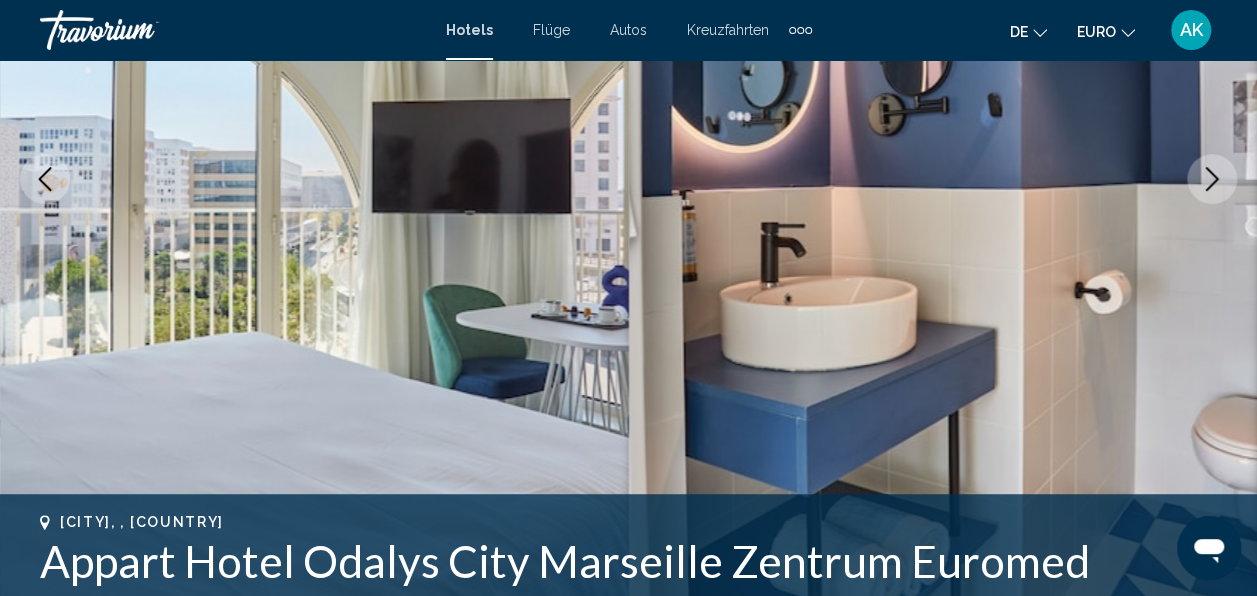click 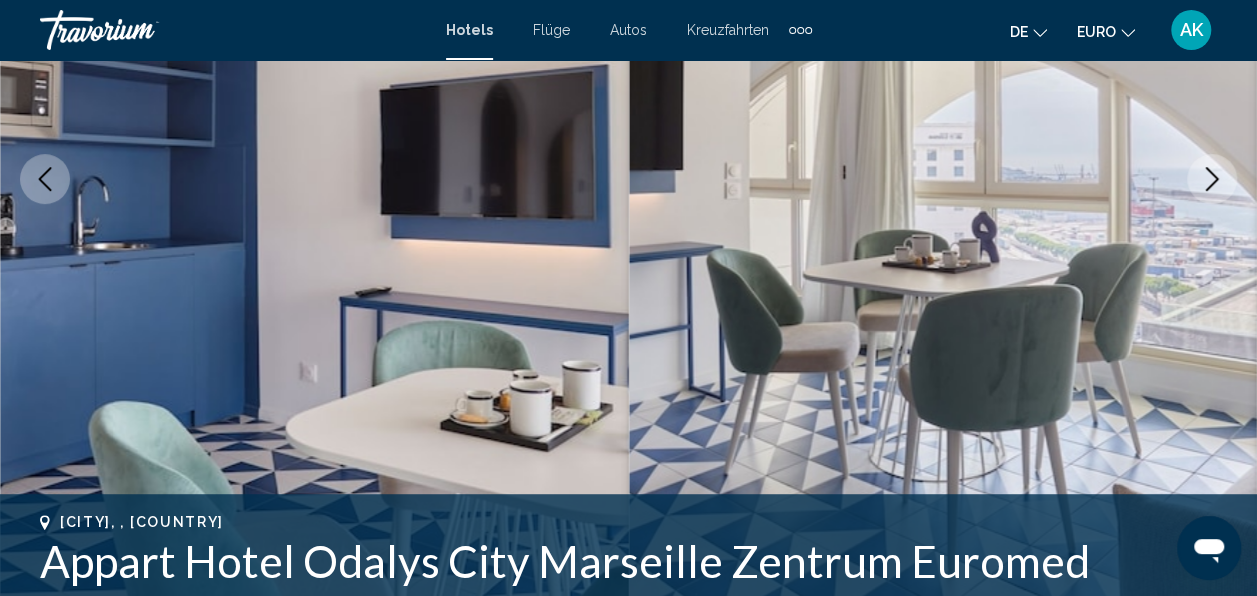 click at bounding box center [1212, 179] 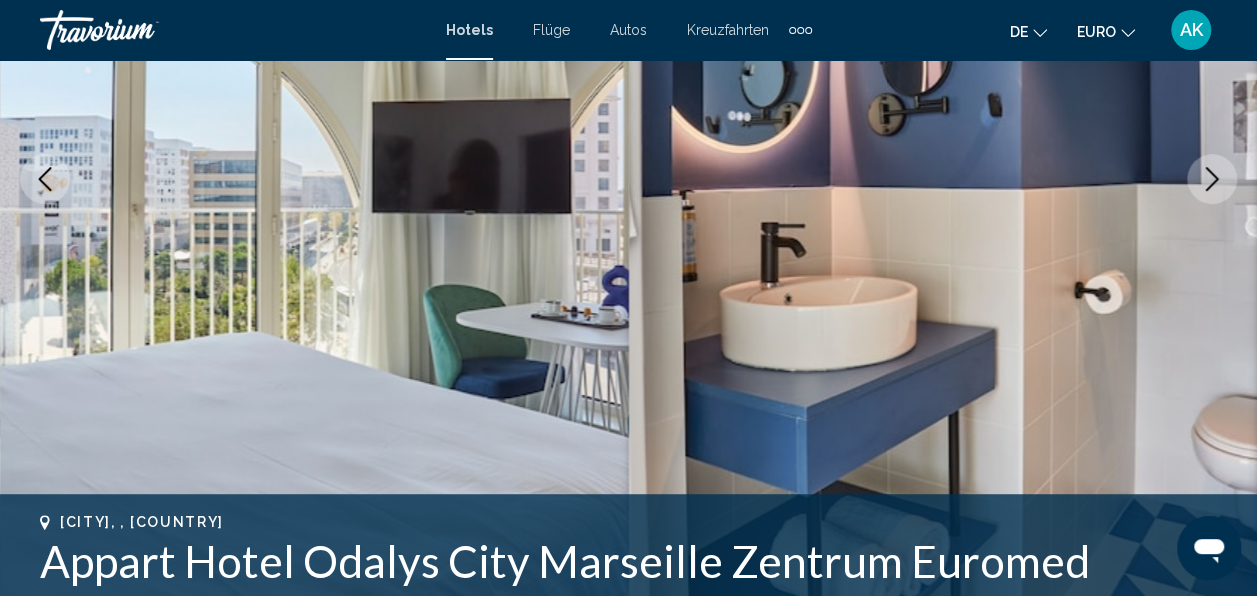 click at bounding box center (1212, 179) 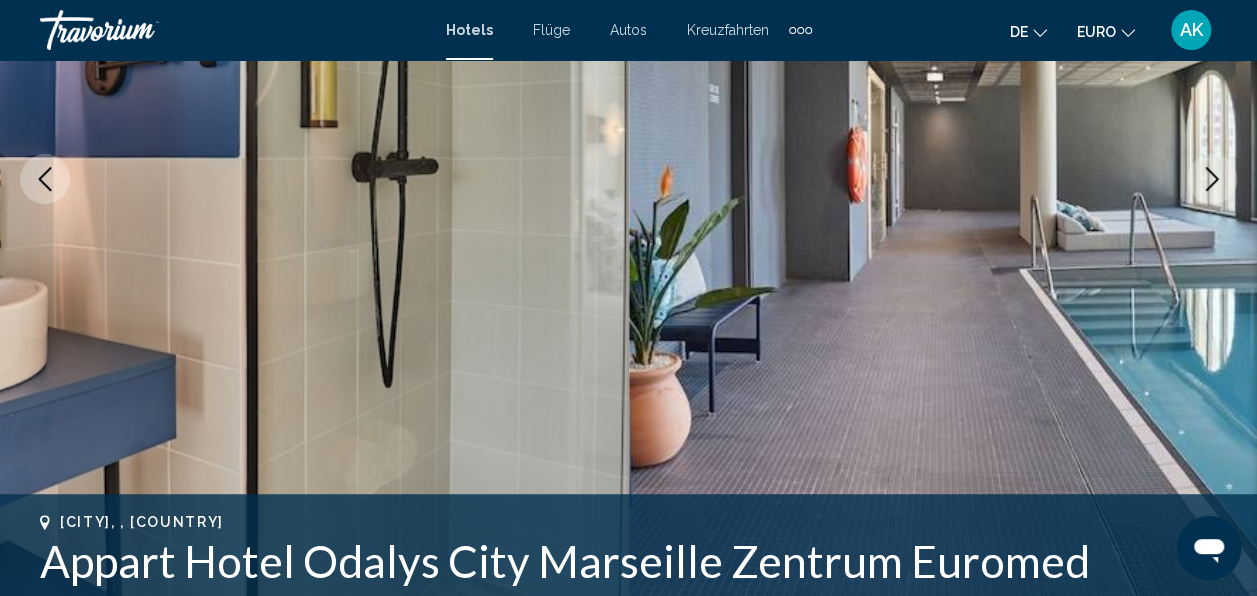 click at bounding box center [1212, 179] 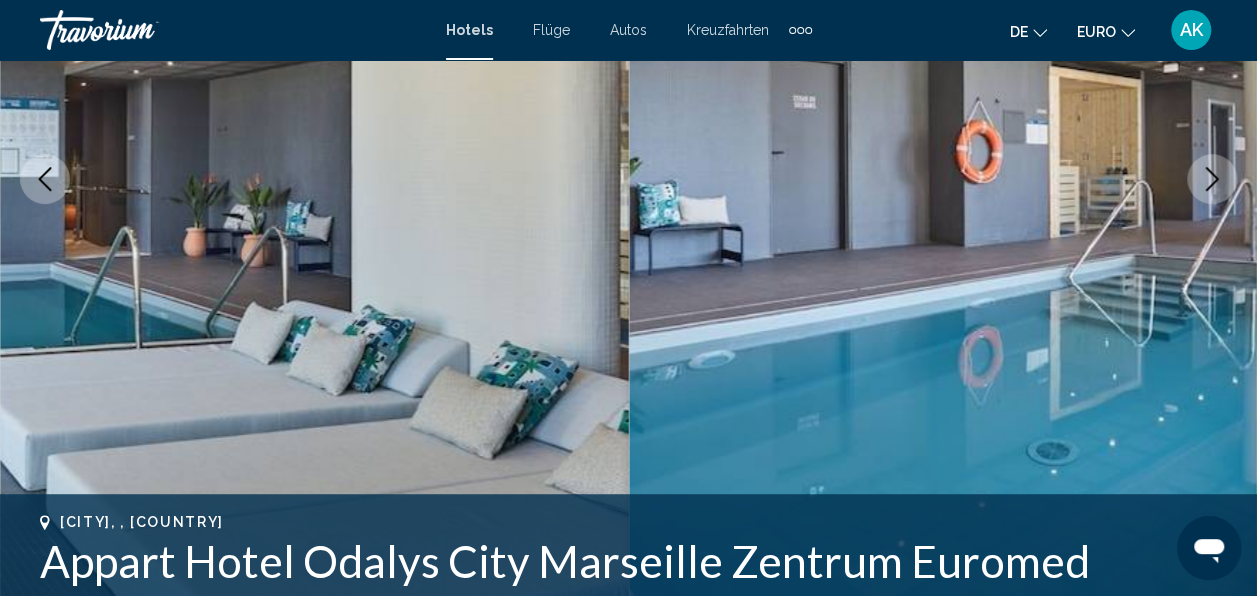 click at bounding box center (1212, 179) 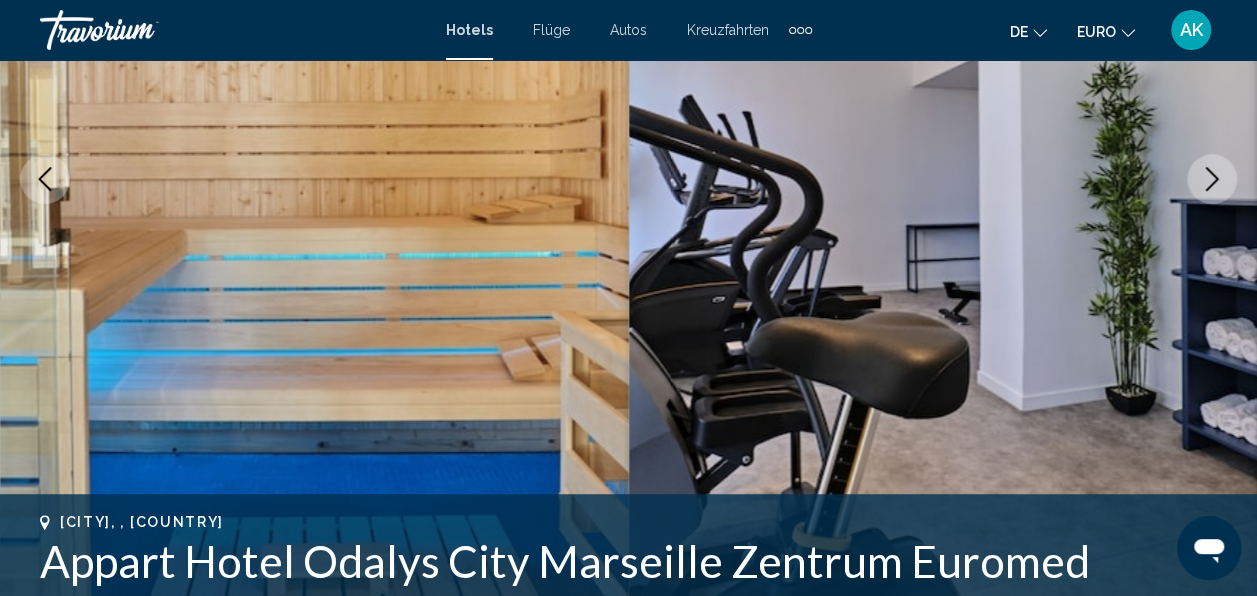 click at bounding box center [1212, 179] 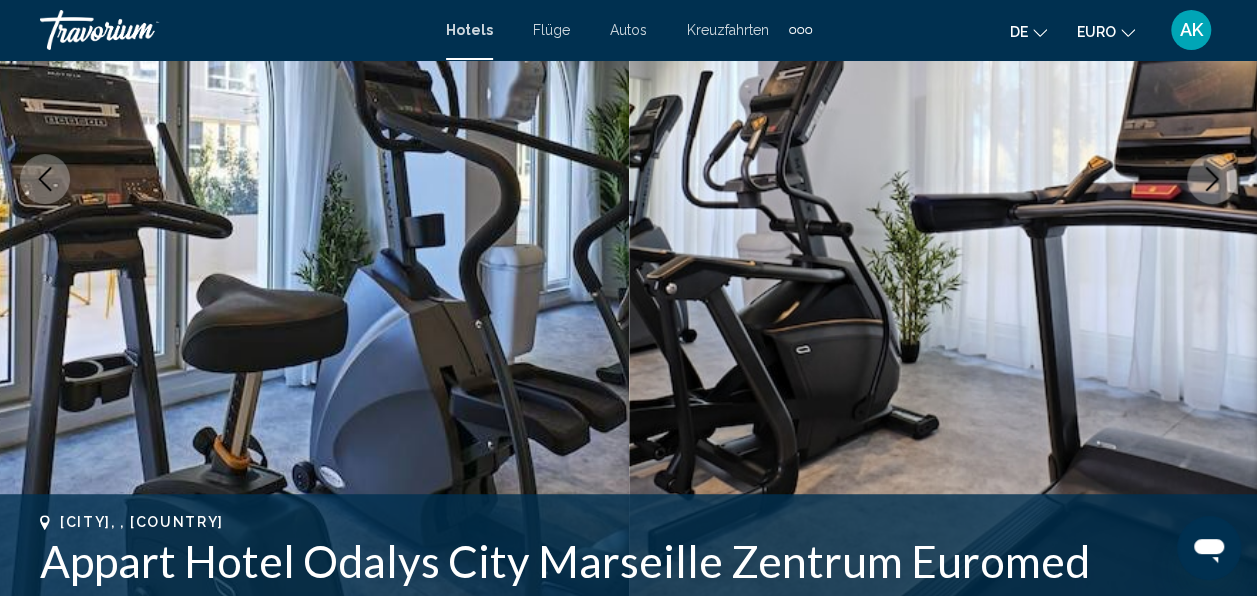 click at bounding box center (1212, 179) 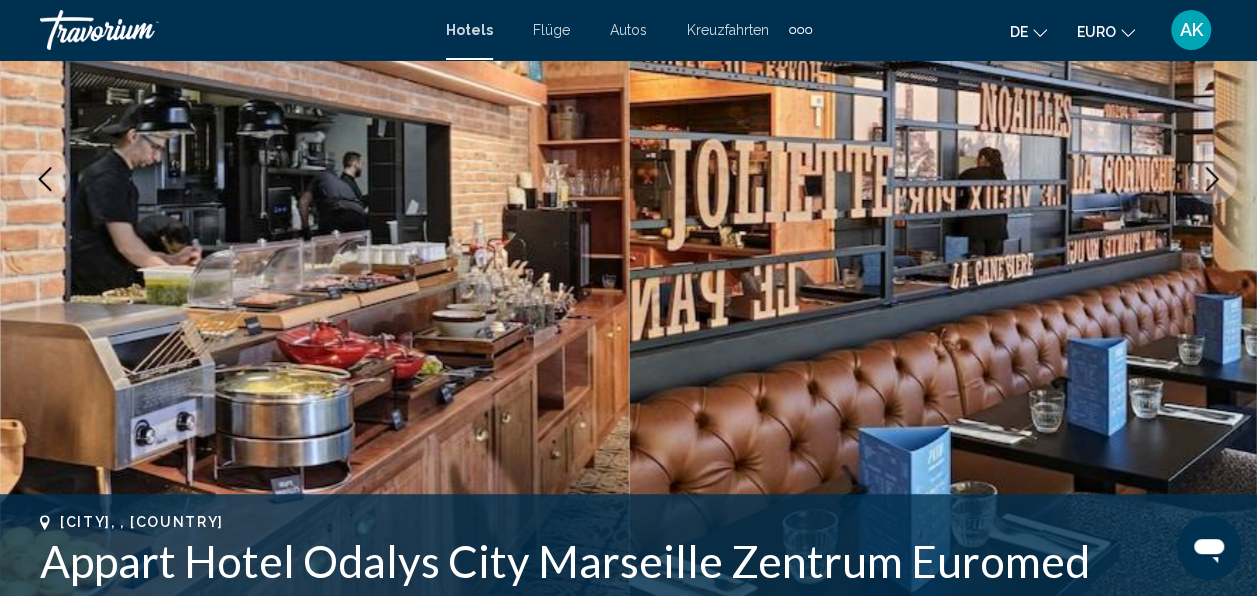 click at bounding box center [1212, 179] 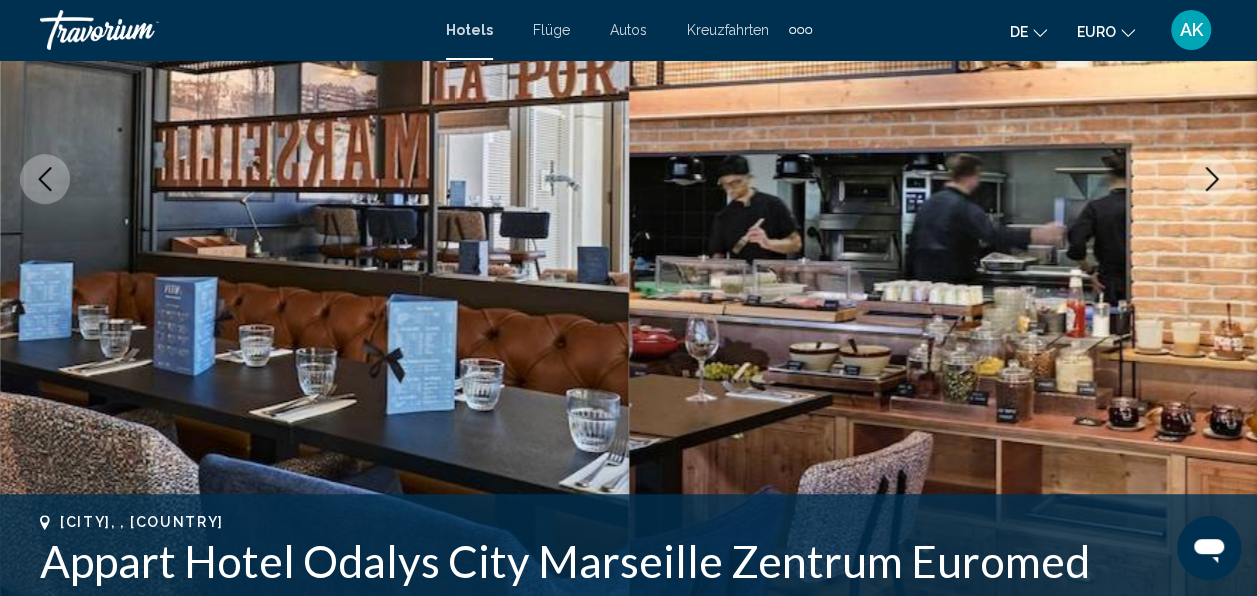 click at bounding box center (1212, 179) 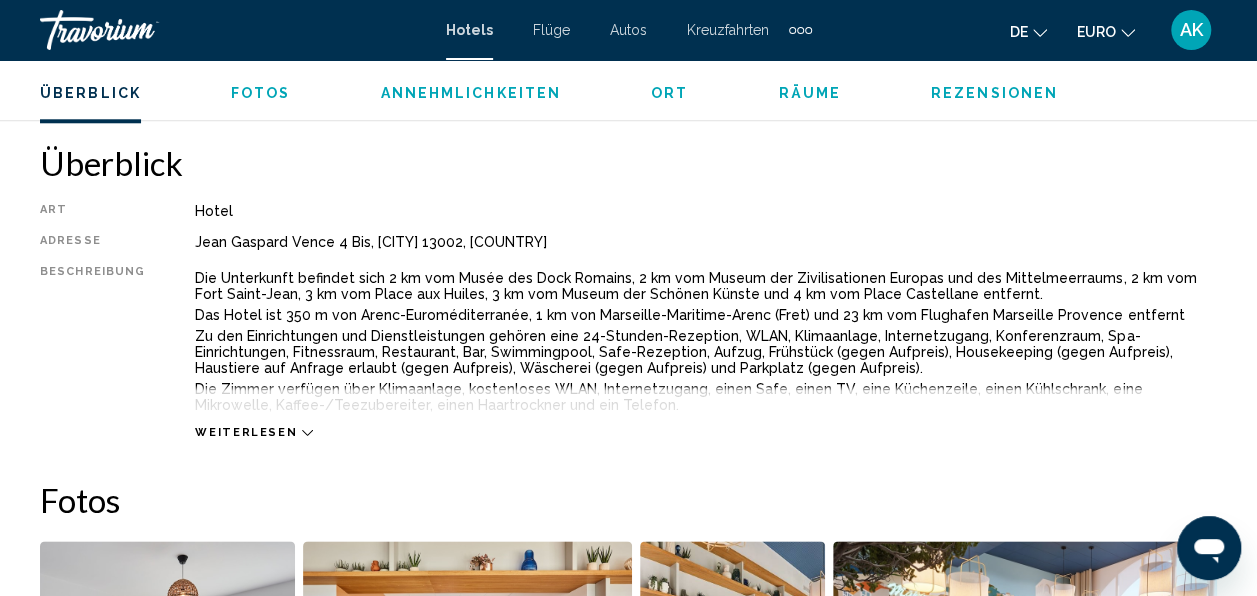 scroll, scrollTop: 983, scrollLeft: 0, axis: vertical 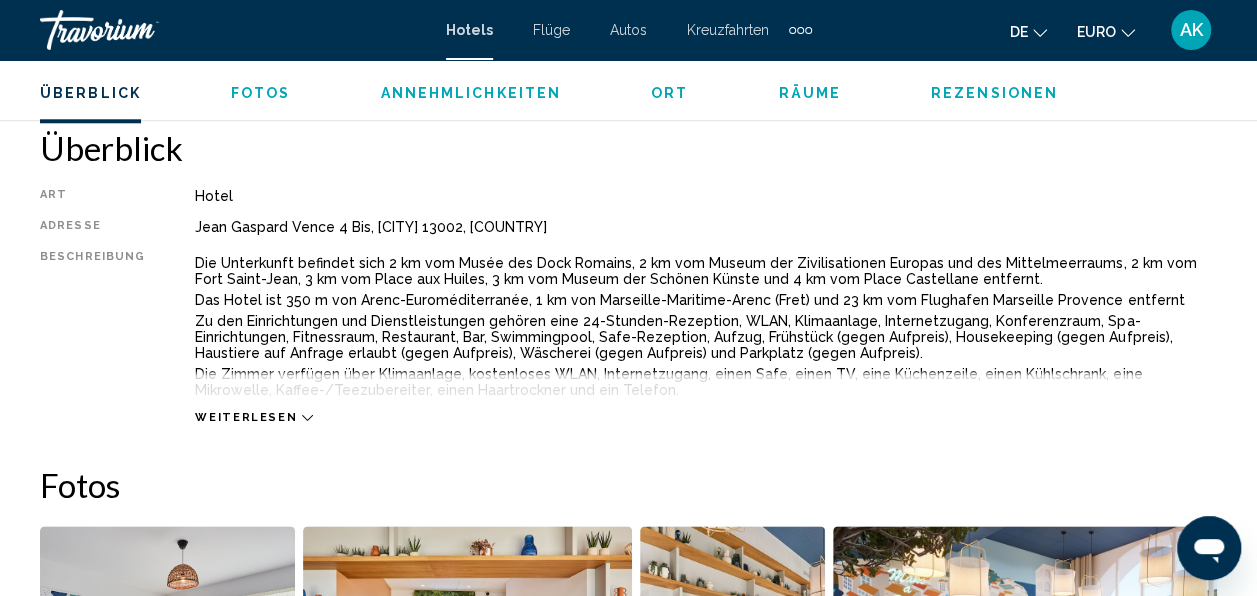 click on "Weiterlesen" at bounding box center (706, 397) 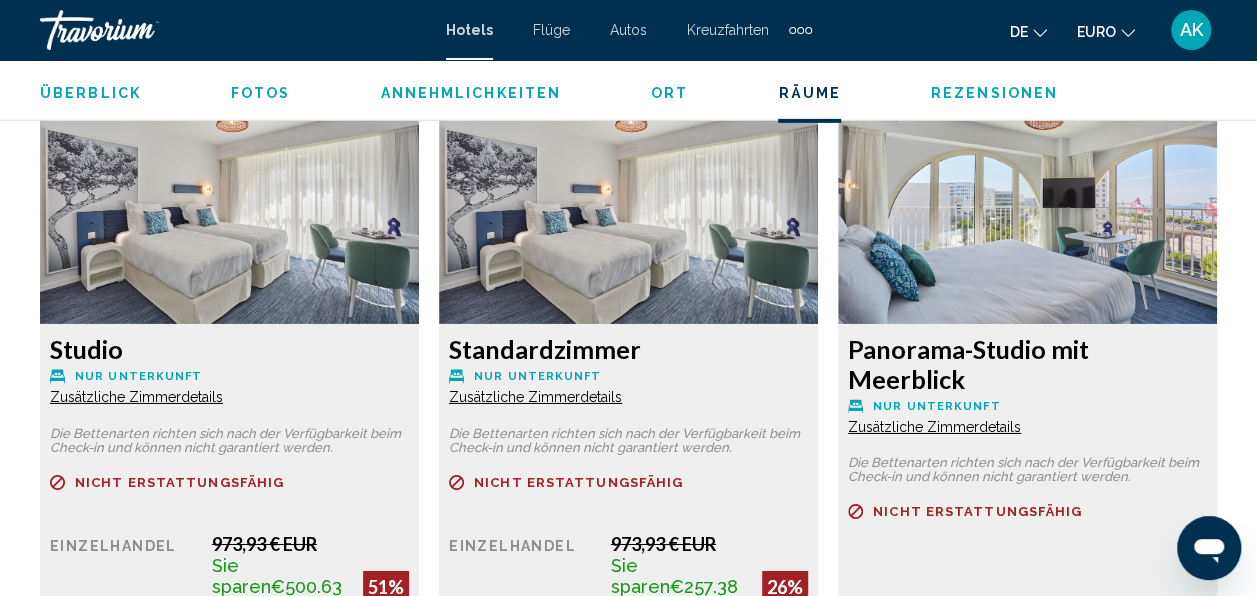 scroll, scrollTop: 3102, scrollLeft: 0, axis: vertical 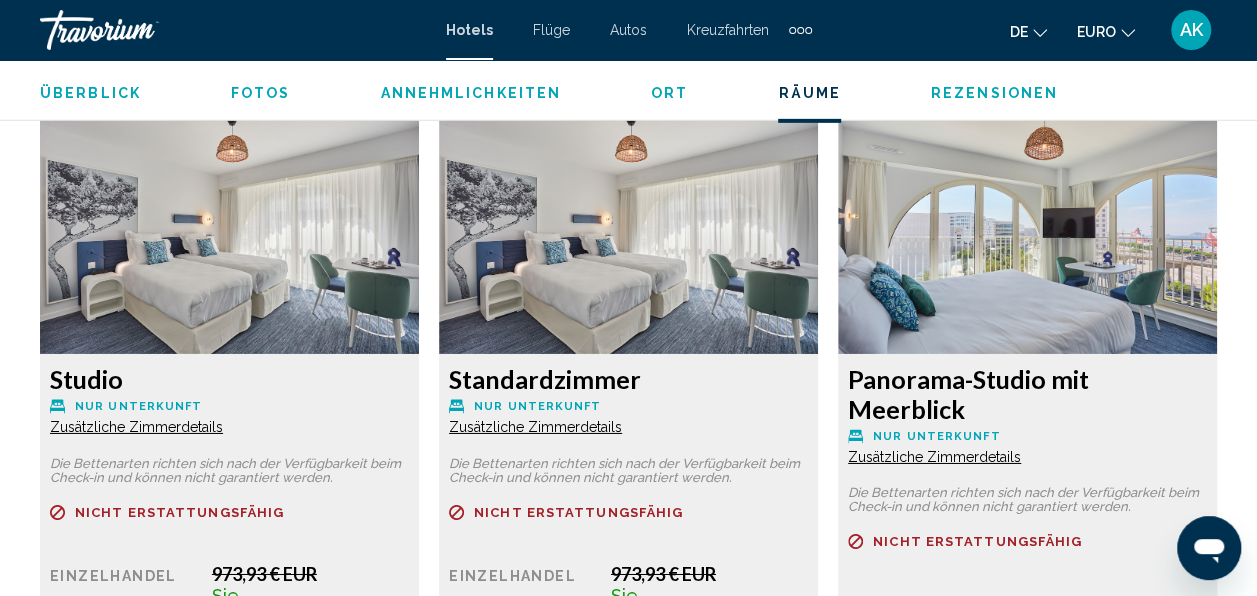 click on "Zusätzliche Zimmerdetails" at bounding box center (136, 427) 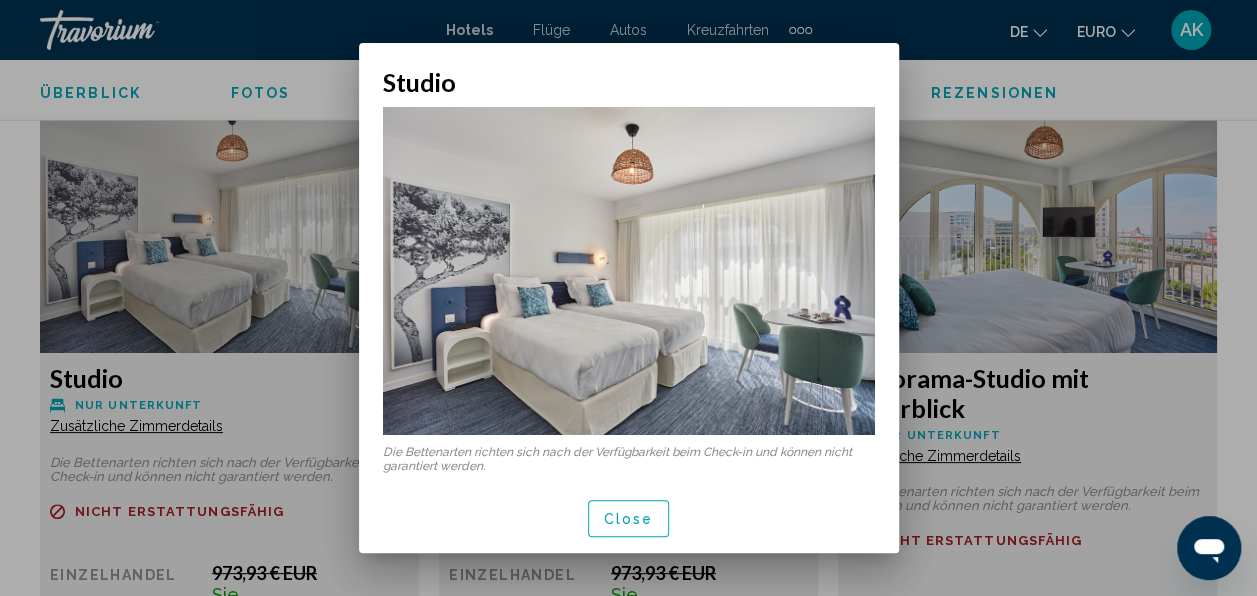 scroll, scrollTop: 0, scrollLeft: 0, axis: both 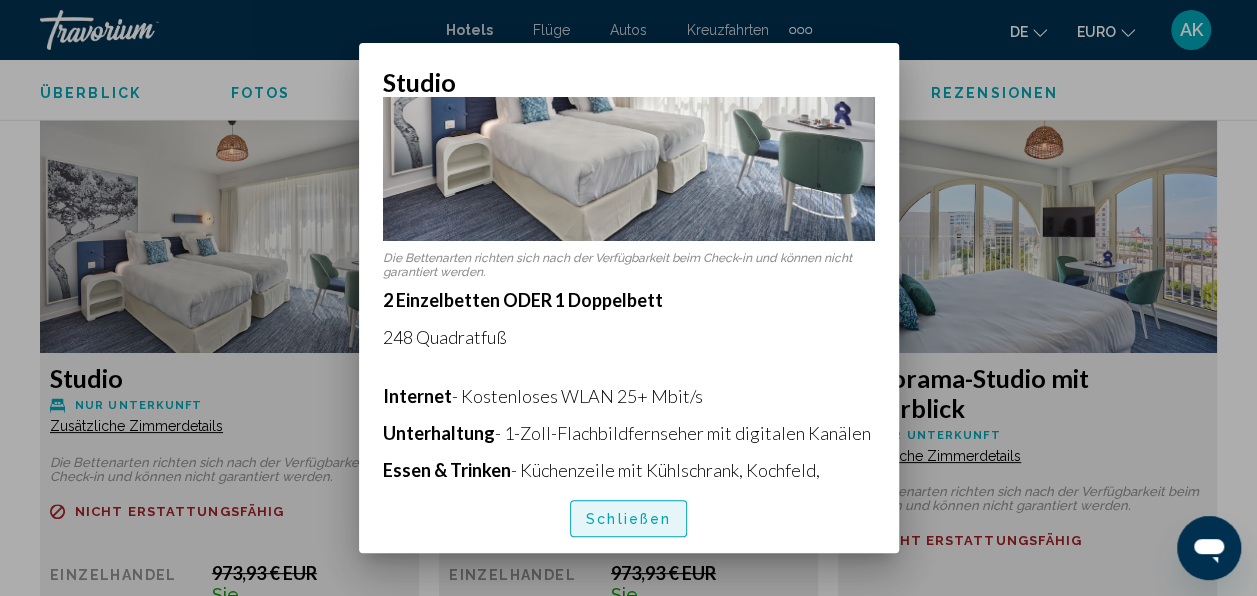click on "Schließen" at bounding box center [628, 519] 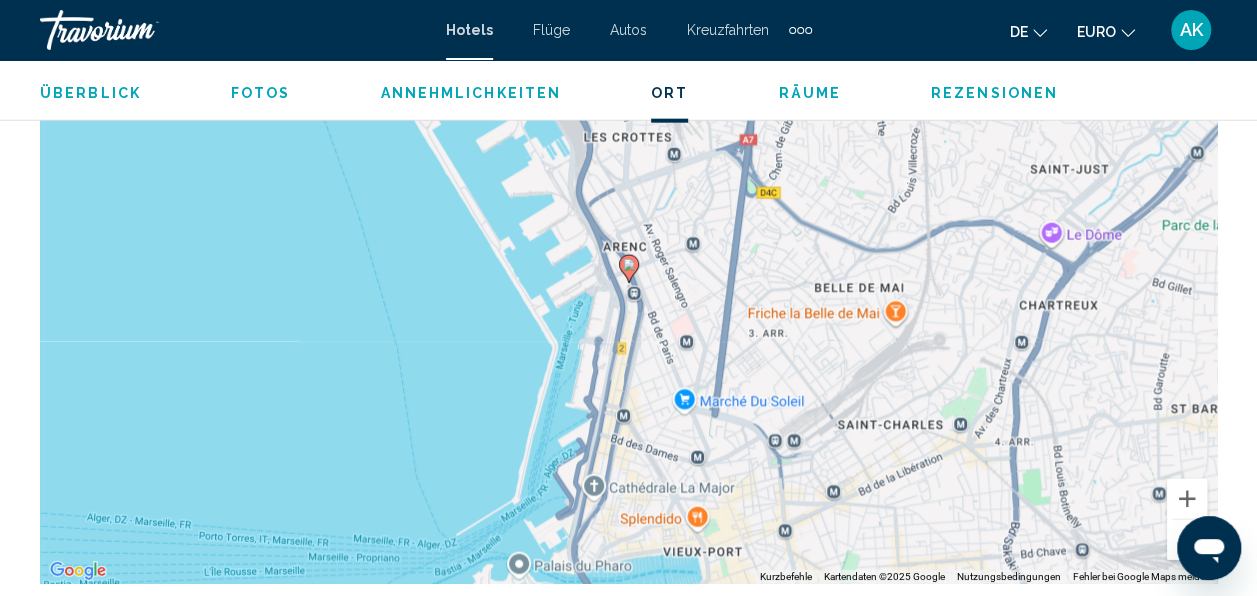 scroll, scrollTop: 2296, scrollLeft: 0, axis: vertical 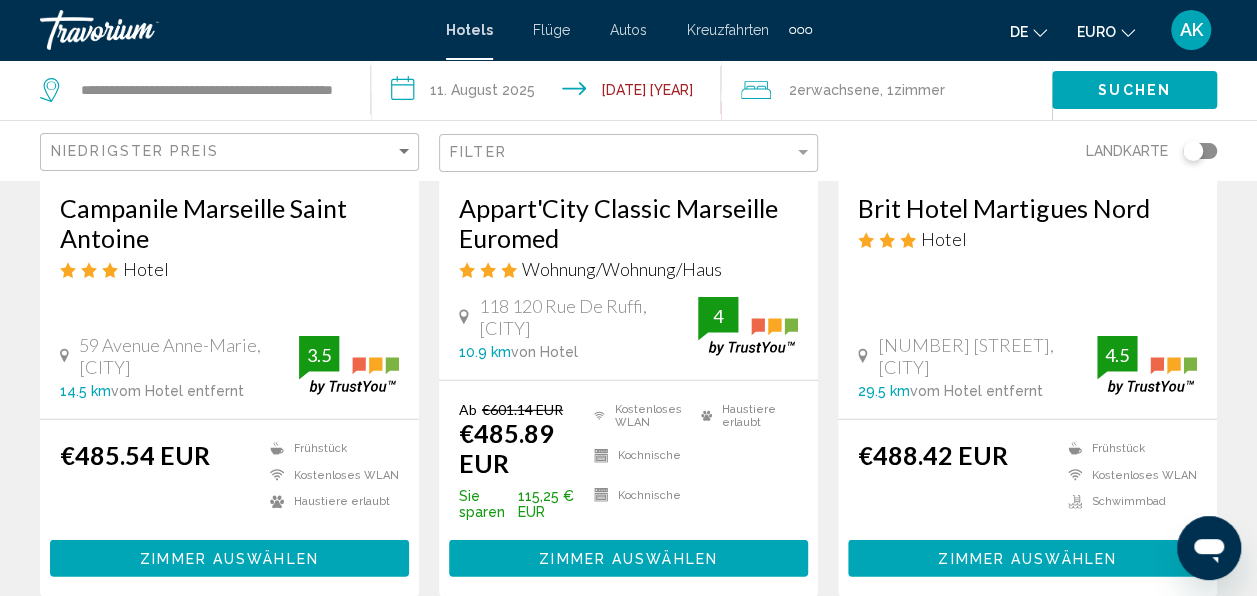 click on "Appart'City Classic Marseille Euromed" at bounding box center [628, 223] 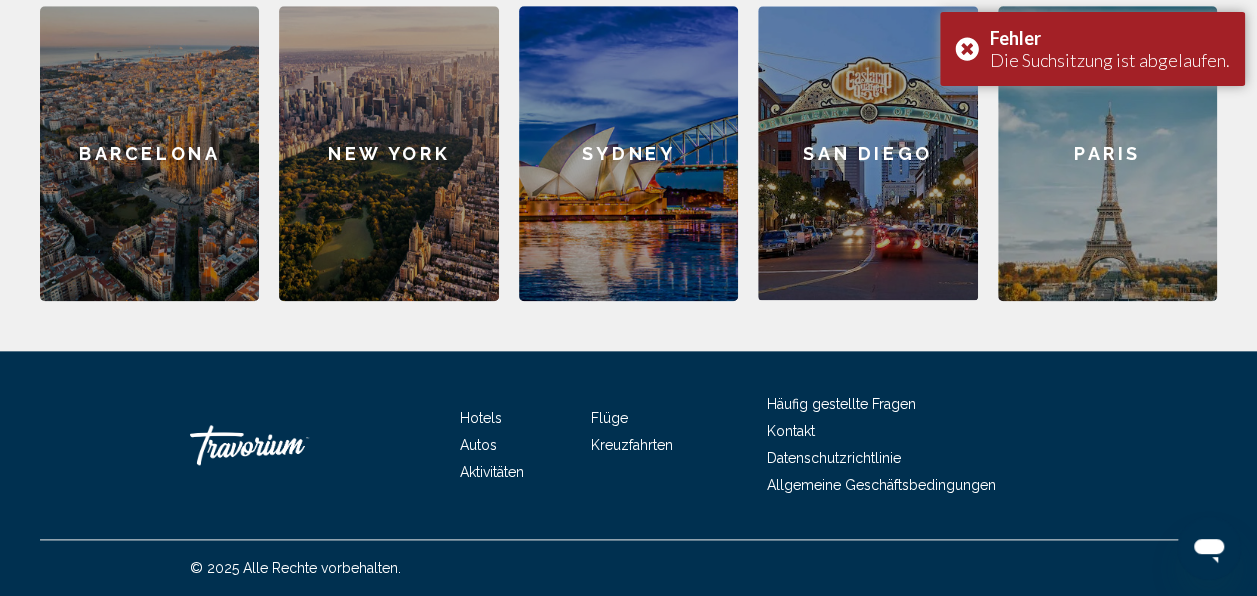 scroll, scrollTop: 0, scrollLeft: 0, axis: both 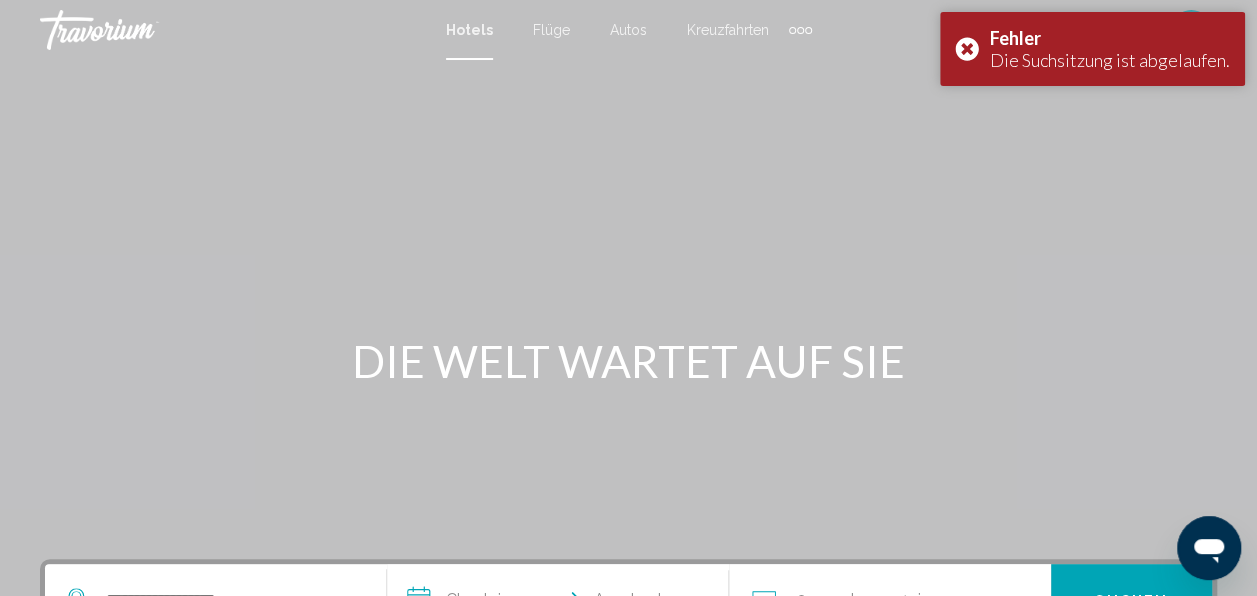 click on "**********" at bounding box center (628, 917) 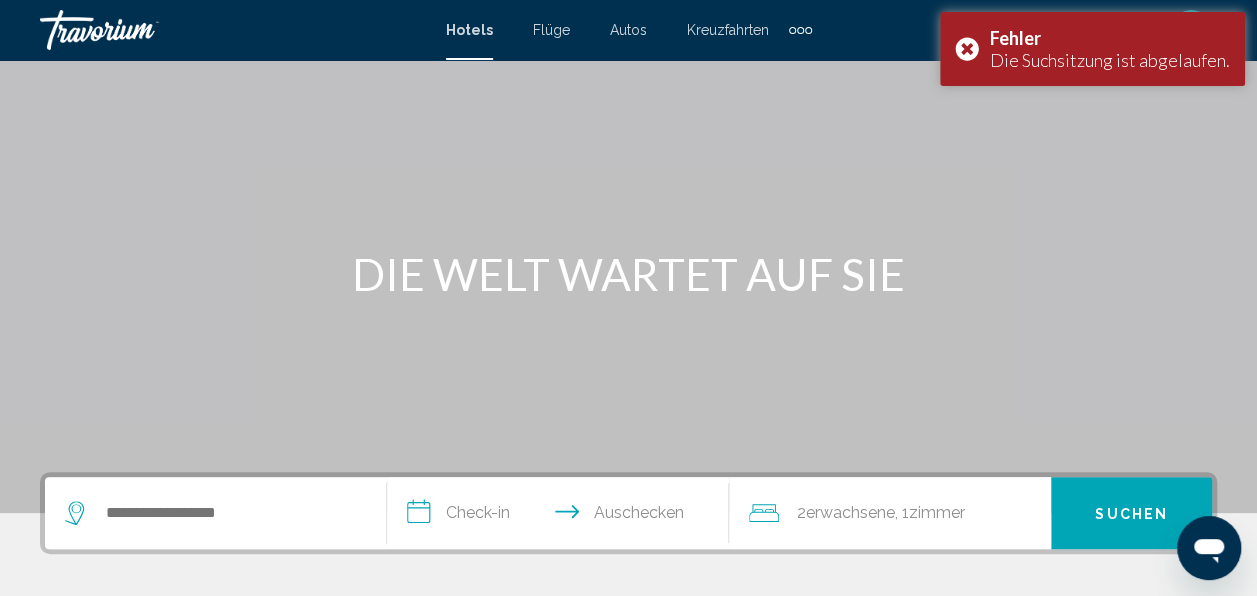 click on "**********" at bounding box center [628, 830] 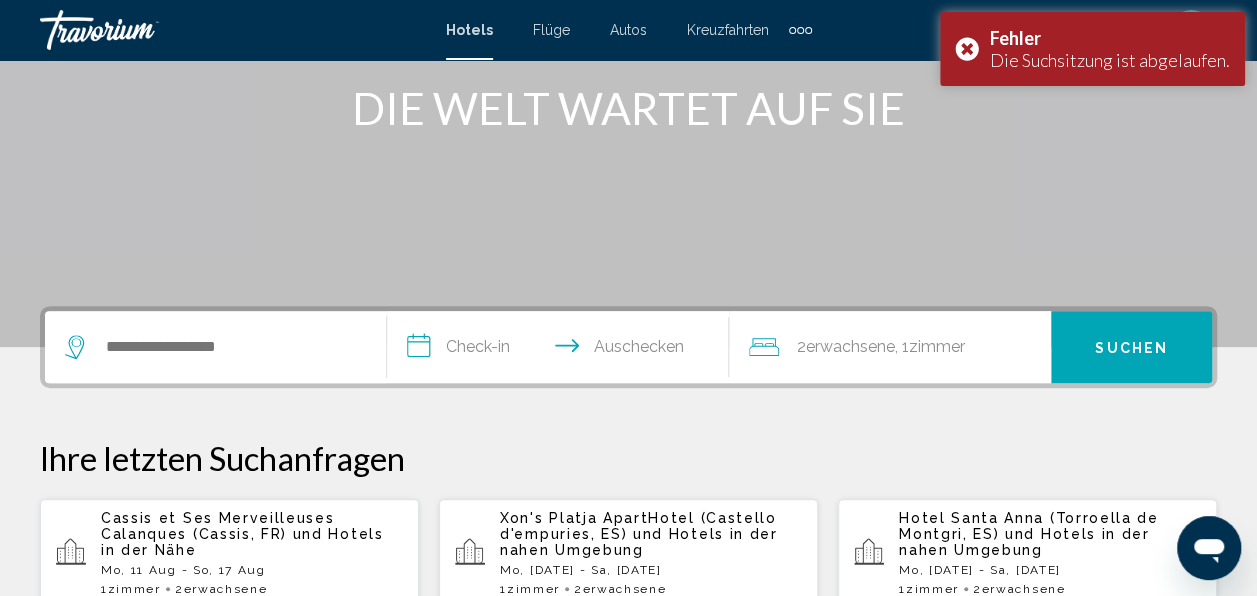 click on "**********" at bounding box center [628, 664] 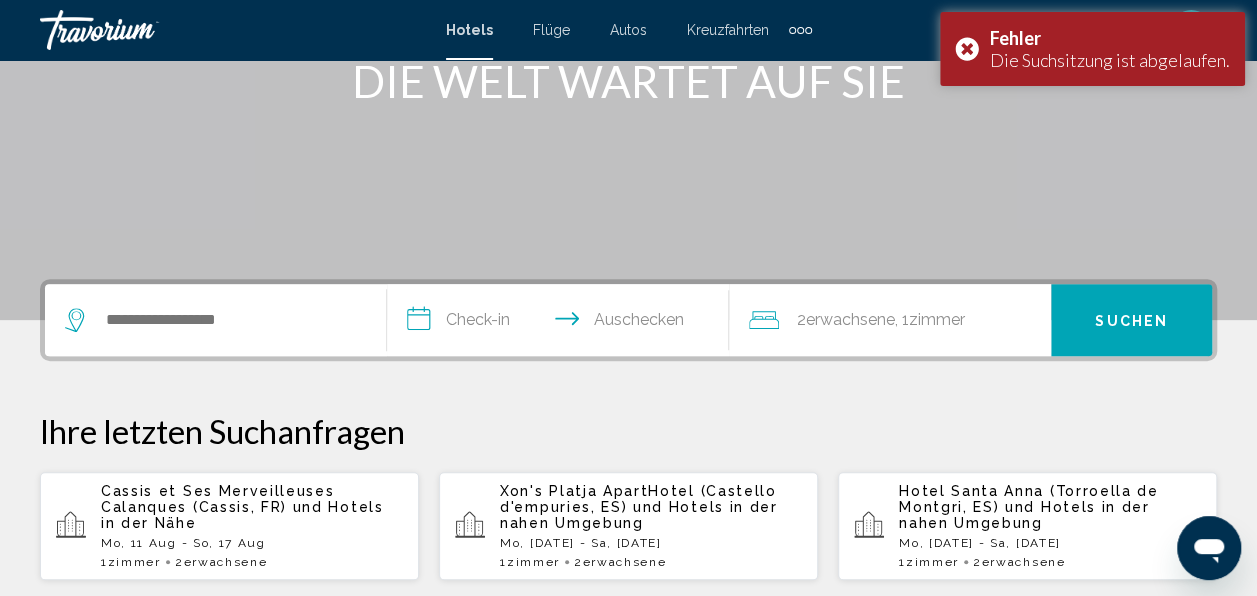 click on "Cassis et Ses Merveilleuses Calanques (Cassis, FR)   und Hotels in der Nähe  Mo, 11 Aug - So, 17 Aug  1  Zimmer rooms 2  Adult Erwachsene" at bounding box center (252, 526) 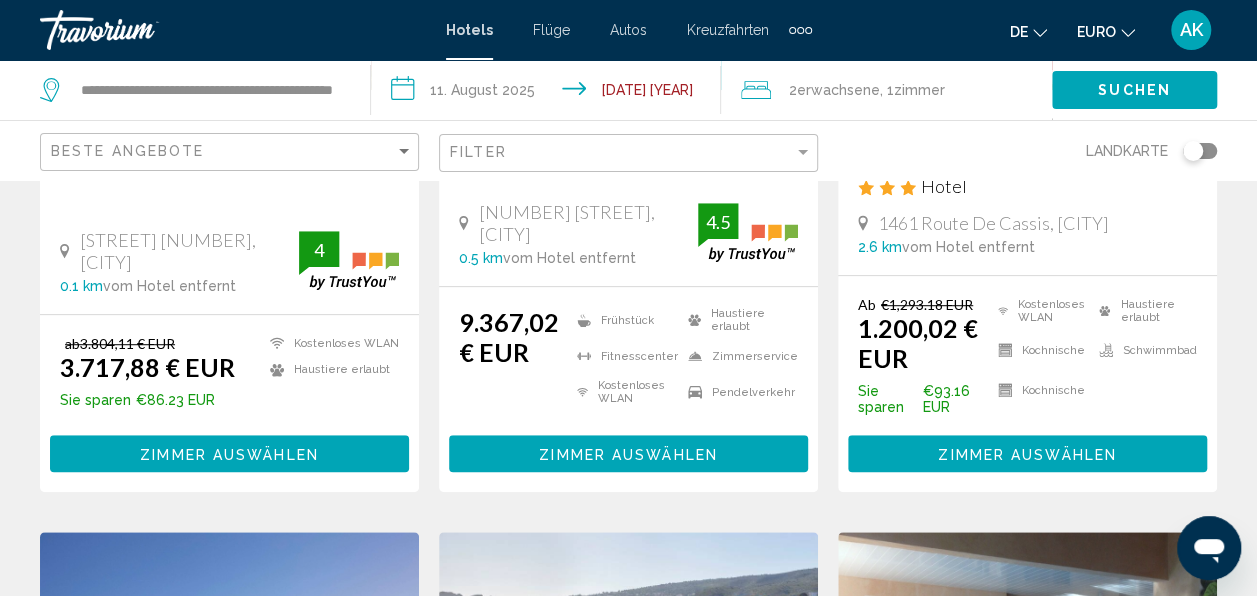 scroll, scrollTop: 560, scrollLeft: 0, axis: vertical 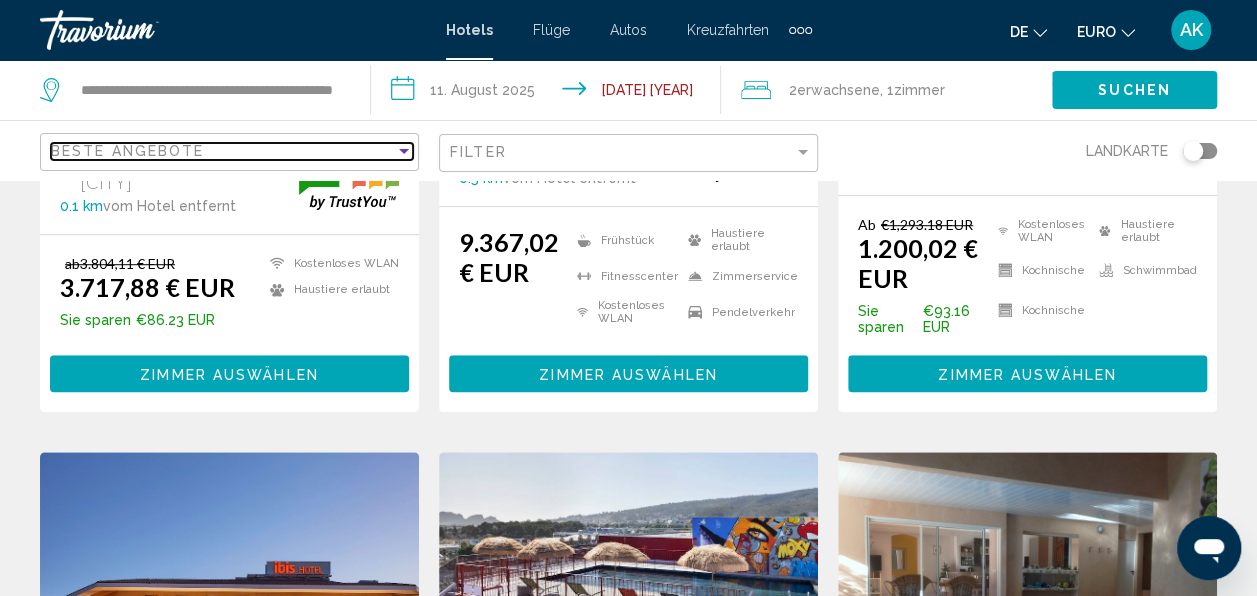 click on "Beste Angebote" at bounding box center [223, 151] 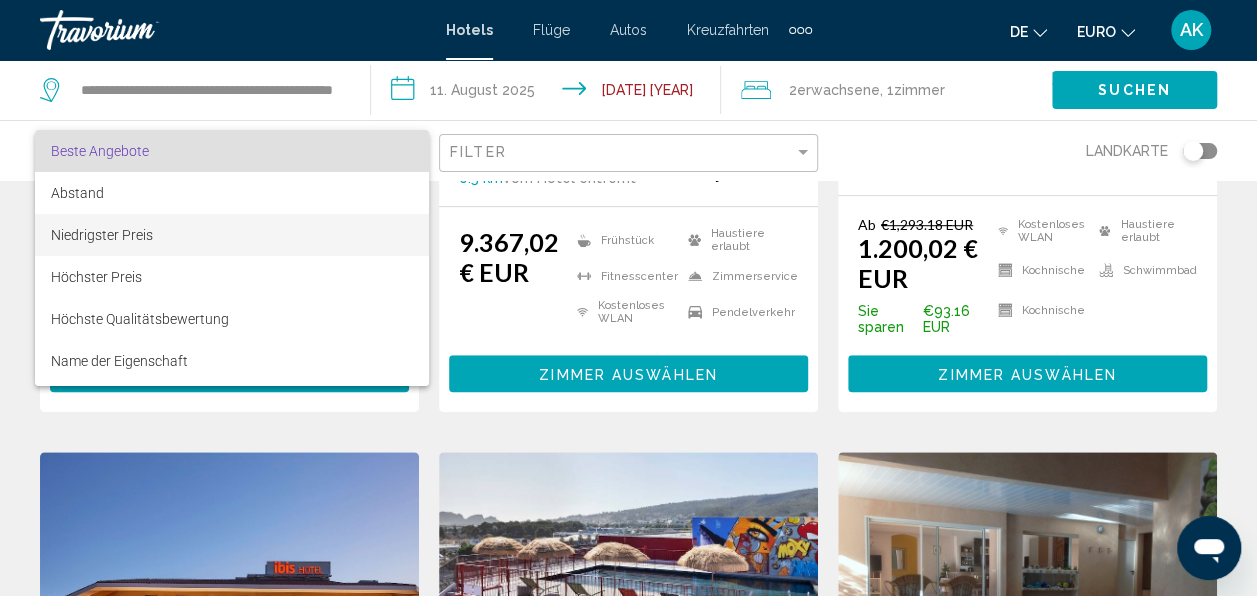 click on "Niedrigster Preis" at bounding box center [232, 235] 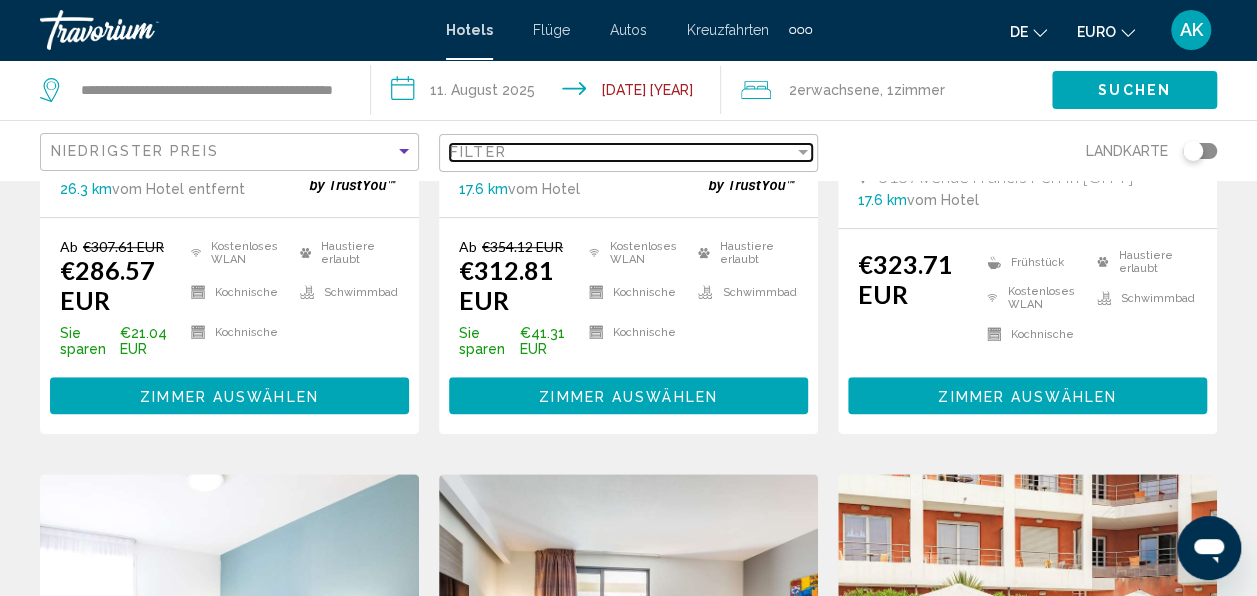 click on "Filter" at bounding box center [622, 152] 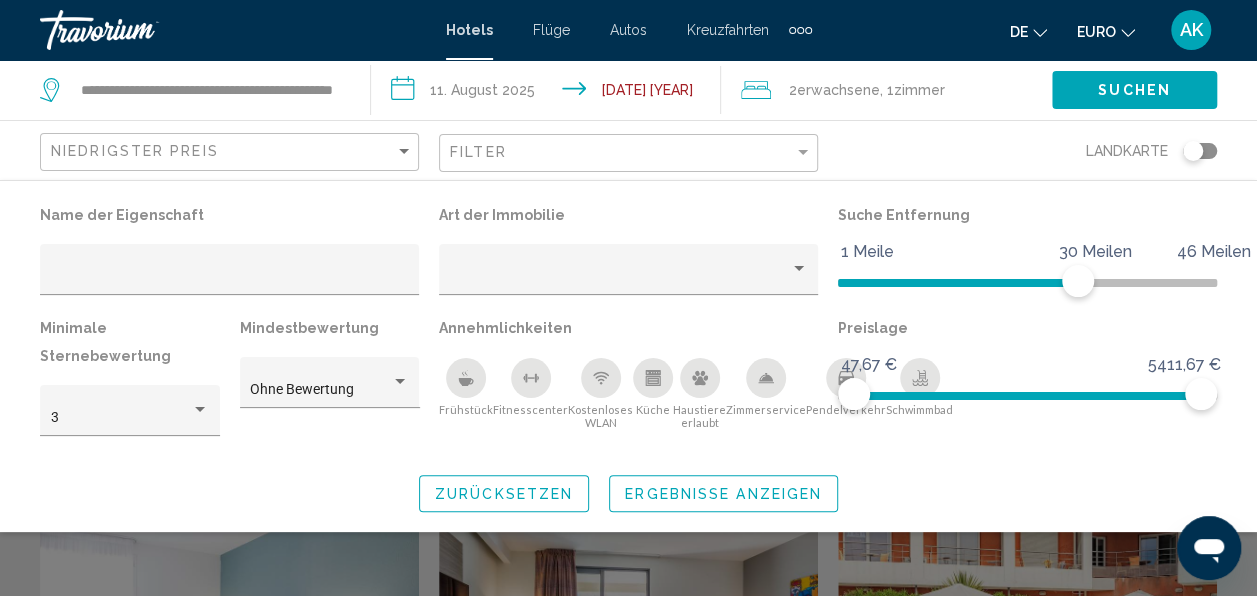 click 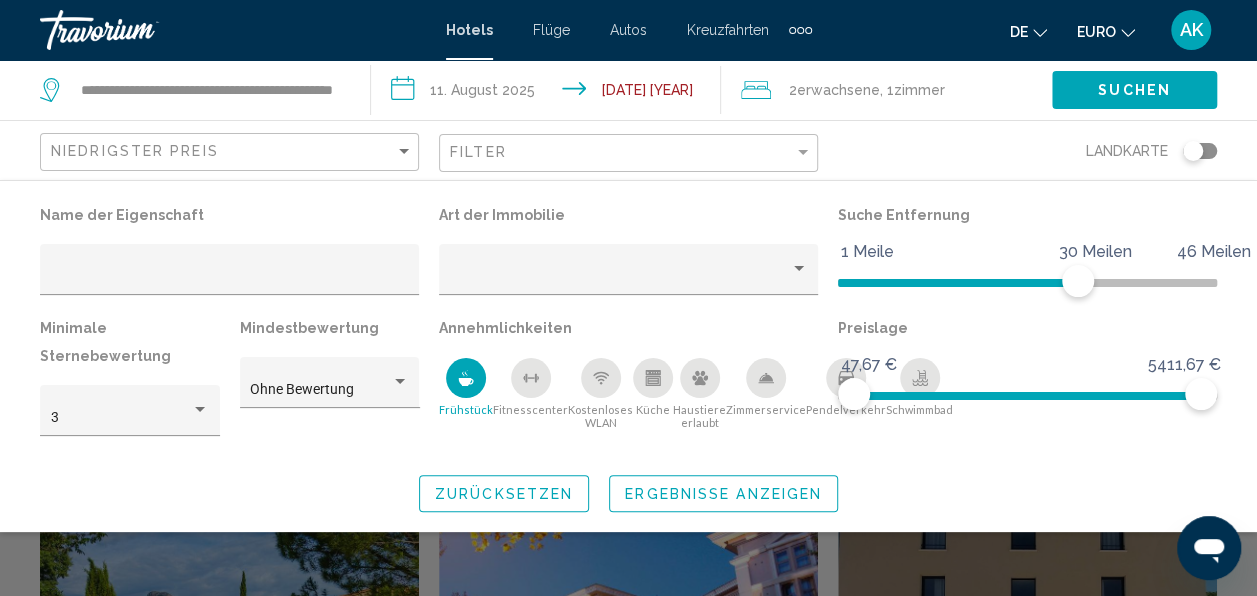 click 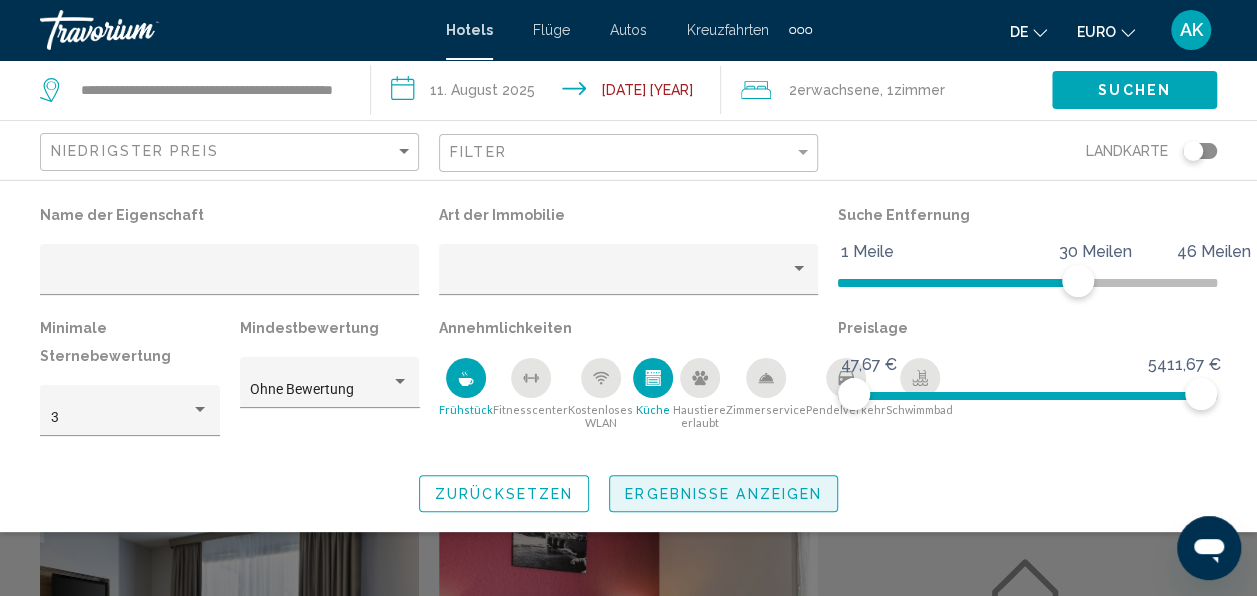 click on "Ergebnisse anzeigen" 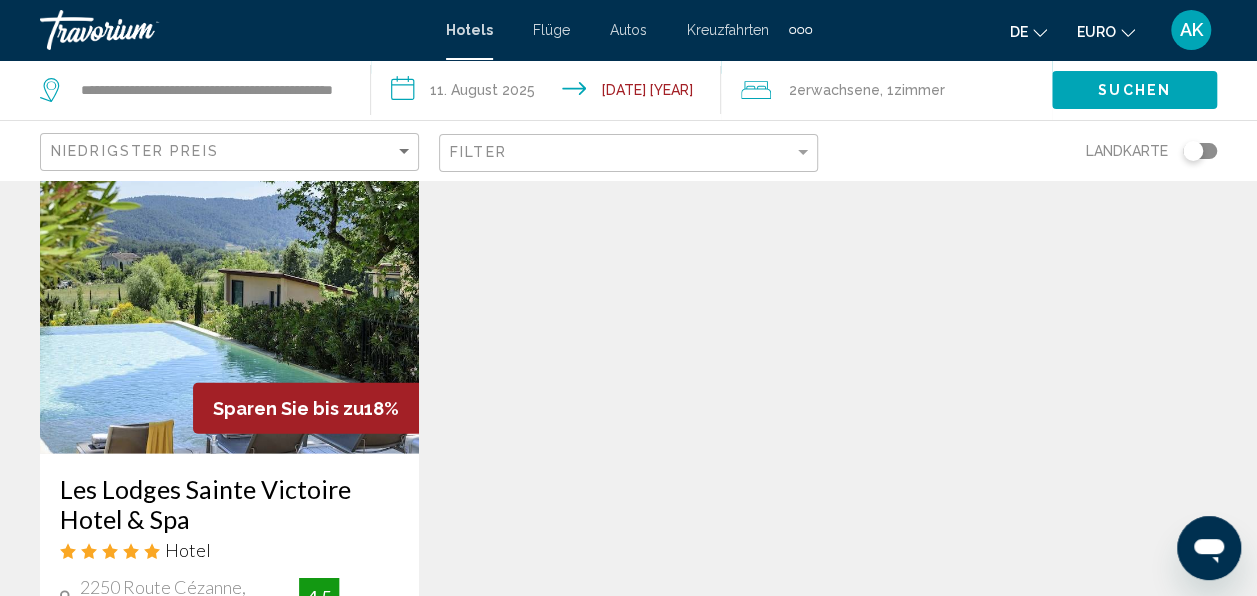 scroll, scrollTop: 2506, scrollLeft: 0, axis: vertical 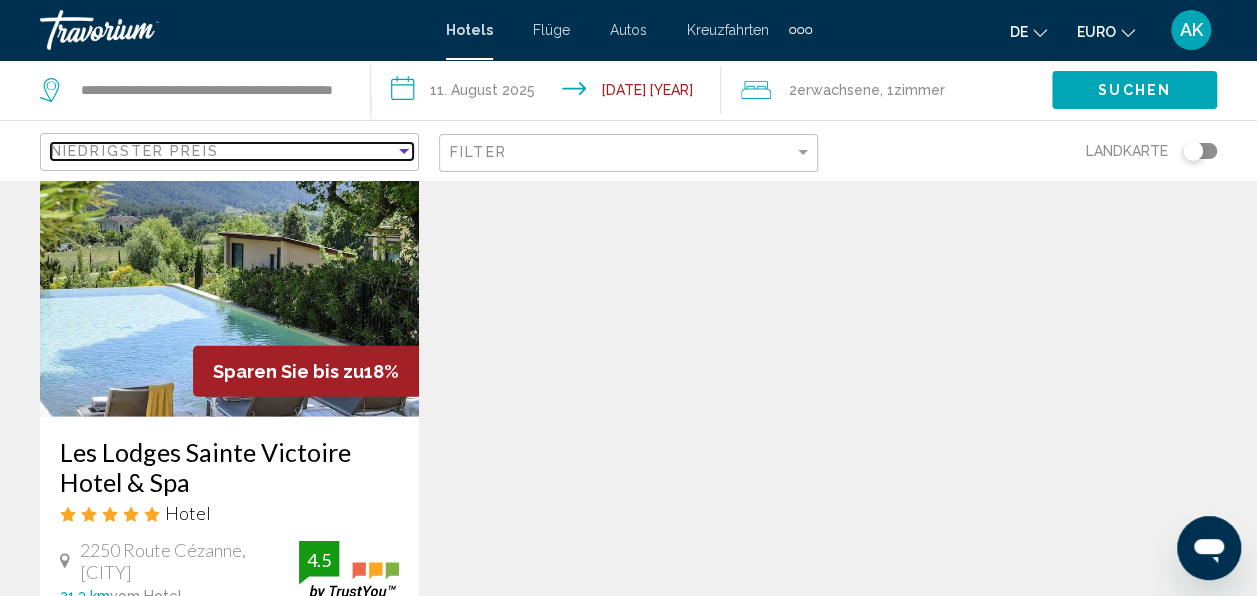 click on "Niedrigster Preis" at bounding box center [223, 151] 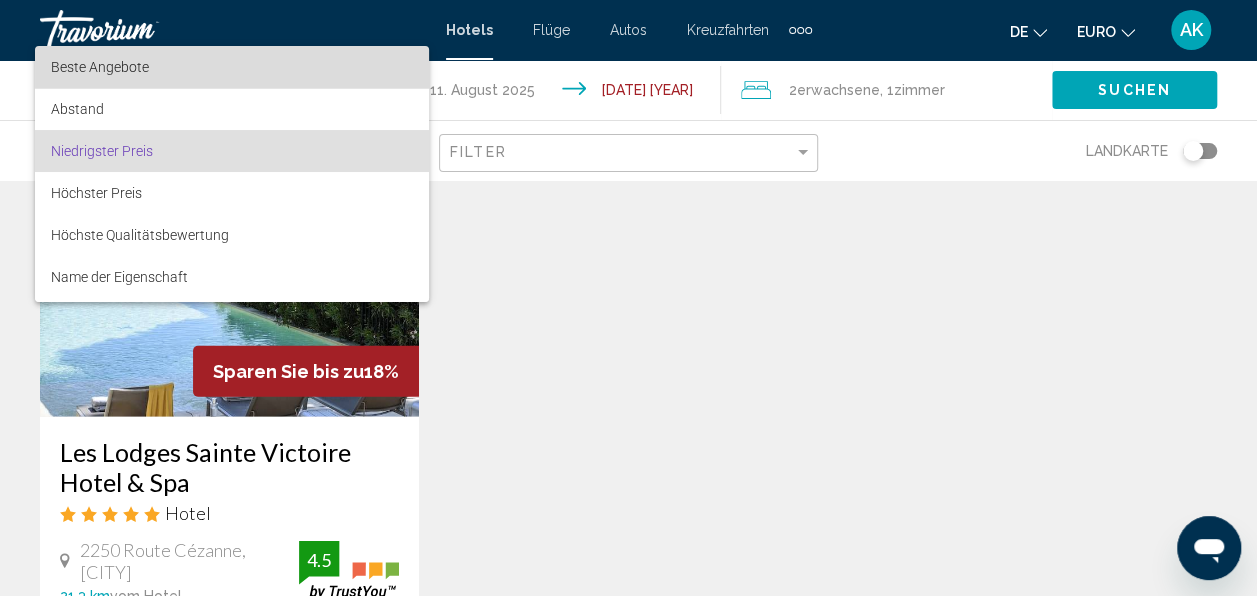 click on "Beste Angebote" at bounding box center [232, 67] 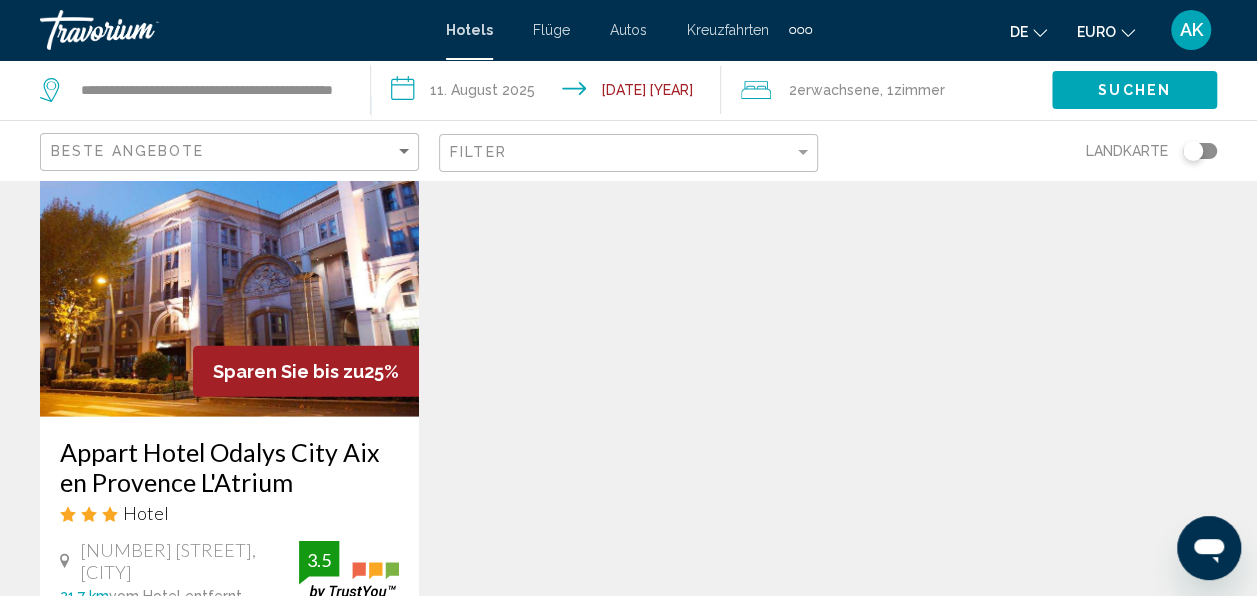 click on "Suchergebnisse für Hotels  -   10  Orte, an denen Sie Ihre Zeit verbringen  können Sparen Sie bis zu  15%   Citadines Prado Chanot Marseille
Wohnung/Wohnung/Haus
9 11 Boulevard De Louvain, Marseille 8.5 km  vom Hotel entfernt 4 Ab €712.57 EUR €606.22 EUR  Sie sparen  106,35 € EUR
Frühstück
Kostenloses WLAN
Kochnische
Kochnische
Haustiere erlaubt  4 Zimmer auswählen Sparen Sie bis zu  9%   Maisons du Monde Hôtel & Suites Marseille Vieux Port
Hotel
4" at bounding box center (628, -693) 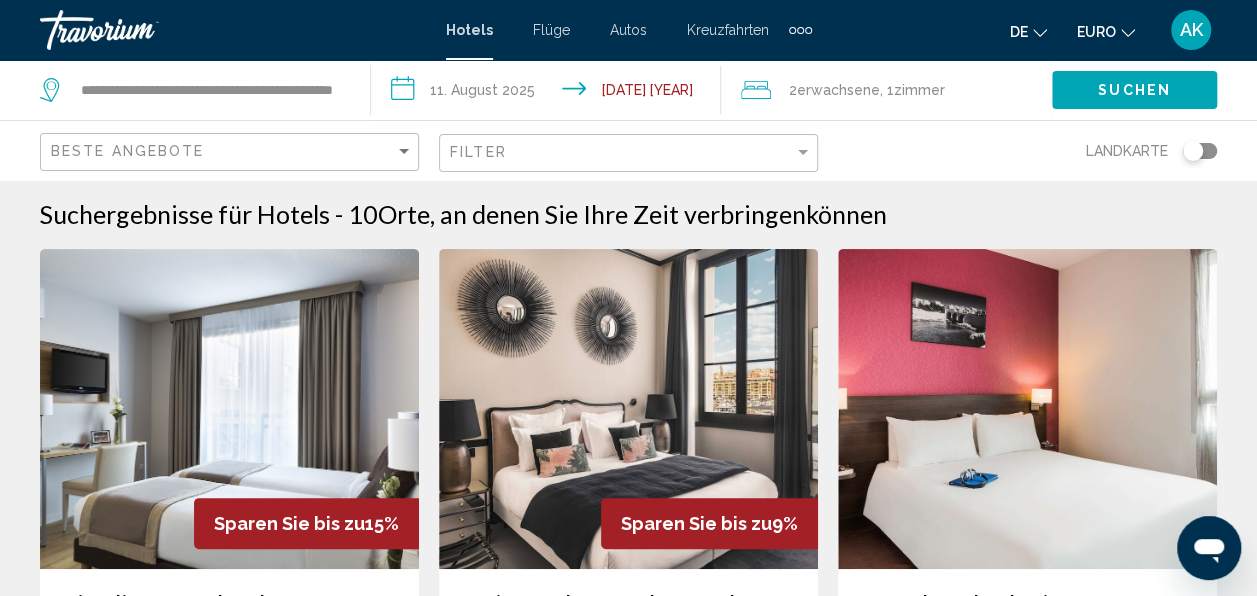 scroll, scrollTop: 0, scrollLeft: 0, axis: both 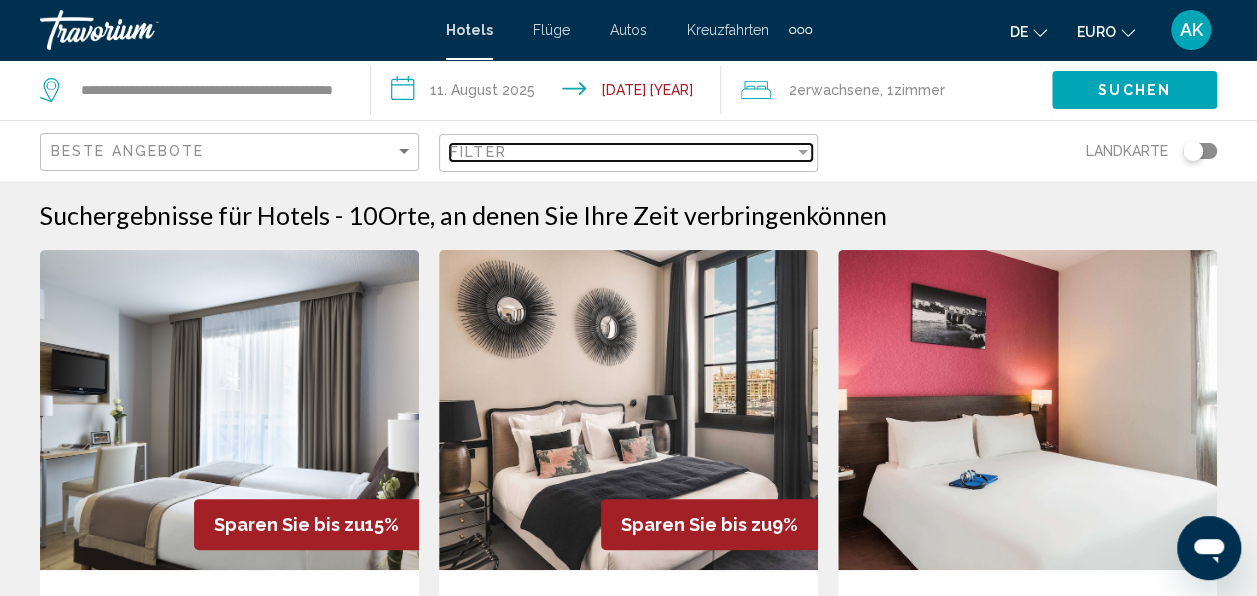 click at bounding box center [803, 152] 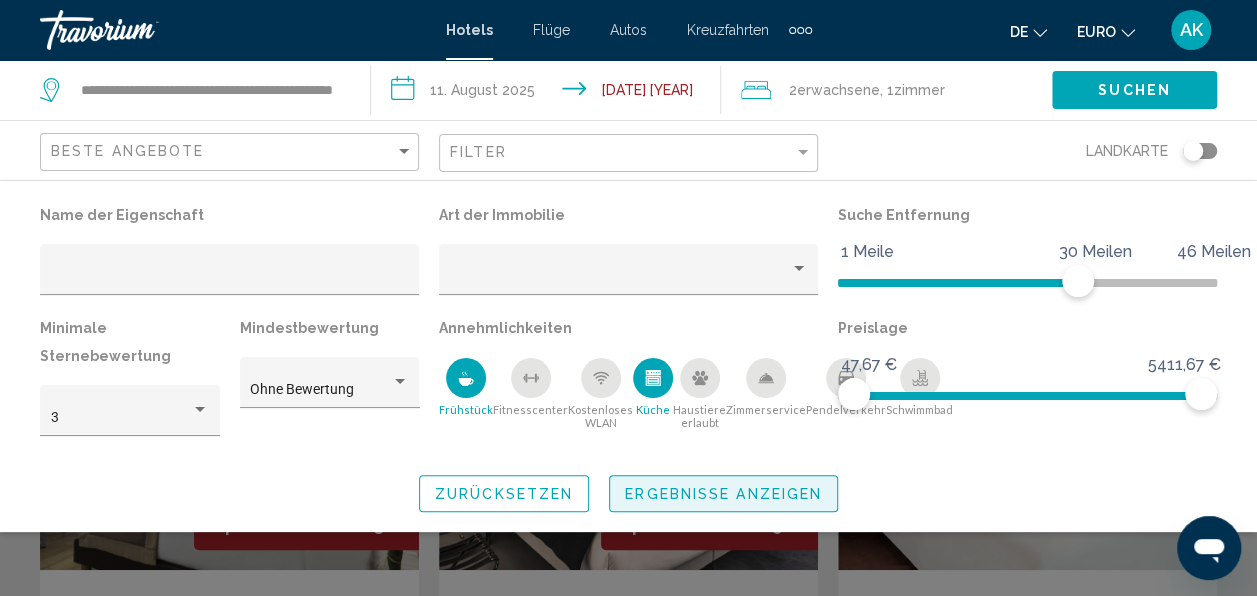 click on "Ergebnisse anzeigen" 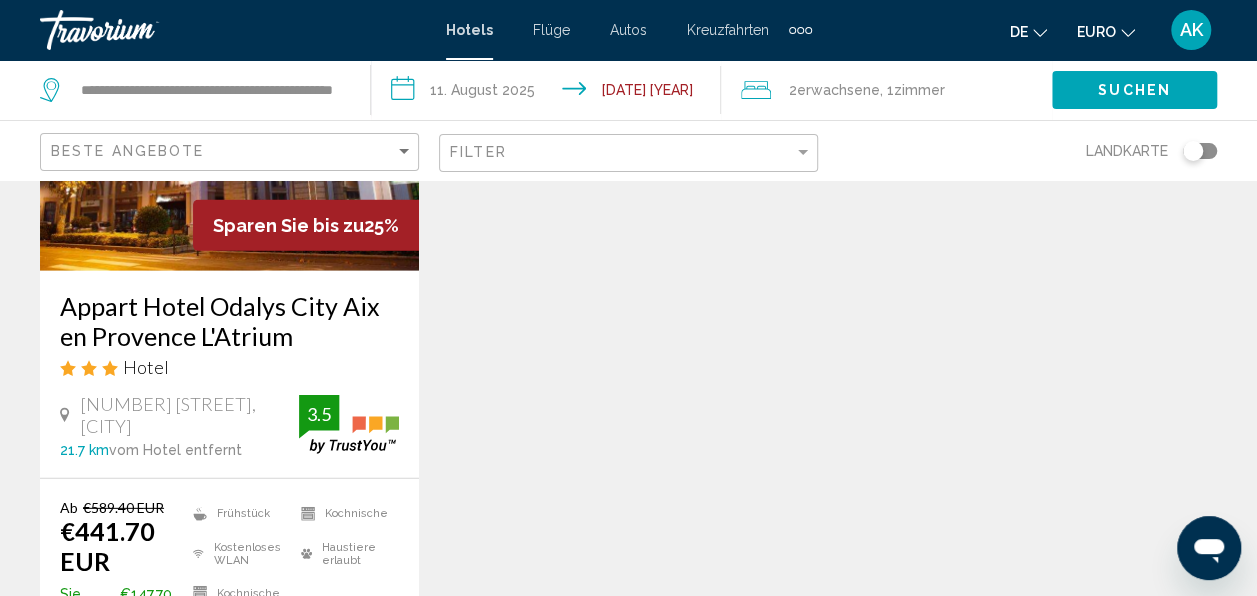 scroll, scrollTop: 2653, scrollLeft: 0, axis: vertical 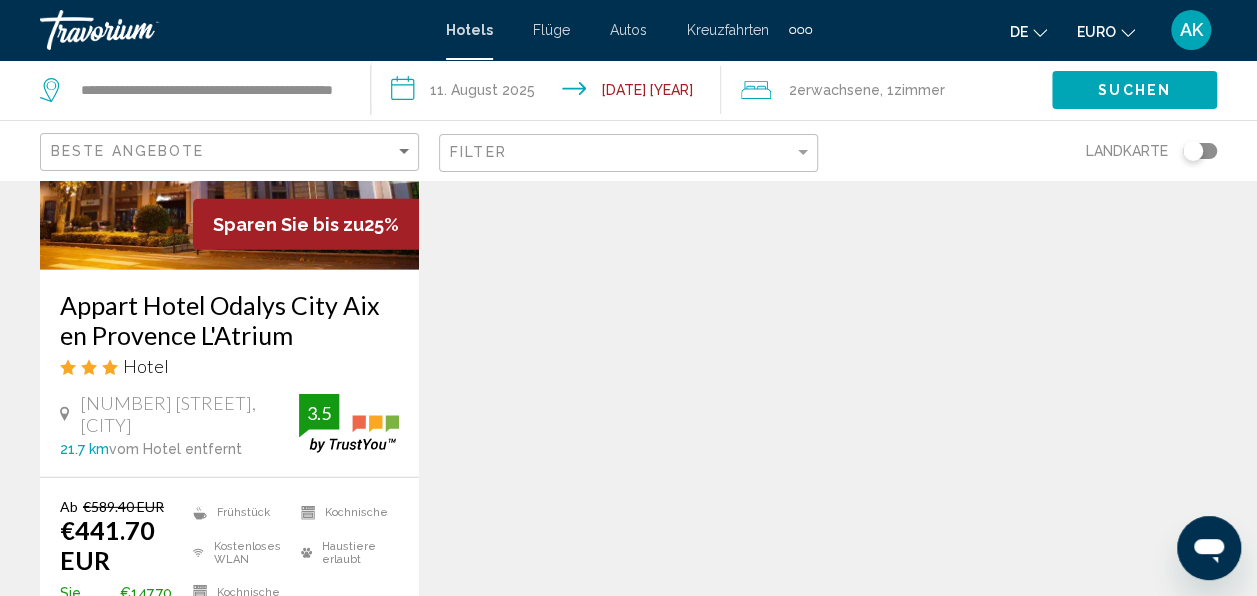click 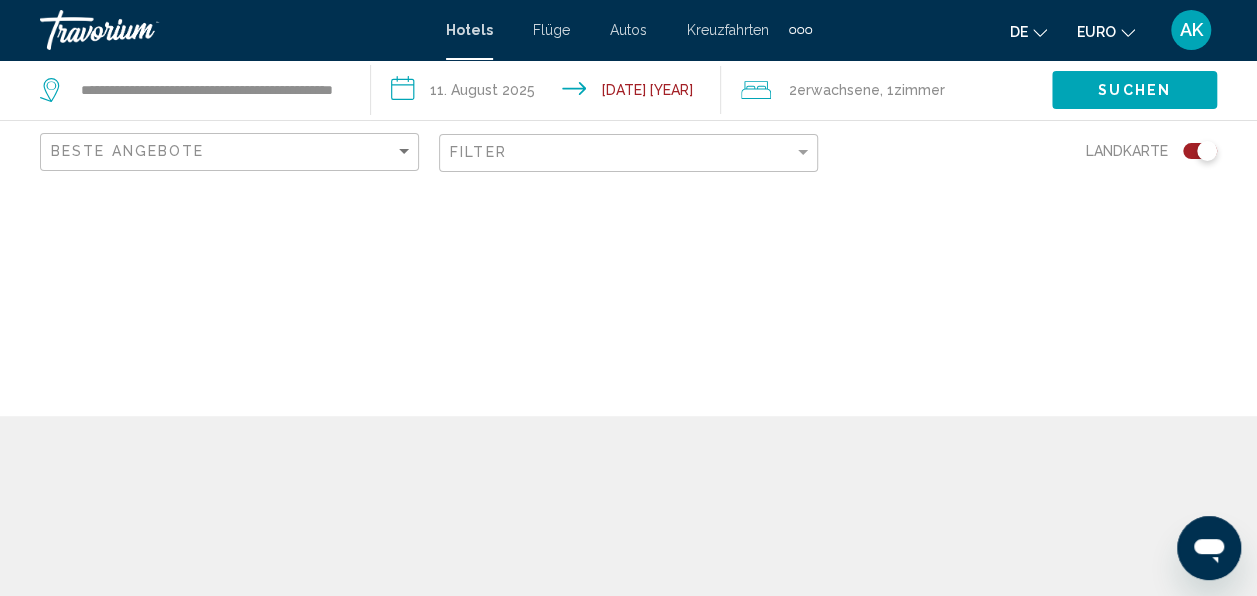 scroll, scrollTop: 0, scrollLeft: 0, axis: both 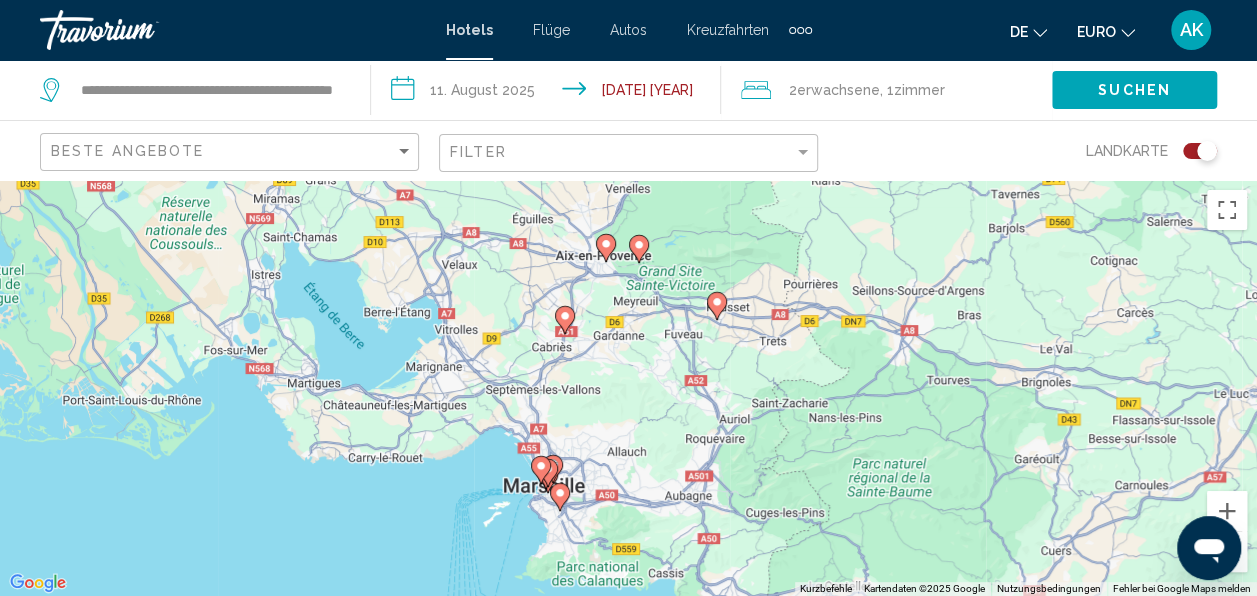 click 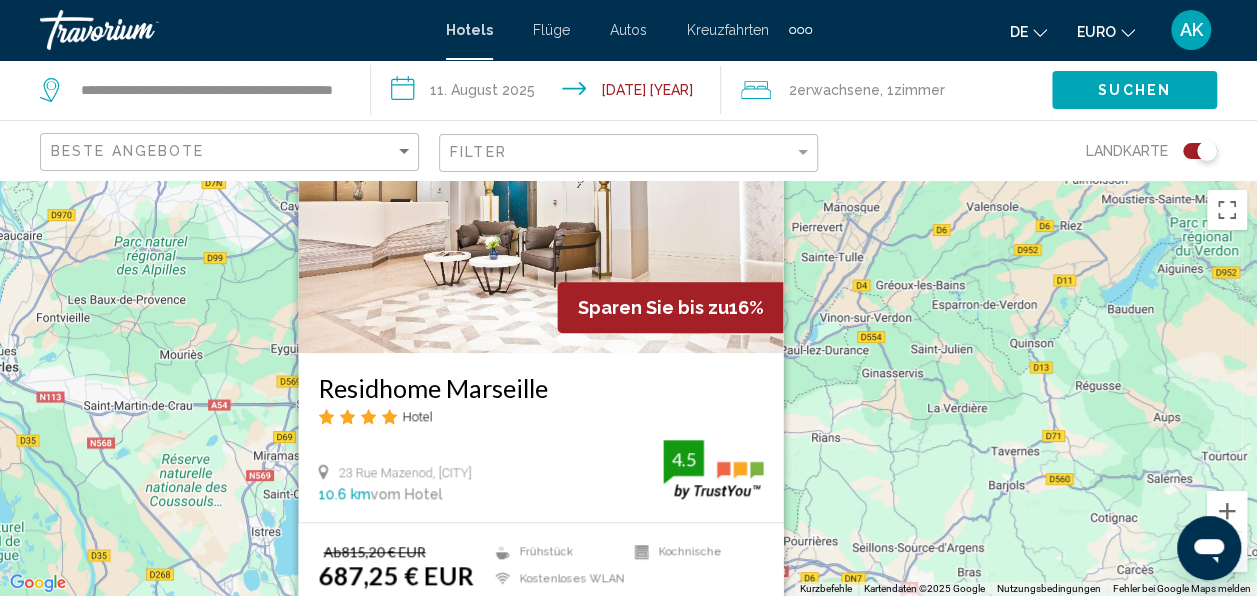 click at bounding box center [540, 193] 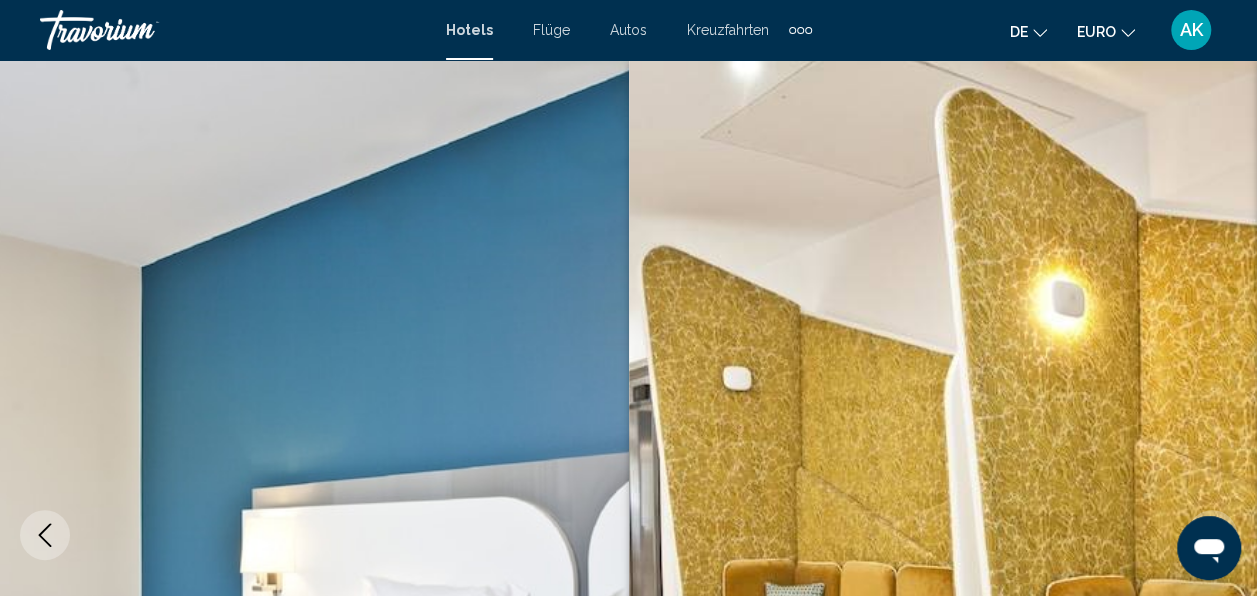 scroll, scrollTop: 236, scrollLeft: 0, axis: vertical 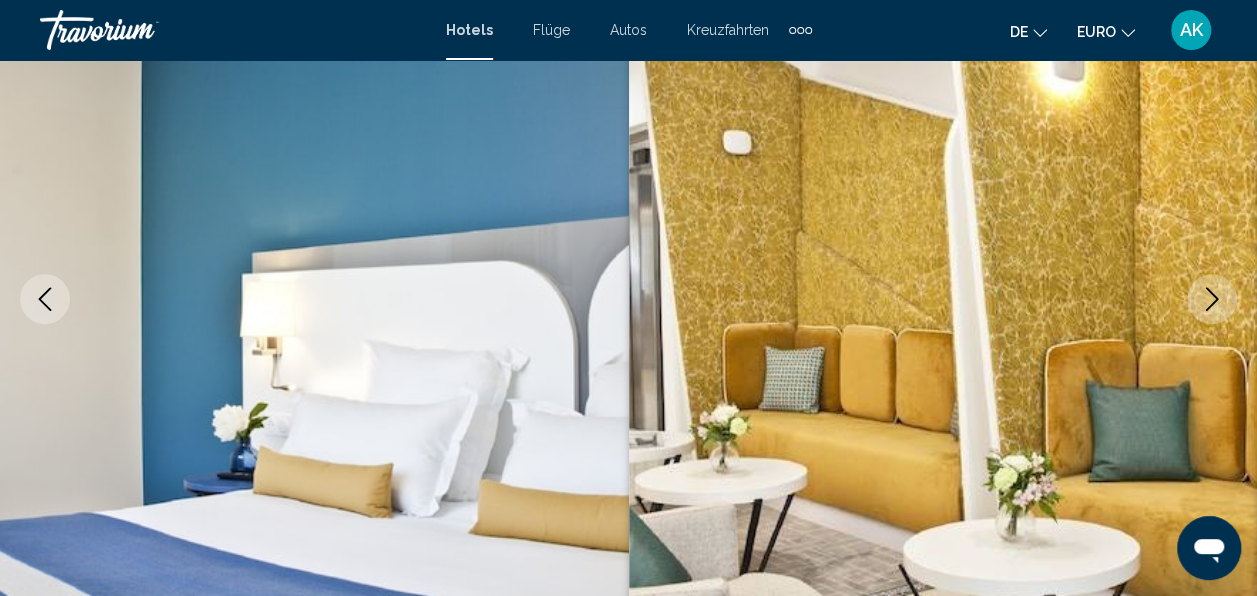 click 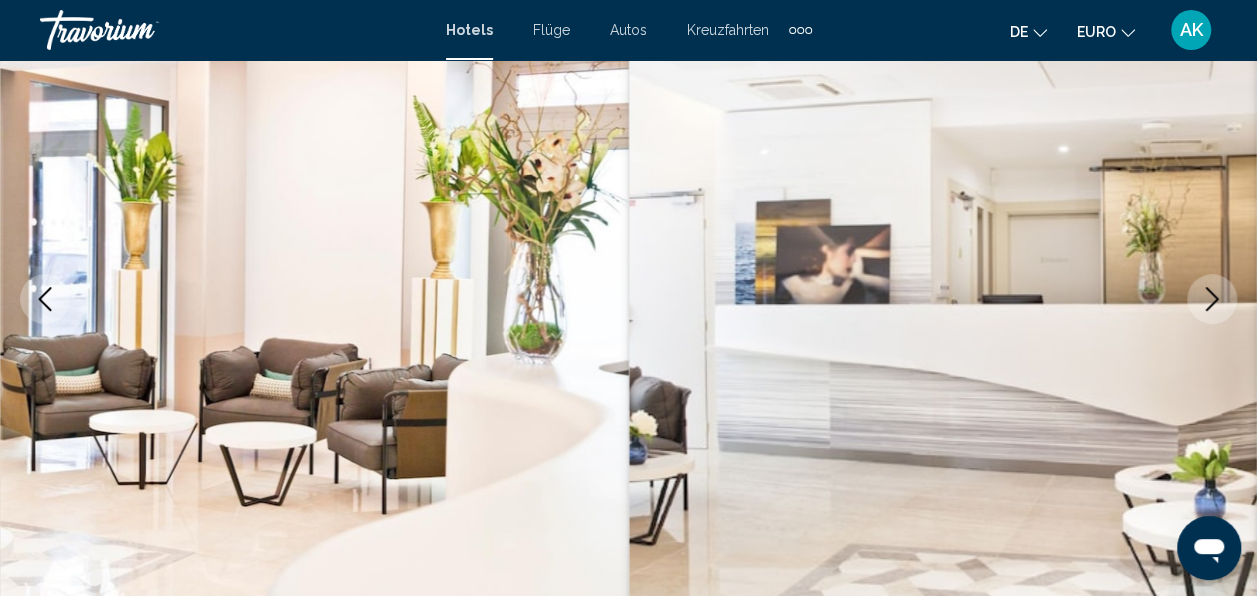 click 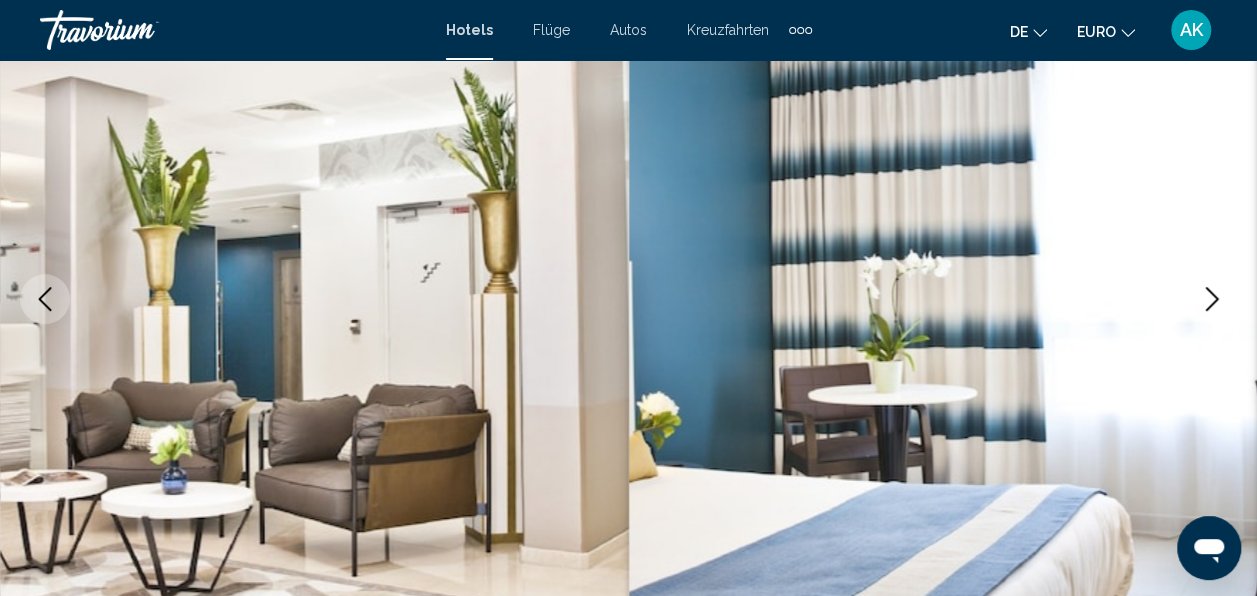 click 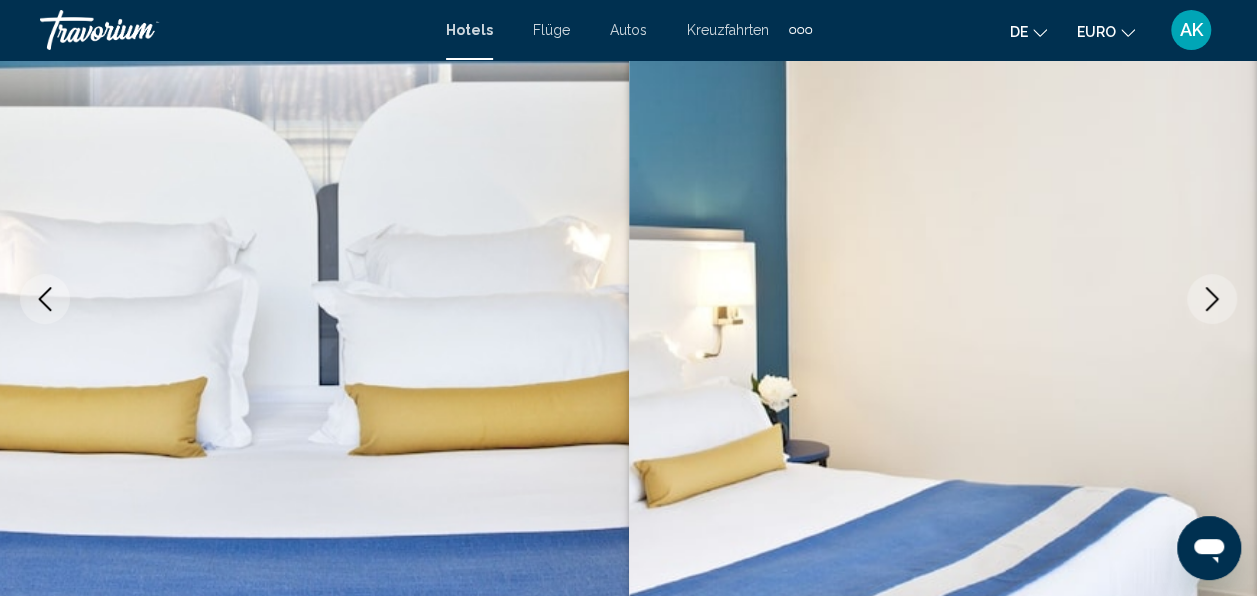 click 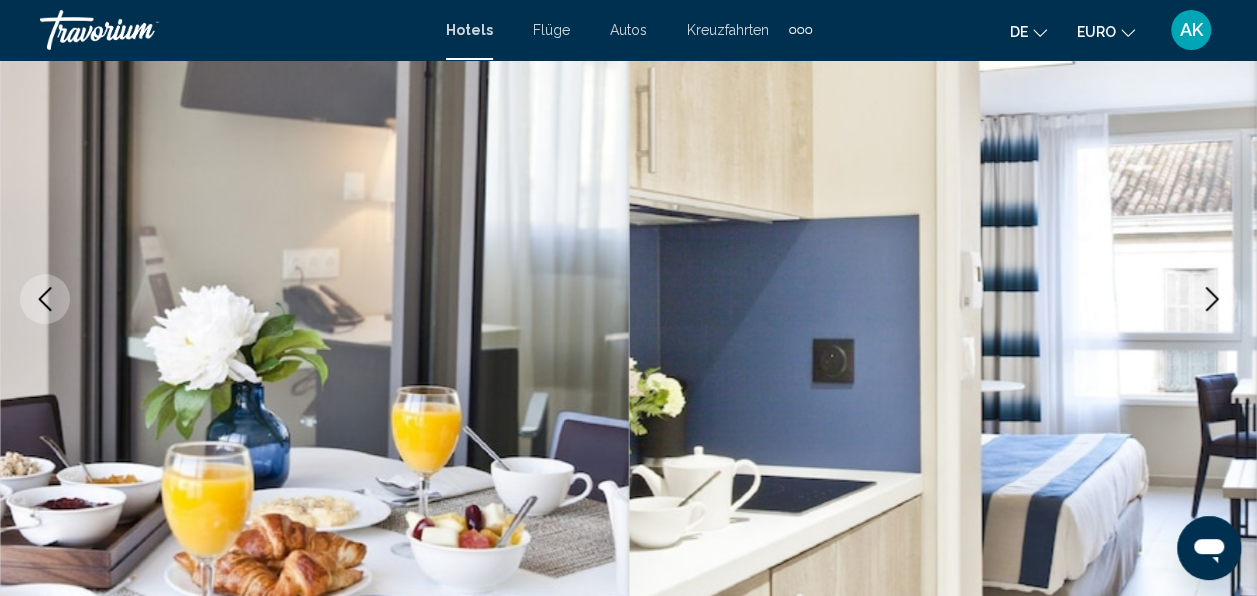 click 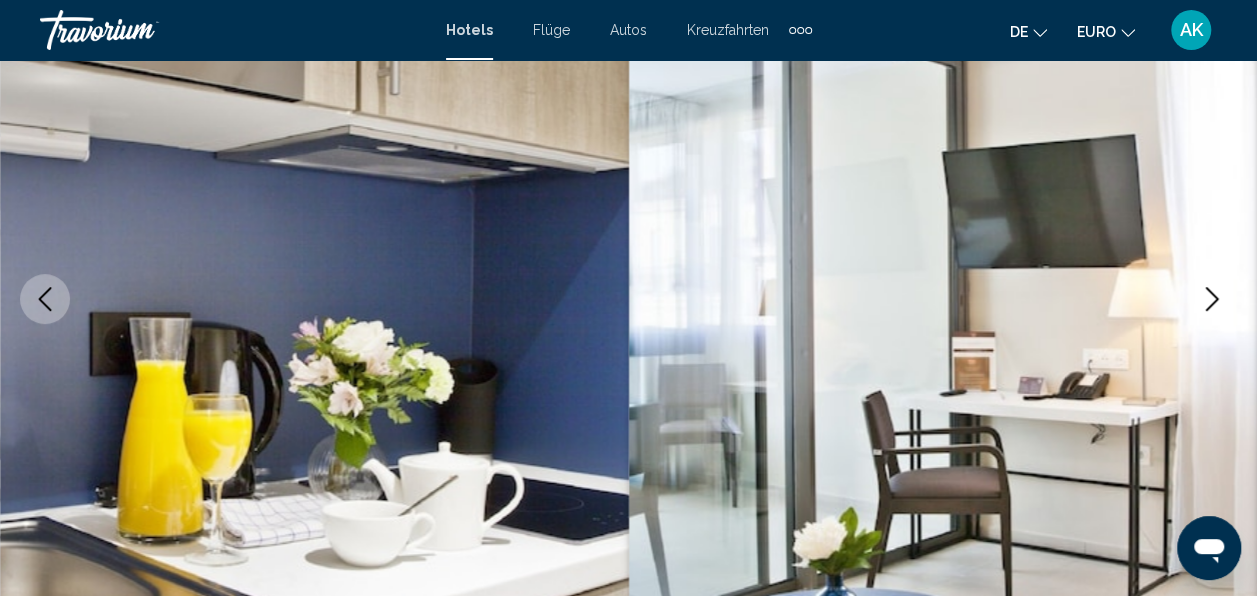 click 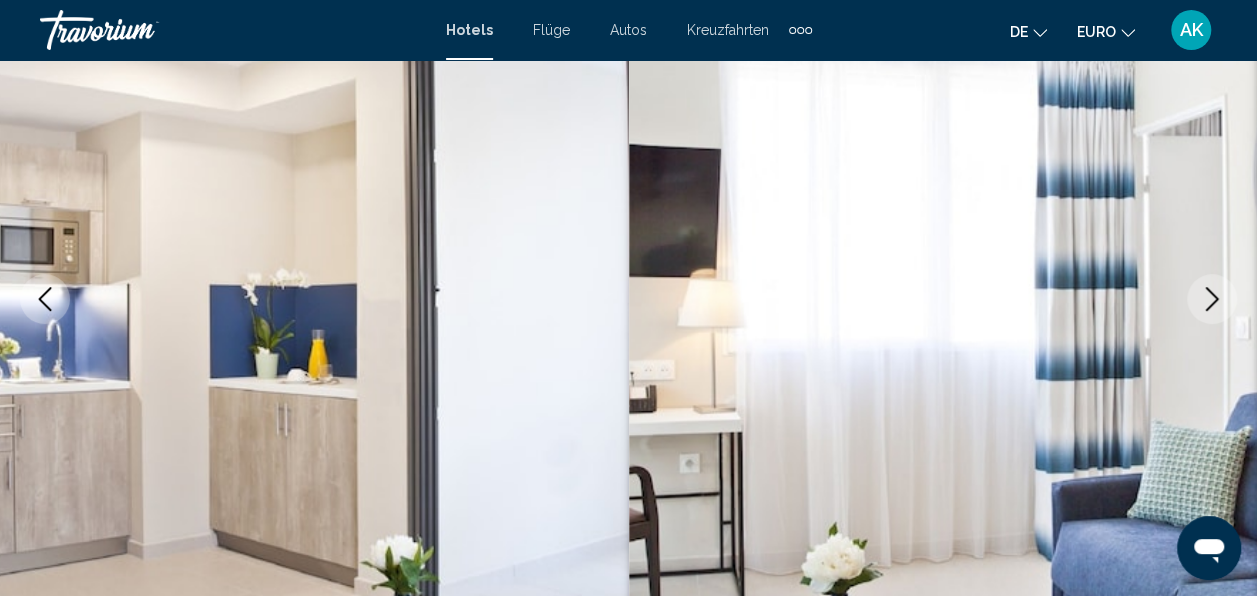 click 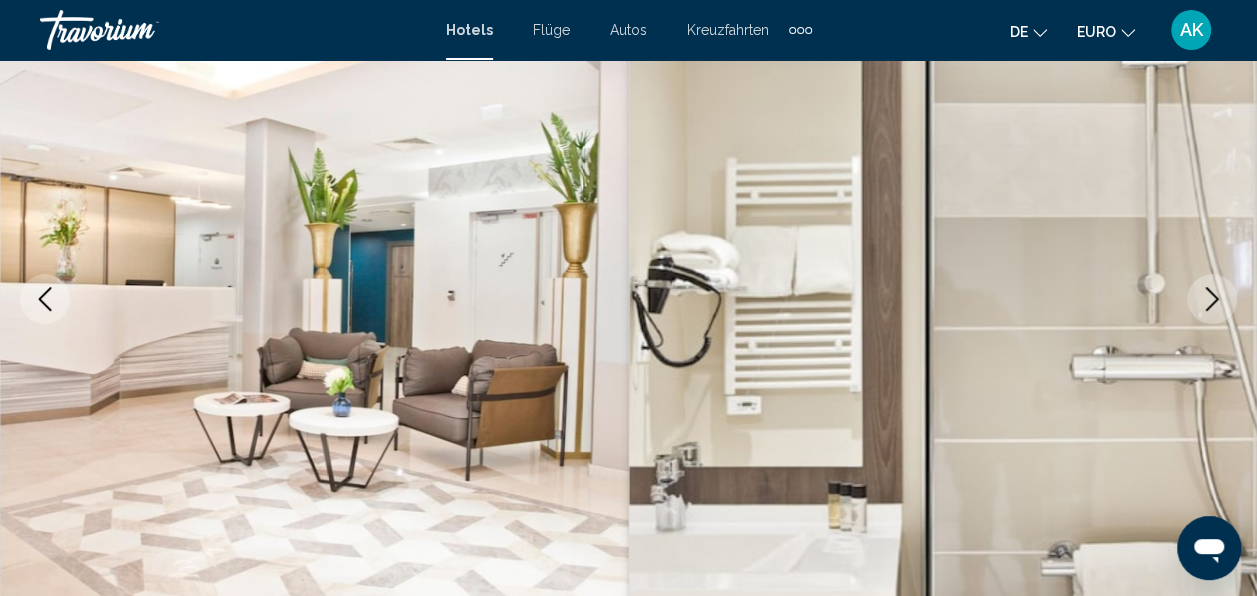 click 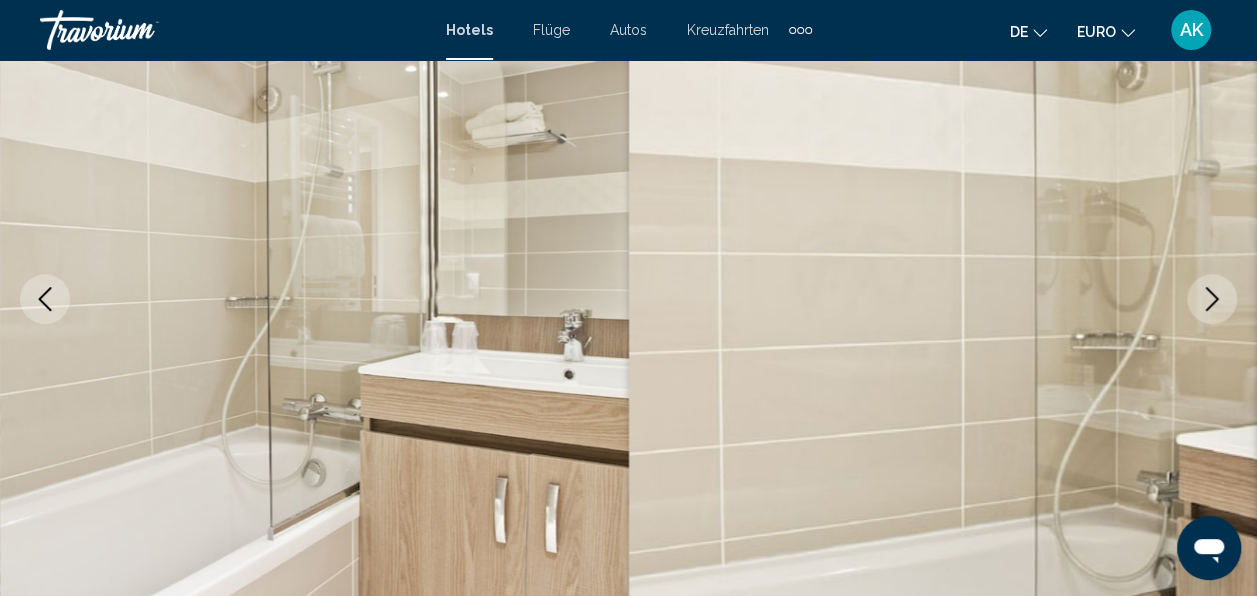 click 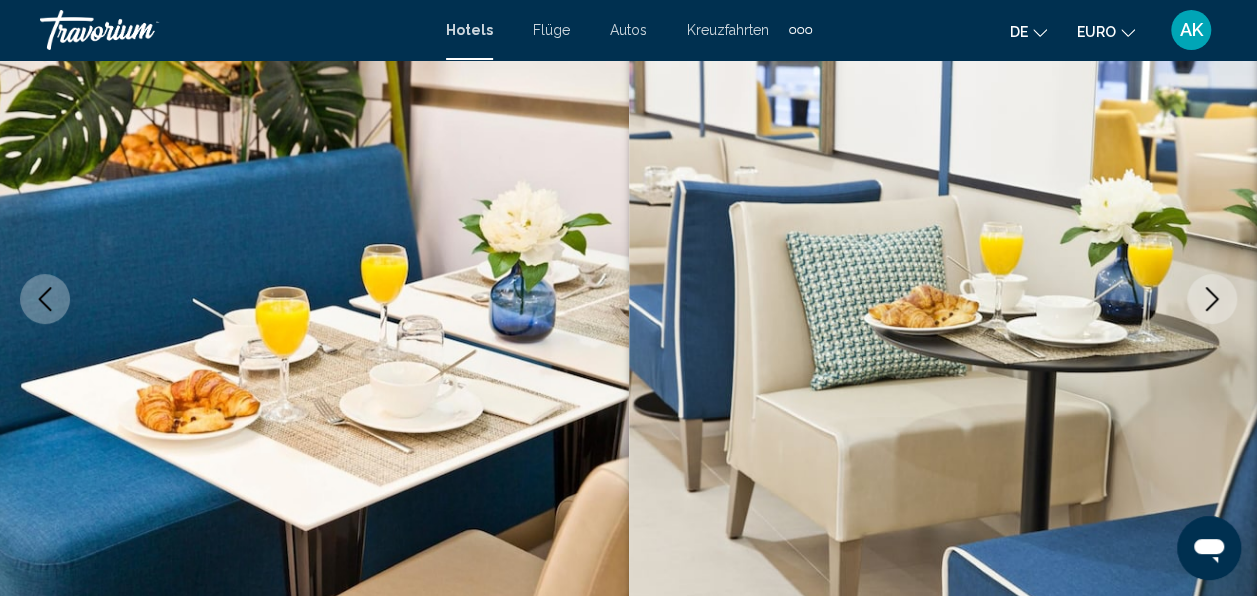 click 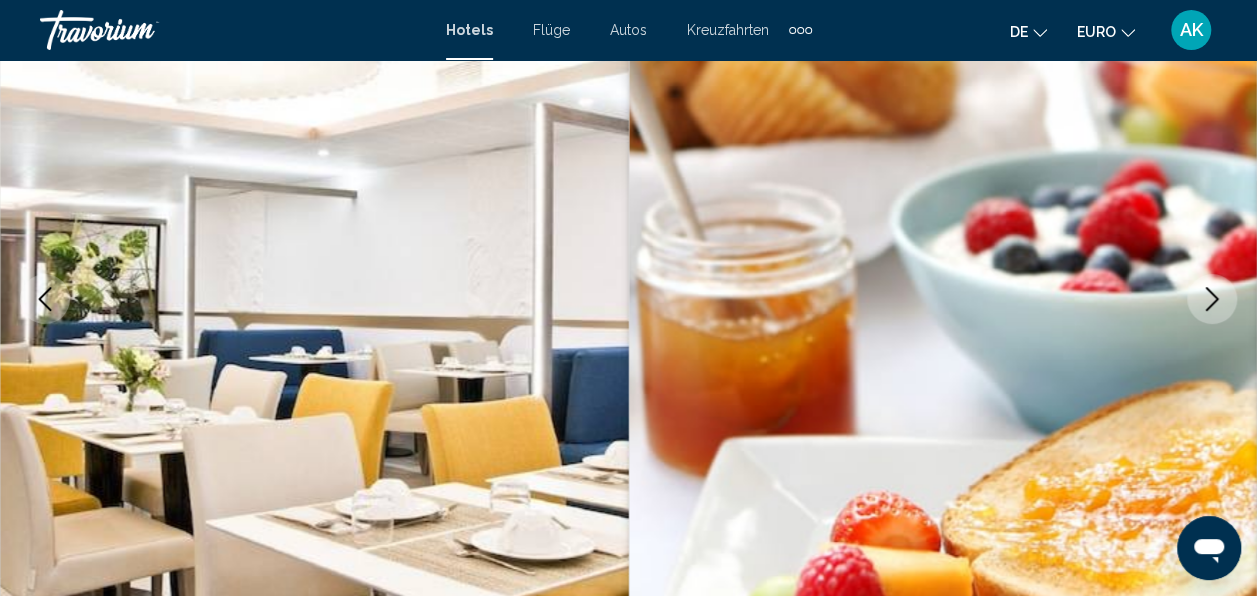 click 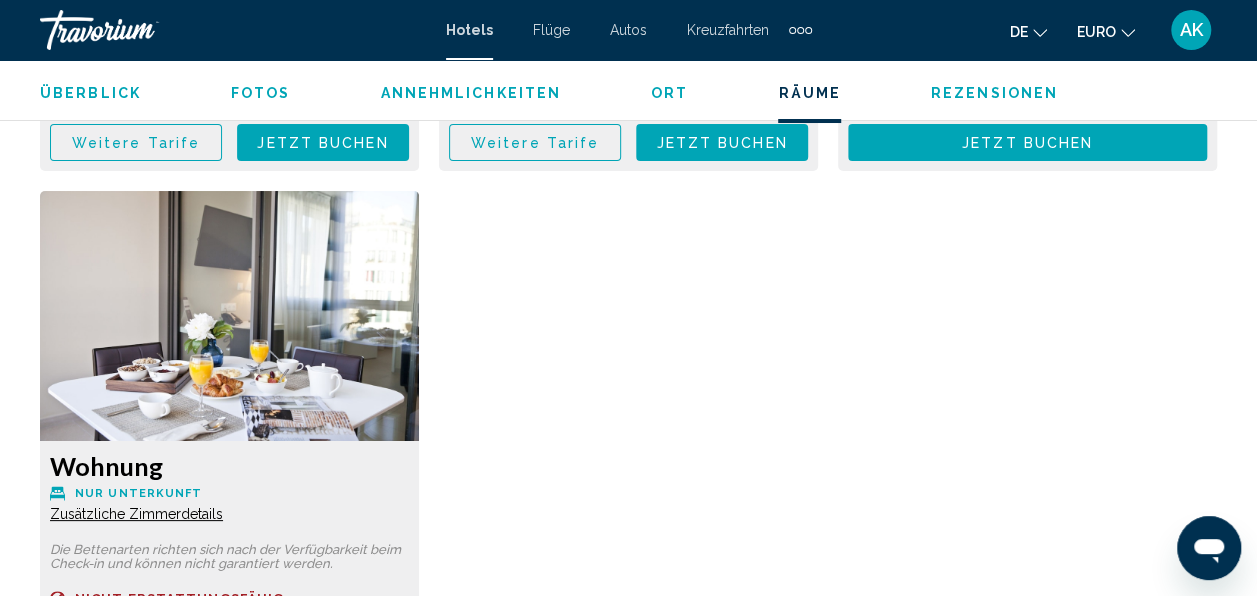scroll, scrollTop: 3822, scrollLeft: 0, axis: vertical 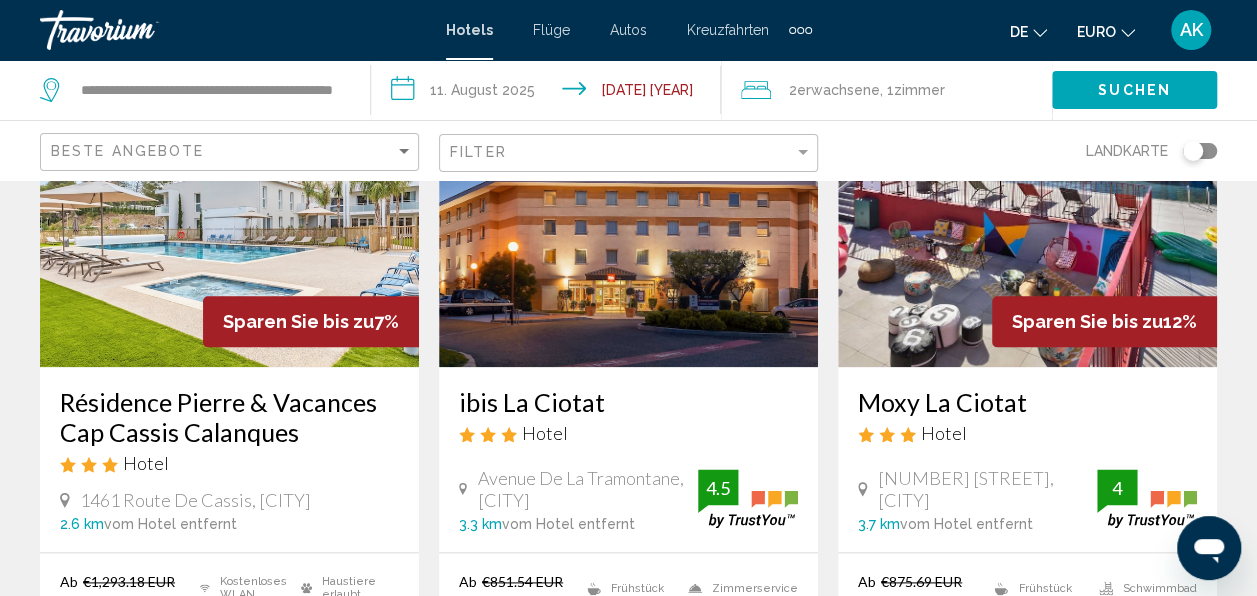 click 